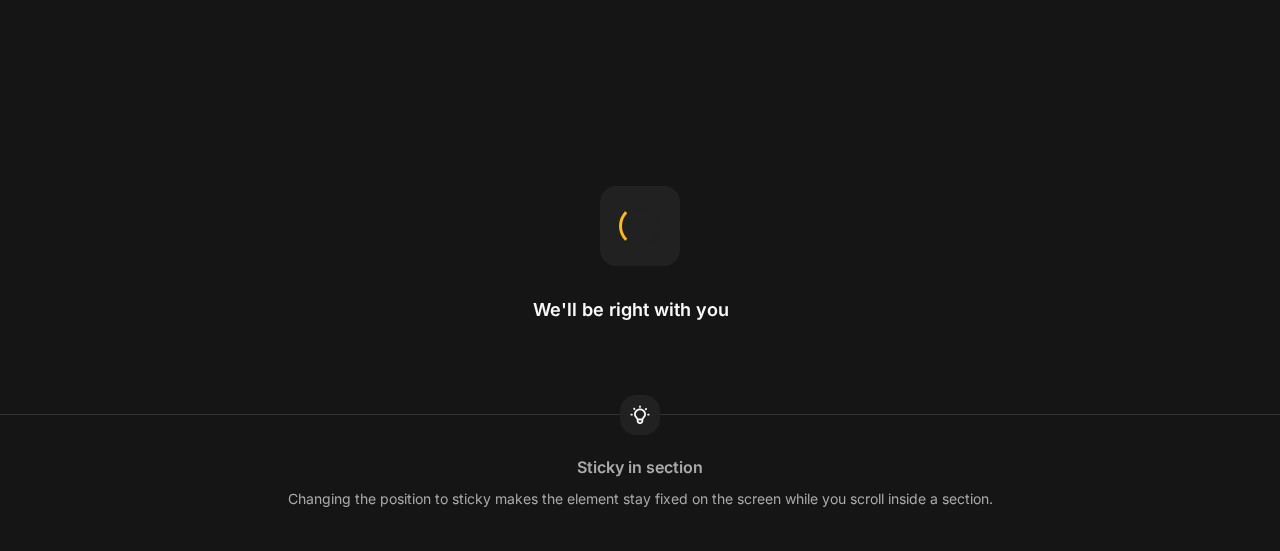 scroll, scrollTop: 0, scrollLeft: 0, axis: both 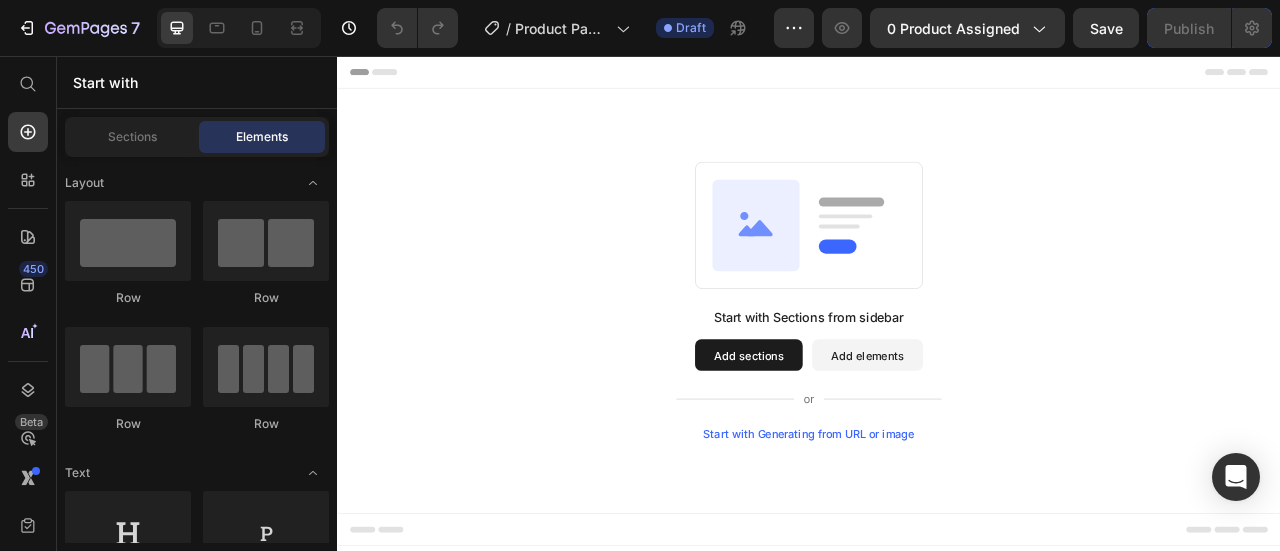 click on "Start with Generating from URL or image" at bounding box center (937, 536) 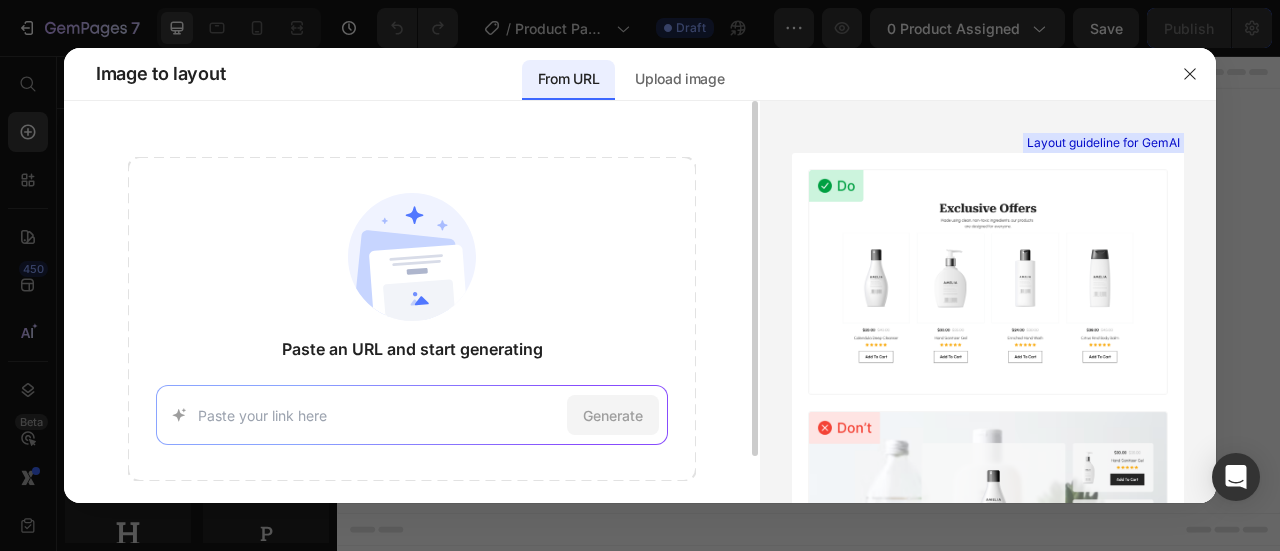 click at bounding box center [378, 415] 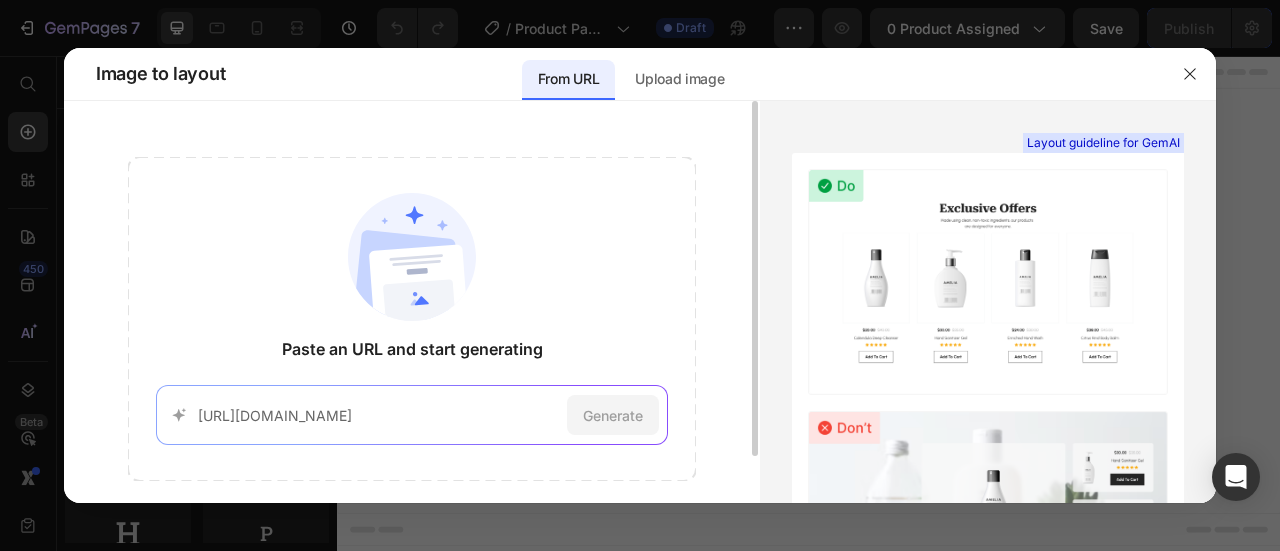 scroll, scrollTop: 0, scrollLeft: 106, axis: horizontal 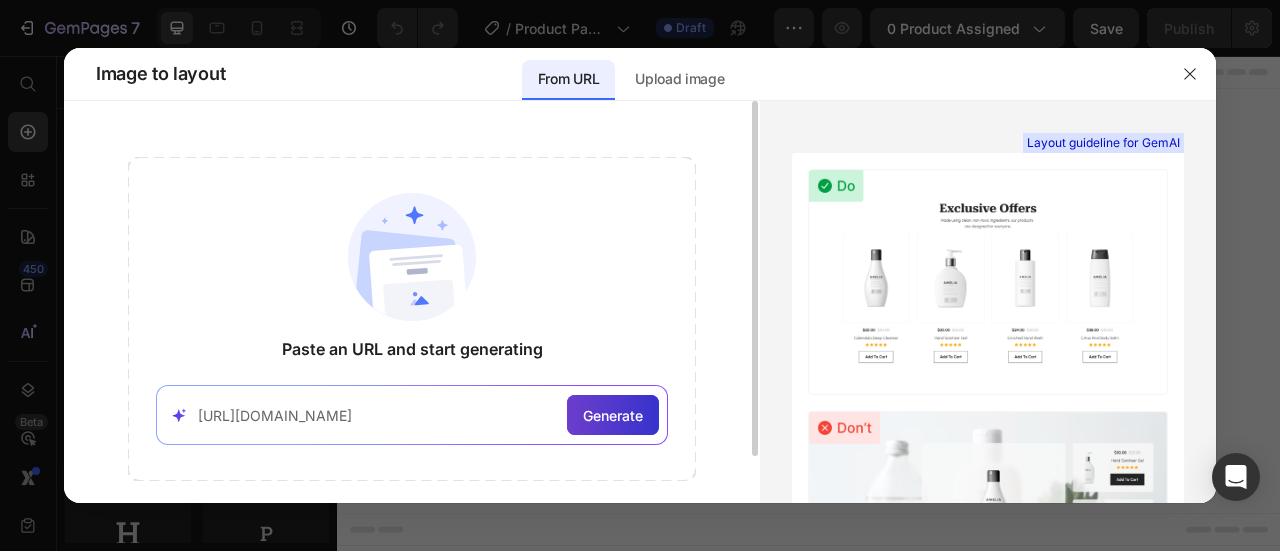 type on "[URL][DOMAIN_NAME]" 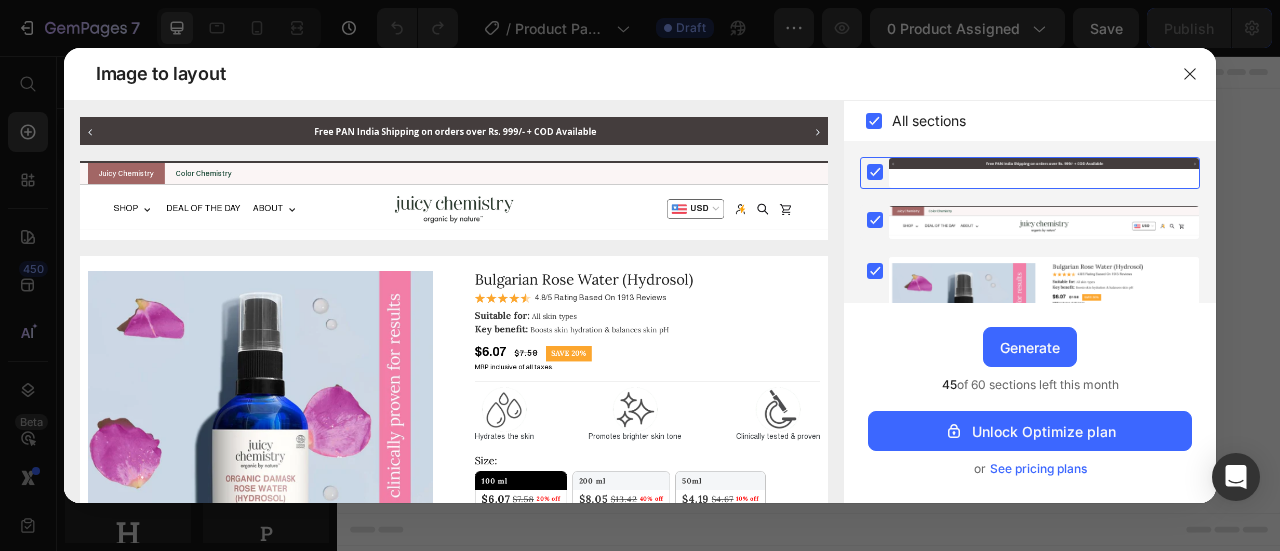 scroll, scrollTop: 274, scrollLeft: 0, axis: vertical 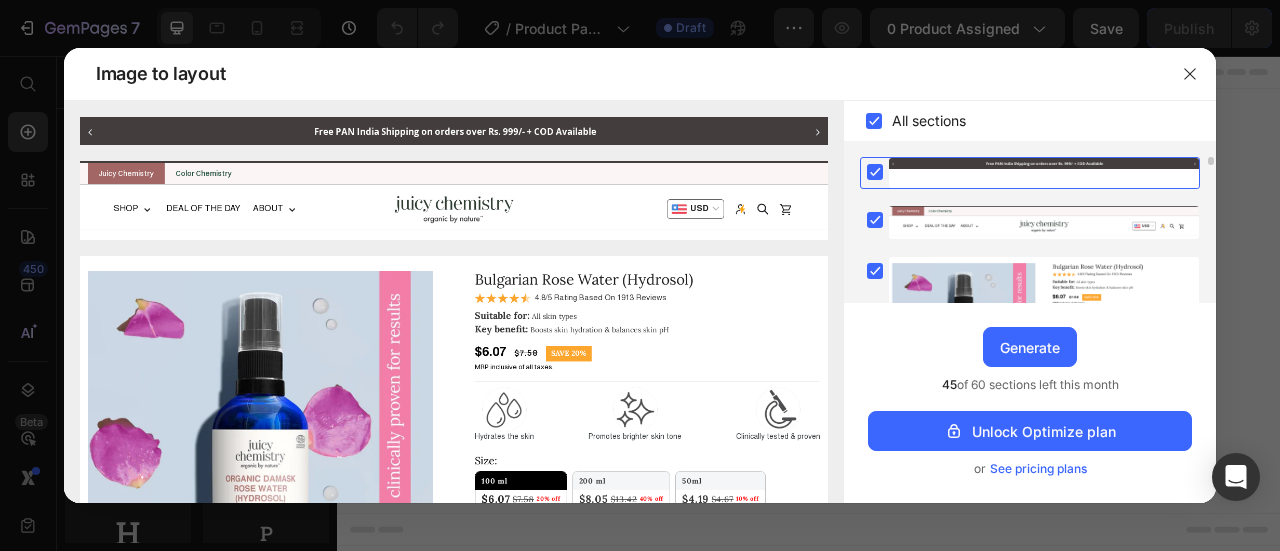 click 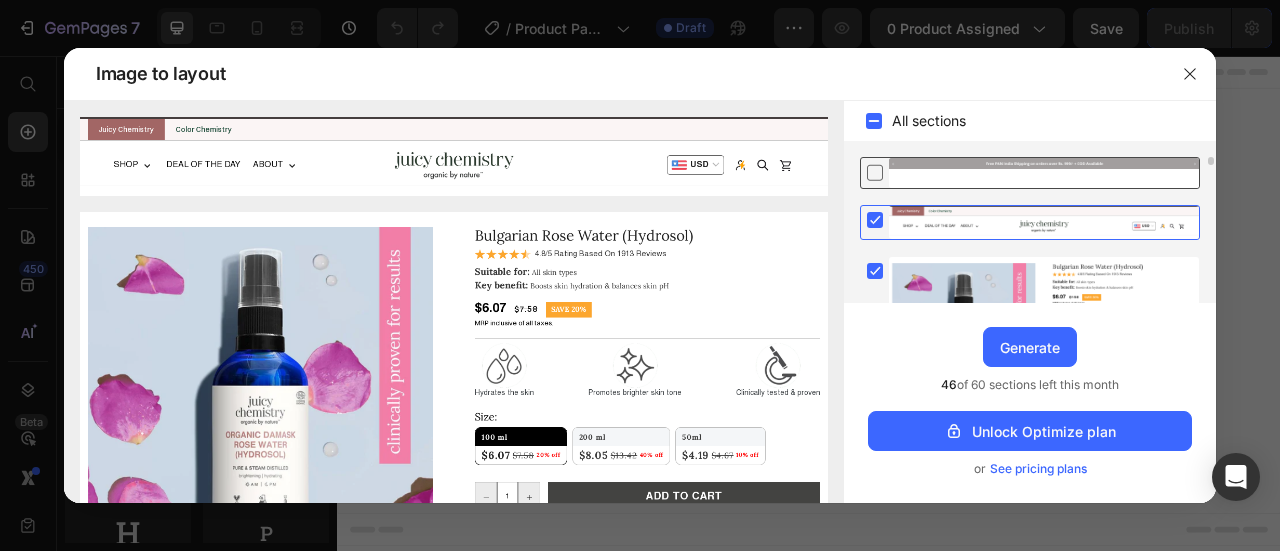 click 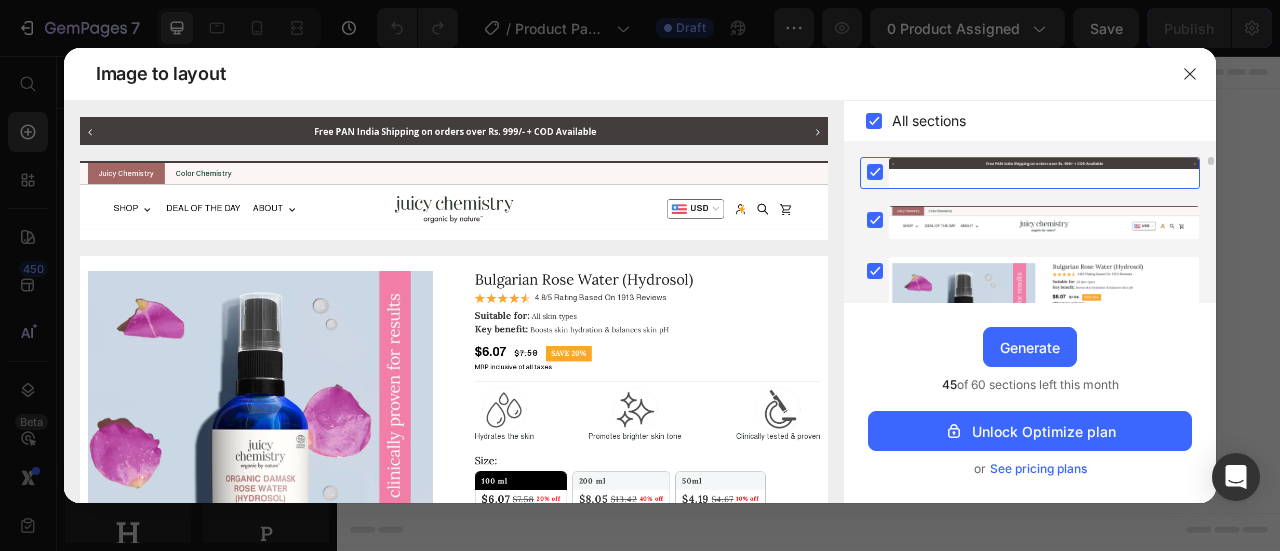 click 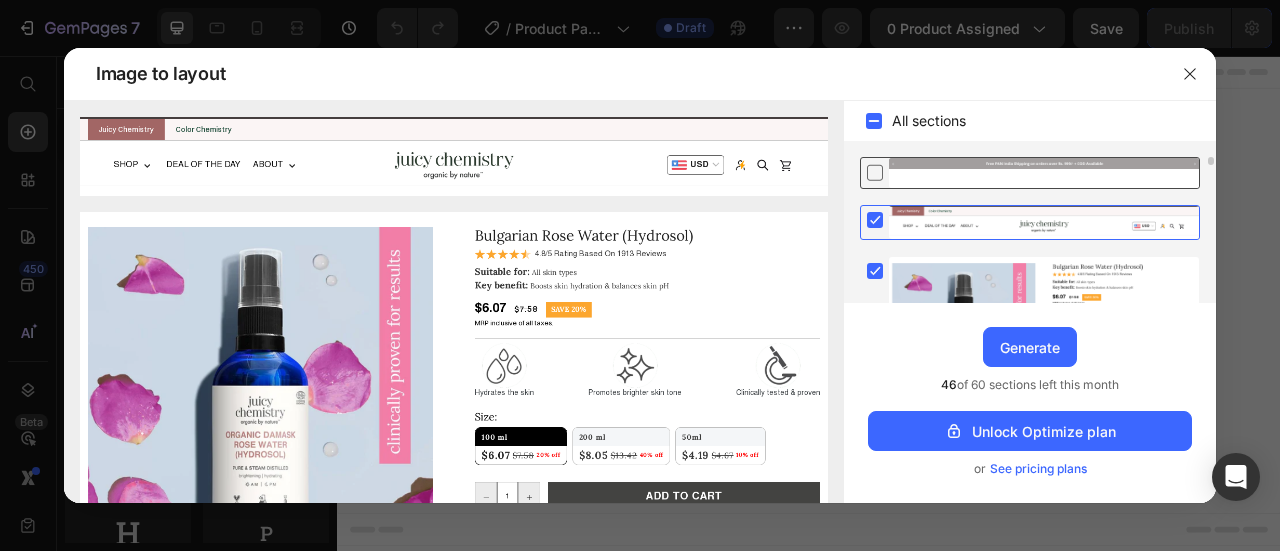 click 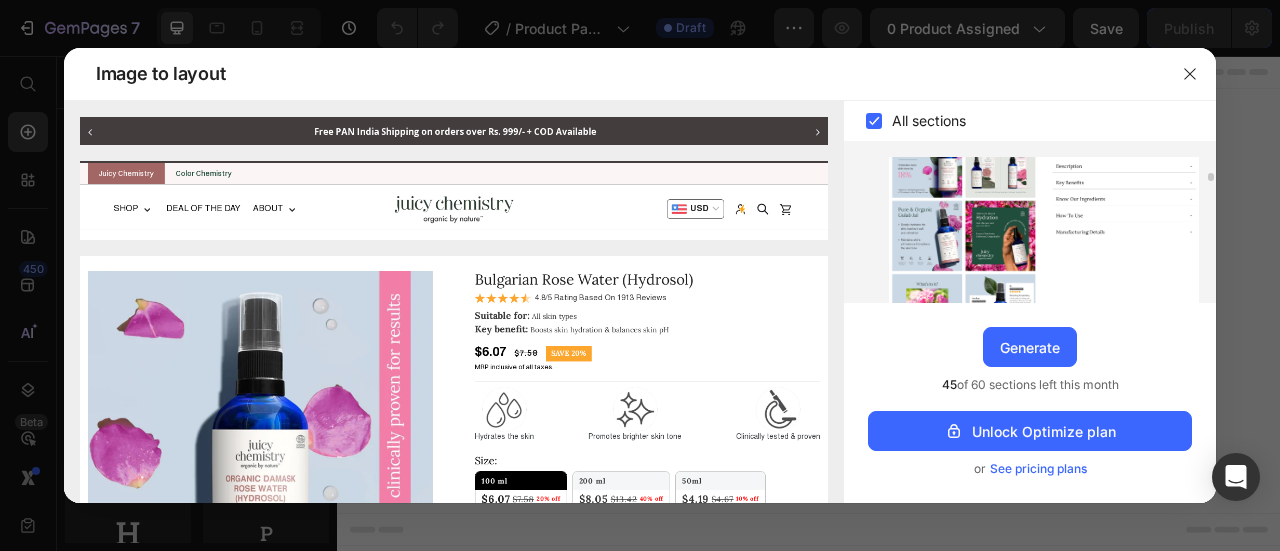 click on "See pricing plans" at bounding box center [1038, 469] 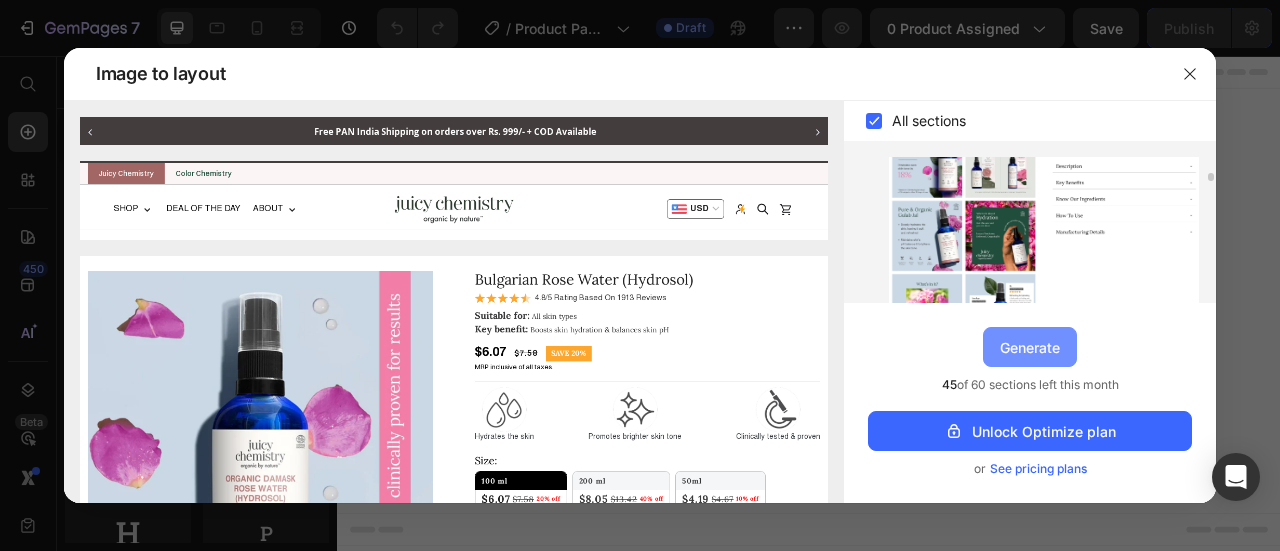 click on "Generate" at bounding box center (1030, 347) 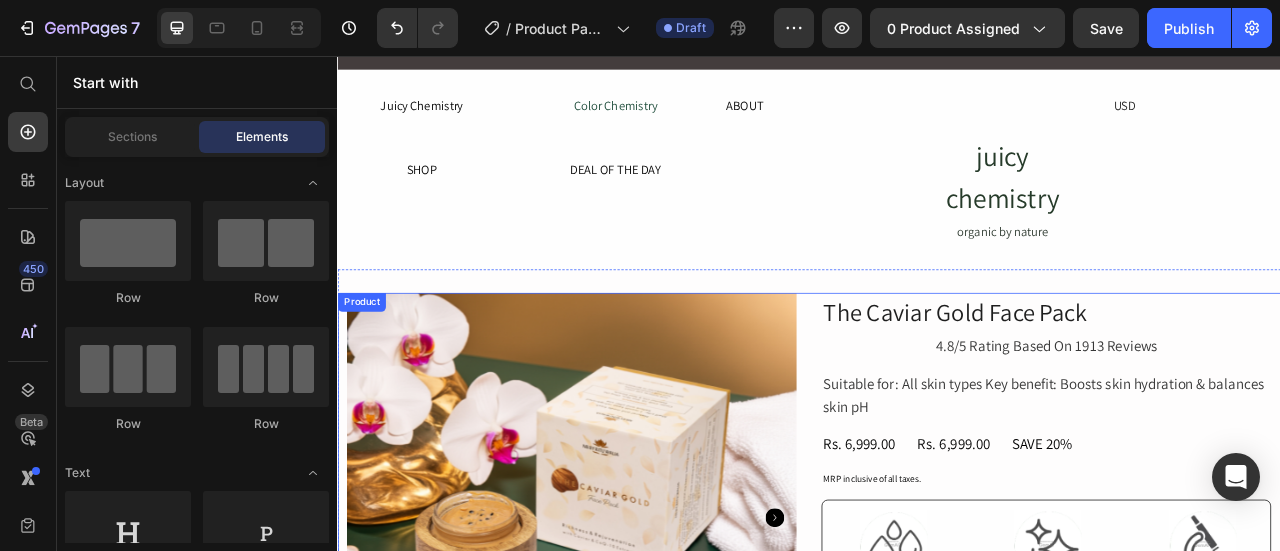 scroll, scrollTop: 0, scrollLeft: 0, axis: both 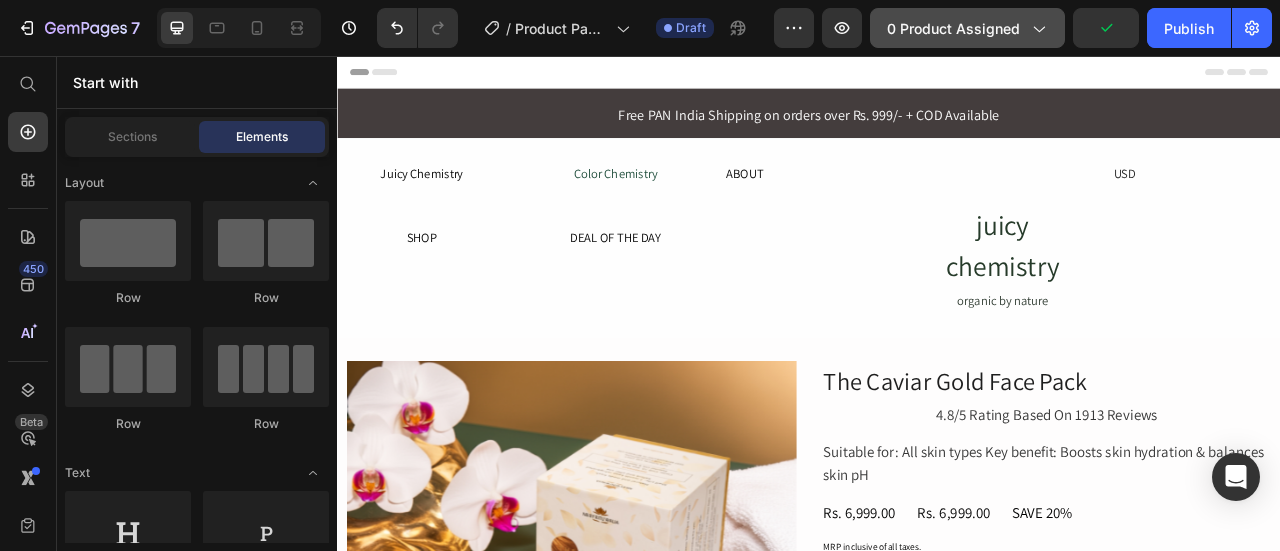 click on "0 product assigned" 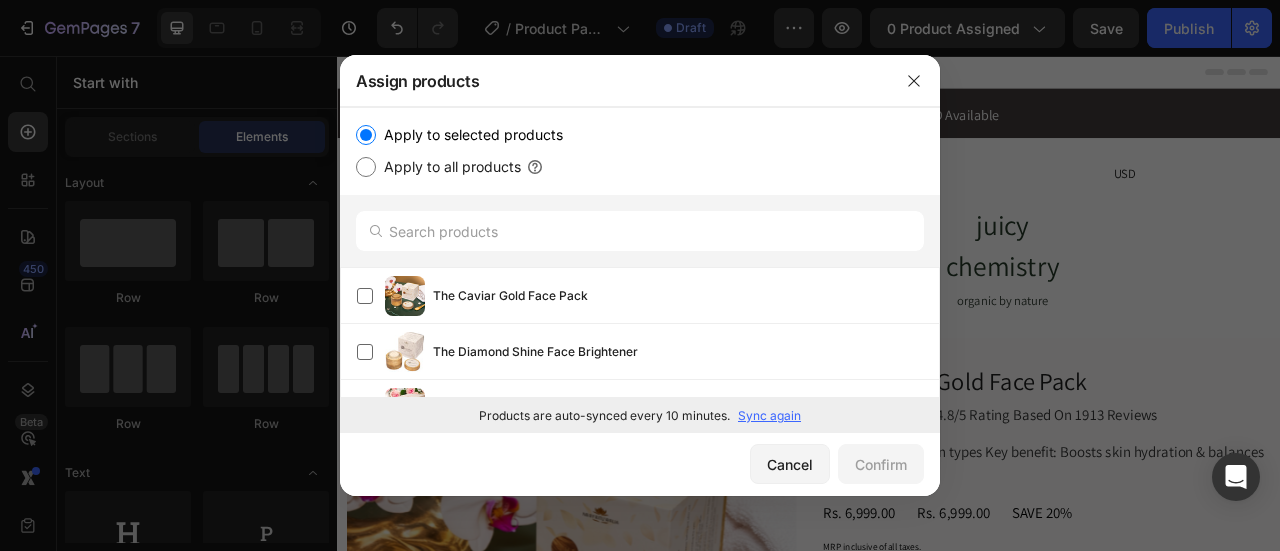 click on "Apply to all products" at bounding box center (448, 167) 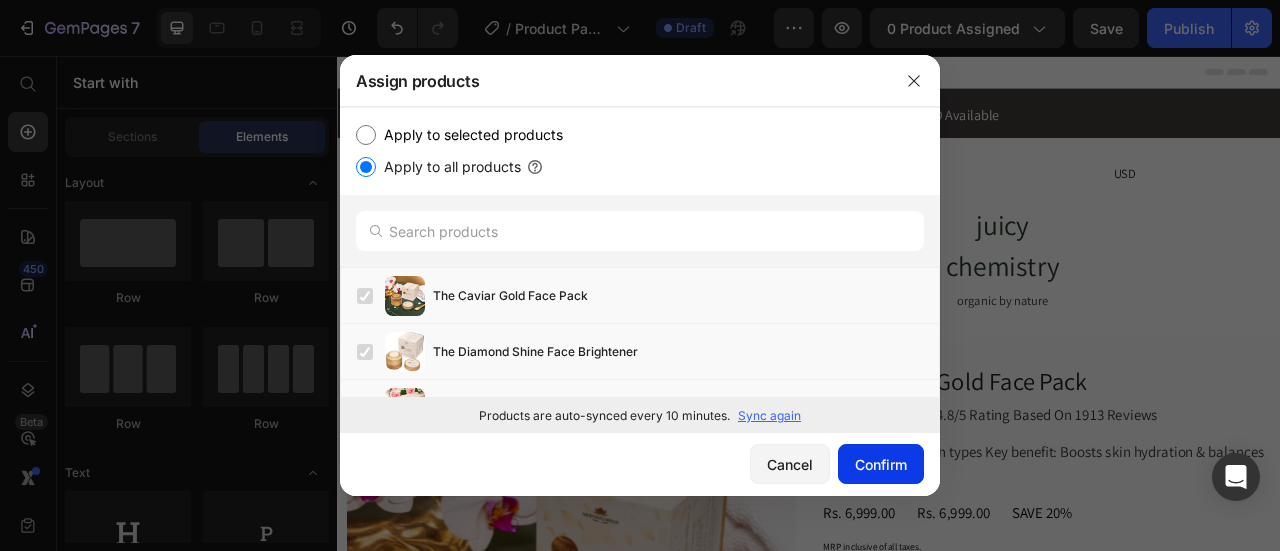 click on "Confirm" at bounding box center (881, 464) 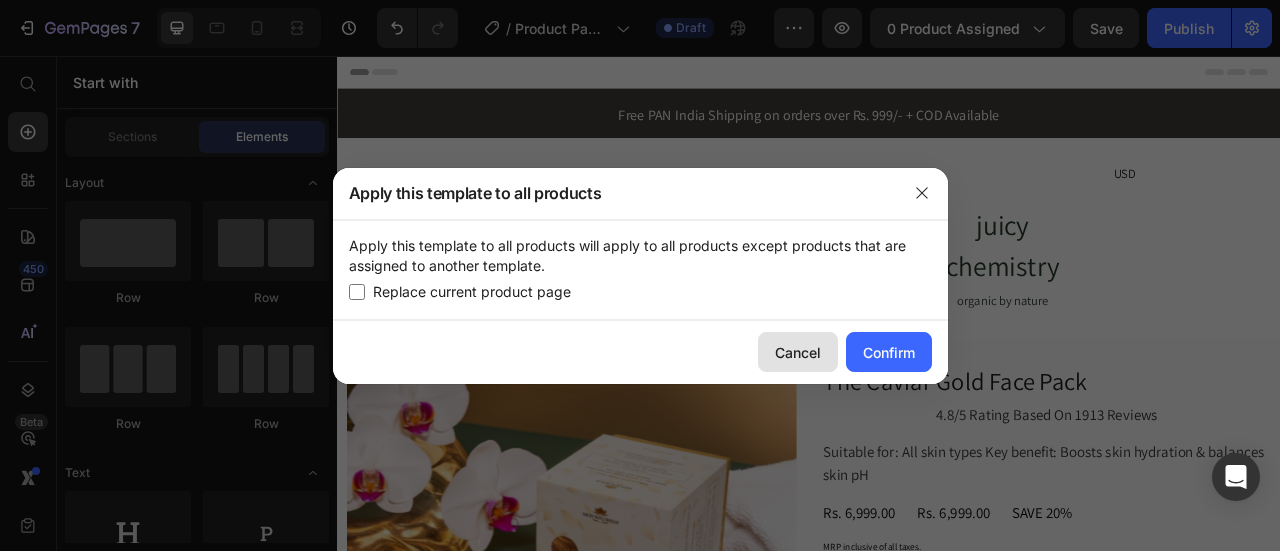 click on "Cancel" at bounding box center [798, 352] 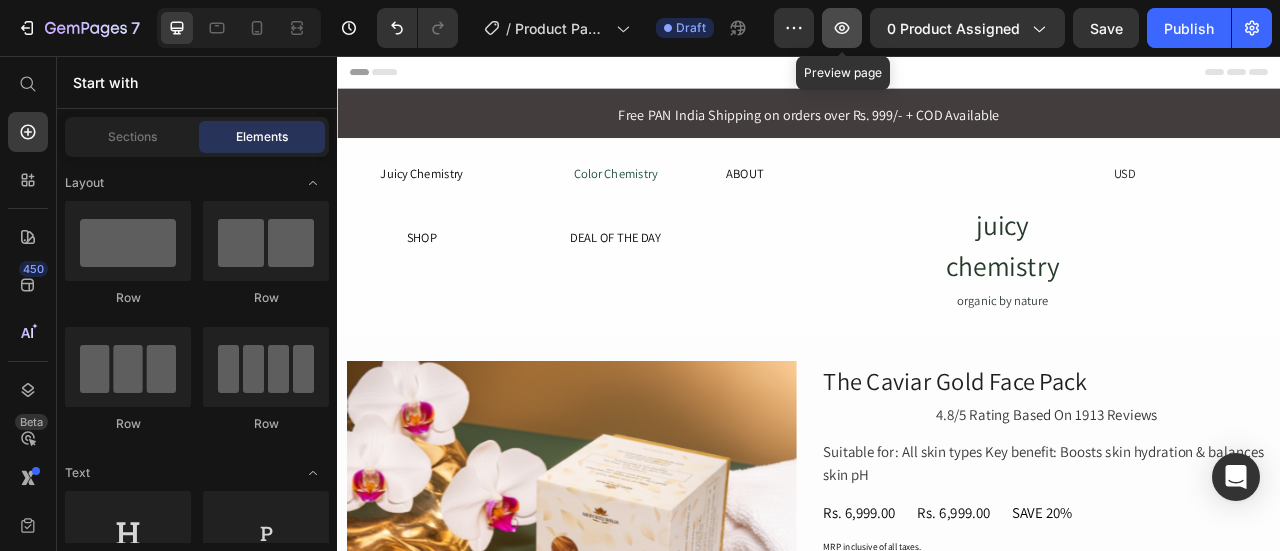 click 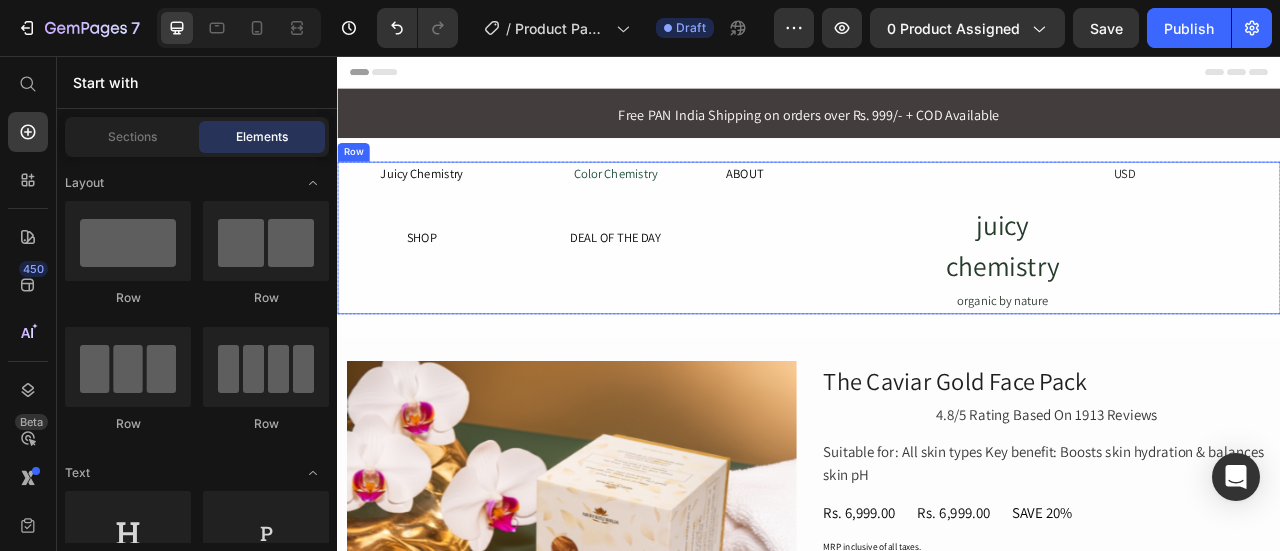 click on "ABOUT Text Block" at bounding box center [937, 287] 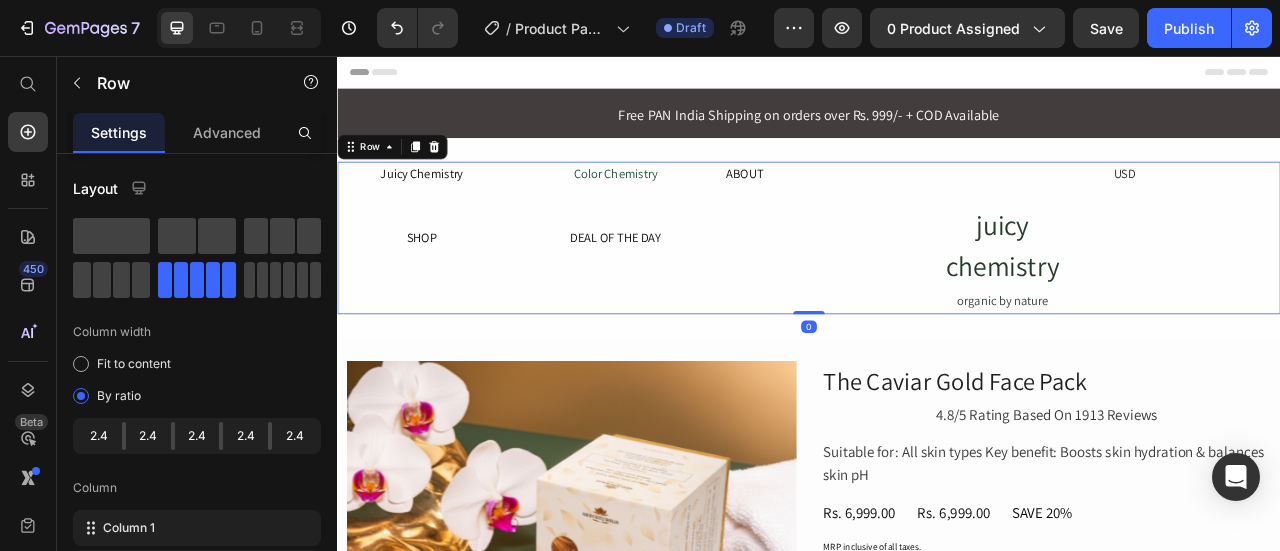 click on "ABOUT Text Block" at bounding box center (937, 287) 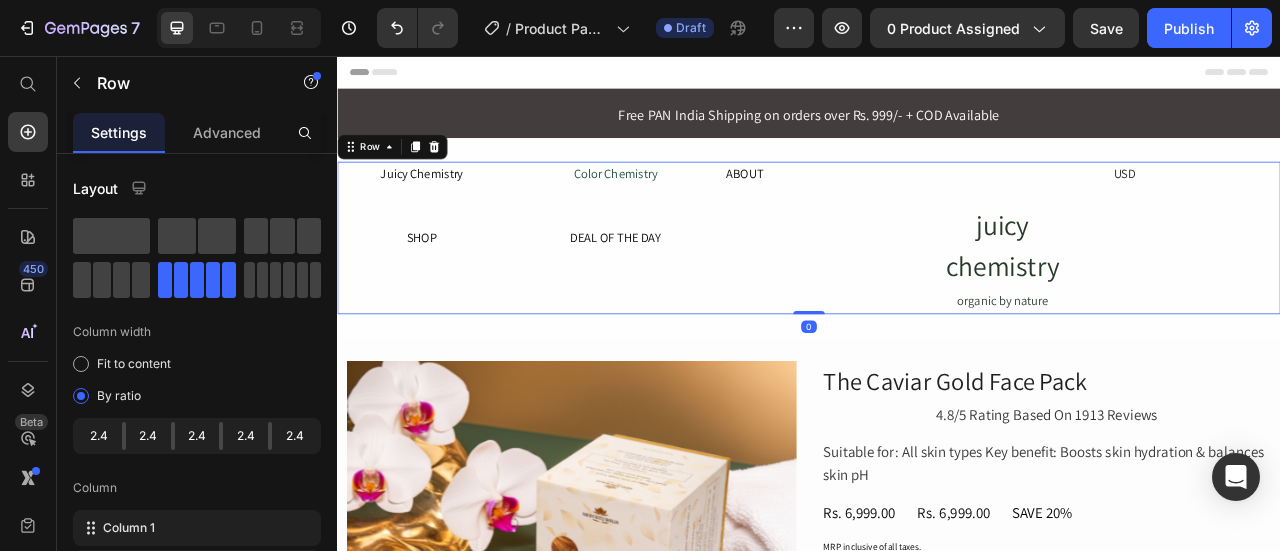 click on "ABOUT Text Block" at bounding box center (937, 287) 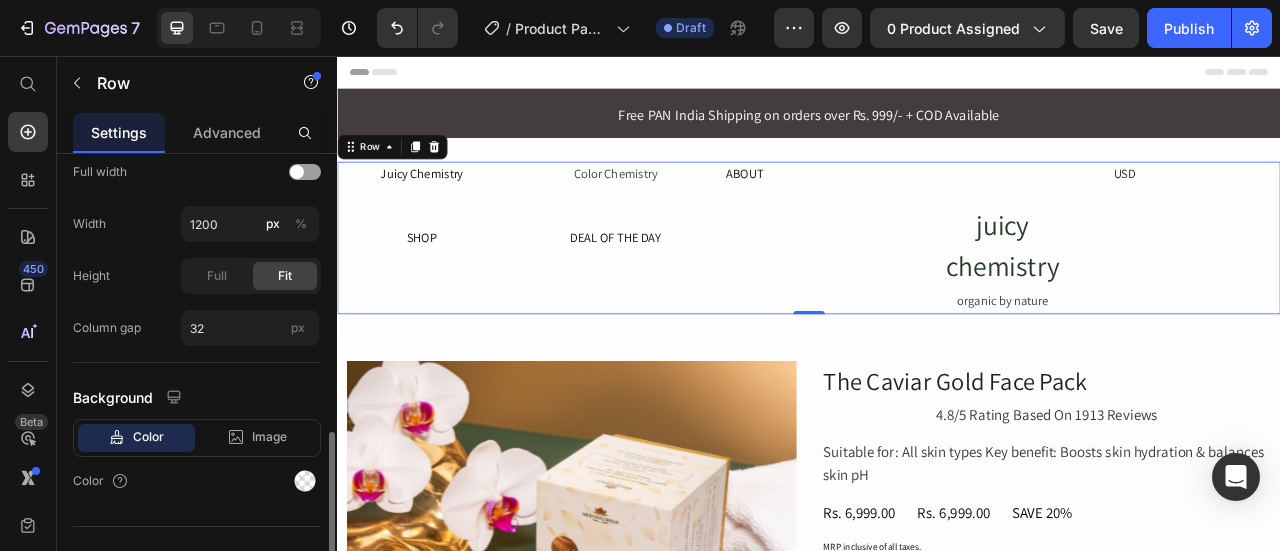 scroll, scrollTop: 784, scrollLeft: 0, axis: vertical 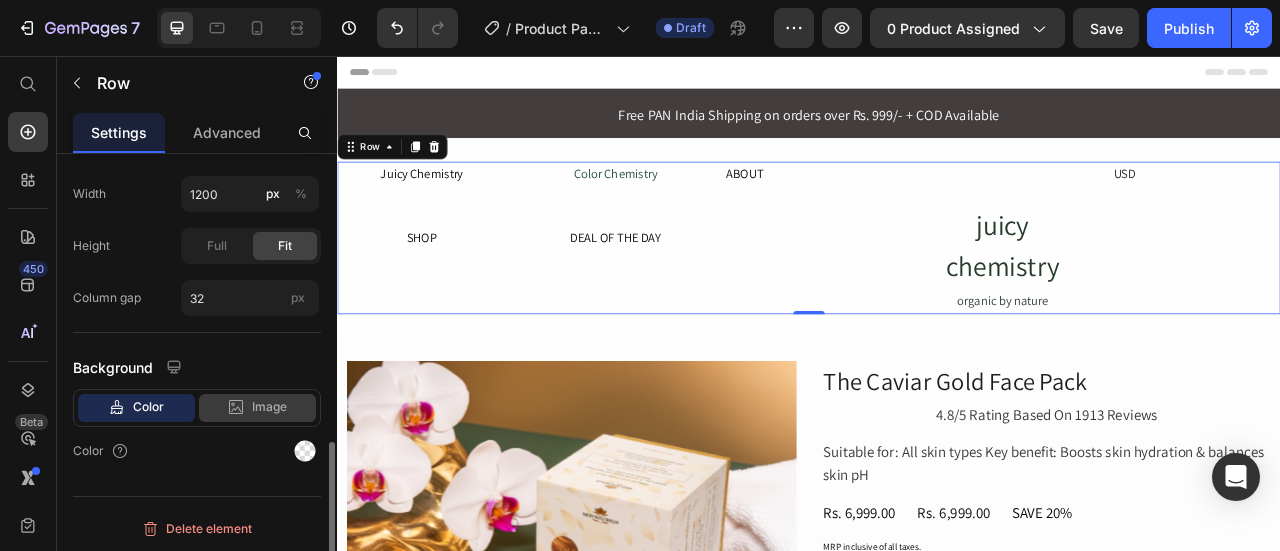 click 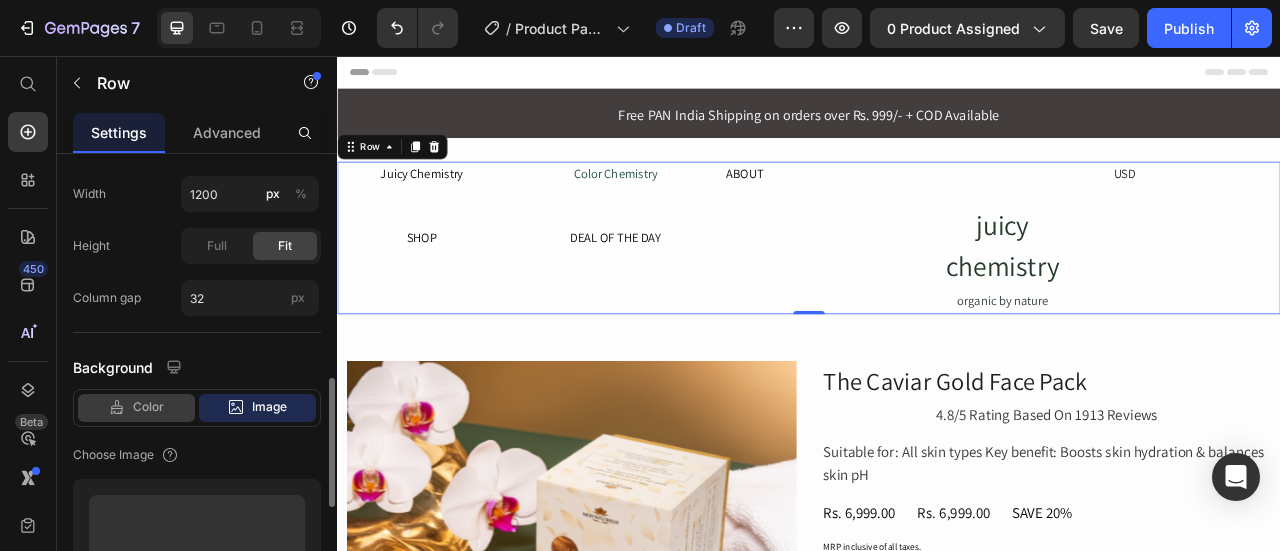 drag, startPoint x: 238, startPoint y: 407, endPoint x: 158, endPoint y: 415, distance: 80.399 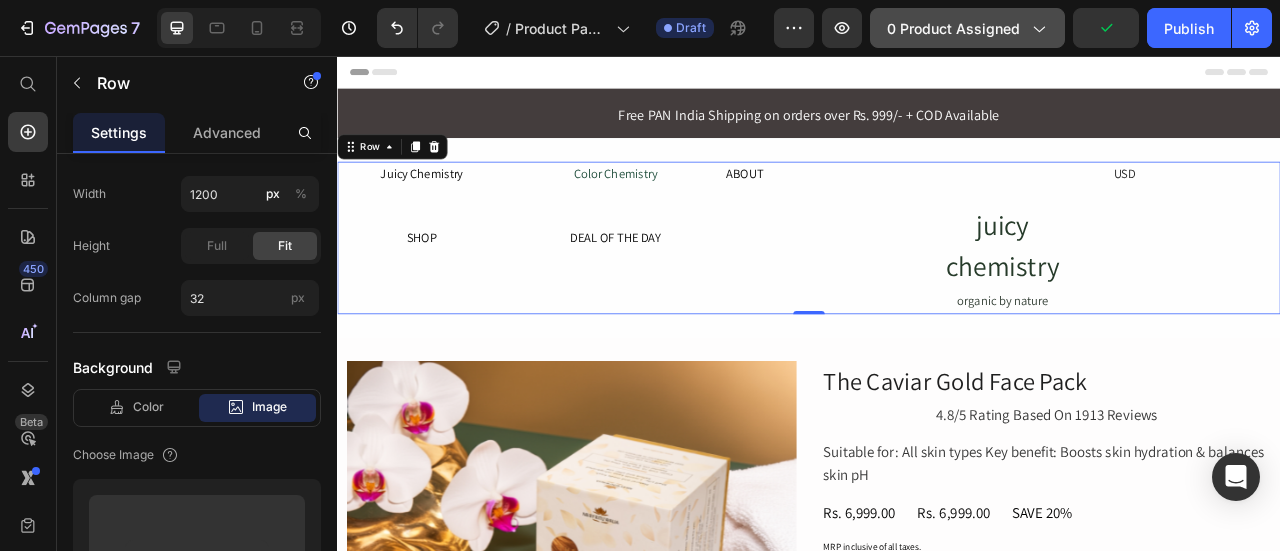 click on "0 product assigned" at bounding box center (967, 28) 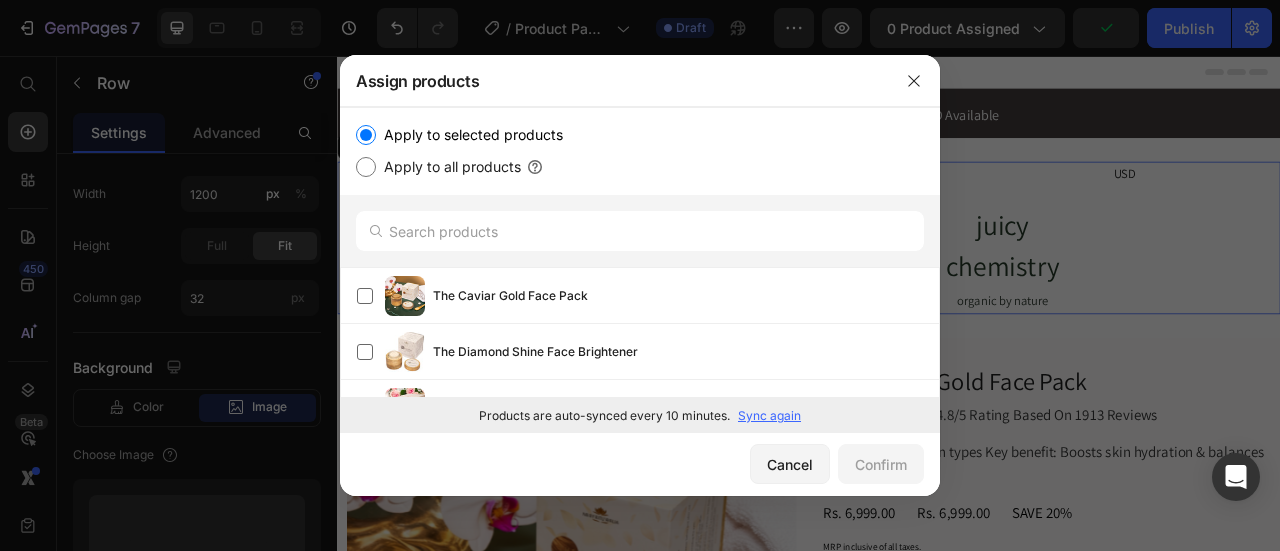 click on "Apply to all products" at bounding box center [448, 167] 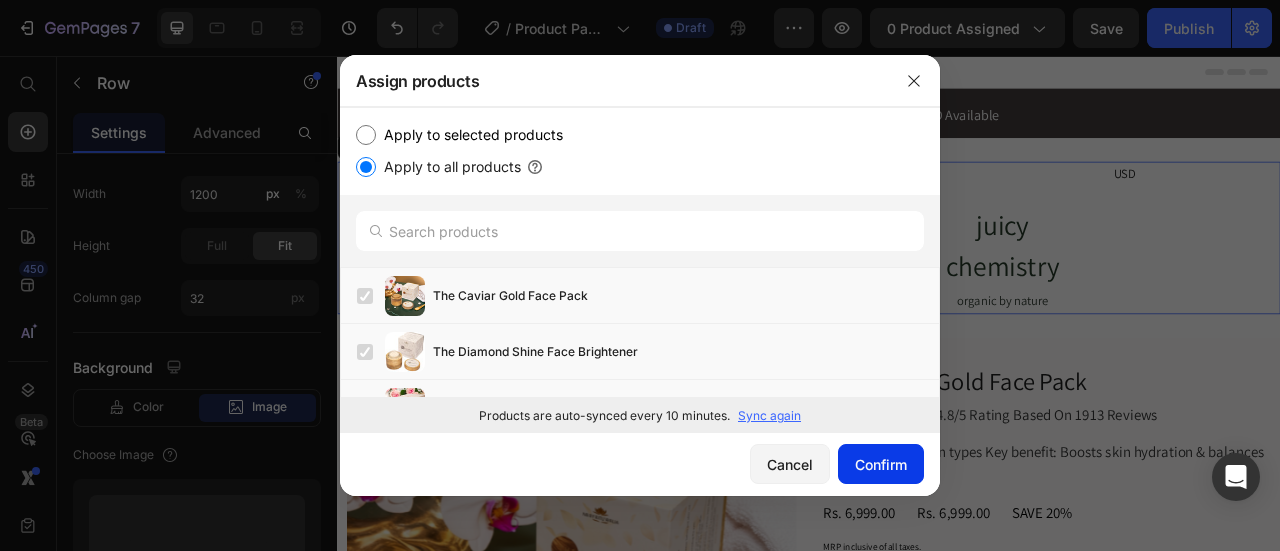 click on "Confirm" at bounding box center [881, 464] 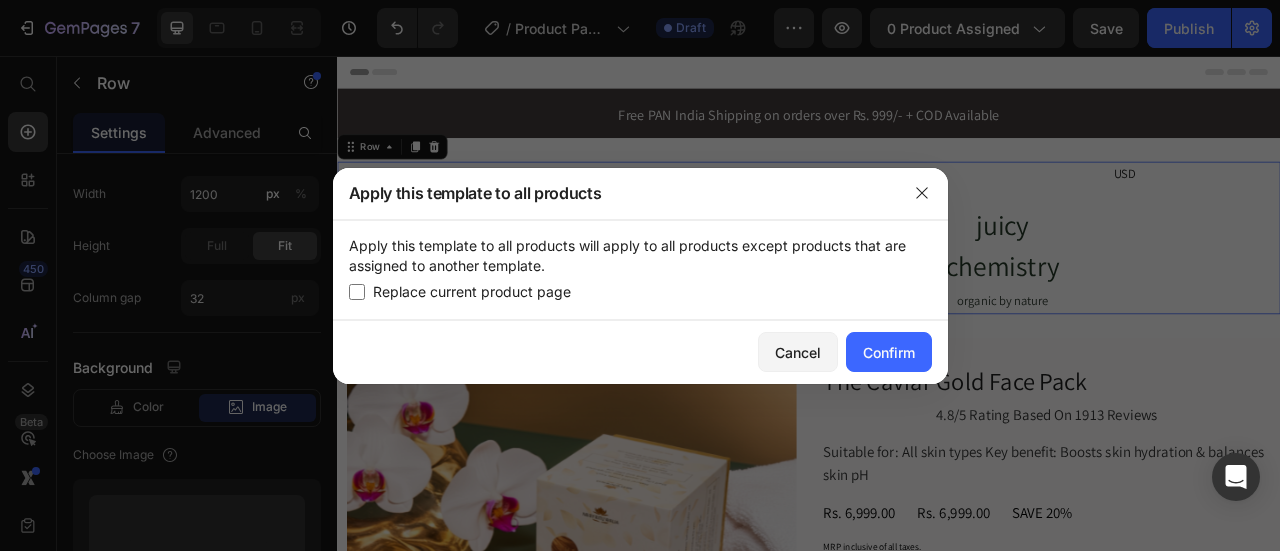 click on "Replace current product page" at bounding box center (472, 292) 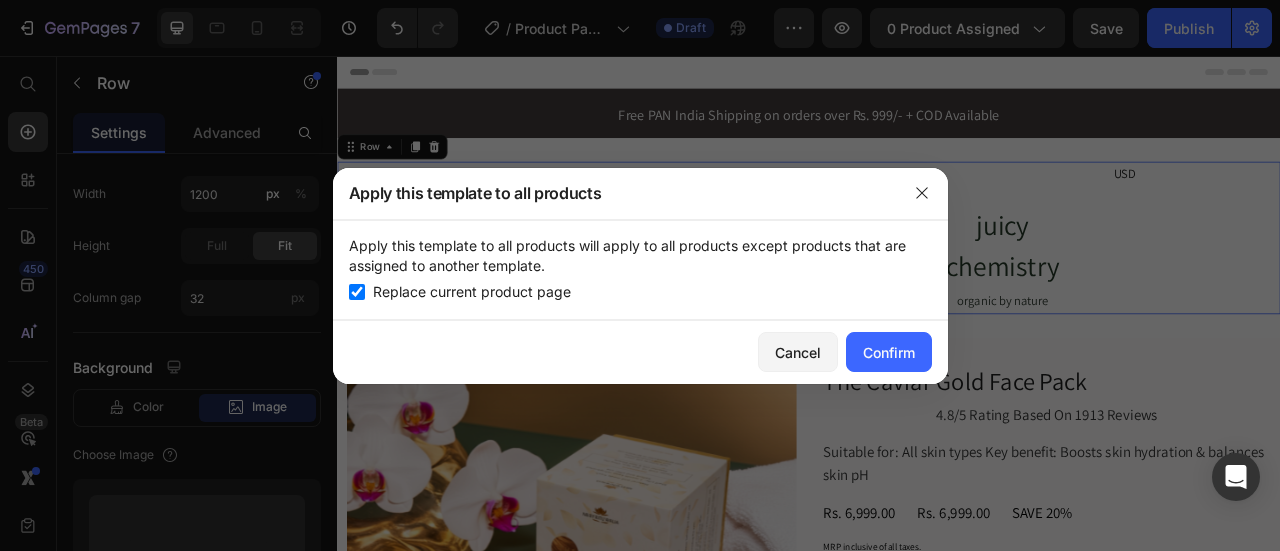 checkbox on "true" 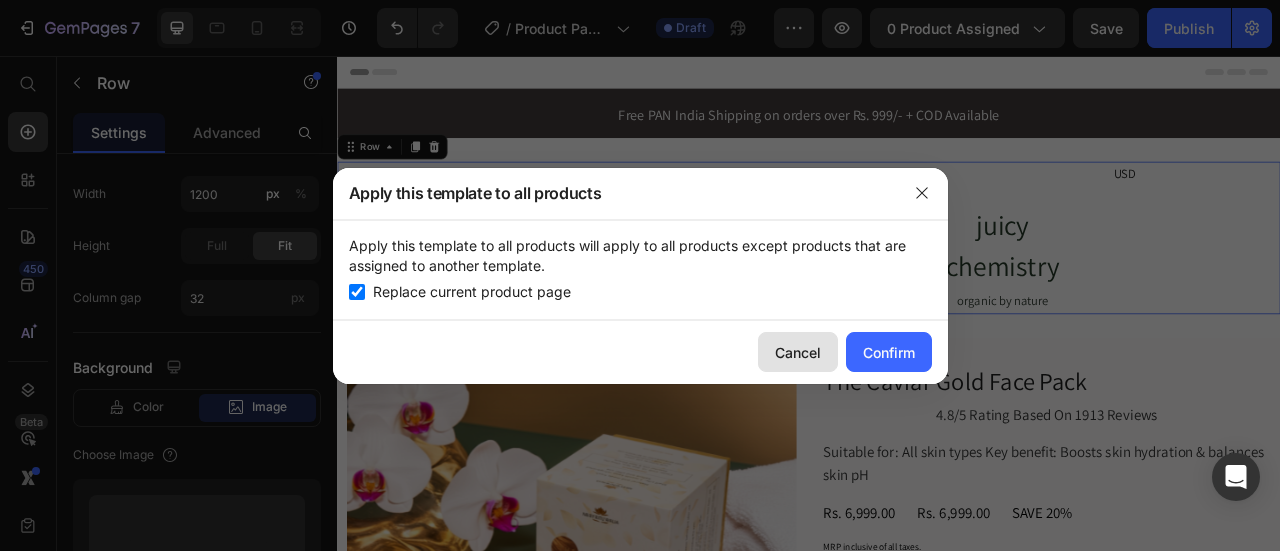 click on "Cancel" at bounding box center (798, 352) 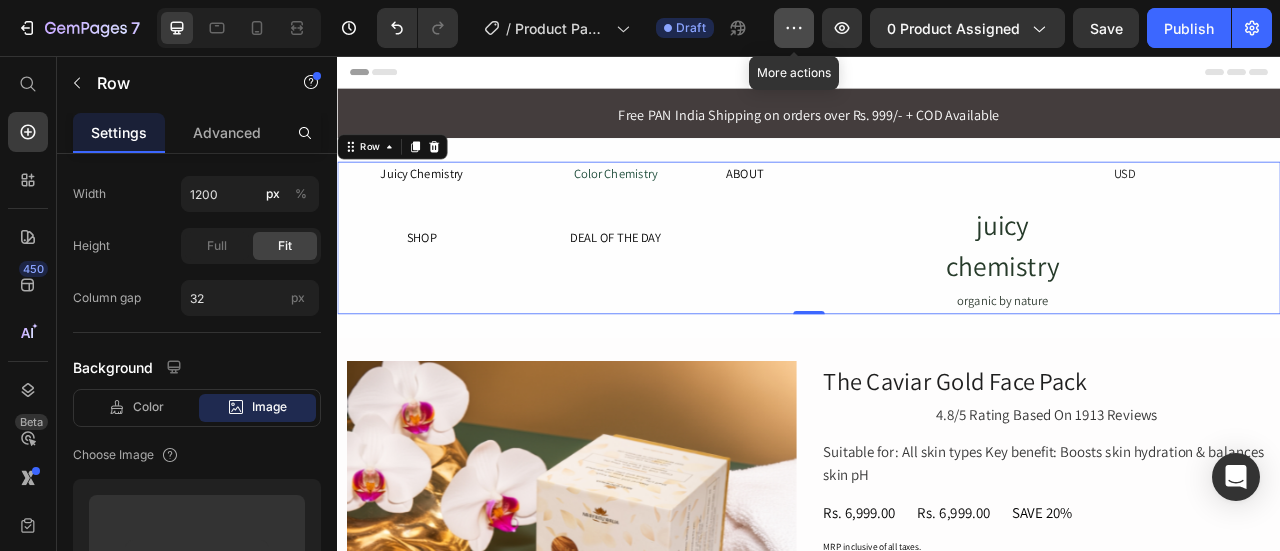click 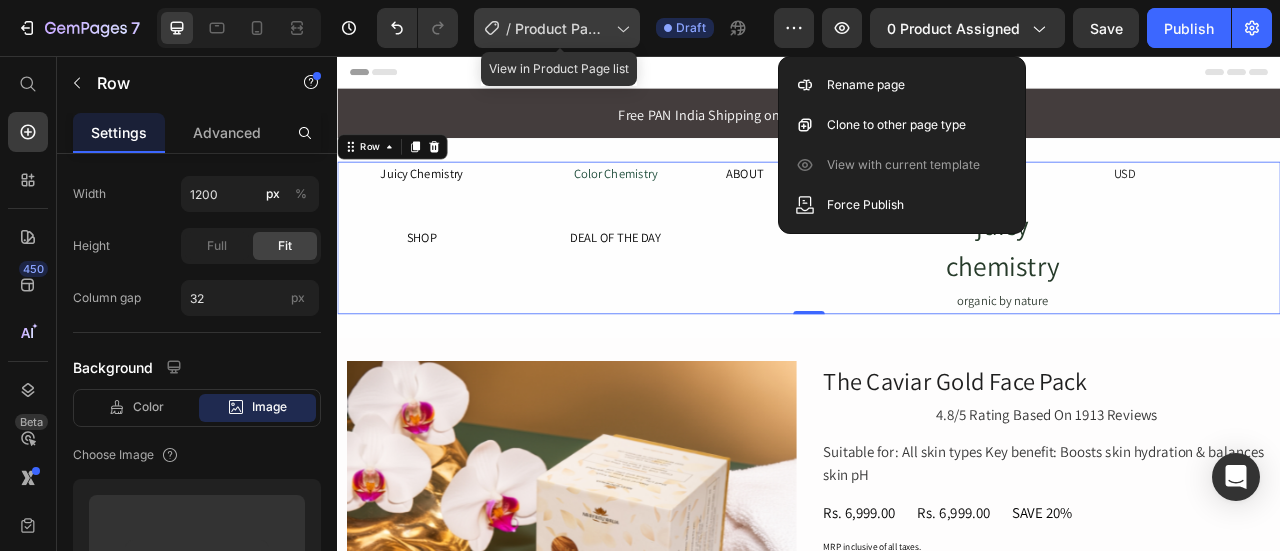 click 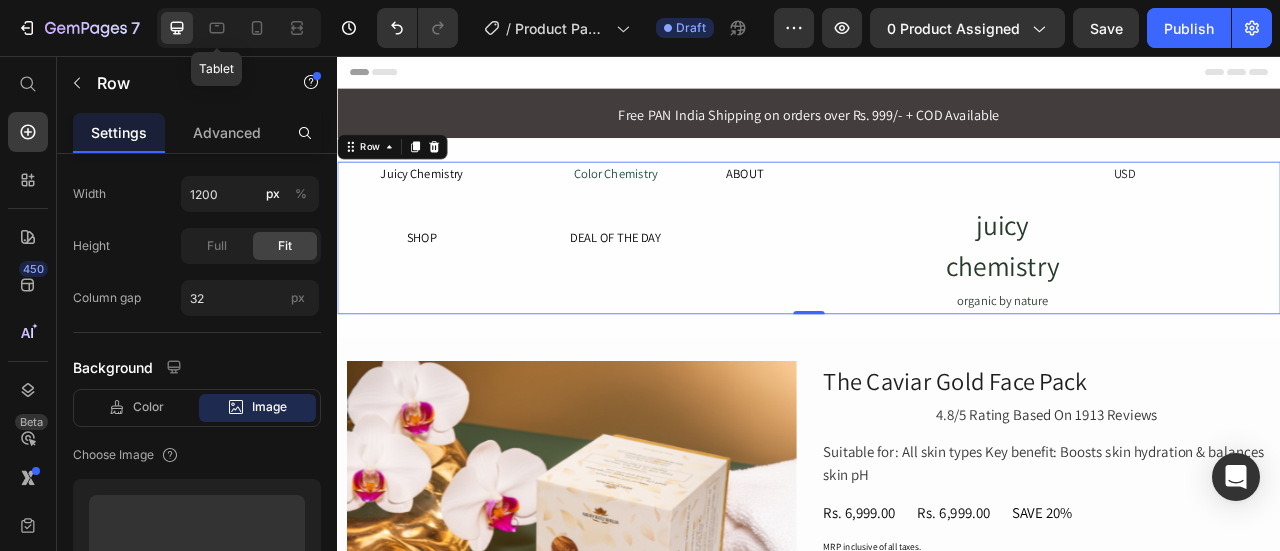 drag, startPoint x: 217, startPoint y: 33, endPoint x: 234, endPoint y: 49, distance: 23.345236 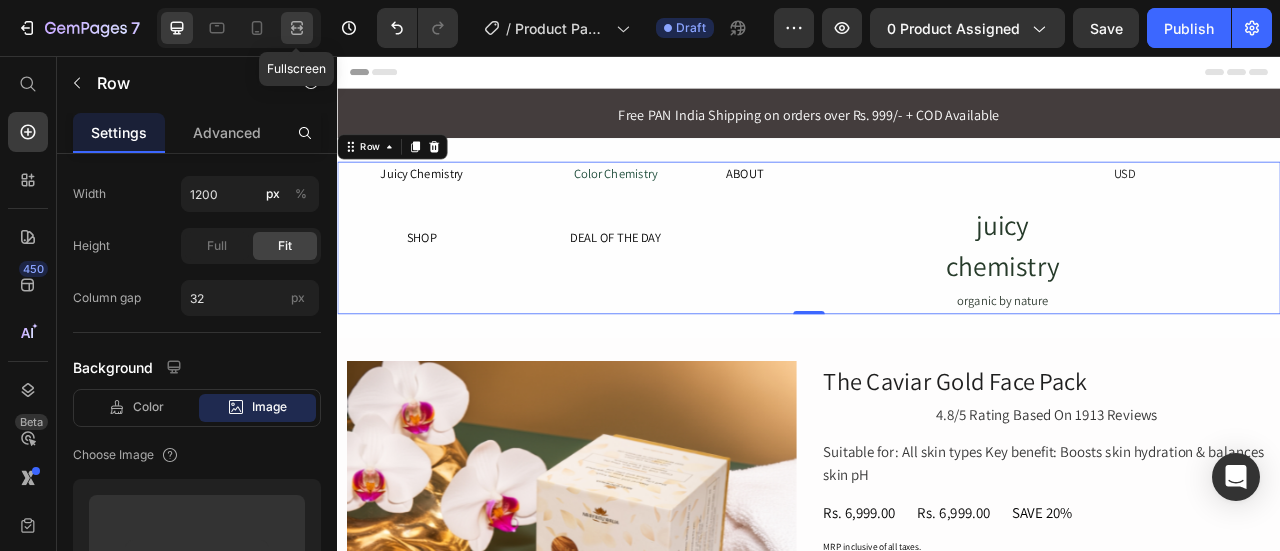 click 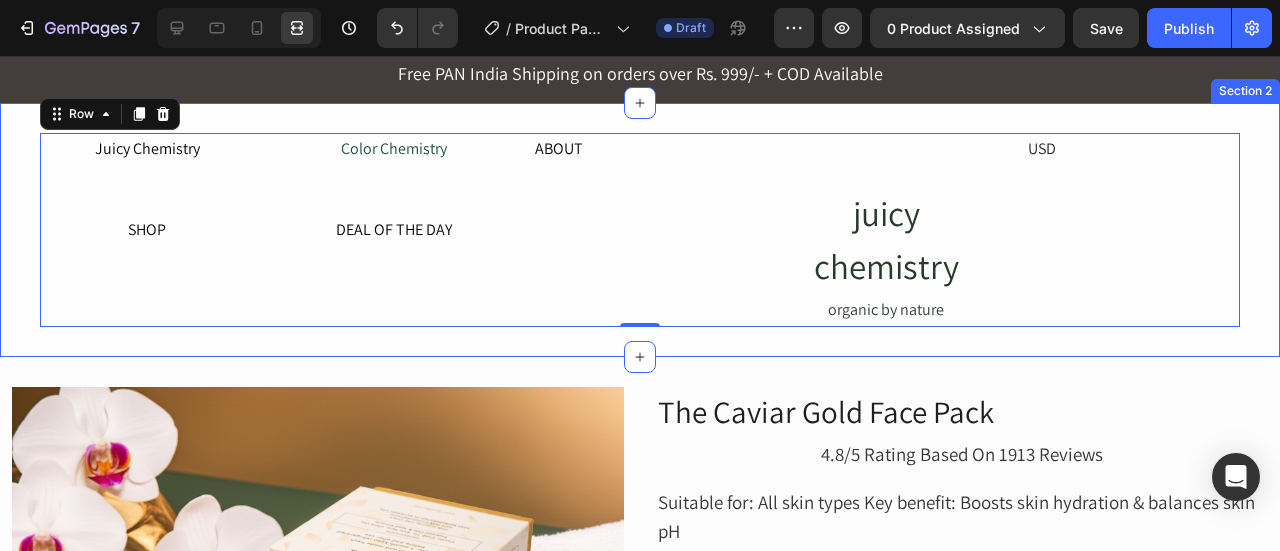 scroll, scrollTop: 53, scrollLeft: 0, axis: vertical 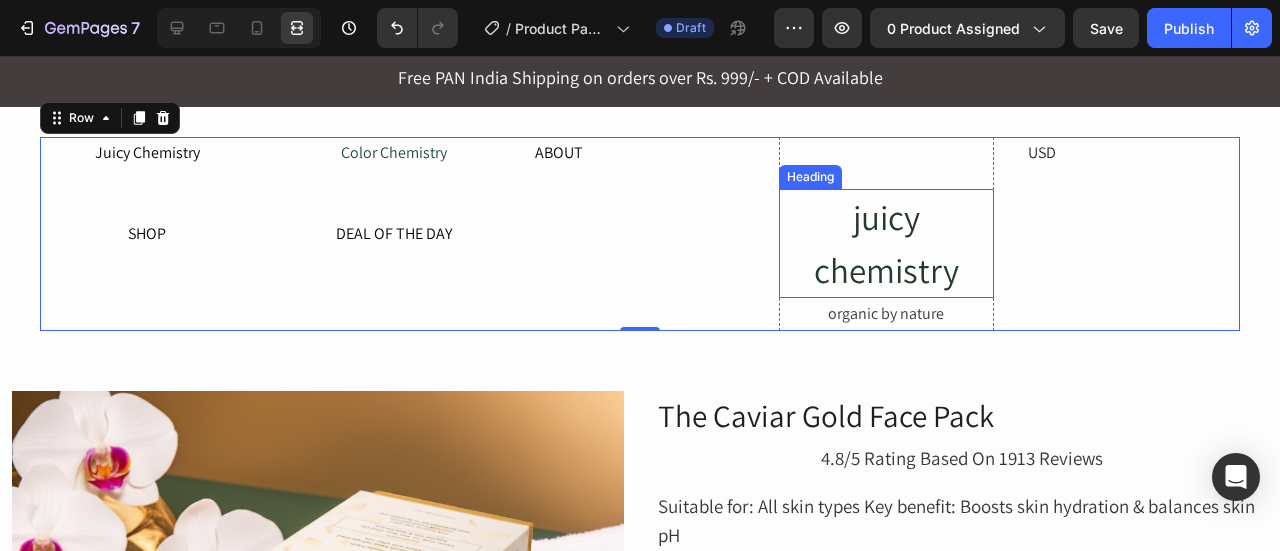 click on "juicy chemistry" at bounding box center [886, 243] 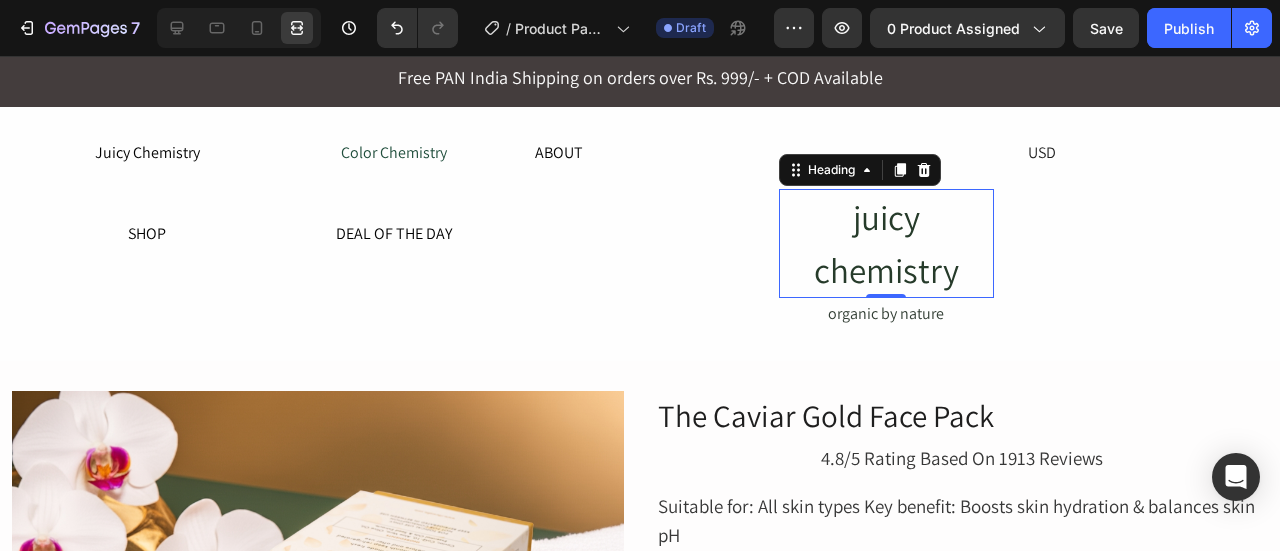 scroll, scrollTop: 0, scrollLeft: 0, axis: both 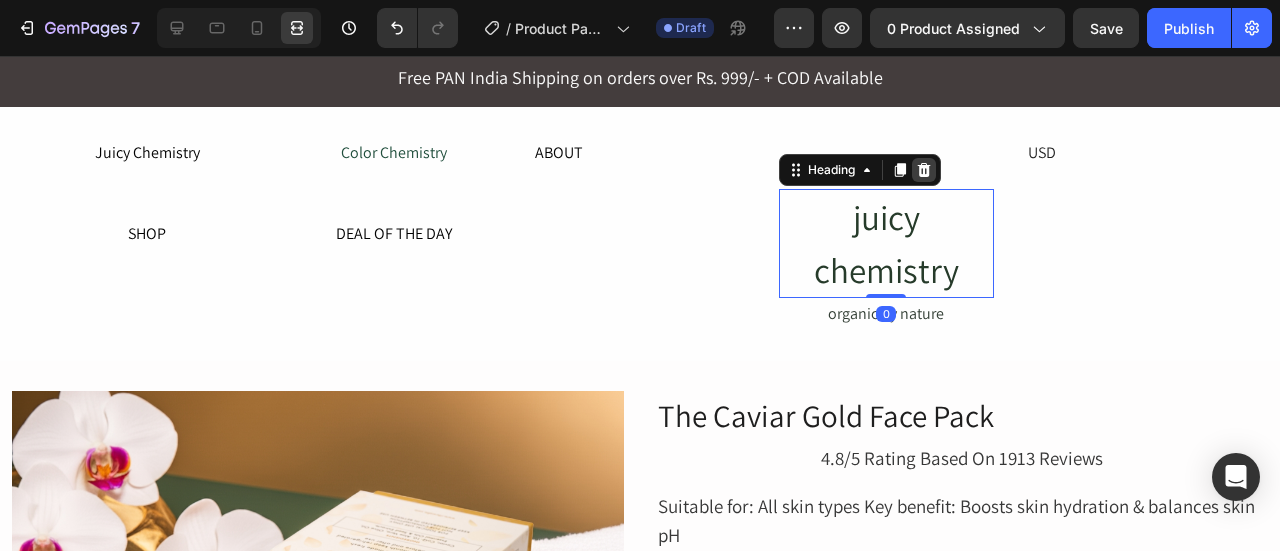 click 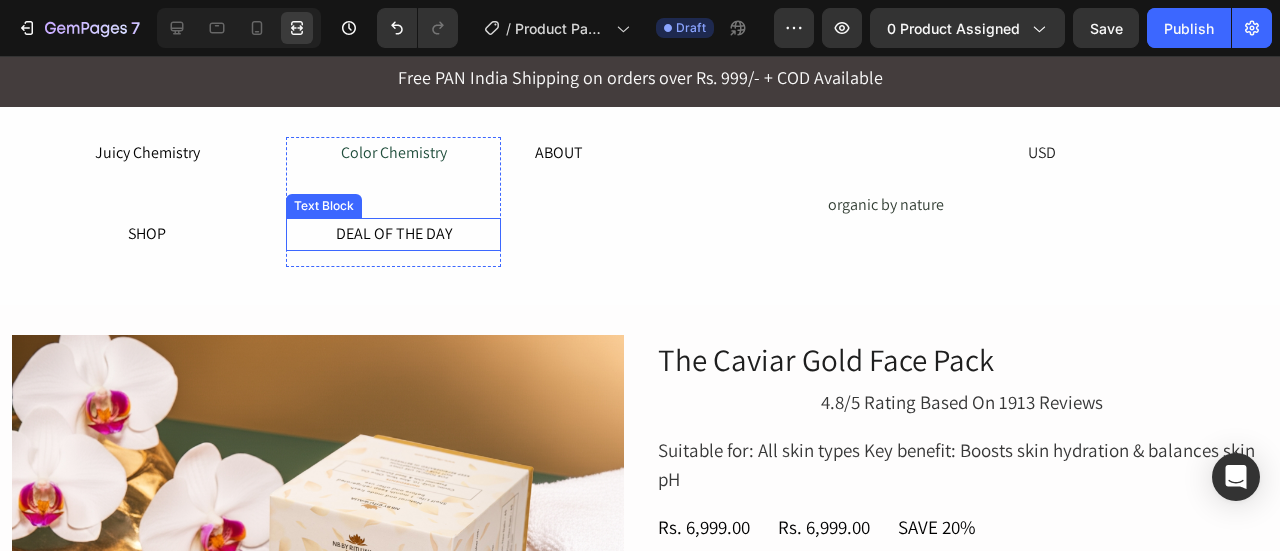 click on "DEAL OF THE DAY" at bounding box center (393, 234) 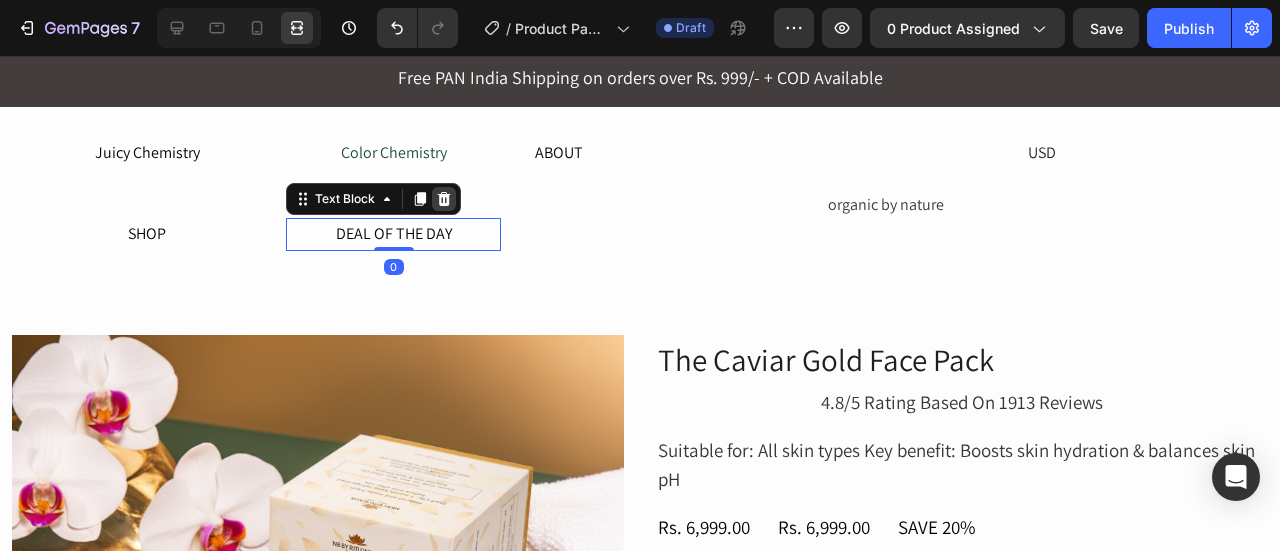 click 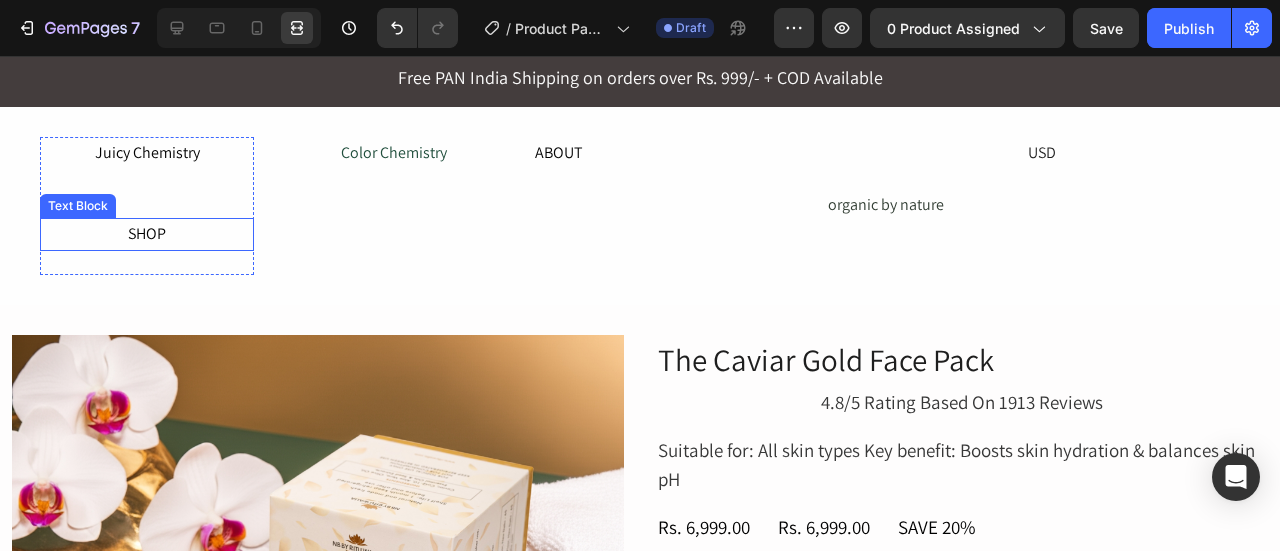 click on "SHOP" at bounding box center (147, 234) 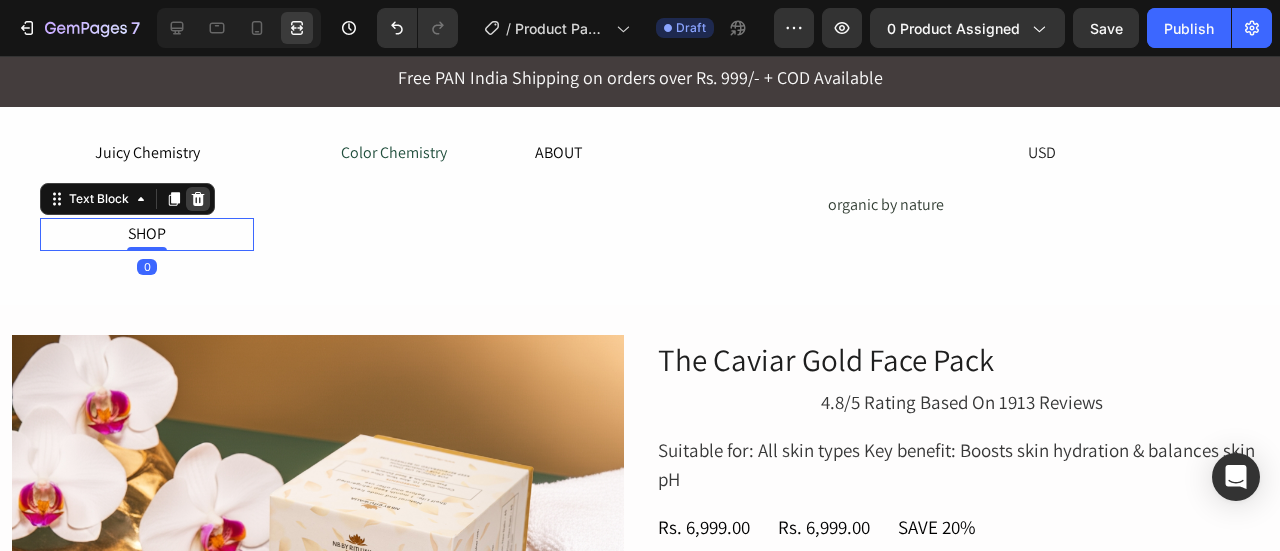 click 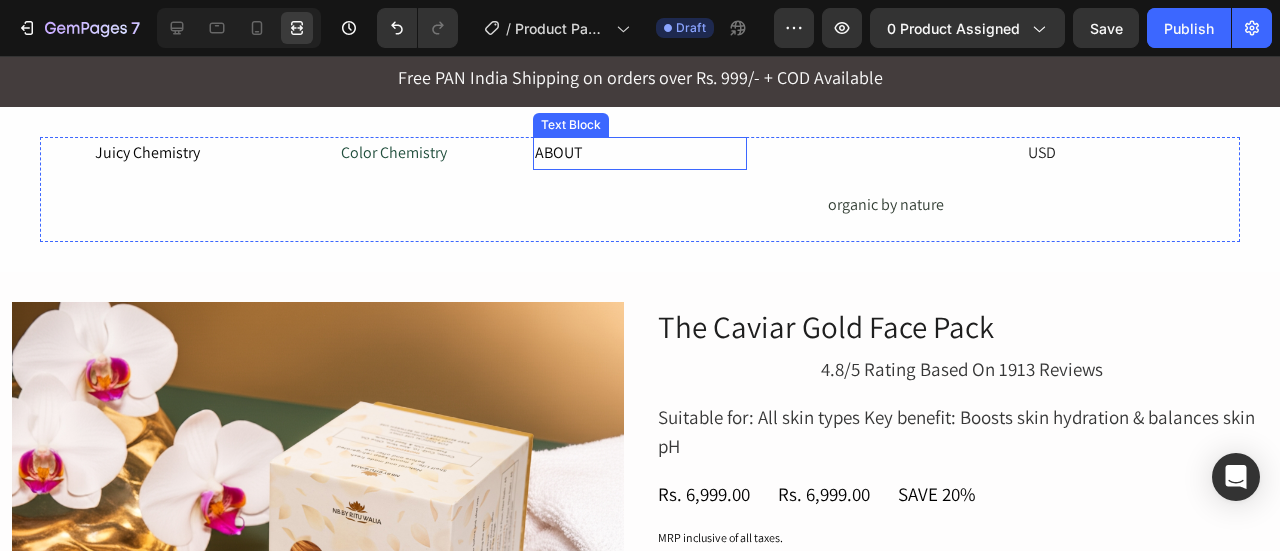 click on "ABOUT" at bounding box center (640, 153) 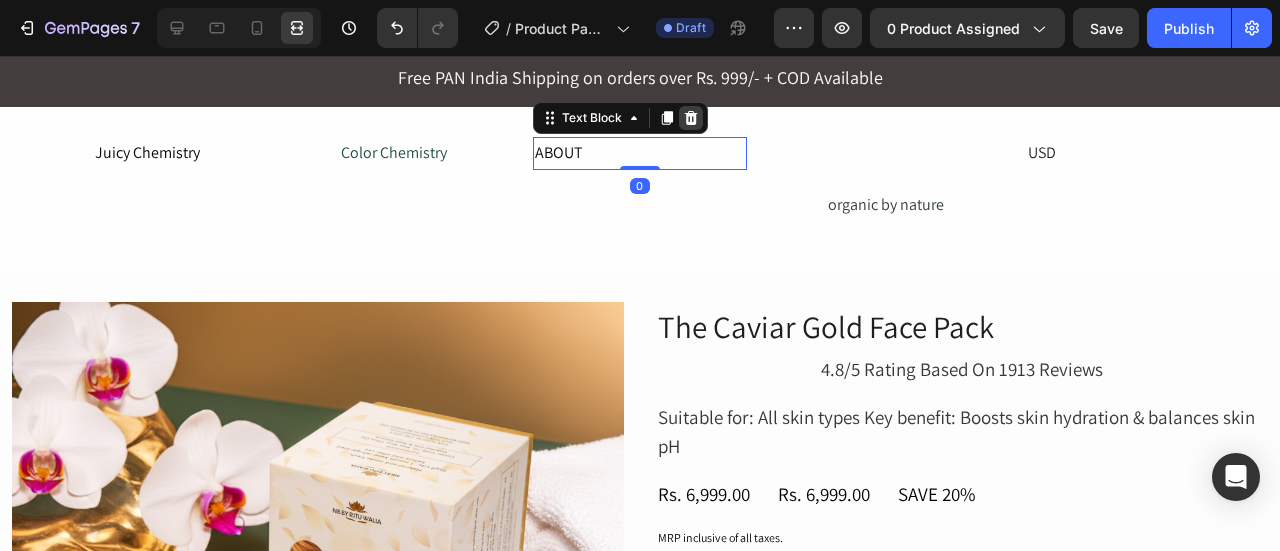 click 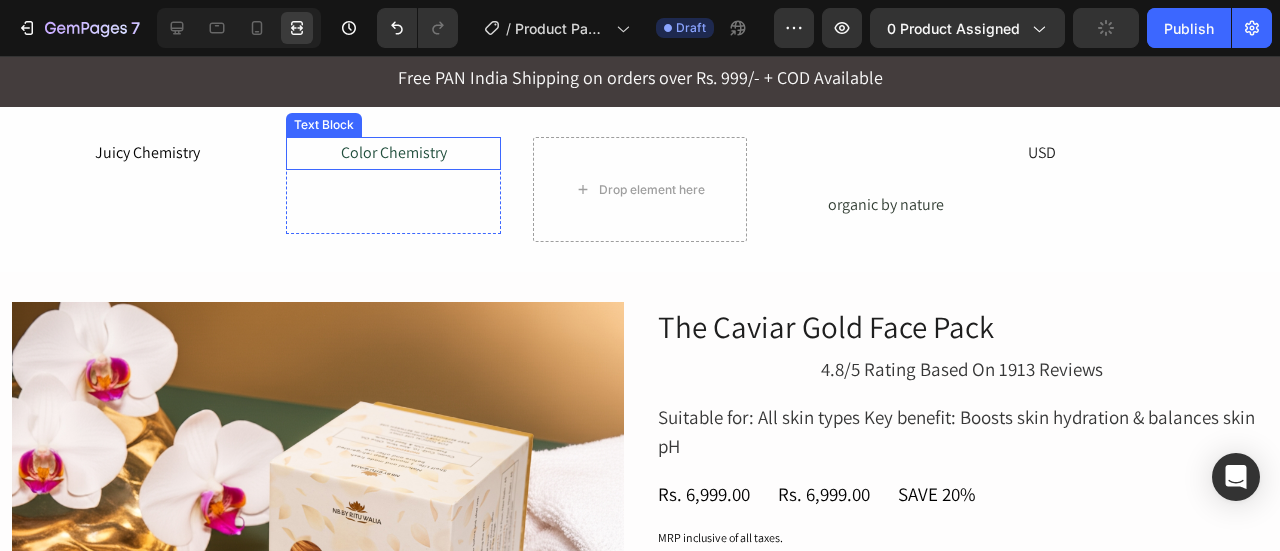 click on "Color Chemistry" at bounding box center [393, 153] 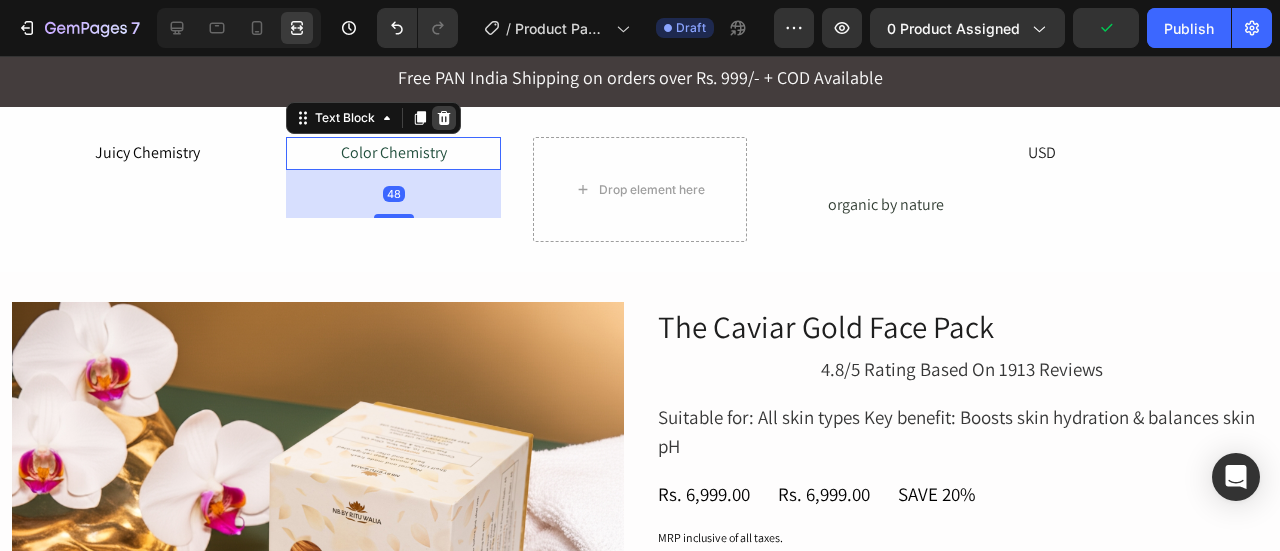 click 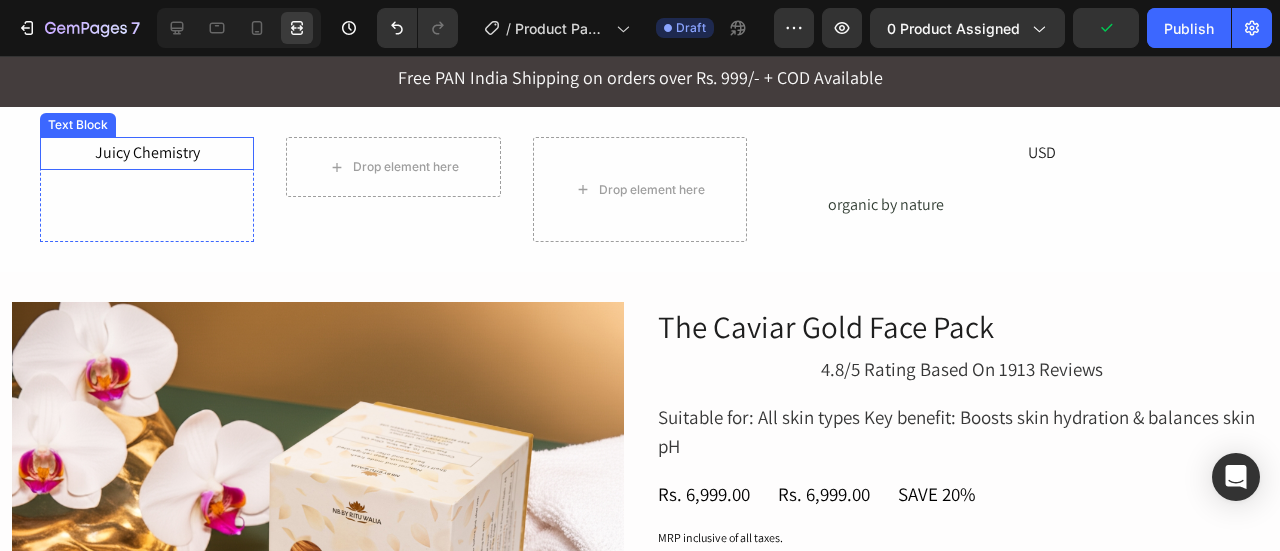 click on "Free PAN India Shipping on orders over Rs. 999/- + COD Available Text Block Row Section 1" at bounding box center [640, 75] 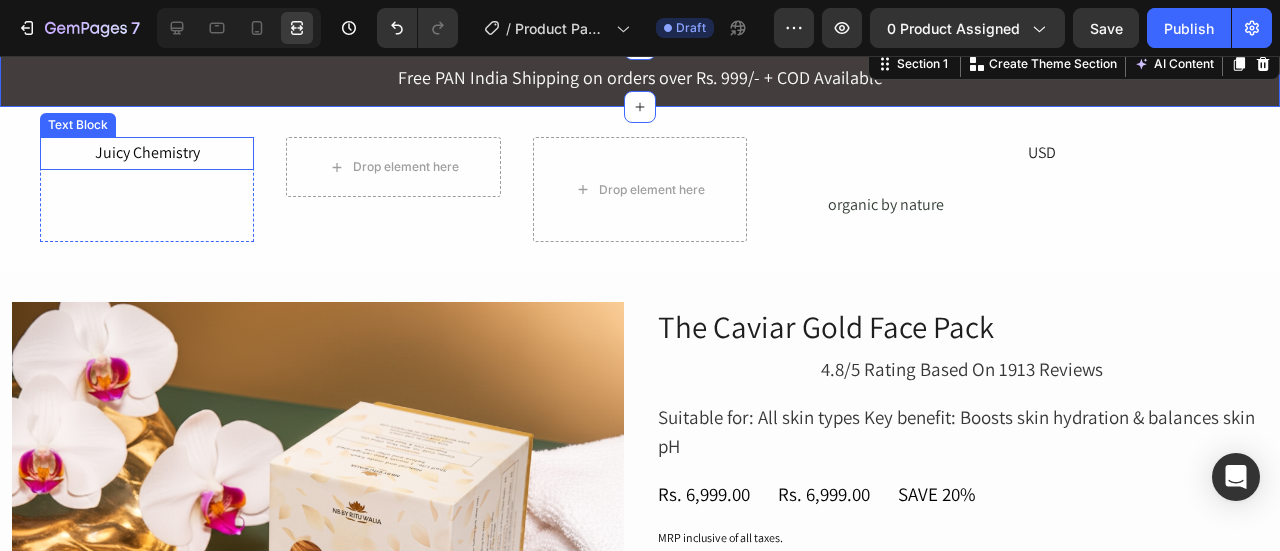 click on "Juicy Chemistry" at bounding box center (147, 153) 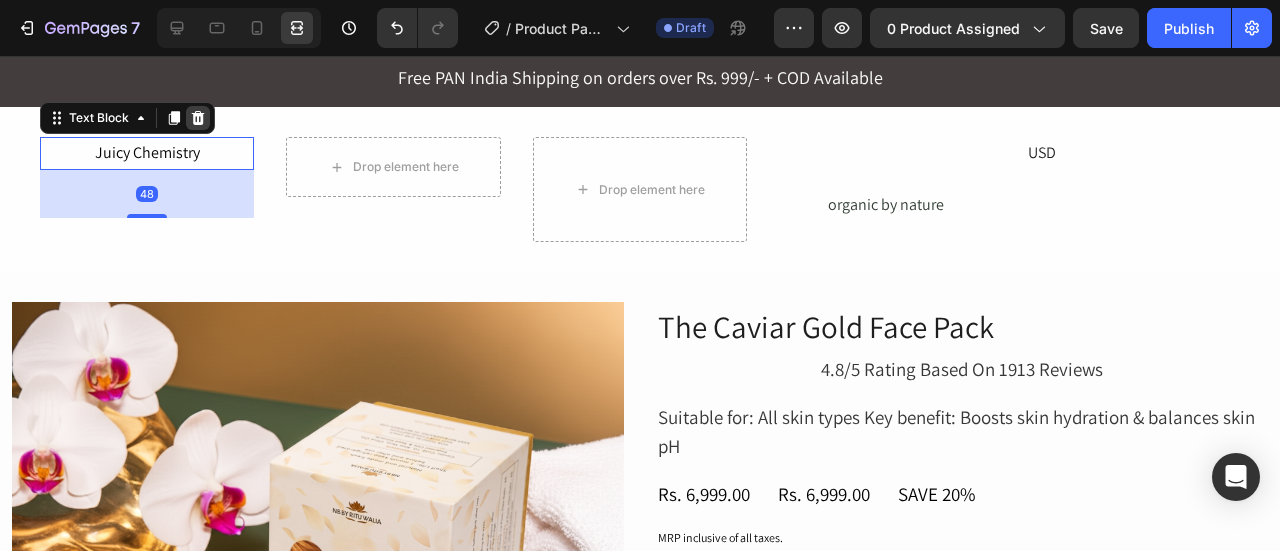 click 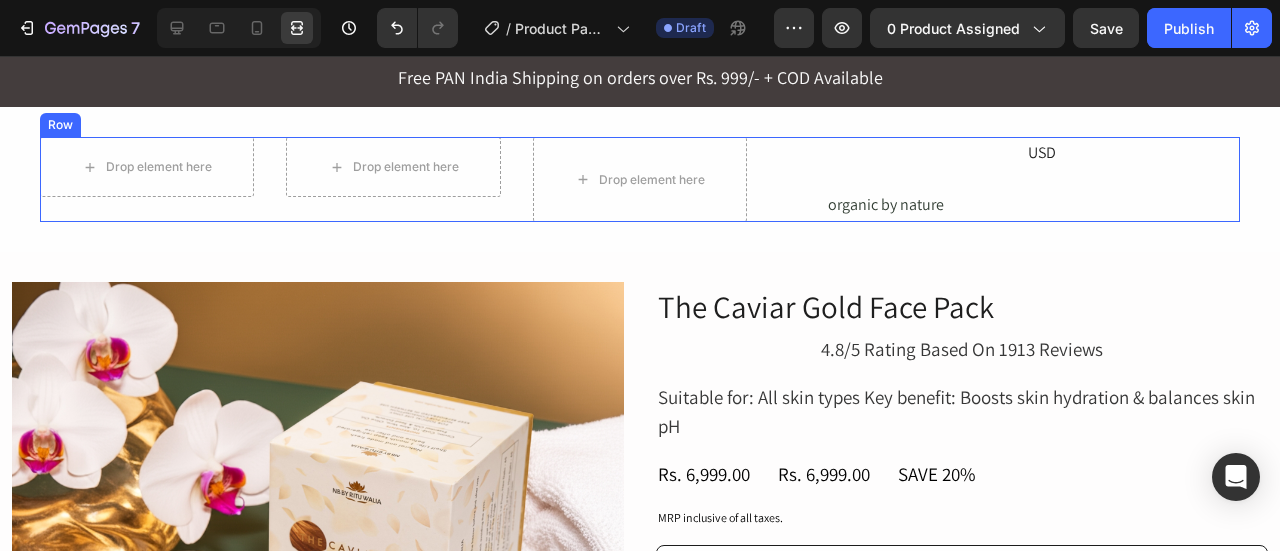 scroll, scrollTop: 44, scrollLeft: 0, axis: vertical 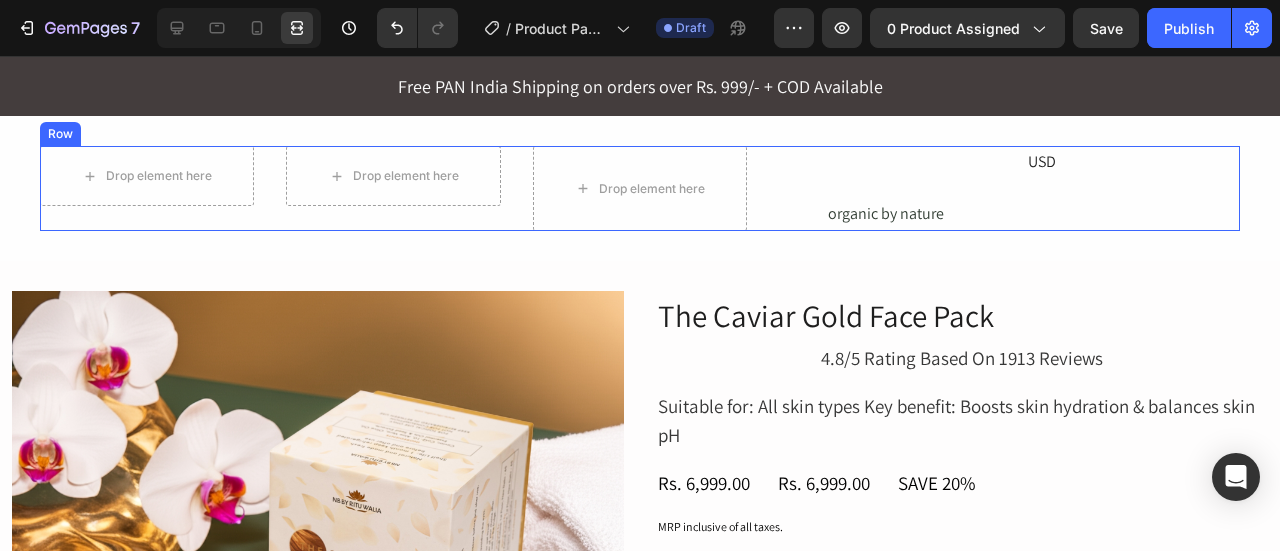 click on "USD Text Block" at bounding box center [1133, 188] 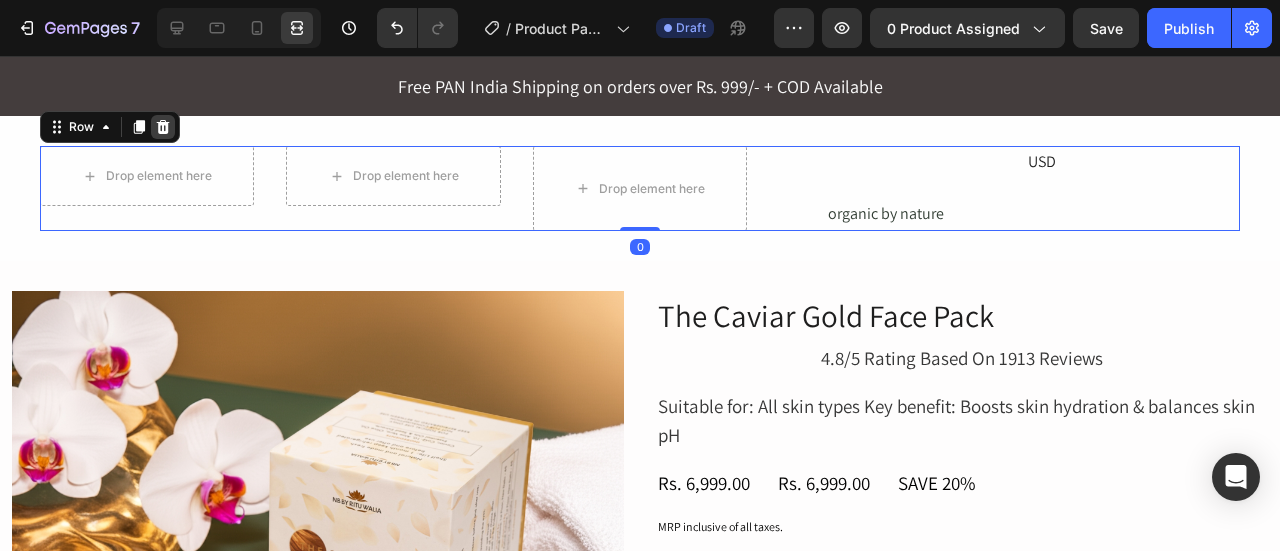 click 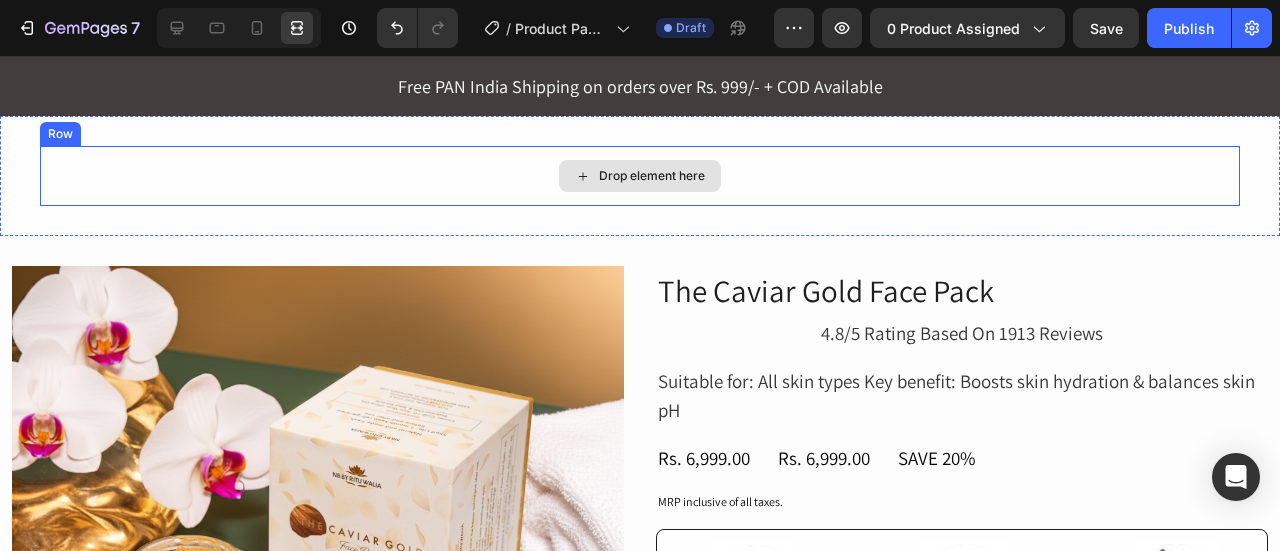 click on "Drop element here" at bounding box center (640, 176) 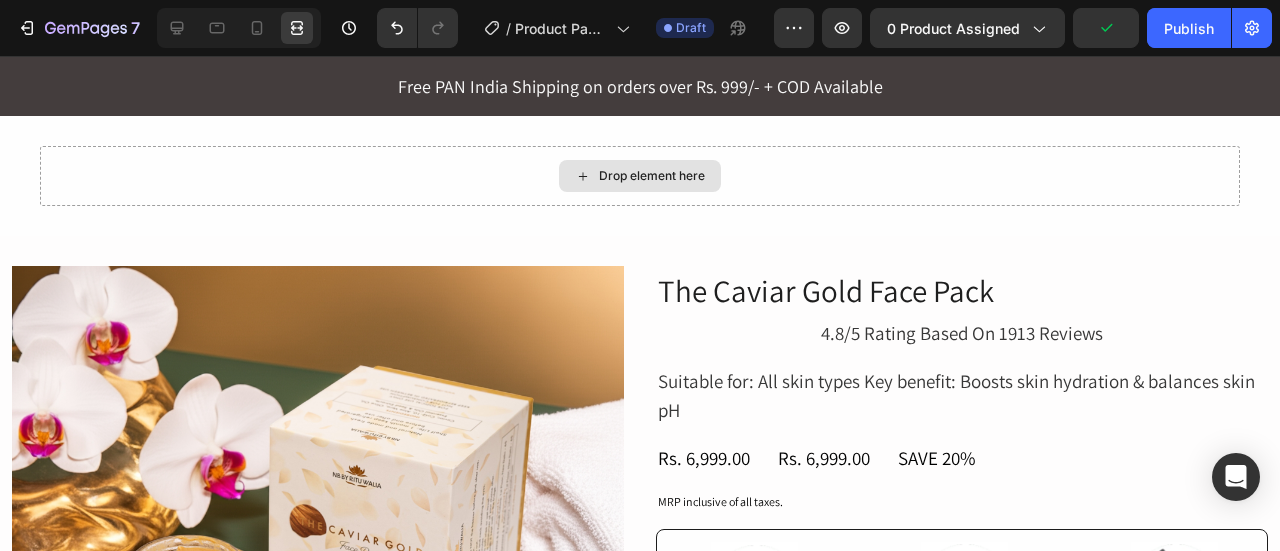 click on "Drop element here" at bounding box center (640, 176) 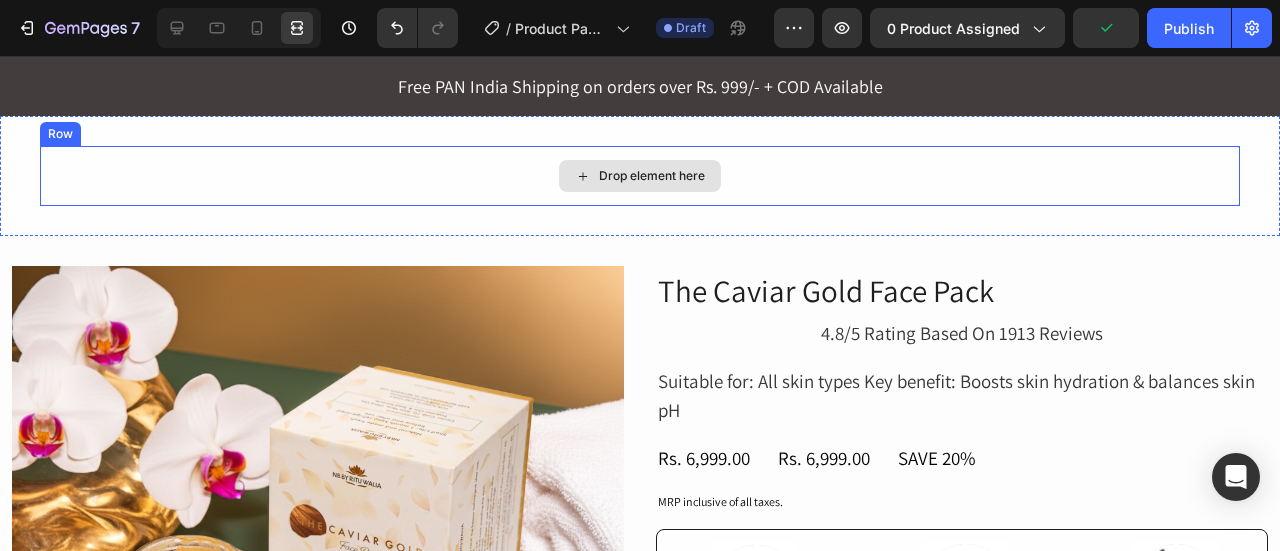 click 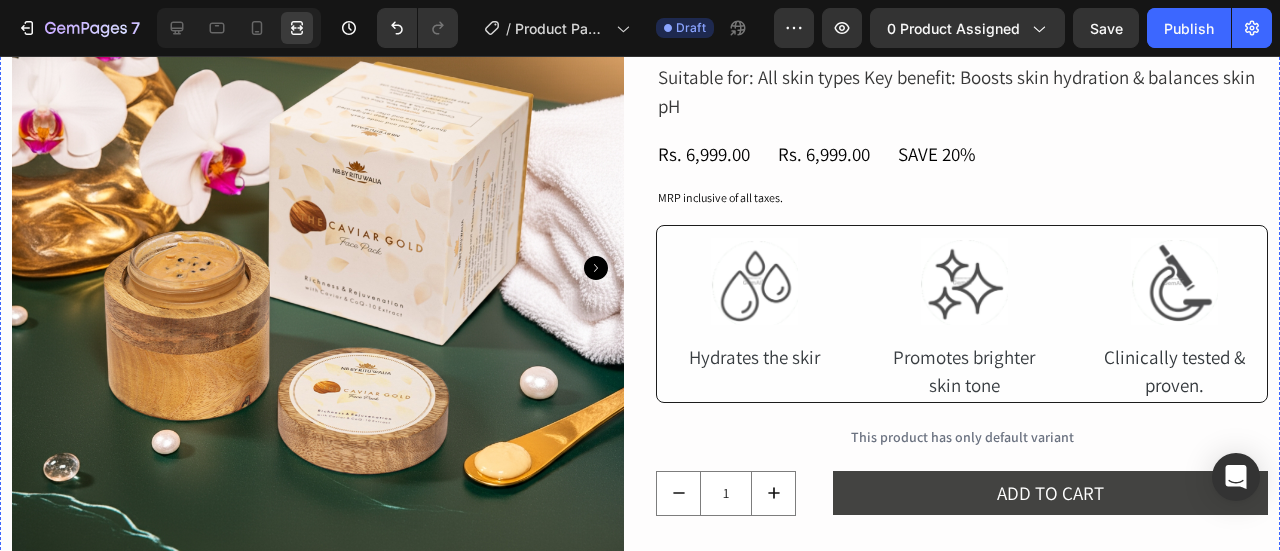 scroll, scrollTop: 0, scrollLeft: 0, axis: both 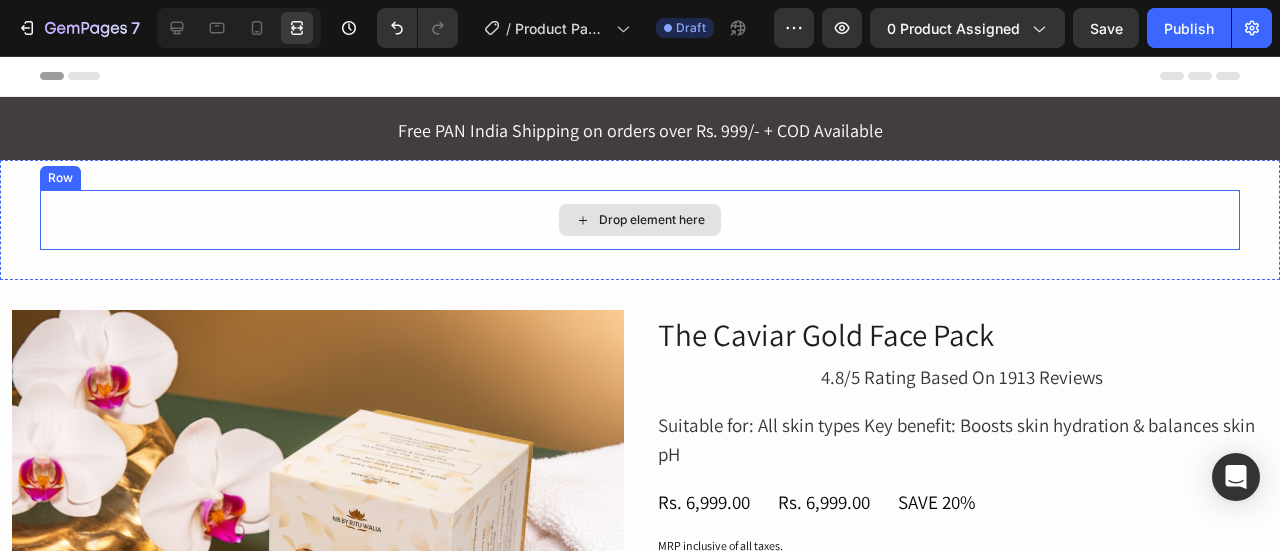 click 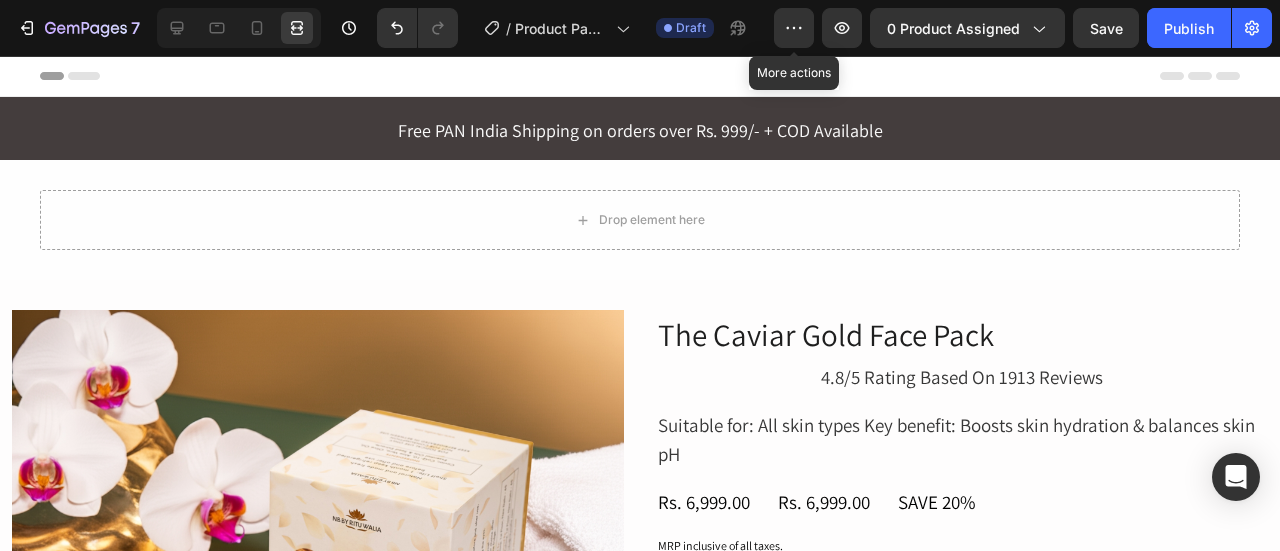 drag, startPoint x: 811, startPoint y: 86, endPoint x: 856, endPoint y: 80, distance: 45.39824 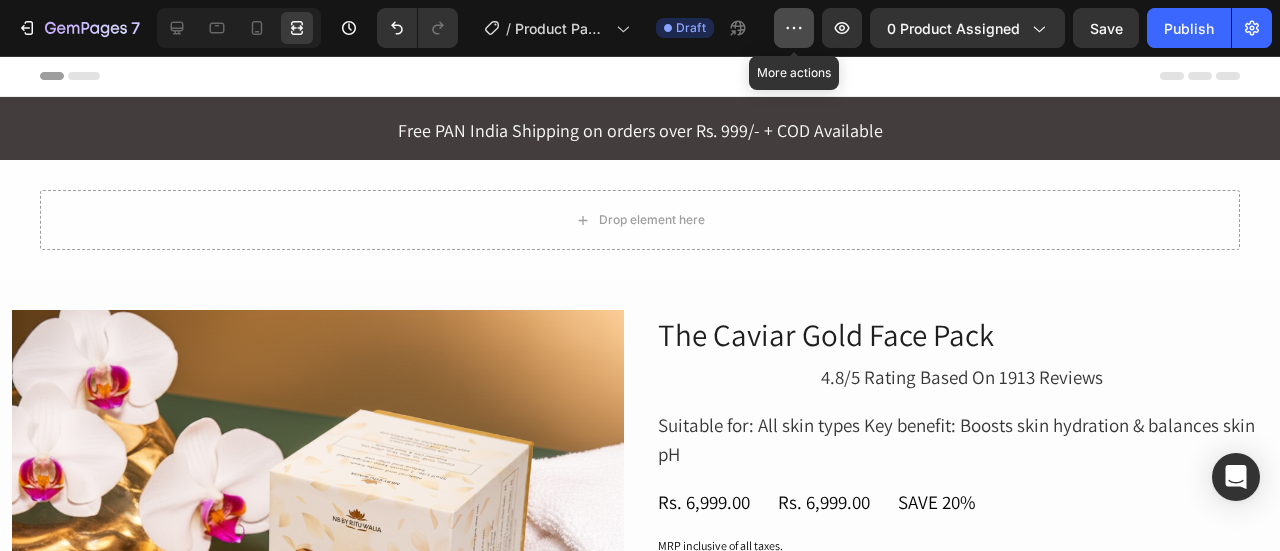 click 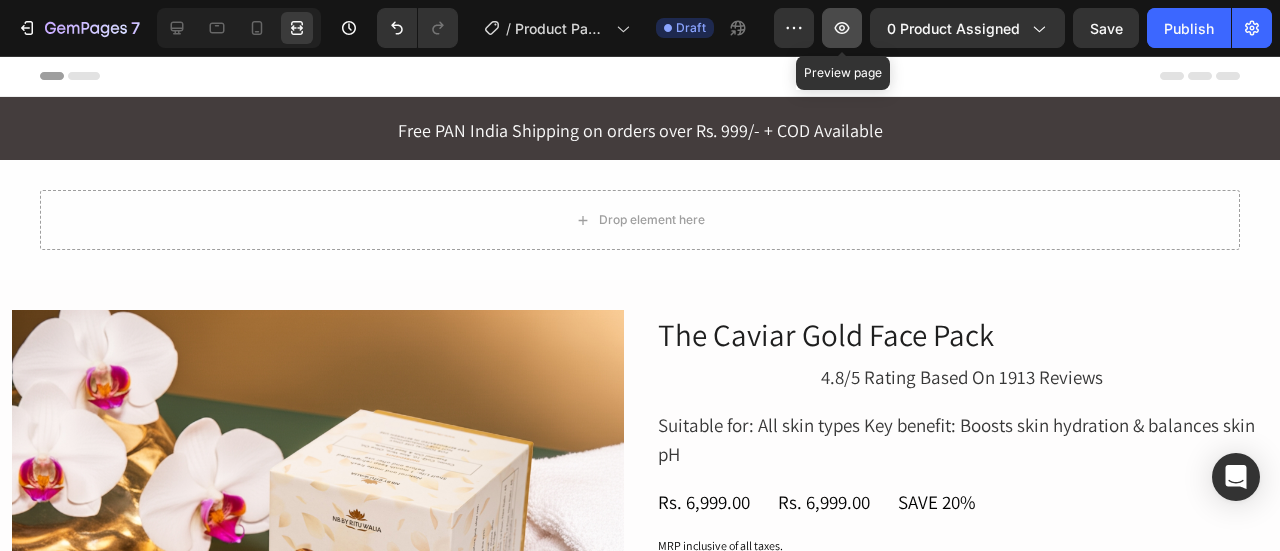 click 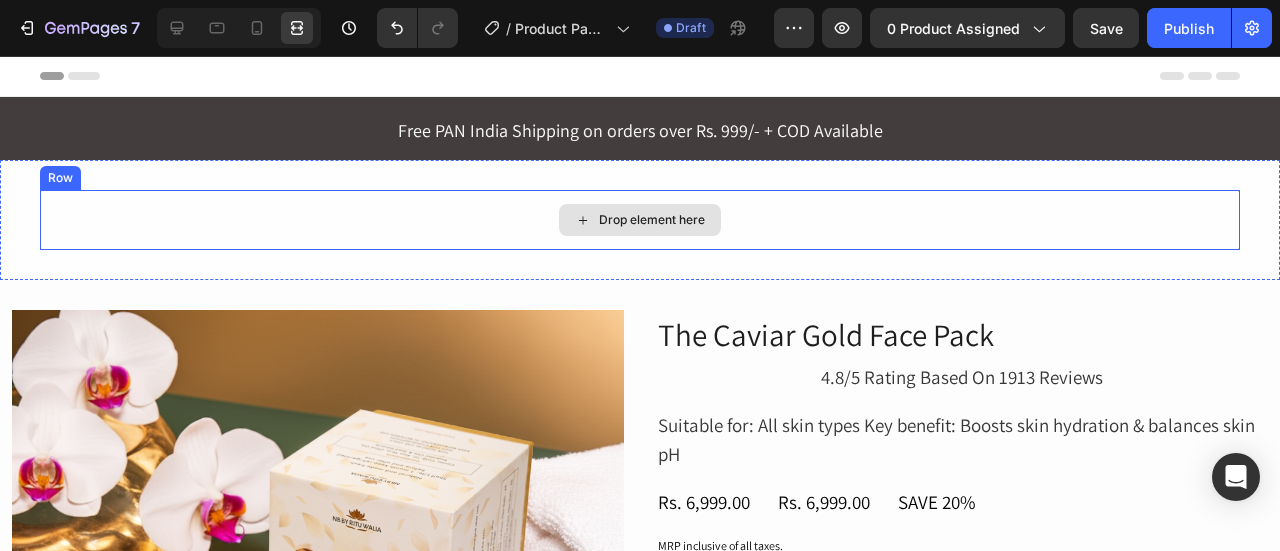 click on "Drop element here" at bounding box center (640, 220) 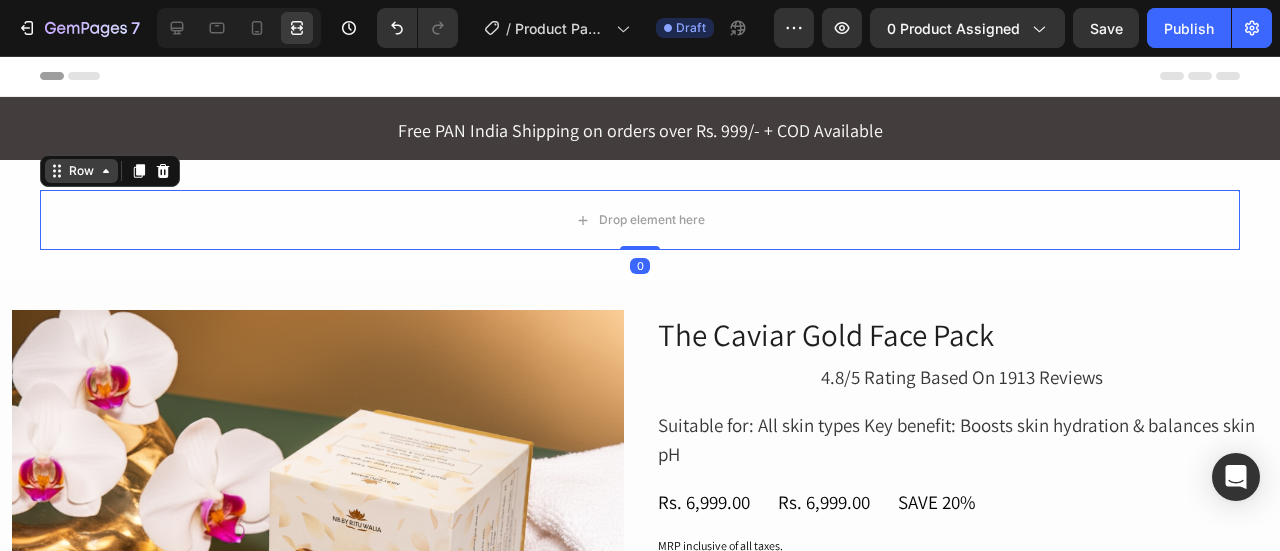 click 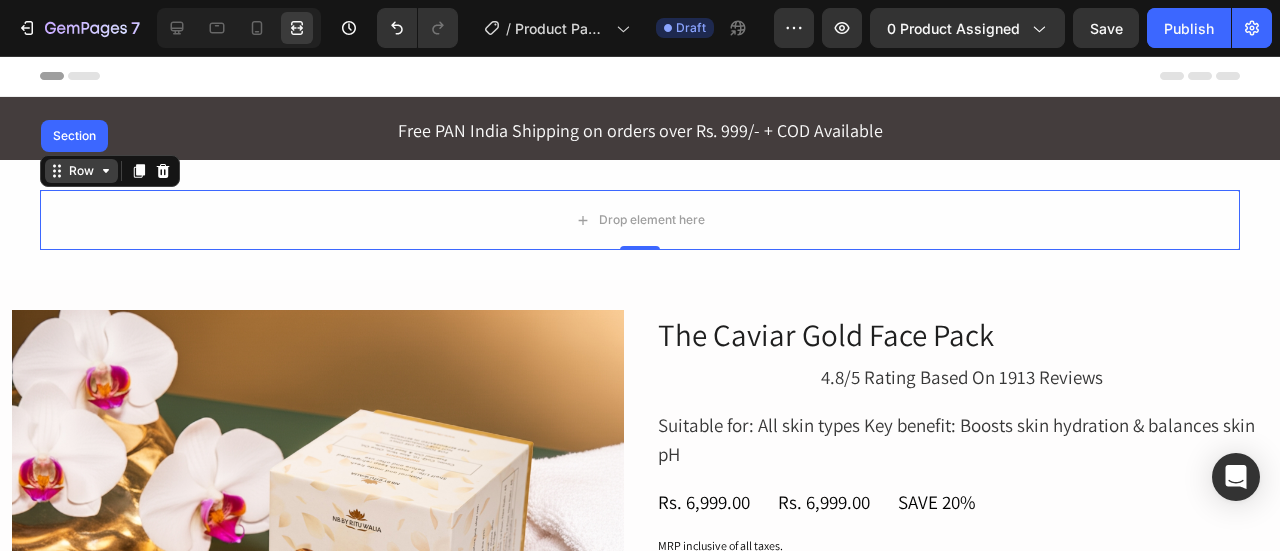 click on "Row" at bounding box center [81, 171] 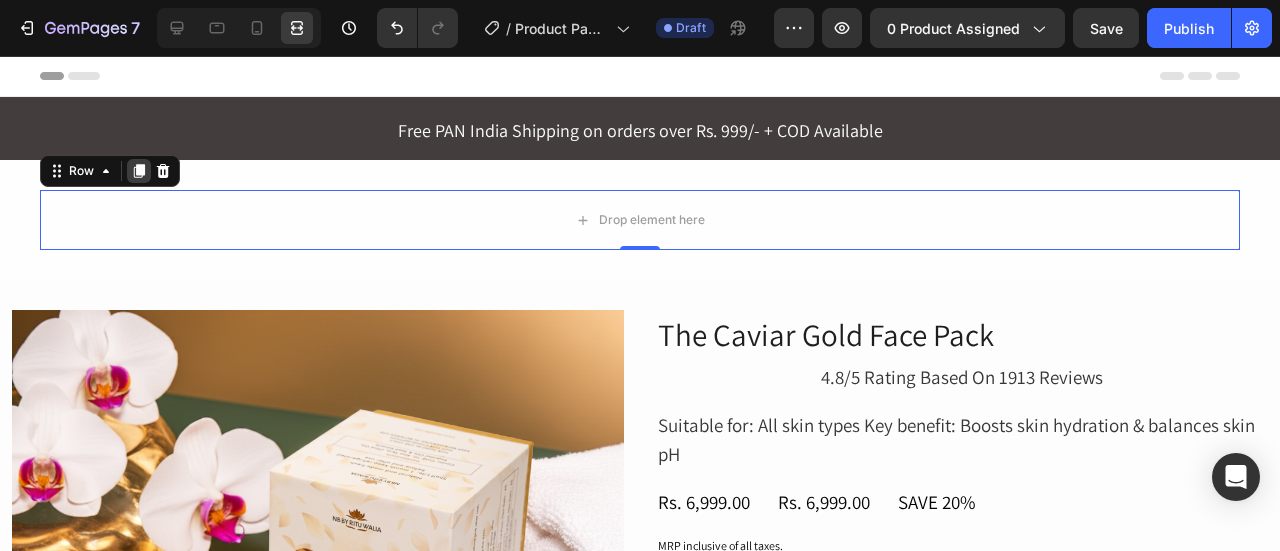 click 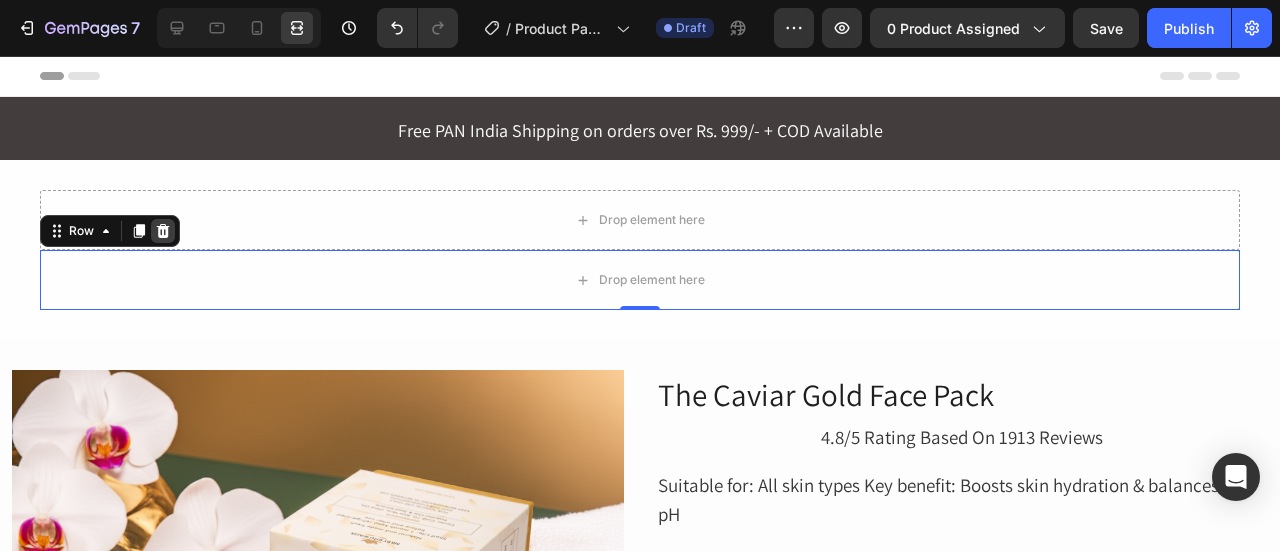 click 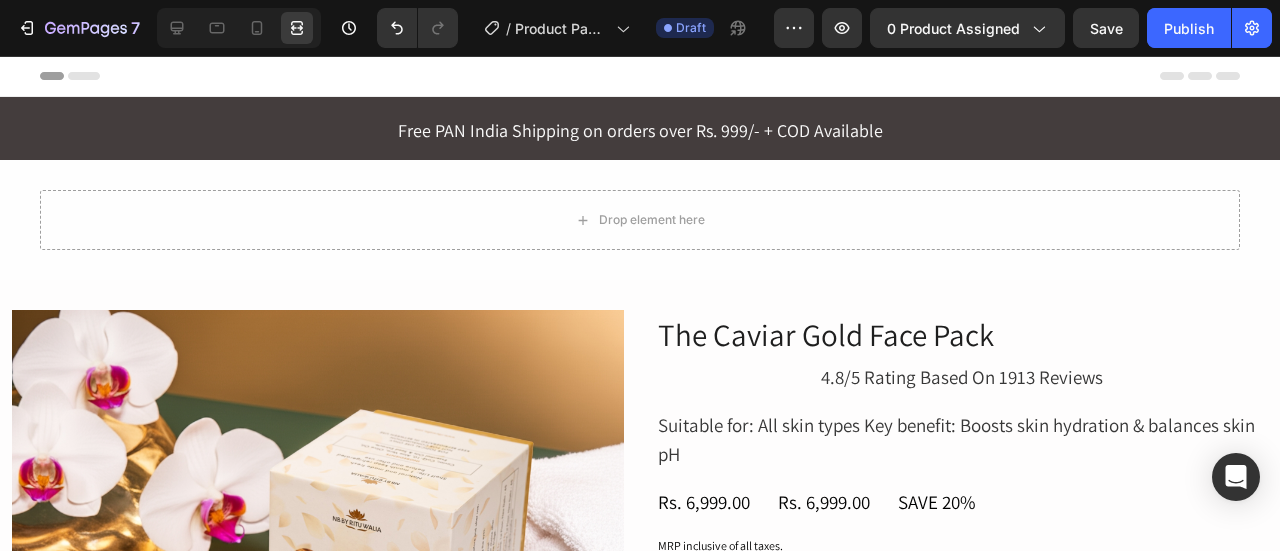 click on "Header" at bounding box center [46, 76] 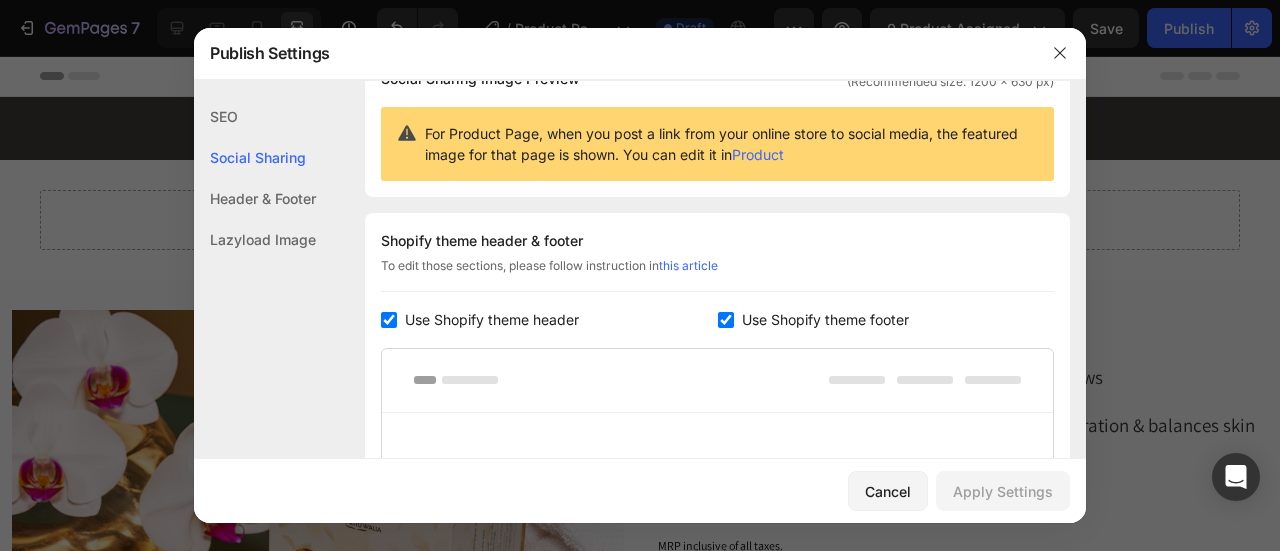 scroll, scrollTop: 181, scrollLeft: 0, axis: vertical 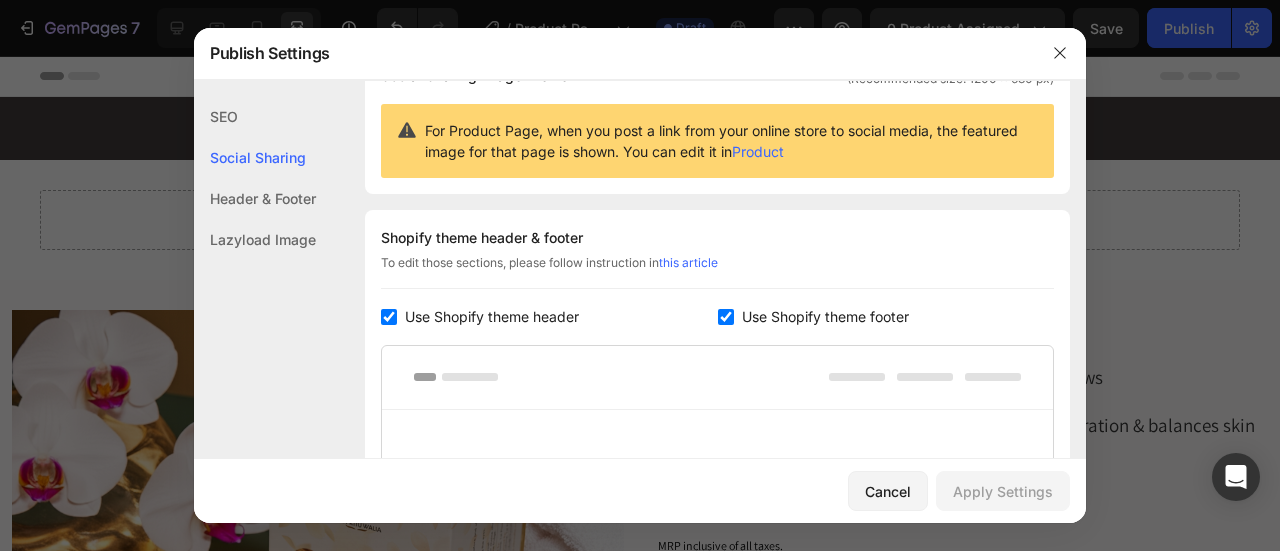 click on "Header & Footer" 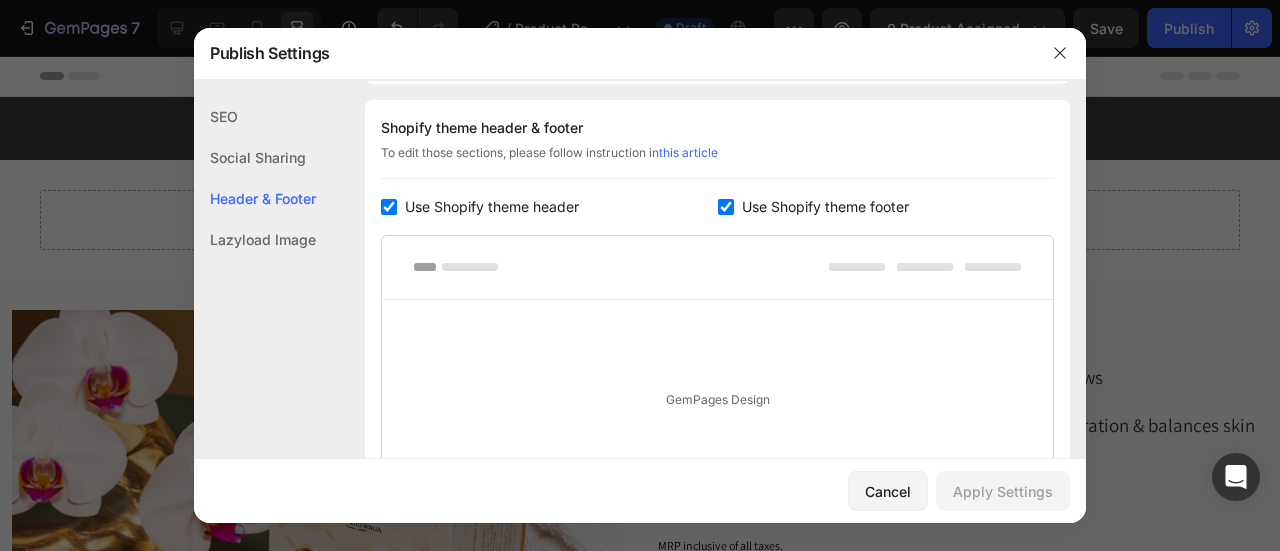 scroll, scrollTop: 559, scrollLeft: 0, axis: vertical 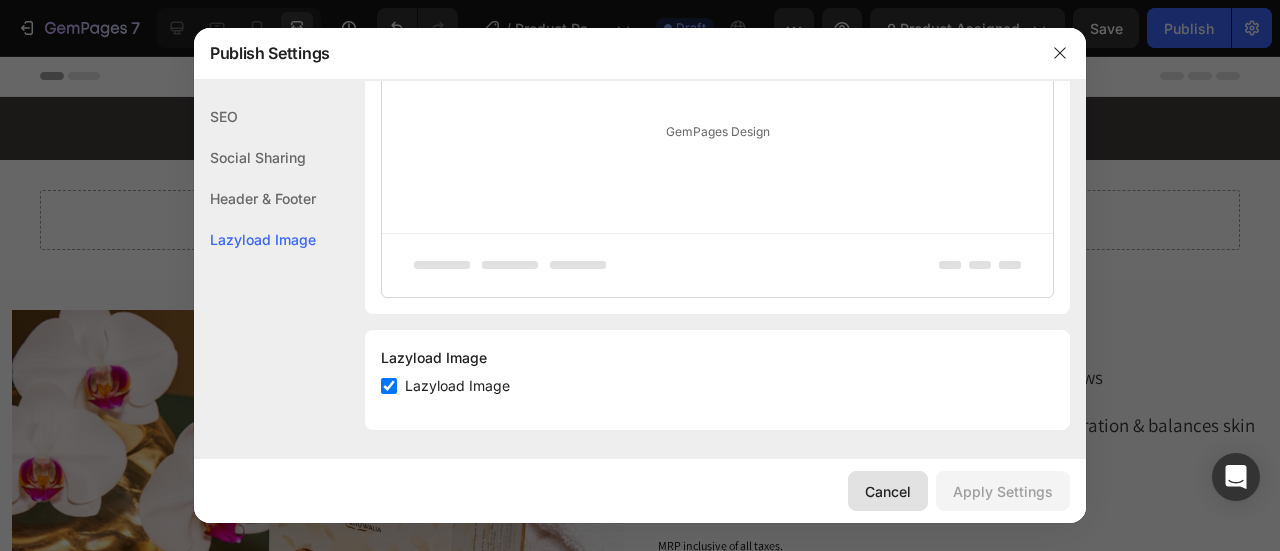click on "Cancel" at bounding box center (888, 491) 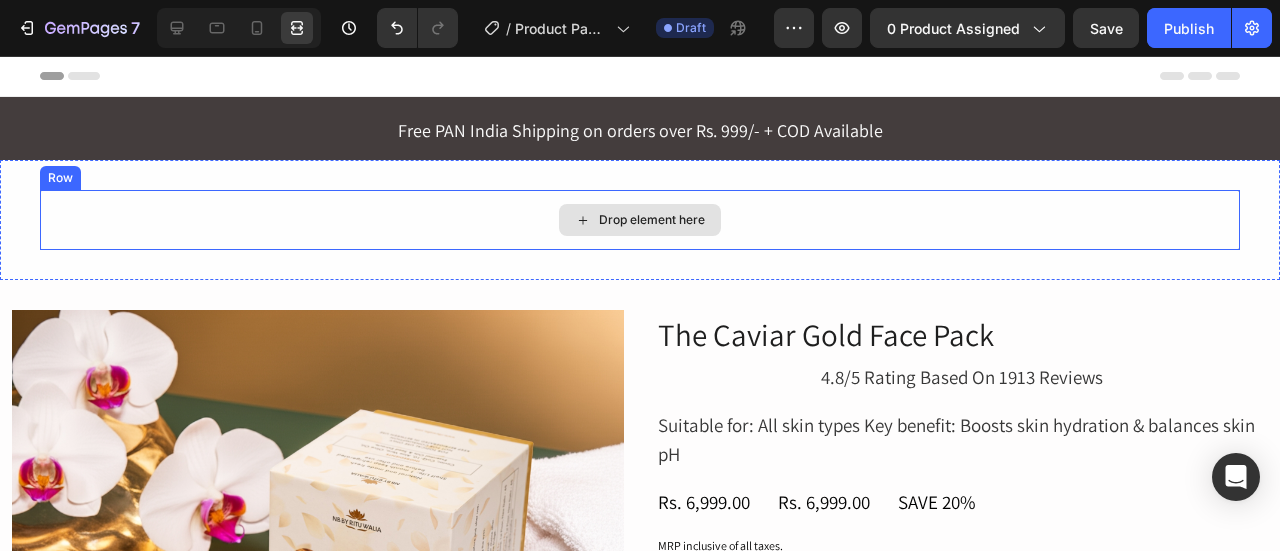 click on "Drop element here" at bounding box center [652, 220] 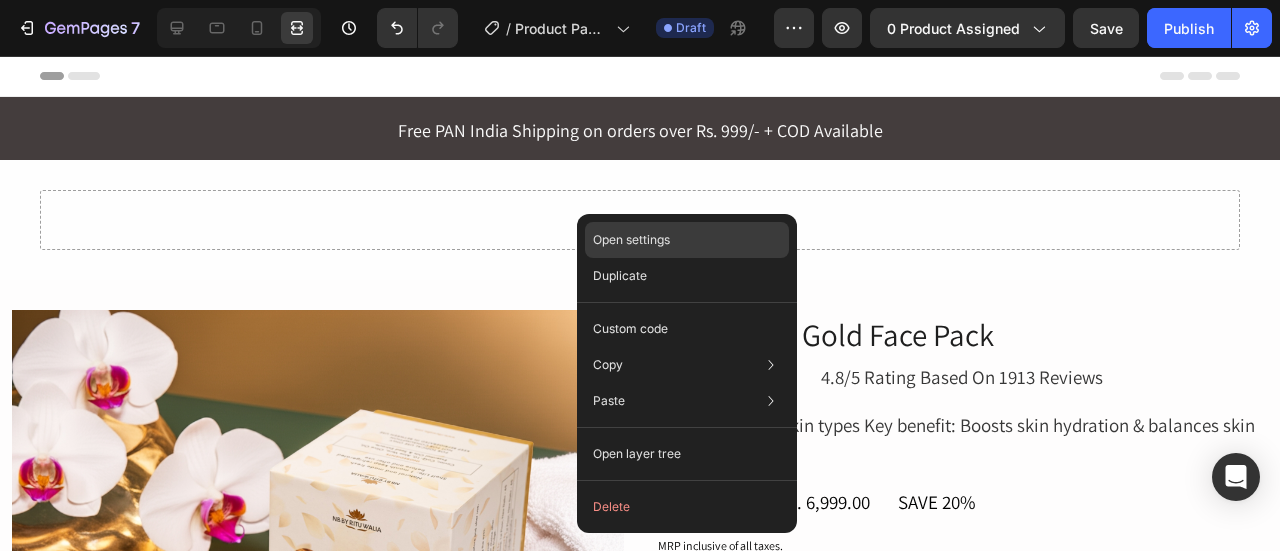 click on "Open settings" 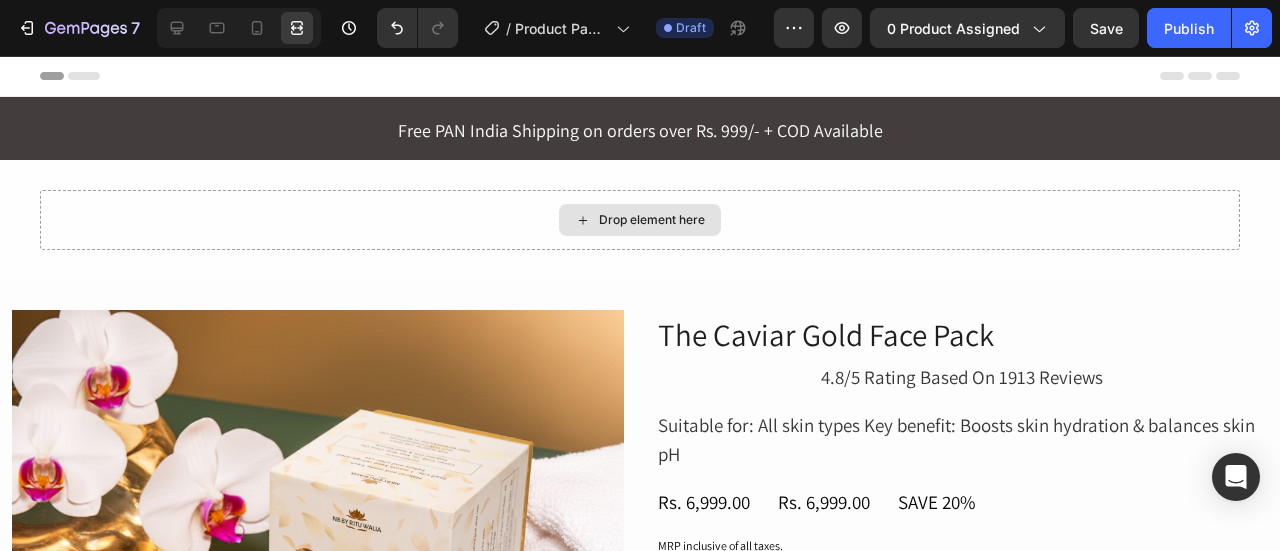 click on "Drop element here" at bounding box center [640, 220] 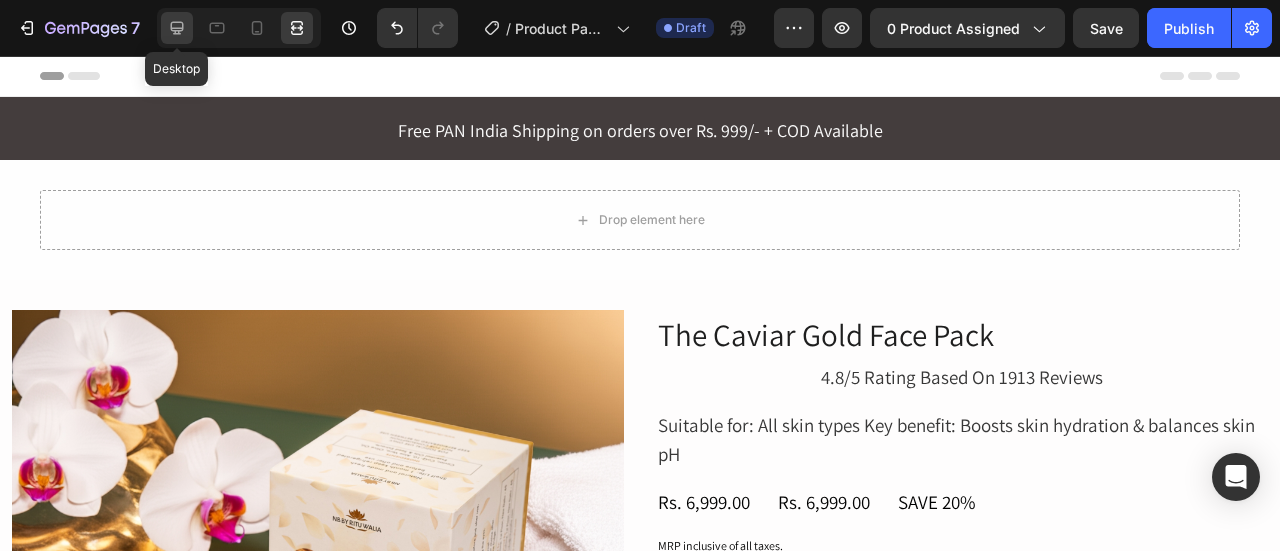 click 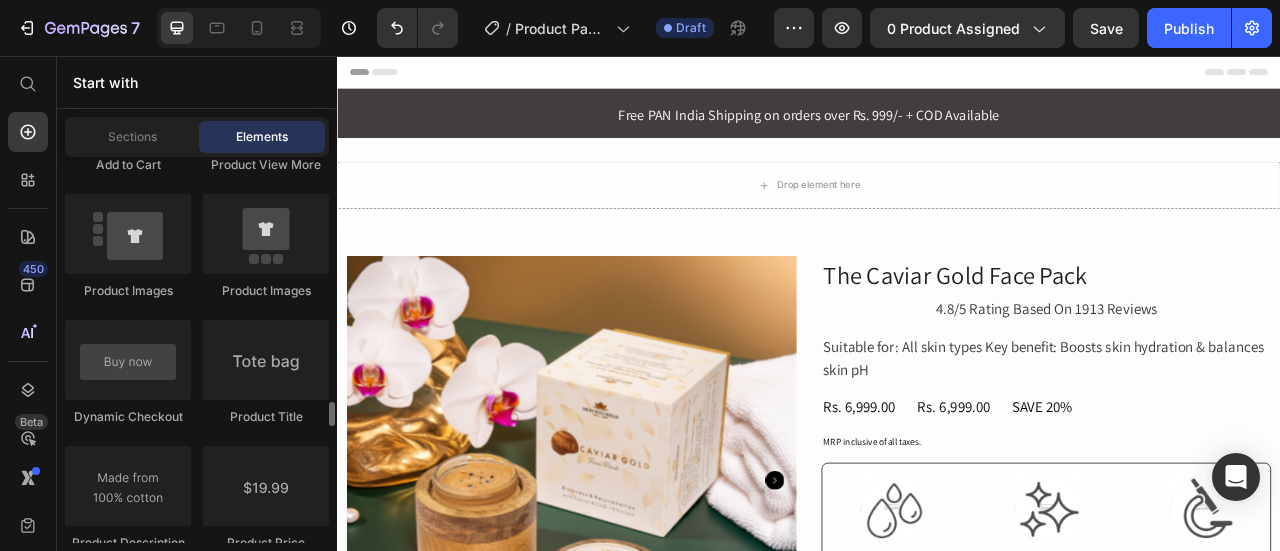 scroll, scrollTop: 3234, scrollLeft: 0, axis: vertical 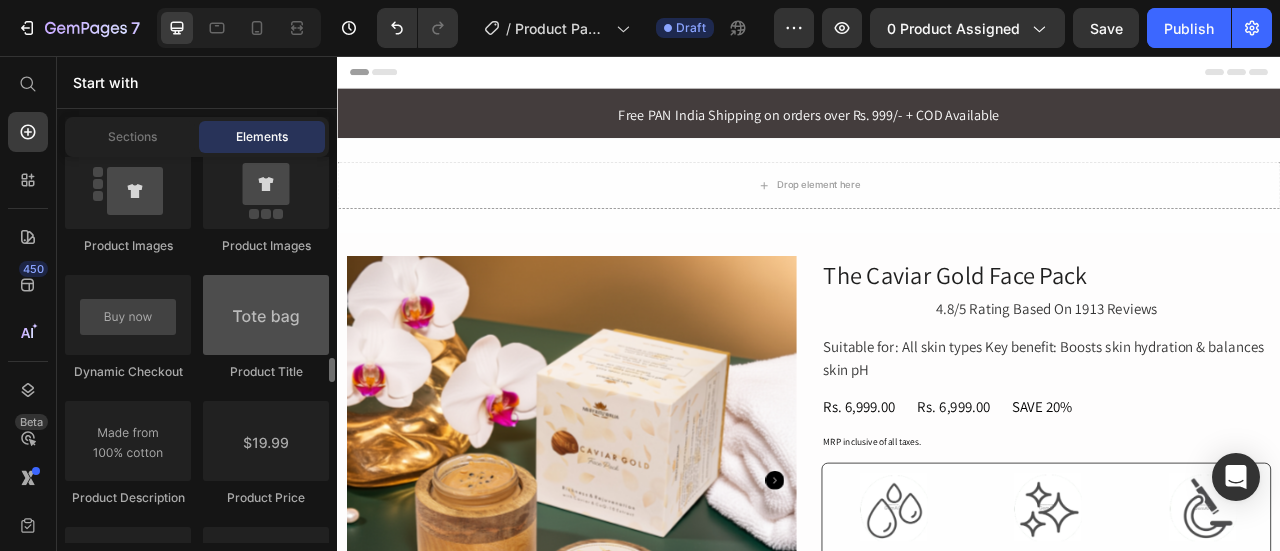 click at bounding box center (266, 315) 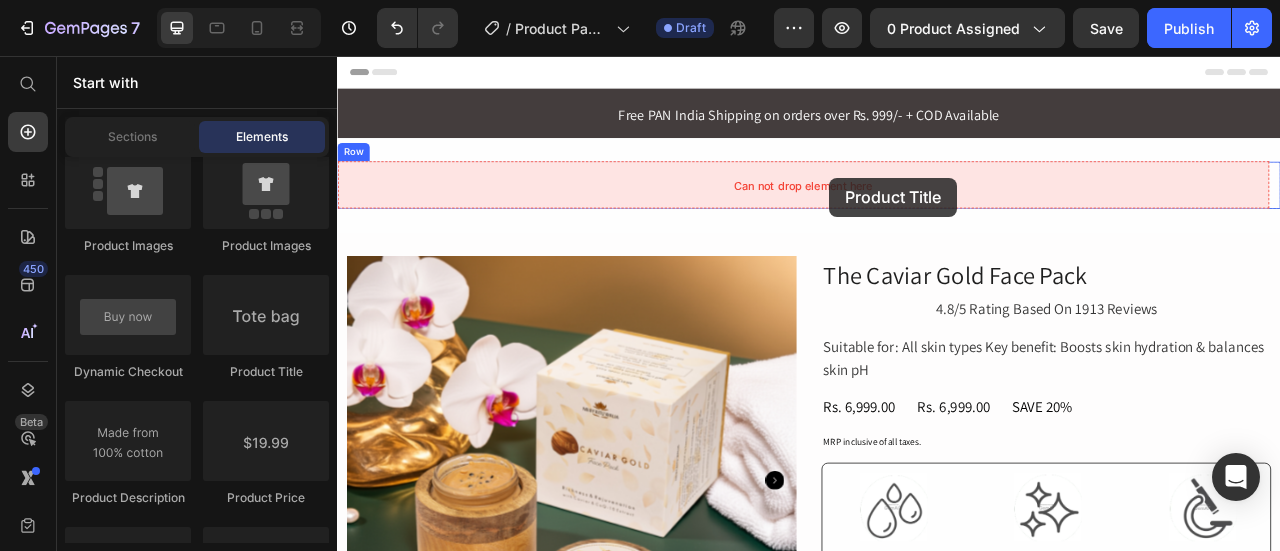 drag, startPoint x: 611, startPoint y: 380, endPoint x: 959, endPoint y: 207, distance: 388.62964 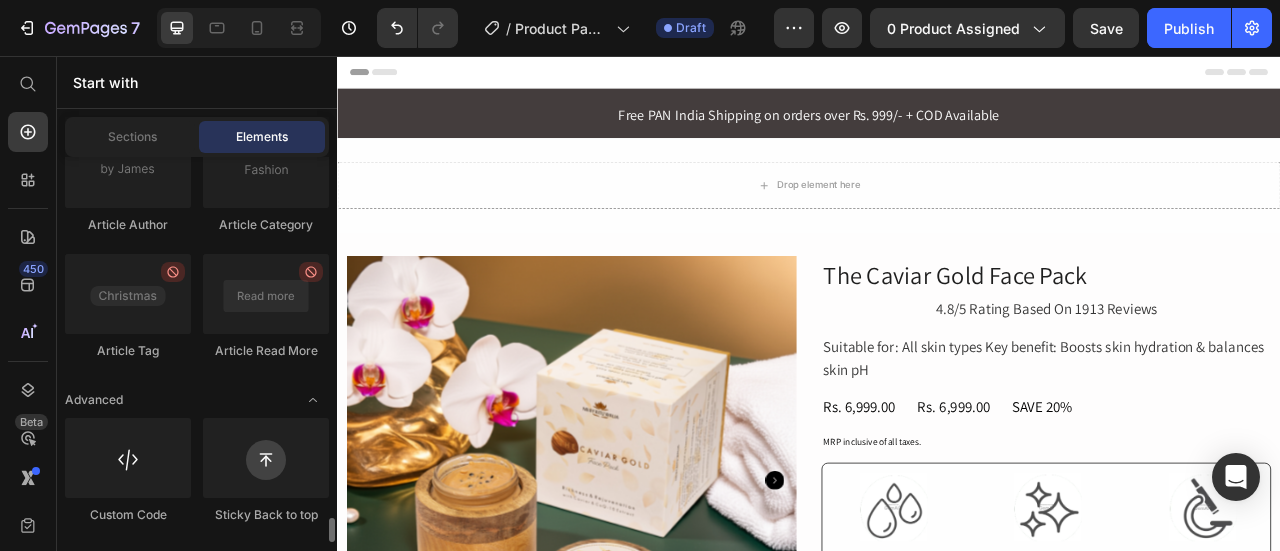 scroll, scrollTop: 5799, scrollLeft: 0, axis: vertical 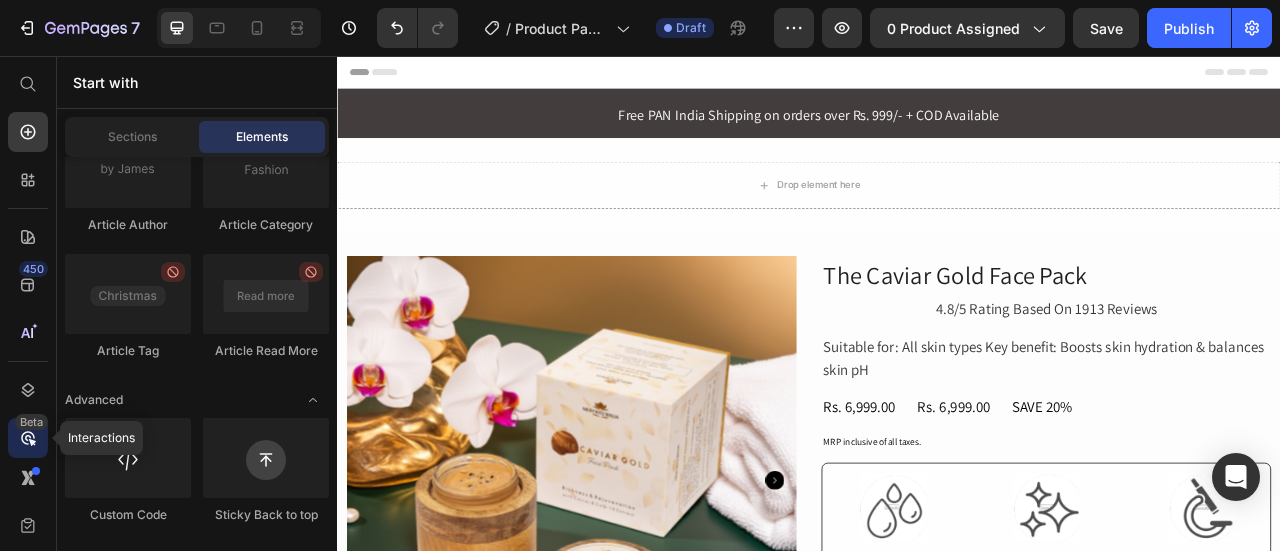 click on "Beta" at bounding box center (31, 422) 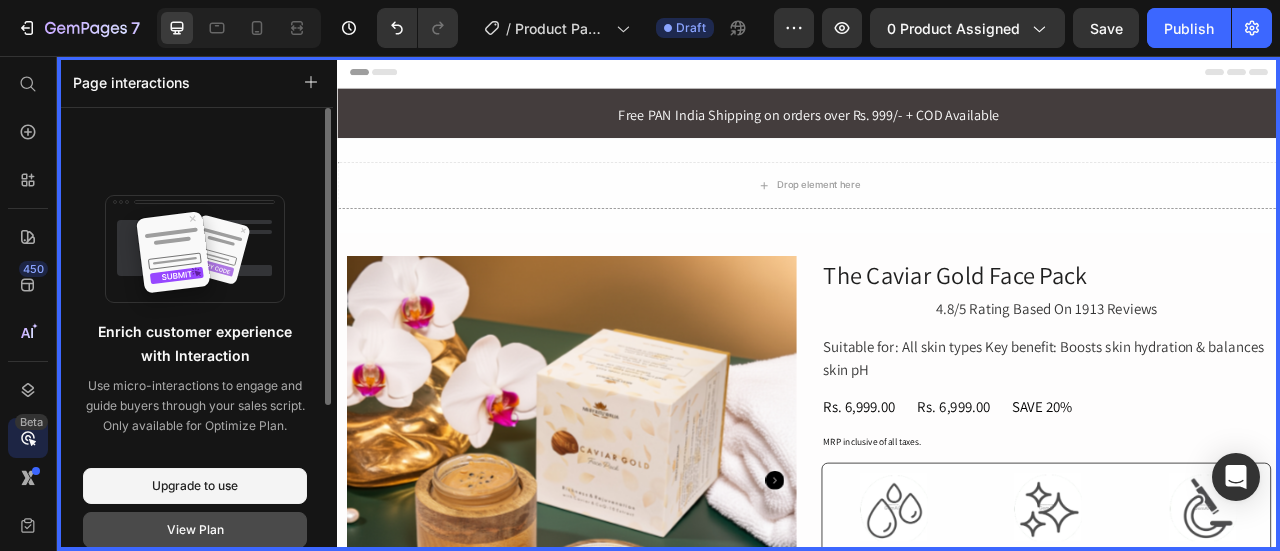 click on "View Plan" at bounding box center [195, 530] 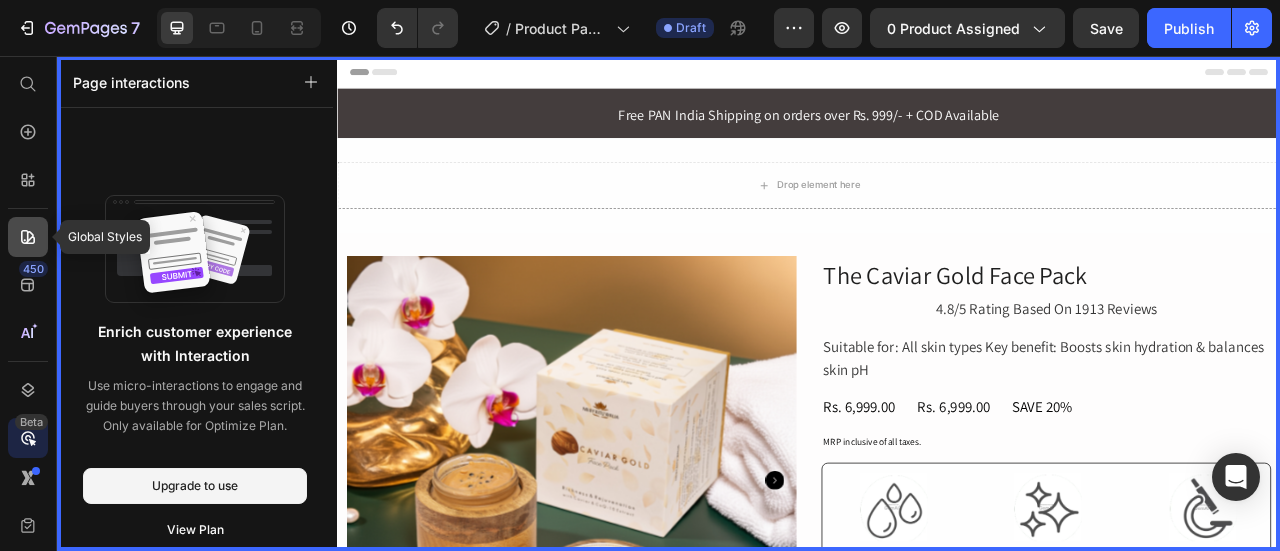click 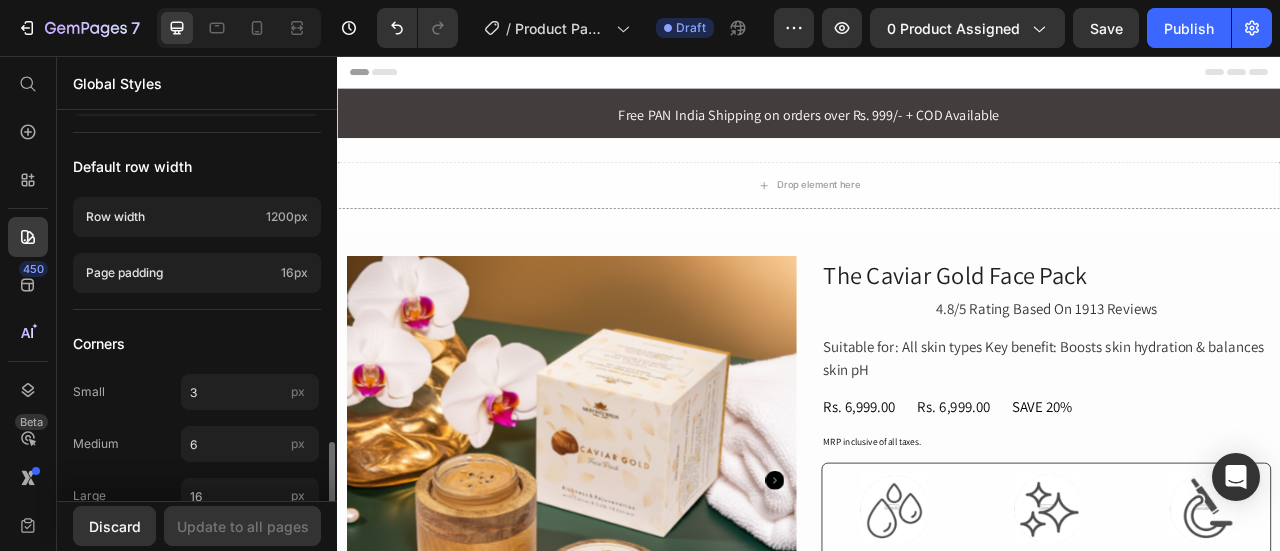scroll, scrollTop: 1183, scrollLeft: 0, axis: vertical 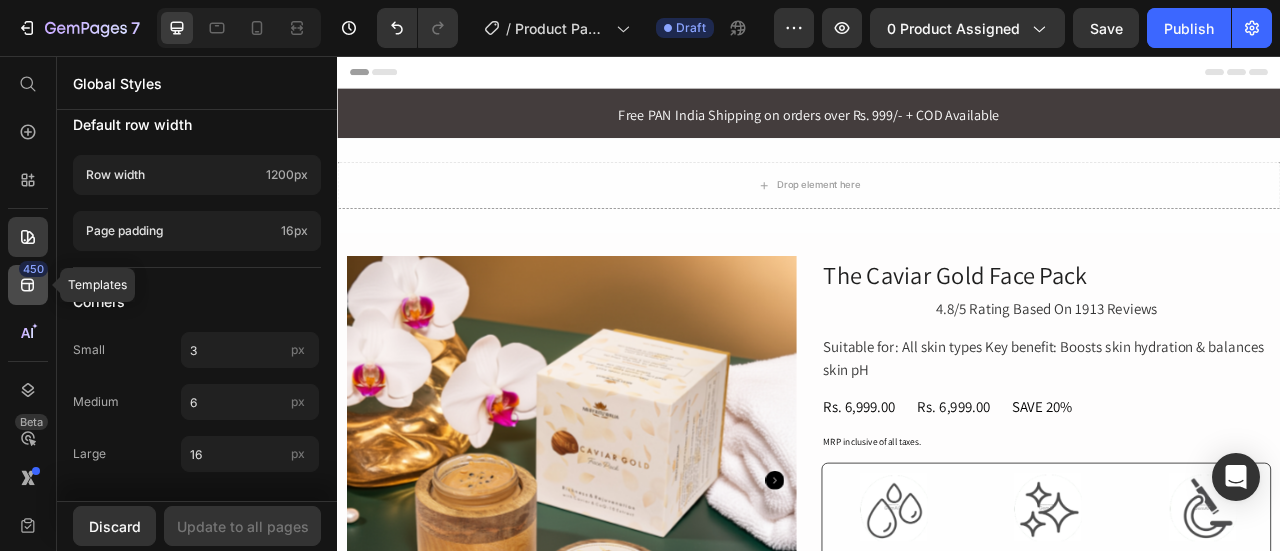 click 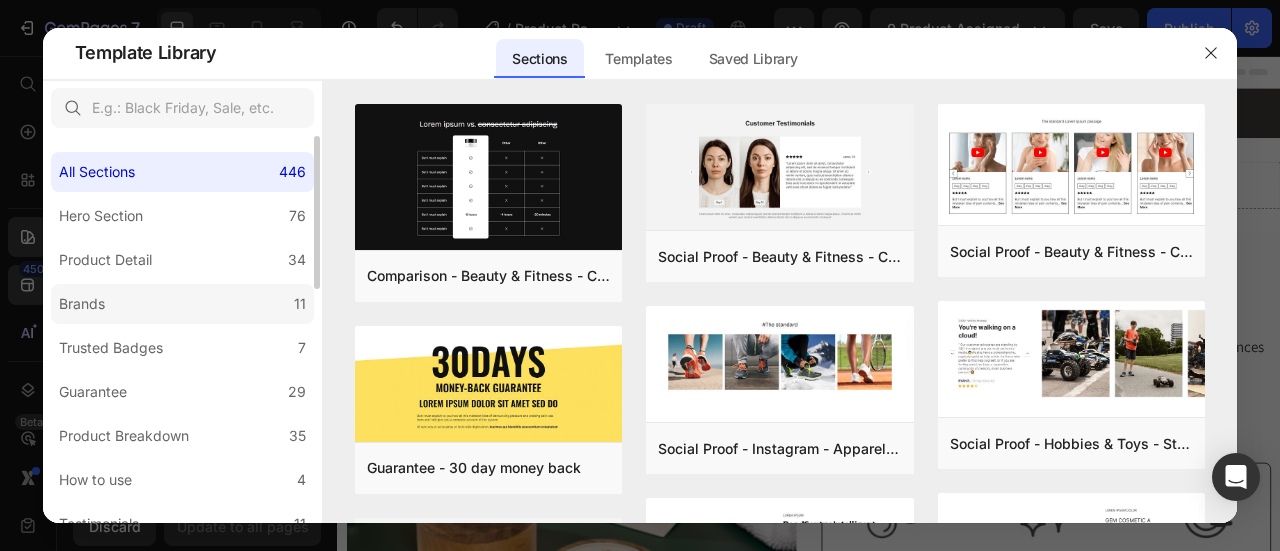 click on "Brands 11" 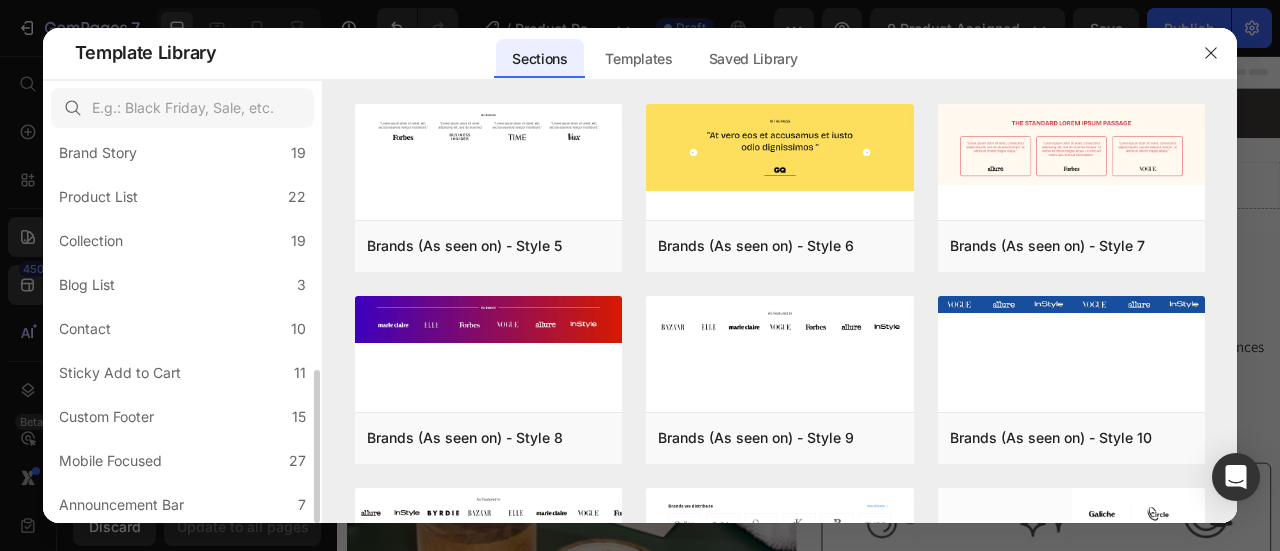 scroll, scrollTop: 592, scrollLeft: 0, axis: vertical 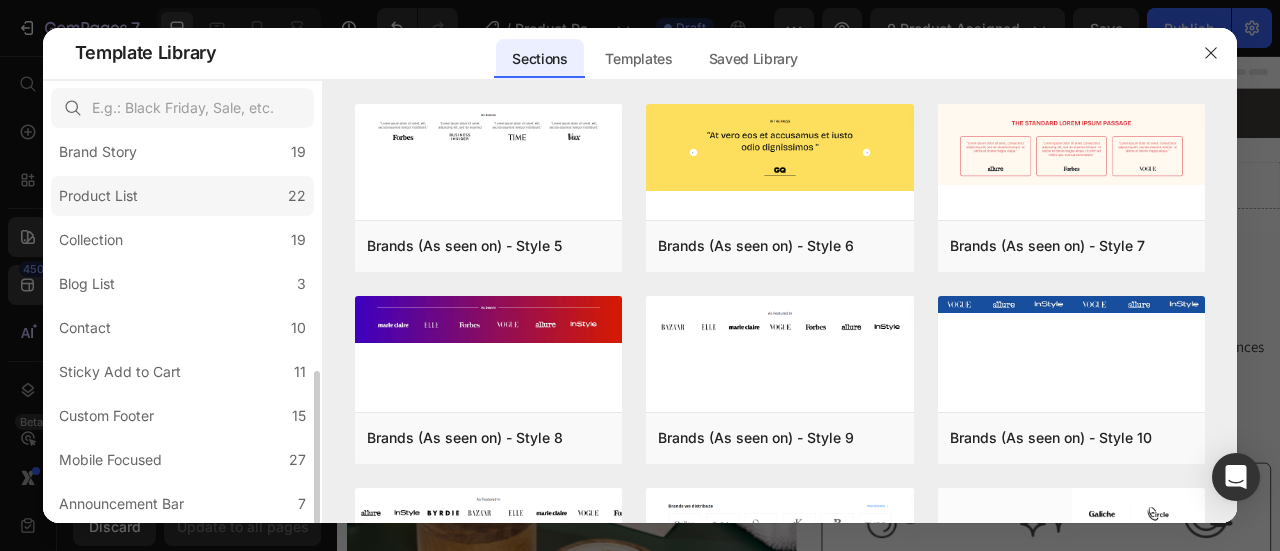 click on "Product List" at bounding box center (98, 196) 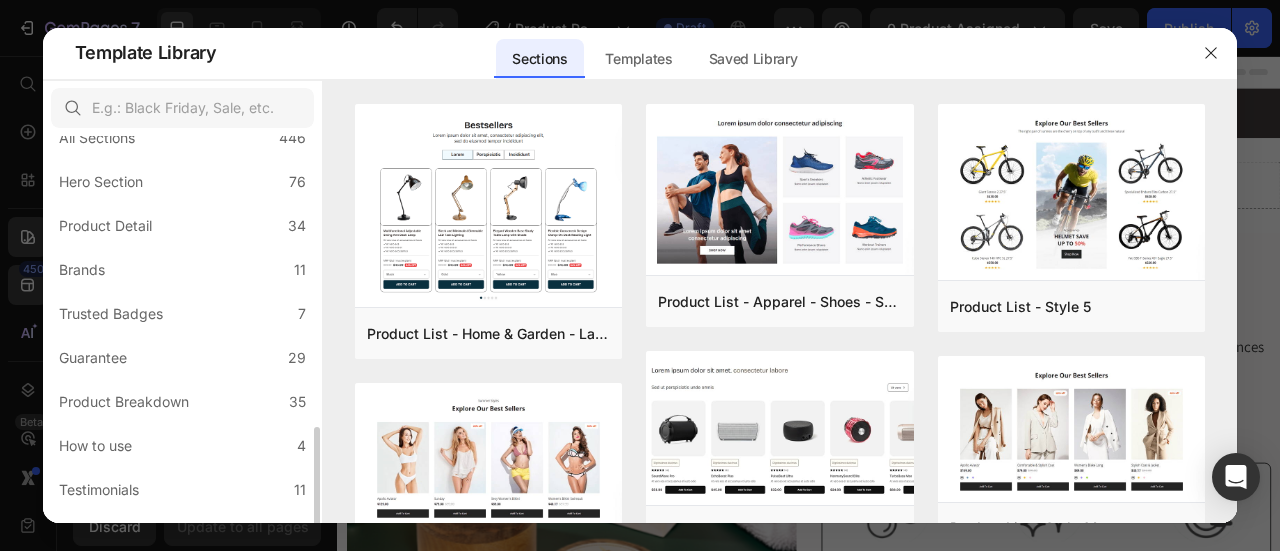 scroll, scrollTop: 0, scrollLeft: 0, axis: both 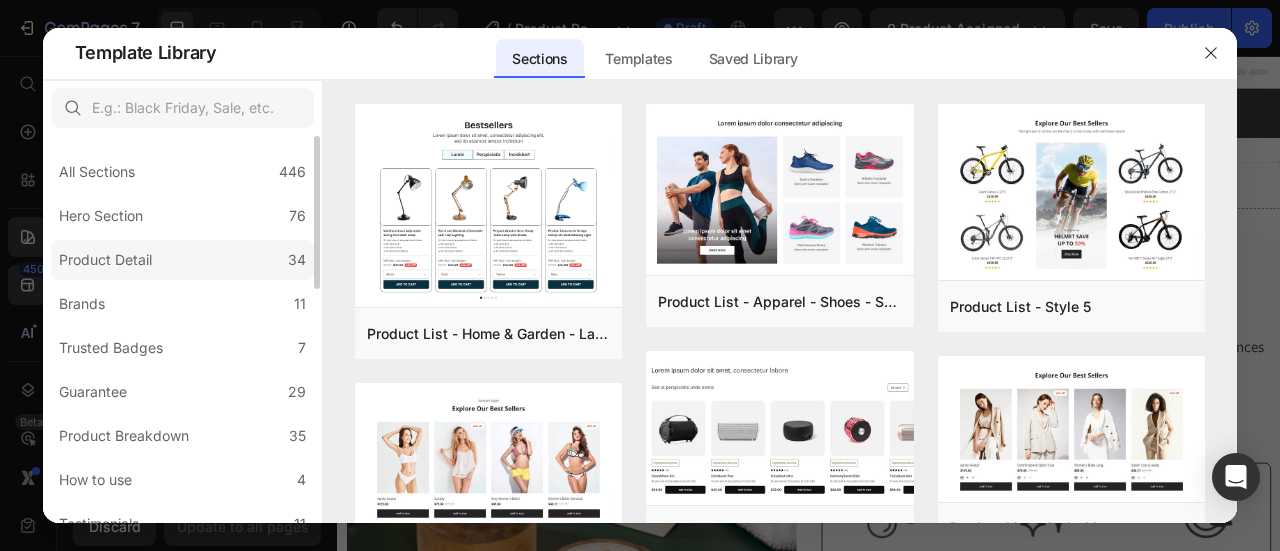 click on "Product Detail" at bounding box center [105, 260] 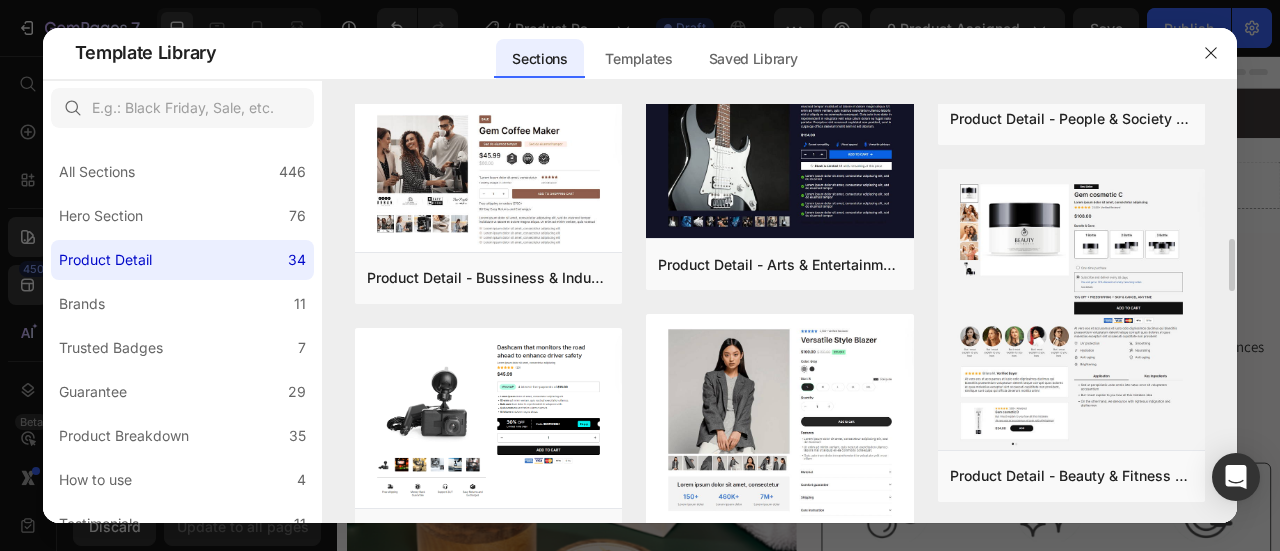 scroll, scrollTop: 1100, scrollLeft: 0, axis: vertical 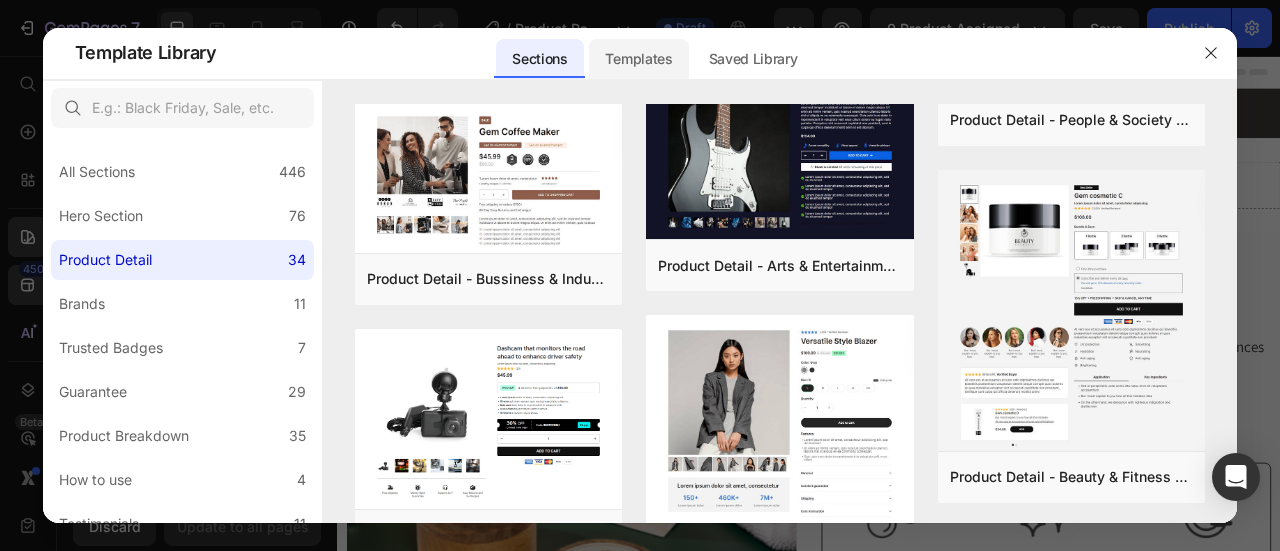 click on "Templates" 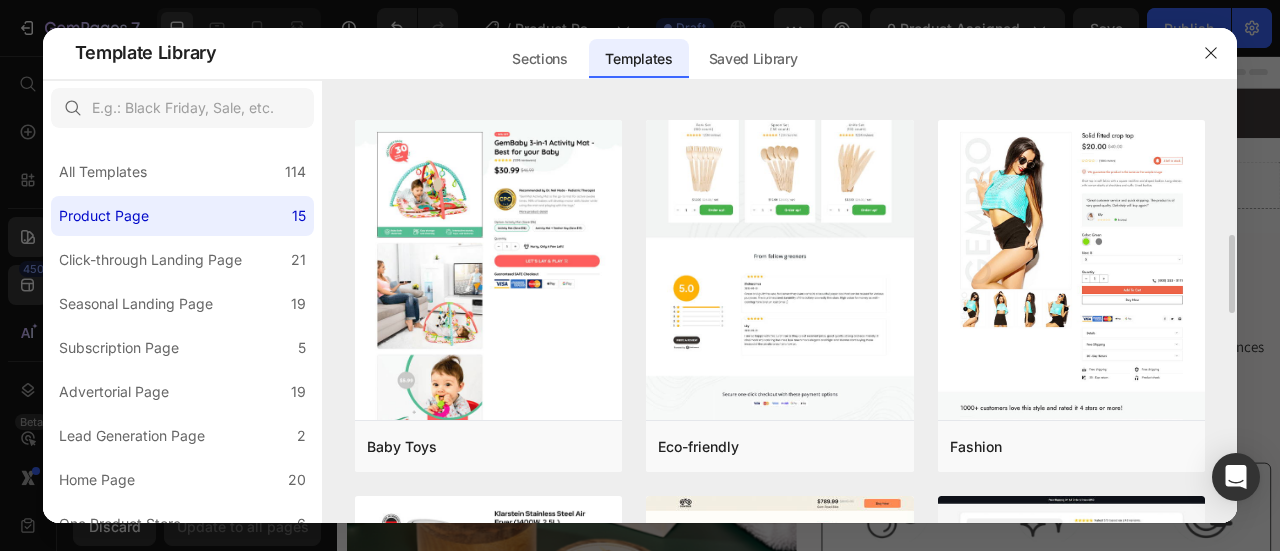 scroll, scrollTop: 730, scrollLeft: 0, axis: vertical 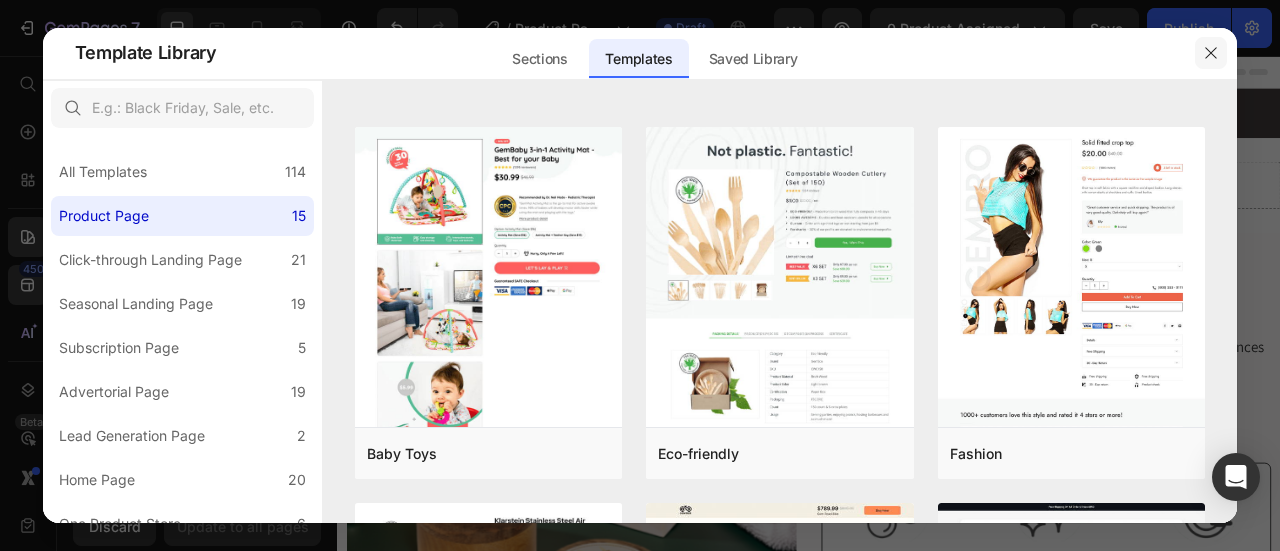 click 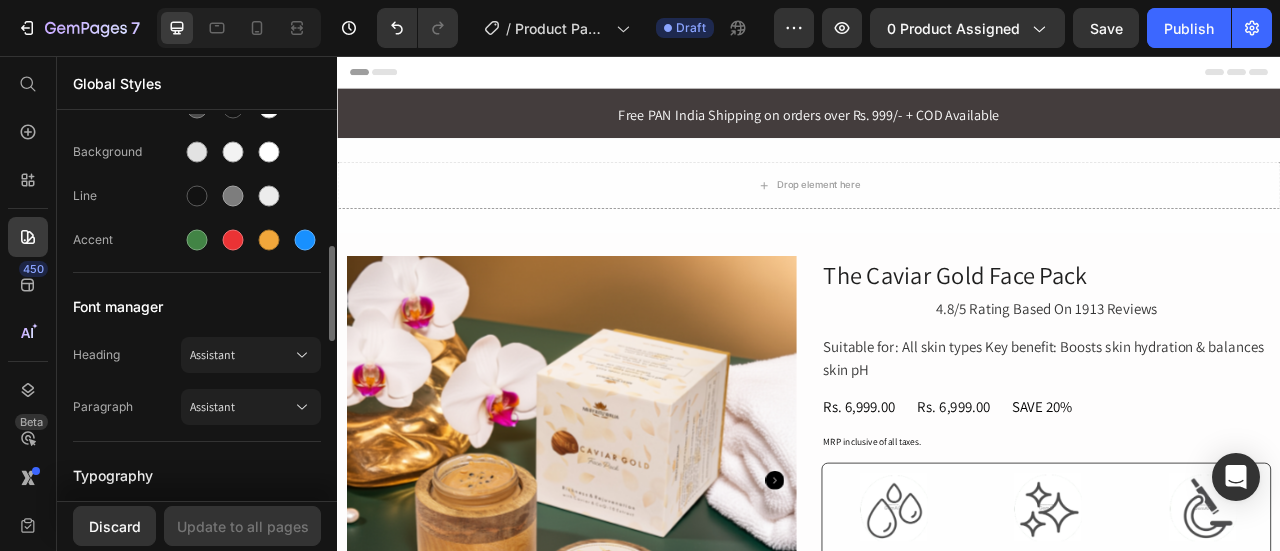 scroll, scrollTop: 0, scrollLeft: 0, axis: both 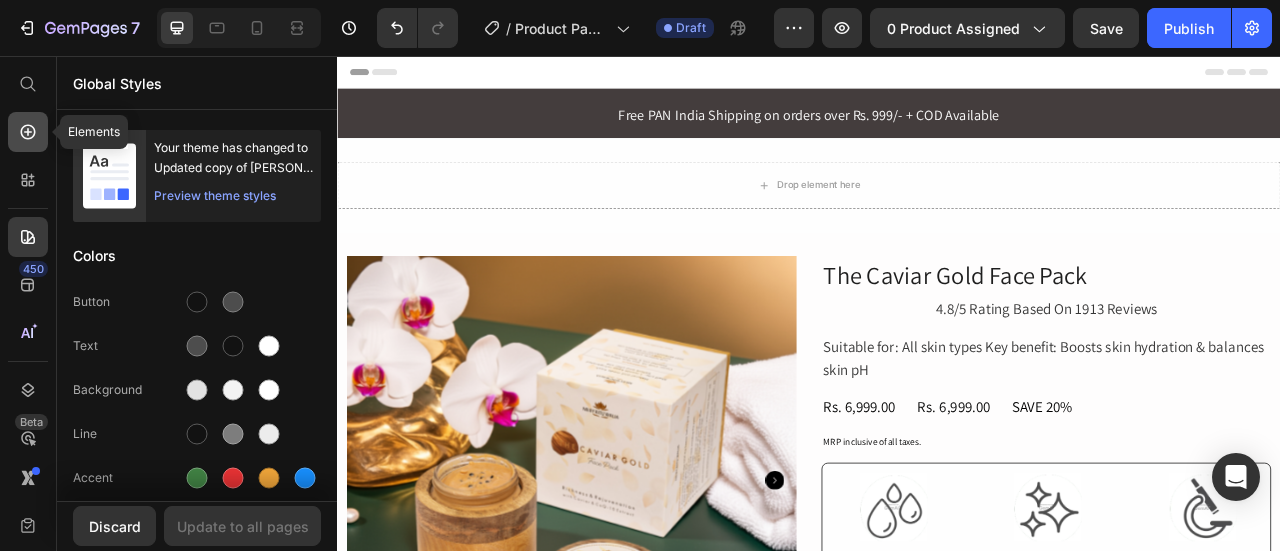 click 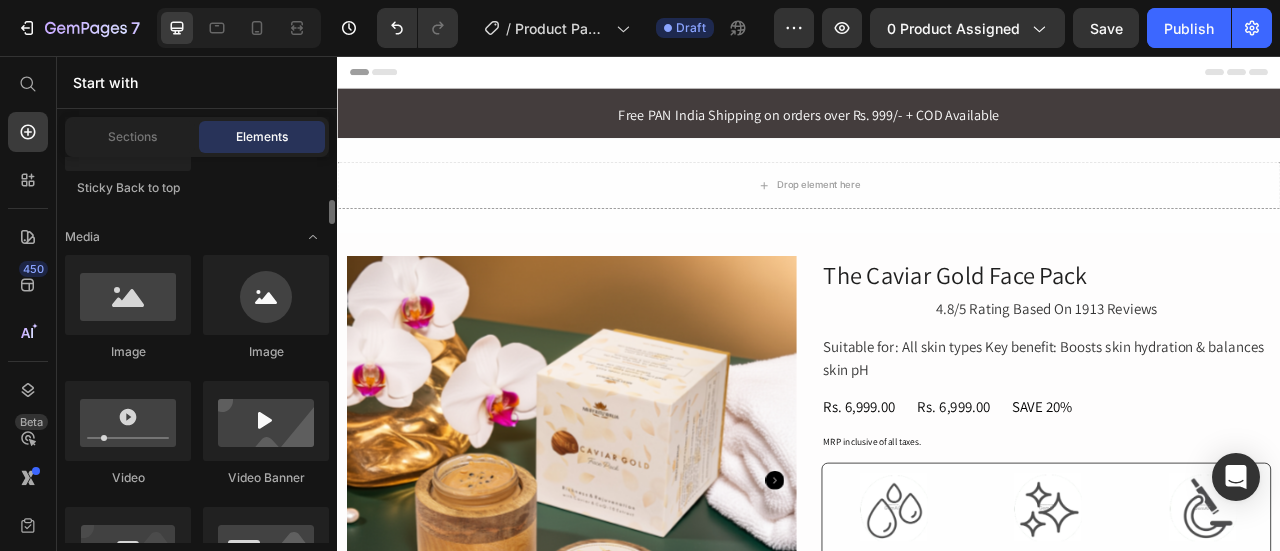 scroll, scrollTop: 690, scrollLeft: 0, axis: vertical 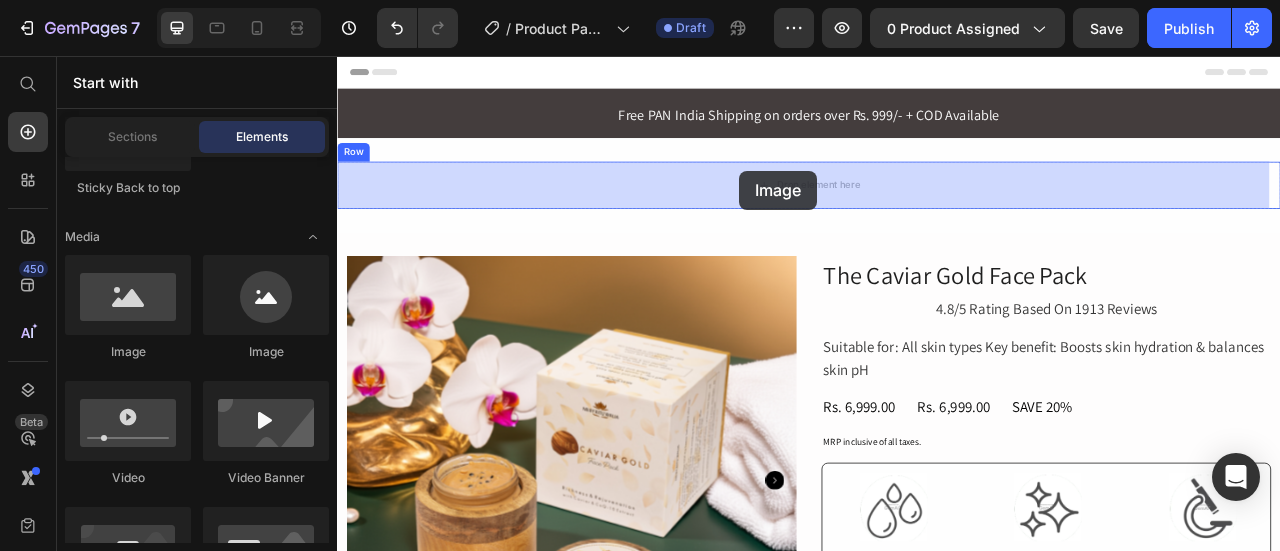 drag, startPoint x: 449, startPoint y: 347, endPoint x: 849, endPoint y: 197, distance: 427.2002 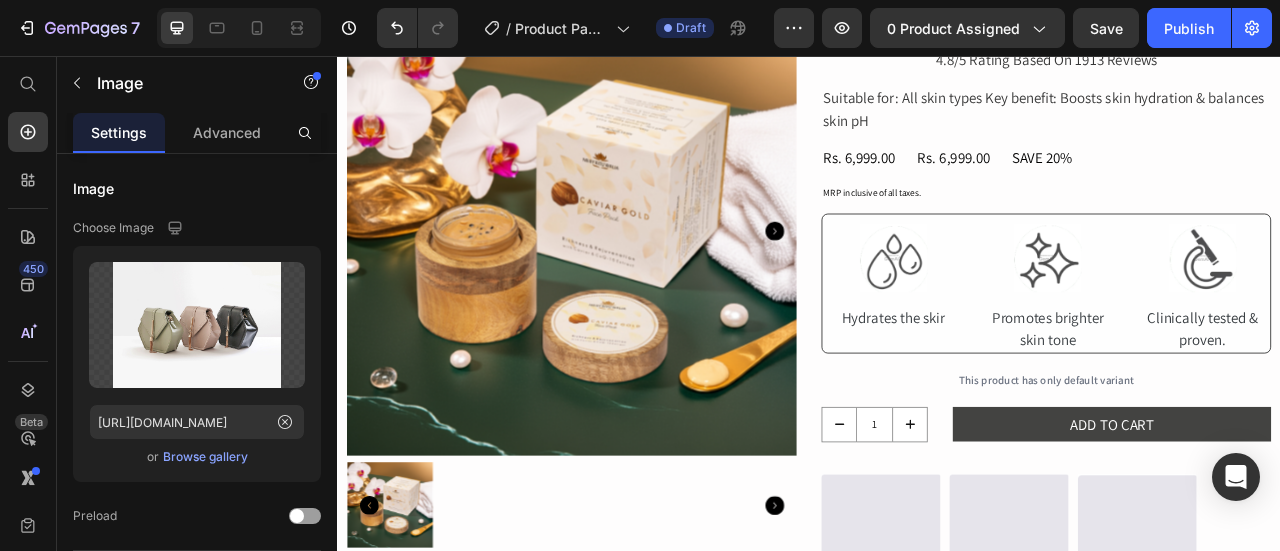 scroll, scrollTop: 256, scrollLeft: 0, axis: vertical 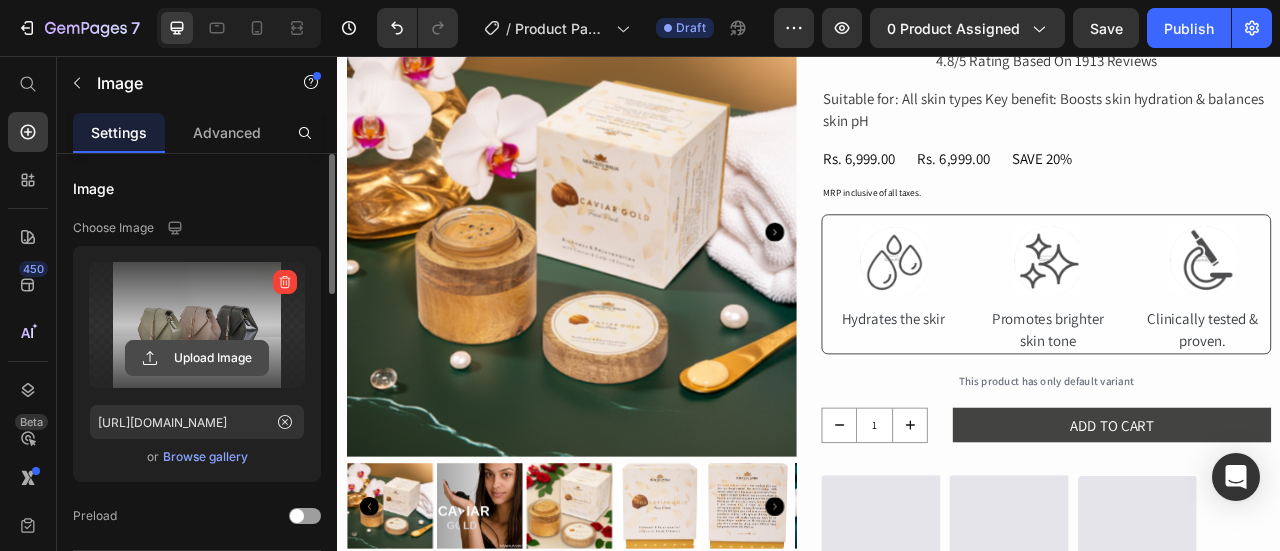 click 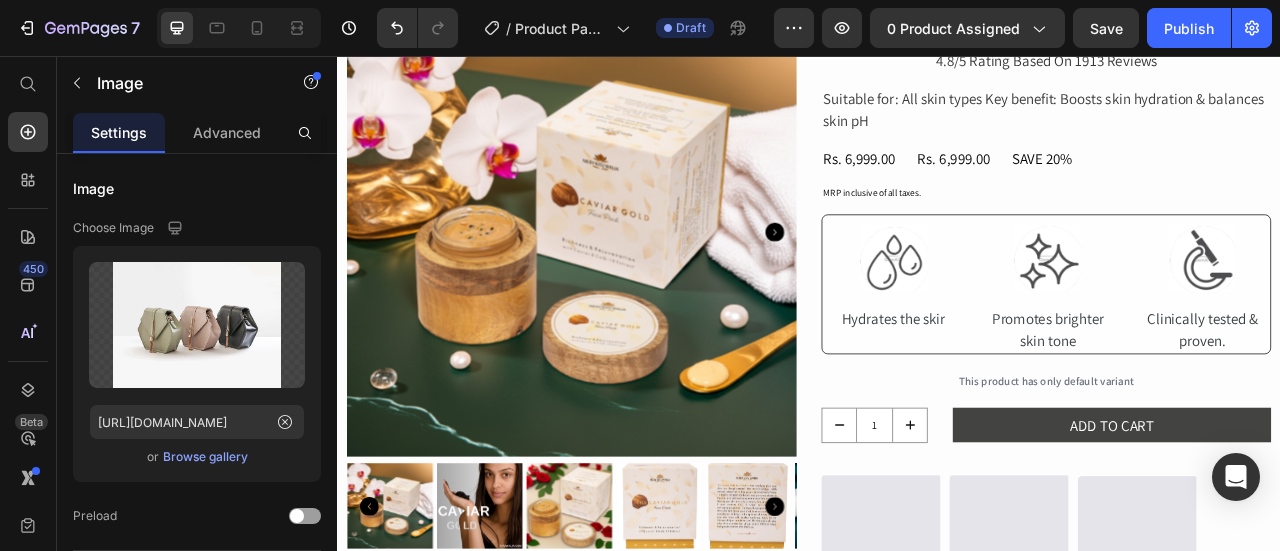click at bounding box center (937, -66) 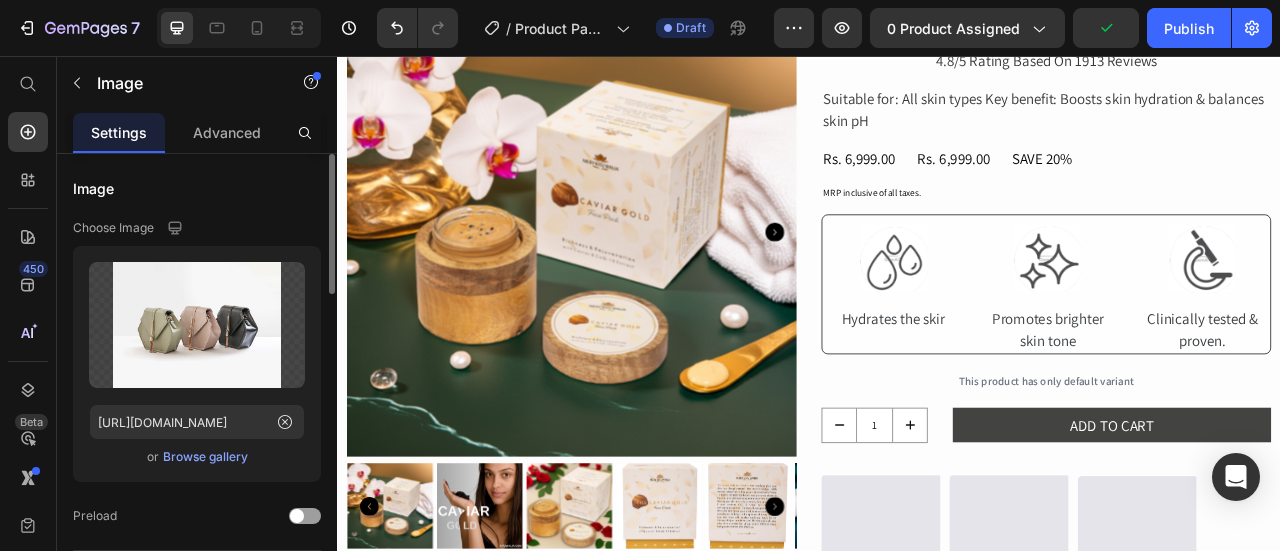 click on "Browse gallery" at bounding box center [205, 457] 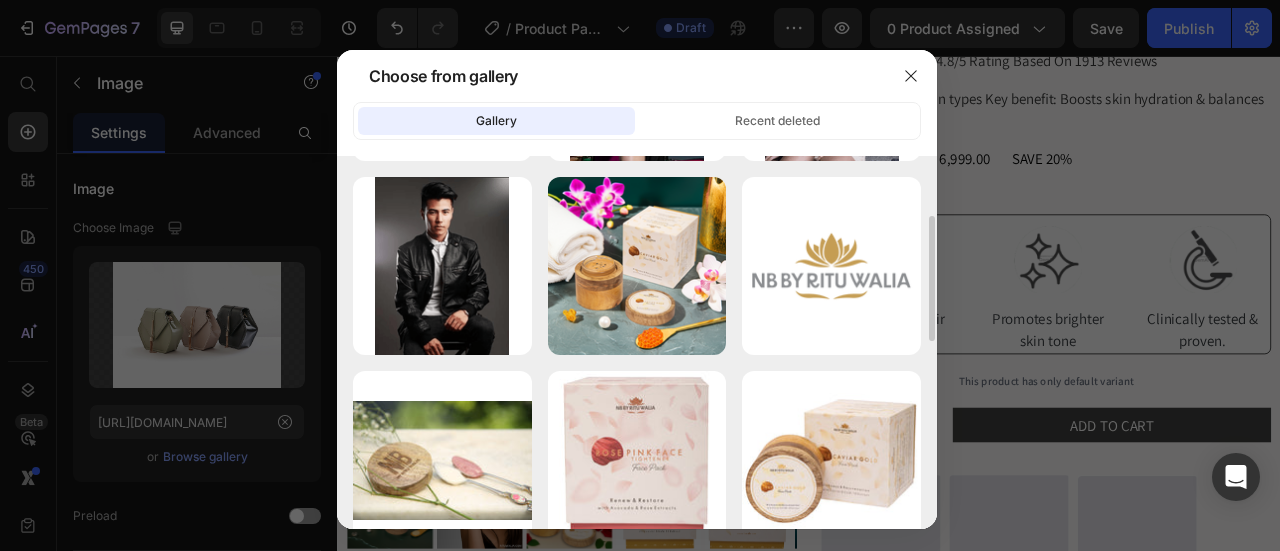 scroll, scrollTop: 189, scrollLeft: 0, axis: vertical 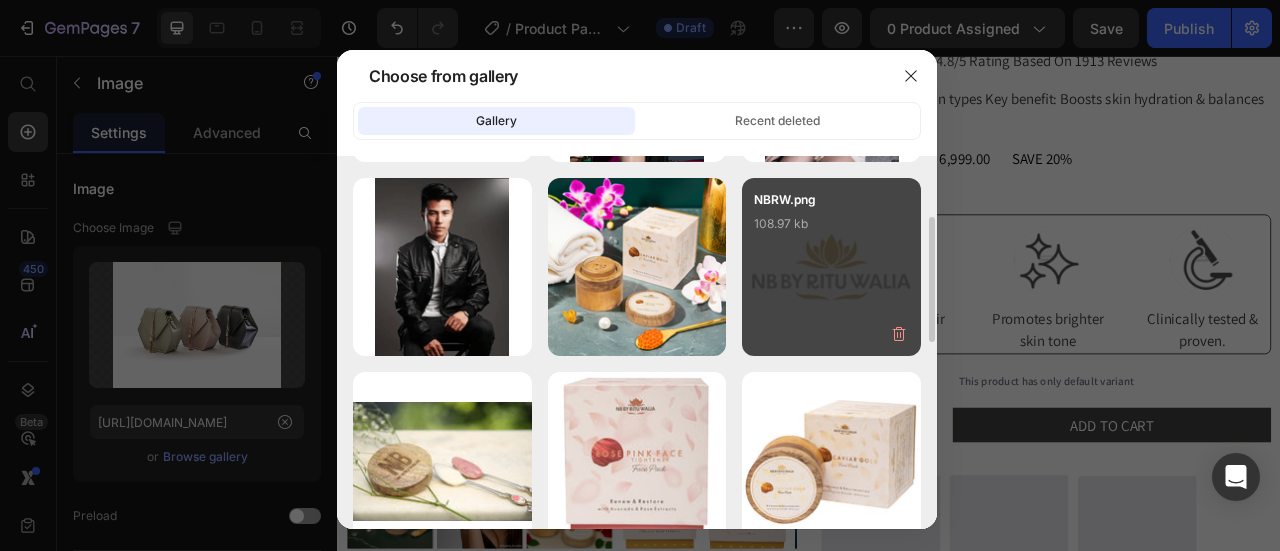 click on "NBRW.png 108.97 kb" at bounding box center (831, 230) 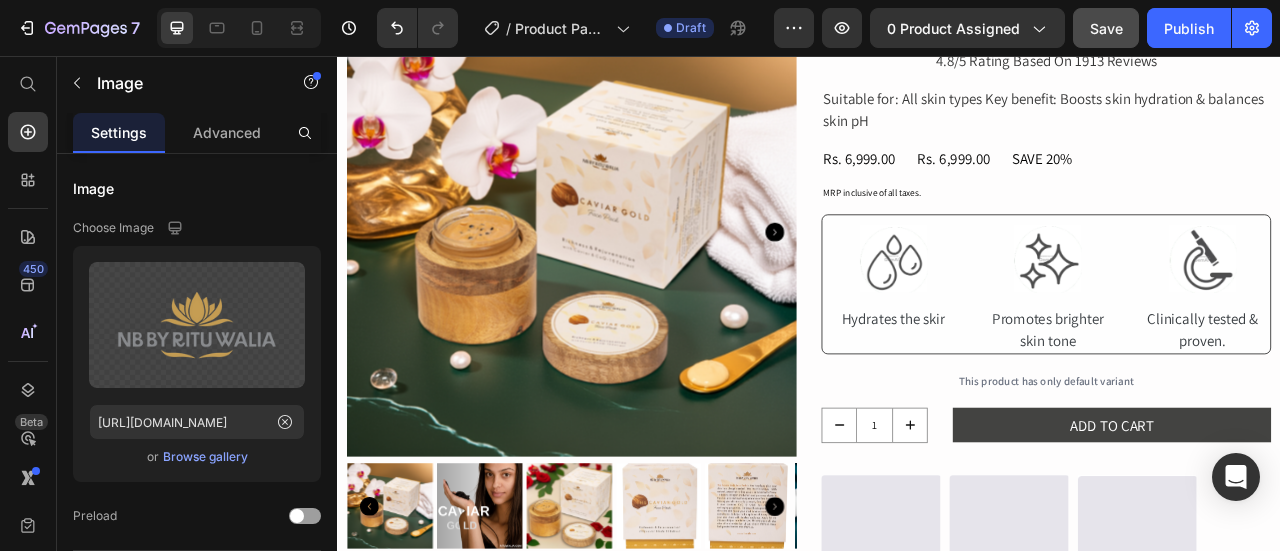 click on "Save" 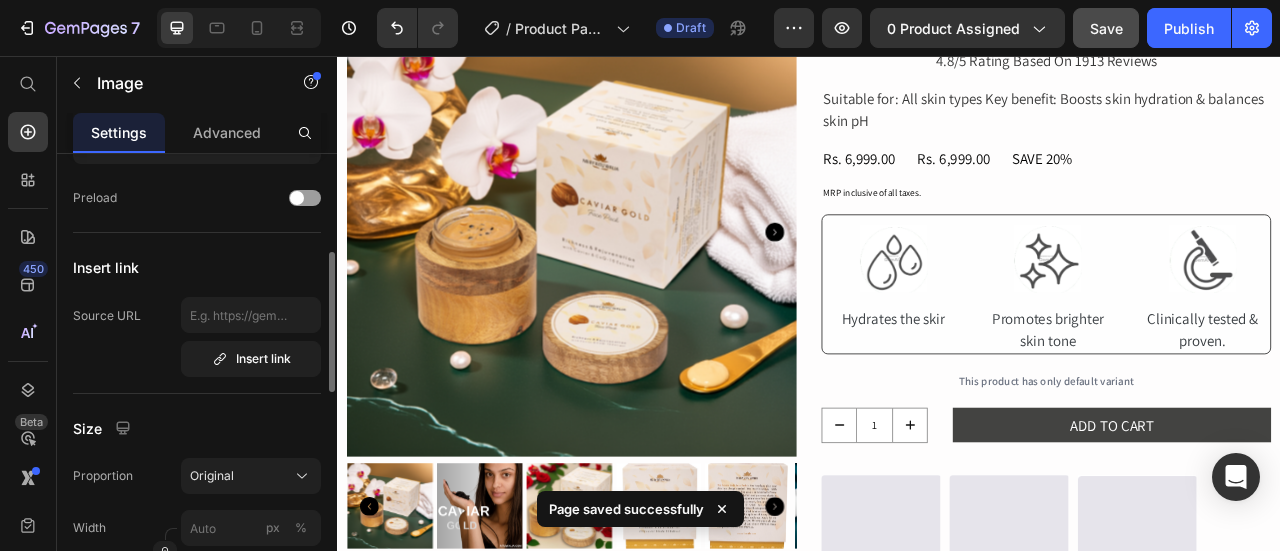 scroll, scrollTop: 318, scrollLeft: 0, axis: vertical 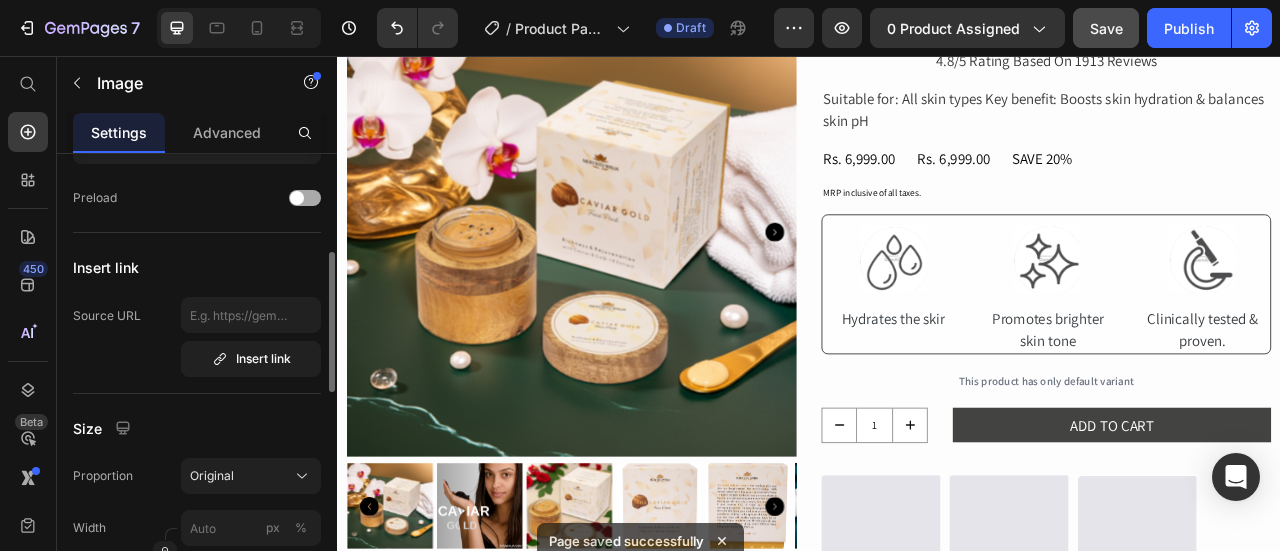 click at bounding box center [305, 198] 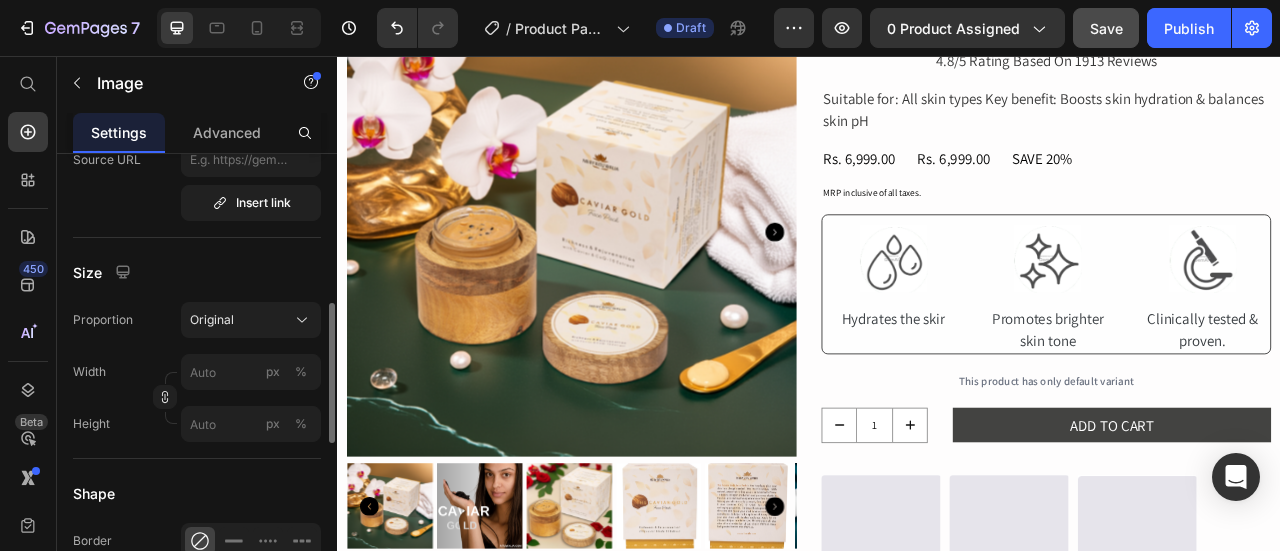 scroll, scrollTop: 476, scrollLeft: 0, axis: vertical 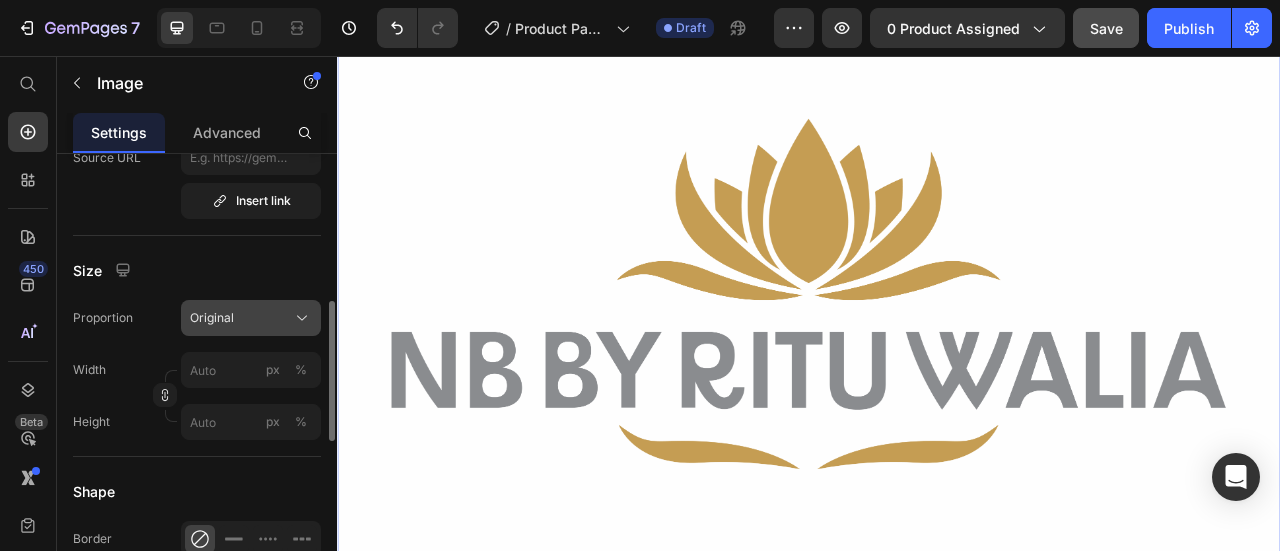 click on "Original" 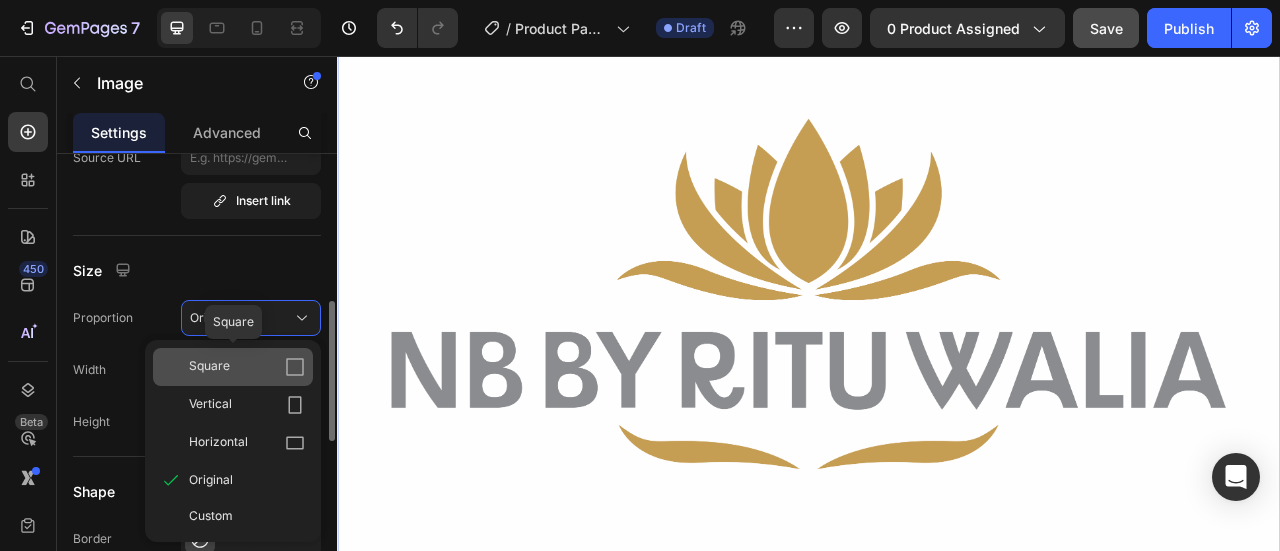 click on "Square" 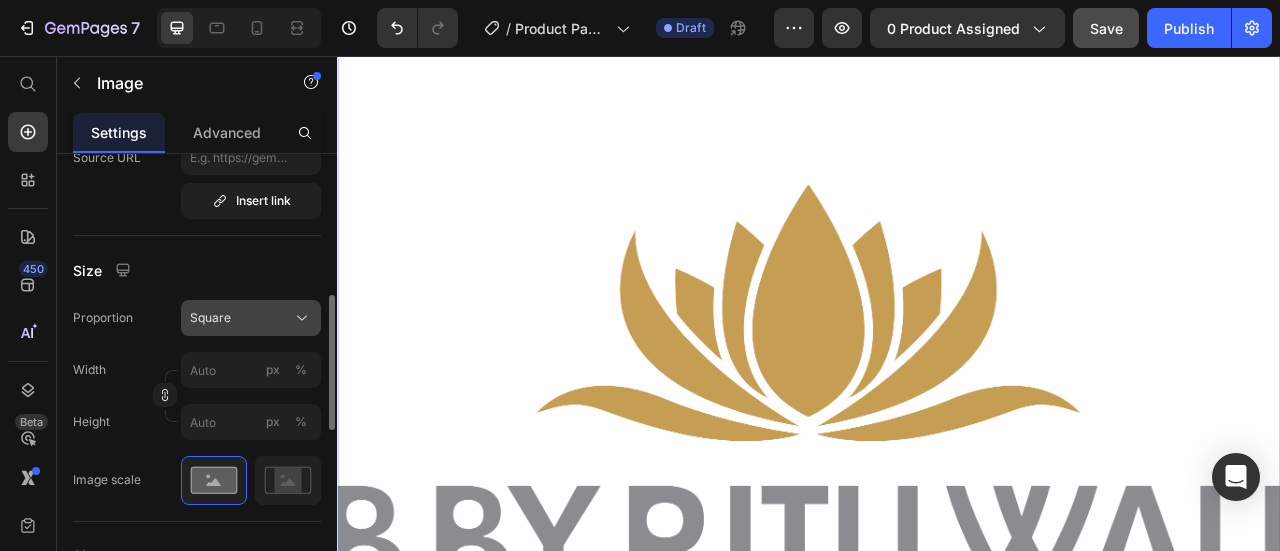 click on "Square" at bounding box center (251, 318) 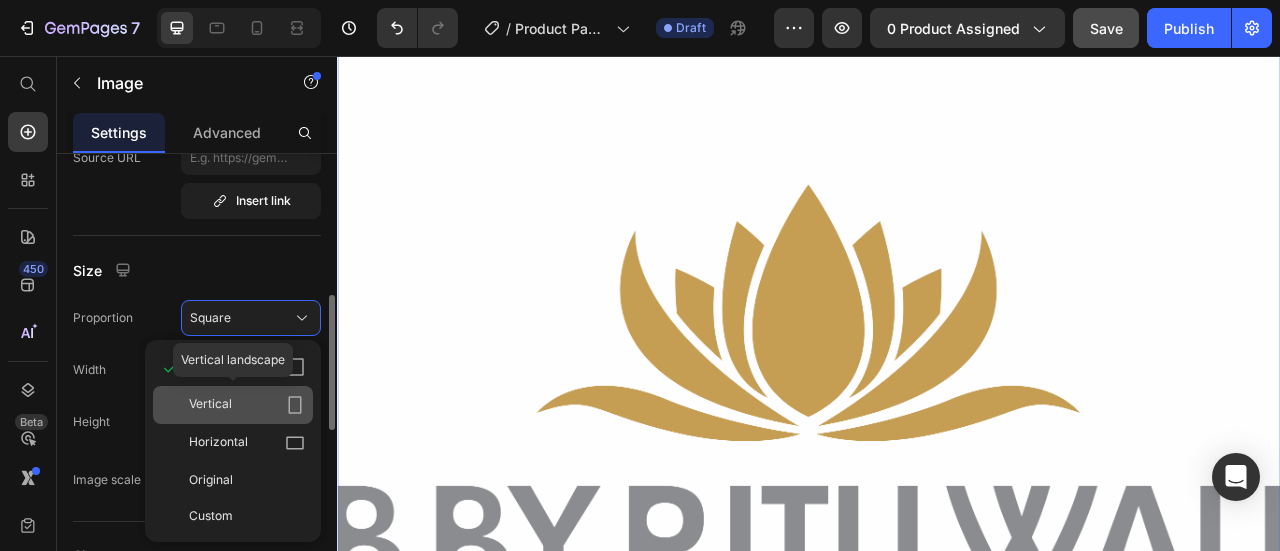 scroll, scrollTop: 607, scrollLeft: 0, axis: vertical 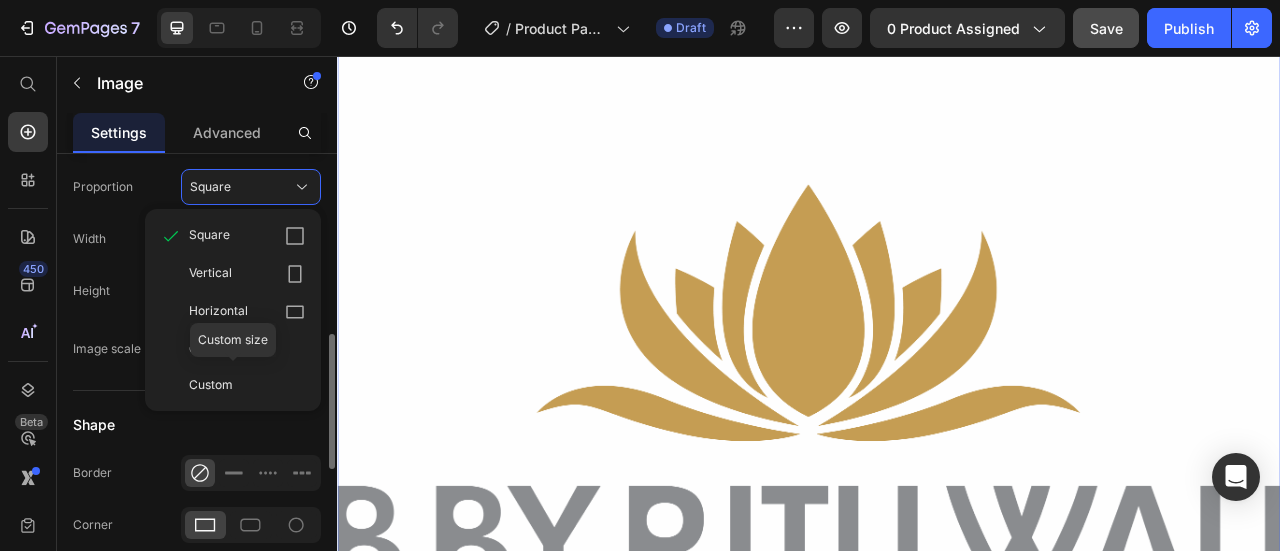 click on "Image Choose Image Upload Image [URL][DOMAIN_NAME]  or   Browse gallery  Preload Insert link Source URL  Insert link  Size Proportion Square Square Vertical Horizontal Original Custom Width px % Height px % Image scale Shape Border Corner Shadow Align SEO Alt text Image title  Delete element" at bounding box center (197, 315) 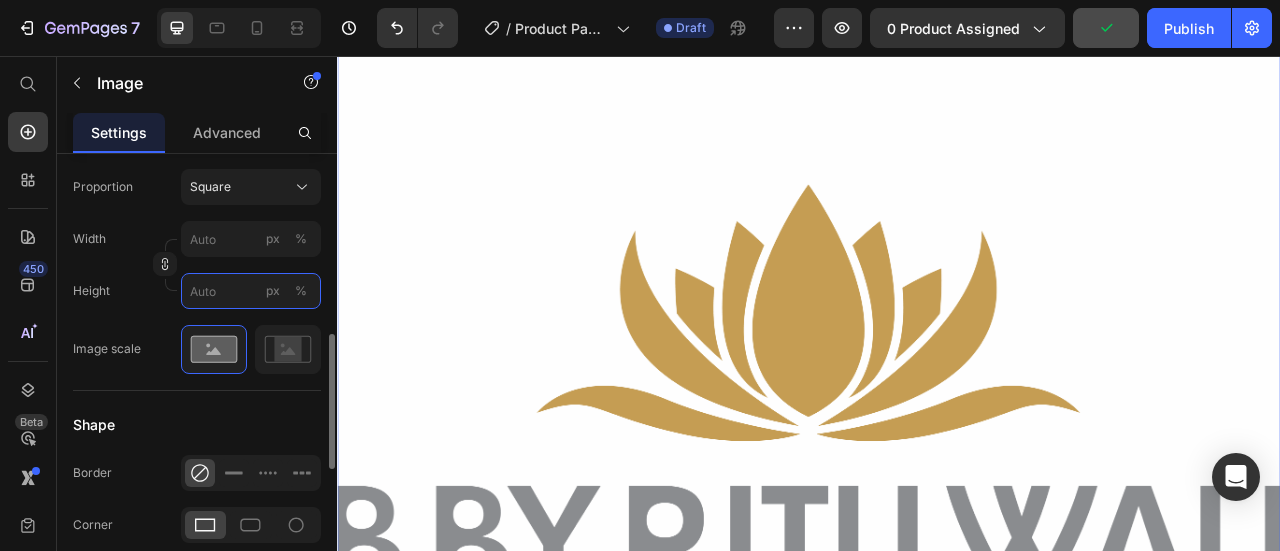 click on "px %" at bounding box center [251, 291] 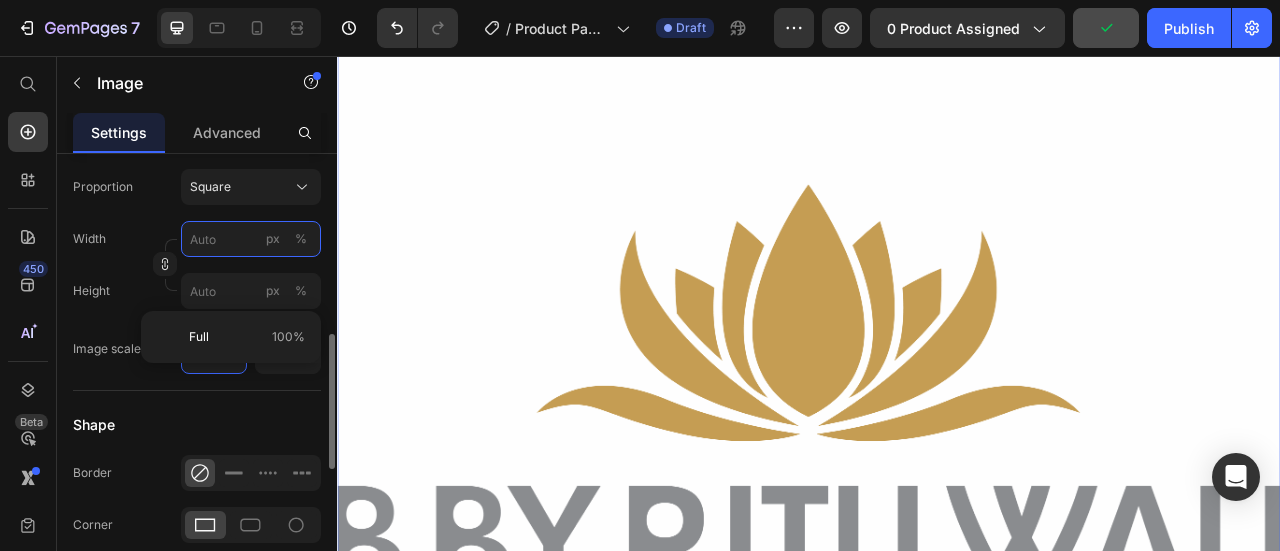 click on "px %" at bounding box center [251, 239] 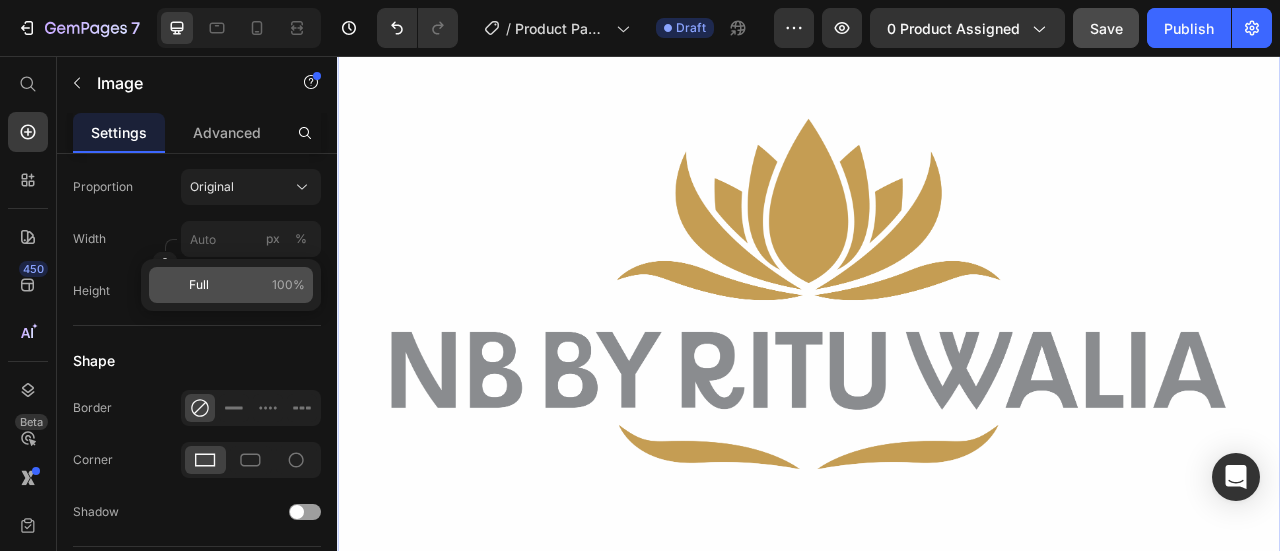 click on "100%" at bounding box center [288, 285] 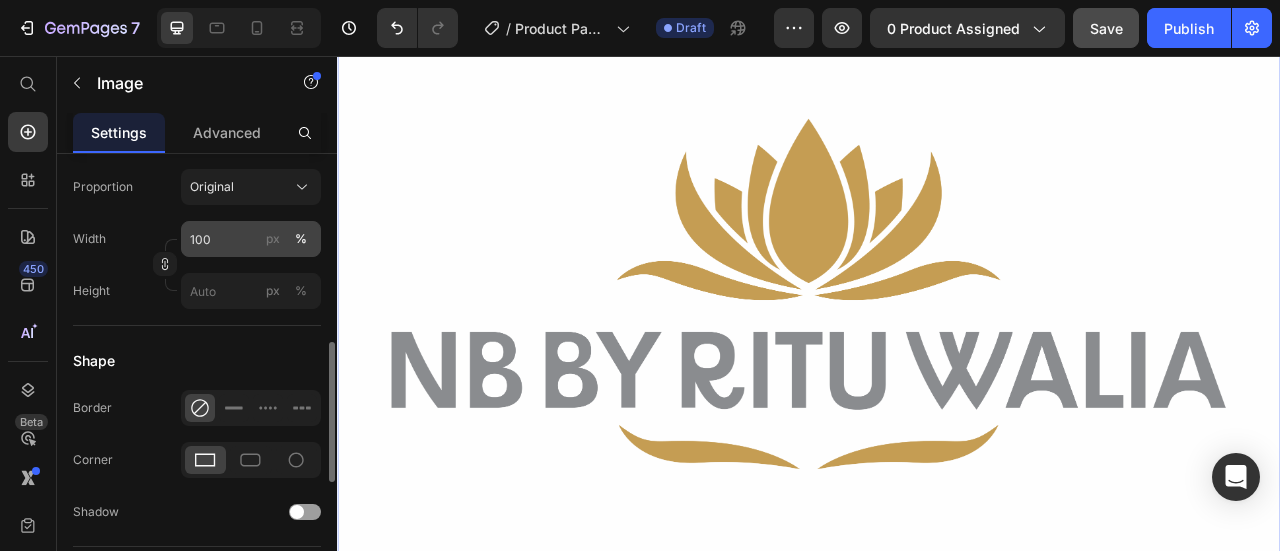 click on "px" at bounding box center (273, 239) 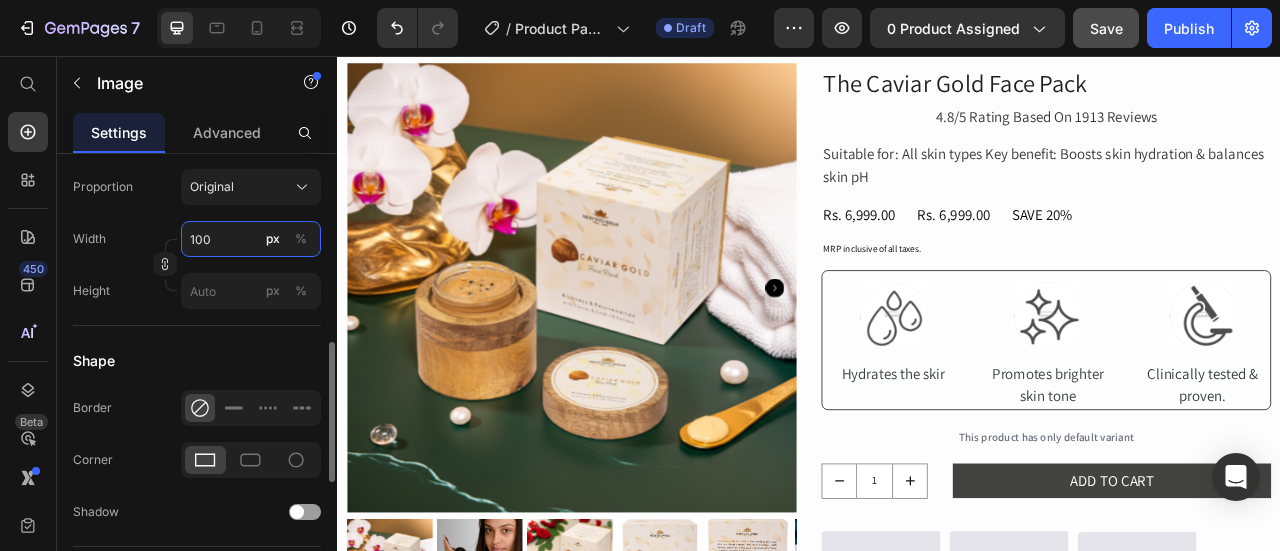 click on "100" at bounding box center [251, 239] 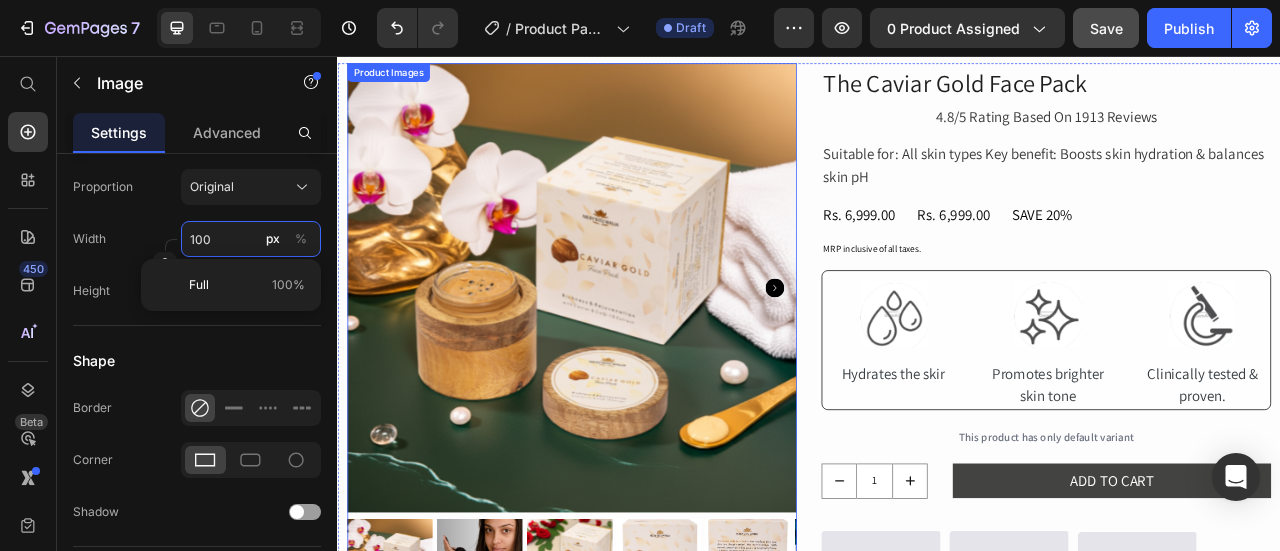 scroll, scrollTop: 0, scrollLeft: 0, axis: both 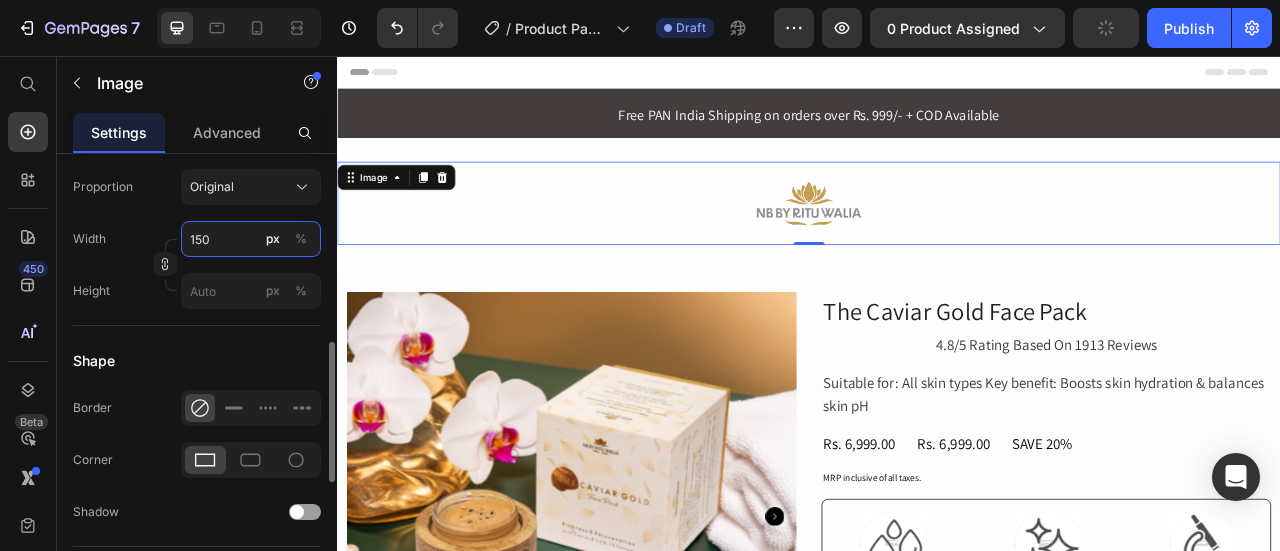 type on "150" 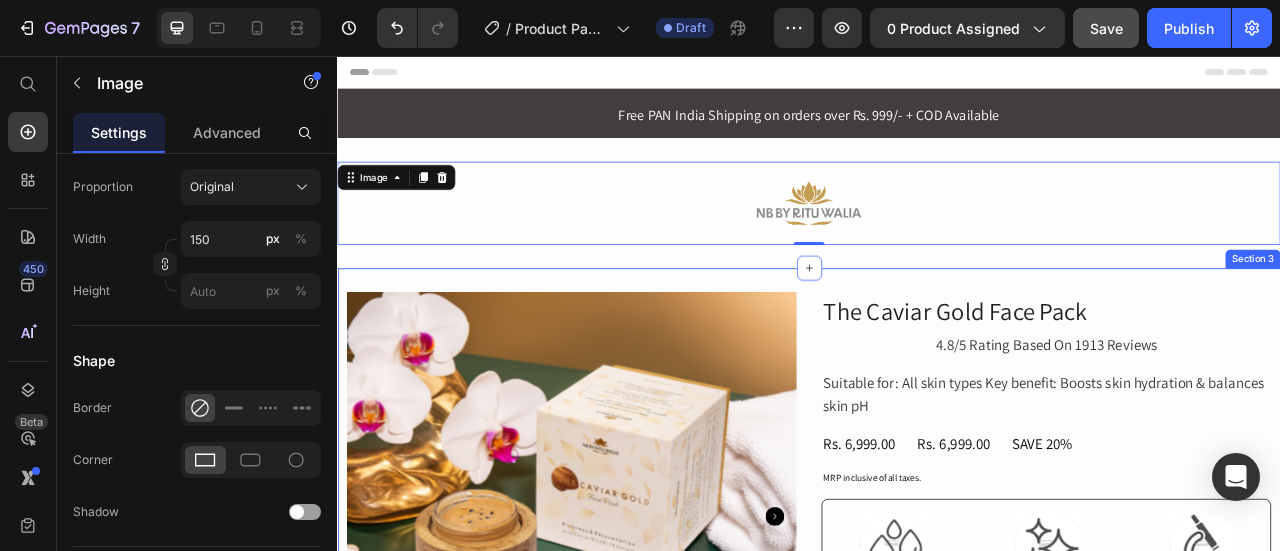 click on "Product Images The Caviar Gold Face Pack Product Title 4.8/5 Rating Based On 1913 Reviews Text Block Suitable for: All skin types Key benefit: Boosts skin hydration & balances skin pH Text Block Rs. 6,999.00 Product Price Rs. 6,999.00 Product Price SAVE 20% Text Block Row MRP inclusive of all taxes. Text Block Image Hydrates the skir Text Block Image Promotes brighter skin tone Text Block Image Clinically tested & proven. Text Block Row This product has only default variant Product Variants & Swatches 1 Product Quantity ADD TO CART Add to Cart Row Image Image Image Row
Description
Key Benefits
Know Our Ingredients
How To Use
Manufacturing Details Accordion Product Section 3" at bounding box center [937, 945] 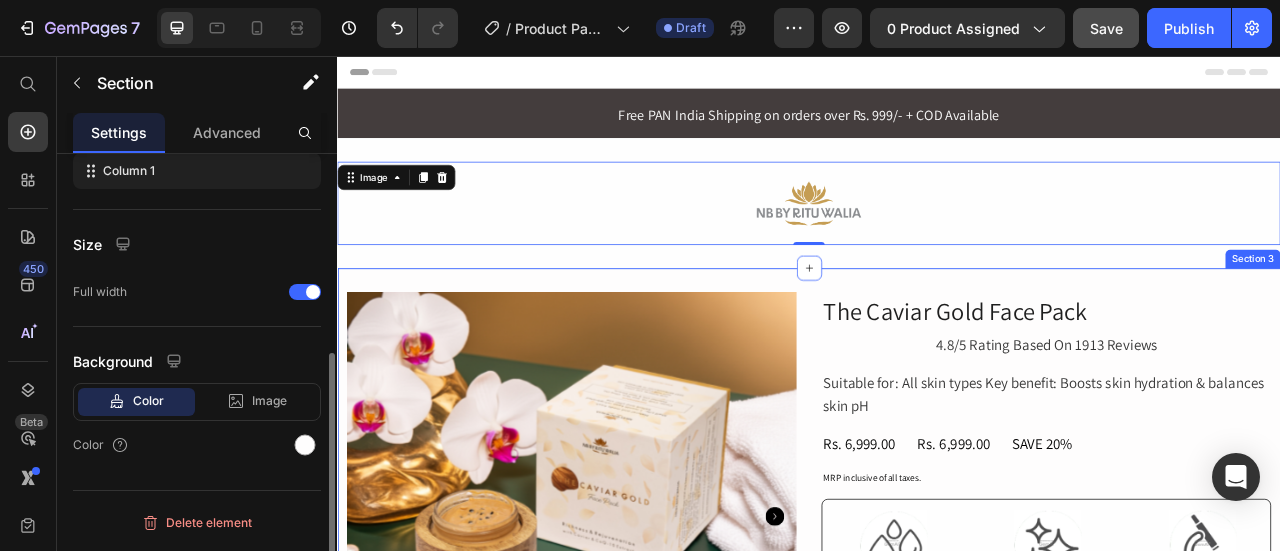 scroll, scrollTop: 0, scrollLeft: 0, axis: both 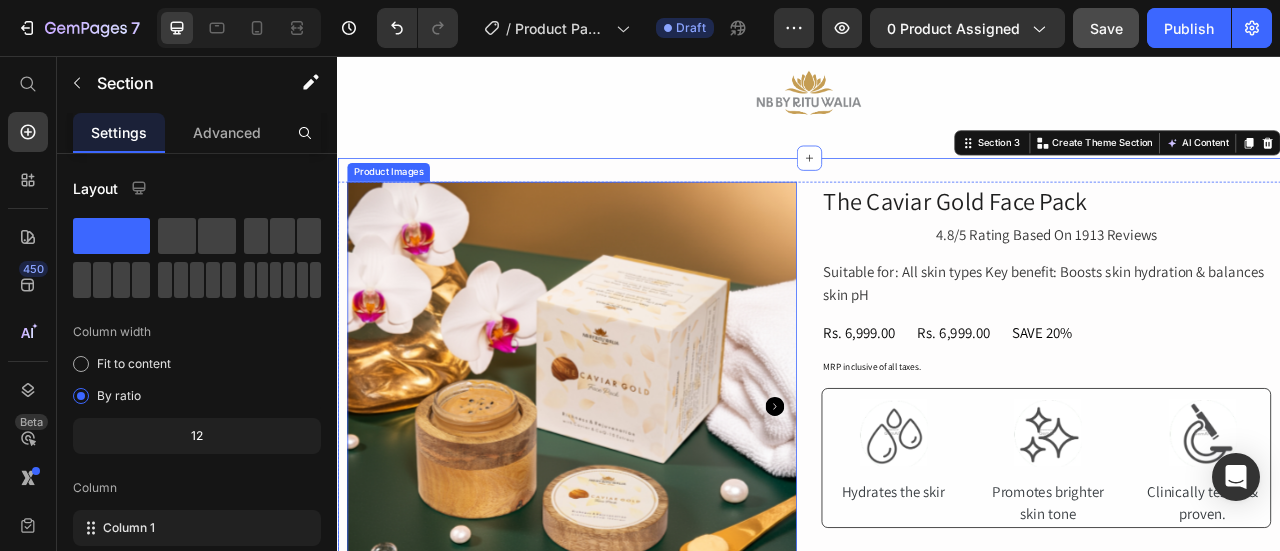click at bounding box center [635, 501] 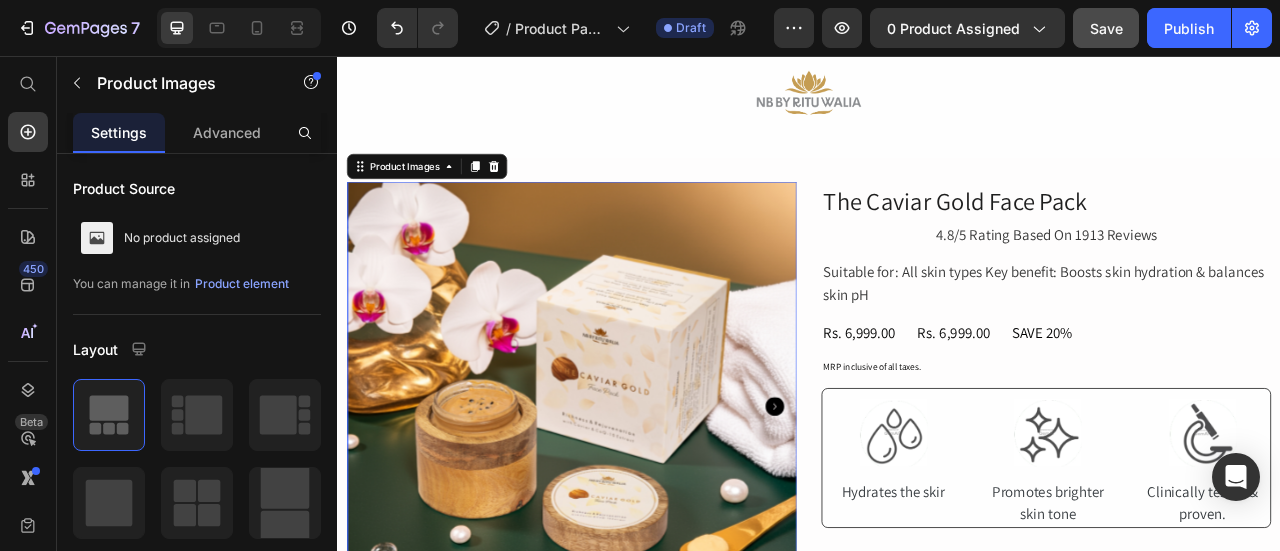 scroll, scrollTop: 0, scrollLeft: 0, axis: both 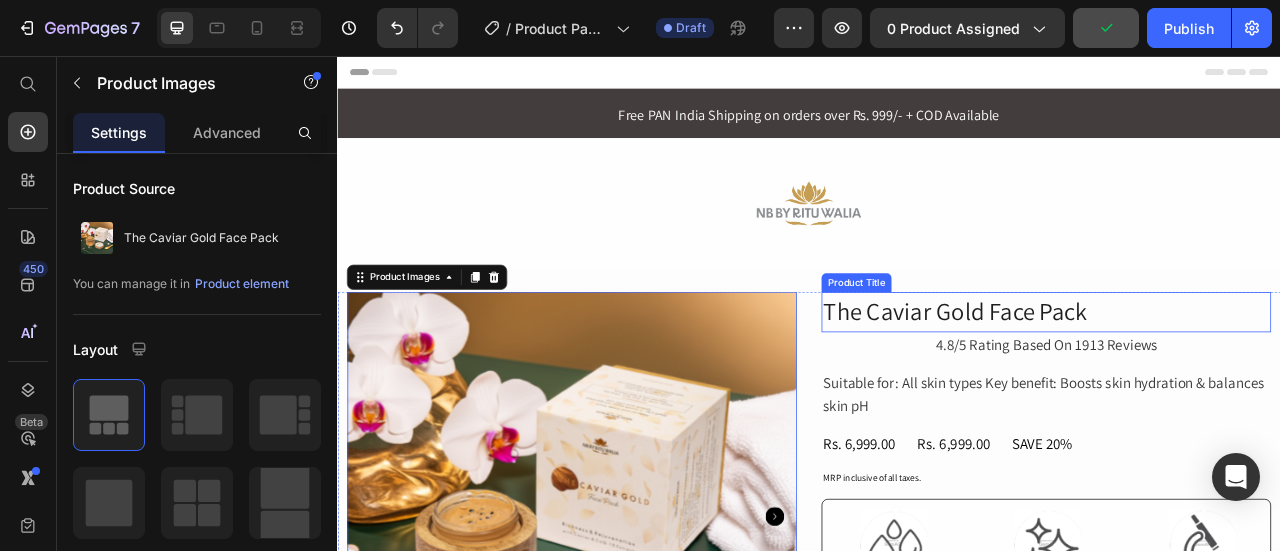 click on "The Caviar Gold Face Pack" at bounding box center (1239, 381) 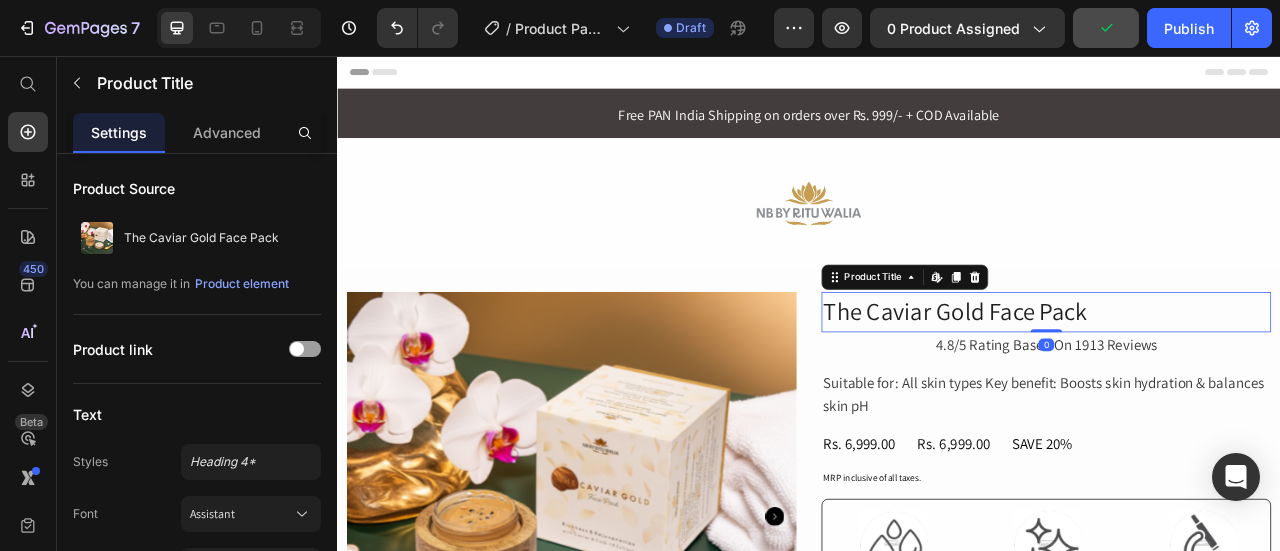 click on "The Caviar Gold Face Pack" at bounding box center [1239, 381] 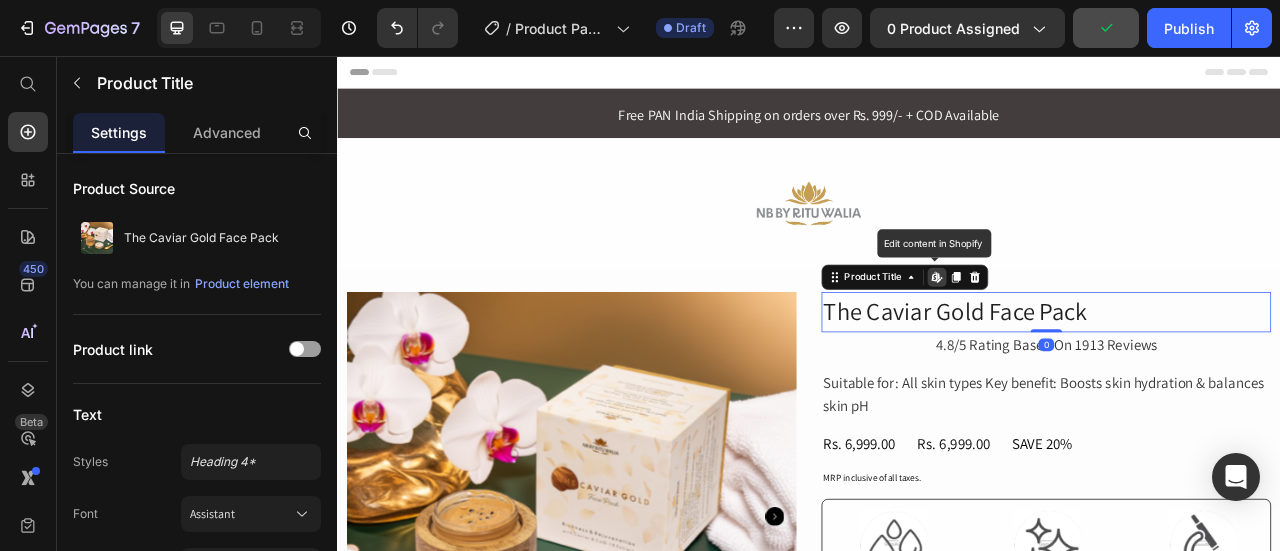 click on "The Caviar Gold Face Pack" at bounding box center [1239, 381] 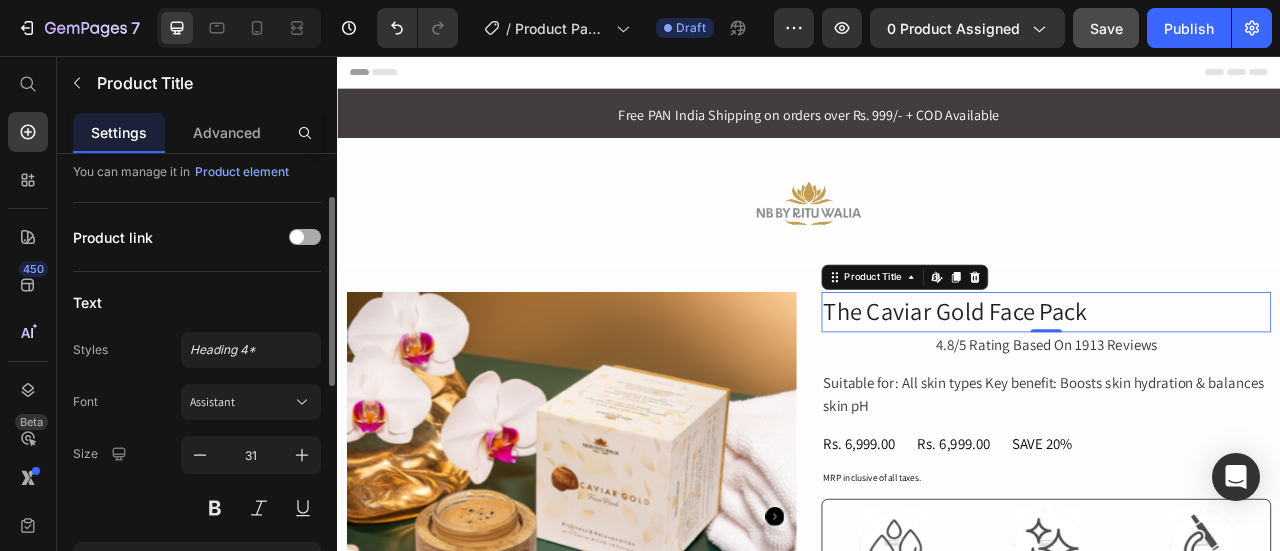 scroll, scrollTop: 111, scrollLeft: 0, axis: vertical 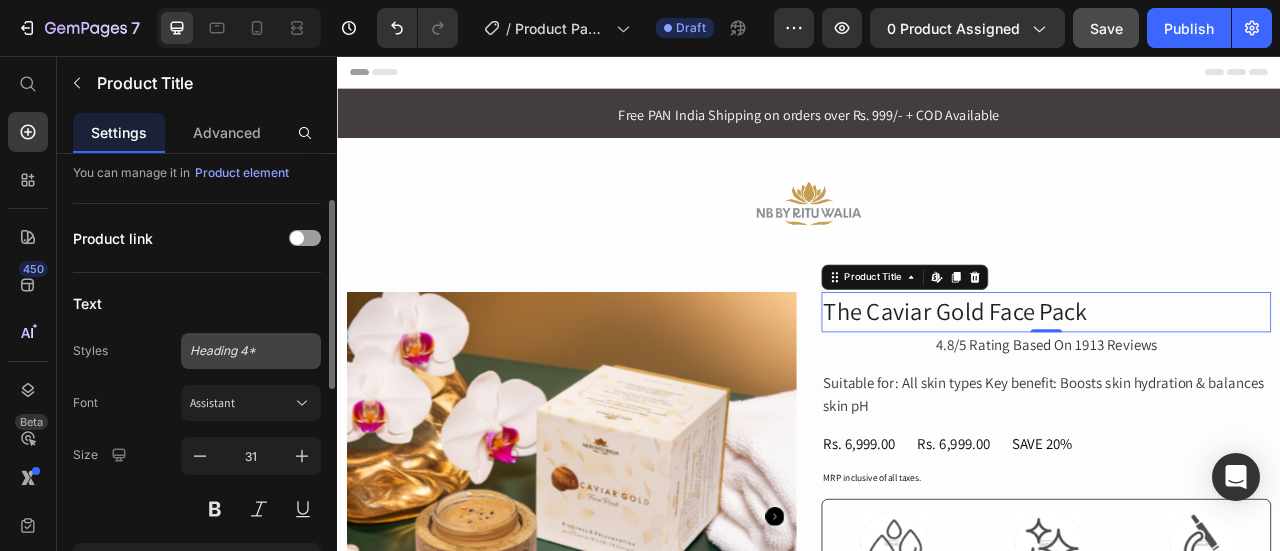 click on "Heading 4*" 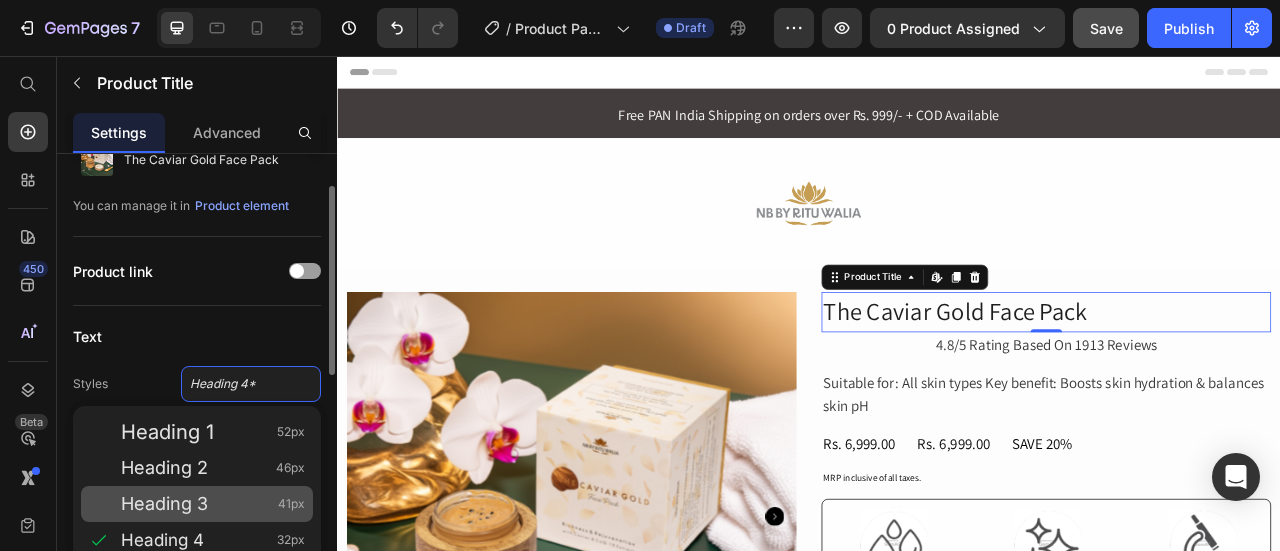 scroll, scrollTop: 78, scrollLeft: 0, axis: vertical 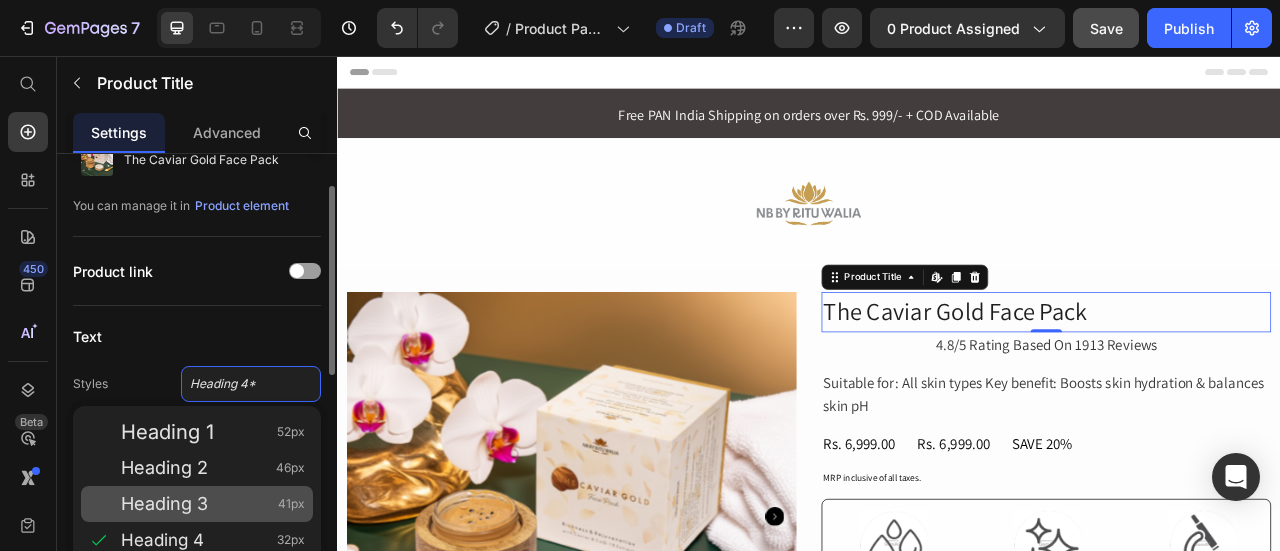 click on "Heading 2" at bounding box center [164, 468] 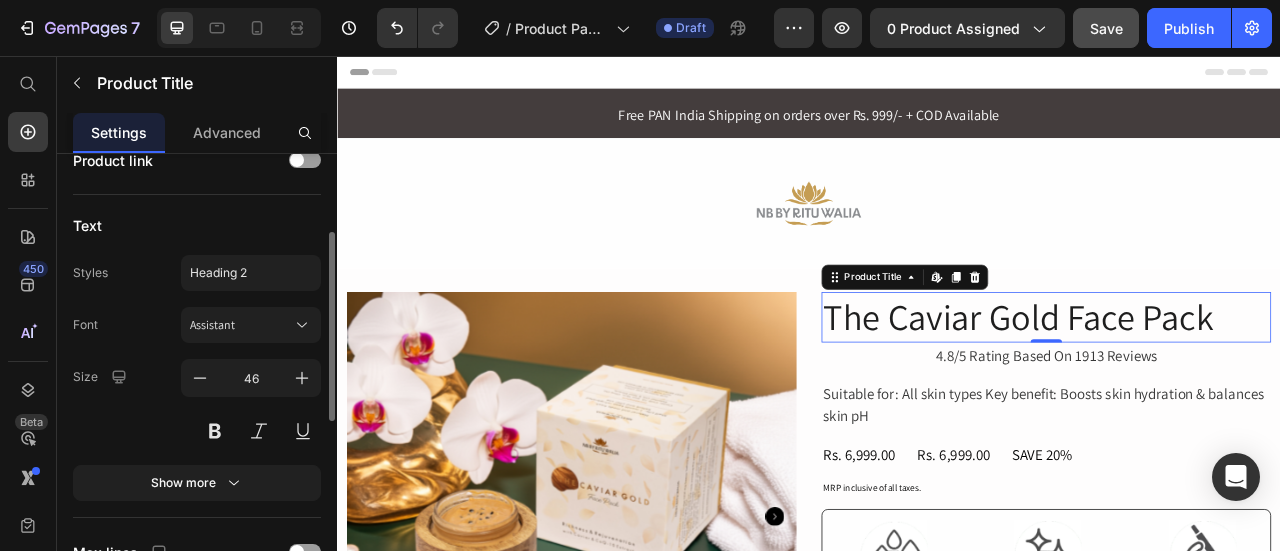 scroll, scrollTop: 271, scrollLeft: 0, axis: vertical 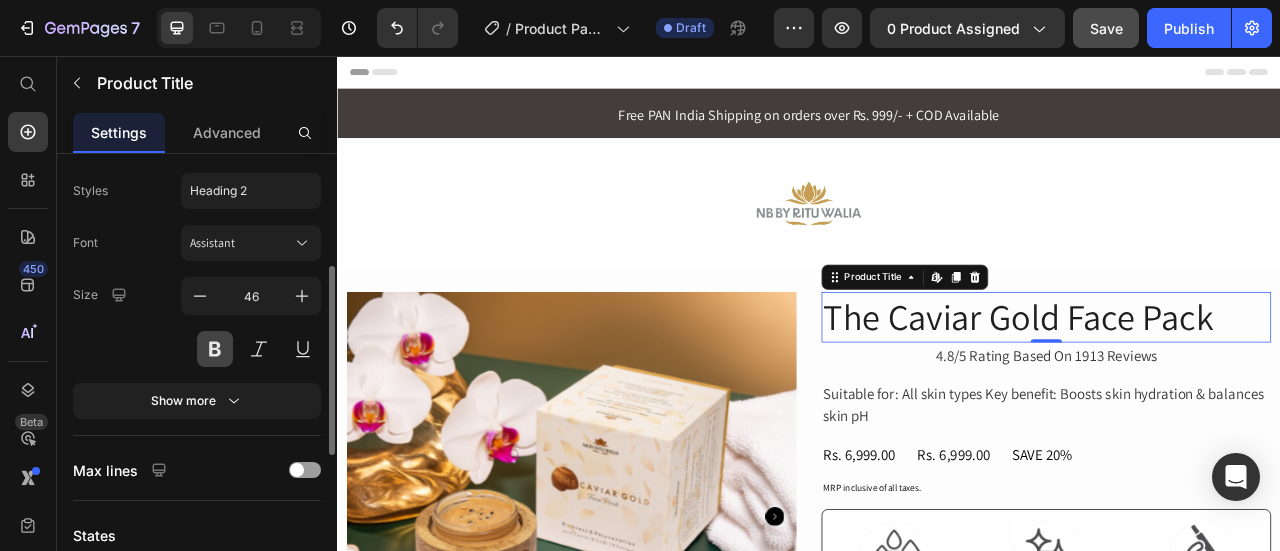 click at bounding box center (215, 349) 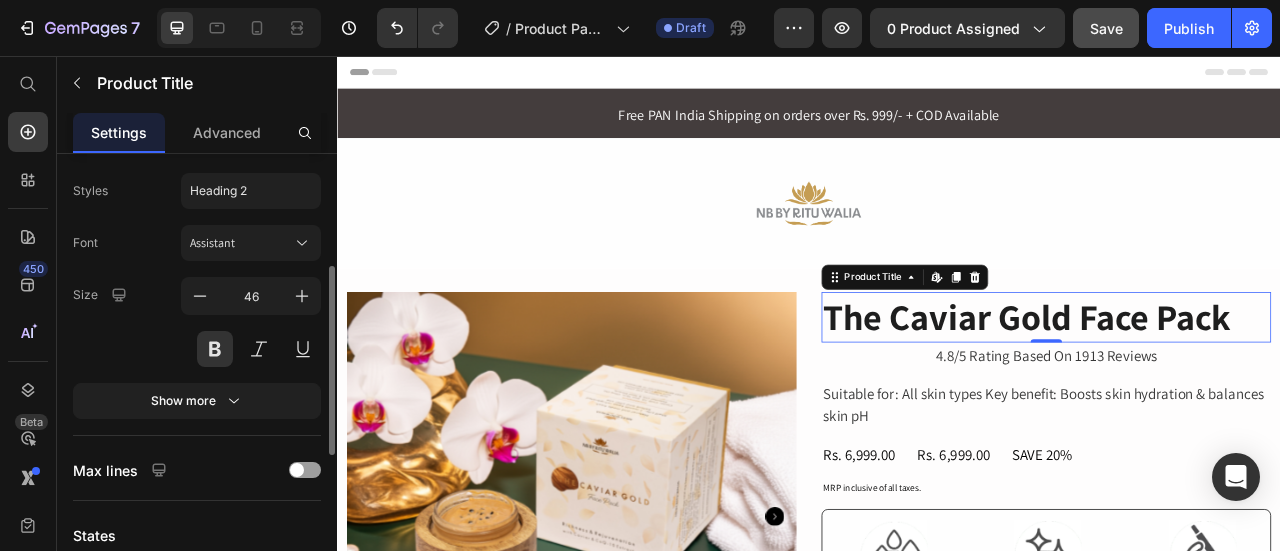click on "Font Assistant Size 46 Show more" at bounding box center [197, 322] 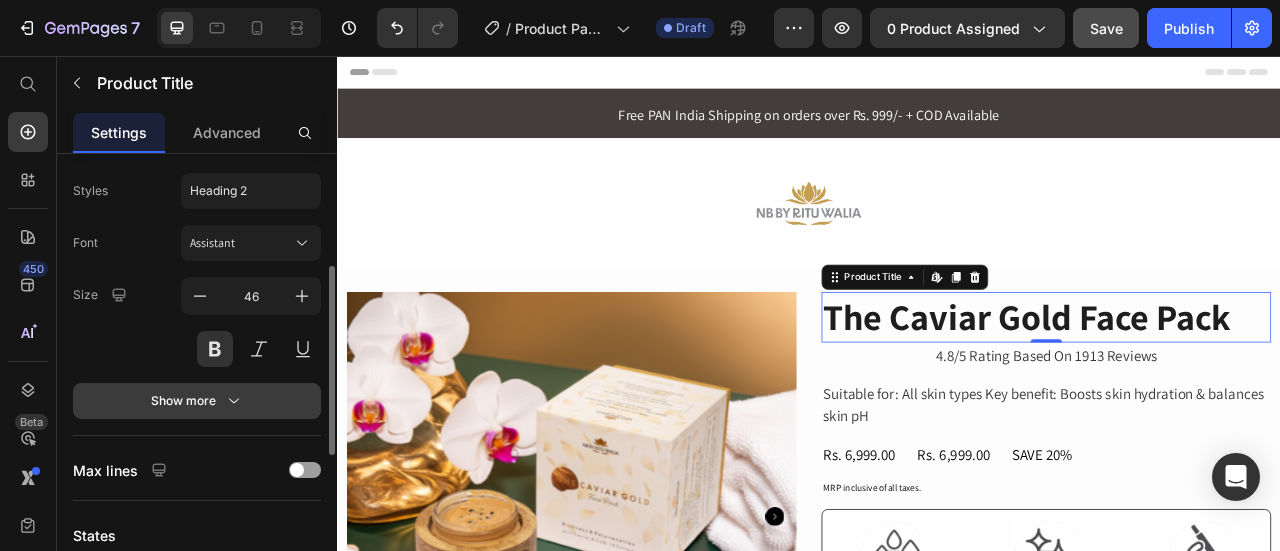 click 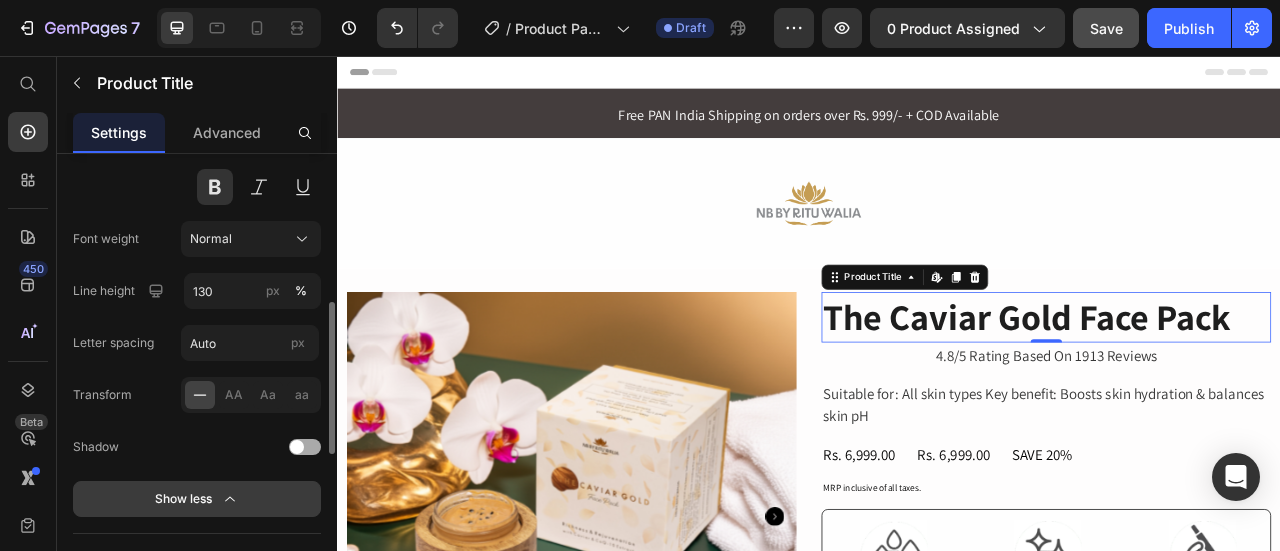 scroll, scrollTop: 434, scrollLeft: 0, axis: vertical 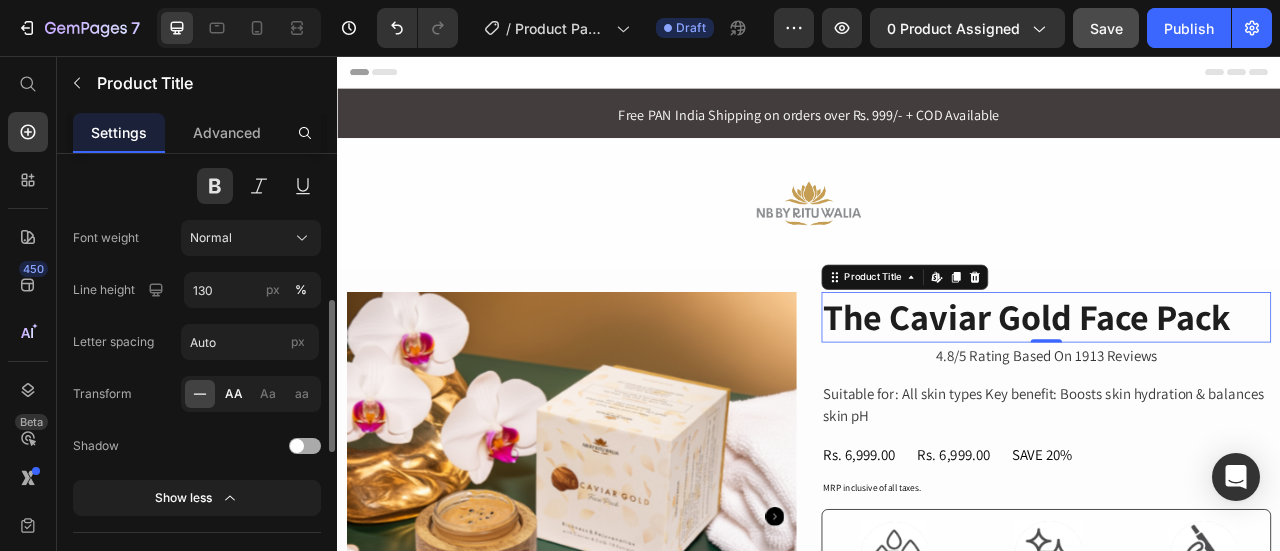 click on "AA" 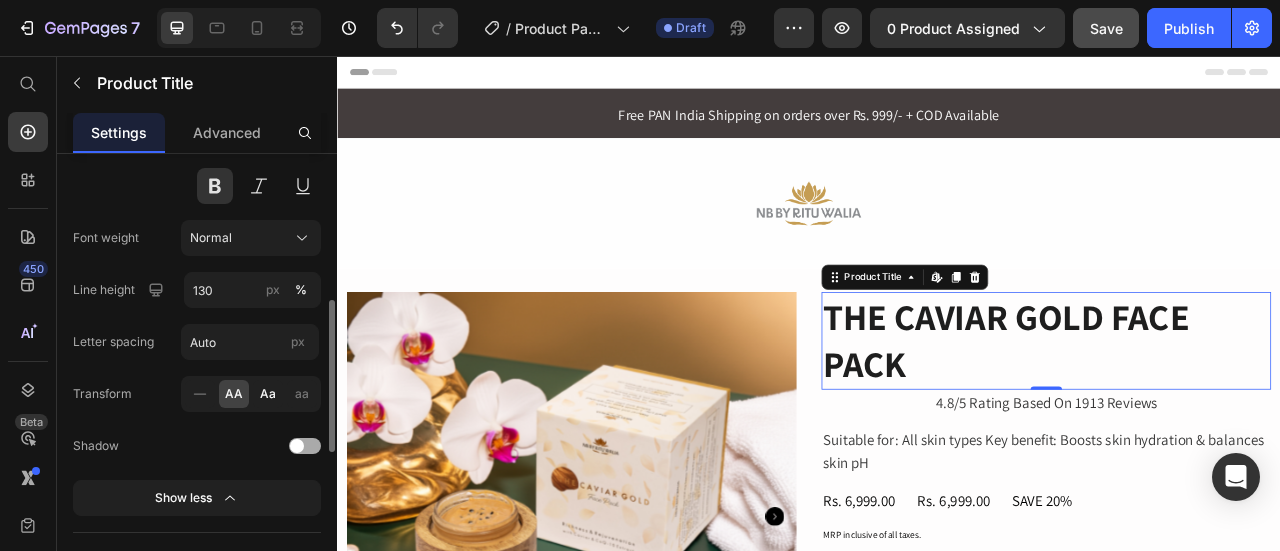 click on "Aa" 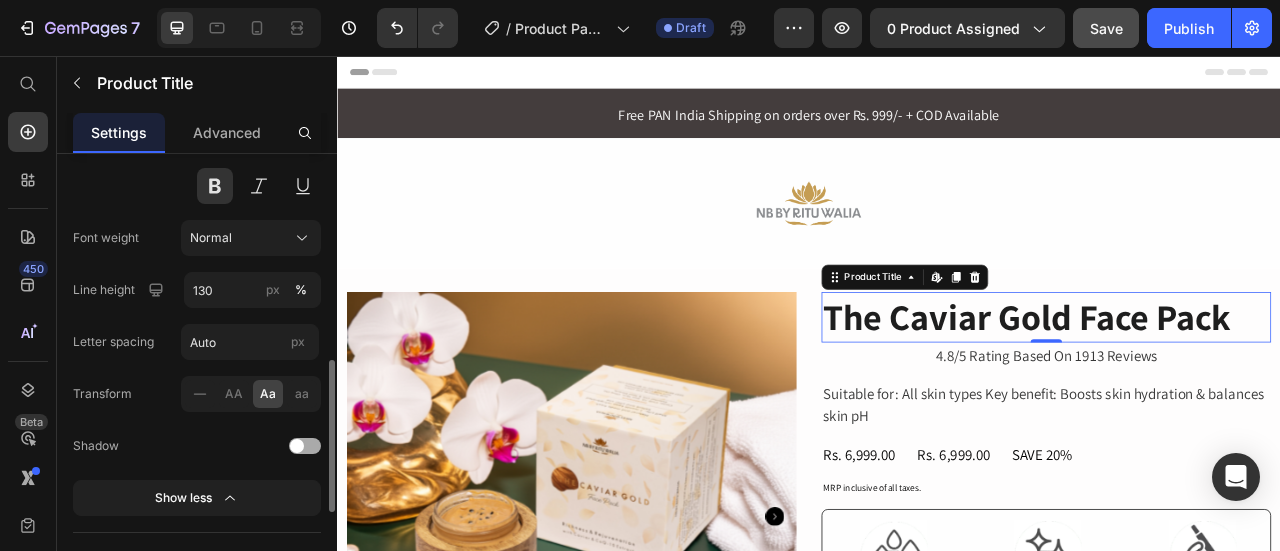 scroll, scrollTop: 480, scrollLeft: 0, axis: vertical 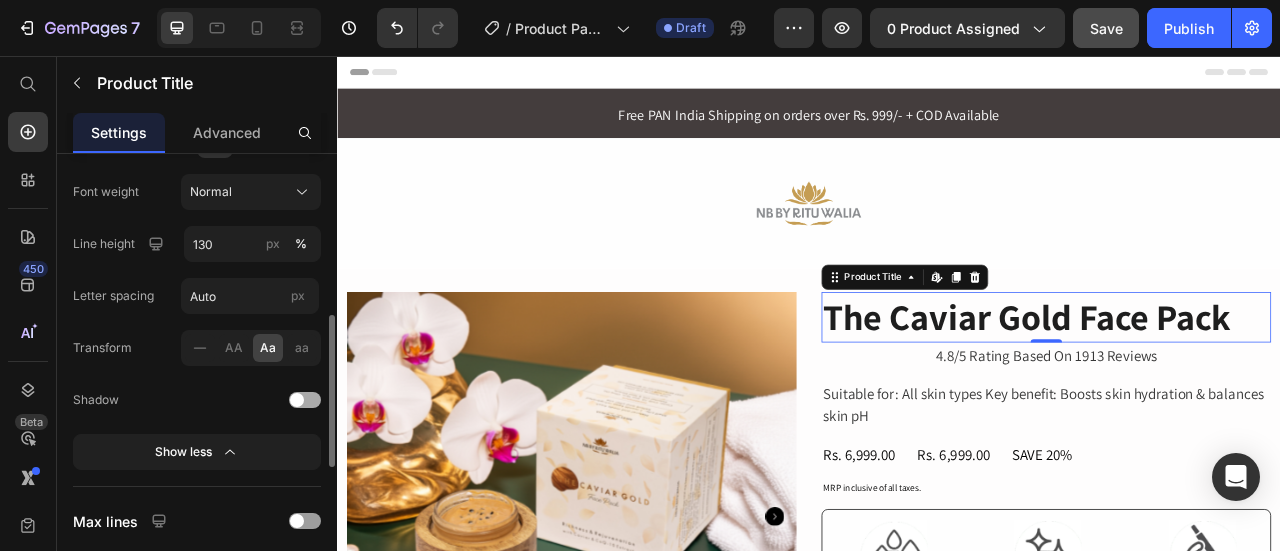 click at bounding box center [305, 400] 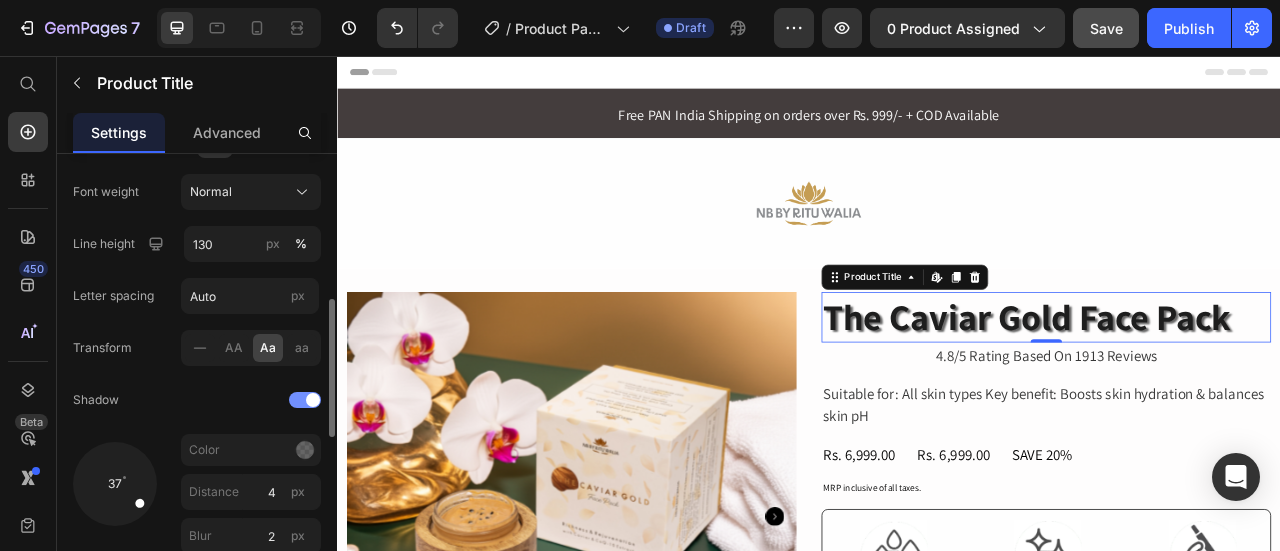 click at bounding box center [305, 400] 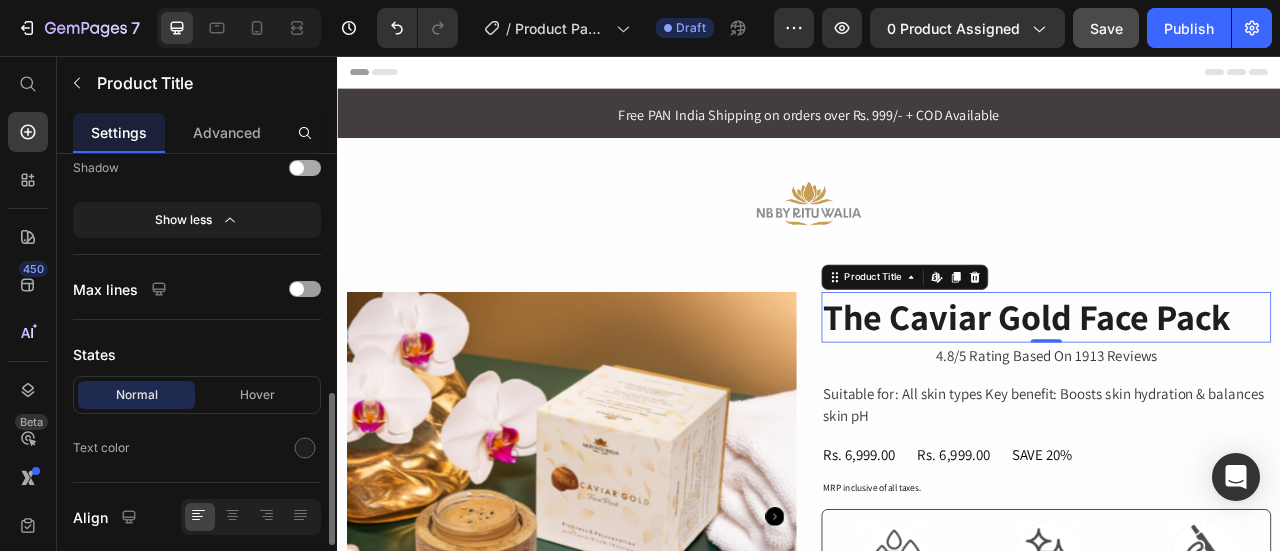 scroll, scrollTop: 713, scrollLeft: 0, axis: vertical 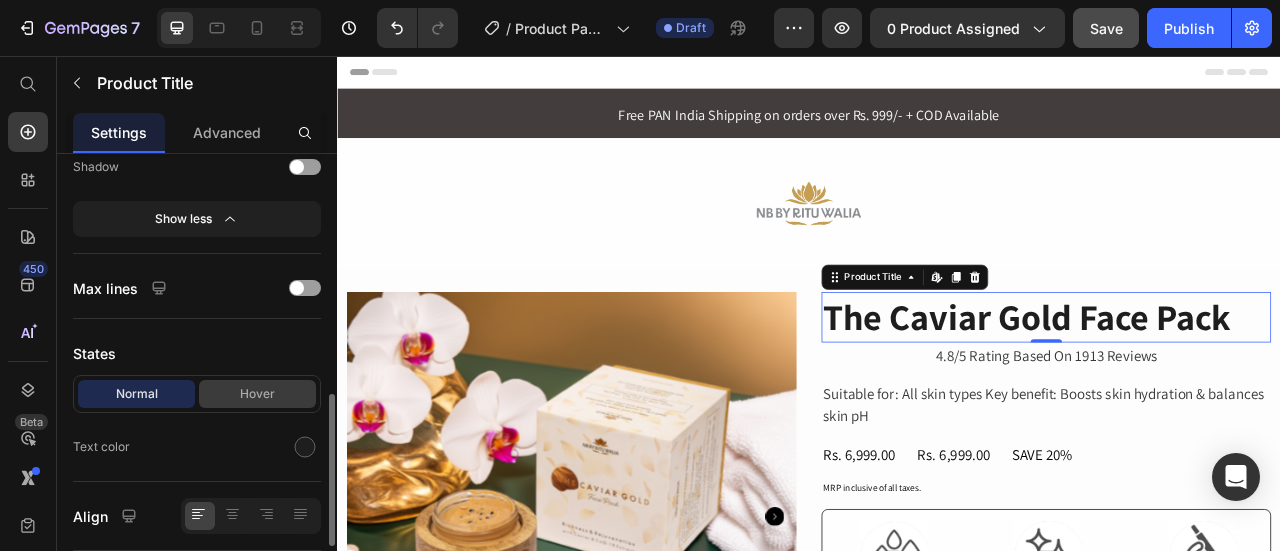 click on "Hover" at bounding box center [257, 394] 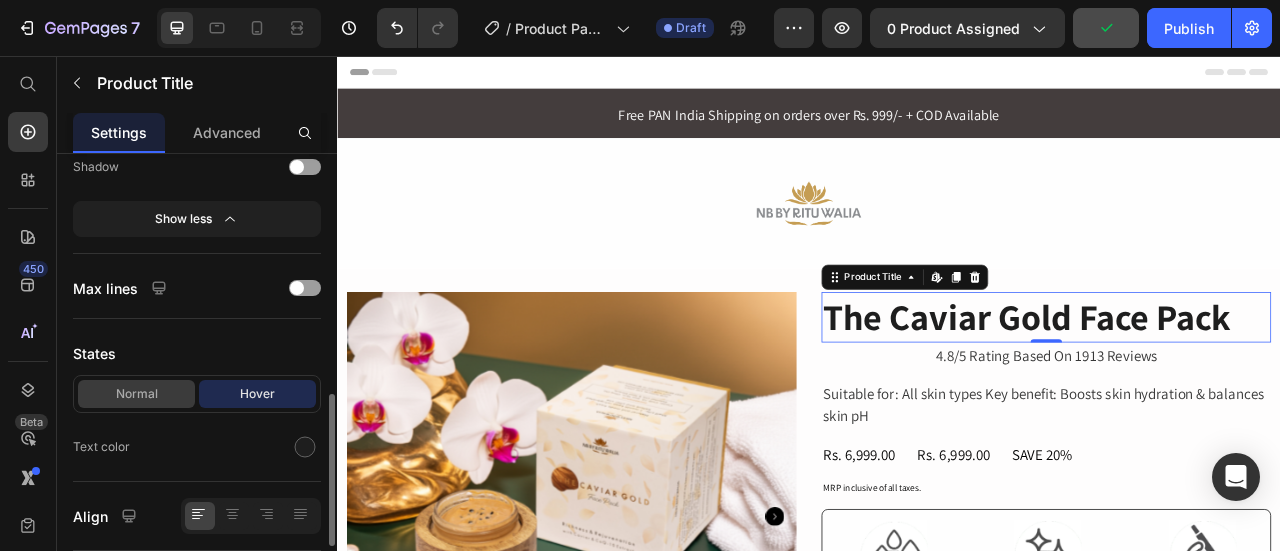 click on "Normal" at bounding box center (136, 394) 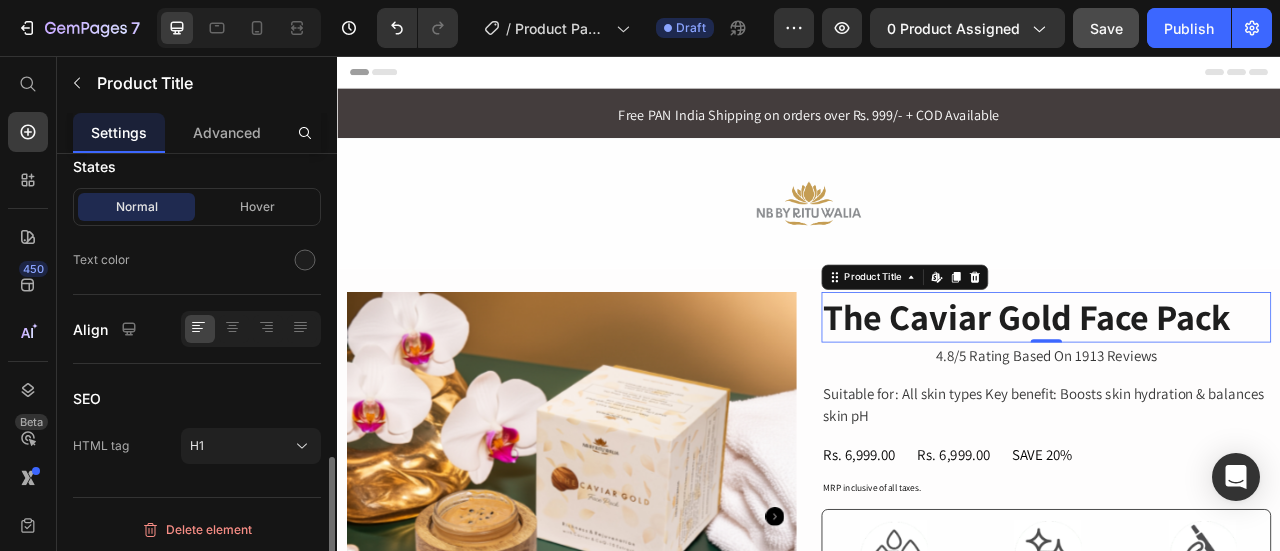 scroll, scrollTop: 900, scrollLeft: 0, axis: vertical 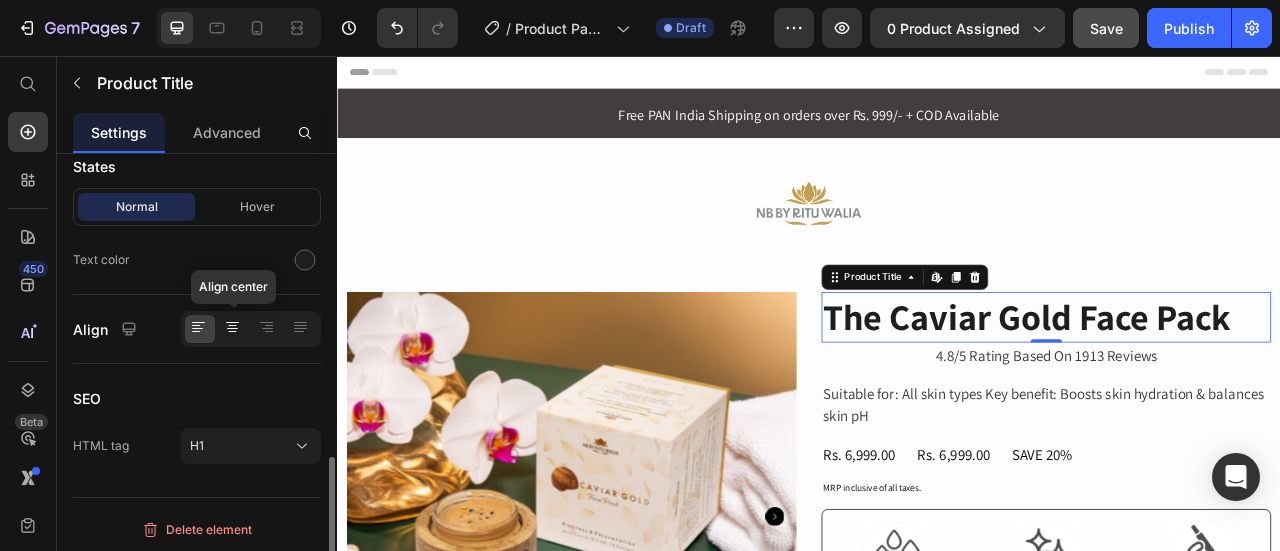 click 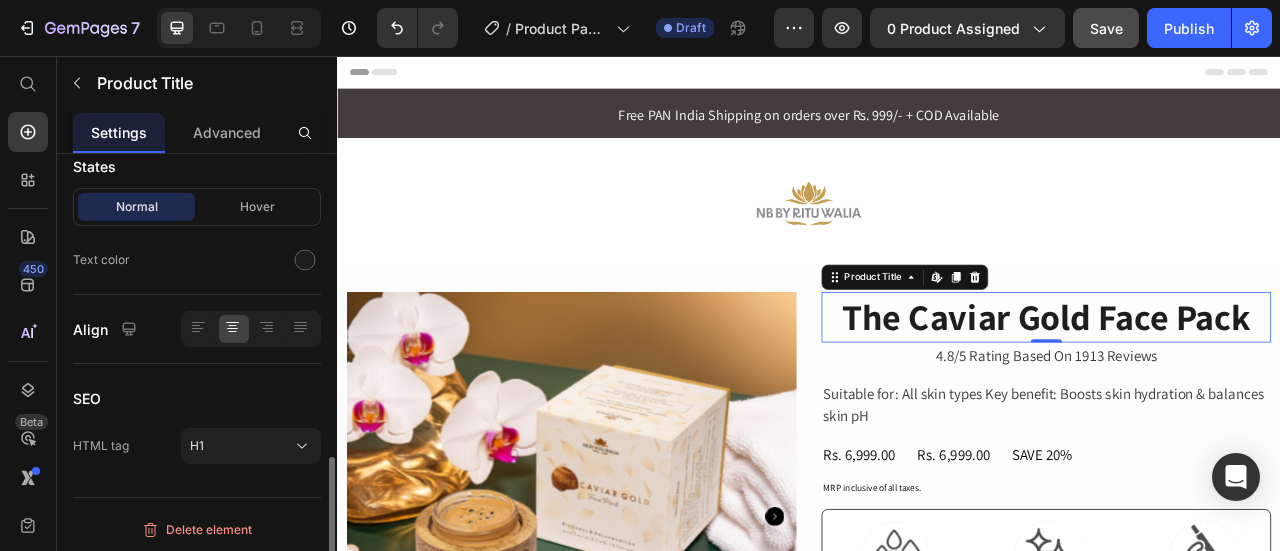 scroll, scrollTop: 900, scrollLeft: 0, axis: vertical 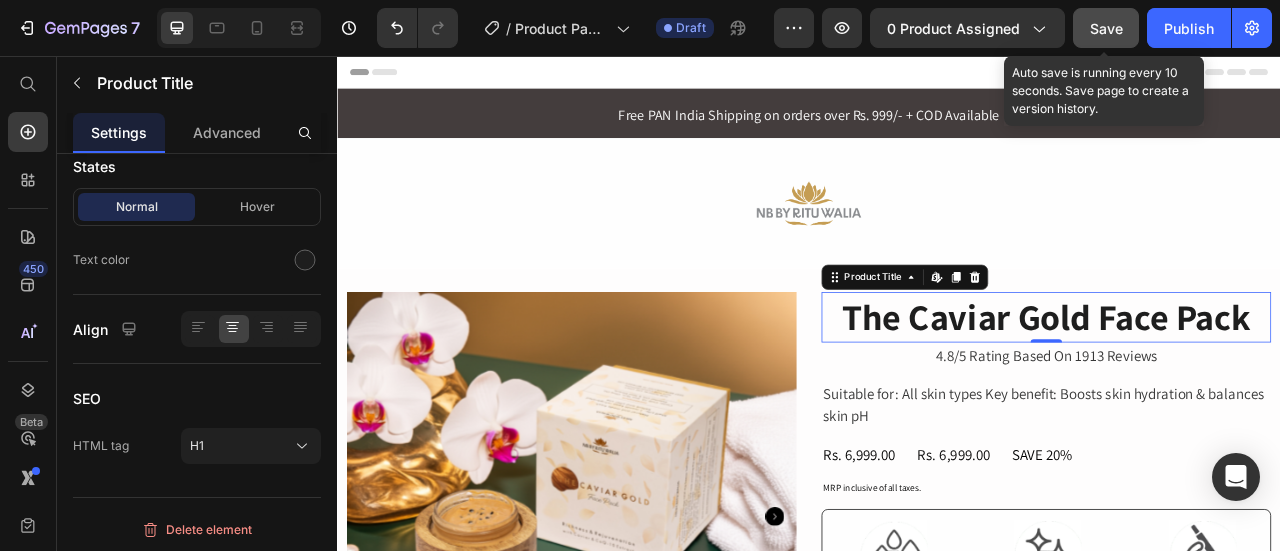 click on "Save" 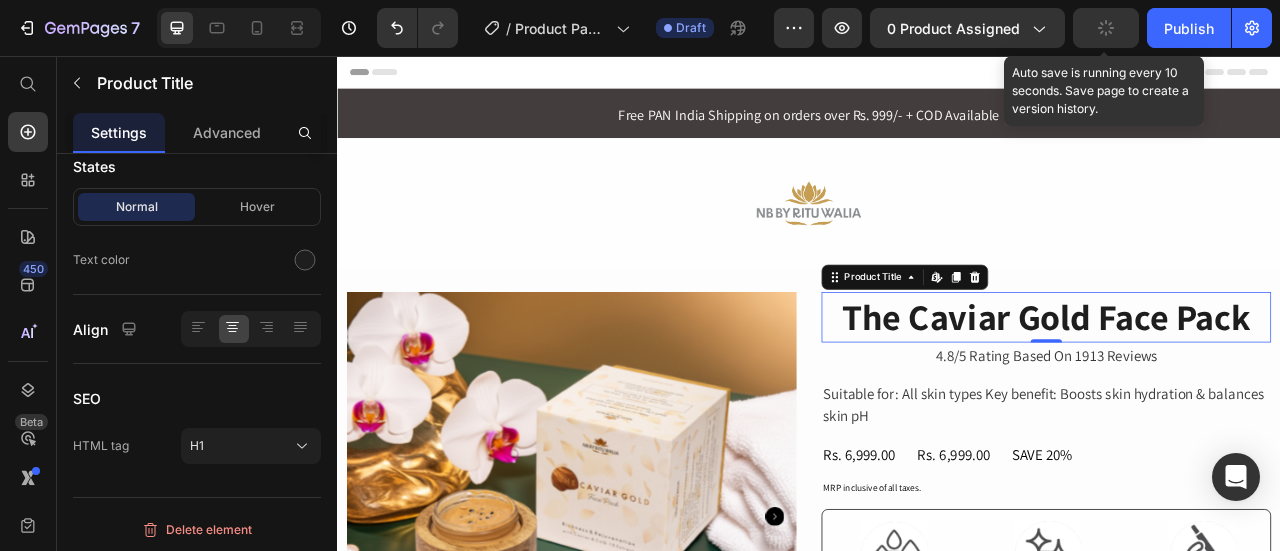 scroll, scrollTop: 900, scrollLeft: 0, axis: vertical 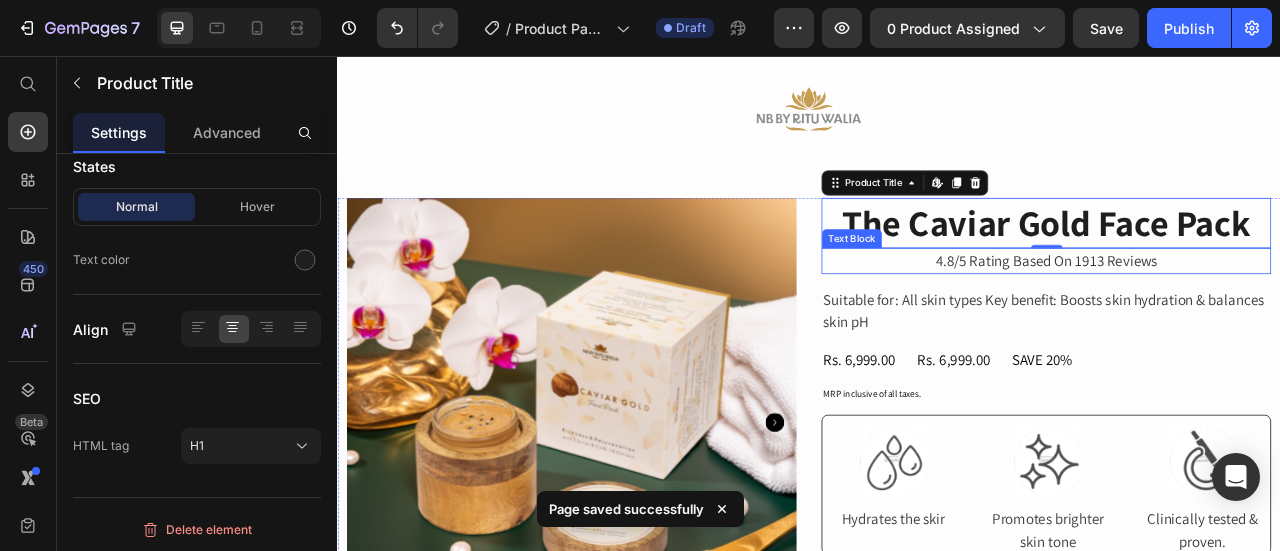 click on "4.8/5 Rating Based On 1913 Reviews" at bounding box center (1239, 316) 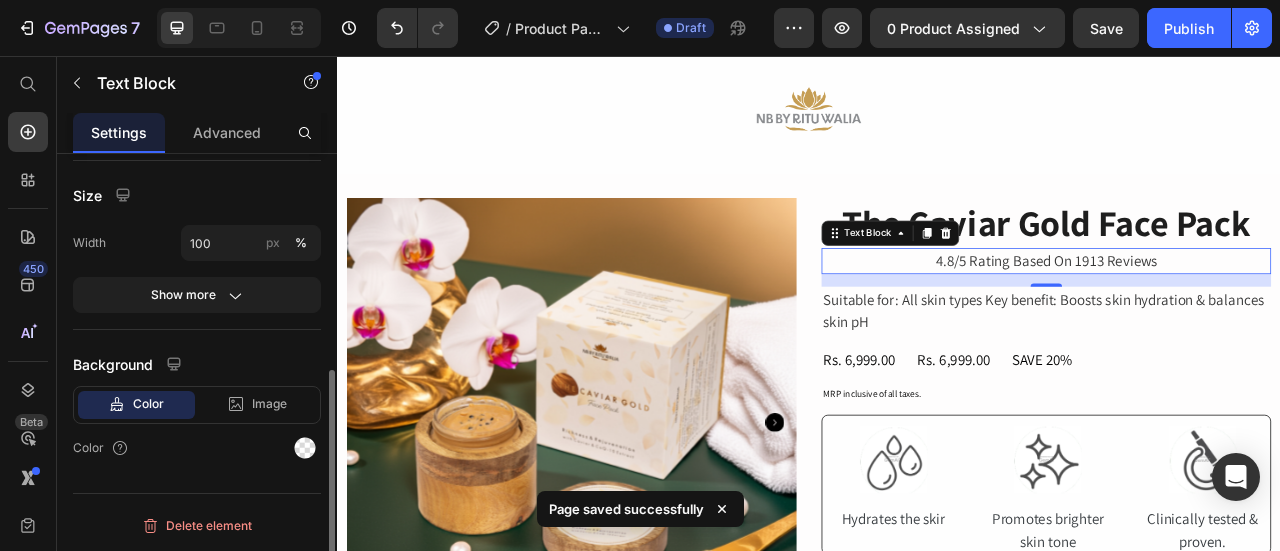 scroll, scrollTop: 0, scrollLeft: 0, axis: both 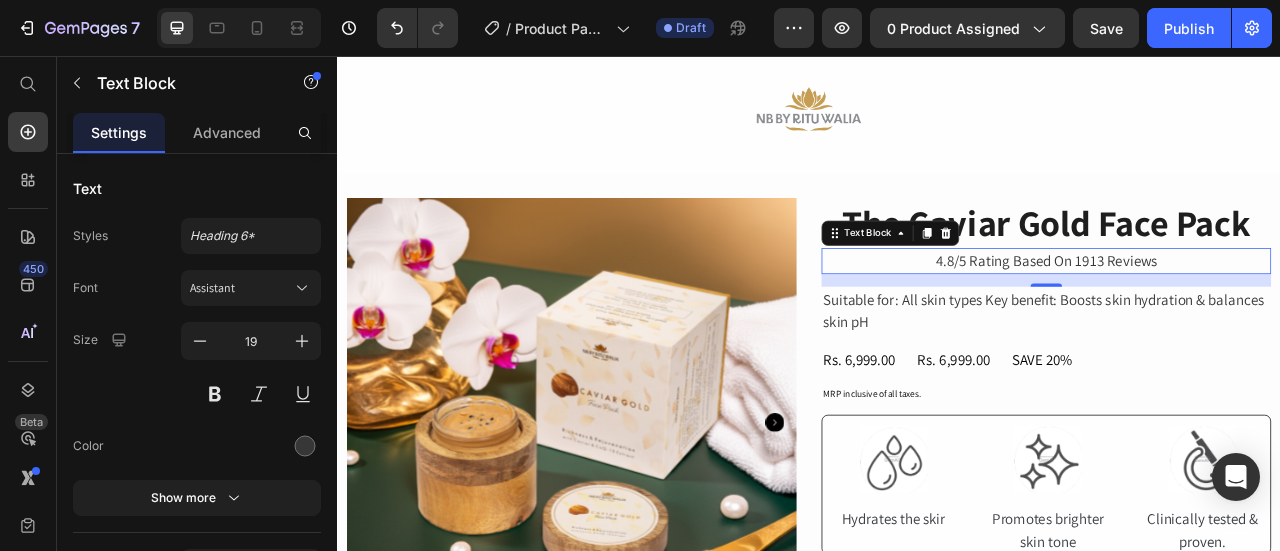 click on "4.8/5 Rating Based On 1913 Reviews" at bounding box center (1239, 316) 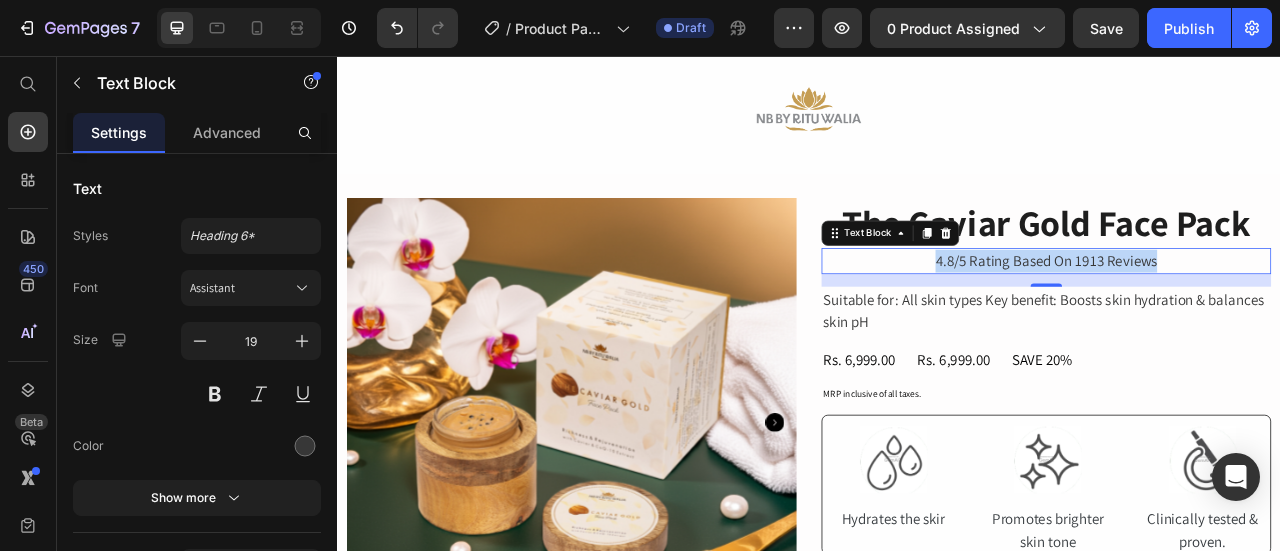 click on "4.8/5 Rating Based On 1913 Reviews" at bounding box center [1239, 316] 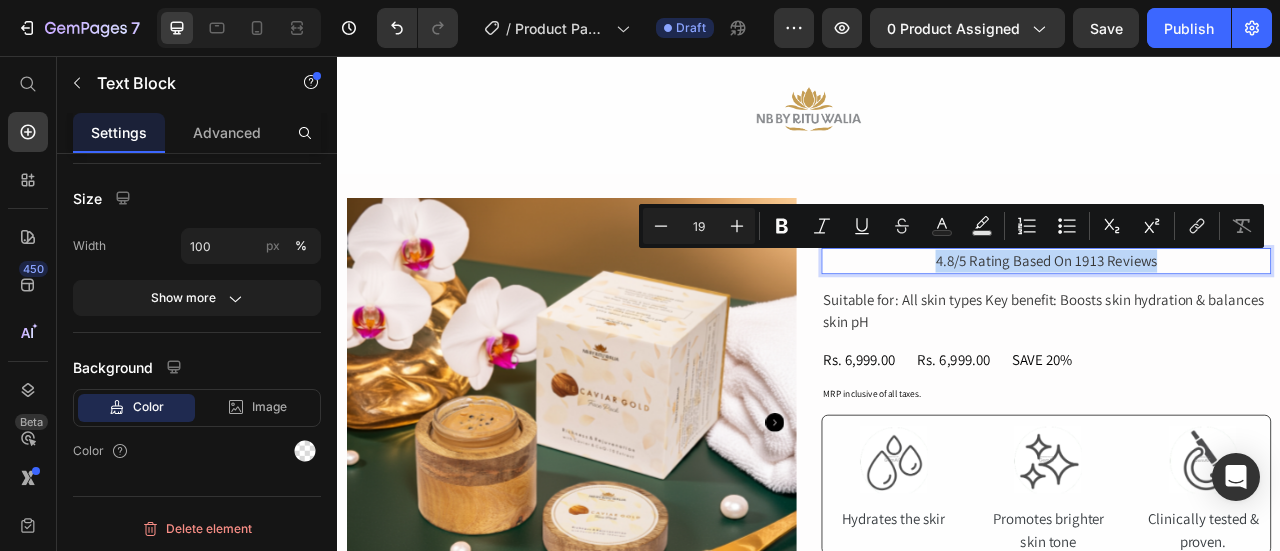 scroll, scrollTop: 0, scrollLeft: 0, axis: both 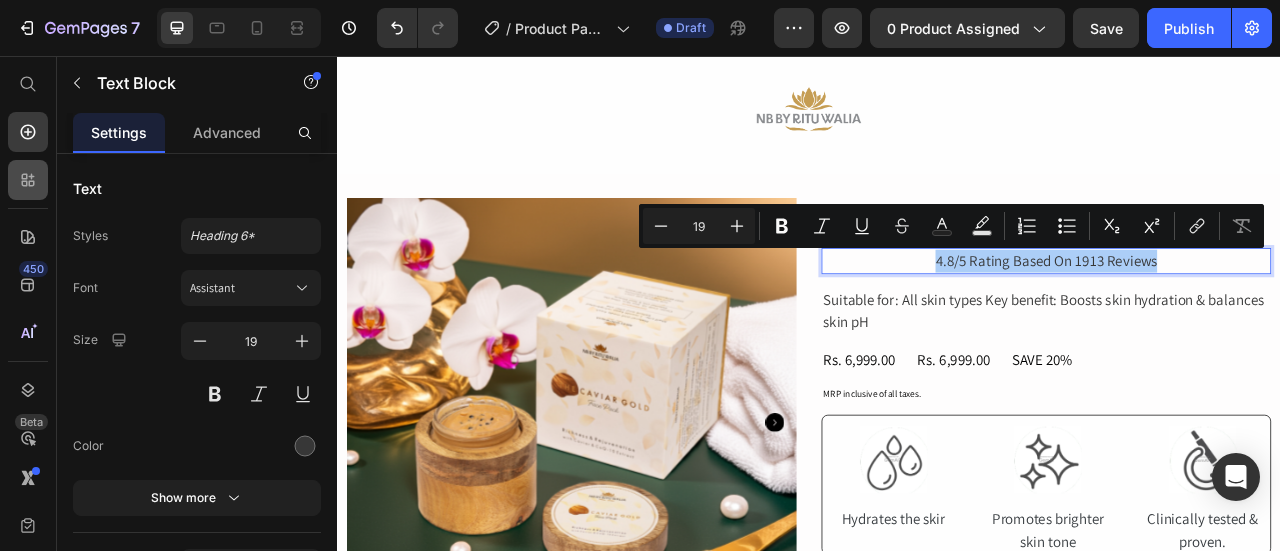 click 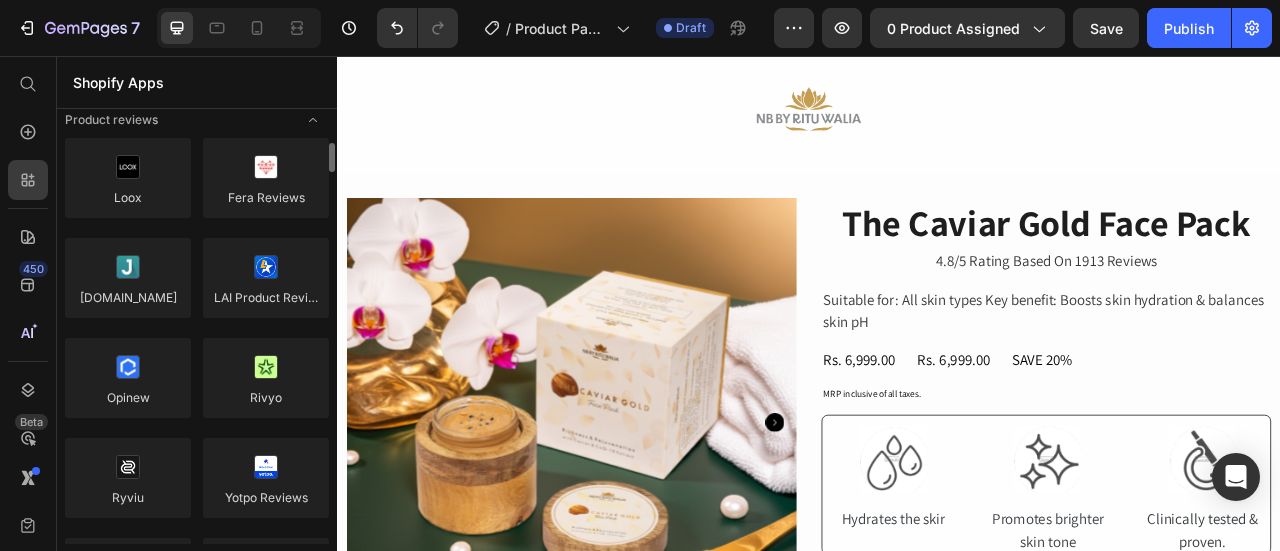 scroll, scrollTop: 0, scrollLeft: 0, axis: both 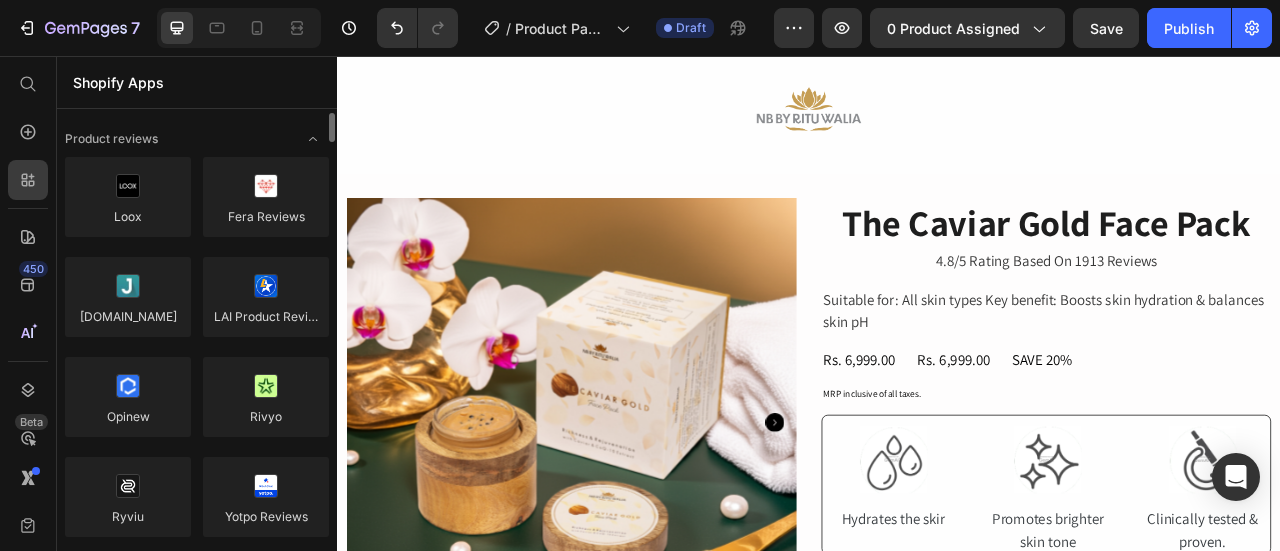 click at bounding box center (128, 297) 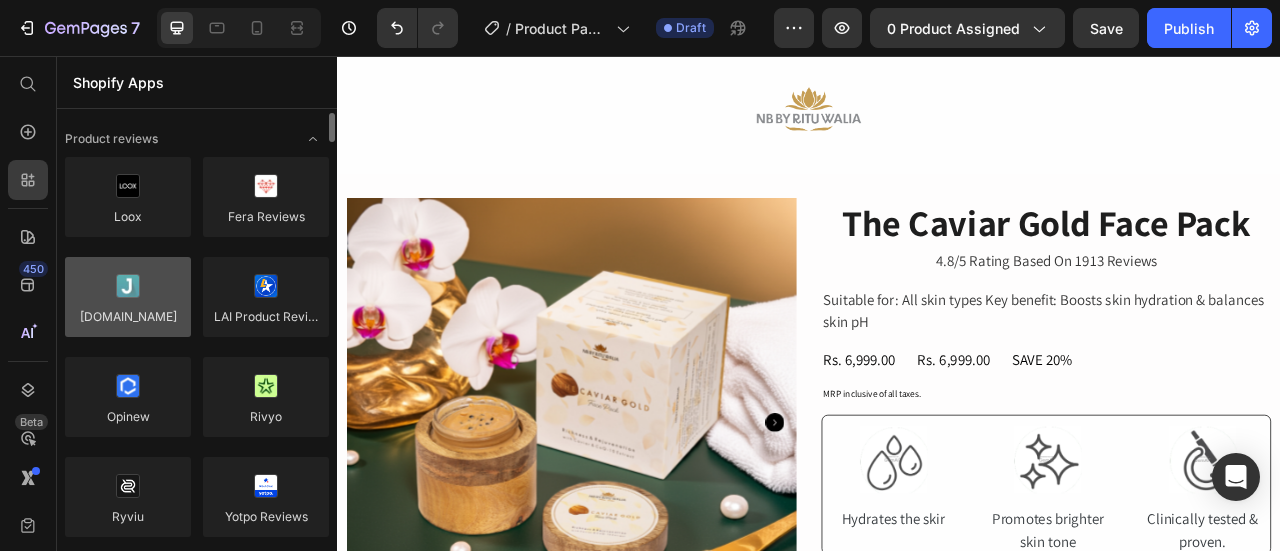 click at bounding box center (128, 297) 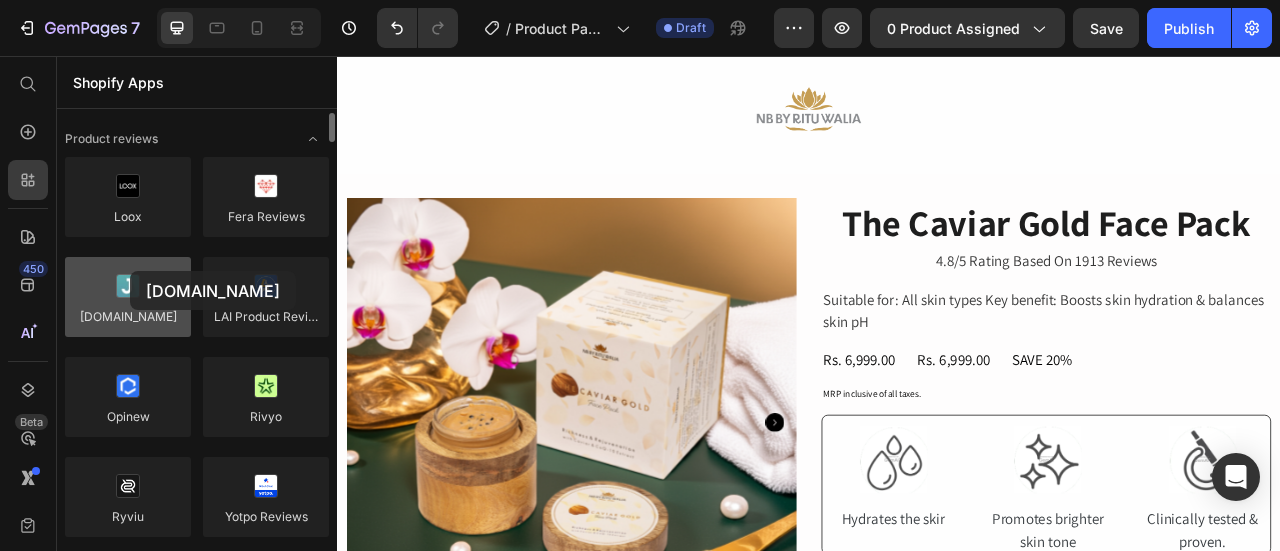 drag, startPoint x: 123, startPoint y: 295, endPoint x: 130, endPoint y: 271, distance: 25 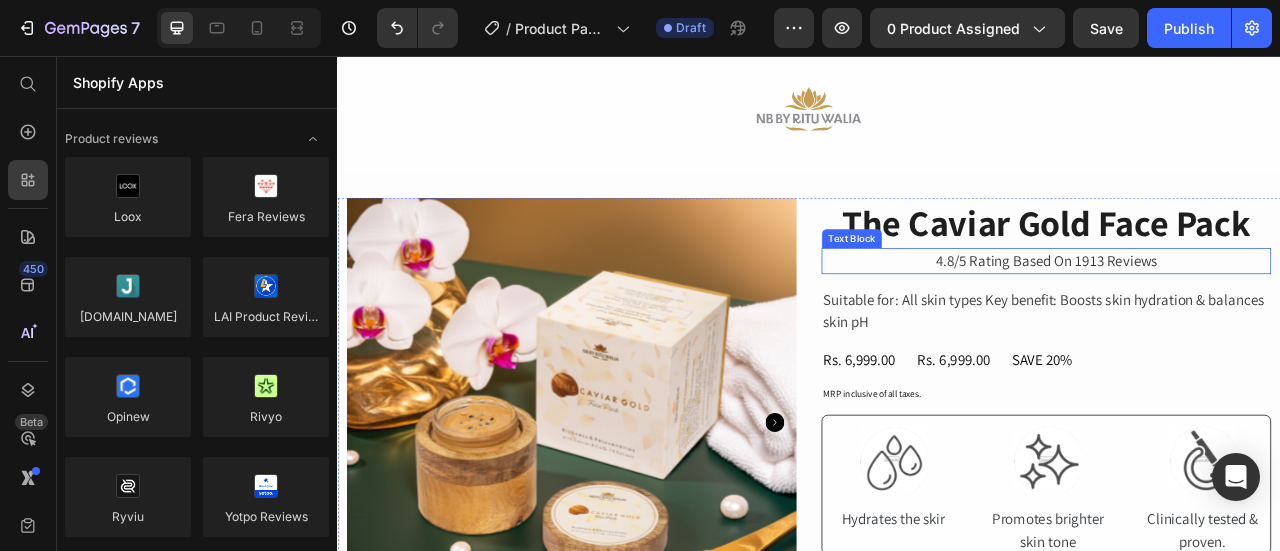 click on "4.8/5 Rating Based On 1913 Reviews" at bounding box center (1239, 316) 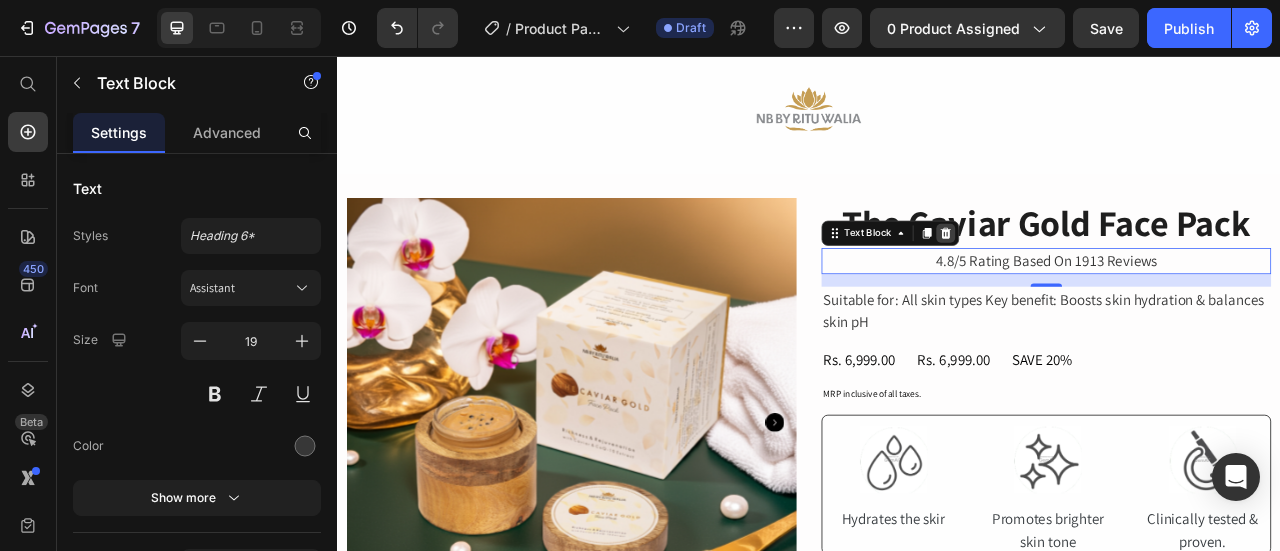 click 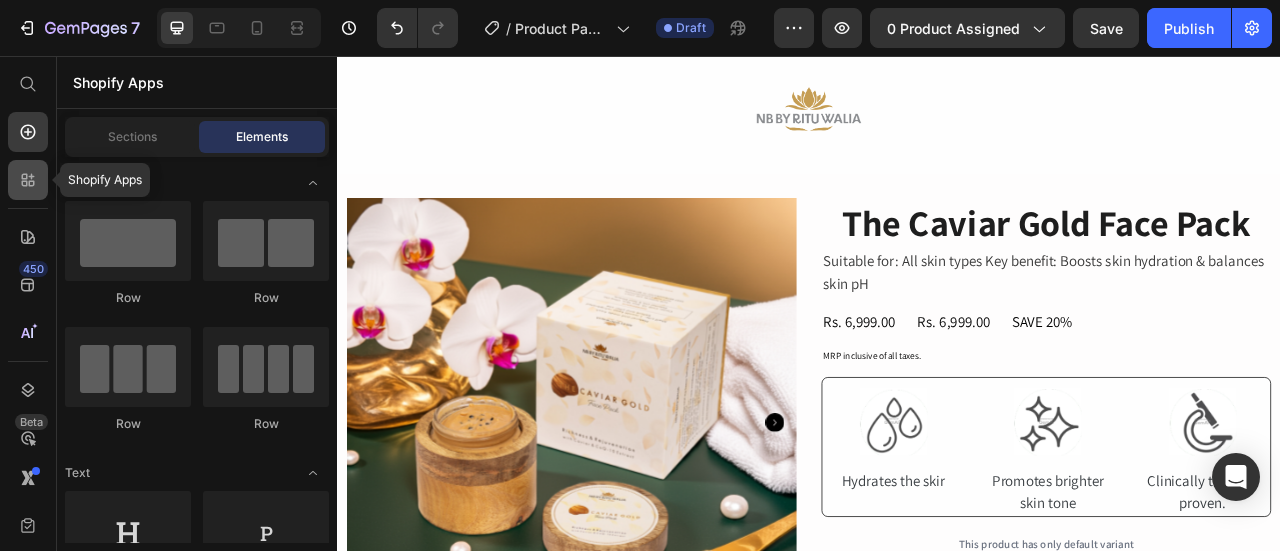 click 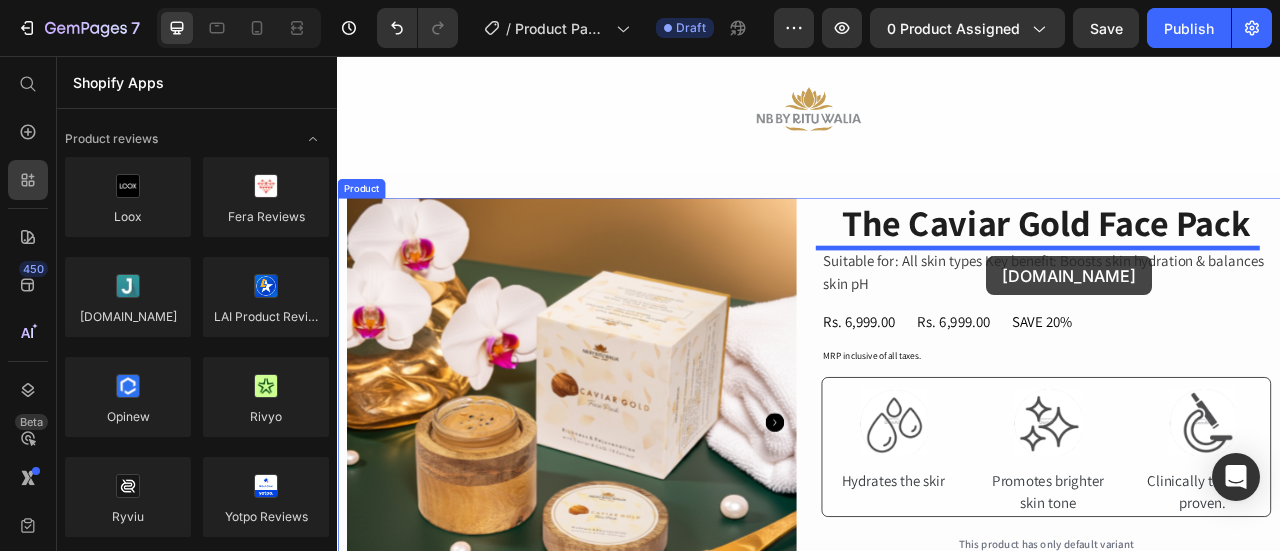 drag, startPoint x: 479, startPoint y: 359, endPoint x: 1163, endPoint y: 311, distance: 685.6821 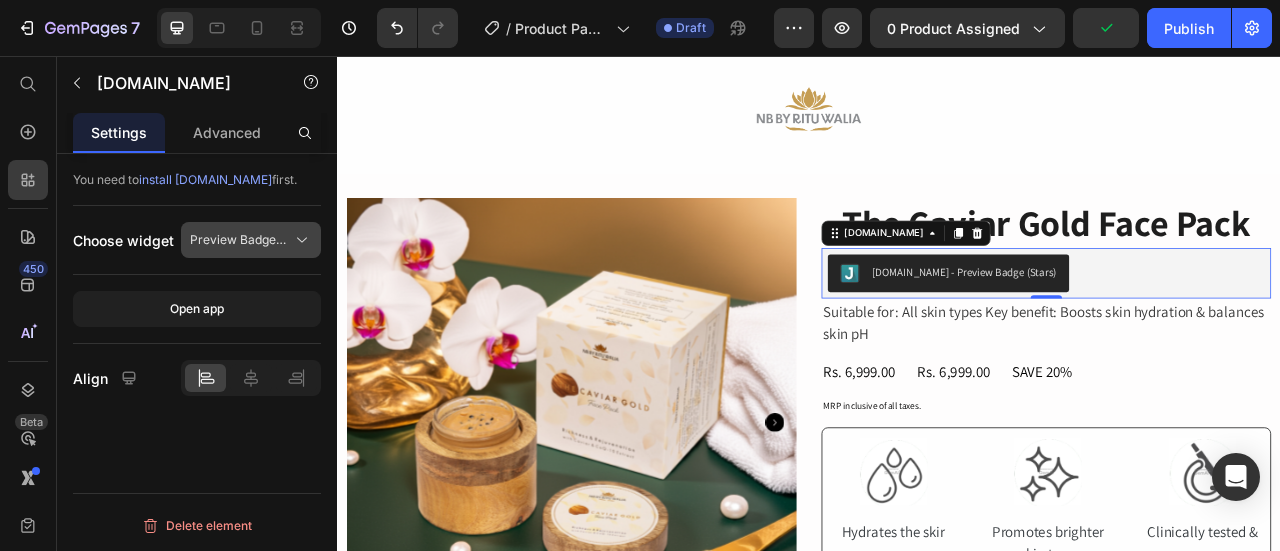 click on "Preview Badge (Stars)" at bounding box center (239, 240) 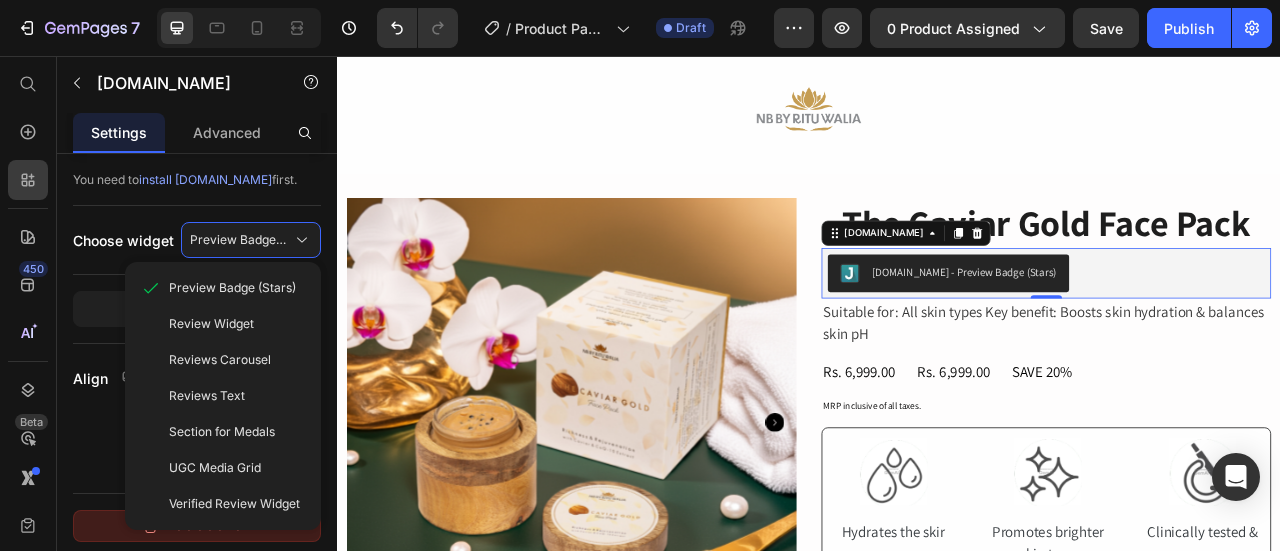 click on "Delete element" at bounding box center (197, 526) 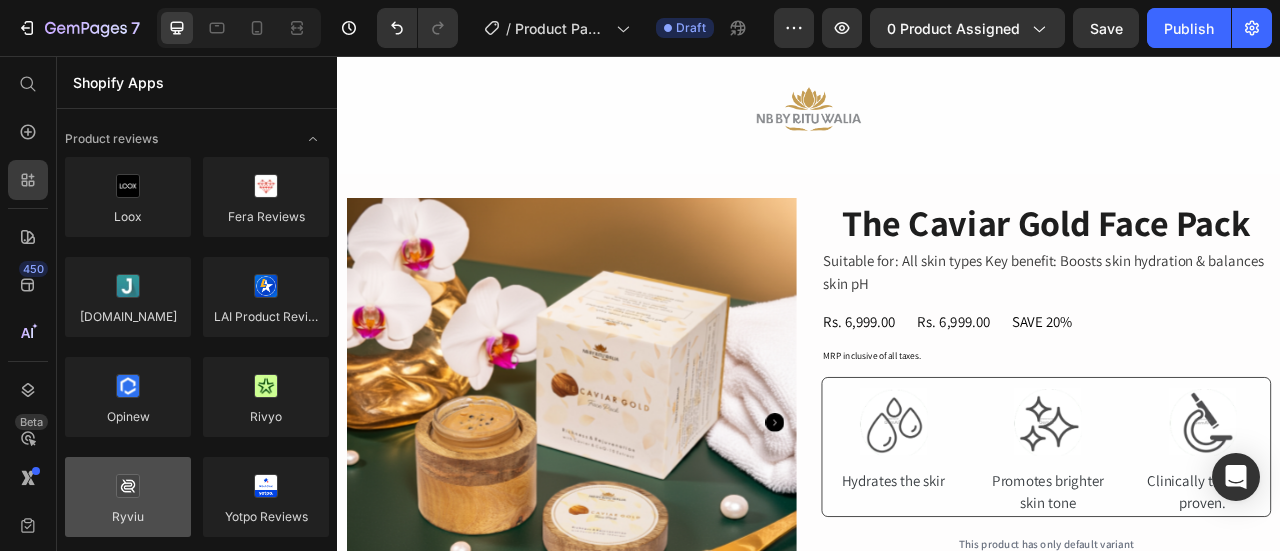 click at bounding box center [128, 497] 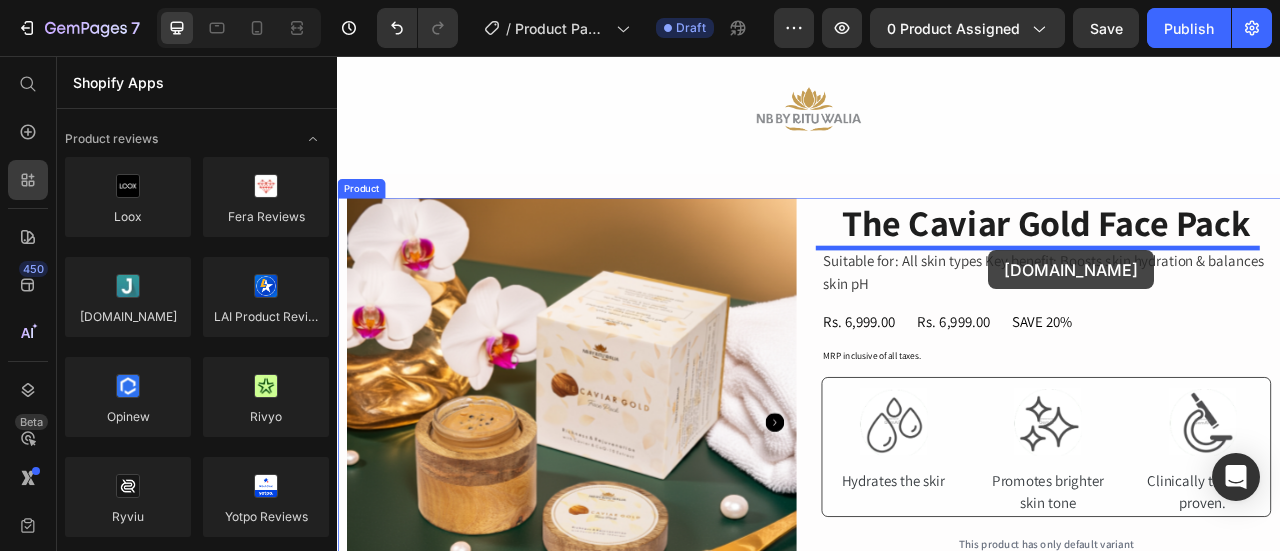 drag, startPoint x: 481, startPoint y: 359, endPoint x: 1165, endPoint y: 305, distance: 686.1283 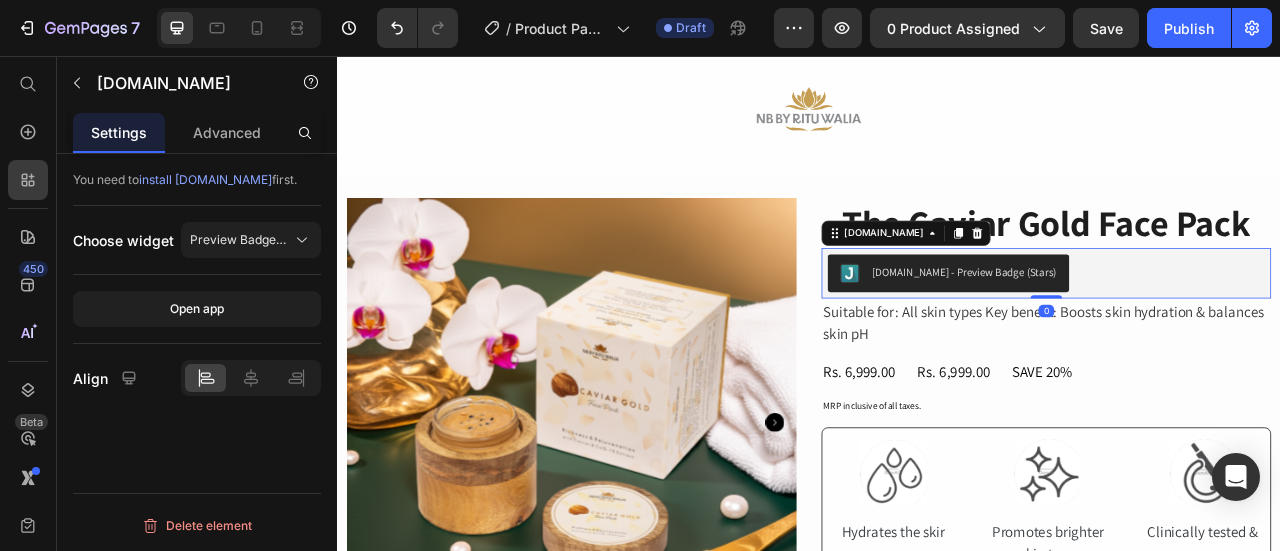 click on "[DOMAIN_NAME] - Preview Badge (Stars)" at bounding box center [1134, 330] 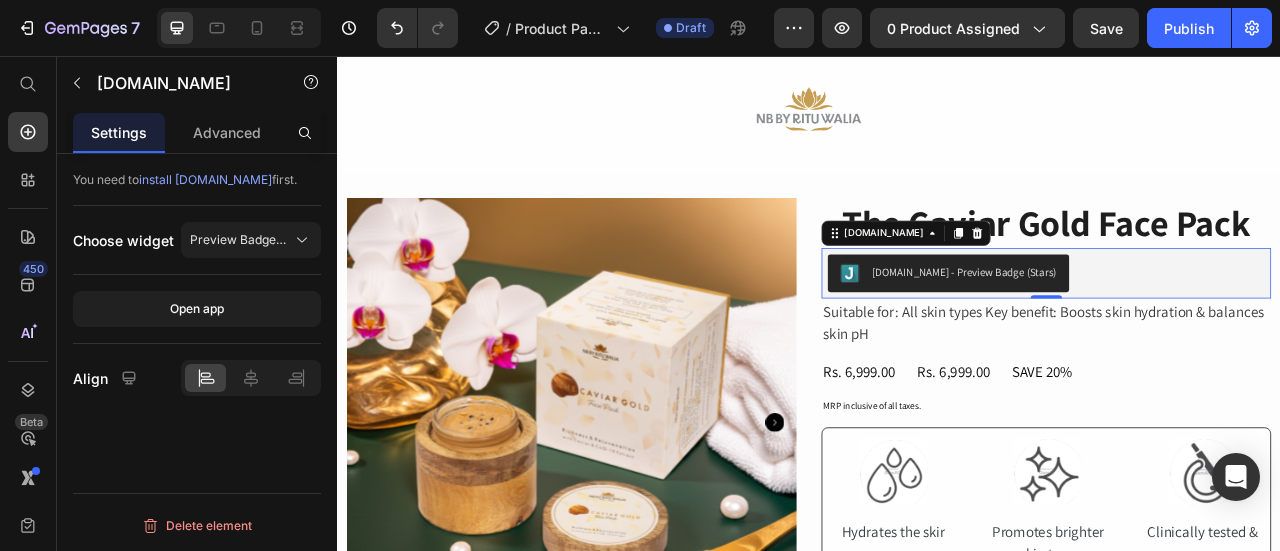 click on "[DOMAIN_NAME] - Preview Badge (Stars)" at bounding box center [1134, 330] 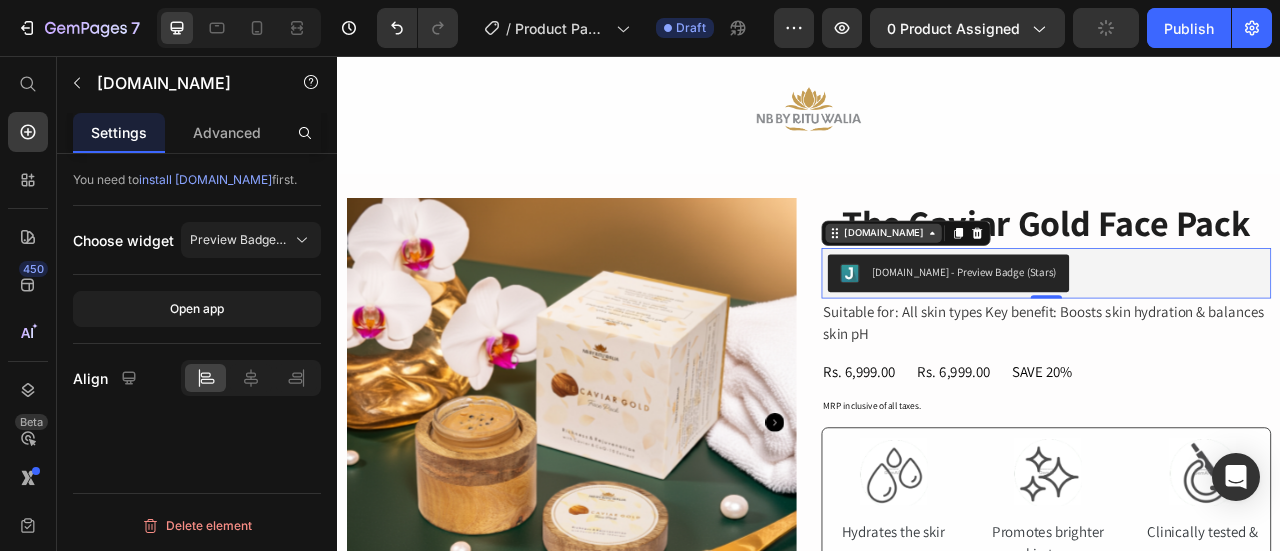 click 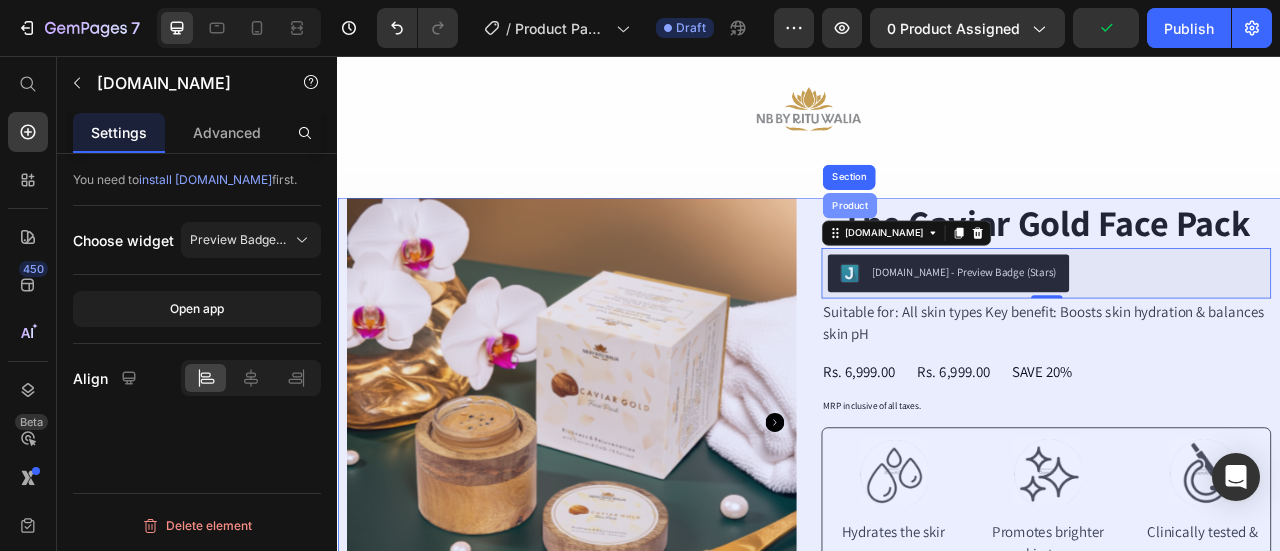 click on "Product" at bounding box center [988, 246] 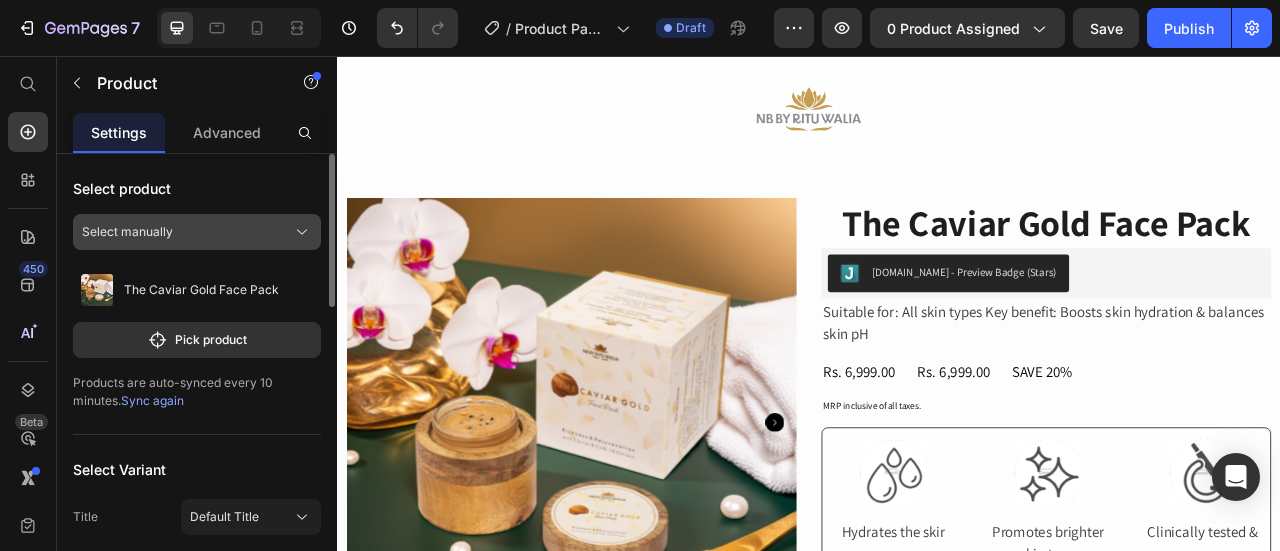 click on "Select manually" at bounding box center (127, 232) 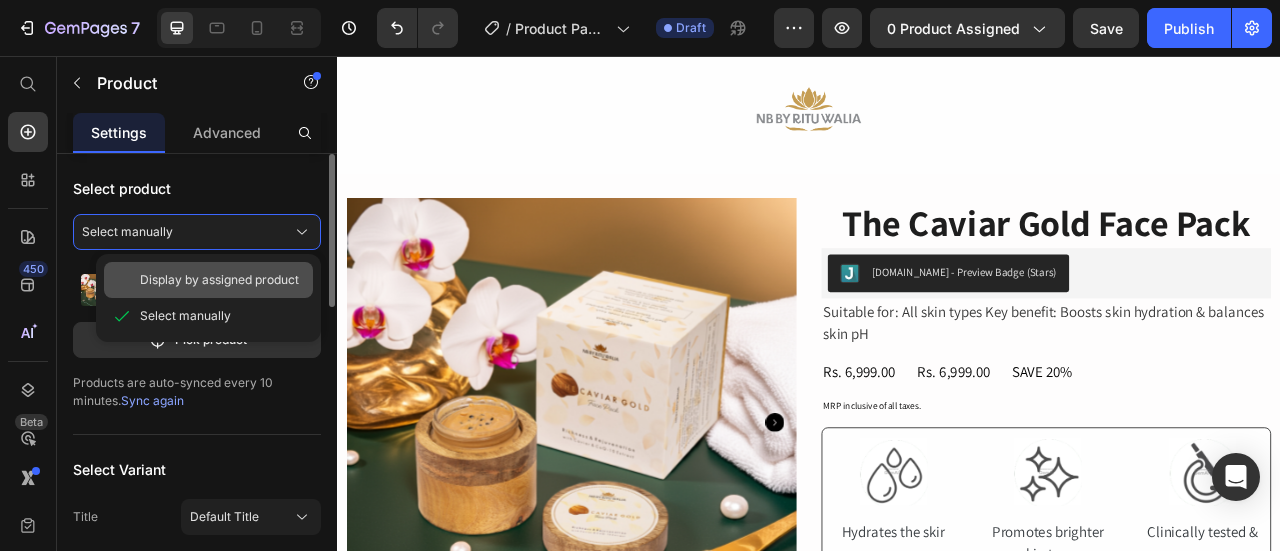 click on "Display by assigned product" 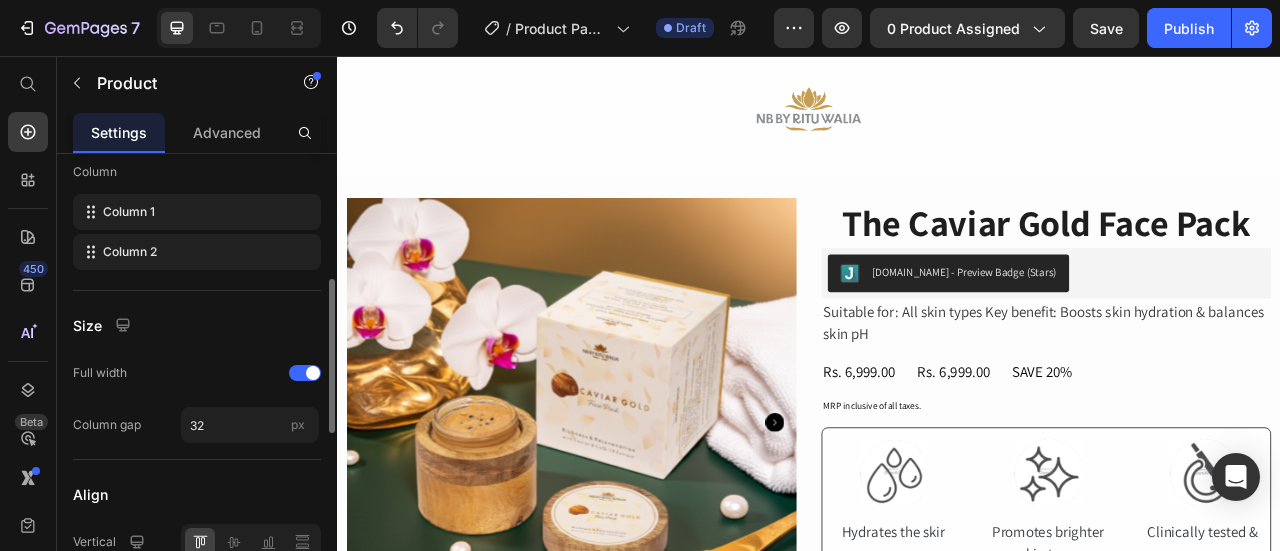 scroll, scrollTop: 770, scrollLeft: 0, axis: vertical 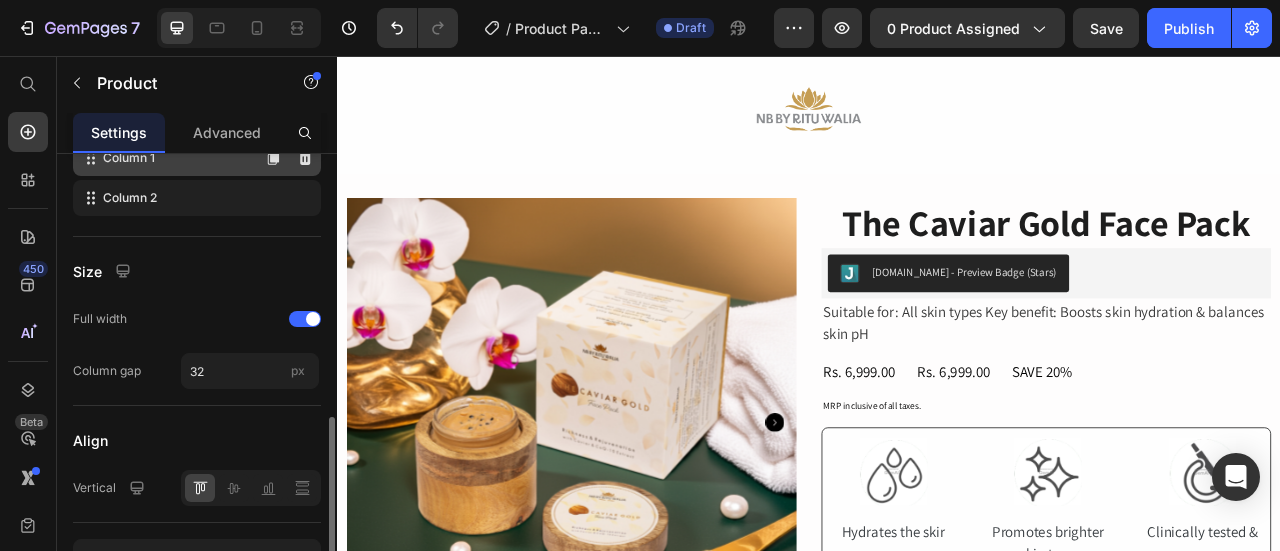 click on "Column 1" 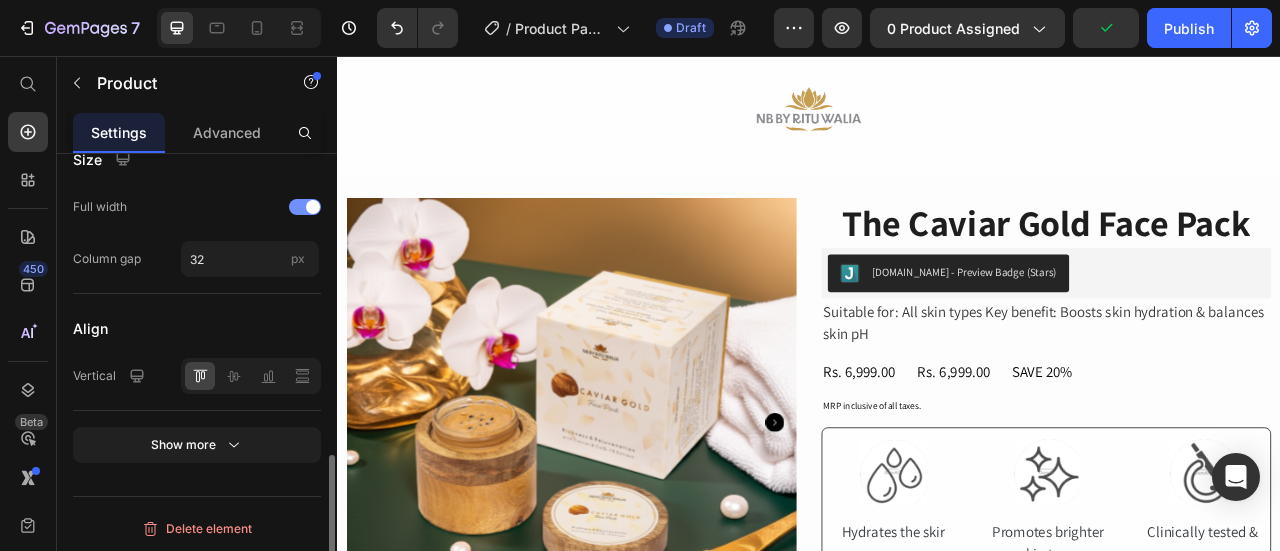 scroll, scrollTop: 882, scrollLeft: 0, axis: vertical 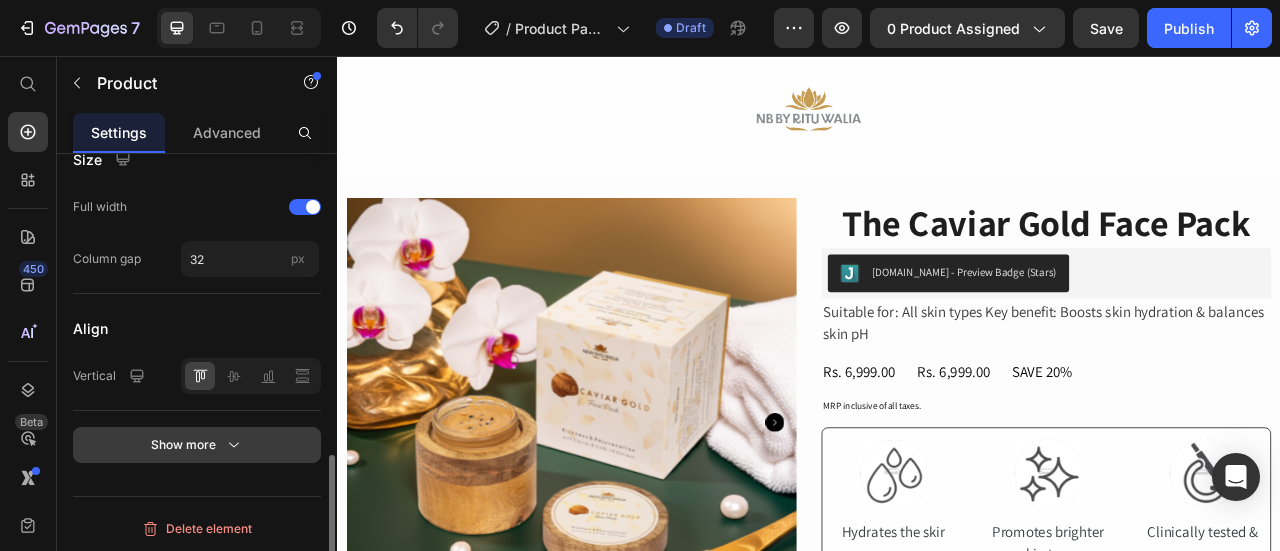 click on "Show more" at bounding box center [197, 445] 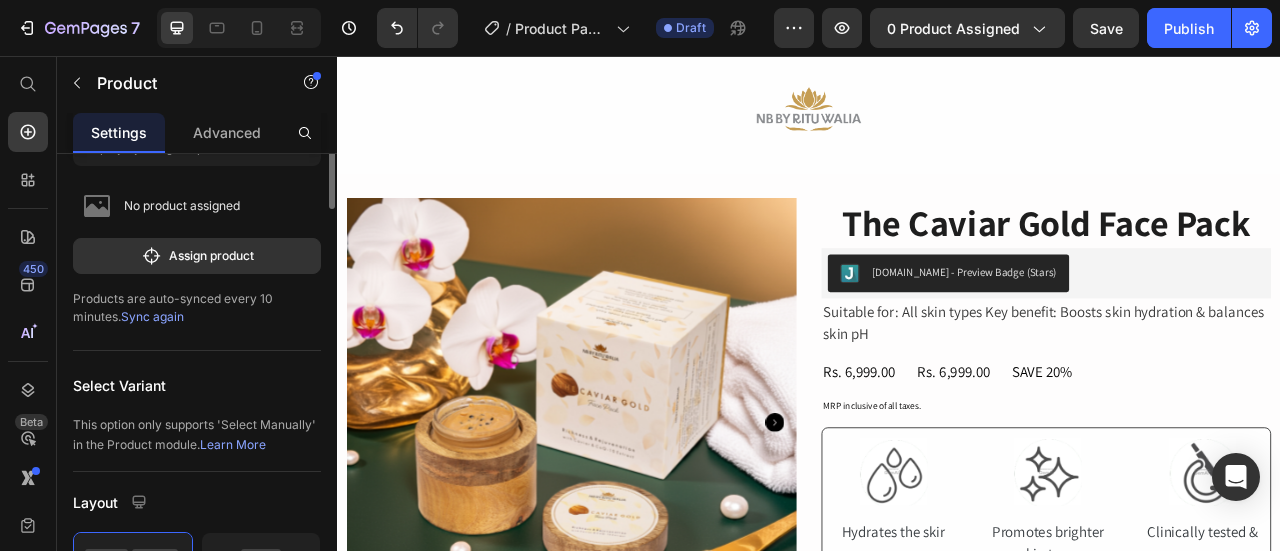 scroll, scrollTop: 0, scrollLeft: 0, axis: both 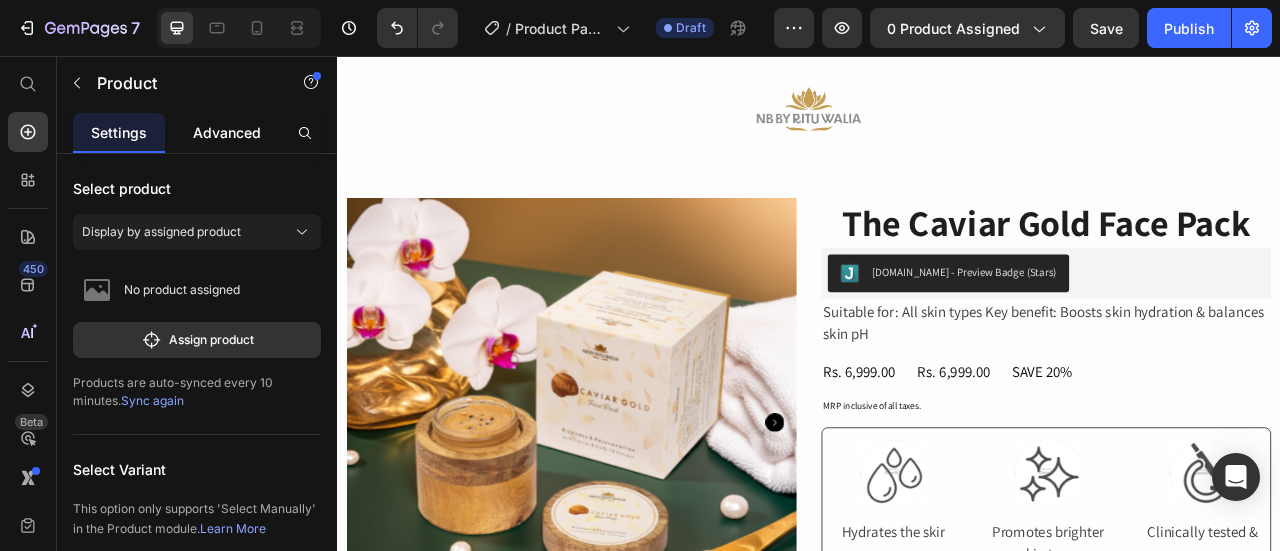click on "Advanced" at bounding box center (227, 132) 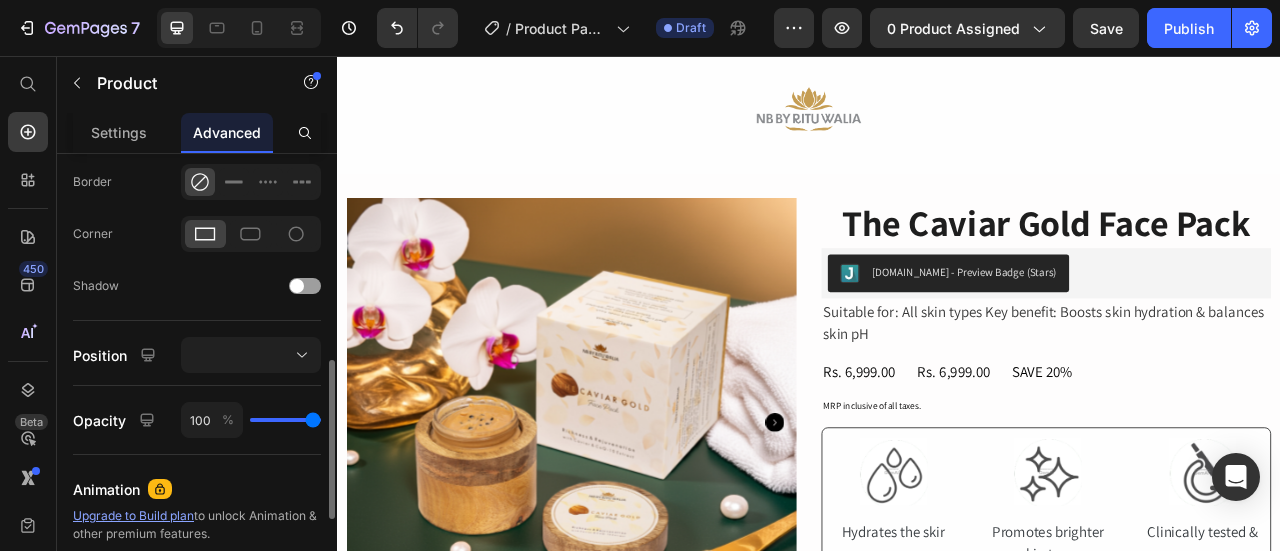 scroll, scrollTop: 564, scrollLeft: 0, axis: vertical 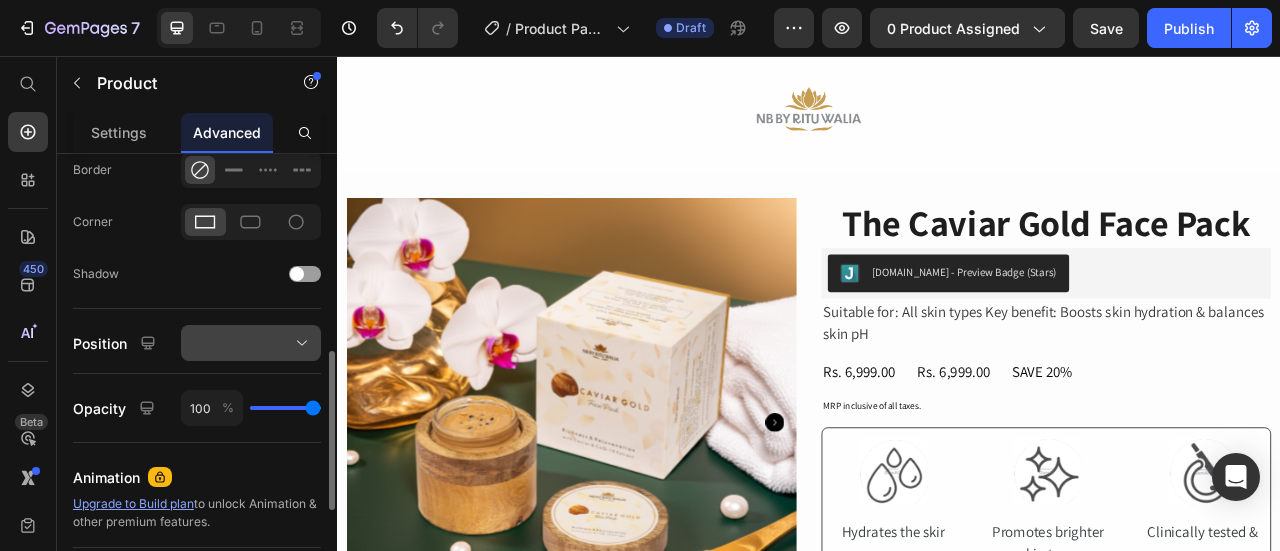 click at bounding box center (251, 343) 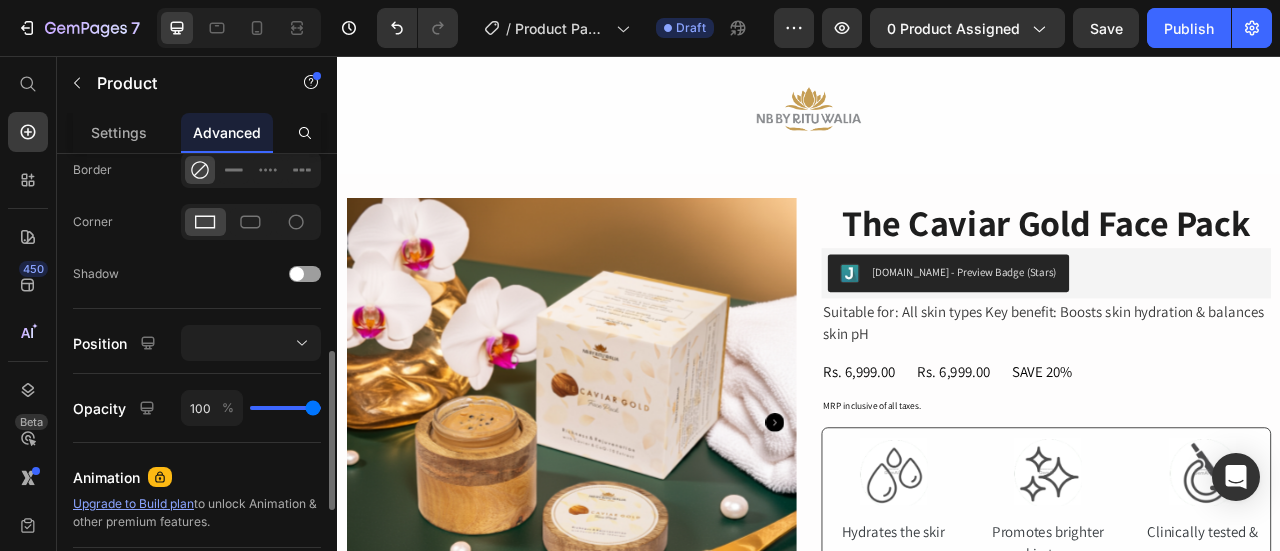 click on "Shape Border Corner Shadow" 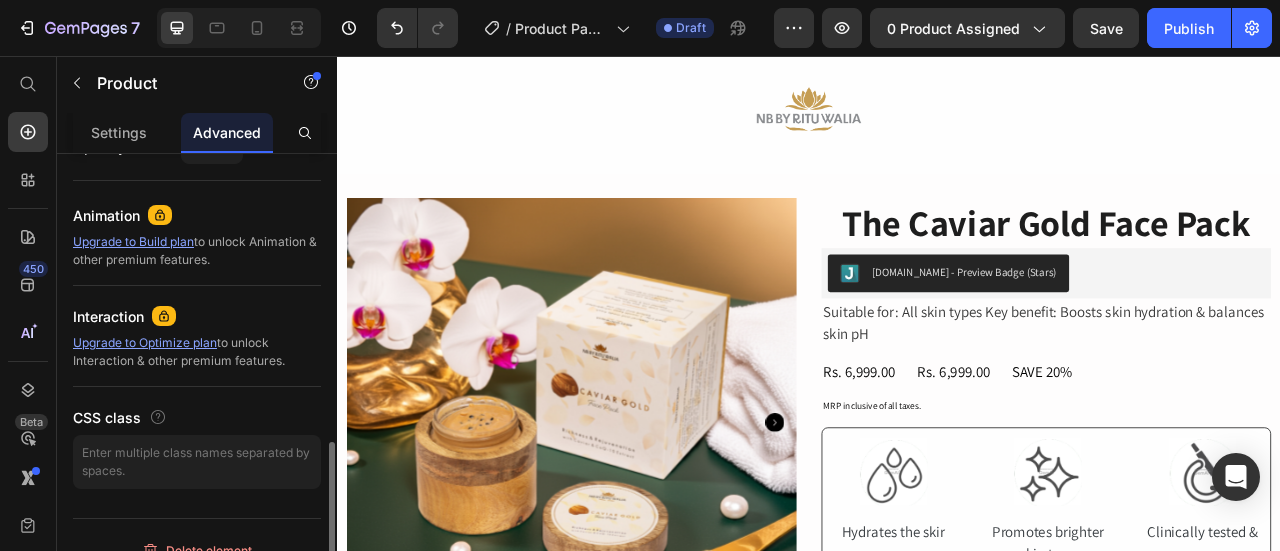 scroll, scrollTop: 847, scrollLeft: 0, axis: vertical 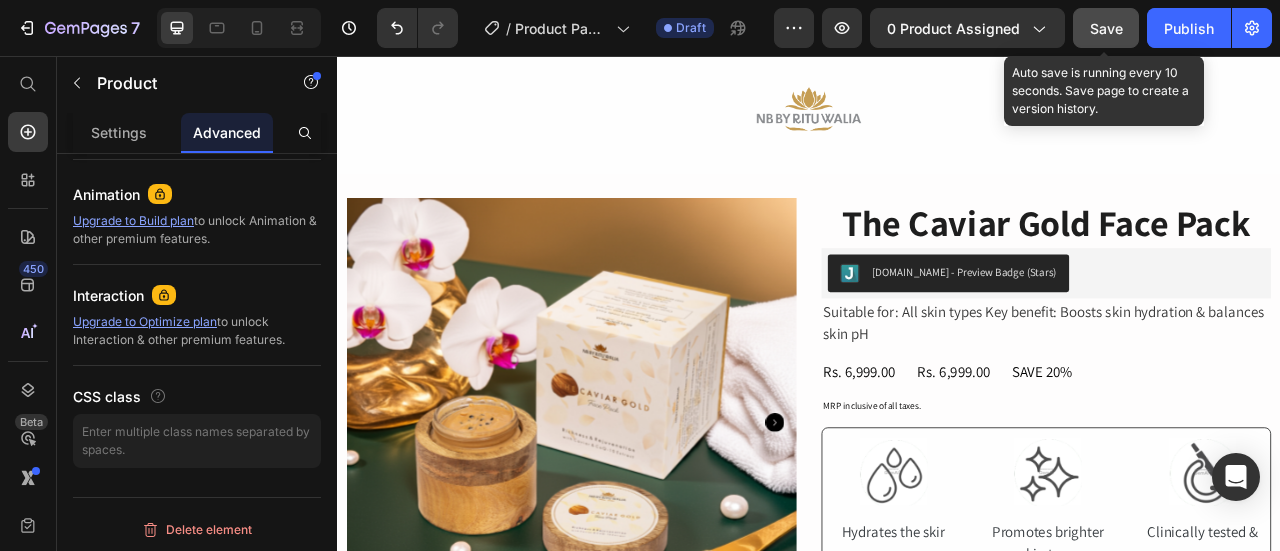 click on "Save" 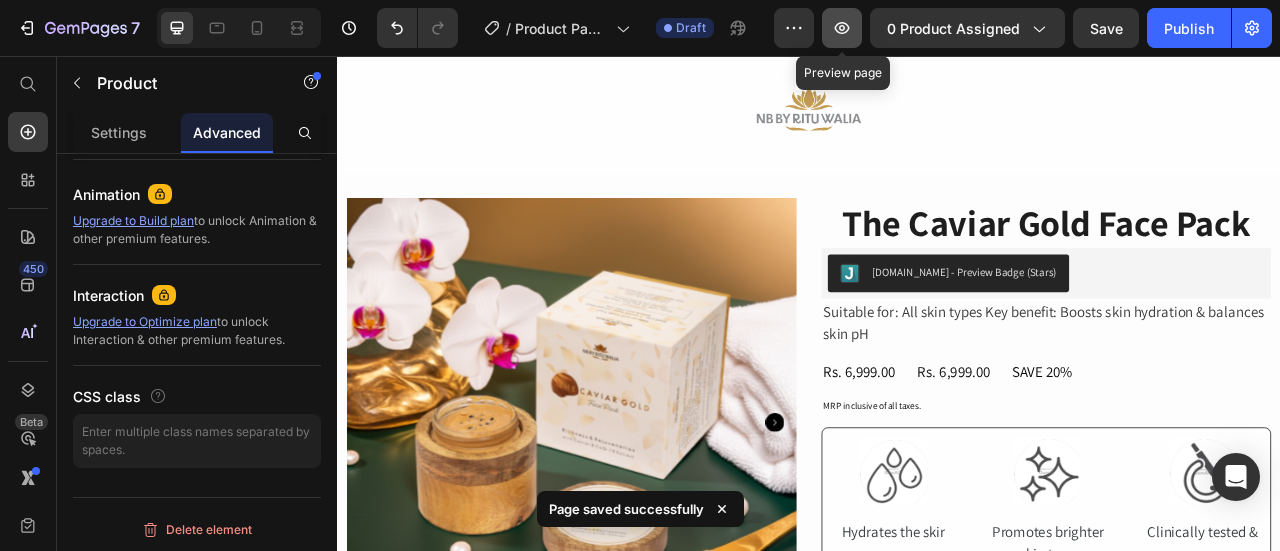 click 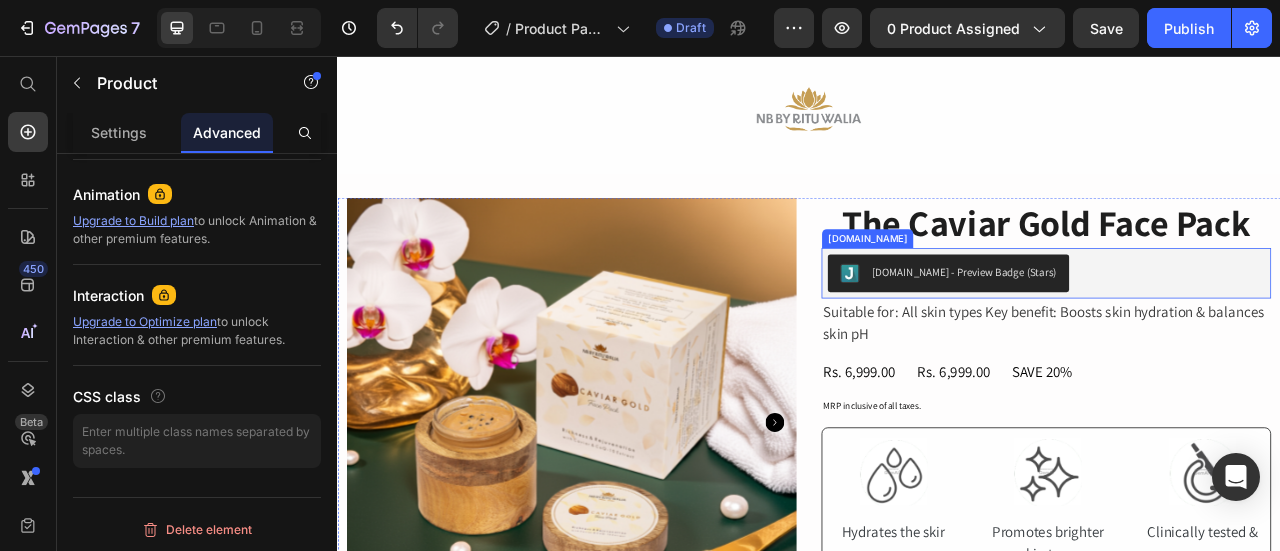 click on "[DOMAIN_NAME] - Preview Badge (Stars)" at bounding box center [1134, 330] 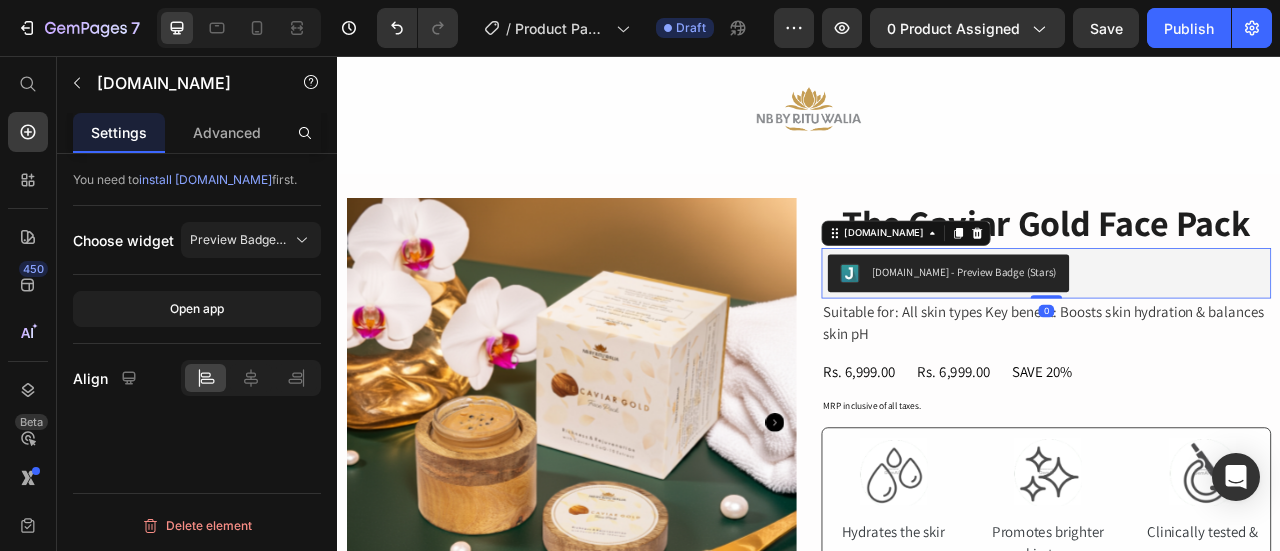 scroll, scrollTop: 0, scrollLeft: 0, axis: both 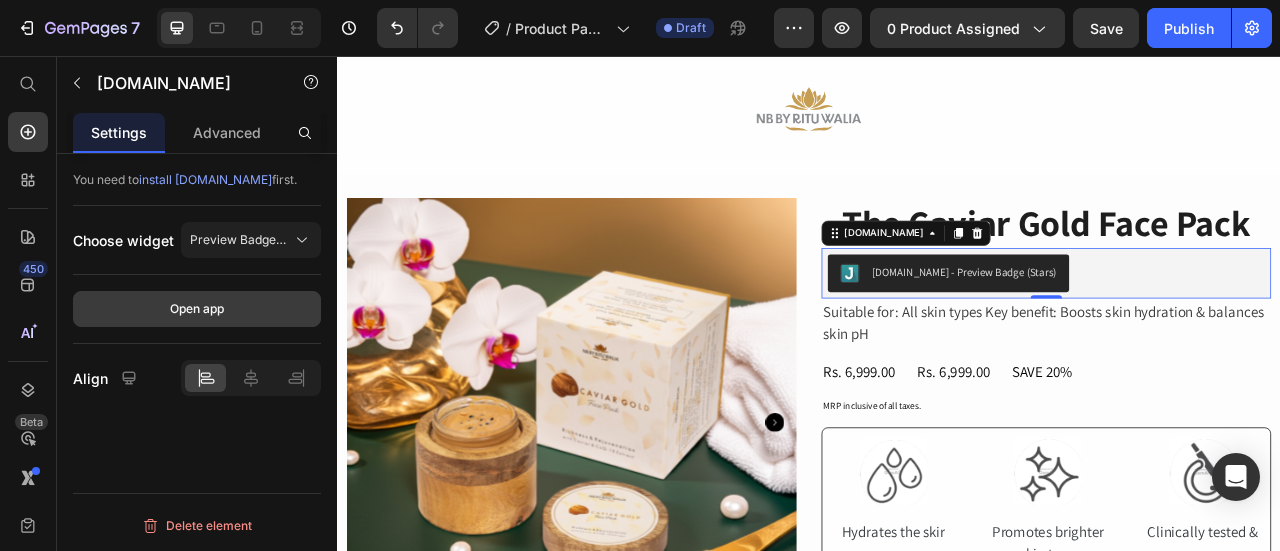 click on "Open app" at bounding box center (197, 309) 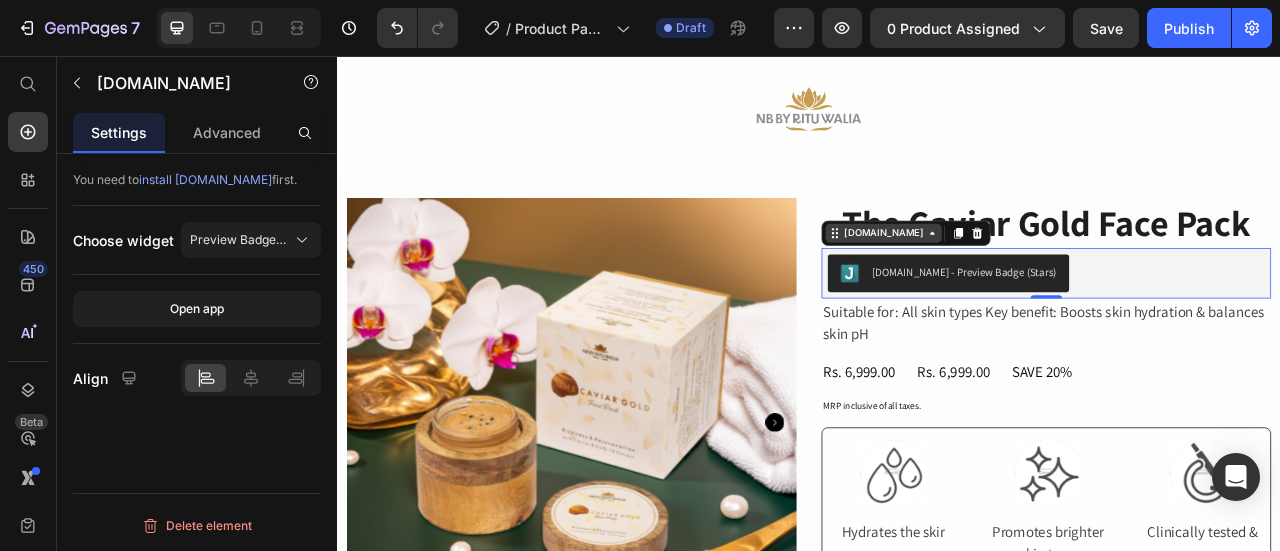 click 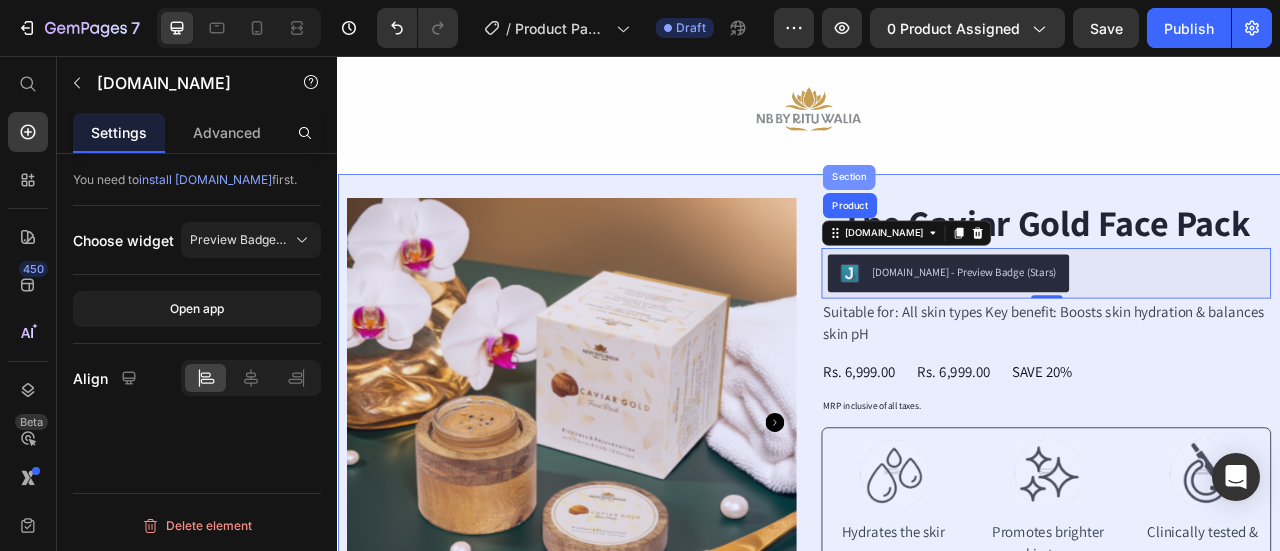click on "Section" at bounding box center [987, 210] 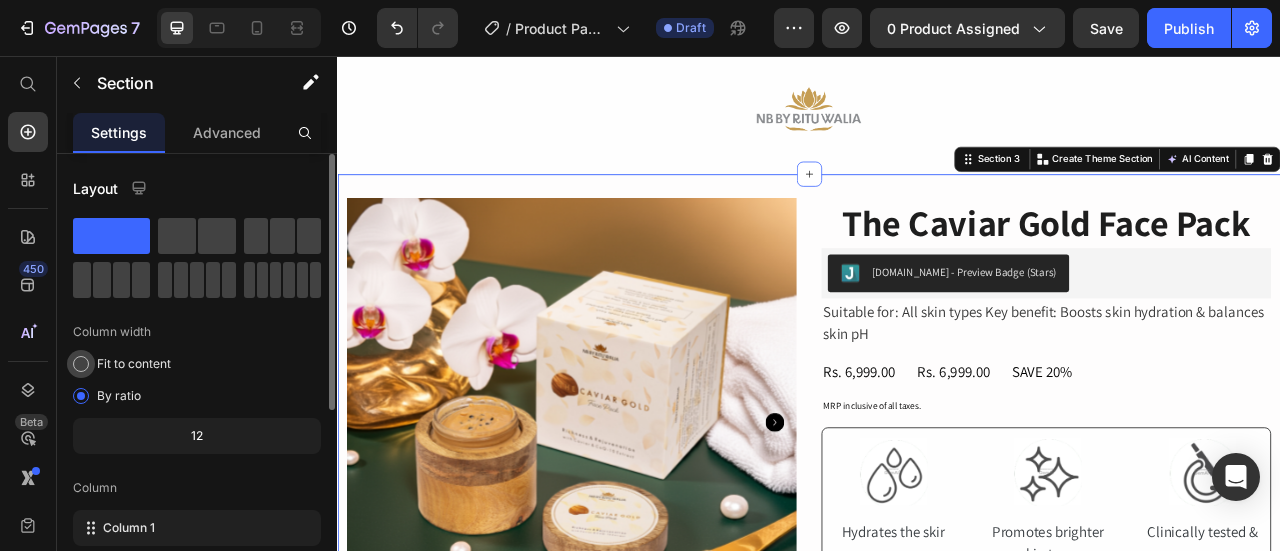 click on "Fit to content" at bounding box center (134, 364) 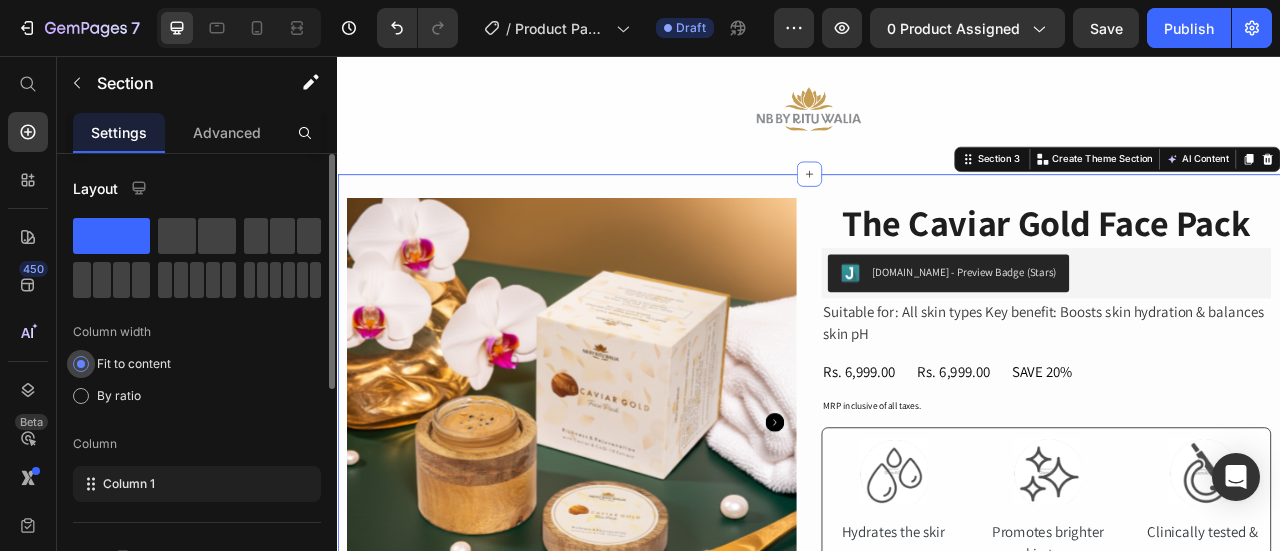 click on "Fit to content" at bounding box center (134, 364) 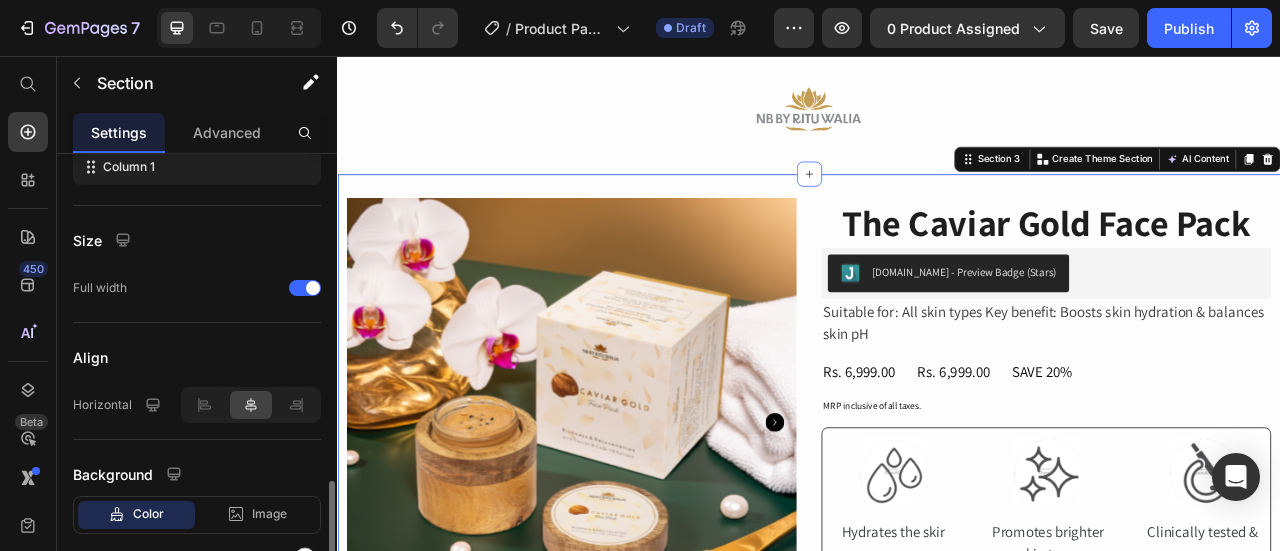 scroll, scrollTop: 424, scrollLeft: 0, axis: vertical 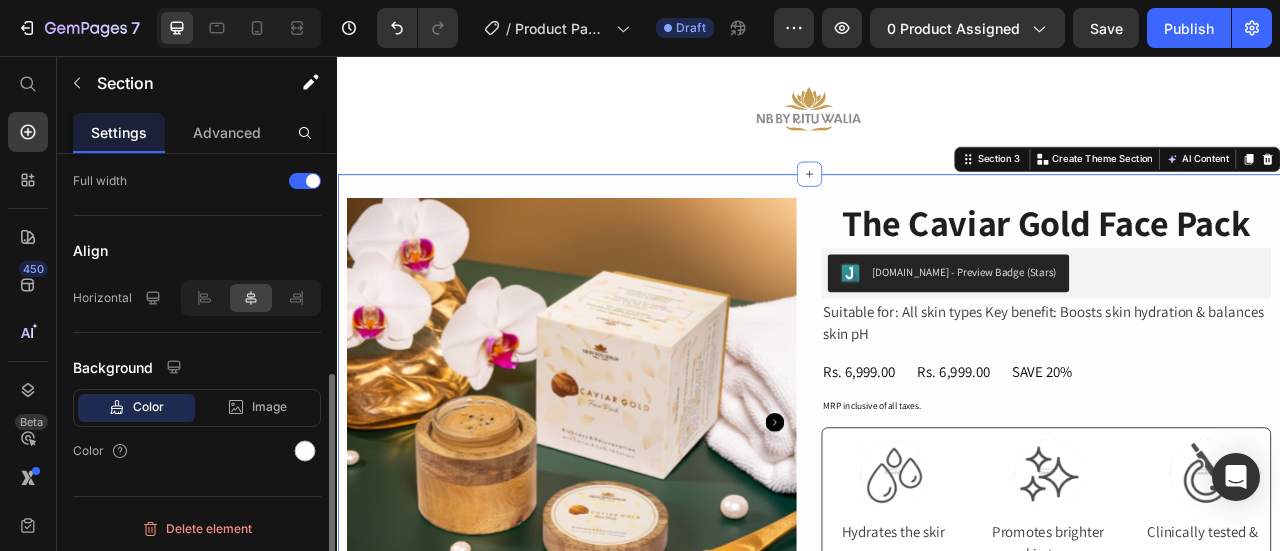 click on "Color" at bounding box center (148, 407) 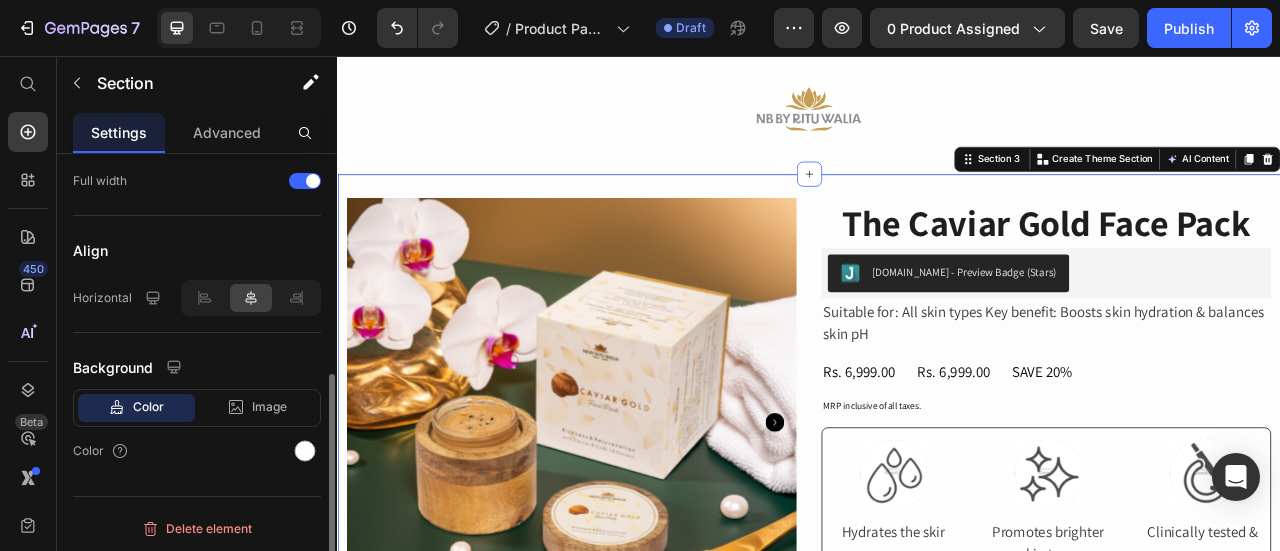 click on "Align" at bounding box center (197, 250) 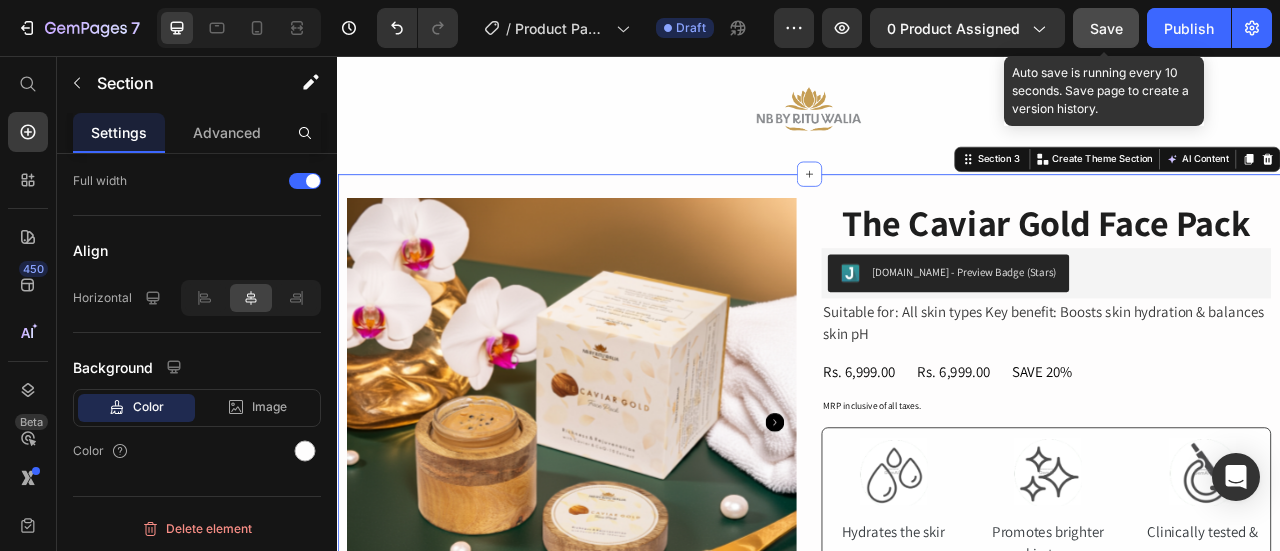 click on "Save" 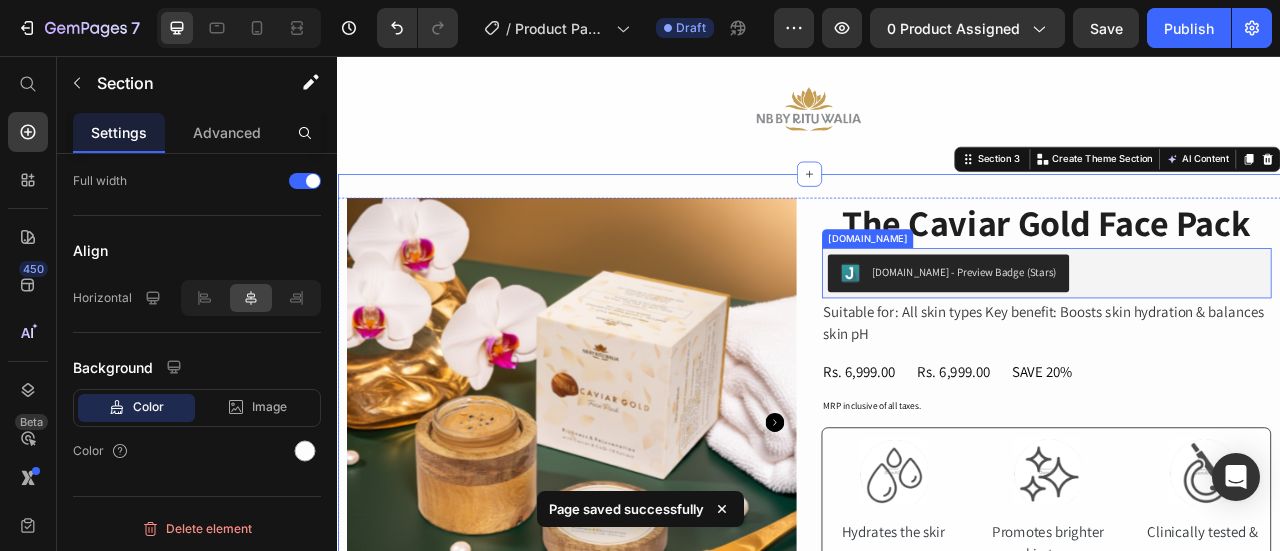 click on "[DOMAIN_NAME] - Preview Badge (Stars)" at bounding box center [1134, 330] 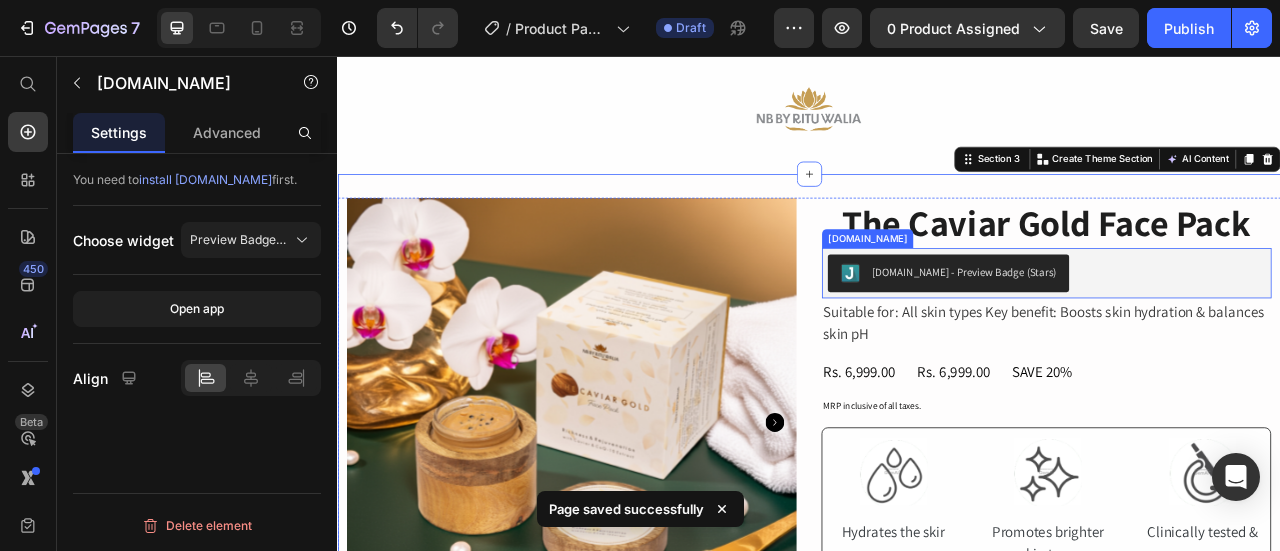 scroll, scrollTop: 0, scrollLeft: 0, axis: both 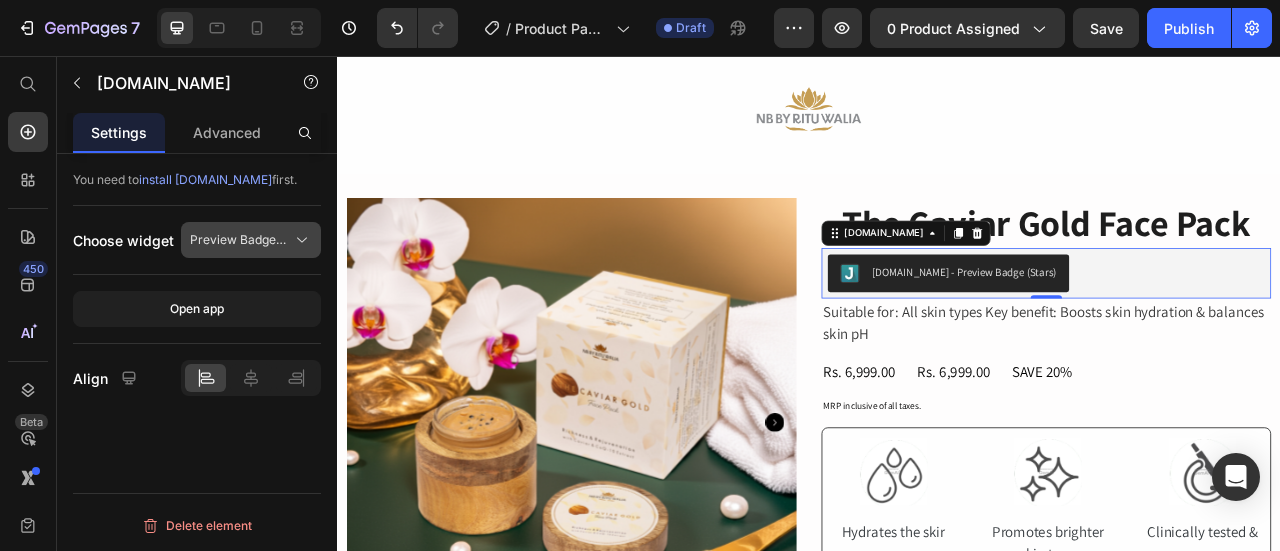 click on "Preview Badge (Stars)" at bounding box center [239, 240] 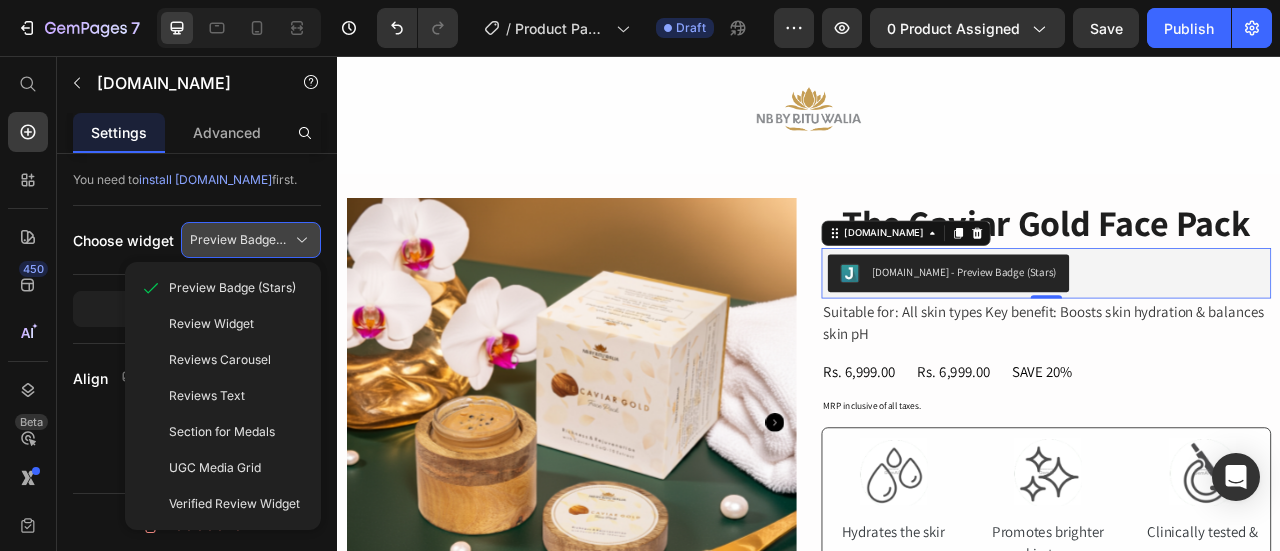 click on "Preview Badge (Stars)" at bounding box center [239, 240] 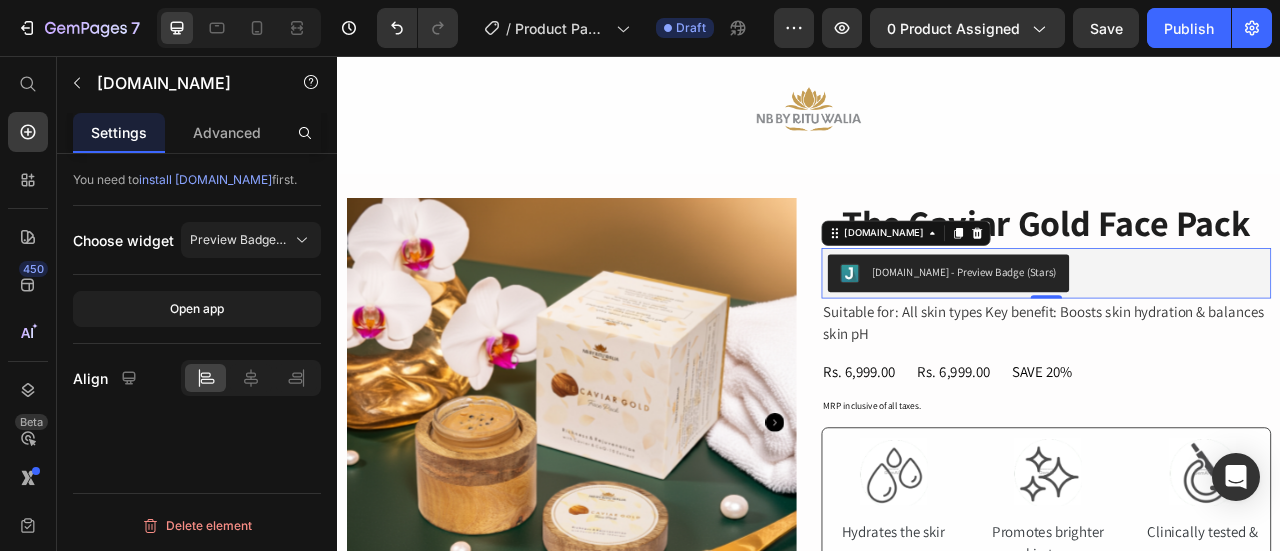 click on "install [DOMAIN_NAME]" at bounding box center [205, 179] 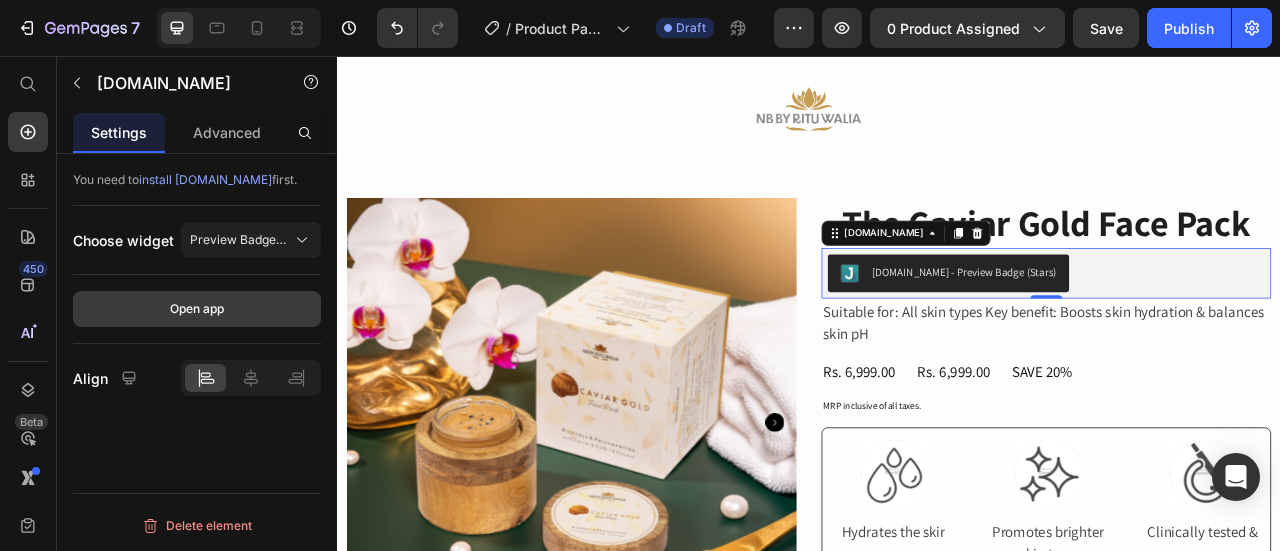 click on "Open app" at bounding box center [197, 309] 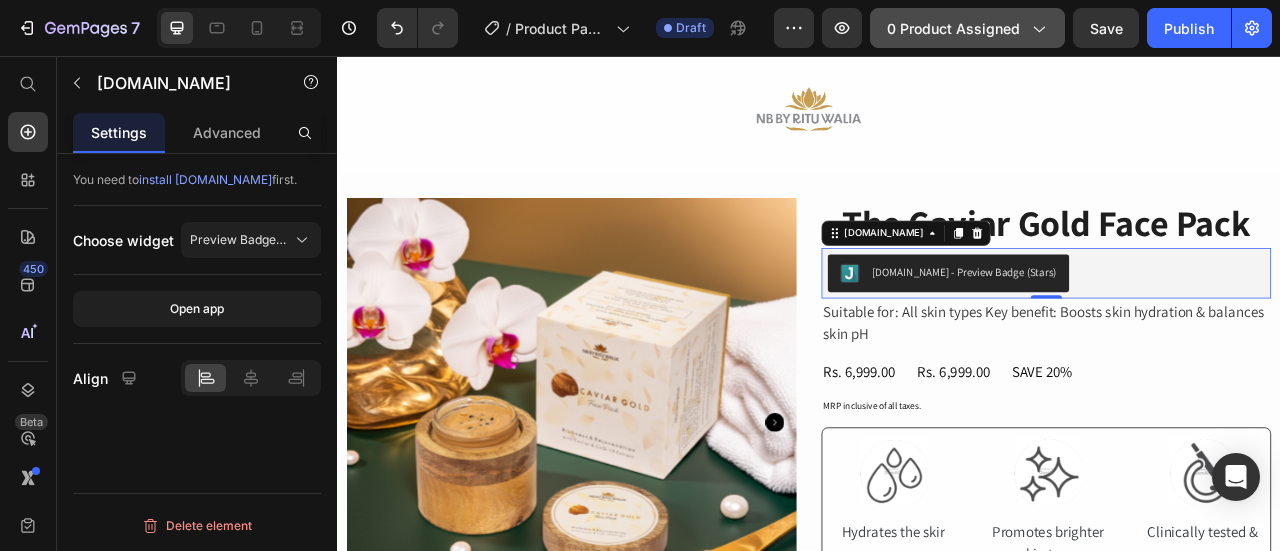 click on "0 product assigned" at bounding box center [967, 28] 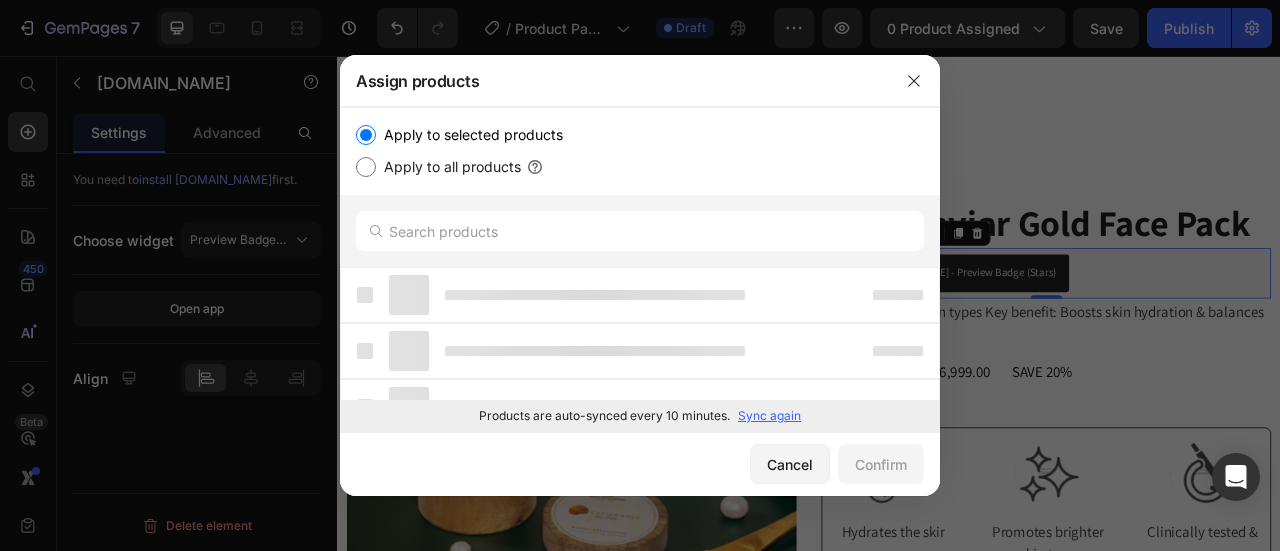 click on "Apply to all products" at bounding box center [448, 167] 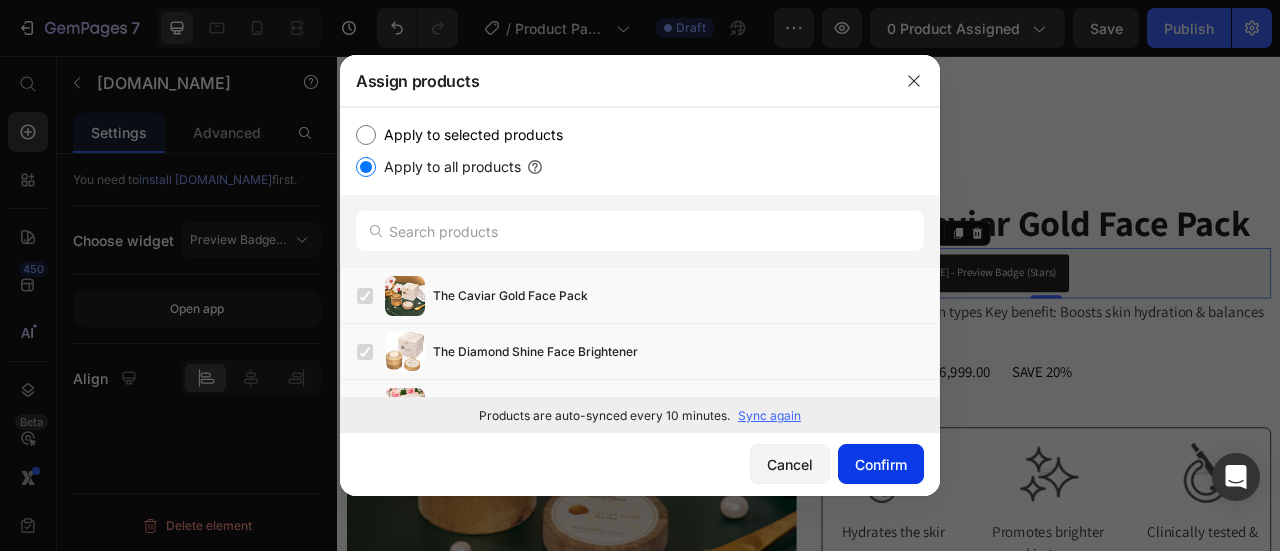 click on "Confirm" at bounding box center (881, 464) 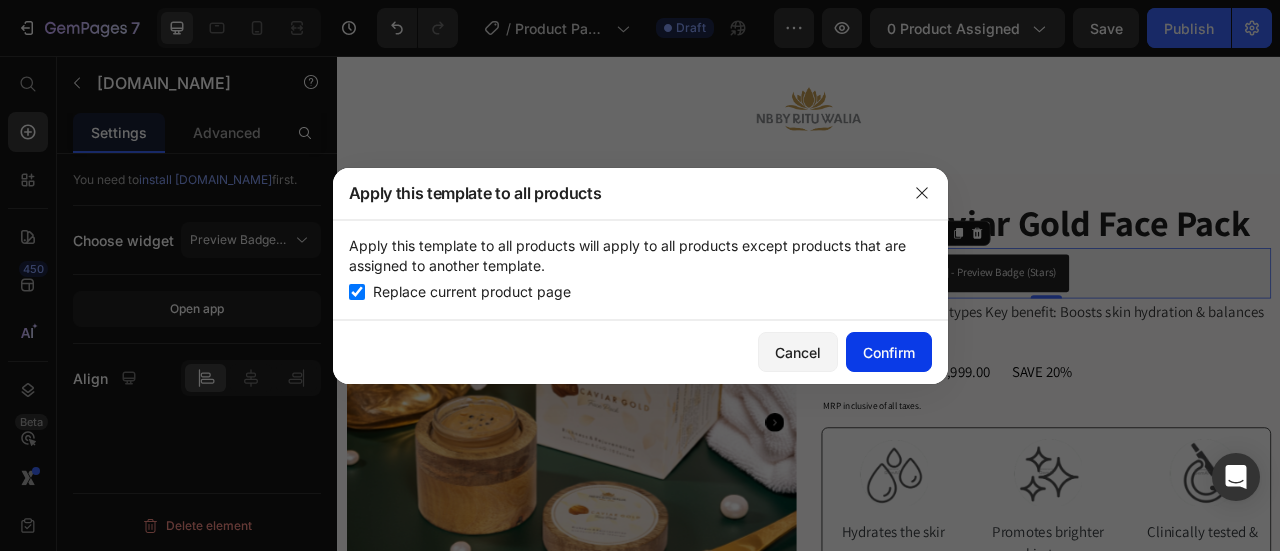 click on "Confirm" 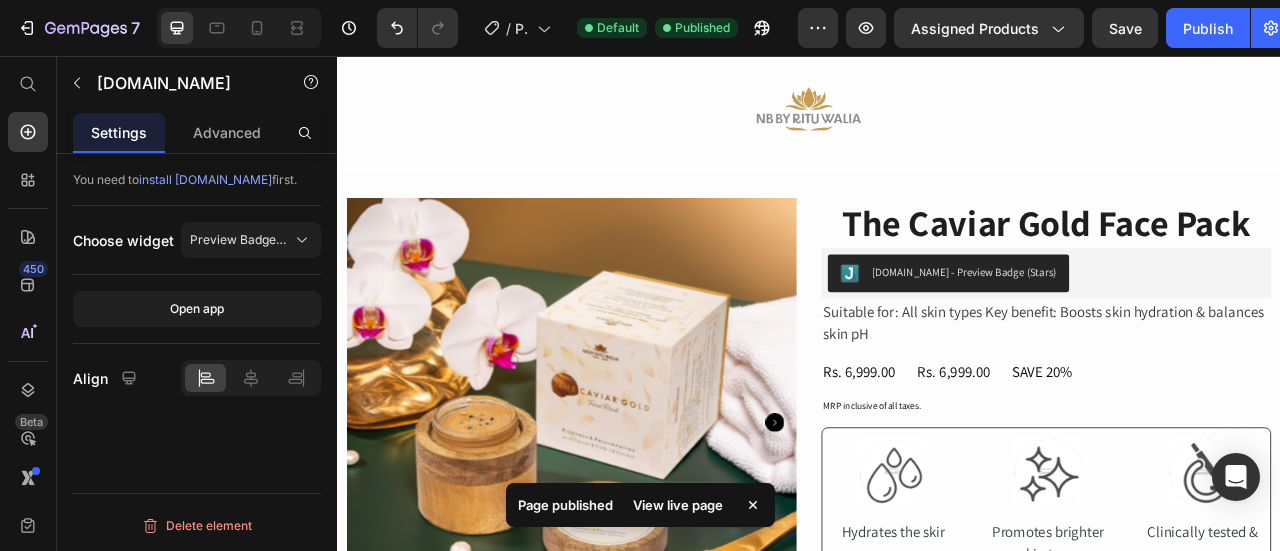click on "View live page" at bounding box center (678, 505) 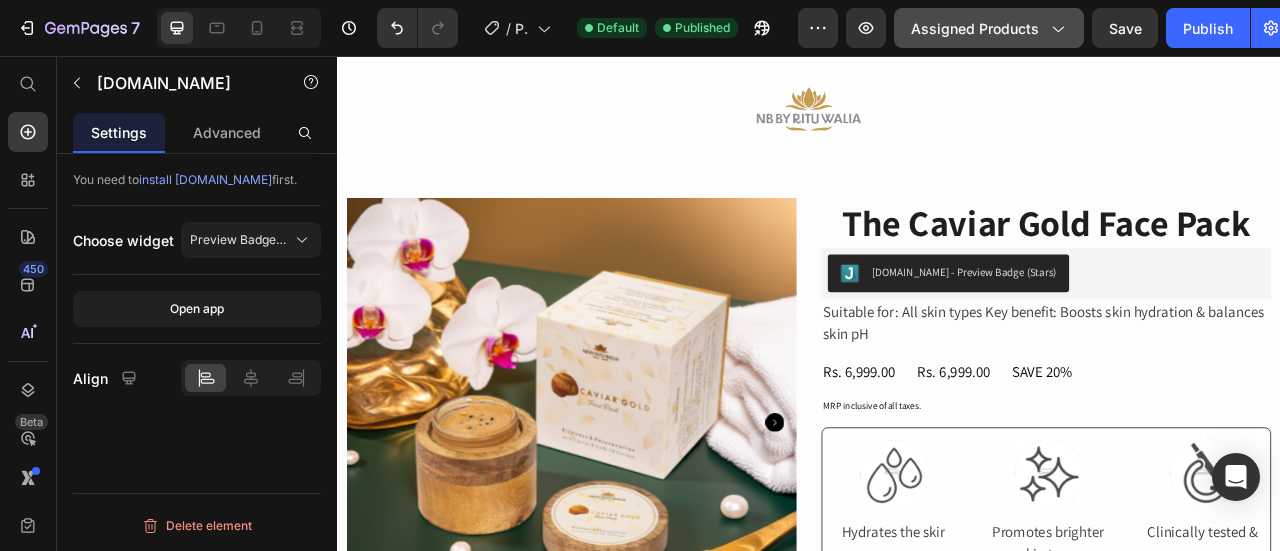 drag, startPoint x: 958, startPoint y: 35, endPoint x: 968, endPoint y: 41, distance: 11.661903 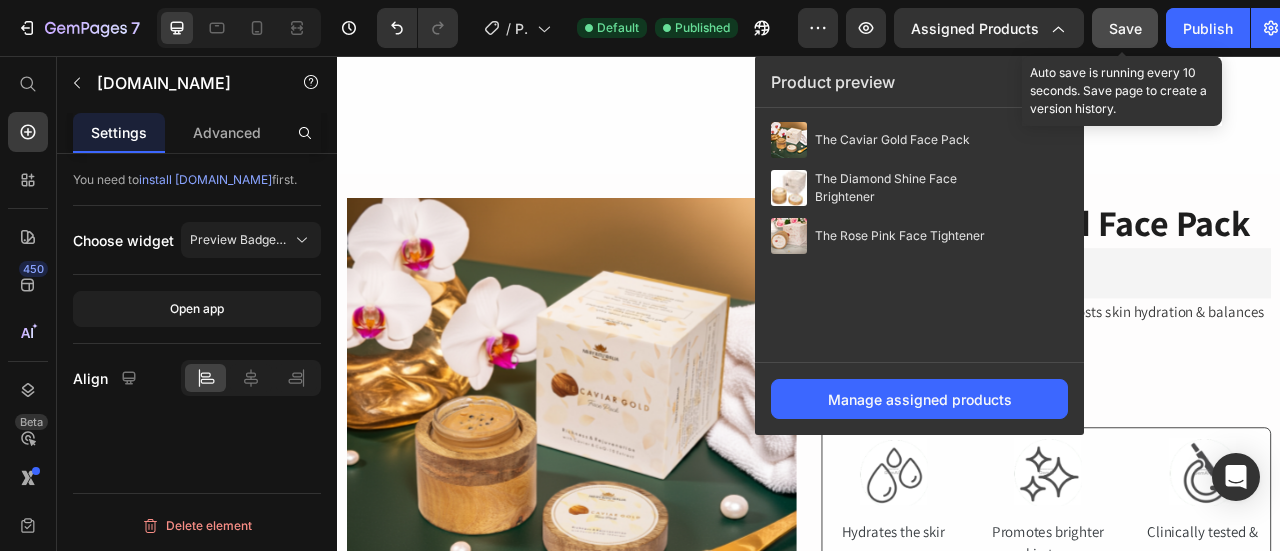 click on "Save" 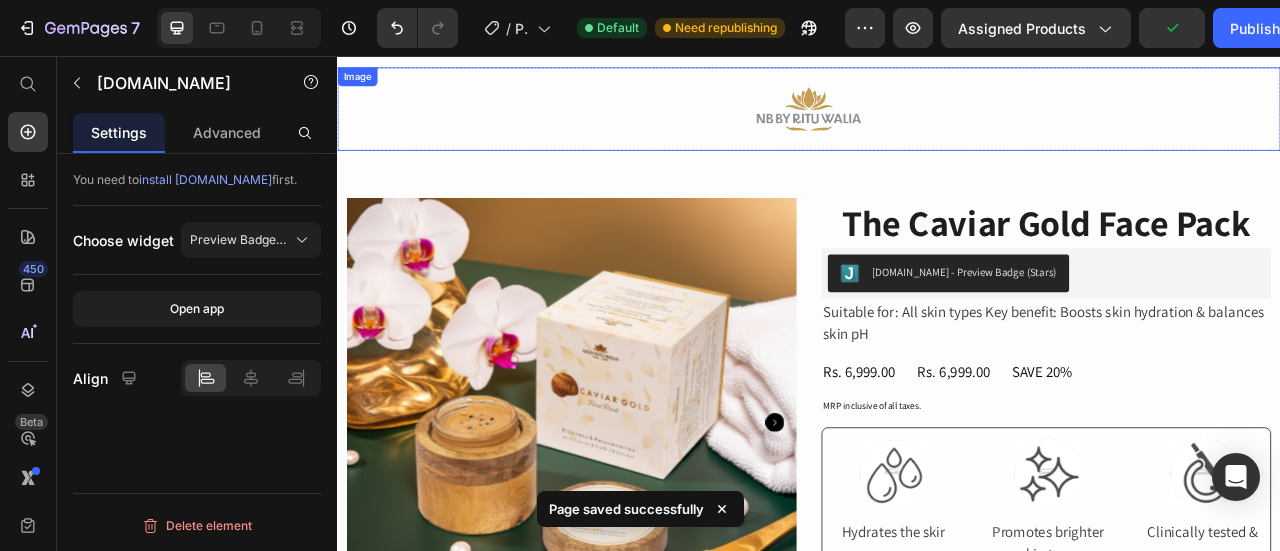 scroll, scrollTop: 0, scrollLeft: 0, axis: both 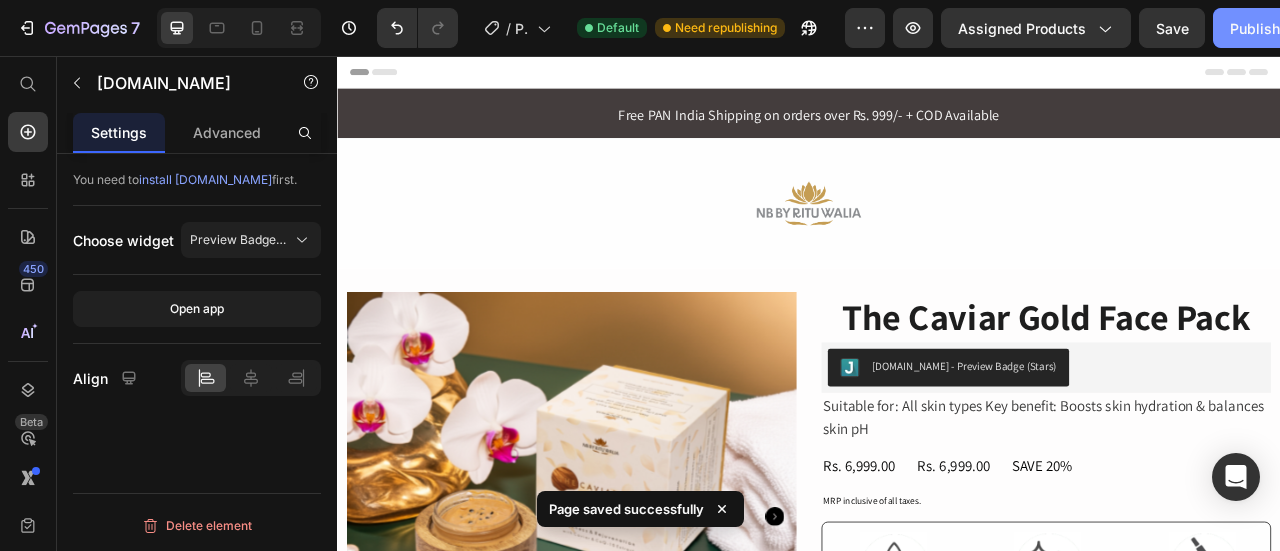 click on "Publish" 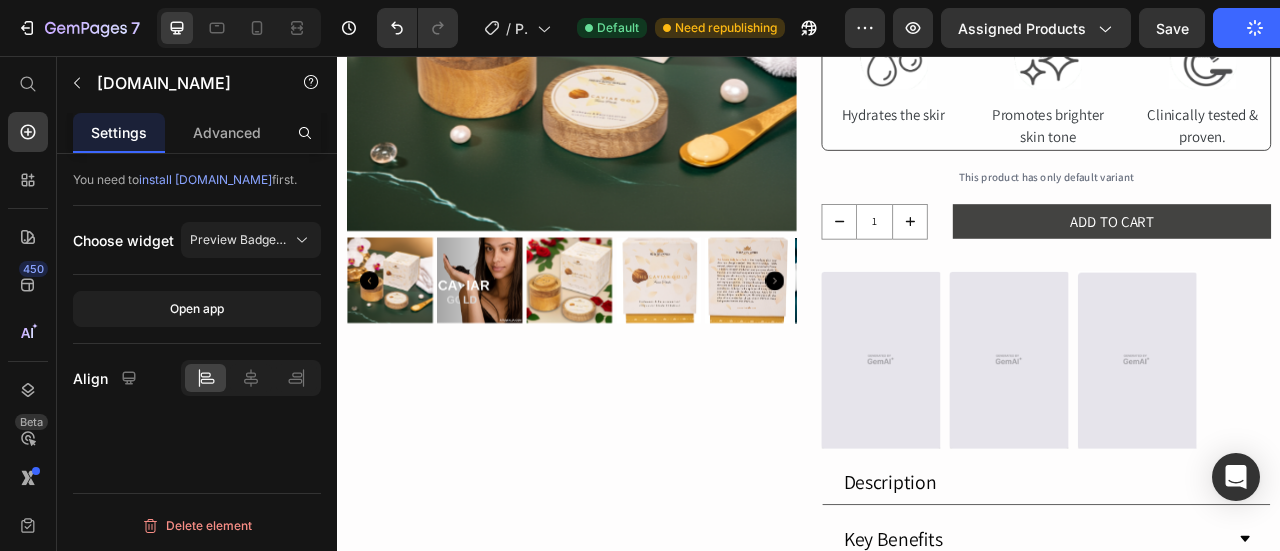 scroll, scrollTop: 659, scrollLeft: 0, axis: vertical 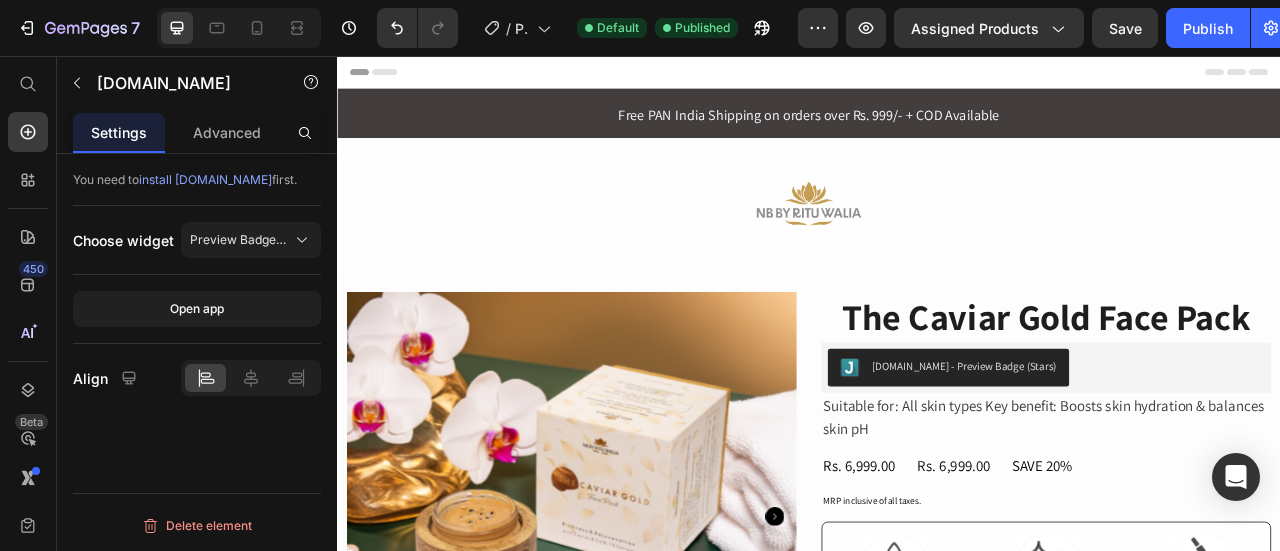 click on "[DOMAIN_NAME] - Preview Badge (Stars)" at bounding box center (1134, 450) 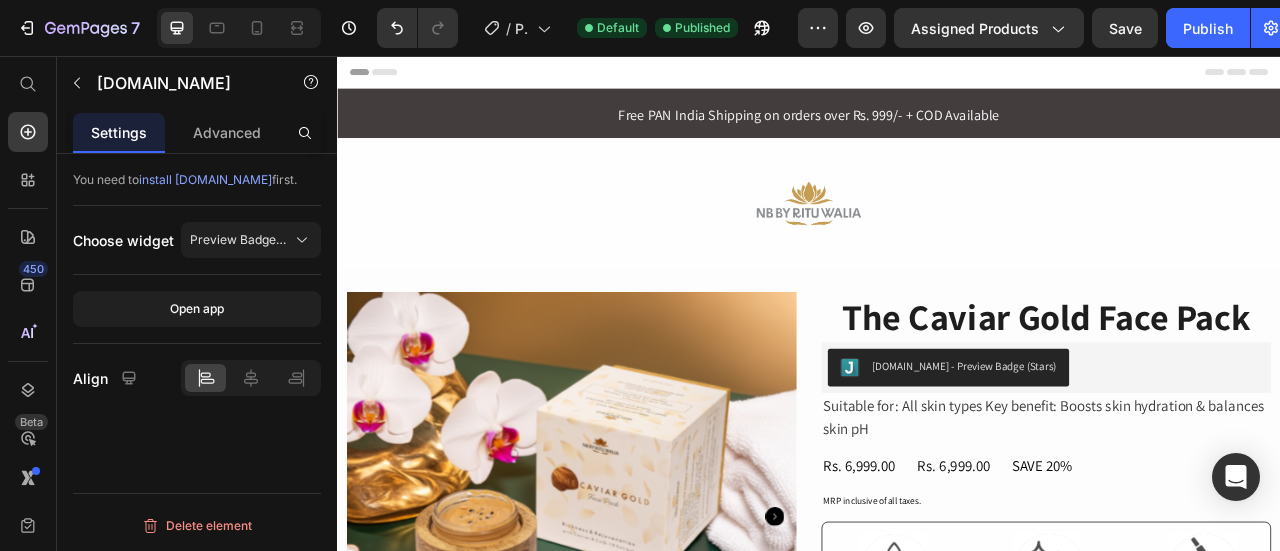 click on "install [DOMAIN_NAME]" at bounding box center [205, 179] 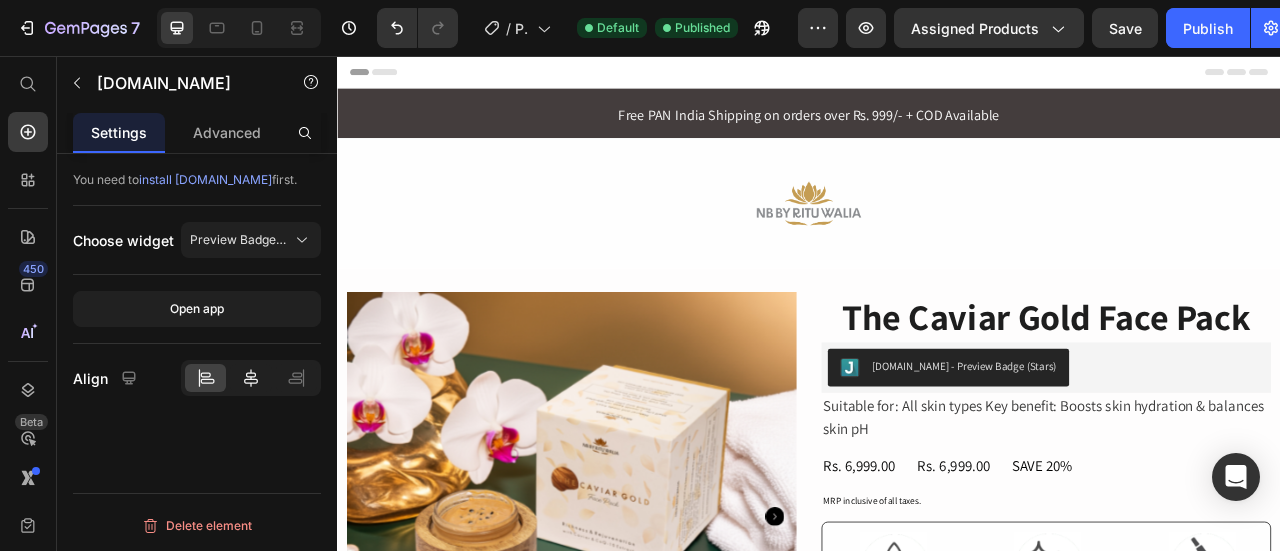 click 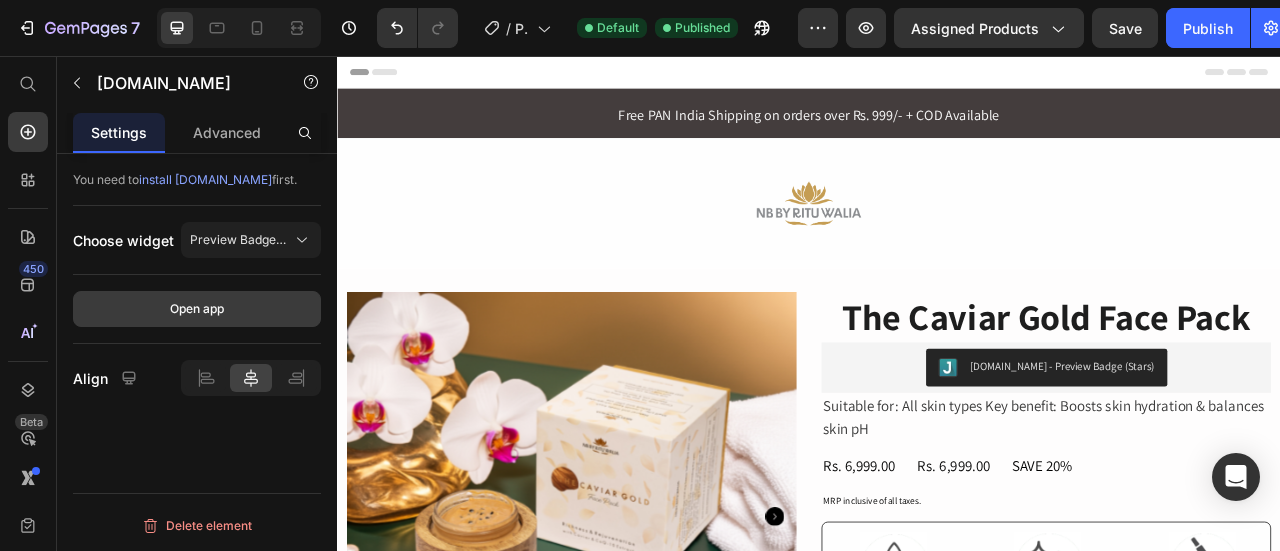 click on "Open app" at bounding box center (197, 309) 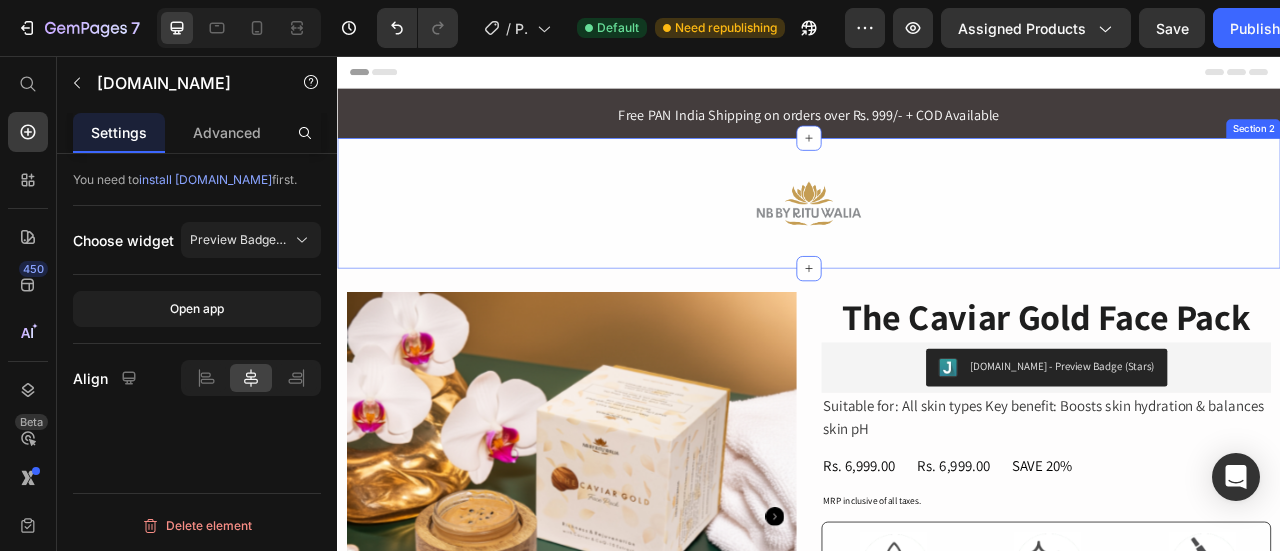 click on "Image Row Section 2" at bounding box center (937, 243) 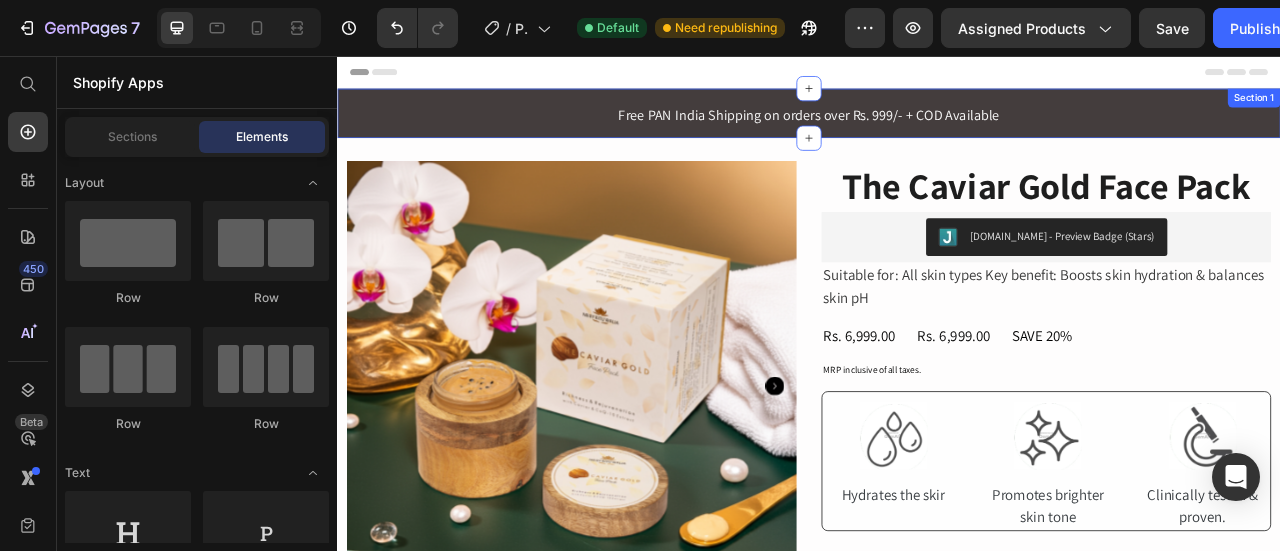 click on "Free PAN India Shipping on orders over Rs. 999/- + COD Available Text Block Row Section 1" at bounding box center [937, 128] 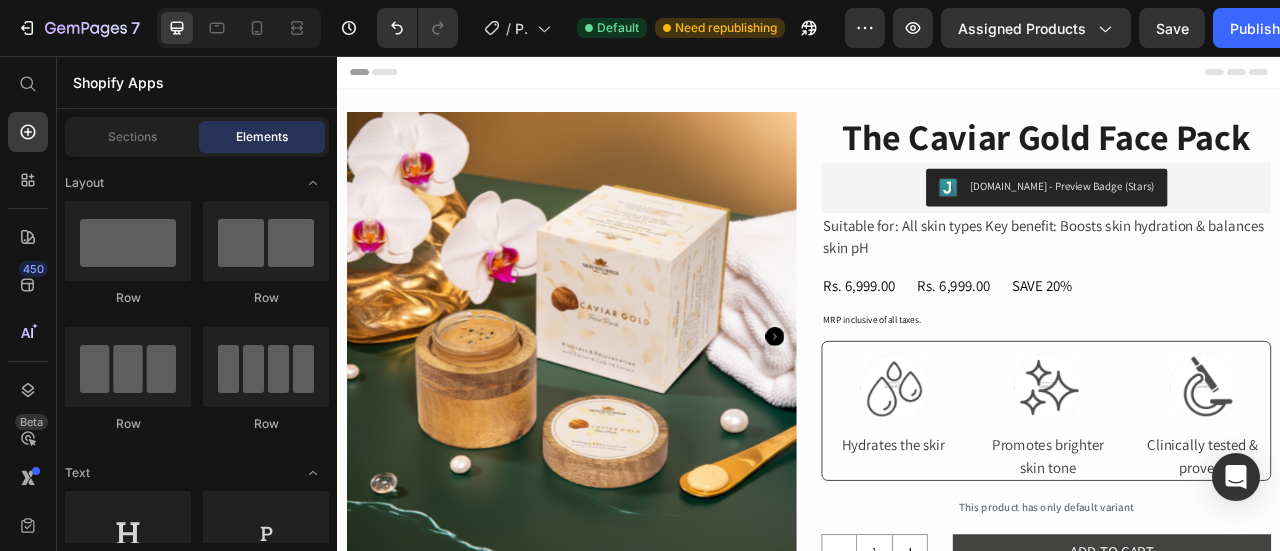 scroll, scrollTop: 234, scrollLeft: 0, axis: vertical 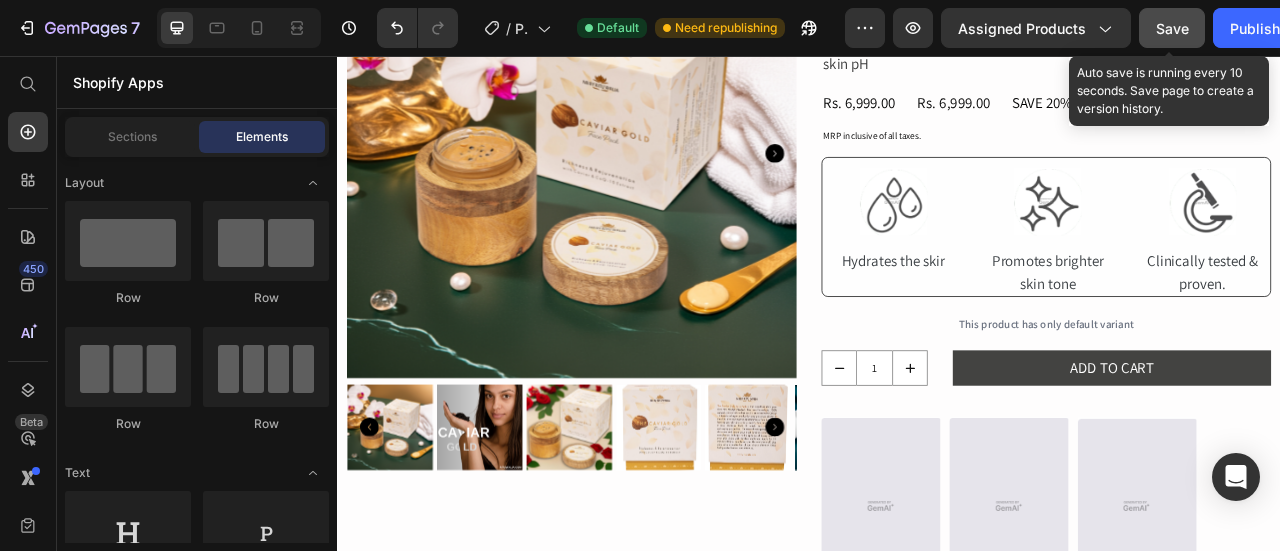 click on "Save" 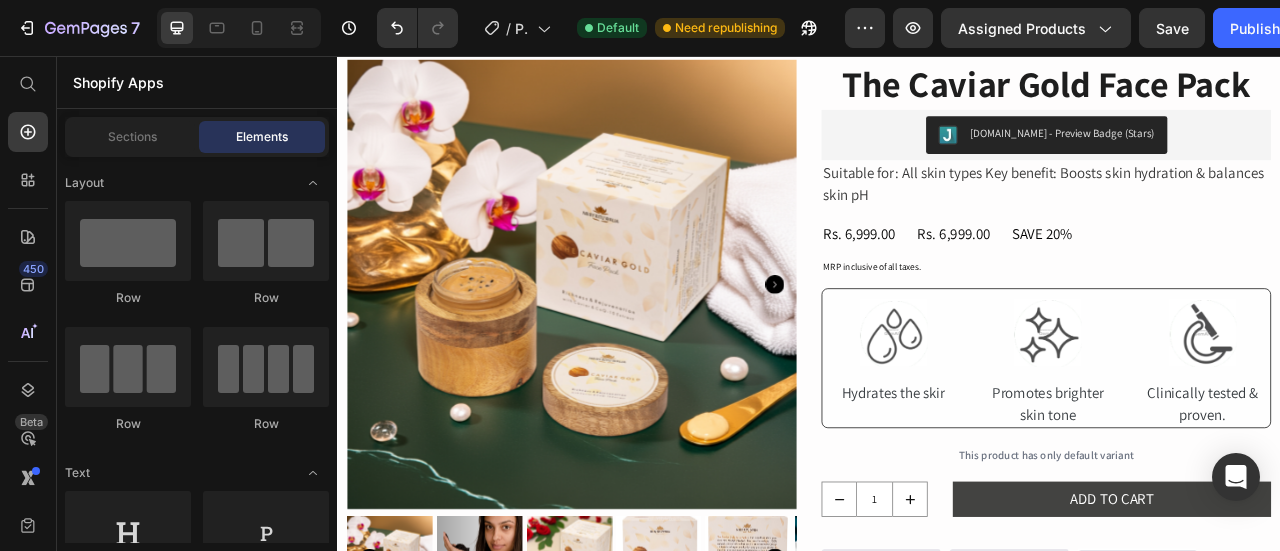 scroll, scrollTop: 66, scrollLeft: 0, axis: vertical 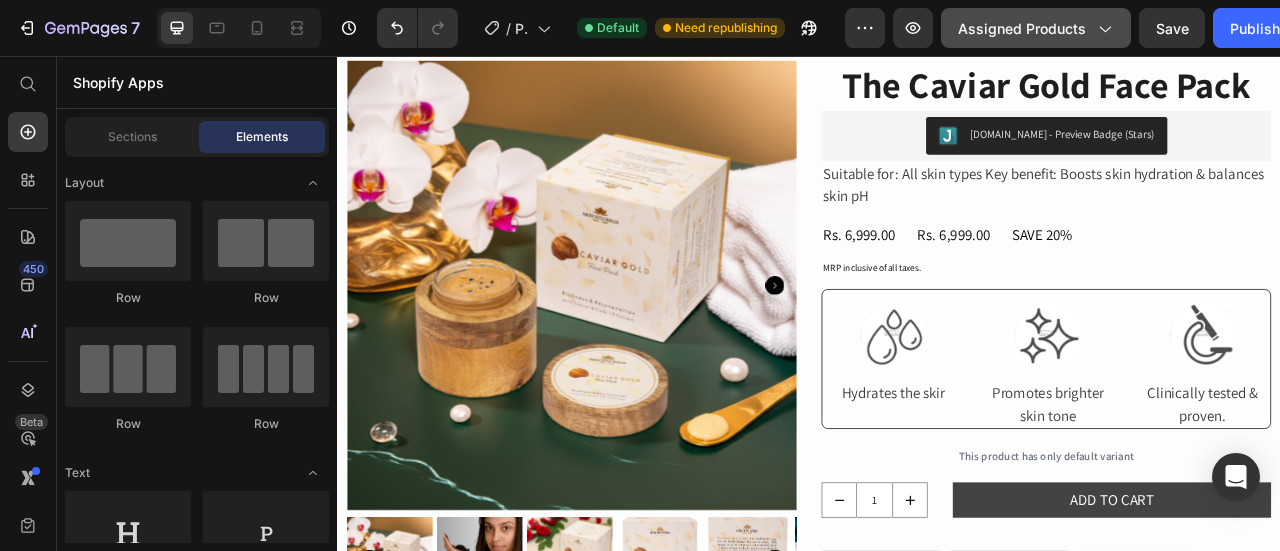 click on "Assigned Products" 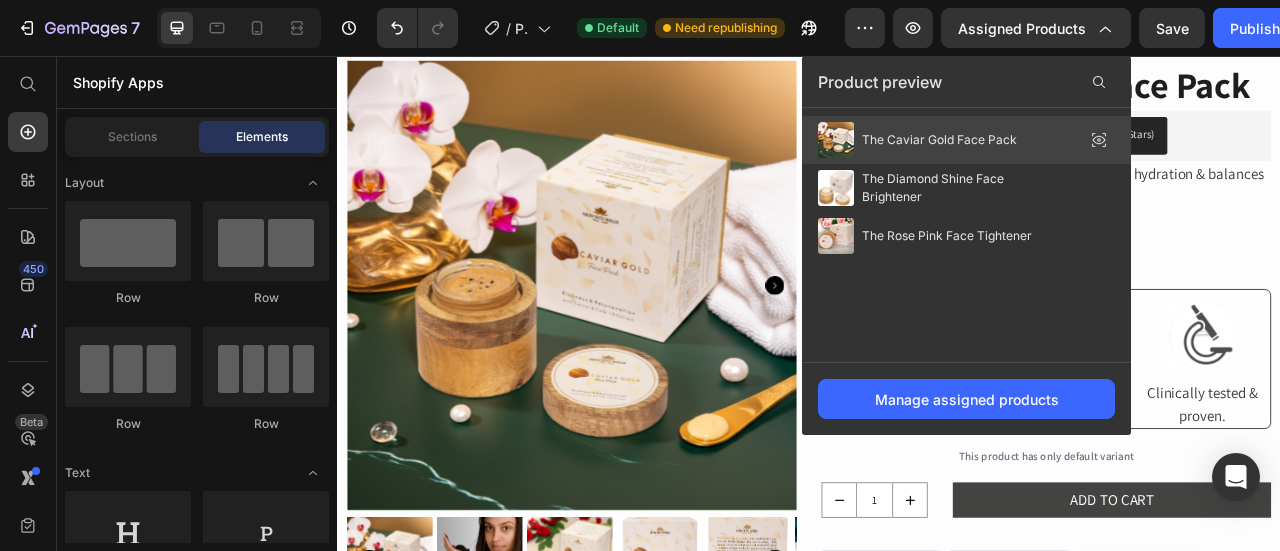 click on "The Caviar Gold Face Pack" at bounding box center (917, 140) 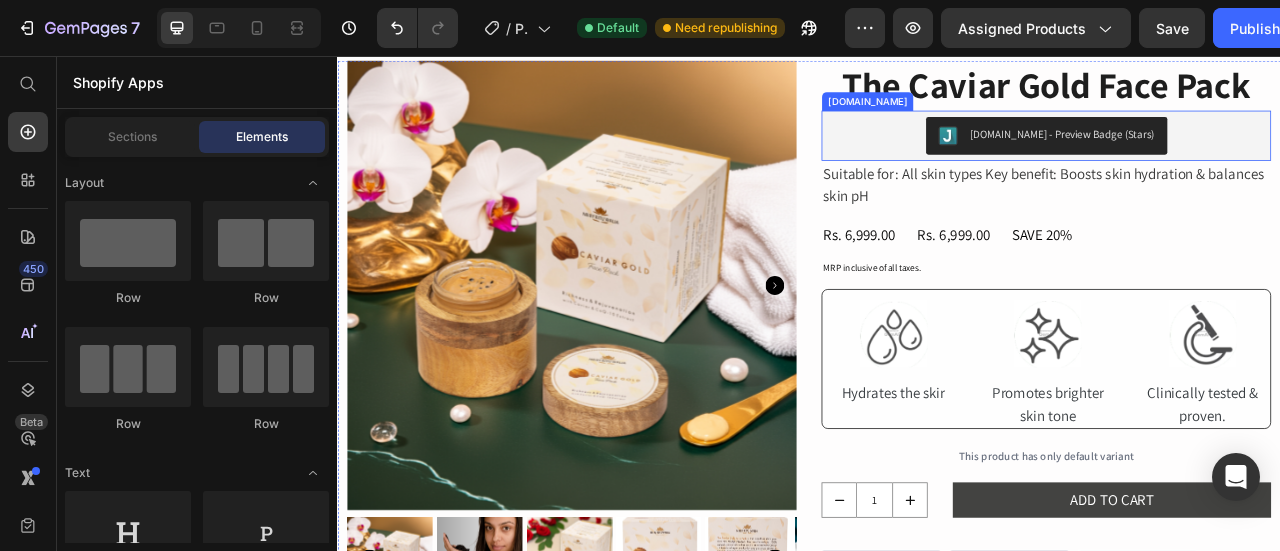 click on "[DOMAIN_NAME] - Preview Badge (Stars)" at bounding box center (1239, 157) 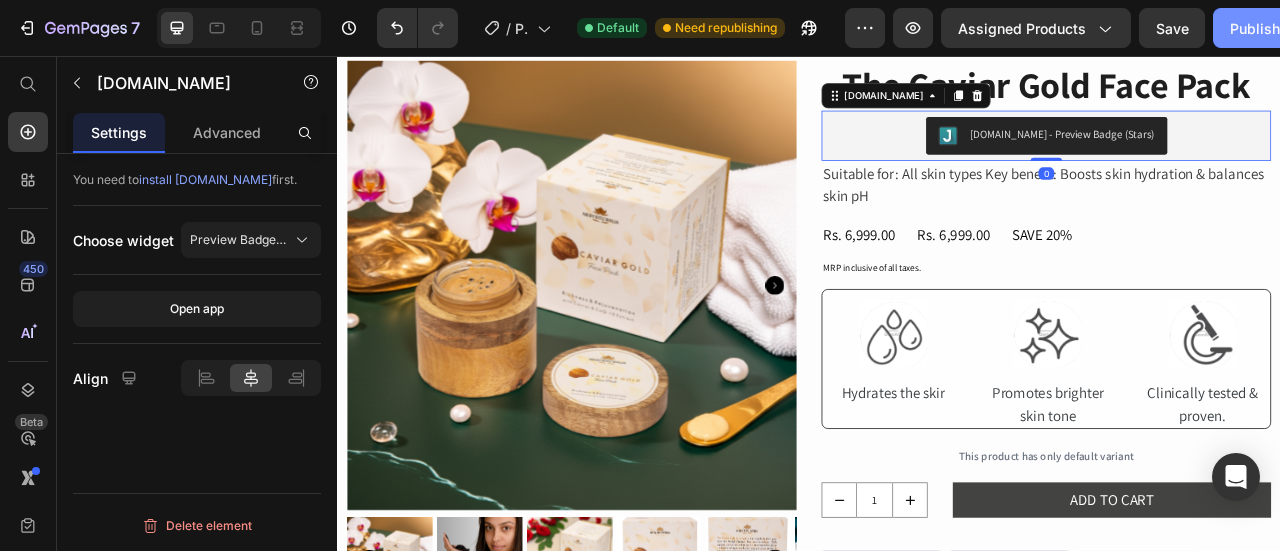 click on "Publish" at bounding box center (1255, 28) 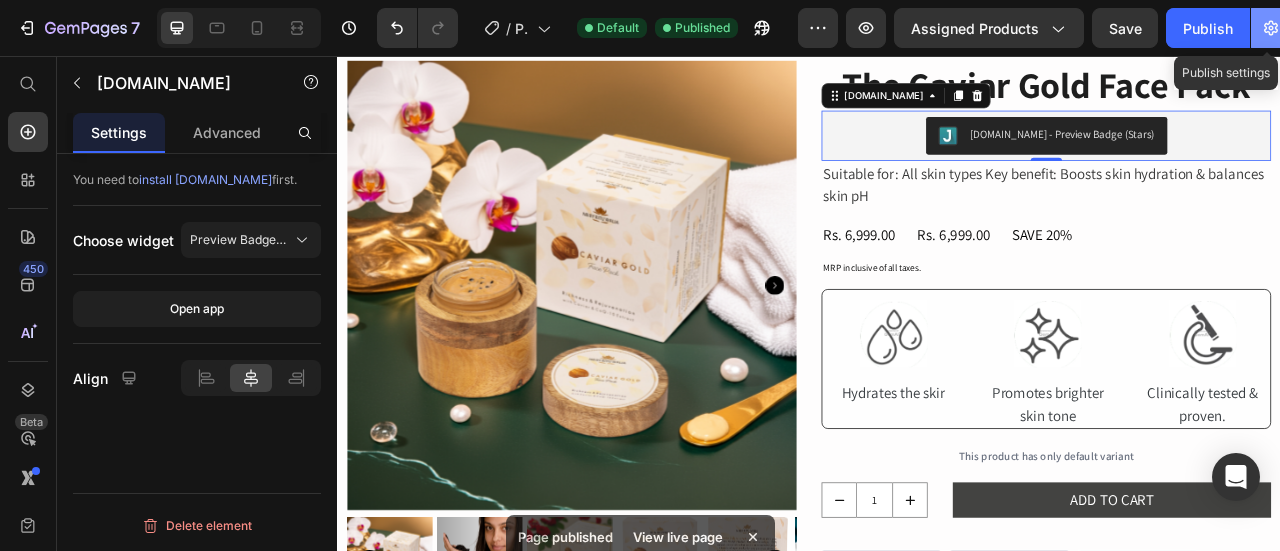 click 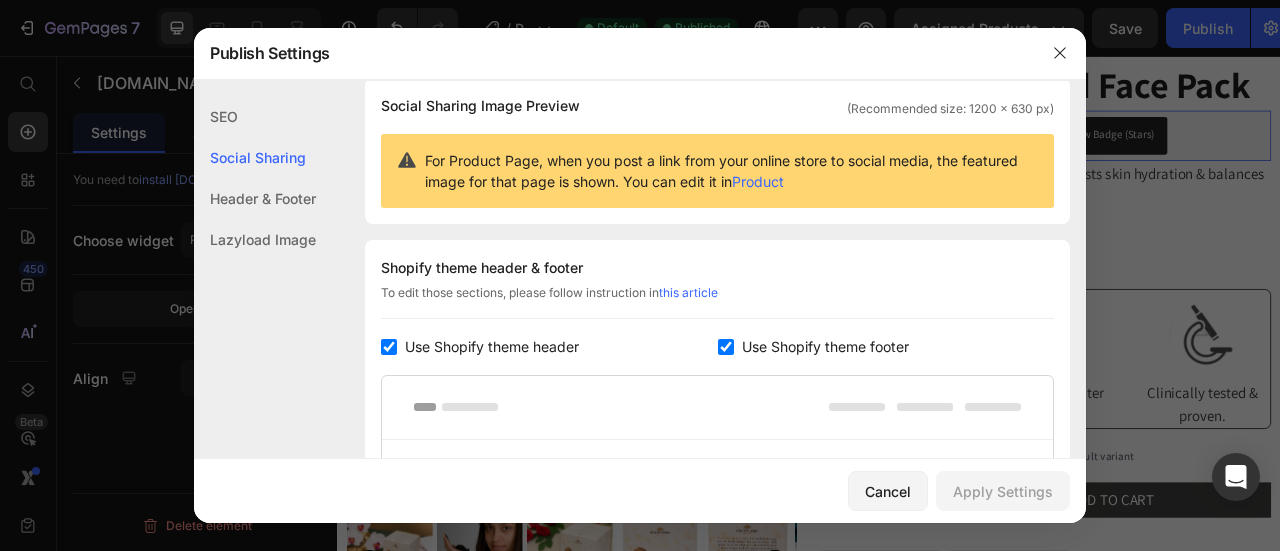 scroll, scrollTop: 150, scrollLeft: 0, axis: vertical 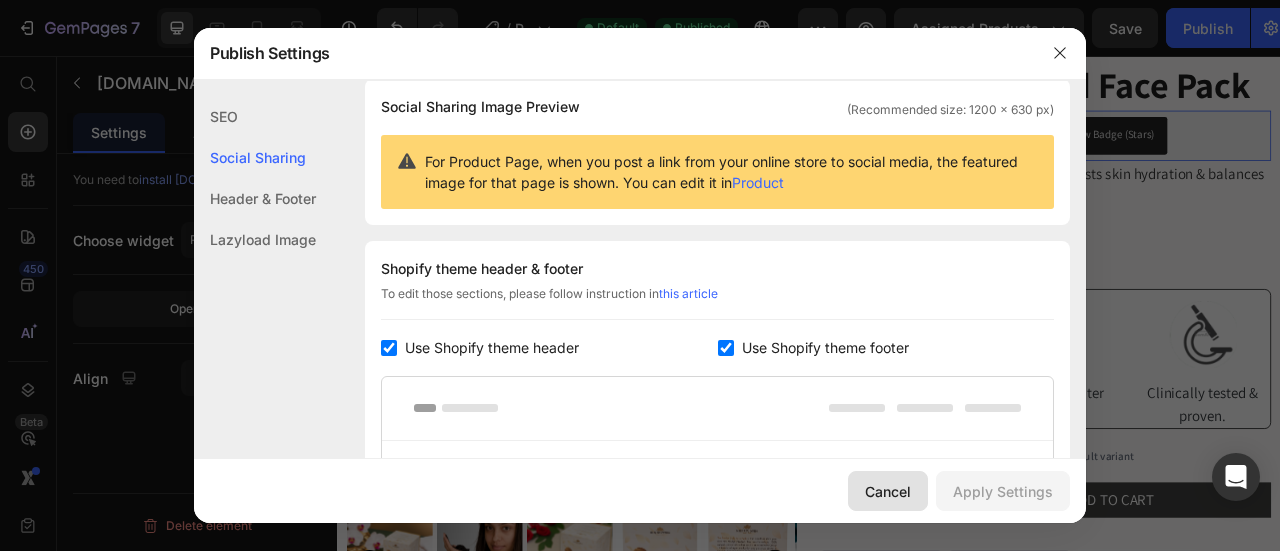 click on "Cancel" at bounding box center (888, 491) 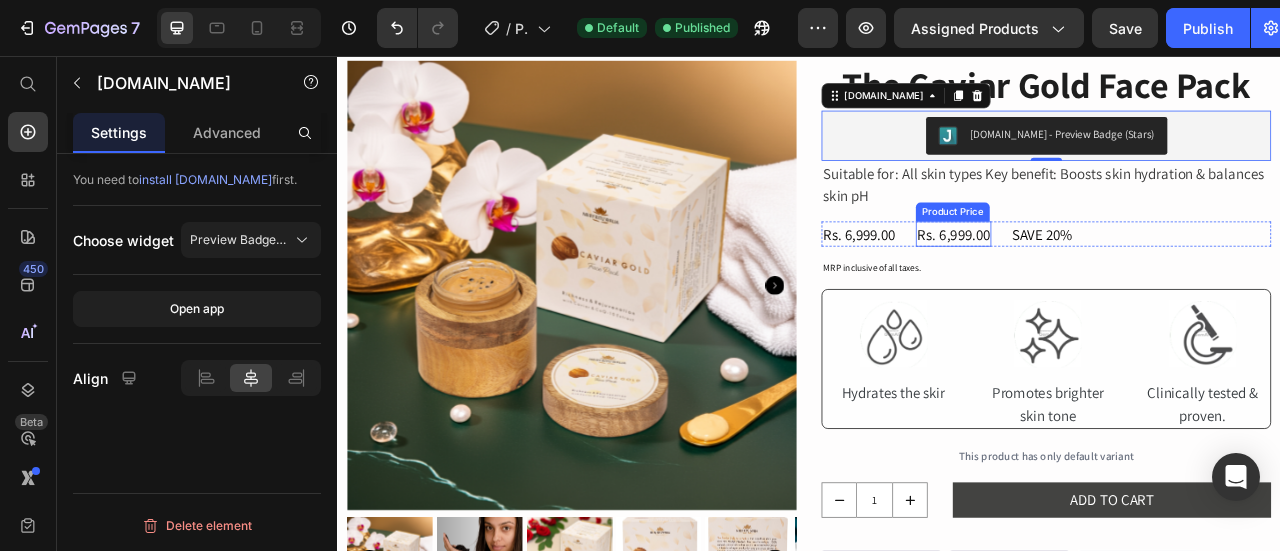 click on "Rs. 6,999.00" at bounding box center (1121, 282) 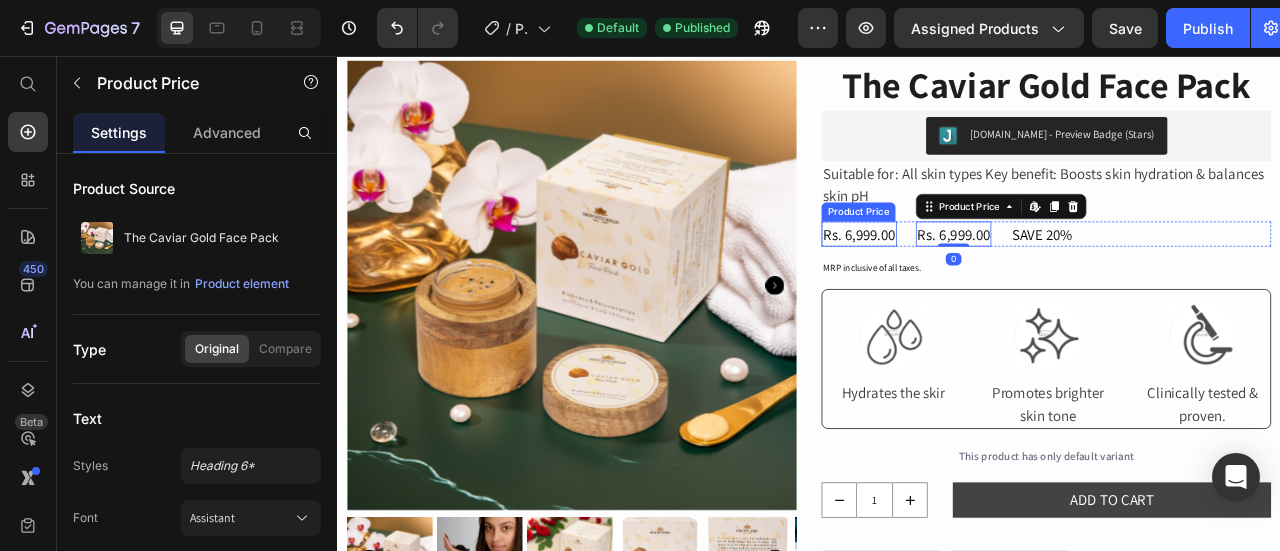 click on "Rs. 6,999.00" at bounding box center [1001, 282] 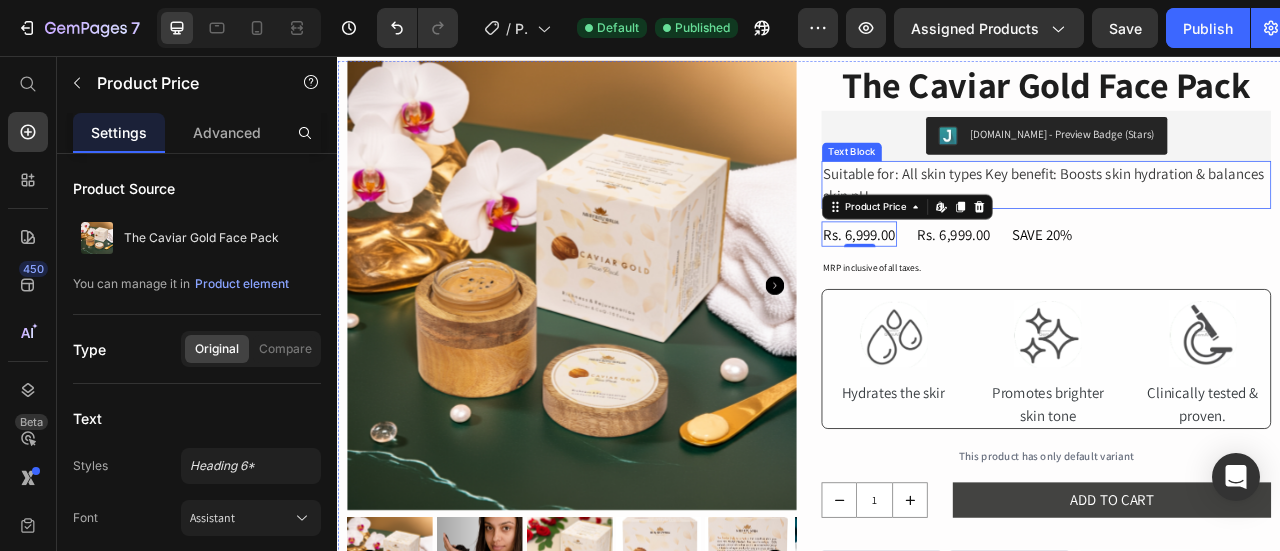 click on "Suitable for: All skin types Key benefit: Boosts skin hydration & balances skin pH" at bounding box center [1239, 219] 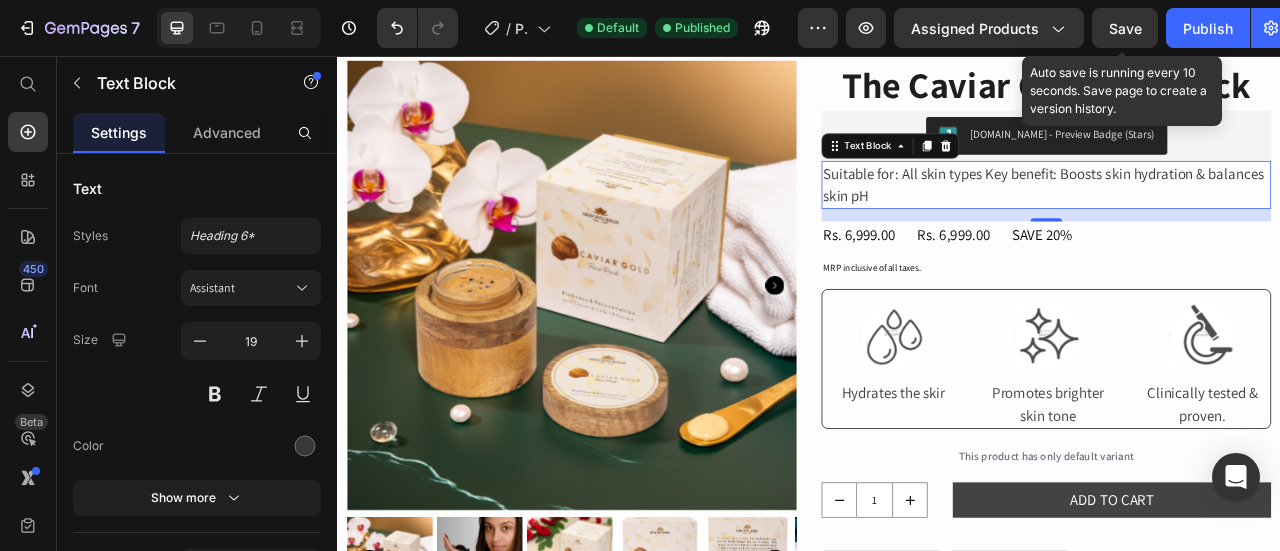 click on "Save" at bounding box center (1125, 28) 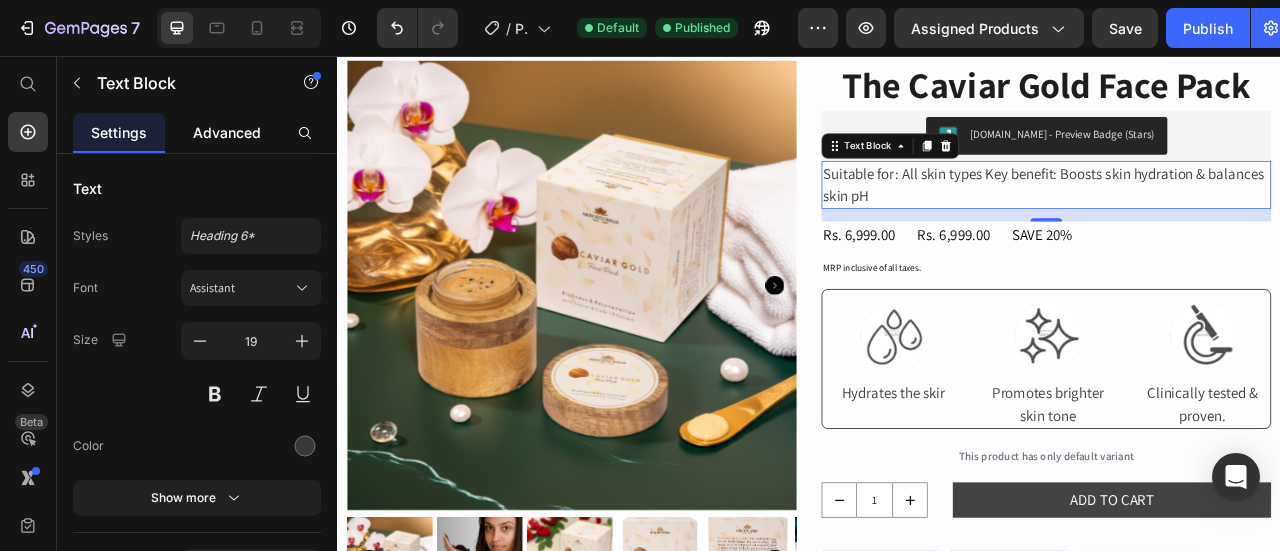 click on "Advanced" at bounding box center (227, 132) 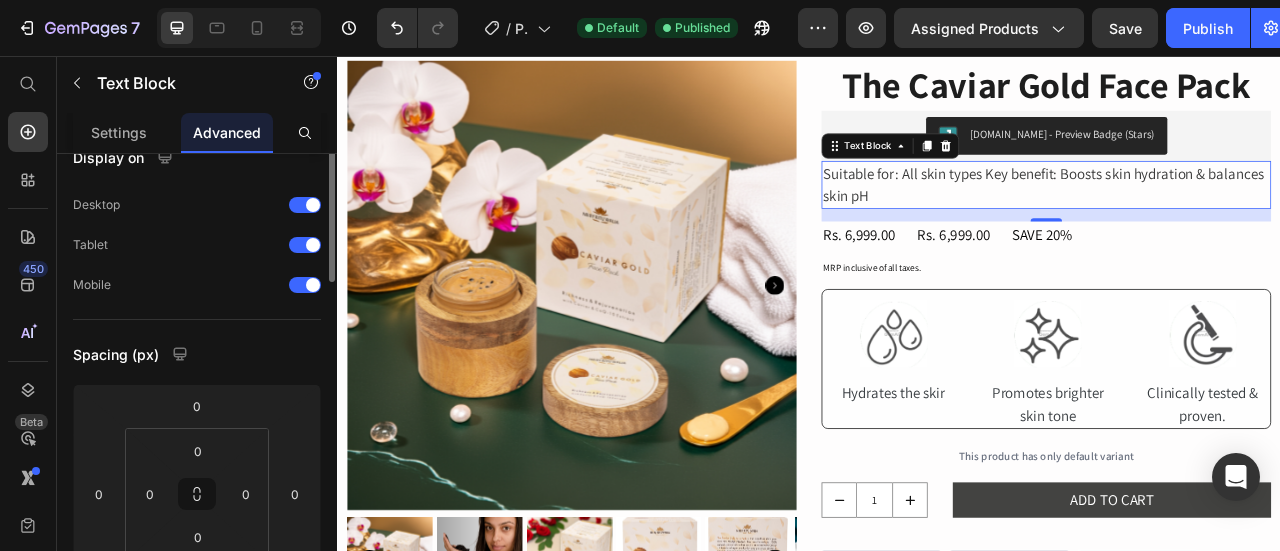 scroll, scrollTop: 0, scrollLeft: 0, axis: both 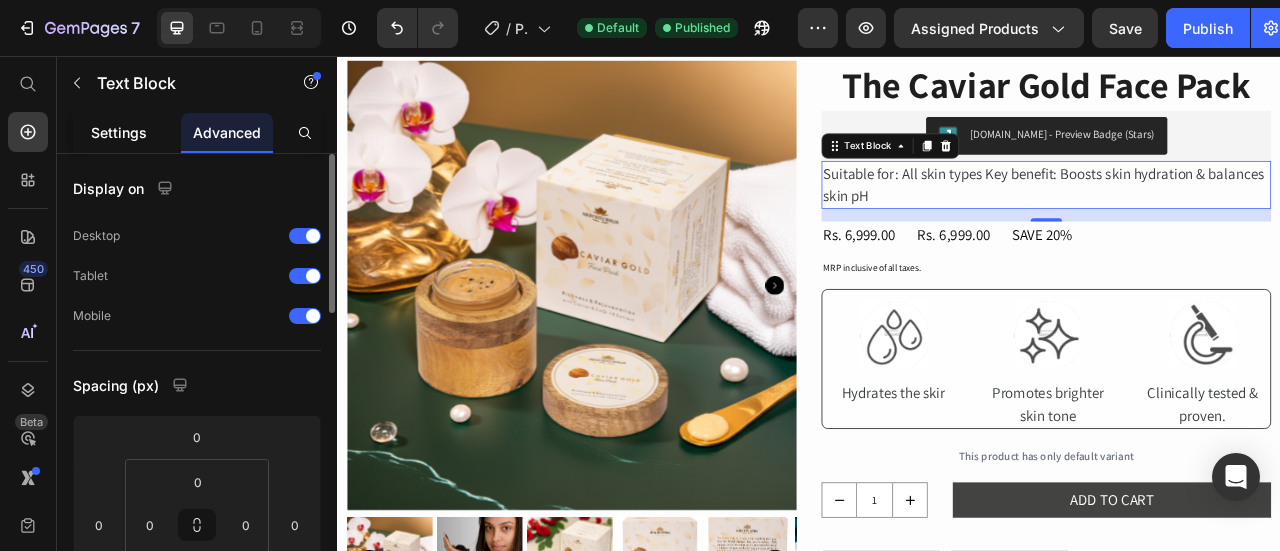 click on "Settings" at bounding box center [119, 132] 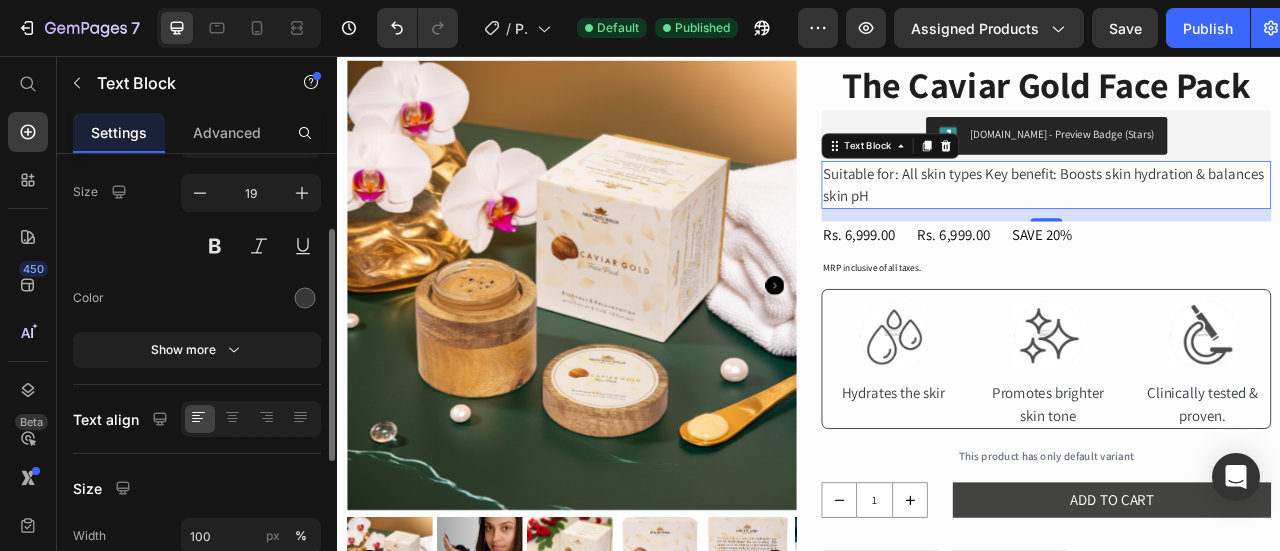 scroll, scrollTop: 148, scrollLeft: 0, axis: vertical 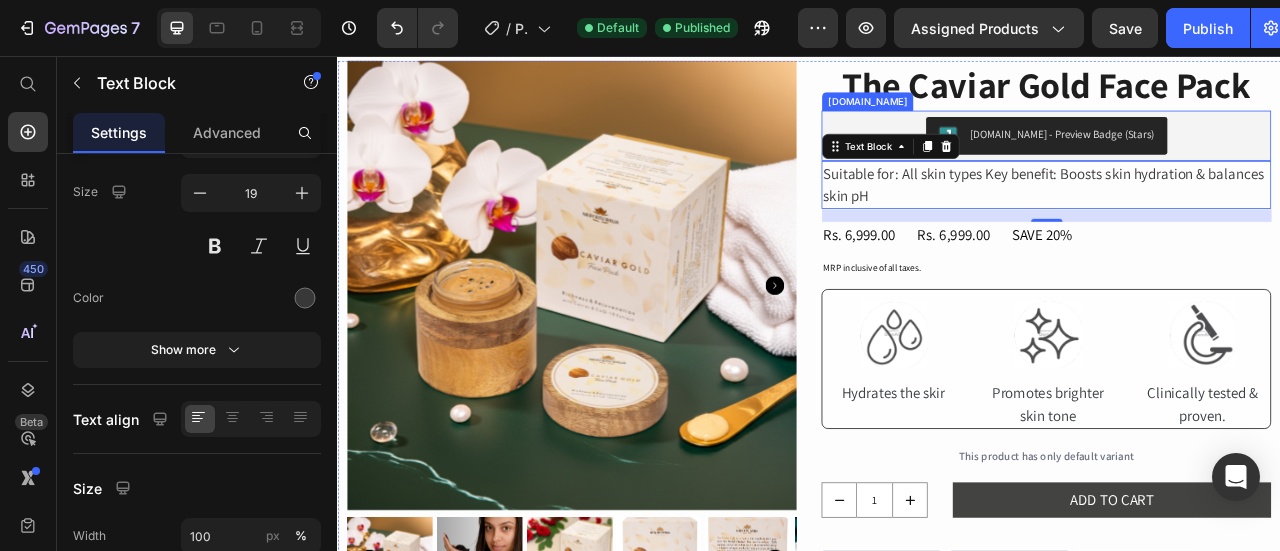 click on "[DOMAIN_NAME] - Preview Badge (Stars)" at bounding box center [1259, 155] 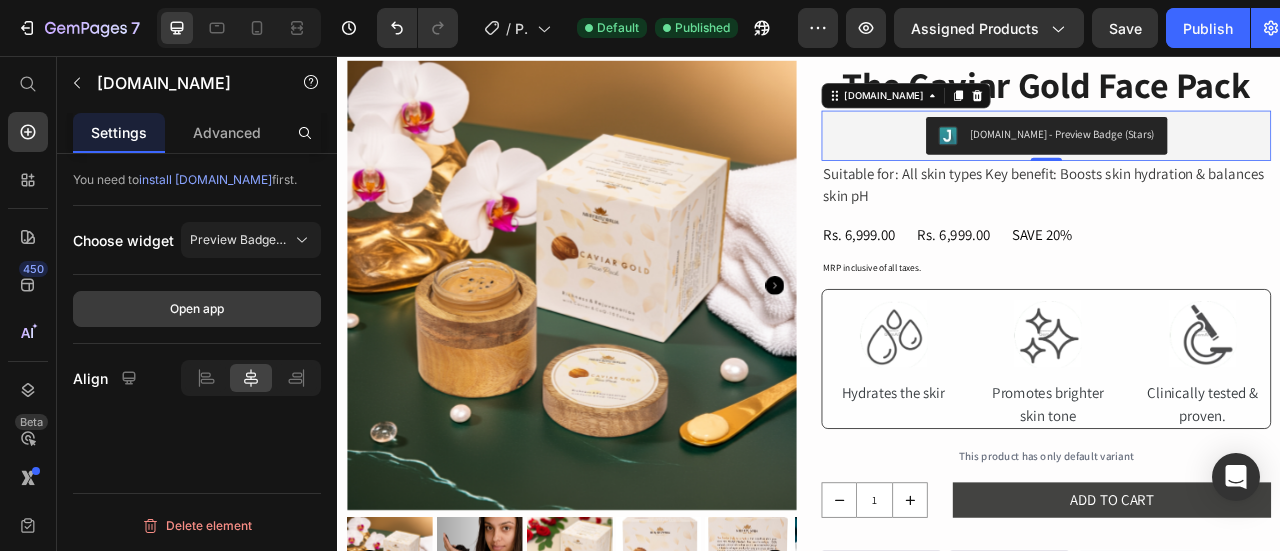 click on "Open app" at bounding box center (197, 309) 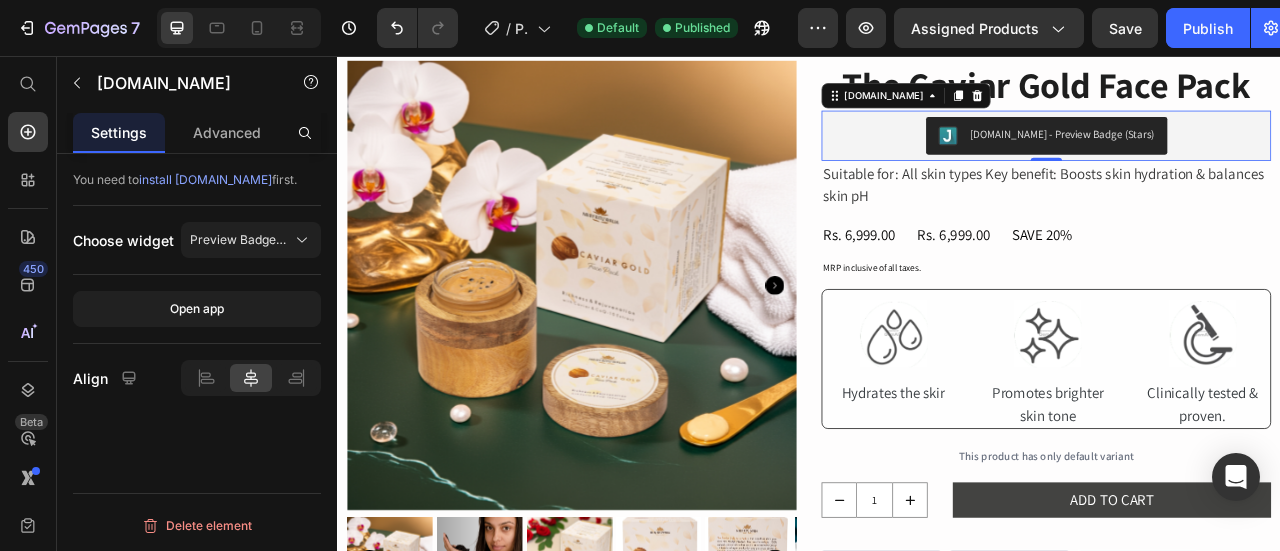 click on "[DOMAIN_NAME] - Preview Badge (Stars)" at bounding box center [1259, 155] 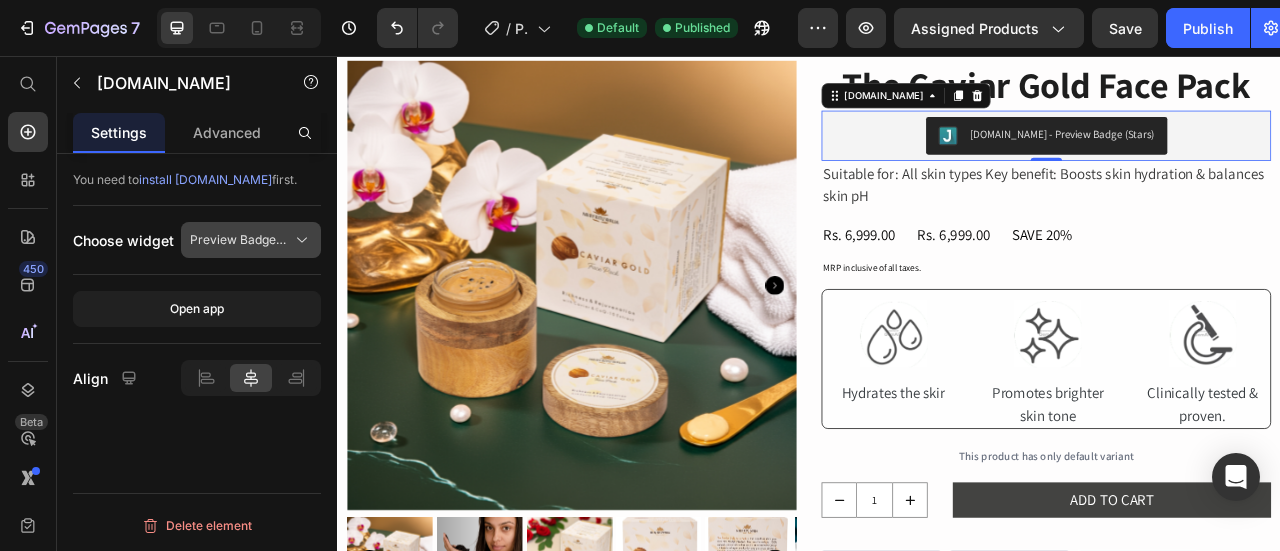 click on "Preview Badge (Stars)" at bounding box center (251, 240) 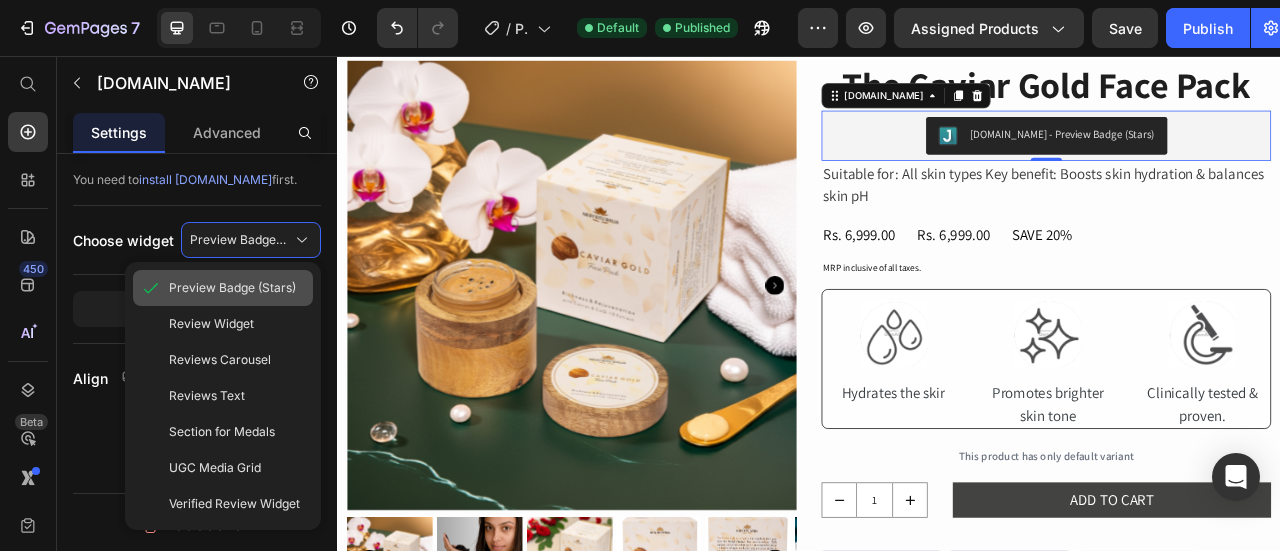 click on "Preview Badge (Stars)" at bounding box center (232, 288) 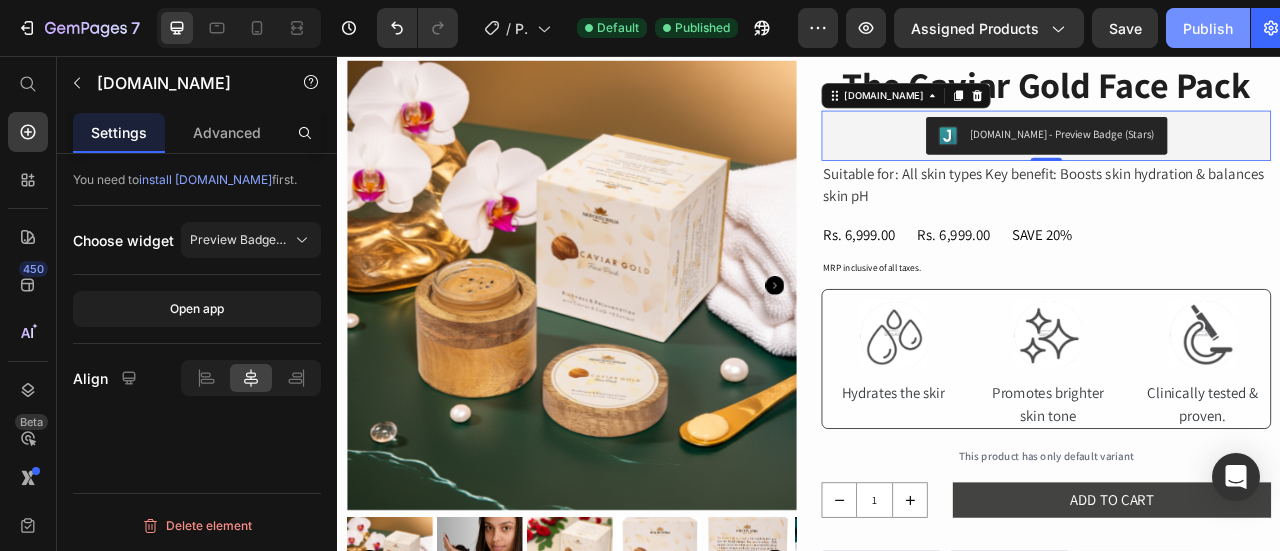click on "Publish" 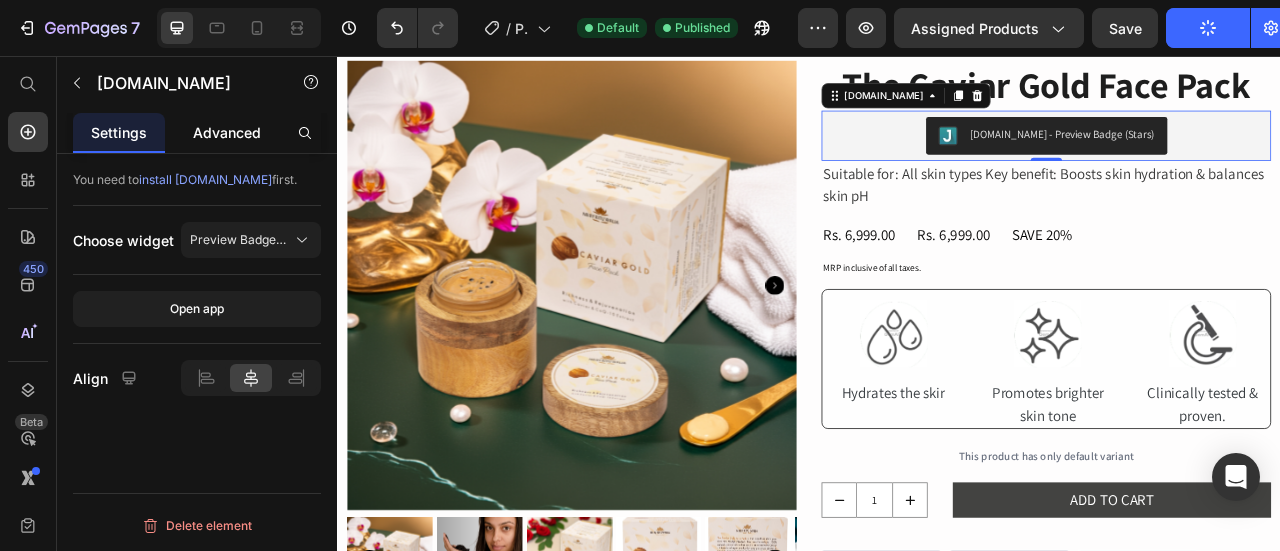 click on "Advanced" at bounding box center [227, 132] 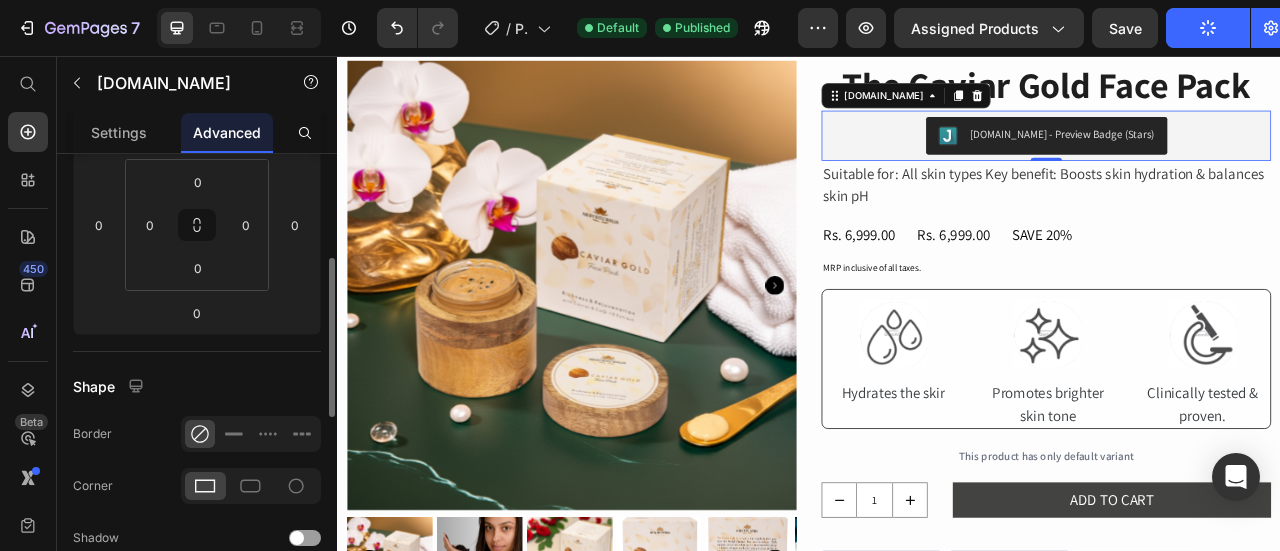 scroll, scrollTop: 0, scrollLeft: 0, axis: both 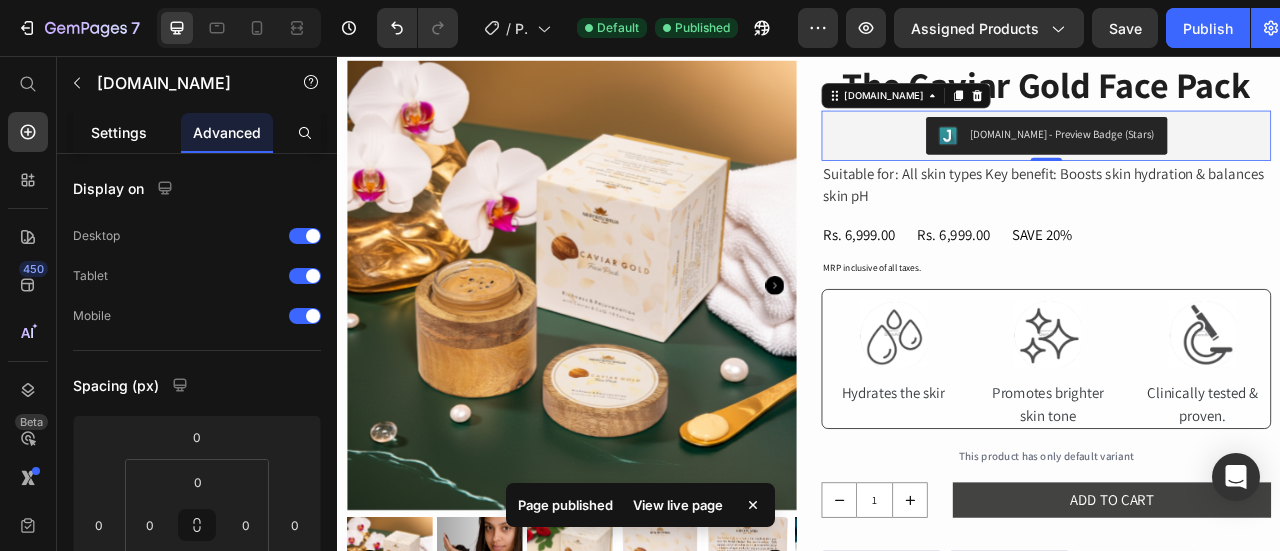 drag, startPoint x: 141, startPoint y: 141, endPoint x: 91, endPoint y: 129, distance: 51.41984 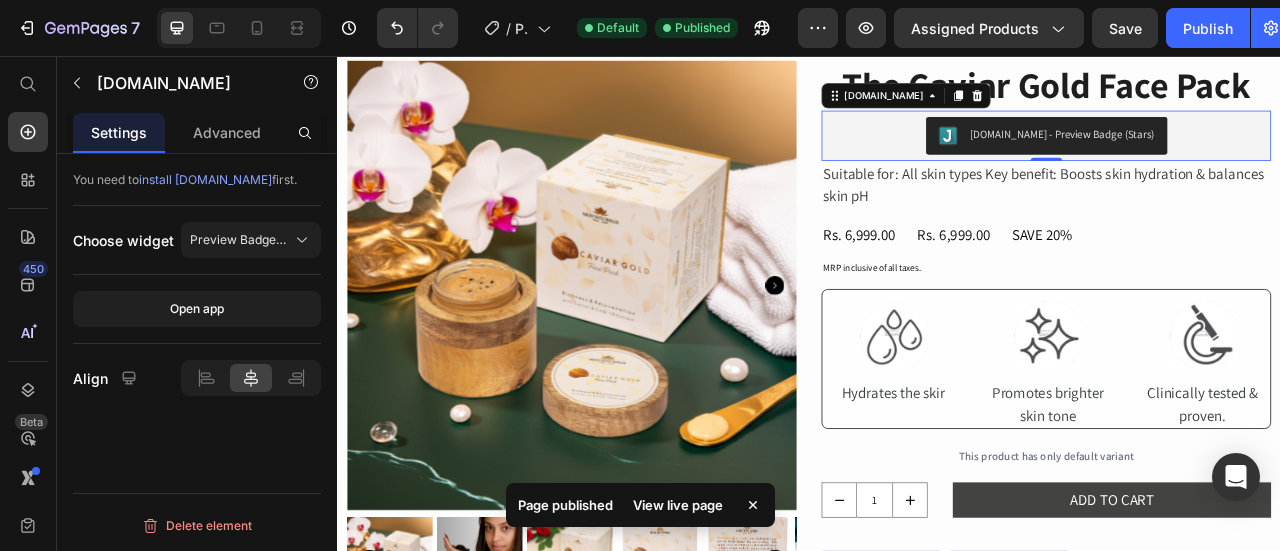 click on "Settings" at bounding box center [119, 132] 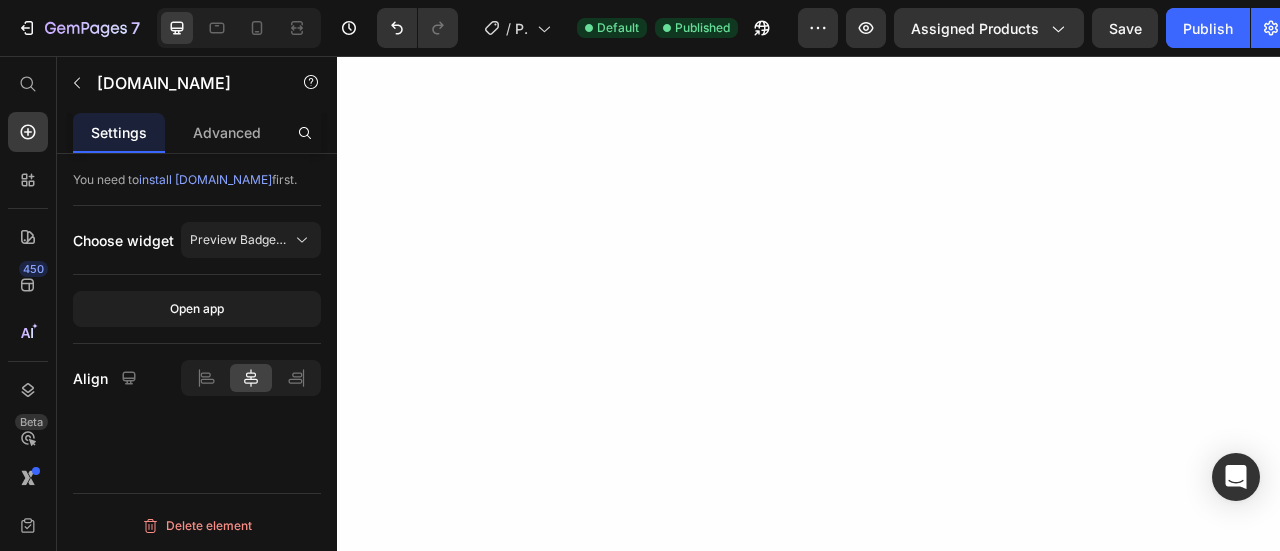 scroll, scrollTop: 0, scrollLeft: 0, axis: both 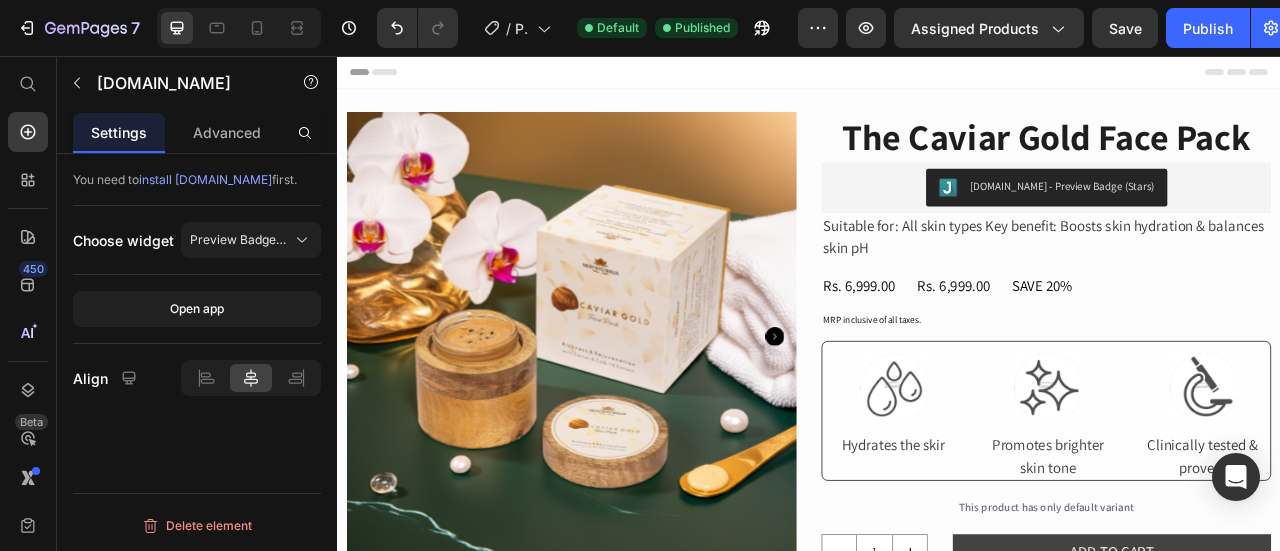 click on "[DOMAIN_NAME] - Preview Badge (Stars)" at bounding box center (1239, 223) 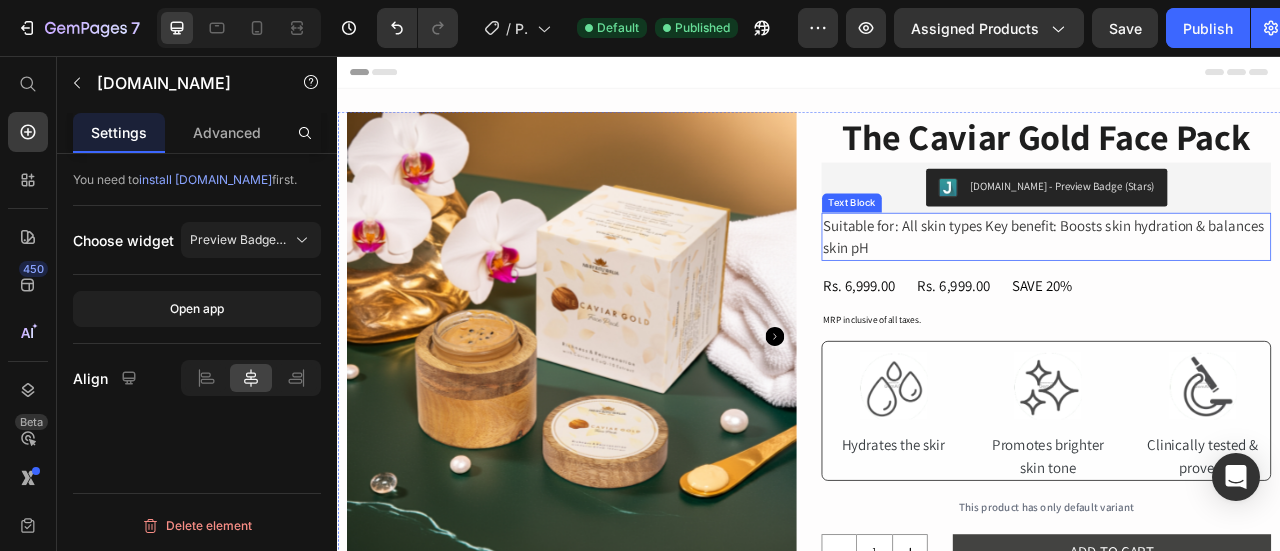 click on "Suitable for: All skin types Key benefit: Boosts skin hydration & balances skin pH" at bounding box center (1239, 285) 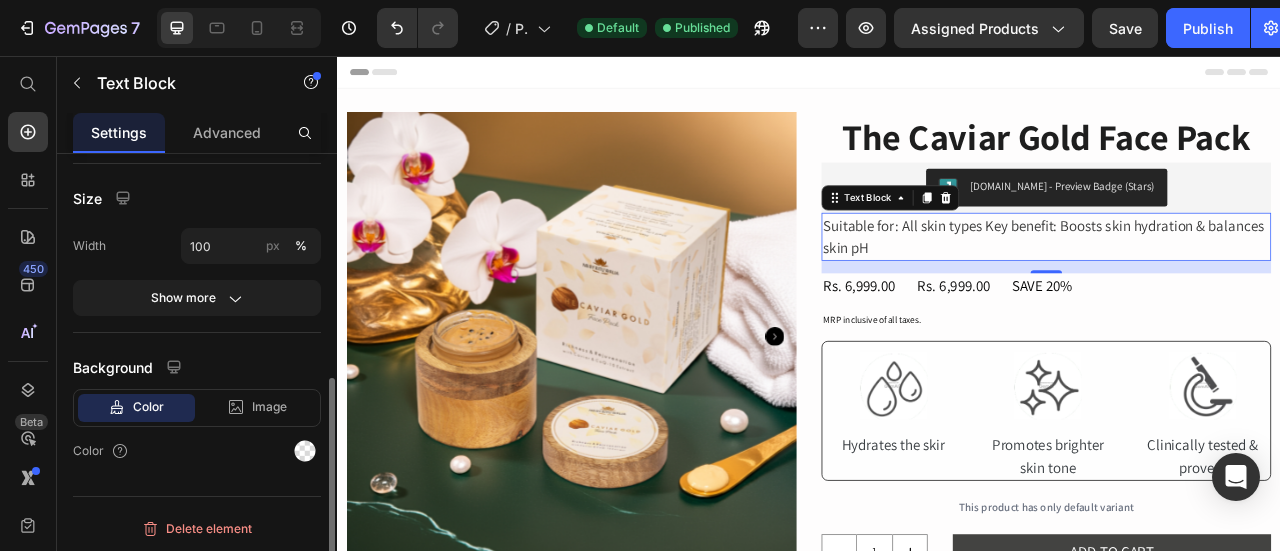 click on "Show more" 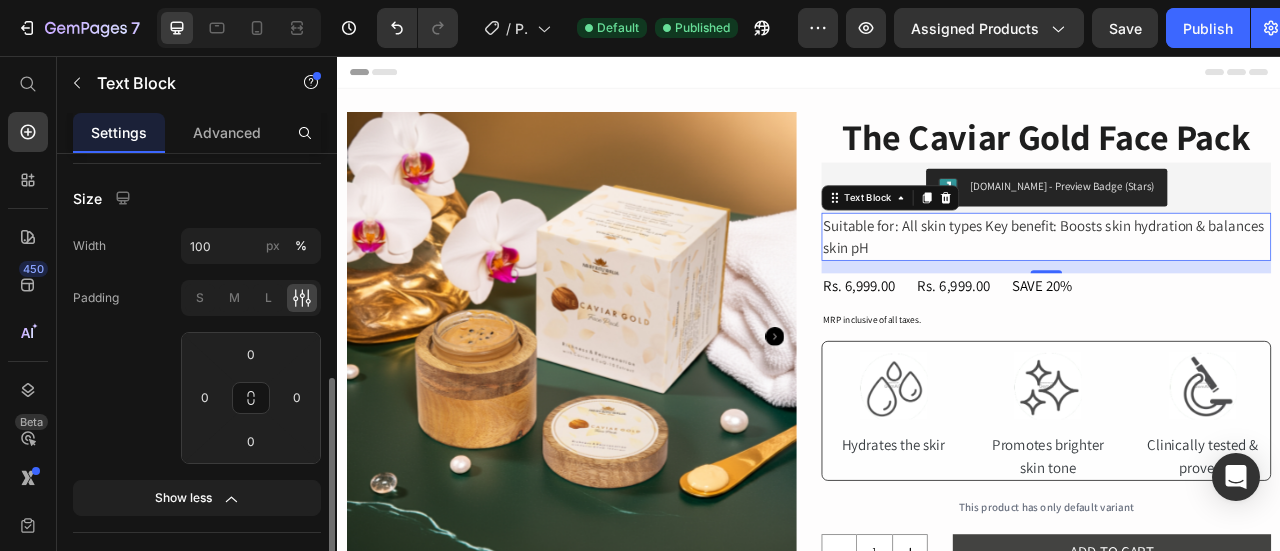 scroll, scrollTop: 638, scrollLeft: 0, axis: vertical 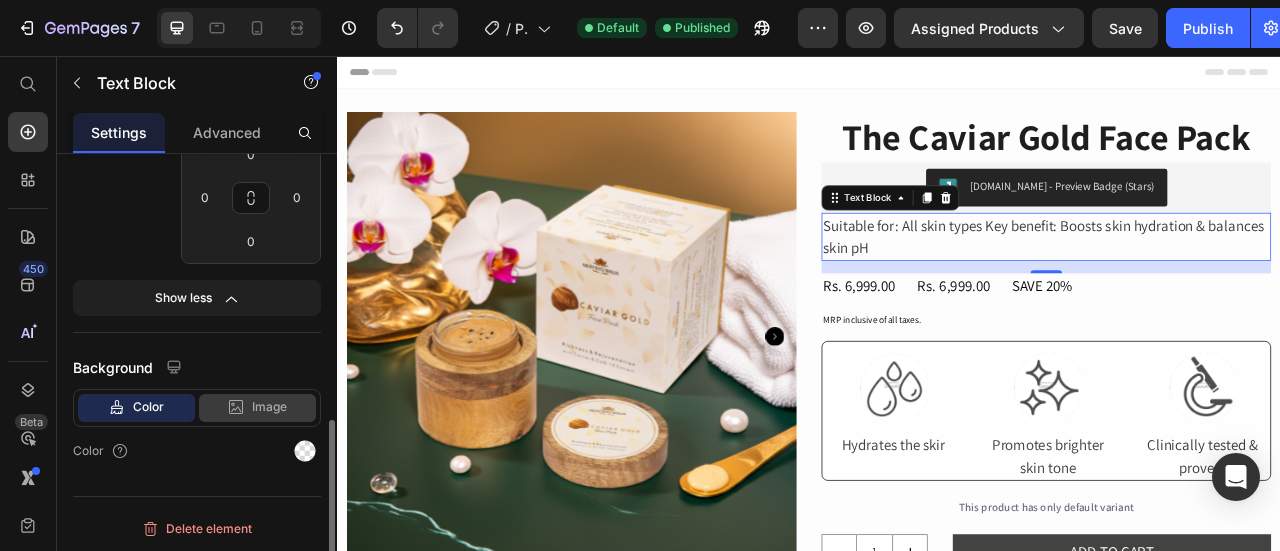 click on "Image" 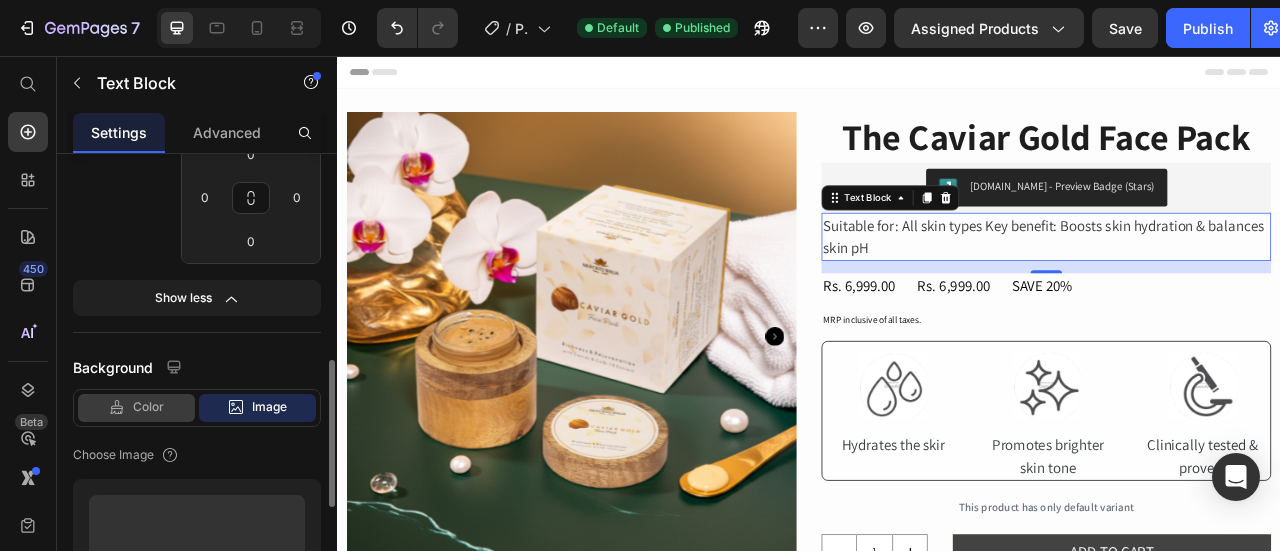 click on "Color" 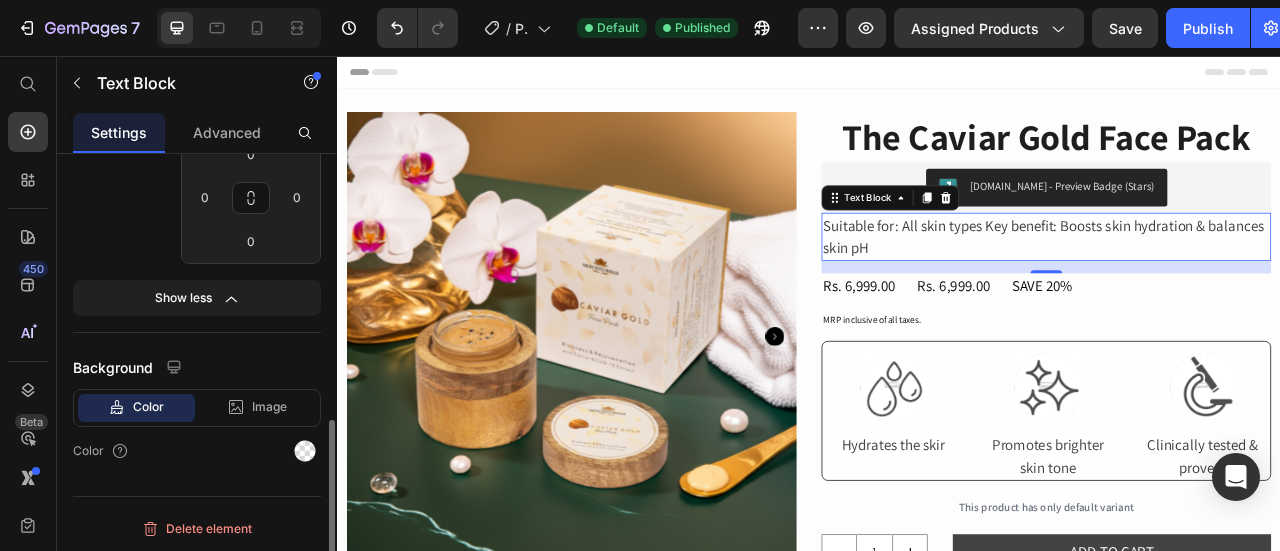 scroll, scrollTop: 638, scrollLeft: 0, axis: vertical 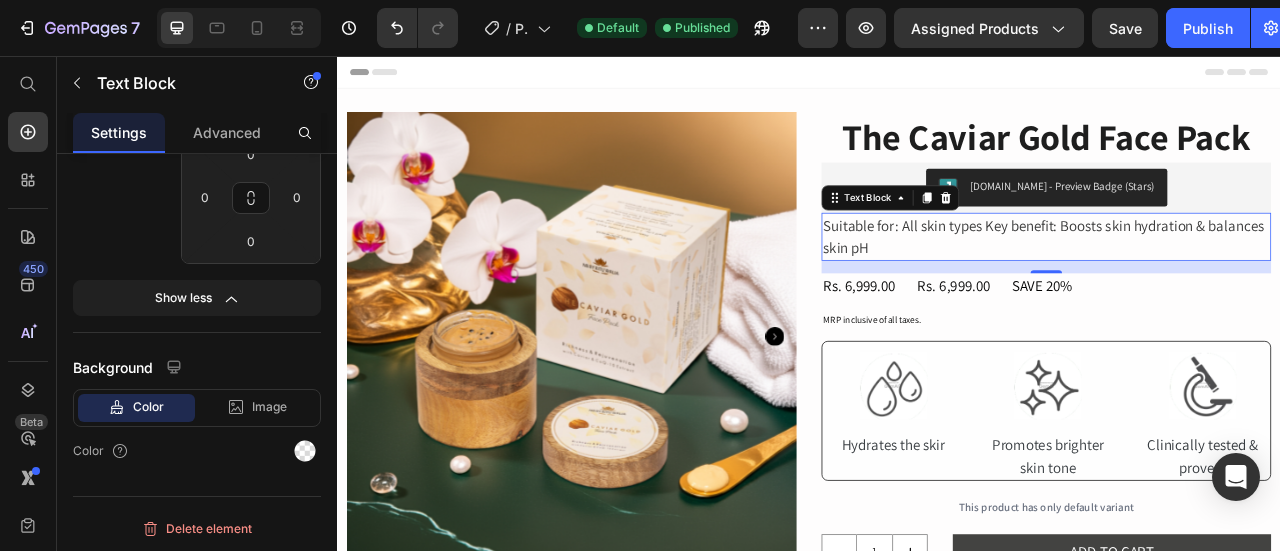 click on "Suitable for: All skin types Key benefit: Boosts skin hydration & balances skin pH" at bounding box center (1239, 285) 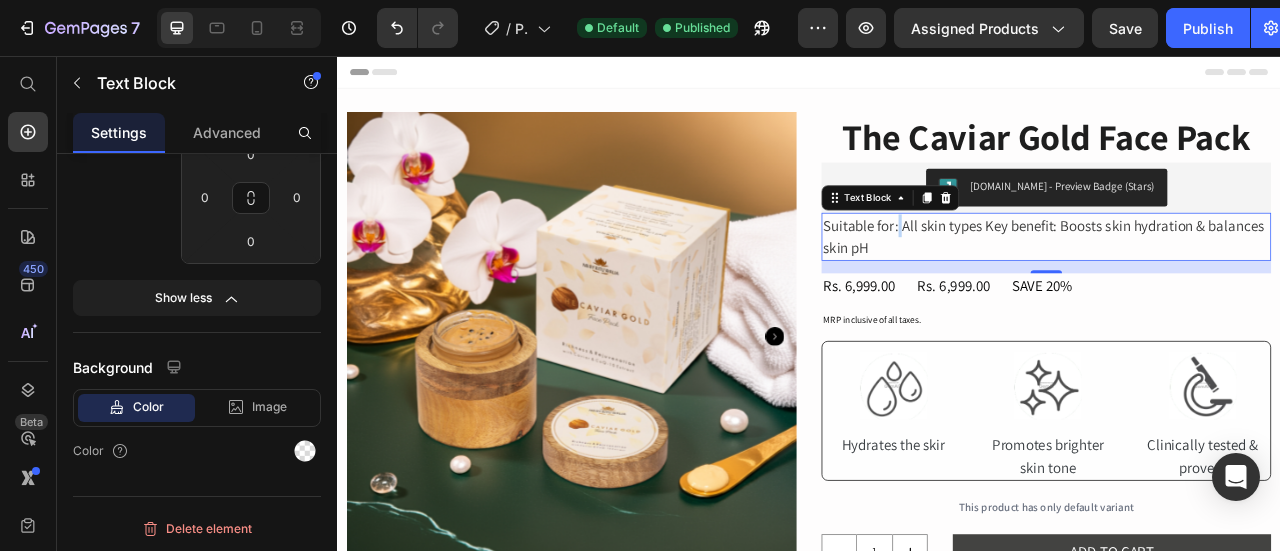 click on "Suitable for: All skin types Key benefit: Boosts skin hydration & balances skin pH" at bounding box center (1239, 285) 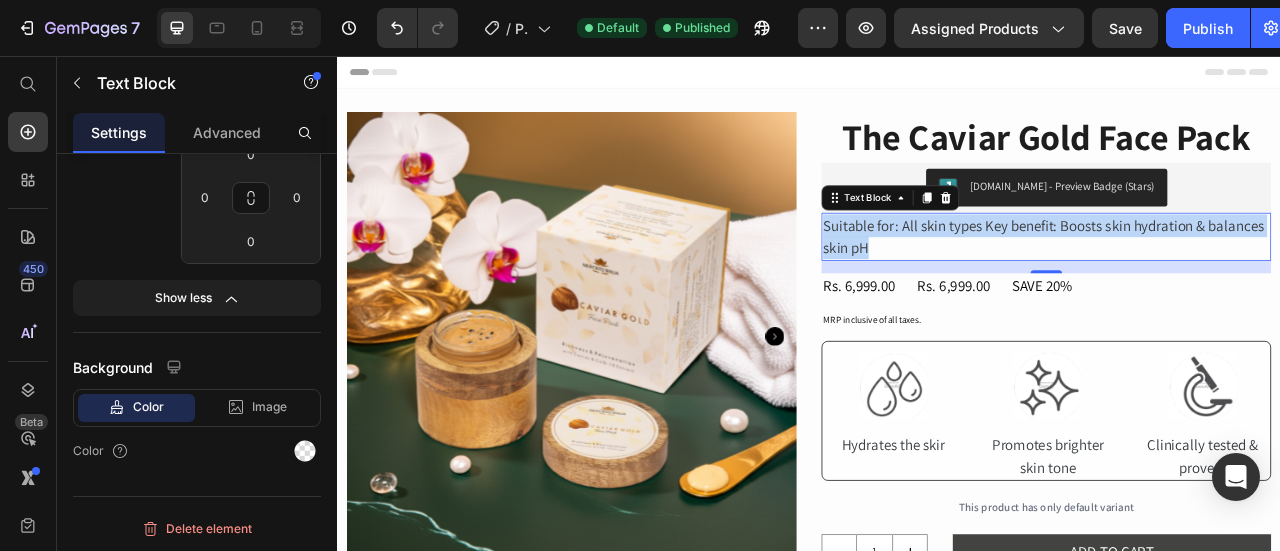 click on "Suitable for: All skin types Key benefit: Boosts skin hydration & balances skin pH" at bounding box center [1239, 285] 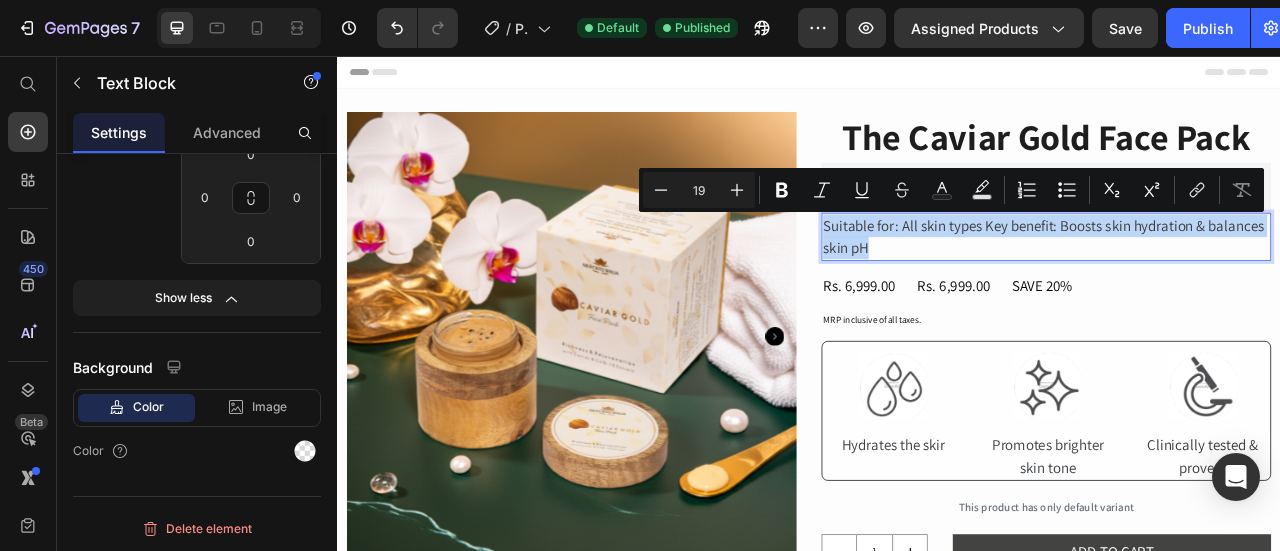 click on "Suitable for: All skin types Key benefit: Boosts skin hydration & balances skin pH" at bounding box center (1239, 285) 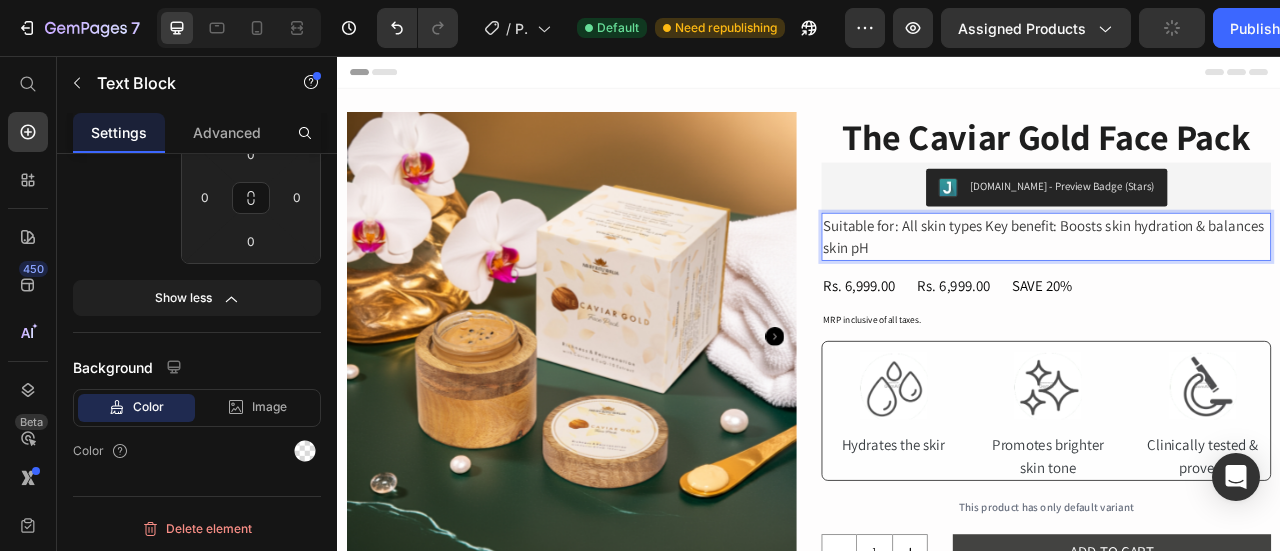 scroll, scrollTop: 638, scrollLeft: 0, axis: vertical 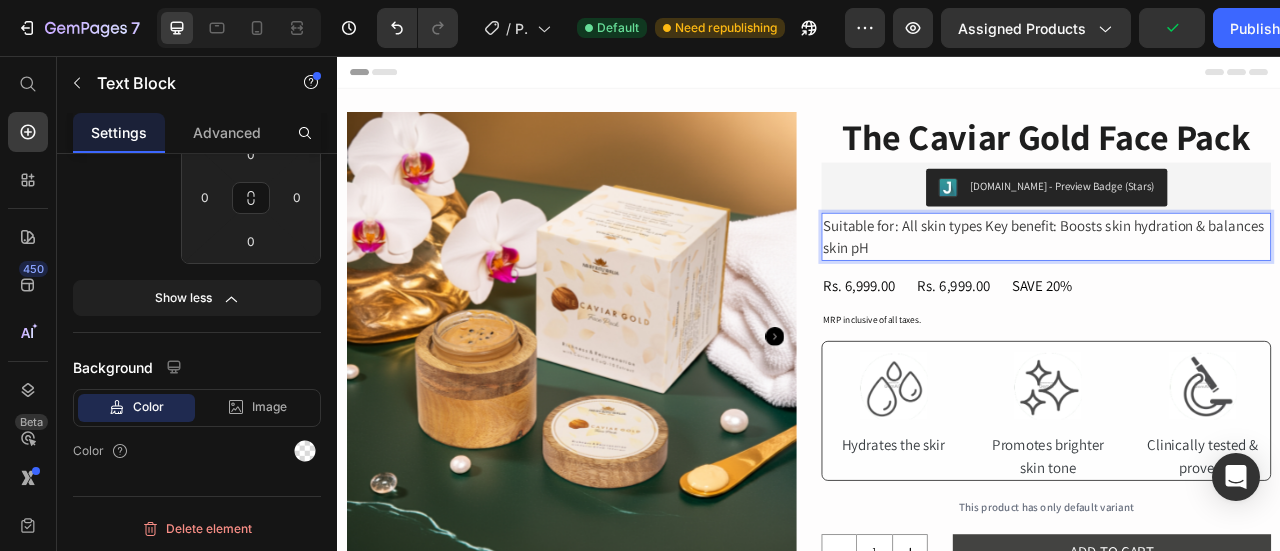 click on "Suitable for: All skin types Key benefit: Boosts skin hydration & balances skin pH" at bounding box center [1239, 285] 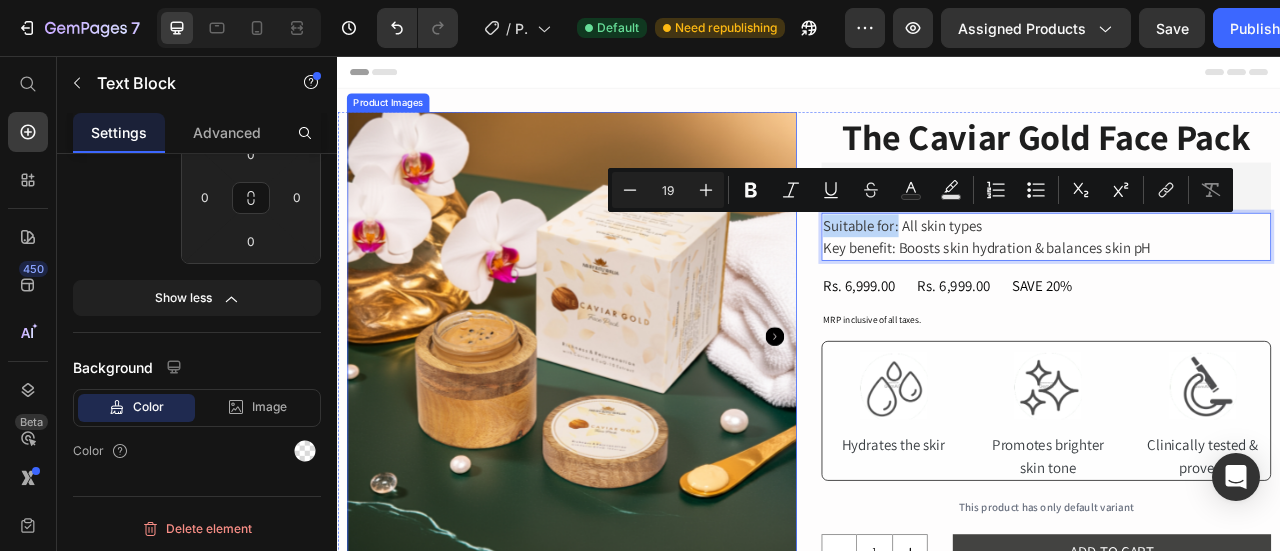 drag, startPoint x: 1042, startPoint y: 270, endPoint x: 867, endPoint y: 272, distance: 175.01143 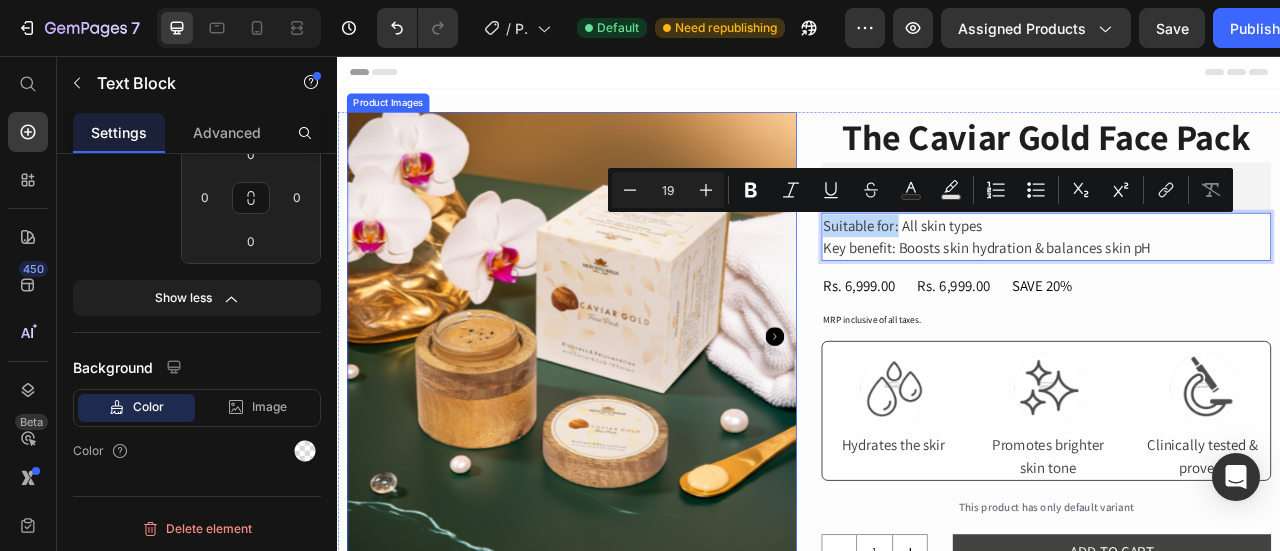 click on "Product Images The Caviar Gold Face Pack Product Title [DOMAIN_NAME] - Preview Badge (Stars) [DOMAIN_NAME] Suitable for: All skin types  Key benefit: Boosts skin hydration & balances skin pH Text Block   16 Rs. 6,999.00 Product Price Rs. 6,999.00 Product Price SAVE 20% Text Block Row MRP inclusive of all taxes. Text Block Image Hydrates the skir Text Block Image Promotes brighter skin tone Text Block Image Clinically tested & proven. Text Block Row This product has only default variant Product Variants & Swatches 1 Product Quantity ADD TO CART Add to Cart Row Image Image Image Row
Description
Key Benefits
Know Our Ingredients
How To Use
Manufacturing Details Accordion Product" at bounding box center [937, 730] 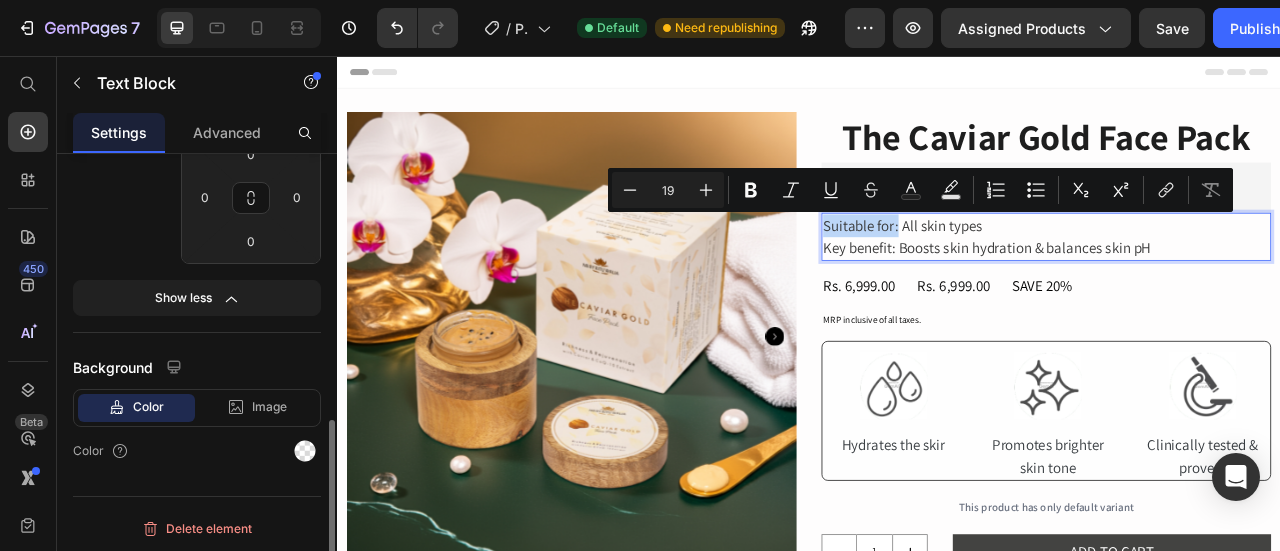 scroll, scrollTop: 0, scrollLeft: 0, axis: both 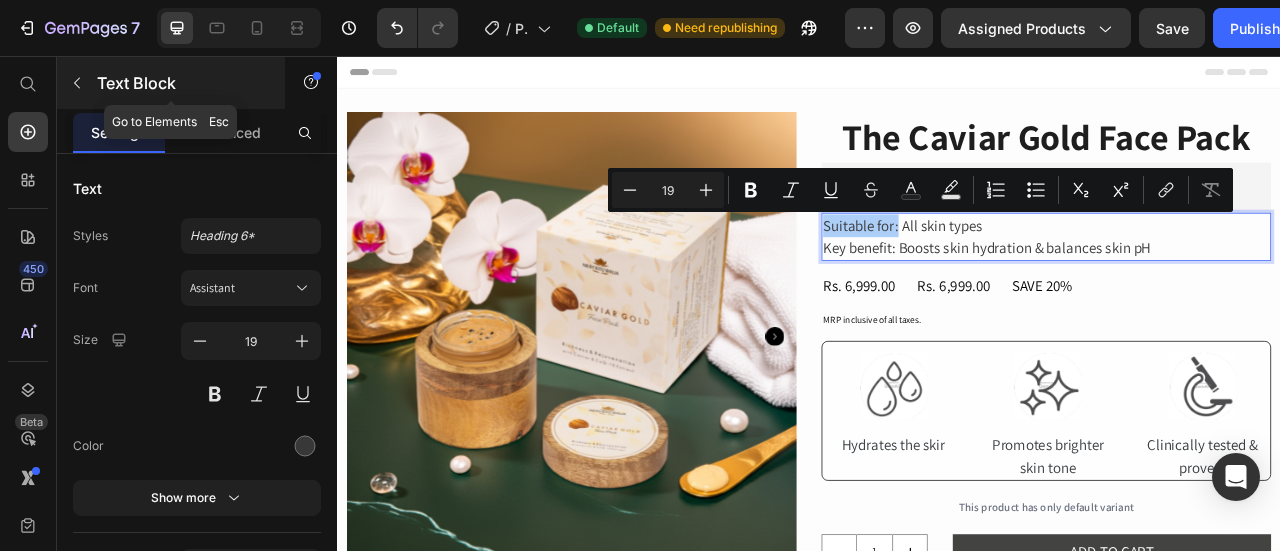 click at bounding box center [77, 83] 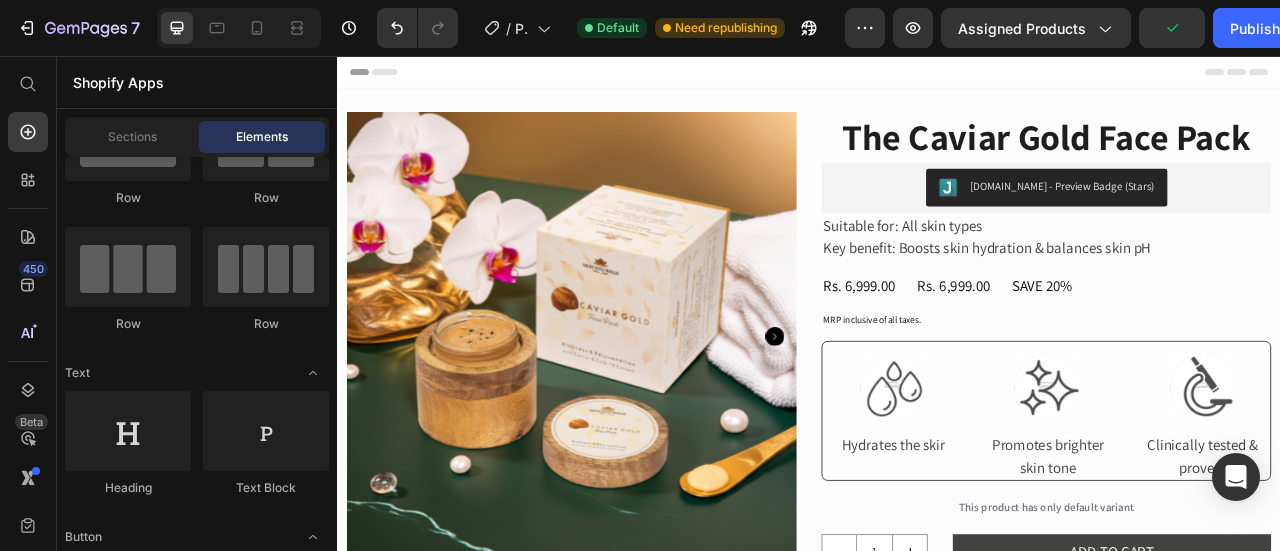 scroll, scrollTop: 0, scrollLeft: 0, axis: both 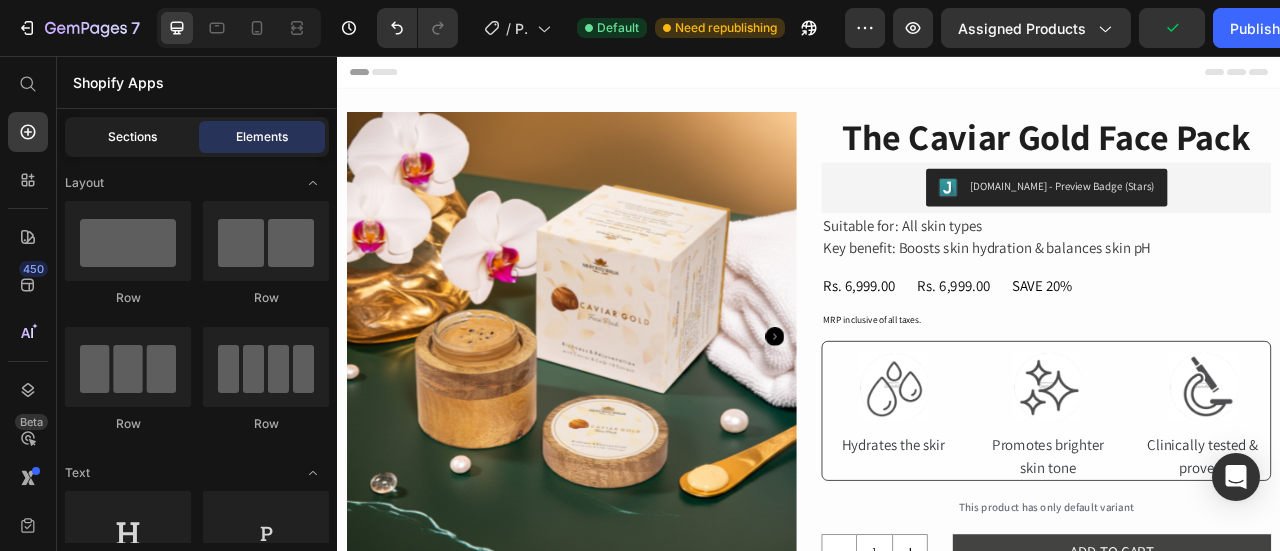 click on "Sections" 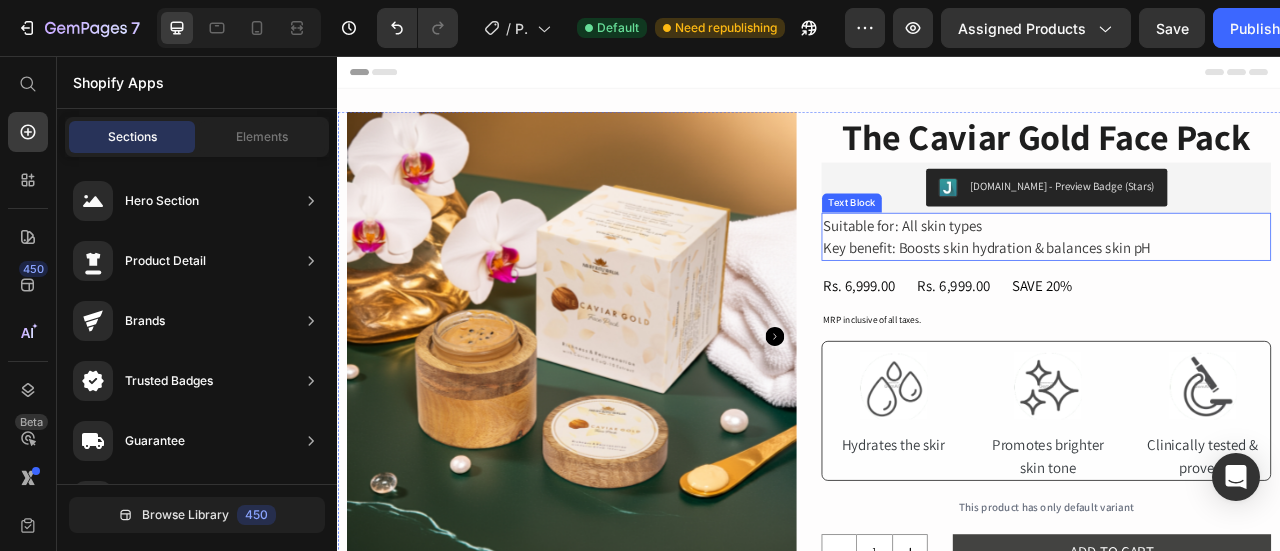 click on "Suitable for: All skin types" at bounding box center [1239, 271] 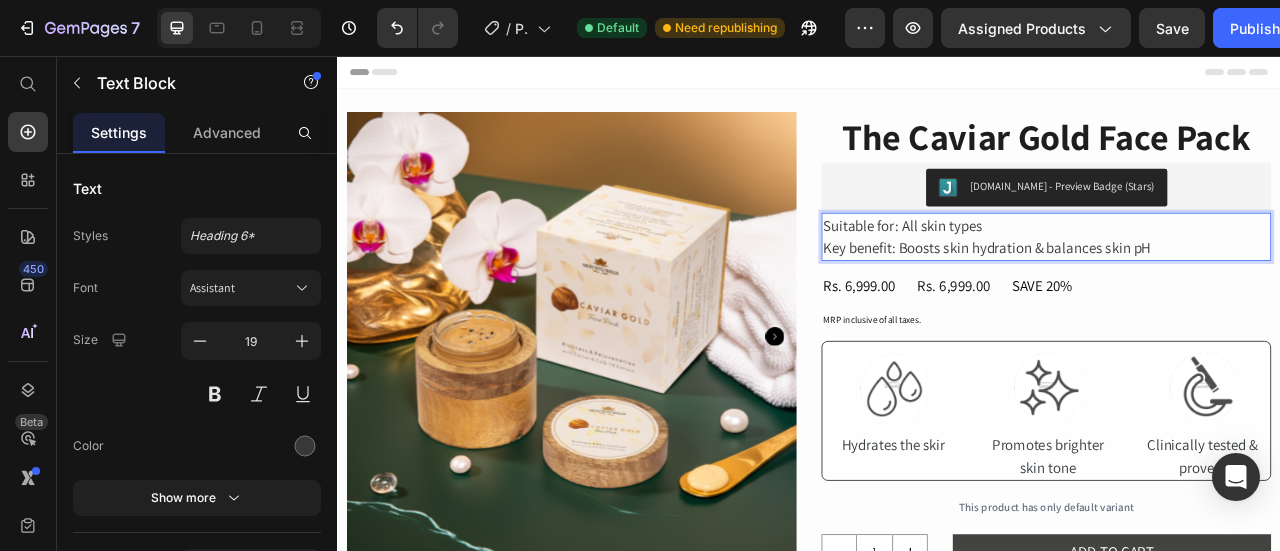 click on "Suitable for: All skin types" at bounding box center (1239, 271) 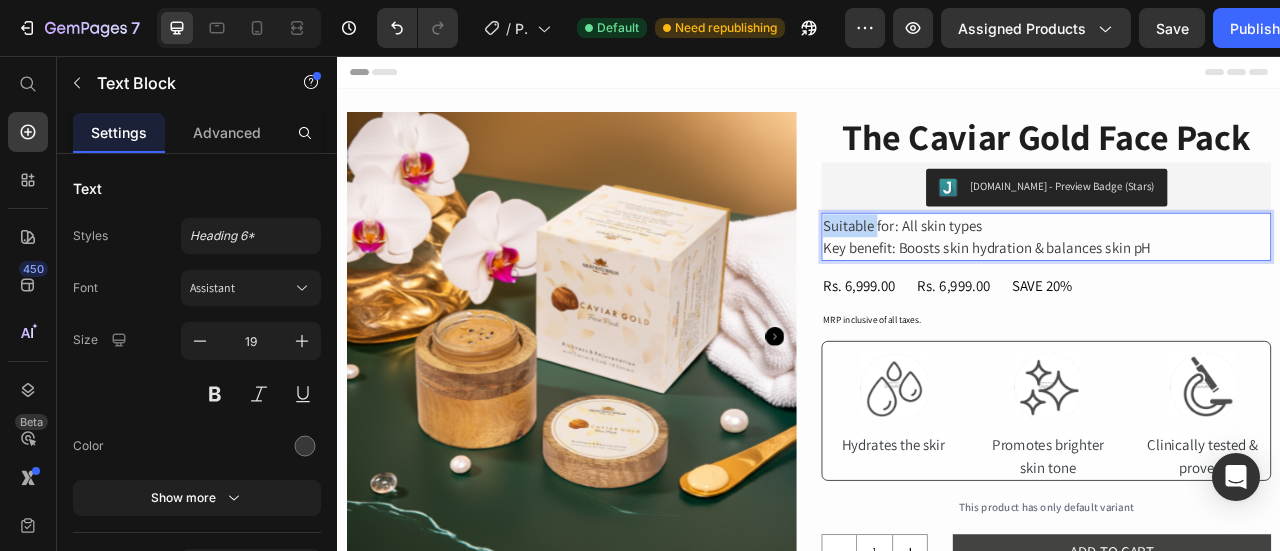 click on "Suitable for: All skin types" at bounding box center [1239, 271] 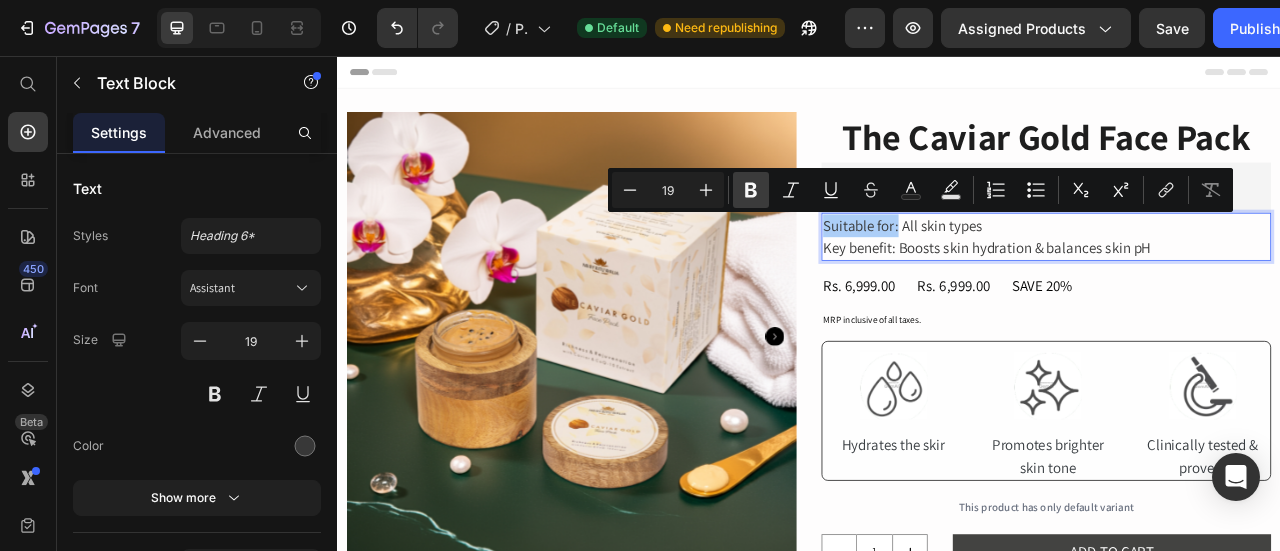 click 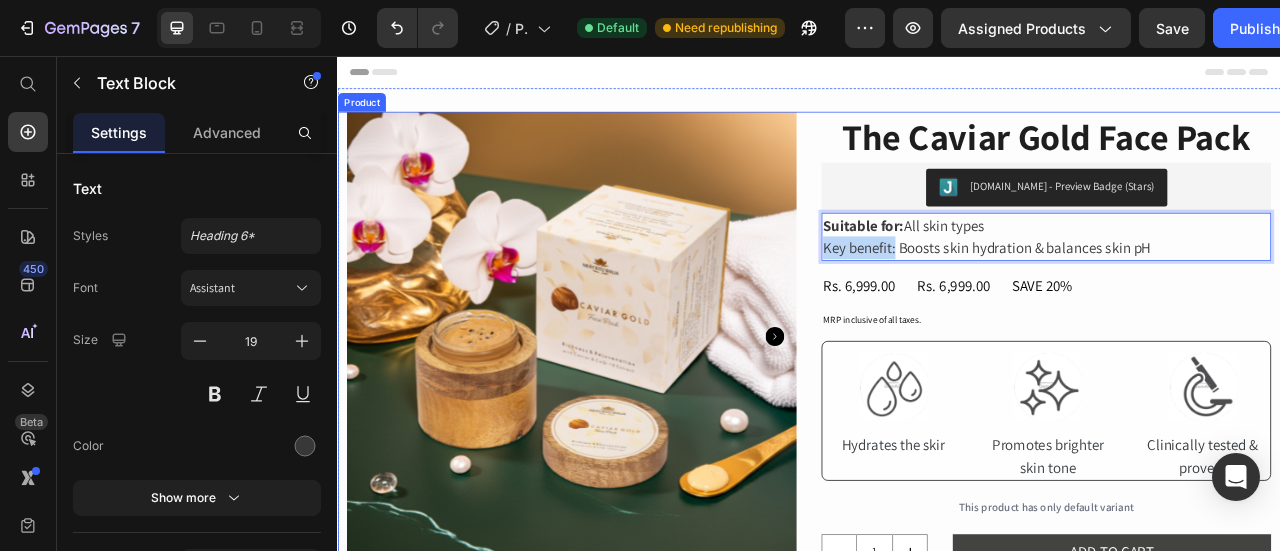 drag, startPoint x: 1039, startPoint y: 299, endPoint x: 928, endPoint y: 310, distance: 111.54372 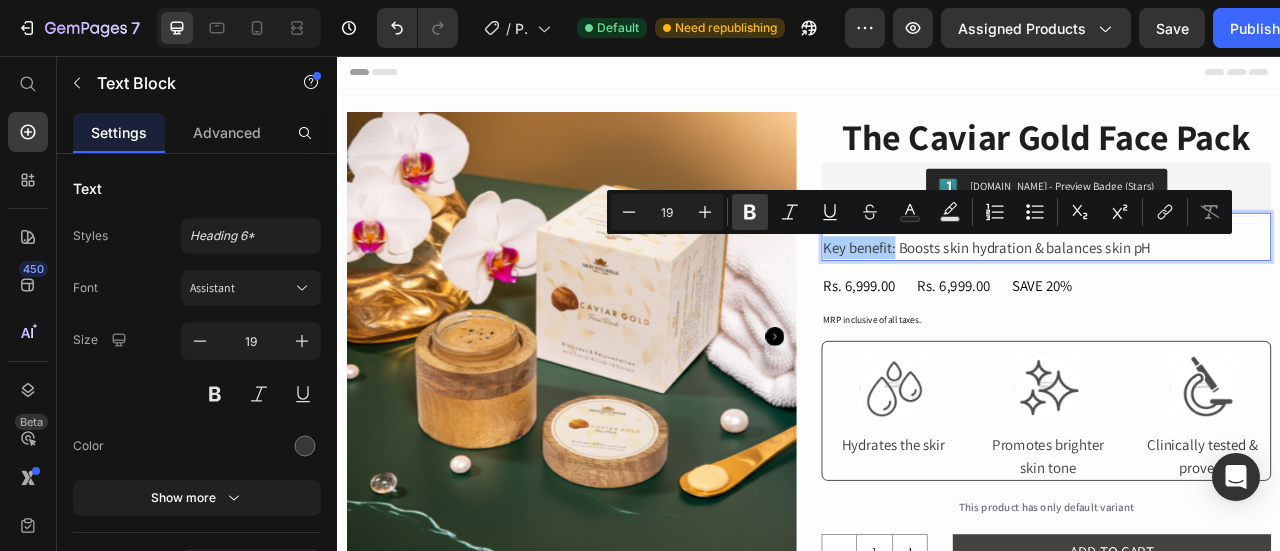click 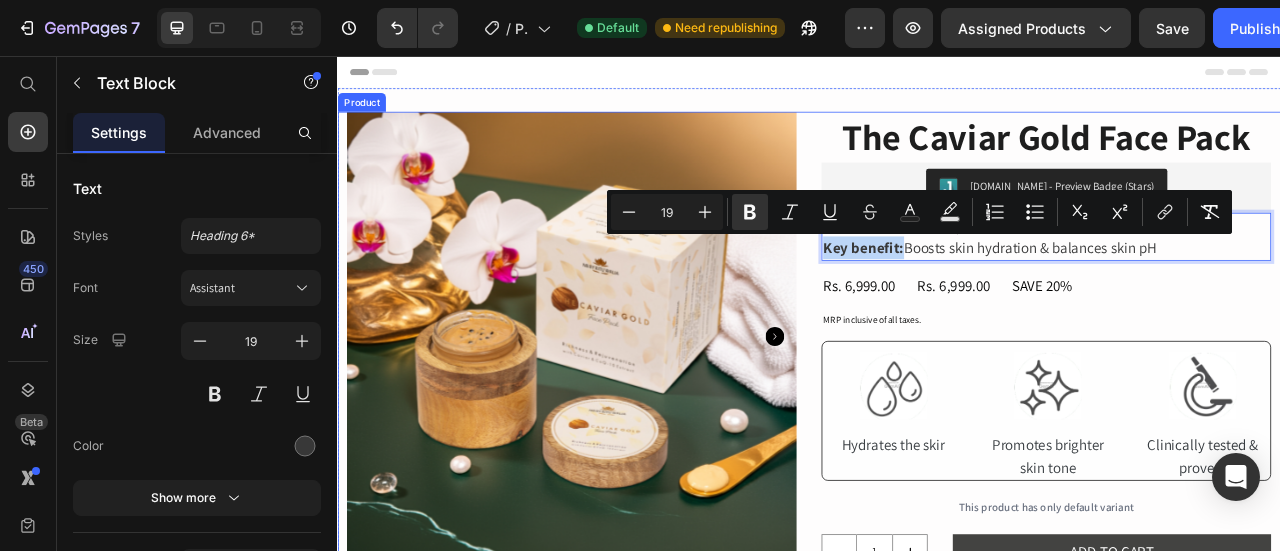 click on "The Caviar Gold Face Pack Product Title [DOMAIN_NAME] - Preview Badge (Stars) [DOMAIN_NAME] Suitable for:  All skin types  Key benefit:  Boosts skin hydration & balances skin pH Text Block   16 Rs. 6,999.00 Product Price Rs. 6,999.00 Product Price SAVE 20% Text Block Row MRP inclusive of all taxes. Text Block Image Hydrates the skir Text Block Image Promotes brighter skin tone Text Block Image Clinically tested & proven. Text Block Row This product has only default variant Product Variants & Swatches 1 Product Quantity ADD TO CART Add to Cart Row Image Image Image Row
Description
Key Benefits
Know Our Ingredients
How To Use
Manufacturing Details Accordion" at bounding box center (1239, 730) 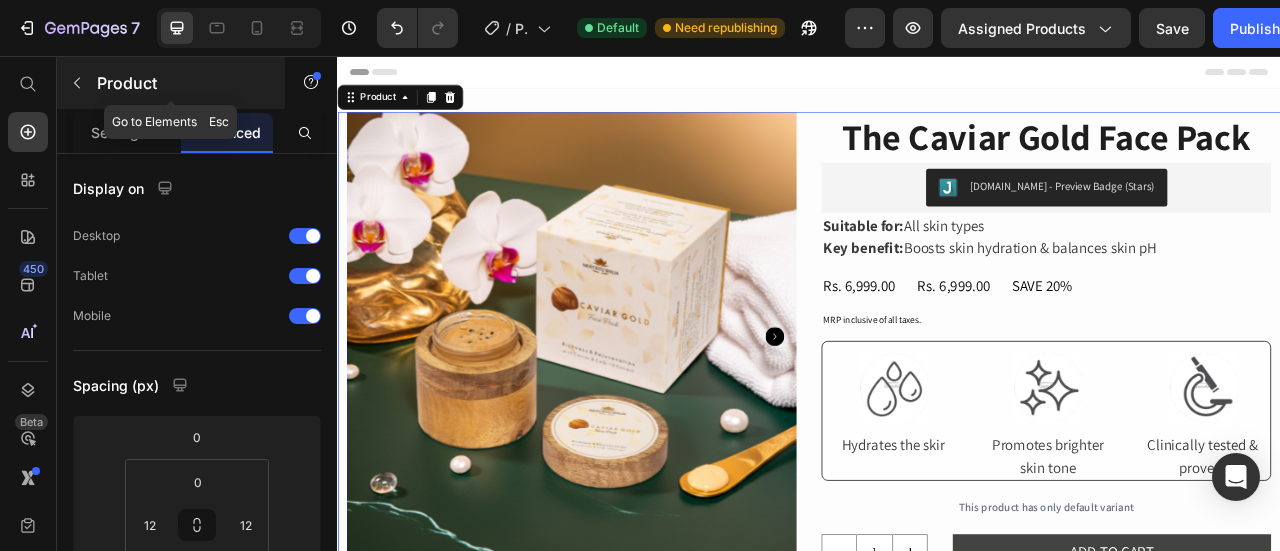 click 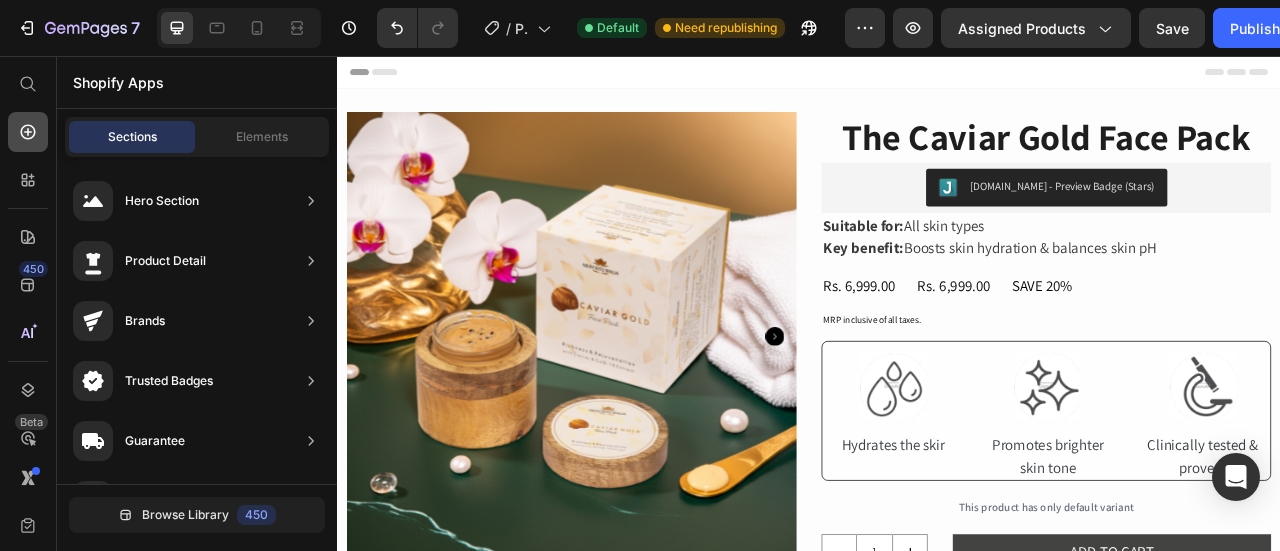 click 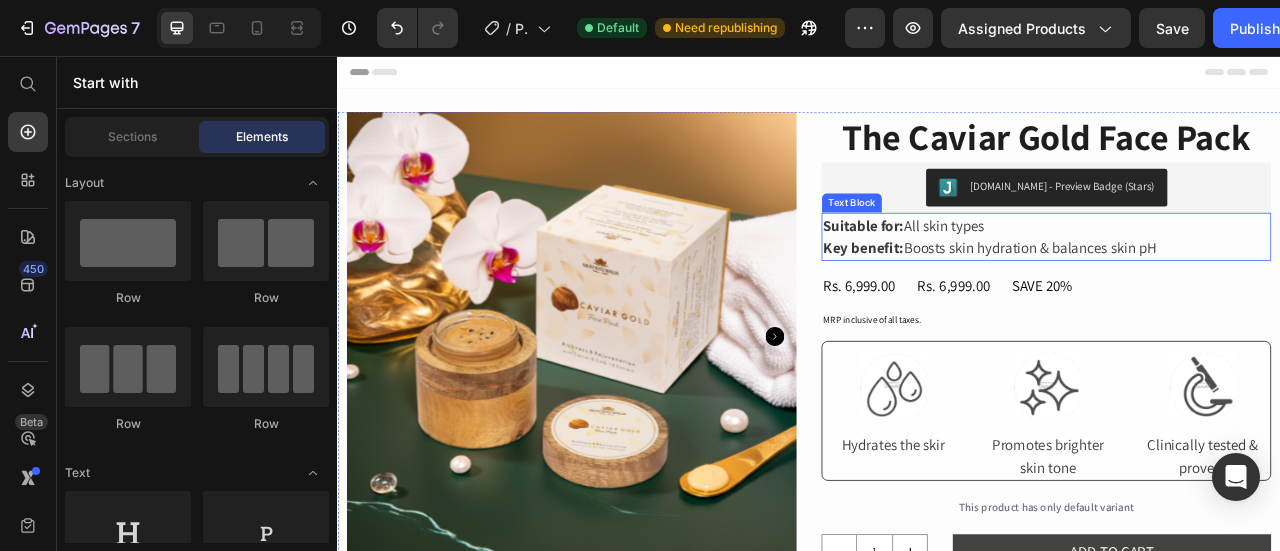 click on "Suitable for:  All skin types" at bounding box center [1239, 271] 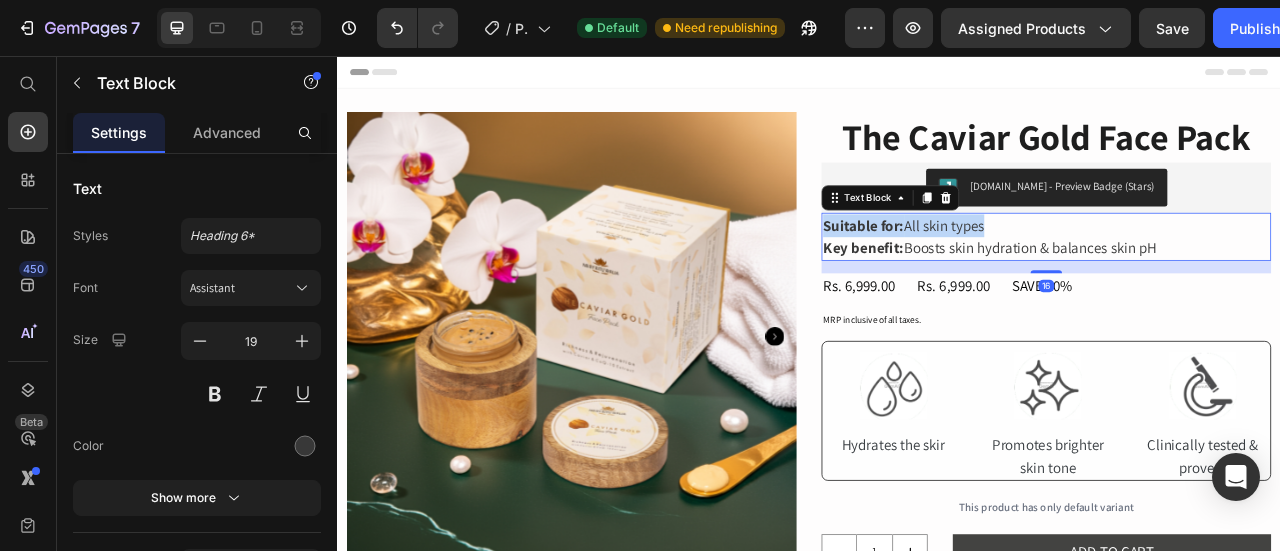 click on "Suitable for:  All skin types" at bounding box center (1239, 271) 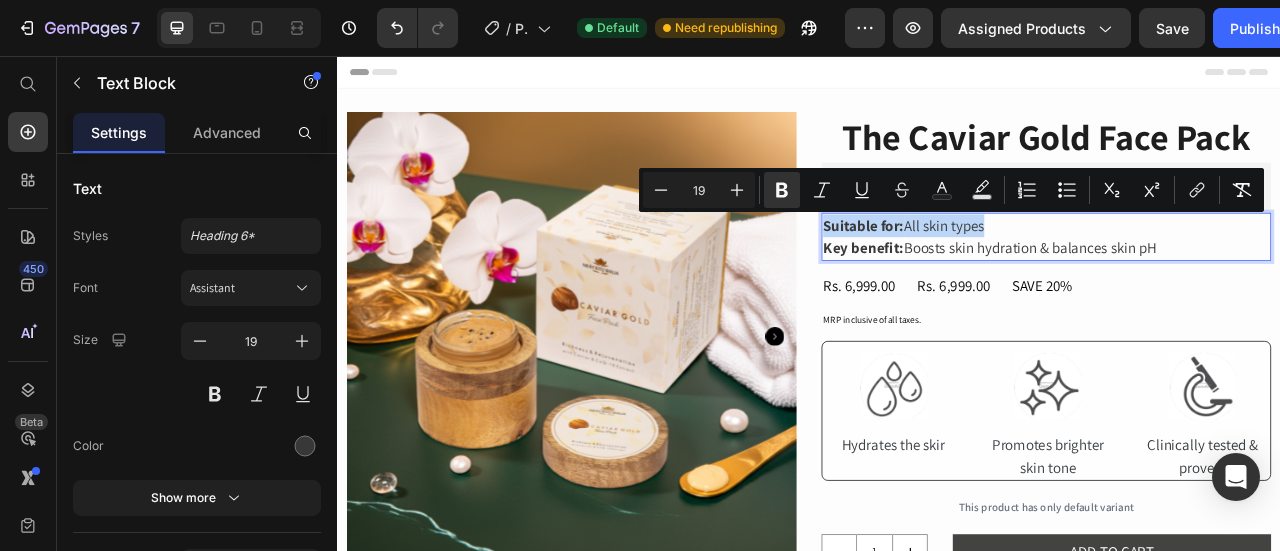 click on "Suitable for:  All skin types" at bounding box center (1239, 271) 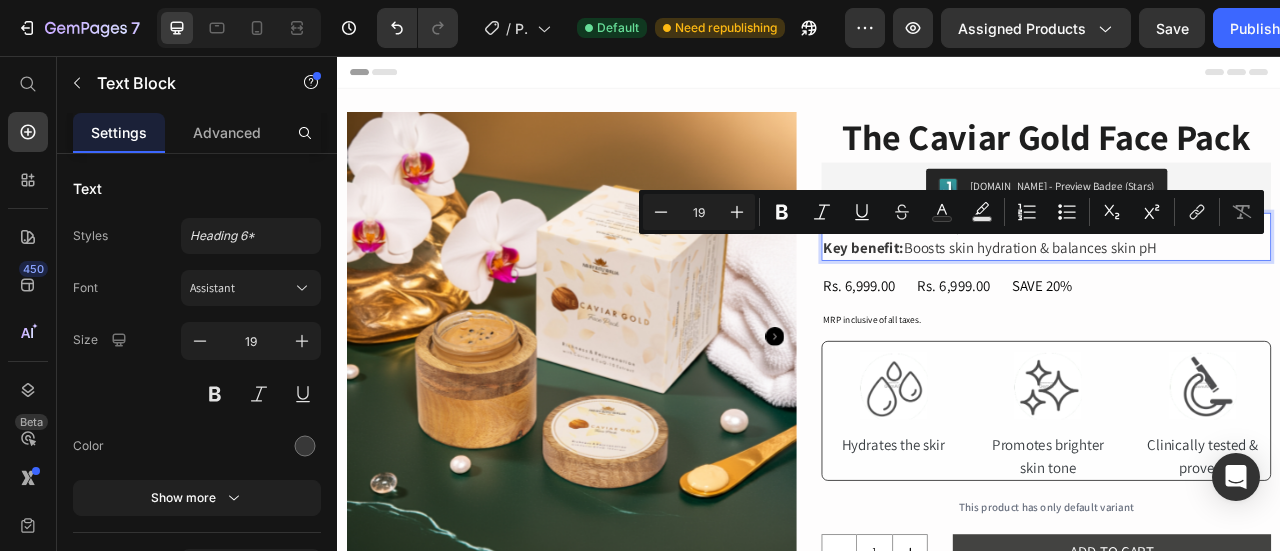 drag, startPoint x: 1052, startPoint y: 297, endPoint x: 1375, endPoint y: 293, distance: 323.02478 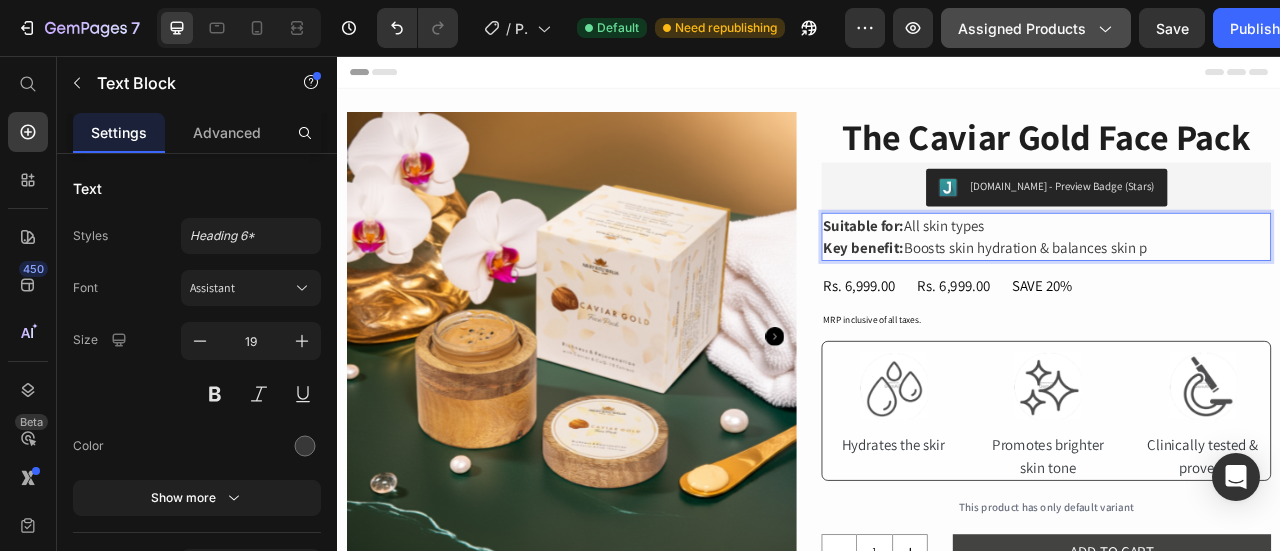 click on "Assigned Products" 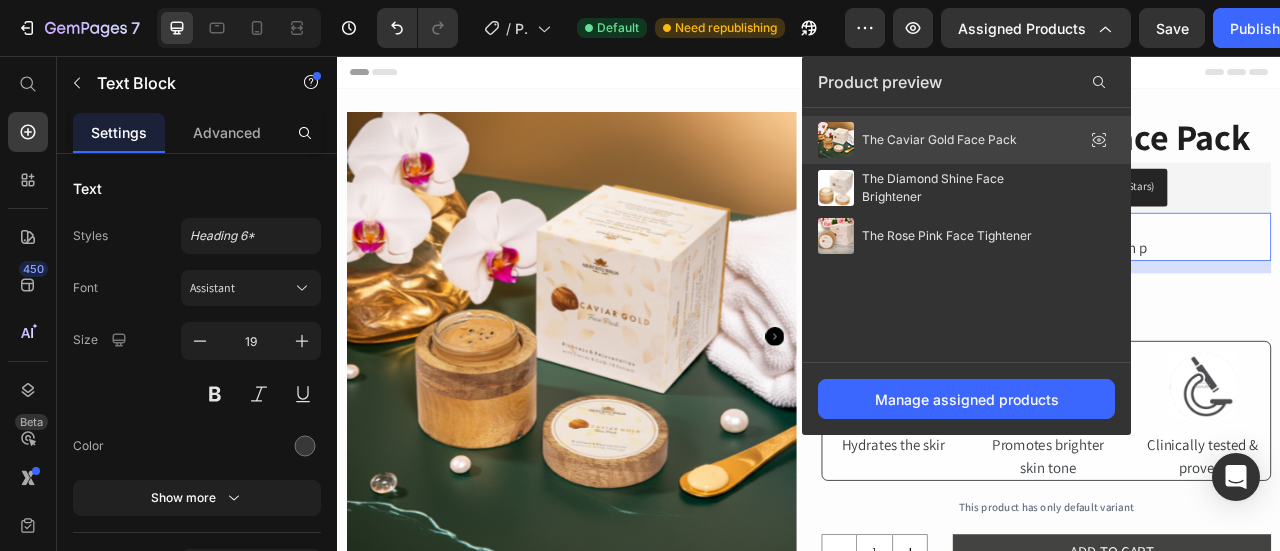click on "The Caviar Gold Face Pack" at bounding box center (939, 140) 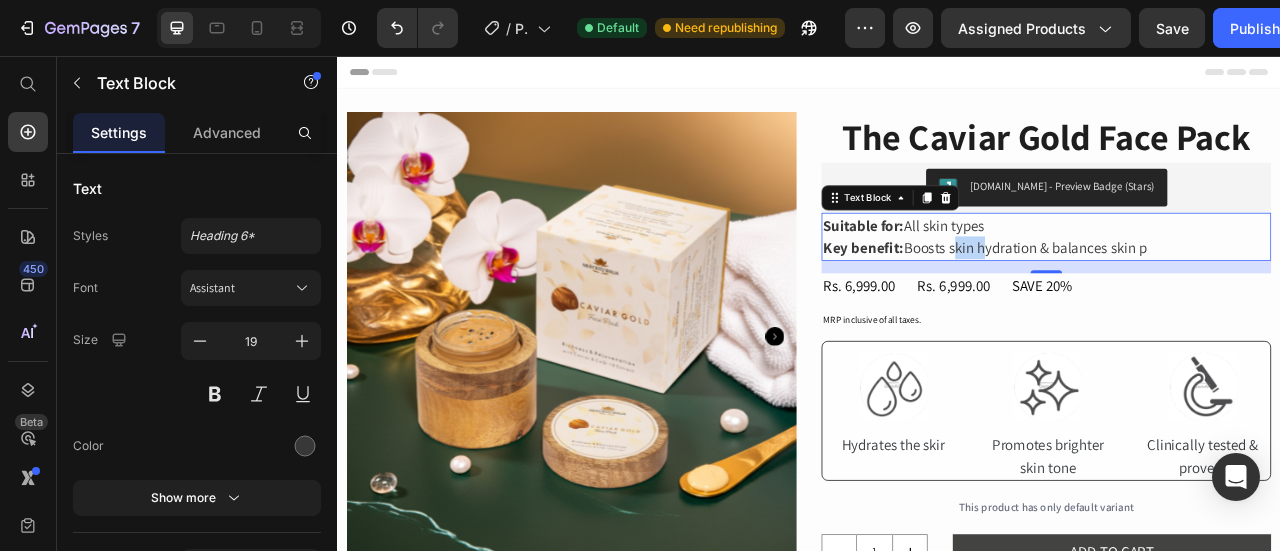 click on "Key benefit:  Boosts skin hydration & balances skin p" at bounding box center [1239, 299] 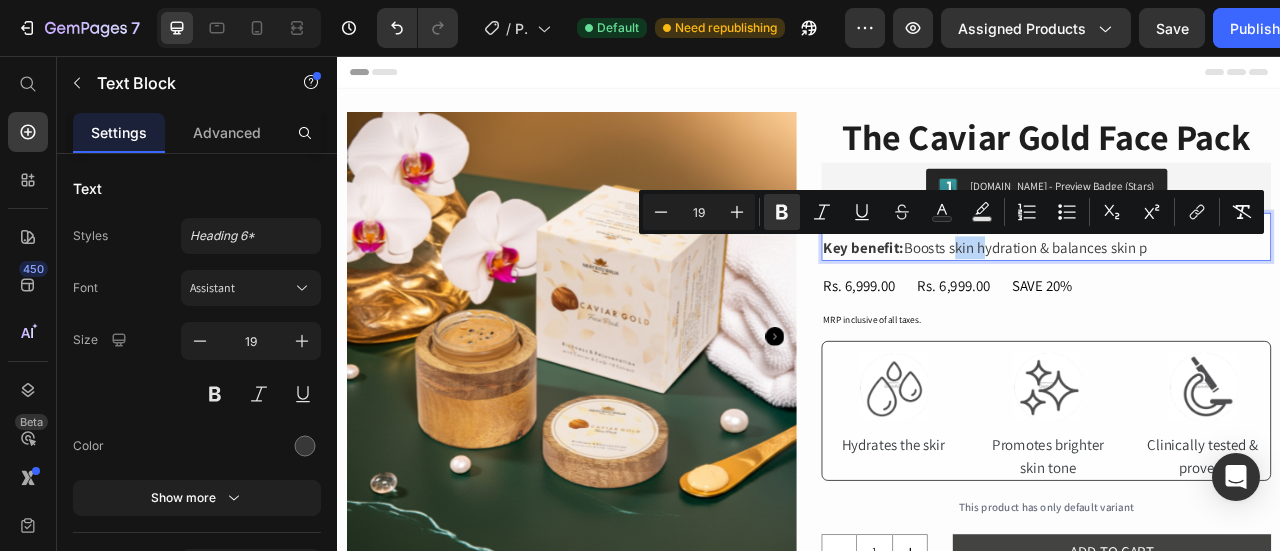 click on "Key benefit:  Boosts skin hydration & balances skin p" at bounding box center [1239, 299] 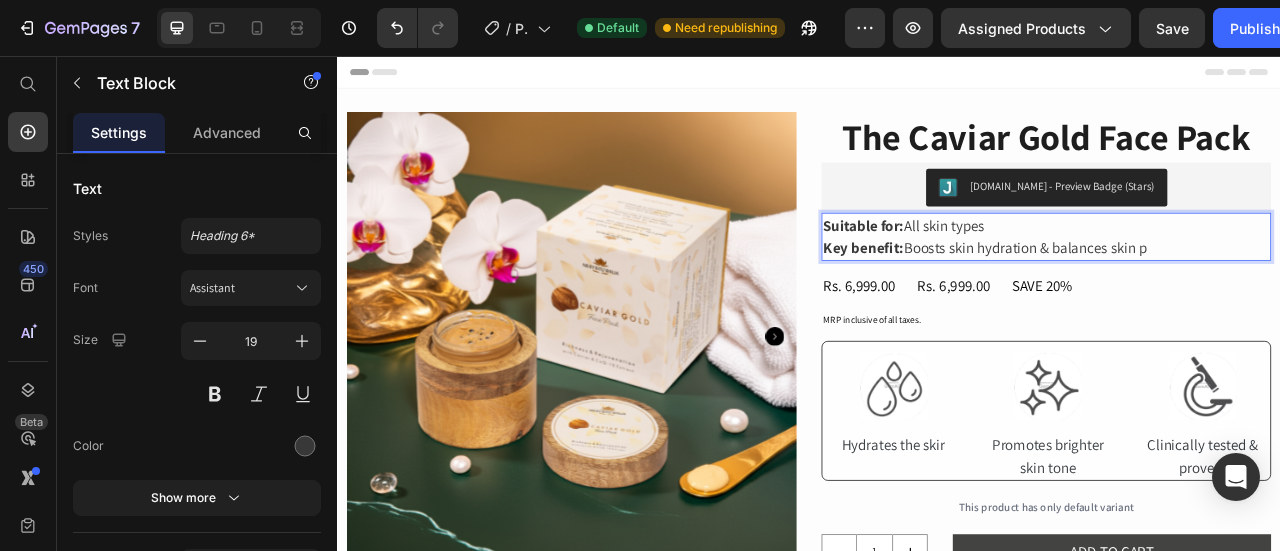 drag, startPoint x: 1049, startPoint y: 302, endPoint x: 1134, endPoint y: 293, distance: 85.47514 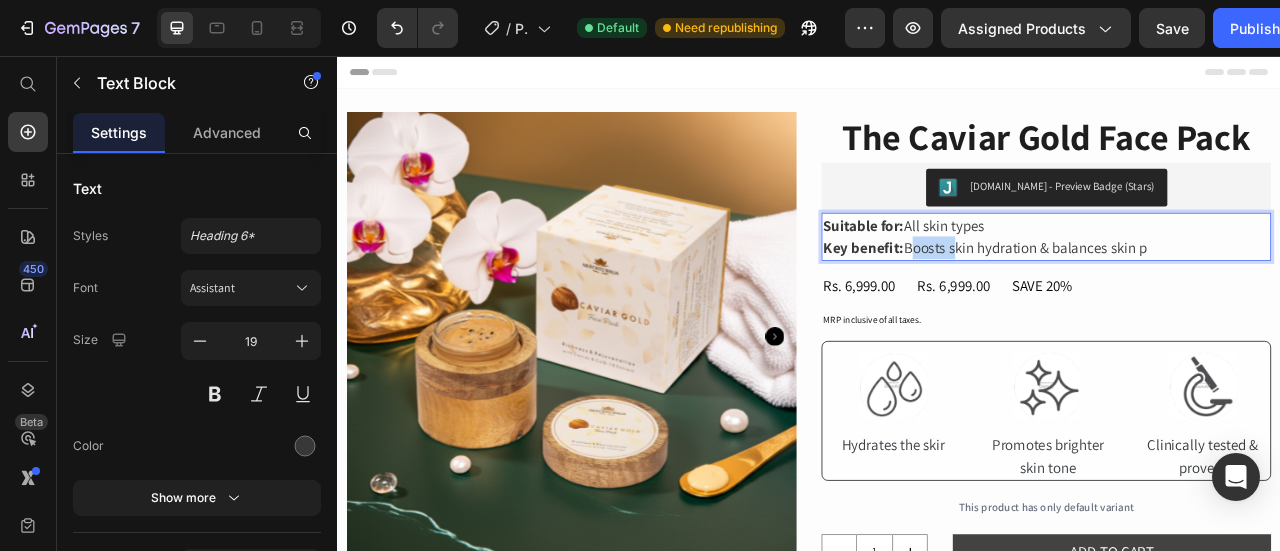 click on "Key benefit:  Boosts skin hydration & balances skin p" at bounding box center (1239, 299) 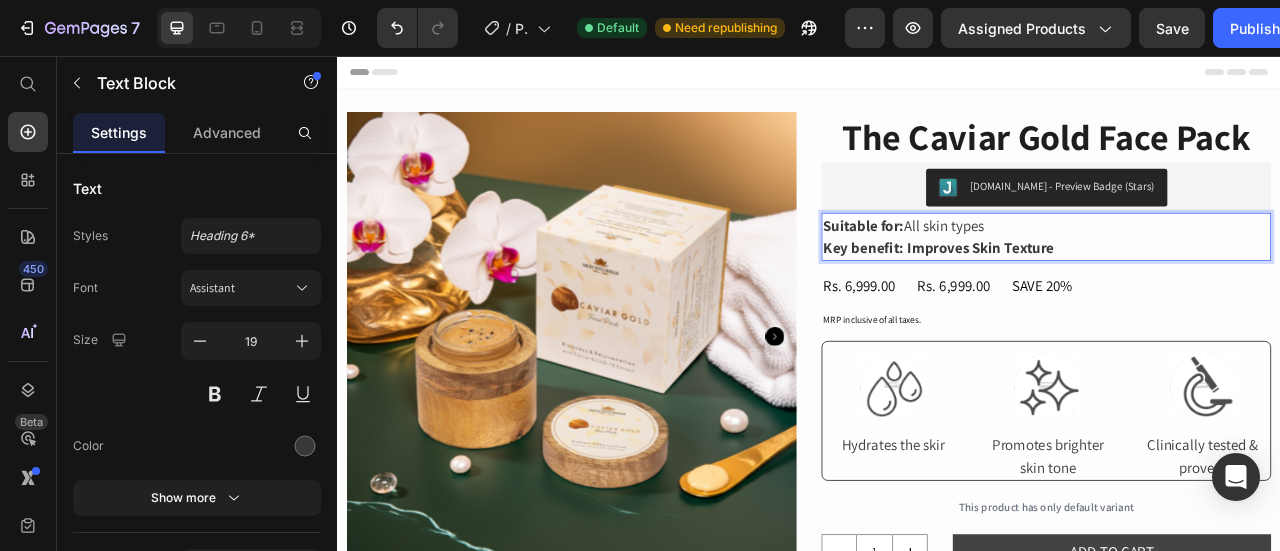 click on "Improves Skin Texture" at bounding box center [1155, 299] 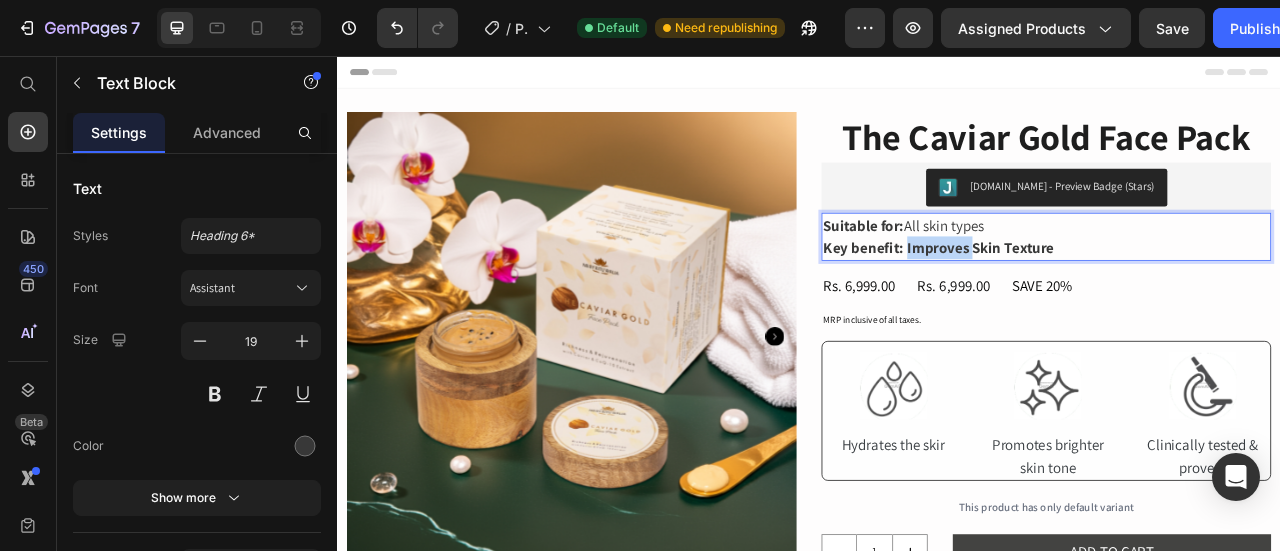 click on "Improves Skin Texture" at bounding box center [1155, 299] 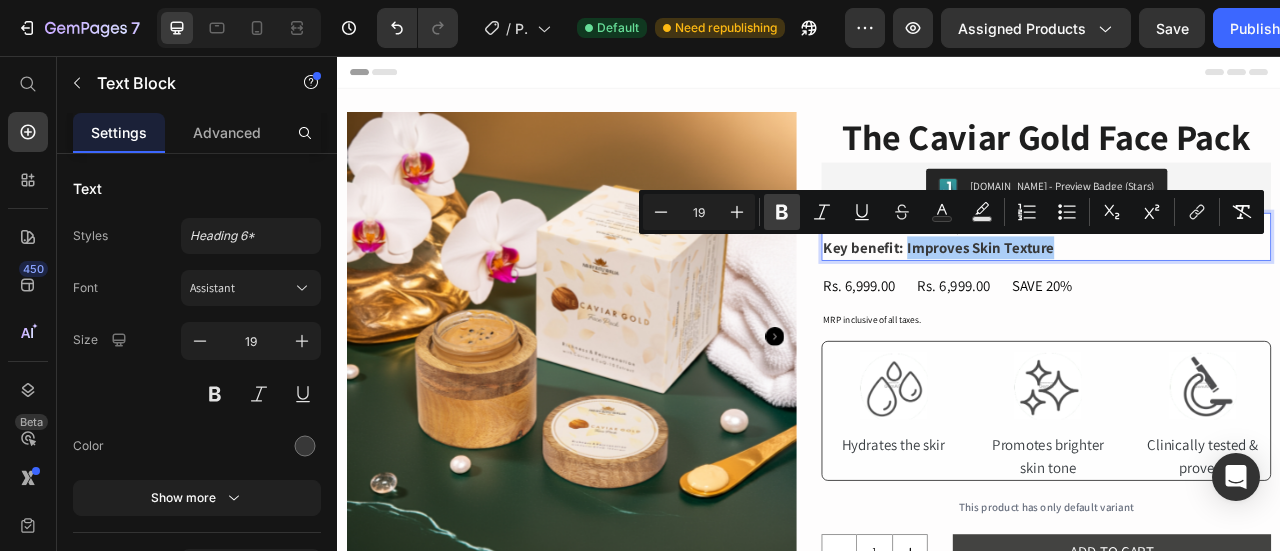 click 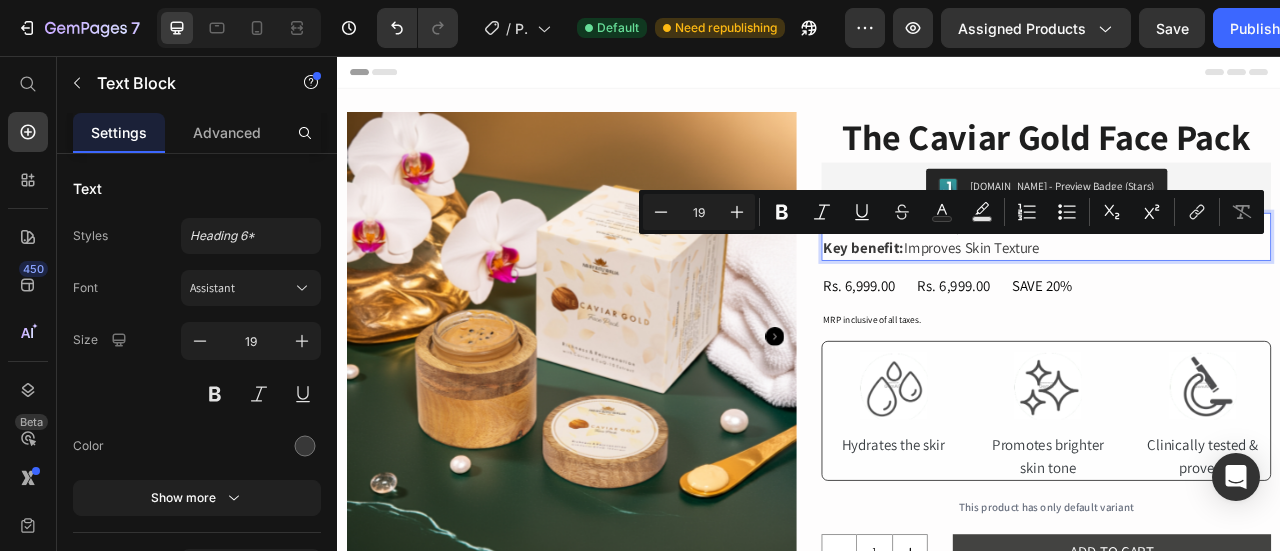 click on "Key benefit:  Improves Skin Texture" at bounding box center [1239, 299] 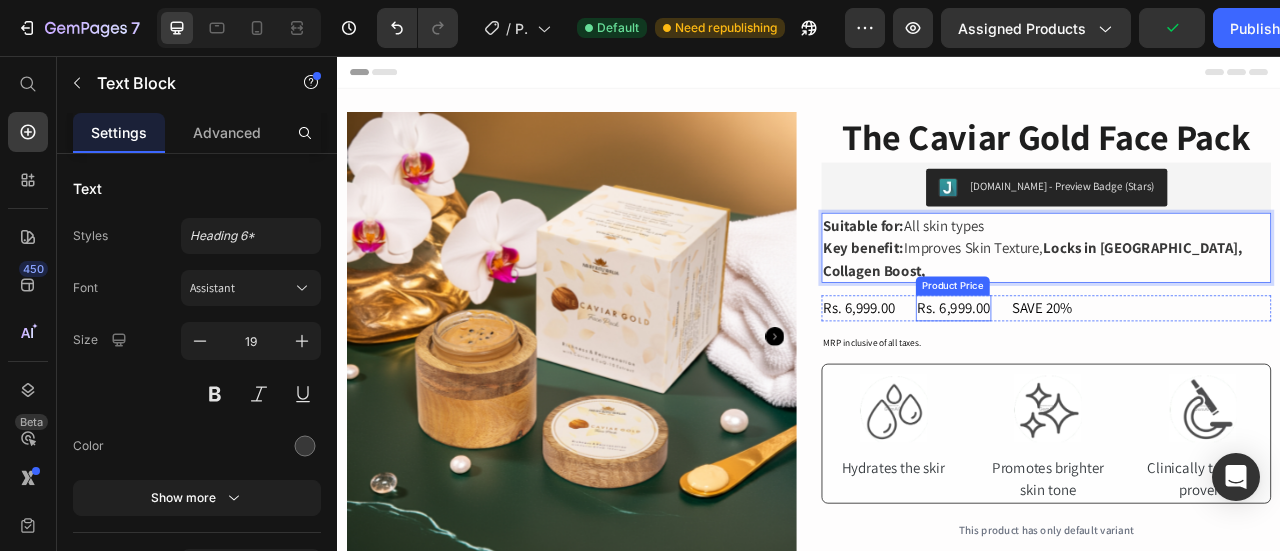 click on "Key benefit:  Improves Skin Texture,  Locks in Moisture, Collagen Boost," at bounding box center [1239, 313] 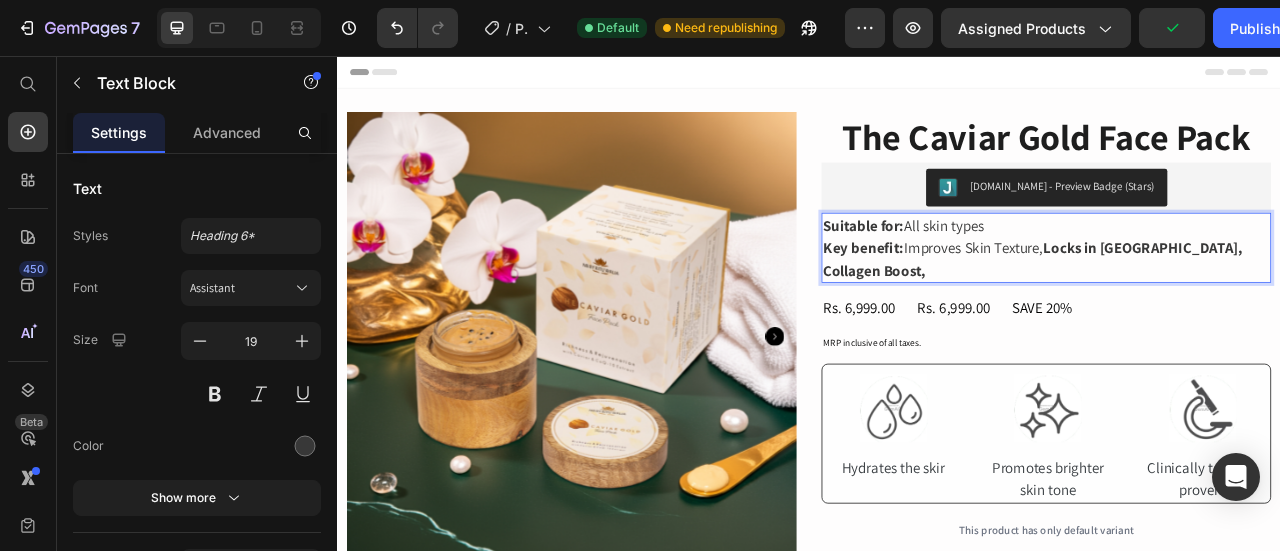 click on "Key benefit:  Improves Skin Texture,  Locks in Moisture, Collagen Boost," at bounding box center (1239, 313) 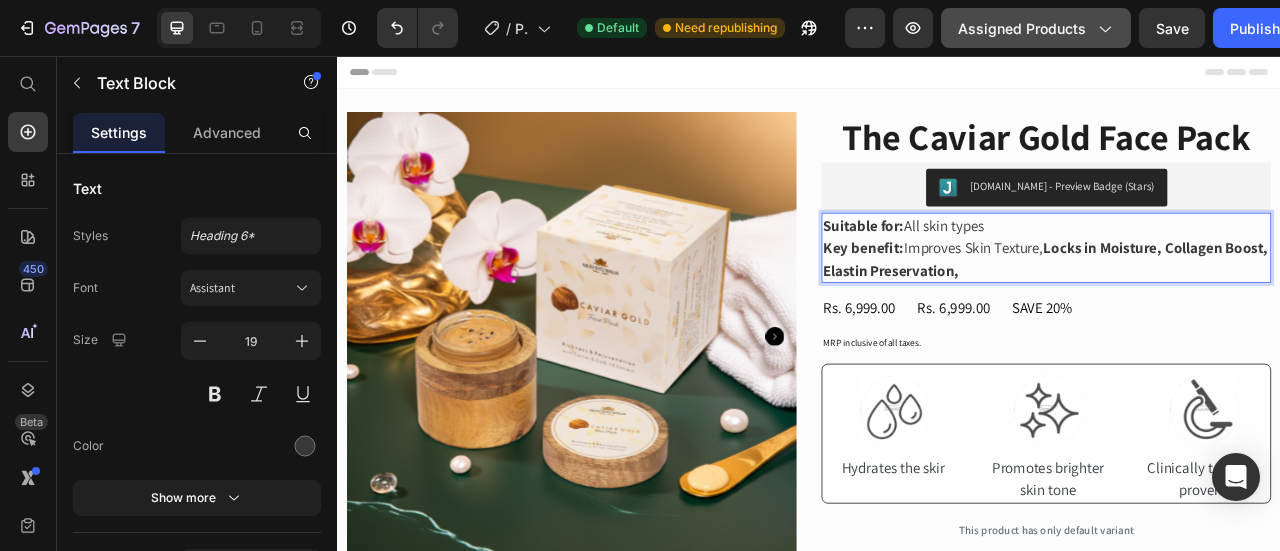 click on "Assigned Products" 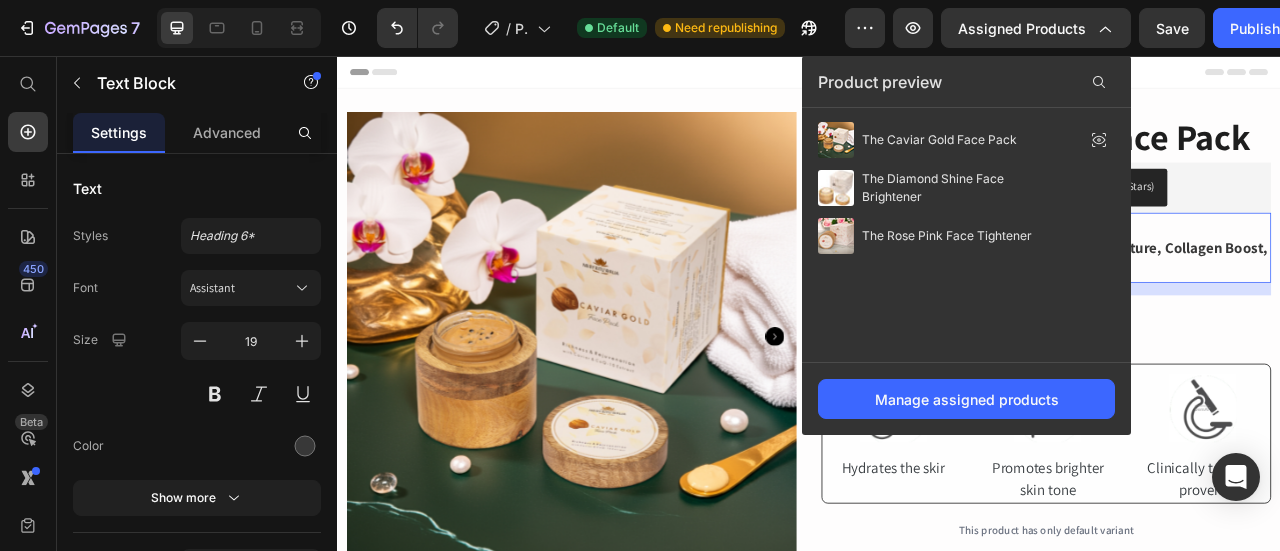 click on "Header" at bounding box center (937, 76) 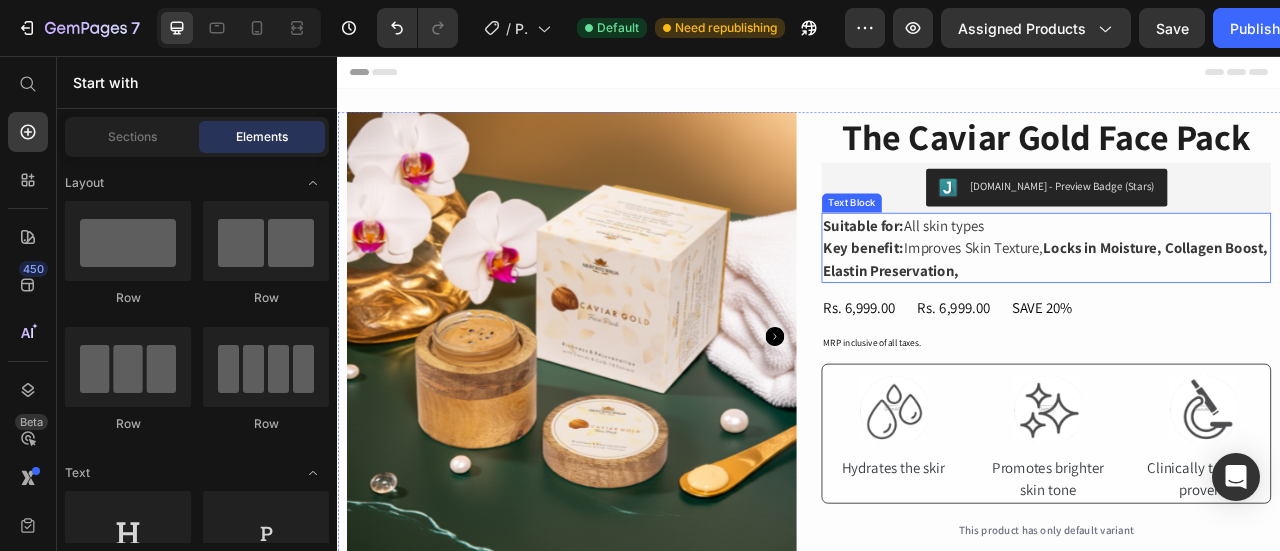 click on "Key benefit:  Improves Skin Texture,  Locks in Moisture, Collagen Boost, Elastin Preservation," at bounding box center (1239, 313) 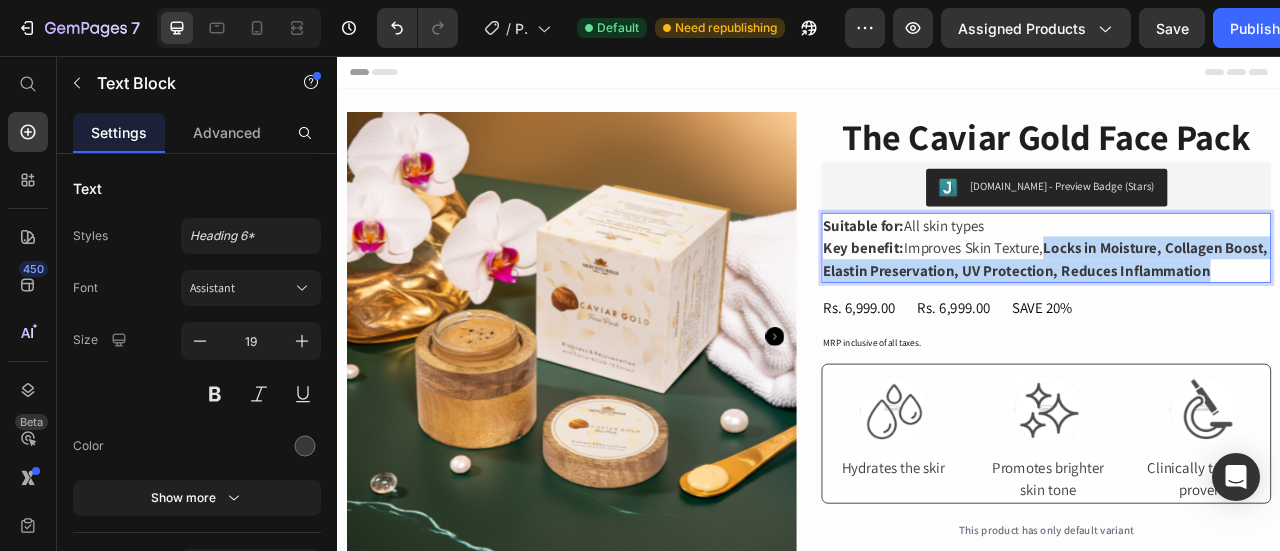 drag, startPoint x: 1498, startPoint y: 317, endPoint x: 1231, endPoint y: 296, distance: 267.82455 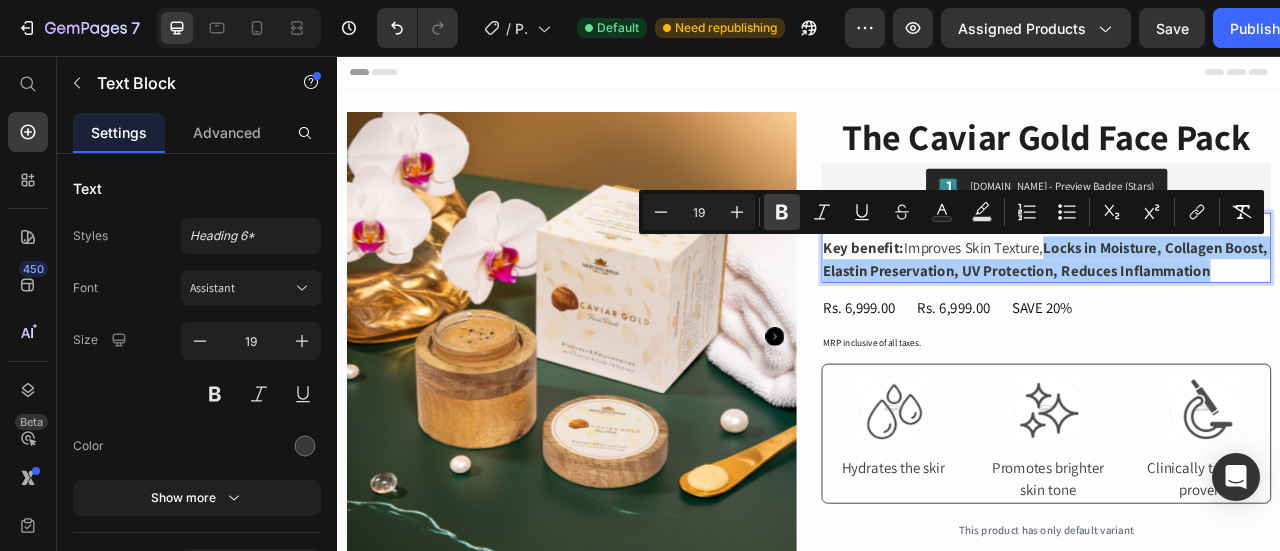 click 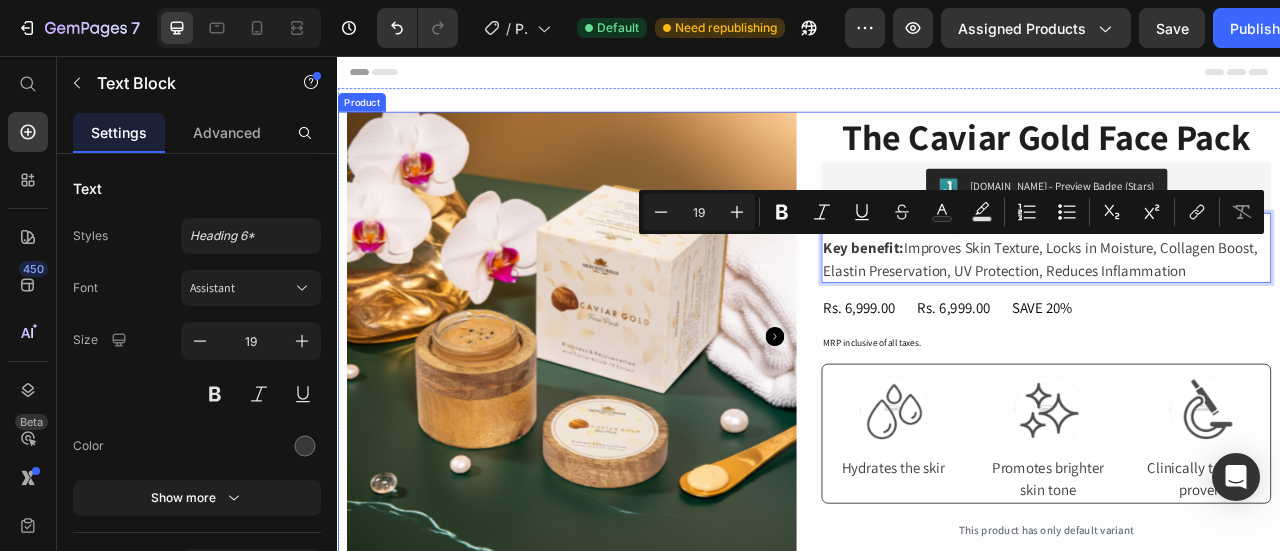 click on "SAVE 20%" at bounding box center [1234, 376] 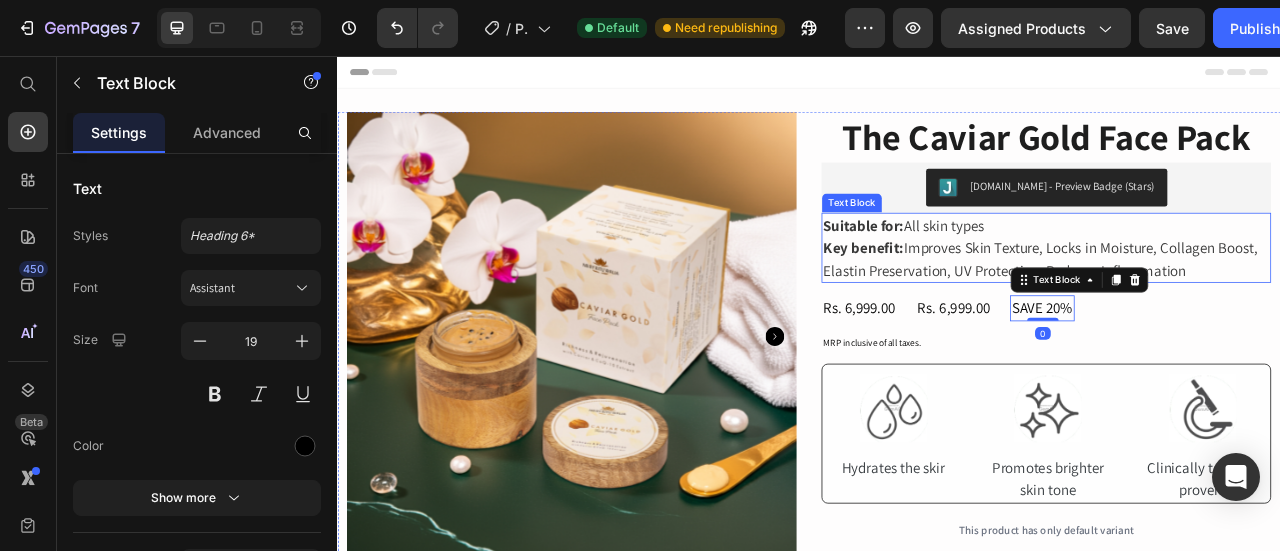 click on "Key benefit:  Improves Skin Texture, Locks in Moisture, Collagen Boost, Elastin Preservation, UV Protection, Reduces Inflammation" at bounding box center [1239, 313] 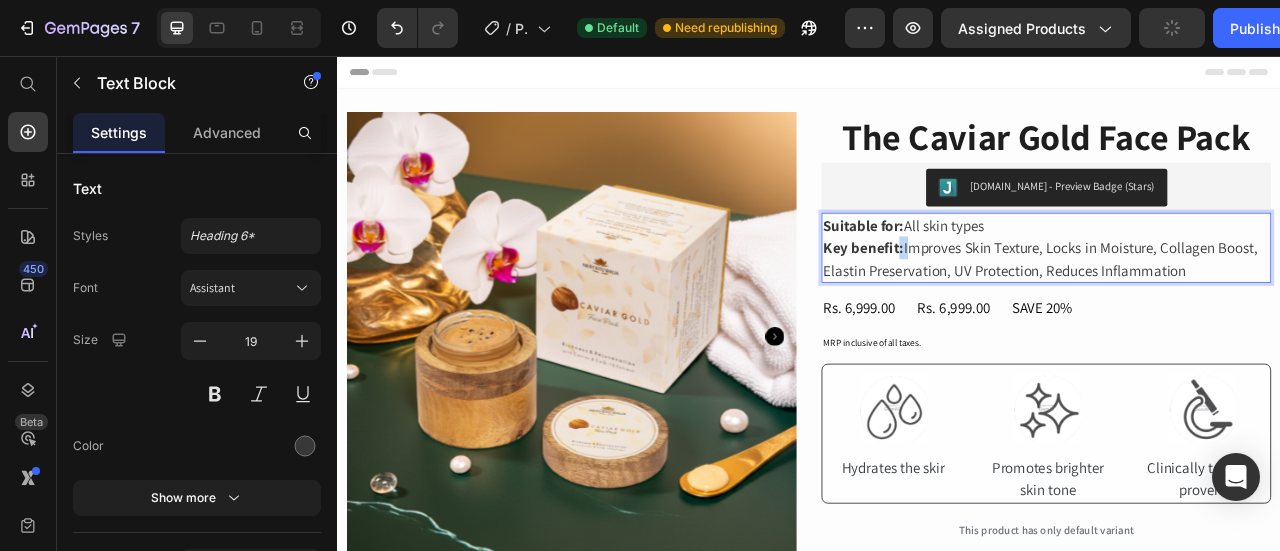 click on "Key benefit:" at bounding box center (1006, 299) 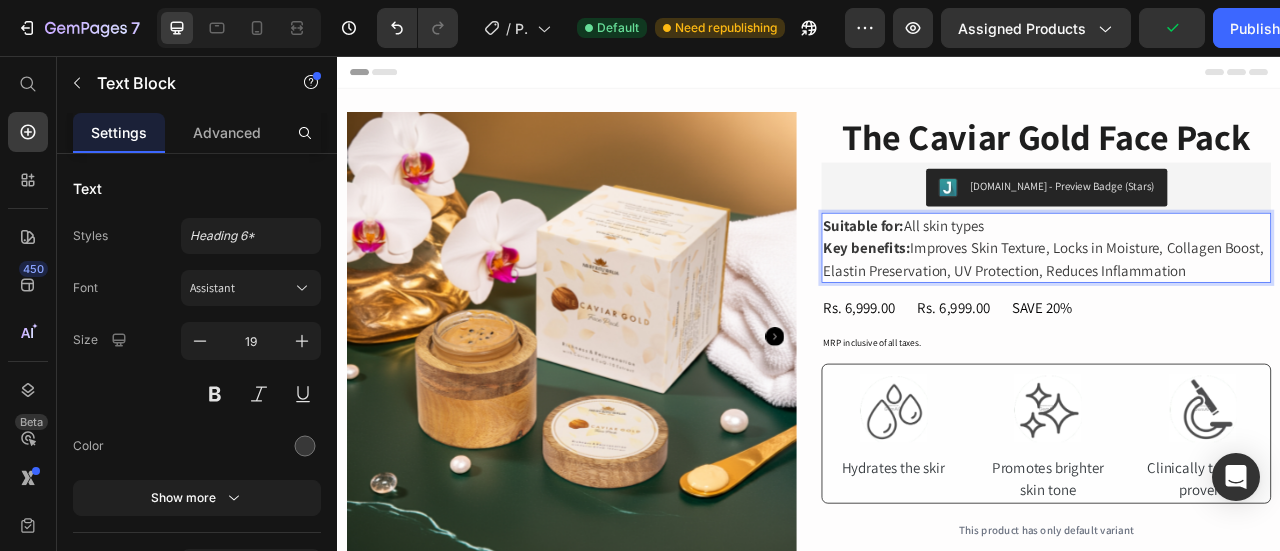 click on "Key benefits:" at bounding box center (1010, 299) 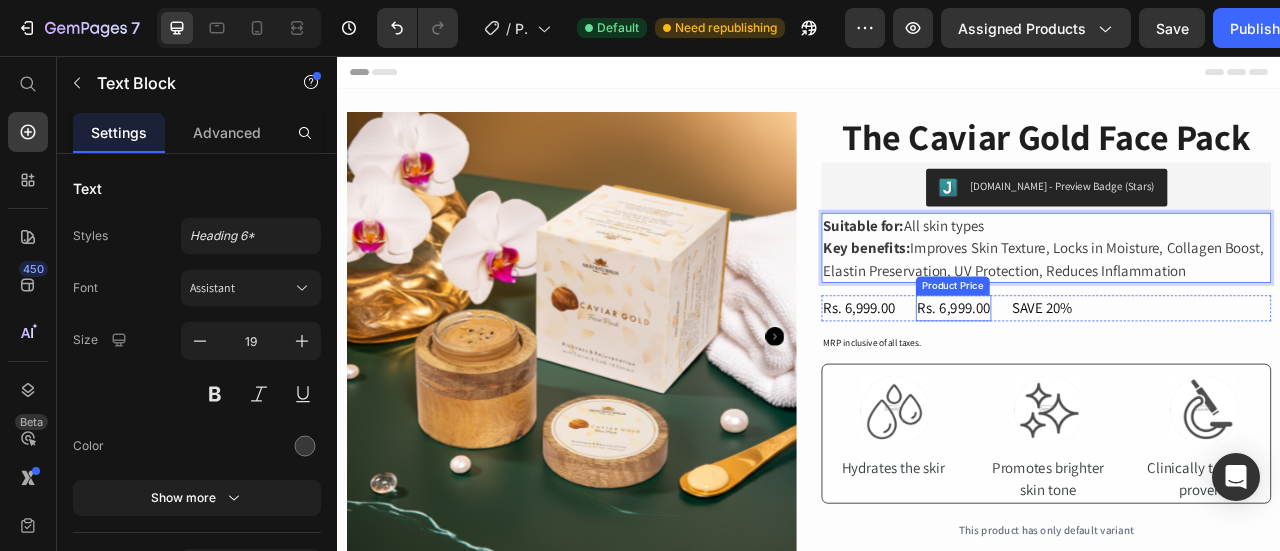 click on "Rs. 6,999.00" at bounding box center (1121, 376) 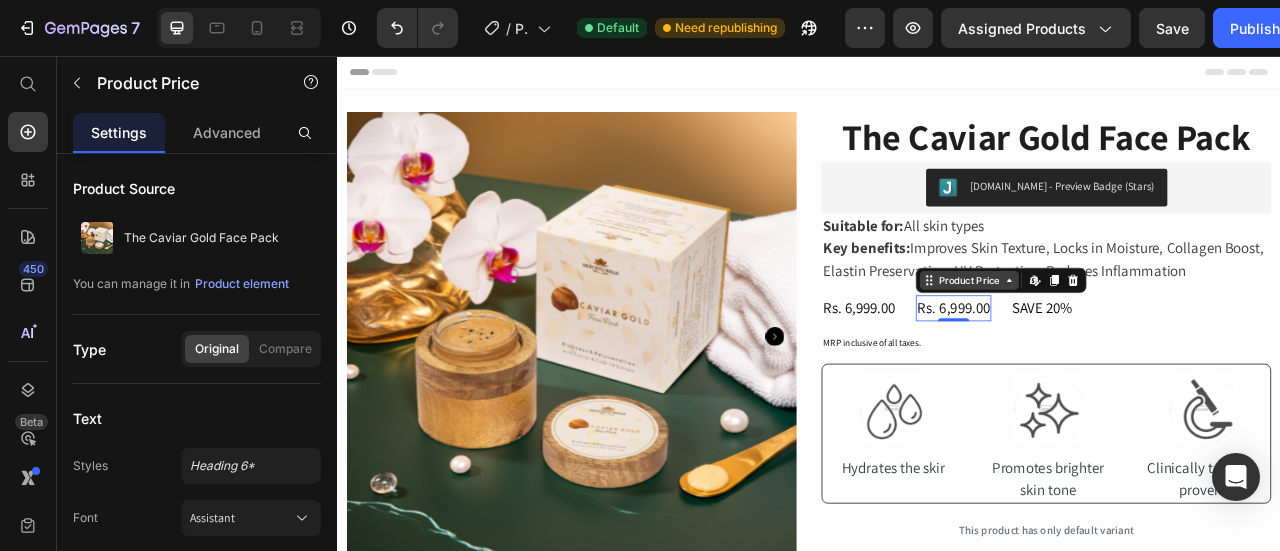click on "Product Price" at bounding box center [1141, 341] 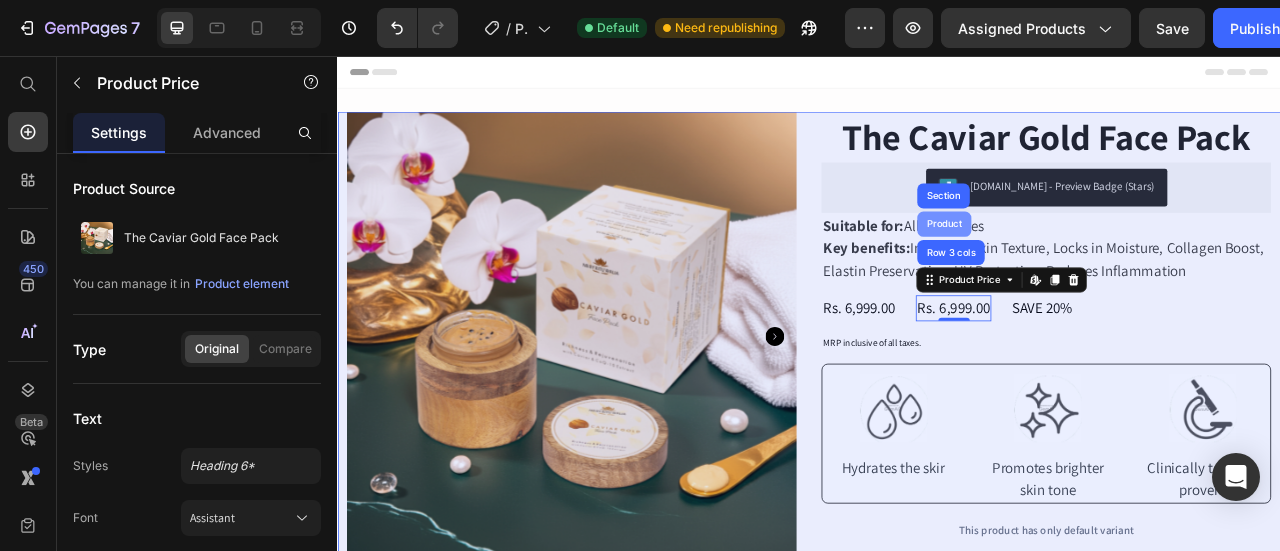 click on "Product" at bounding box center (1108, 270) 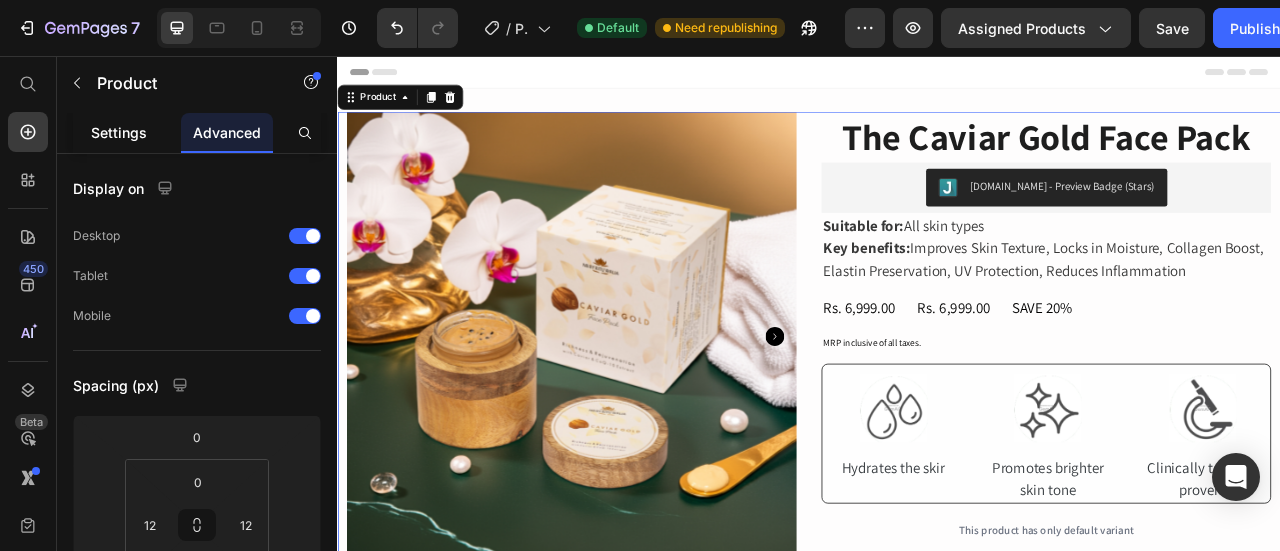 click on "Settings" 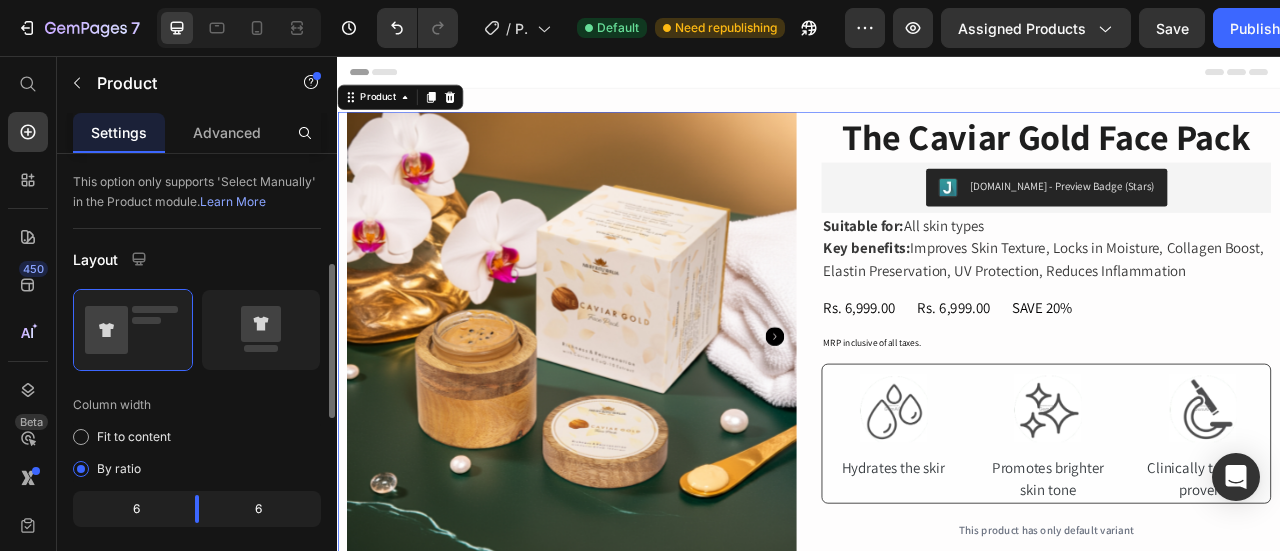 scroll, scrollTop: 326, scrollLeft: 0, axis: vertical 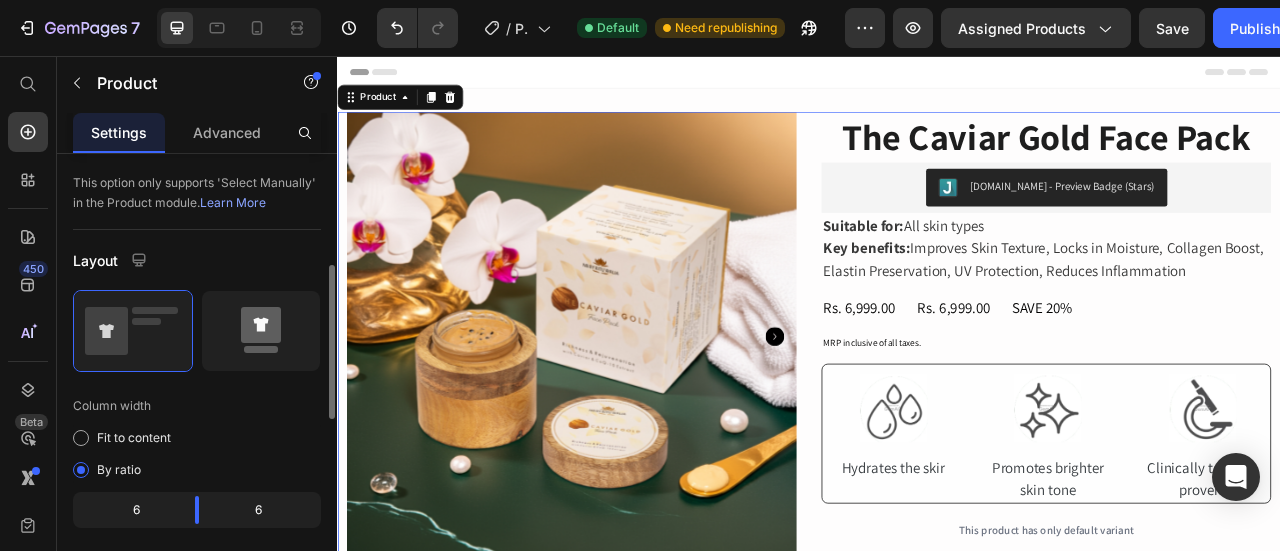 click 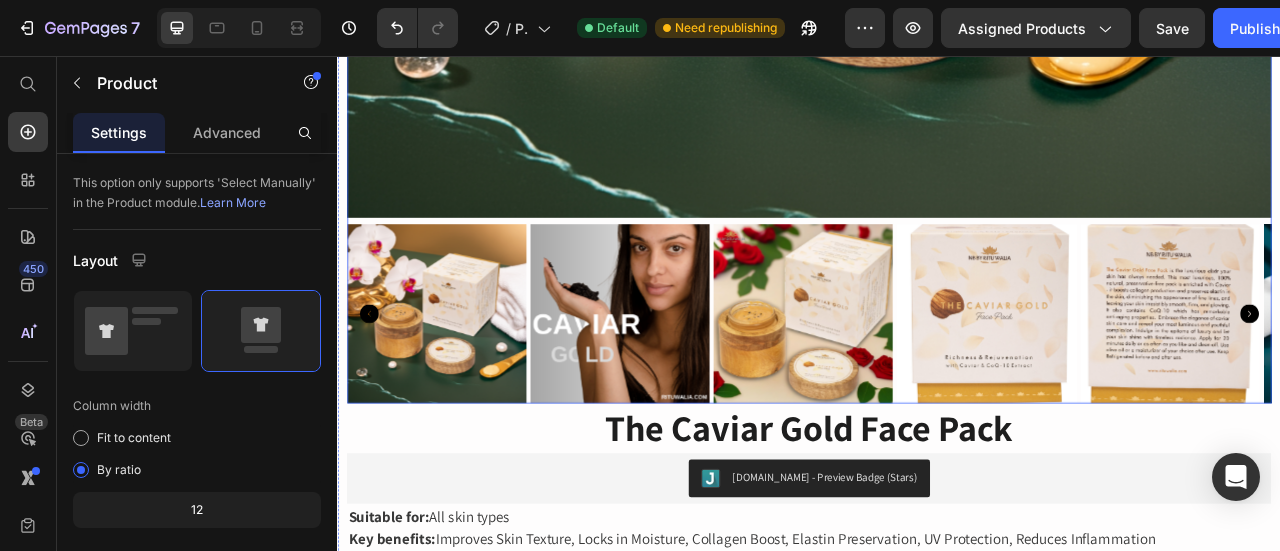 scroll, scrollTop: 1044, scrollLeft: 0, axis: vertical 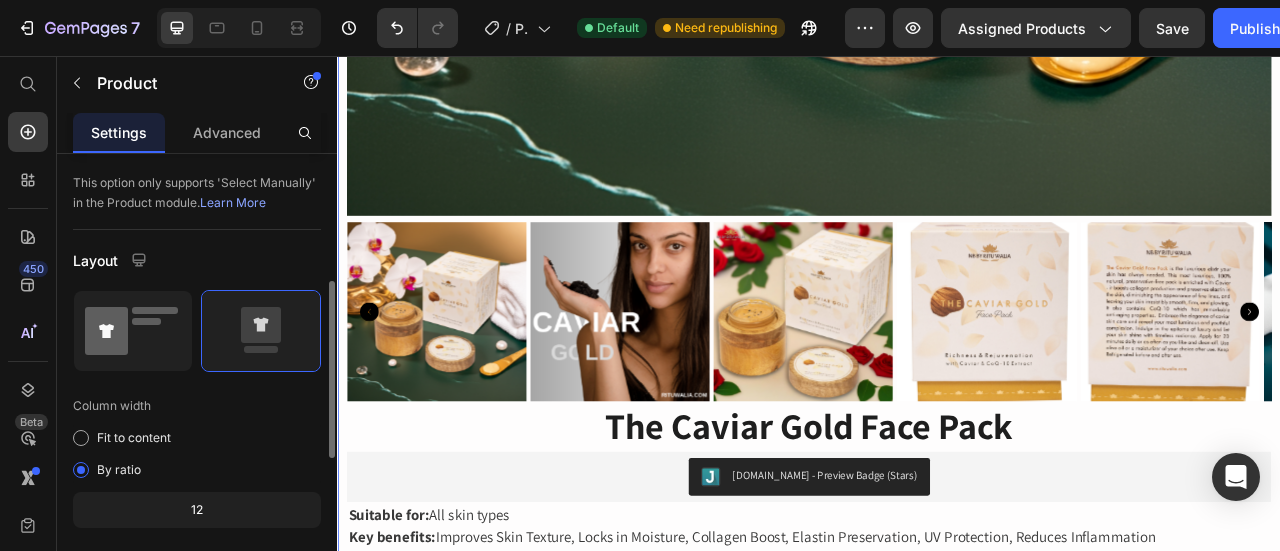 click 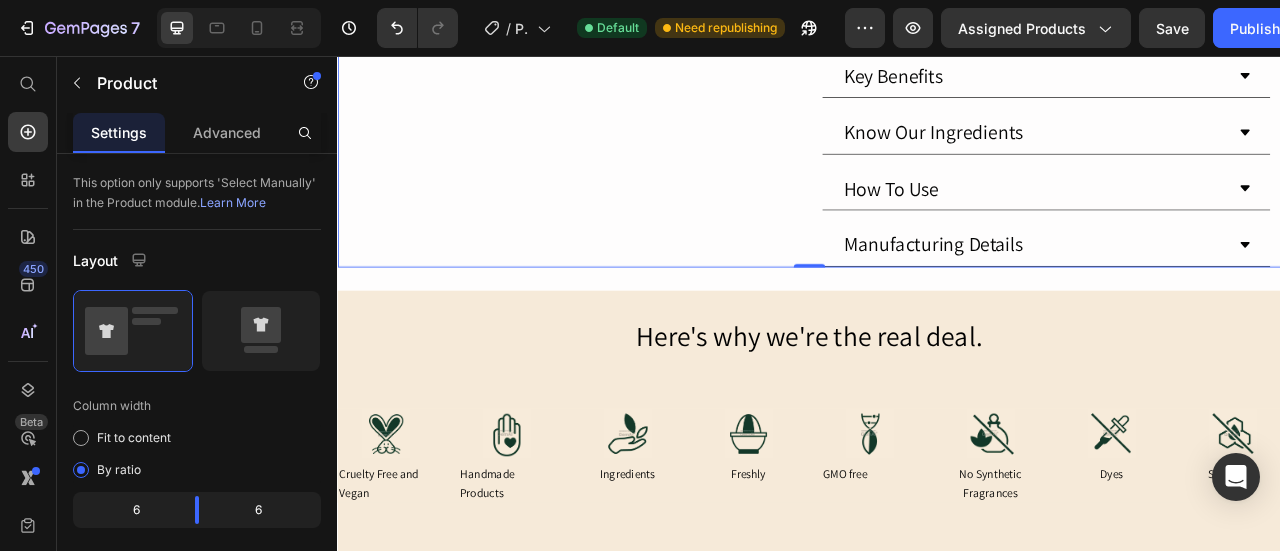 scroll, scrollTop: 0, scrollLeft: 0, axis: both 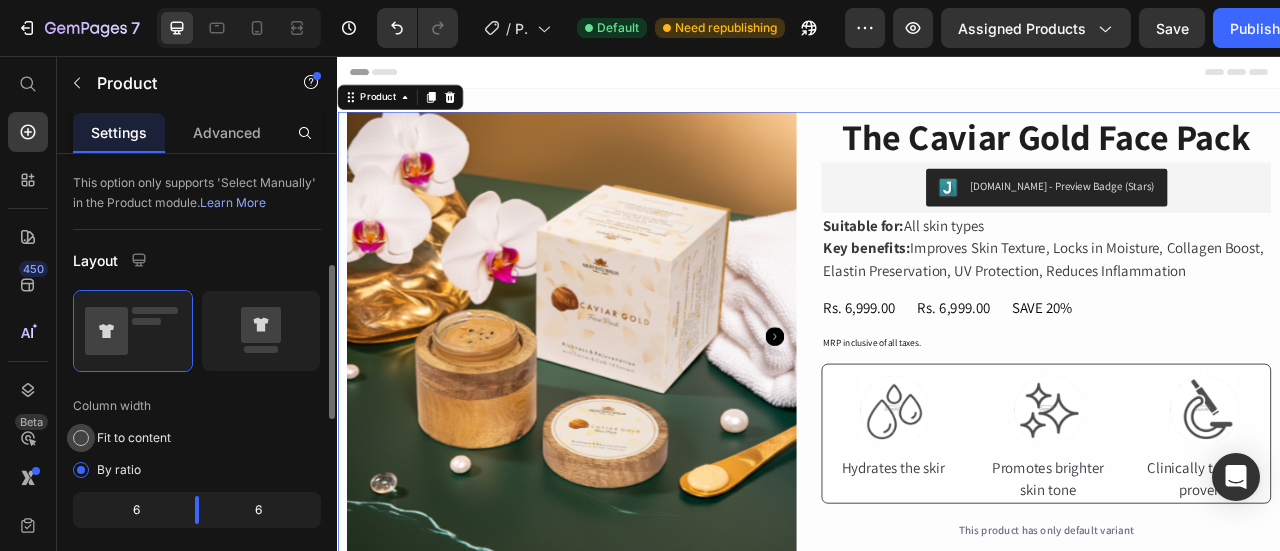 click on "Fit to content" at bounding box center [134, 438] 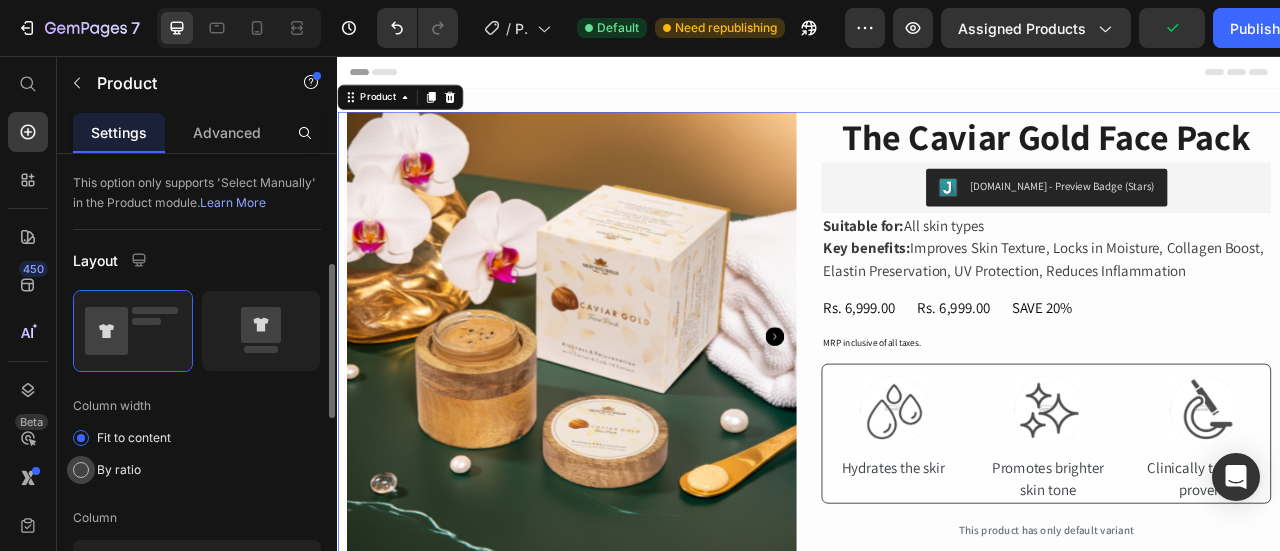 click on "By ratio" at bounding box center (119, 470) 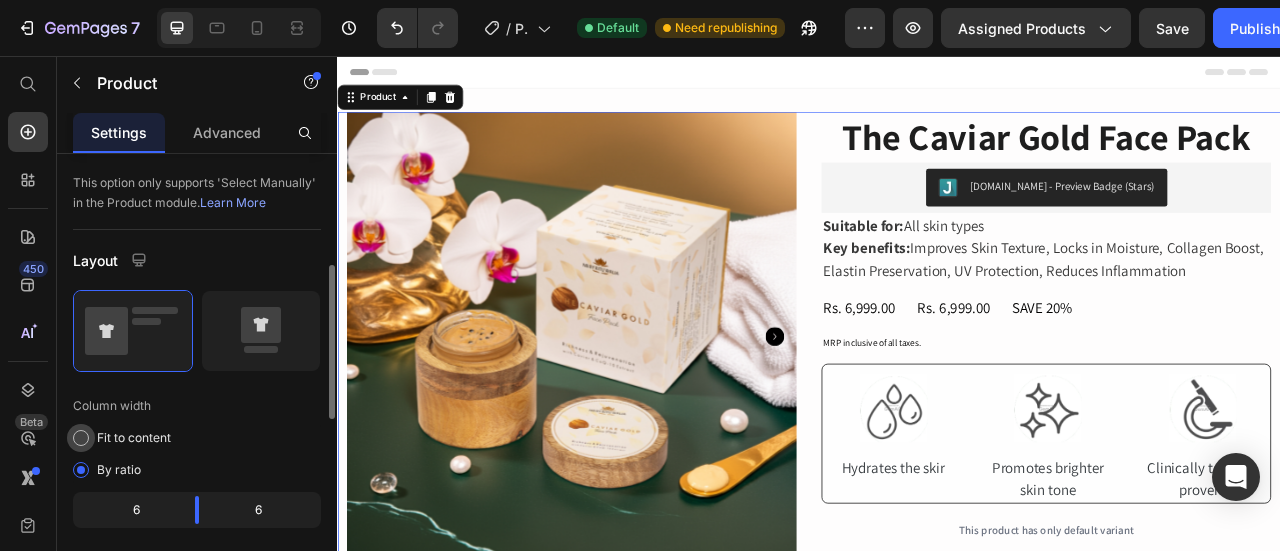 click on "Fit to content" 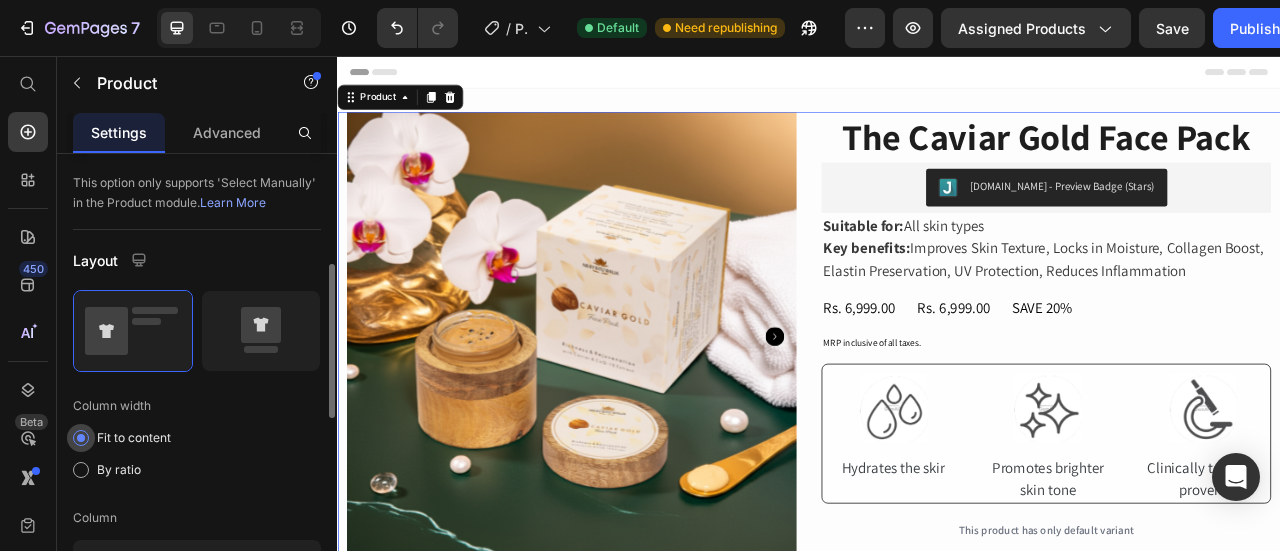 click on "Fit to content" 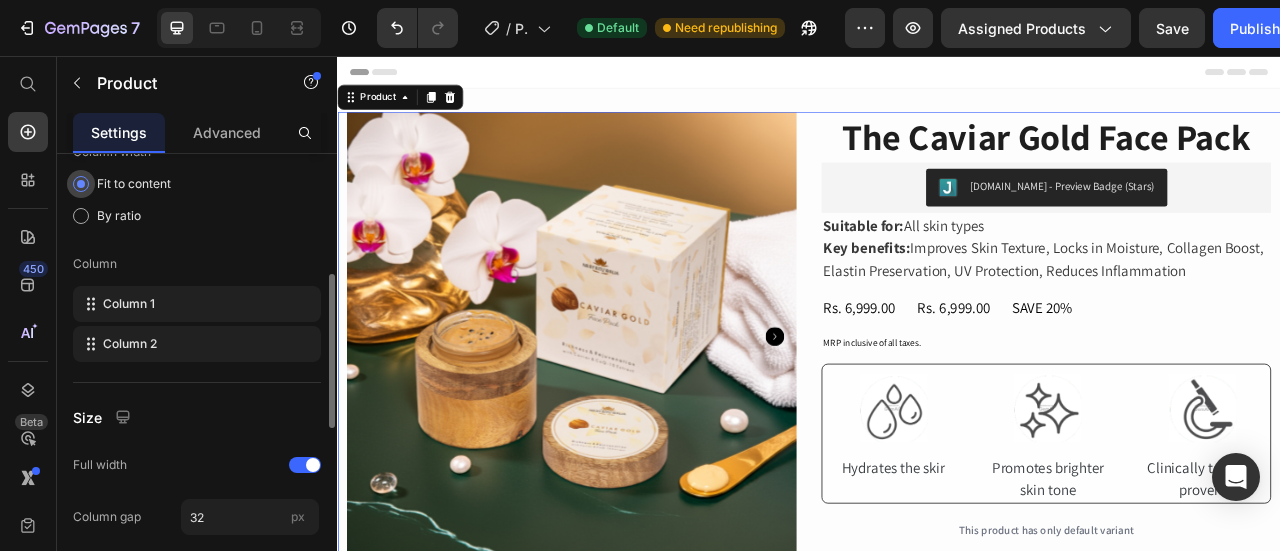 scroll, scrollTop: 580, scrollLeft: 0, axis: vertical 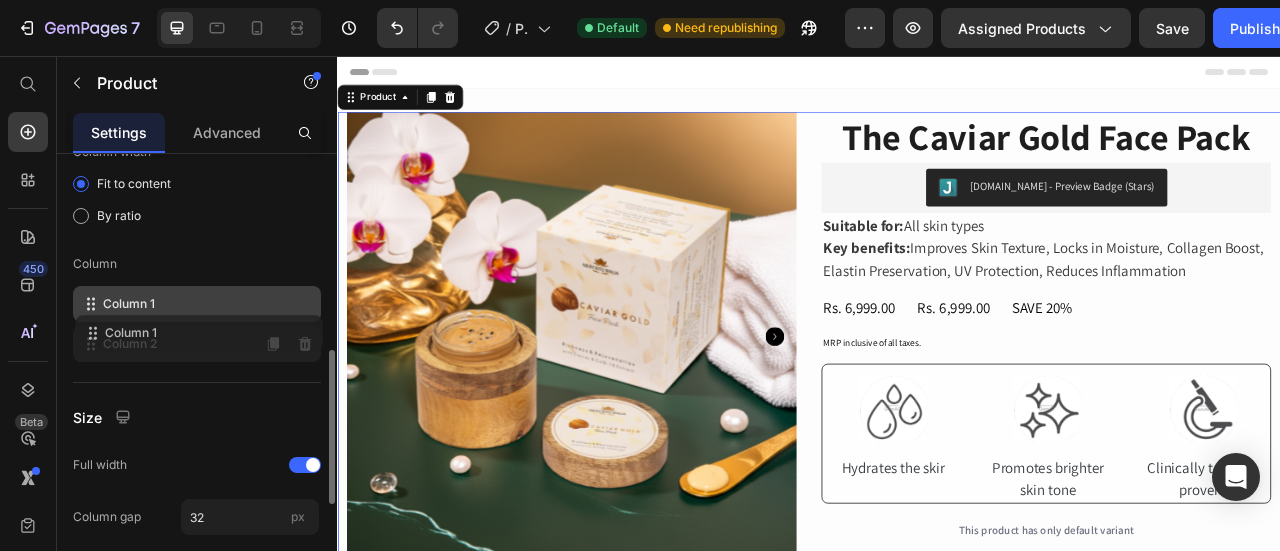 type 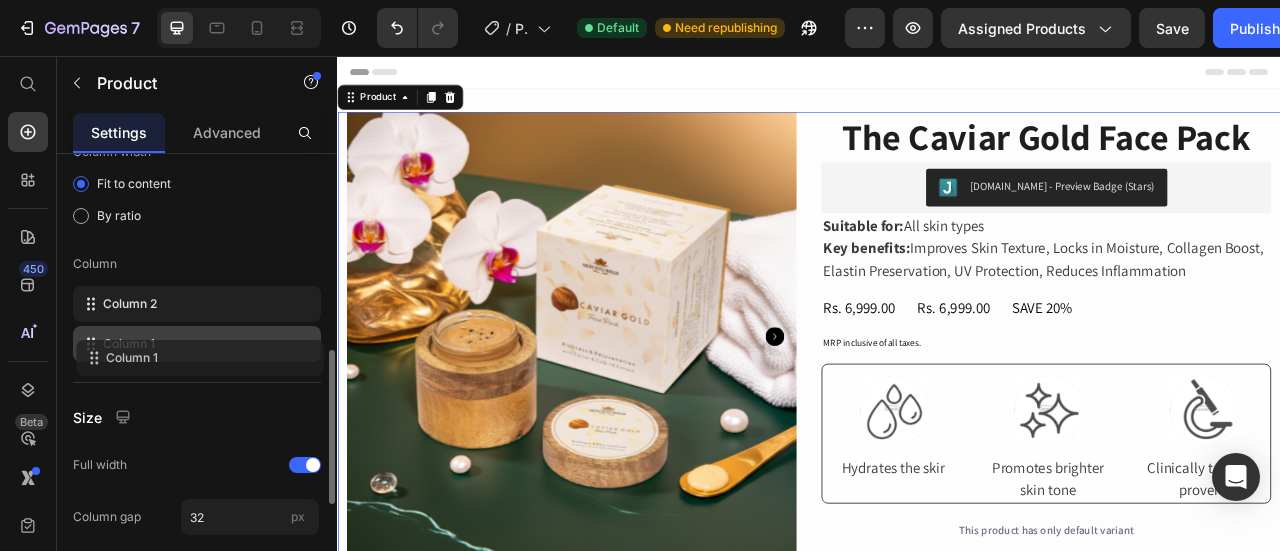 drag, startPoint x: 224, startPoint y: 309, endPoint x: 228, endPoint y: 363, distance: 54.147945 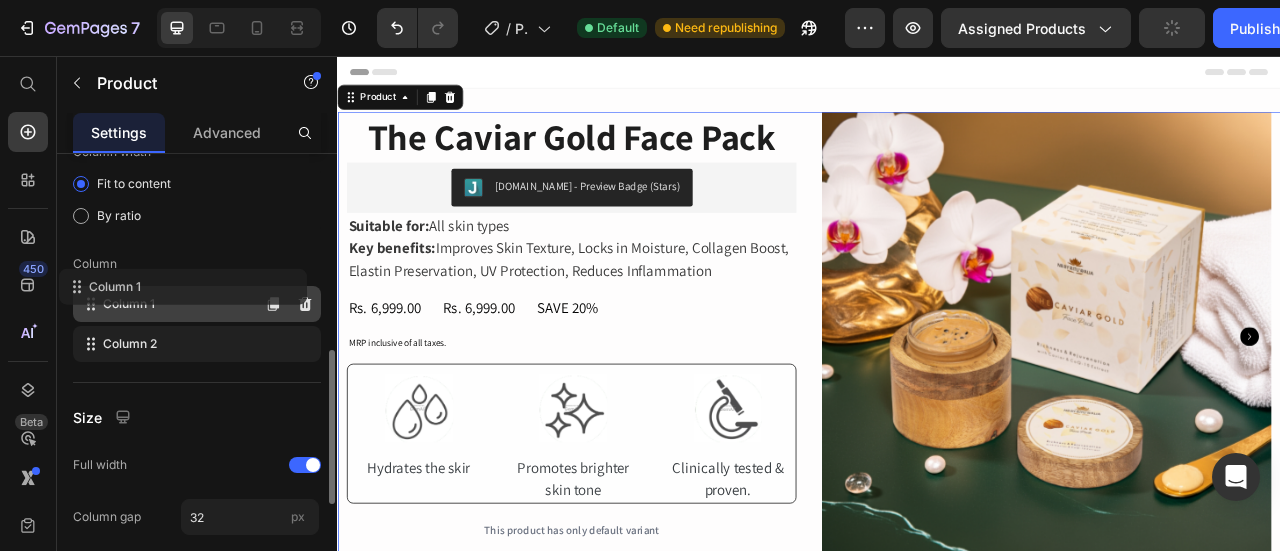 drag, startPoint x: 190, startPoint y: 341, endPoint x: 174, endPoint y: 289, distance: 54.405884 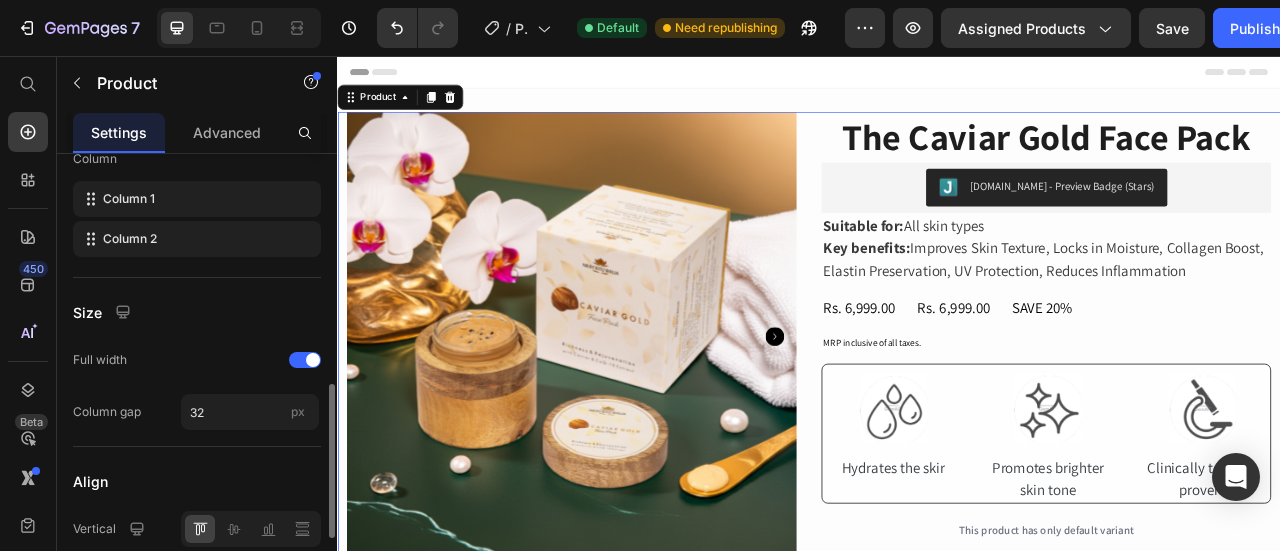 scroll, scrollTop: 684, scrollLeft: 0, axis: vertical 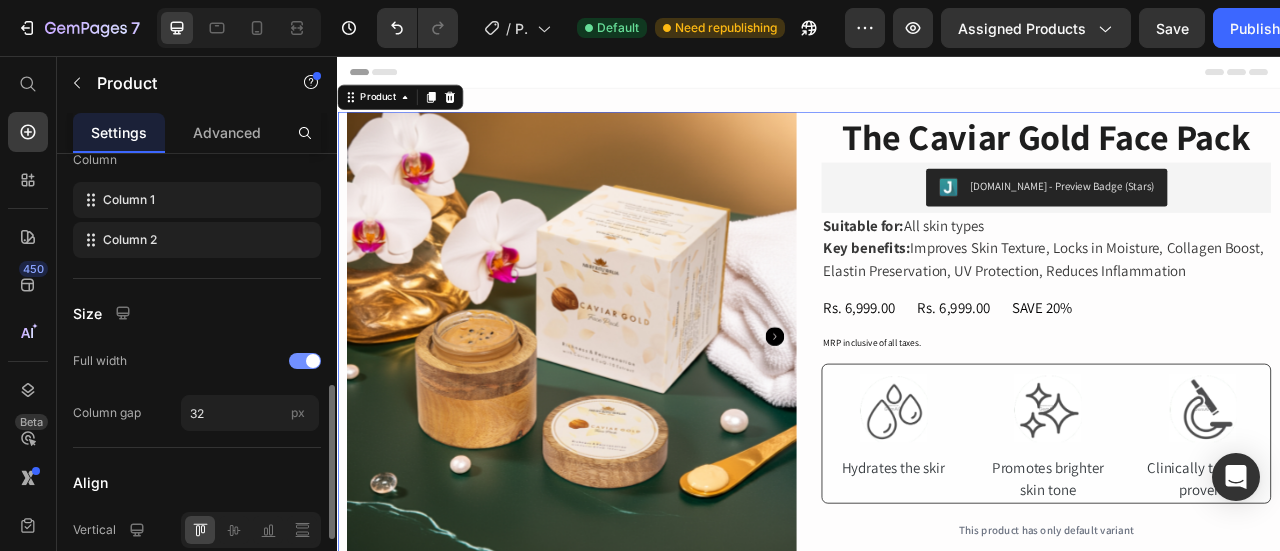 click at bounding box center (305, 361) 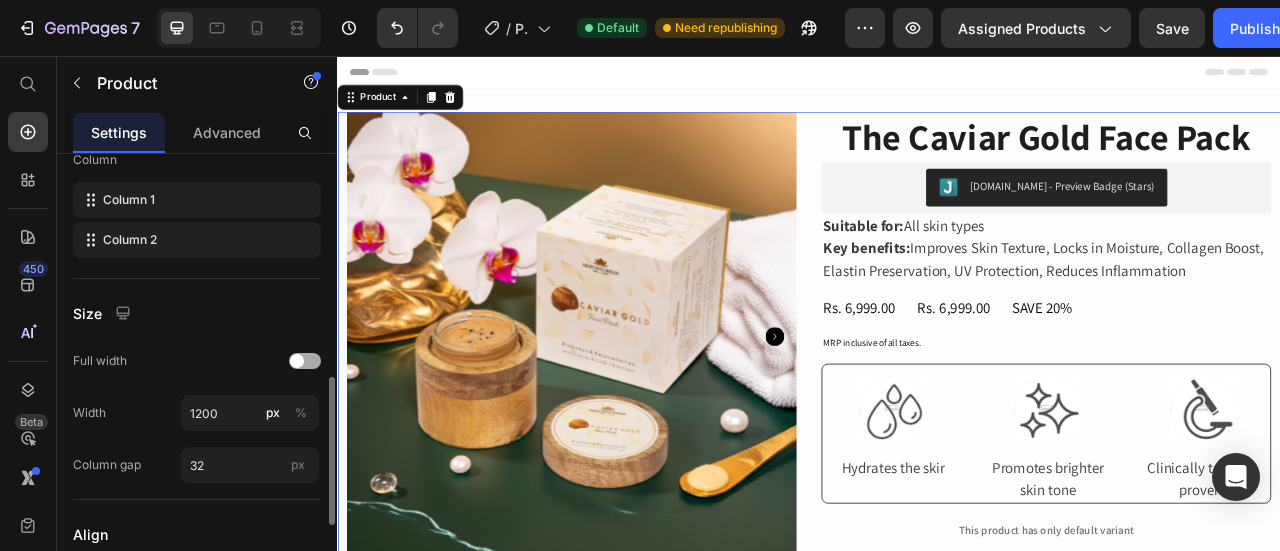click at bounding box center [305, 361] 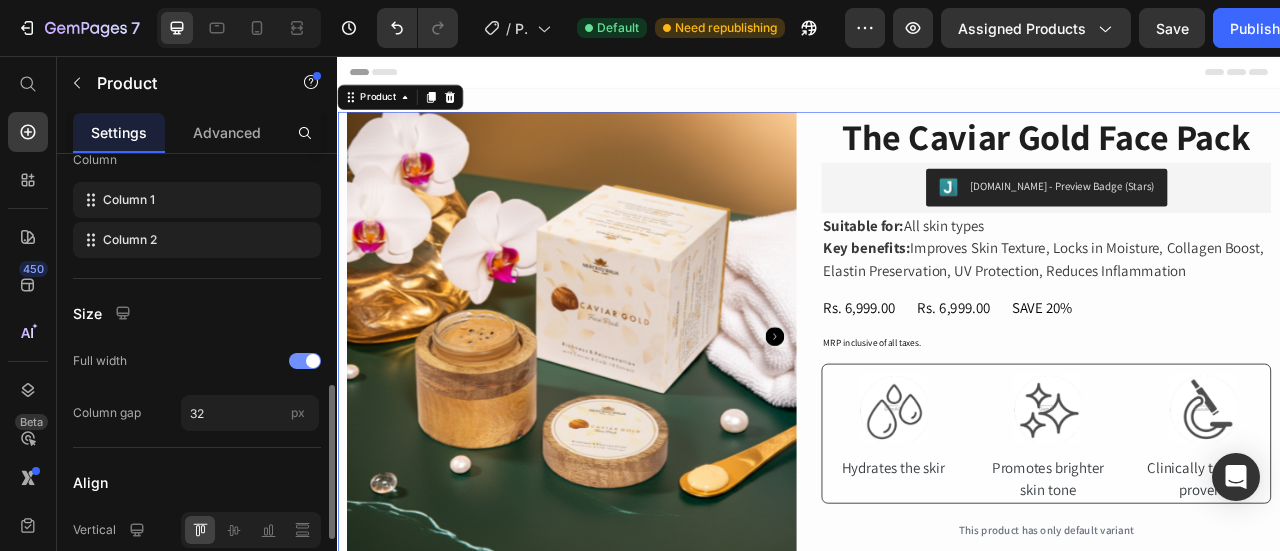 click at bounding box center (305, 361) 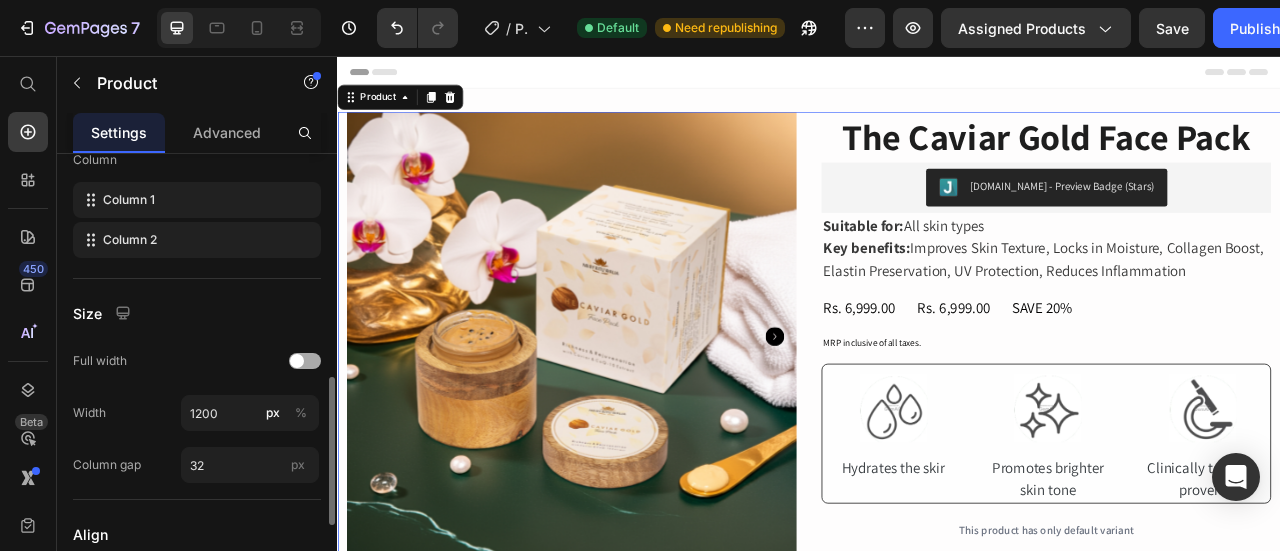 click at bounding box center [305, 361] 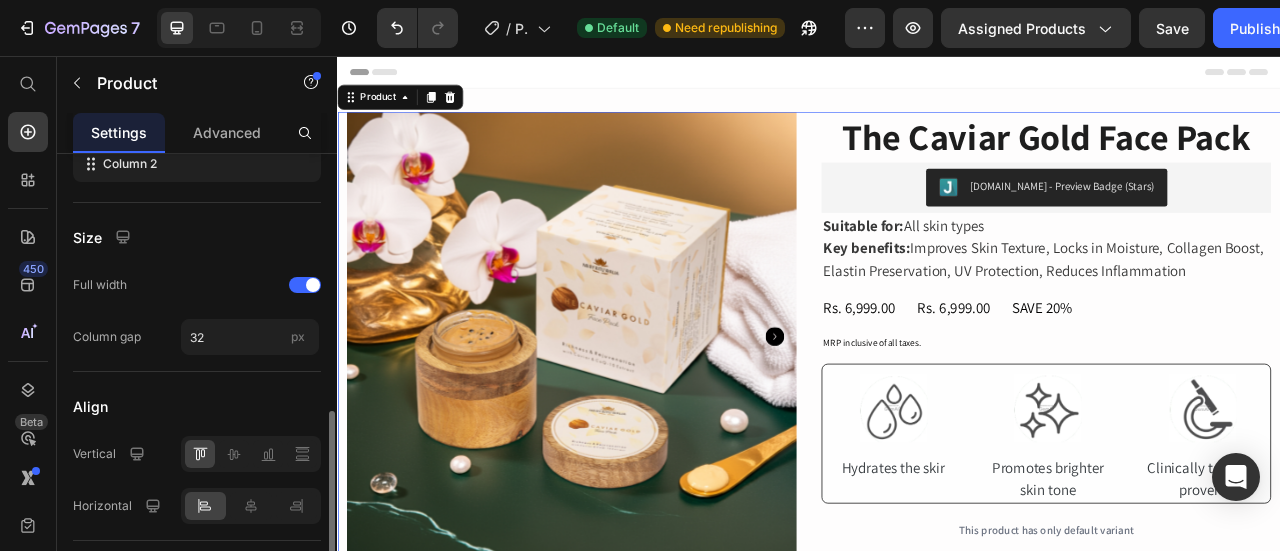 scroll, scrollTop: 882, scrollLeft: 0, axis: vertical 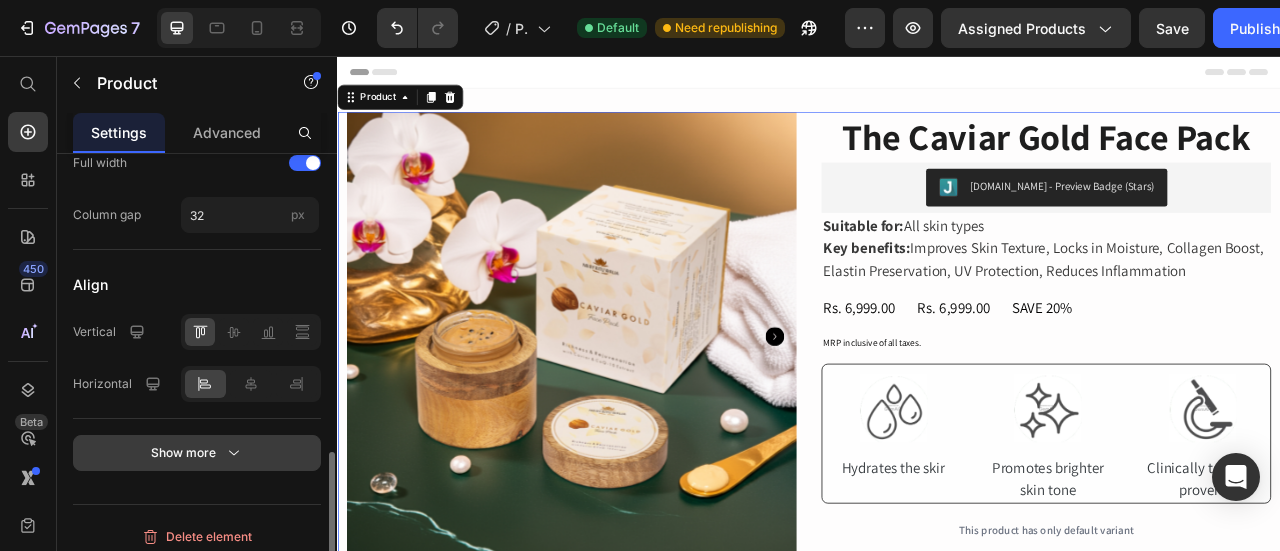 click on "Show more" at bounding box center [197, 453] 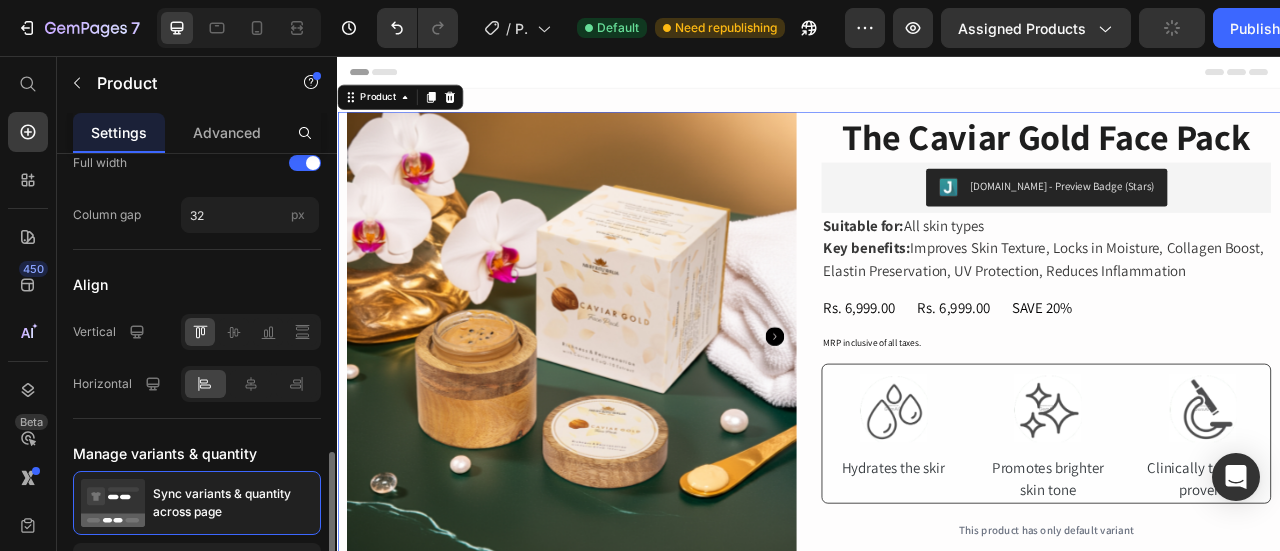 scroll, scrollTop: 1026, scrollLeft: 0, axis: vertical 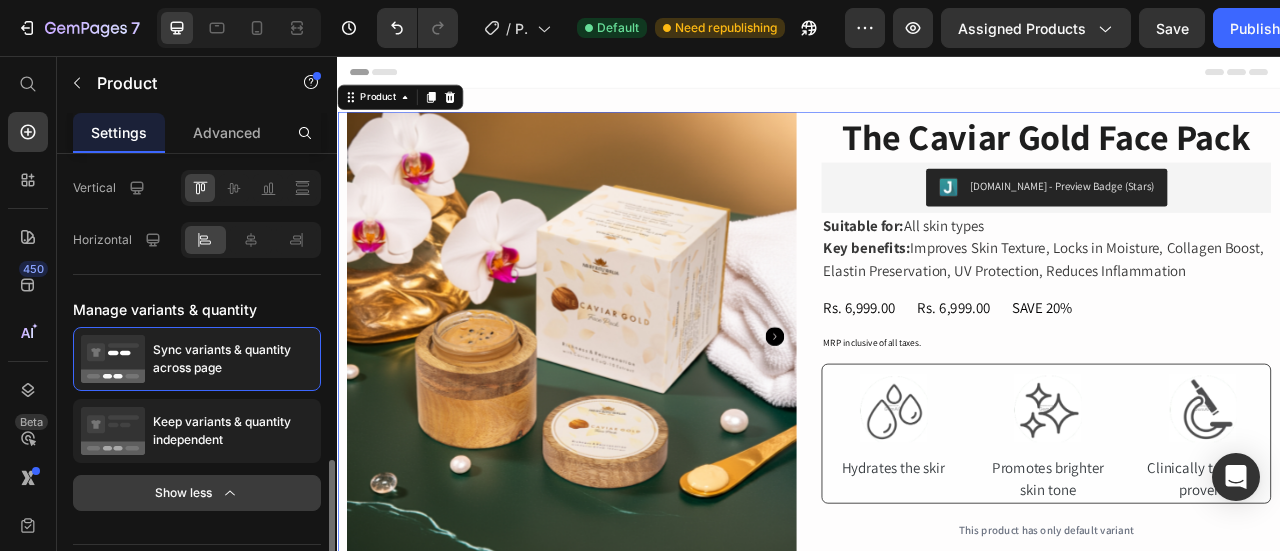 click on "Keep variants & quantity independent" at bounding box center (197, 431) 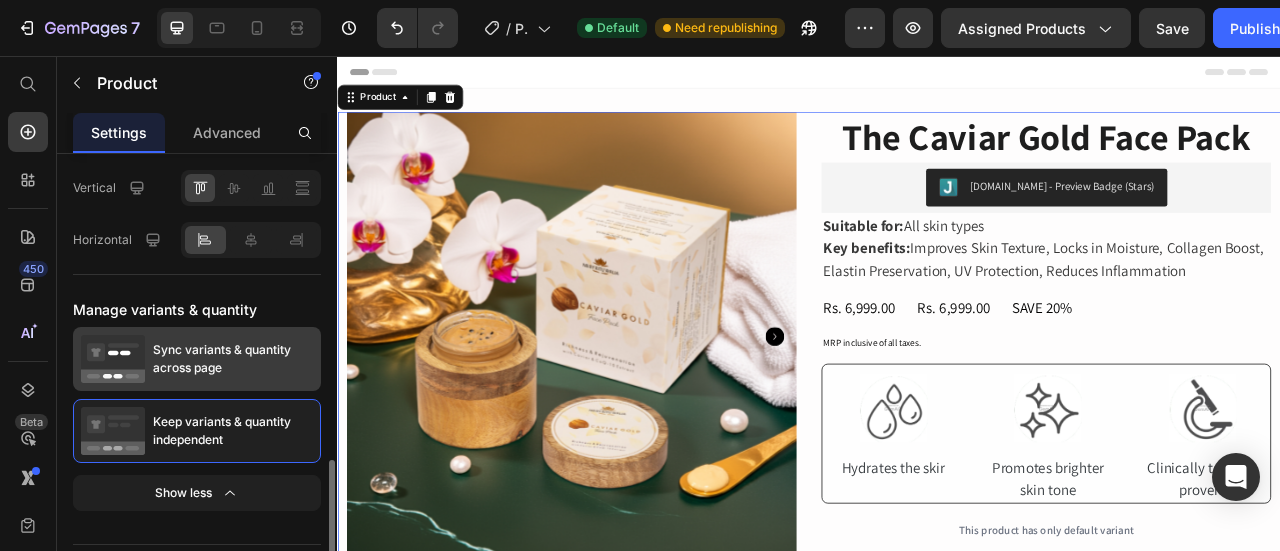 click on "Sync variants & quantity across page" 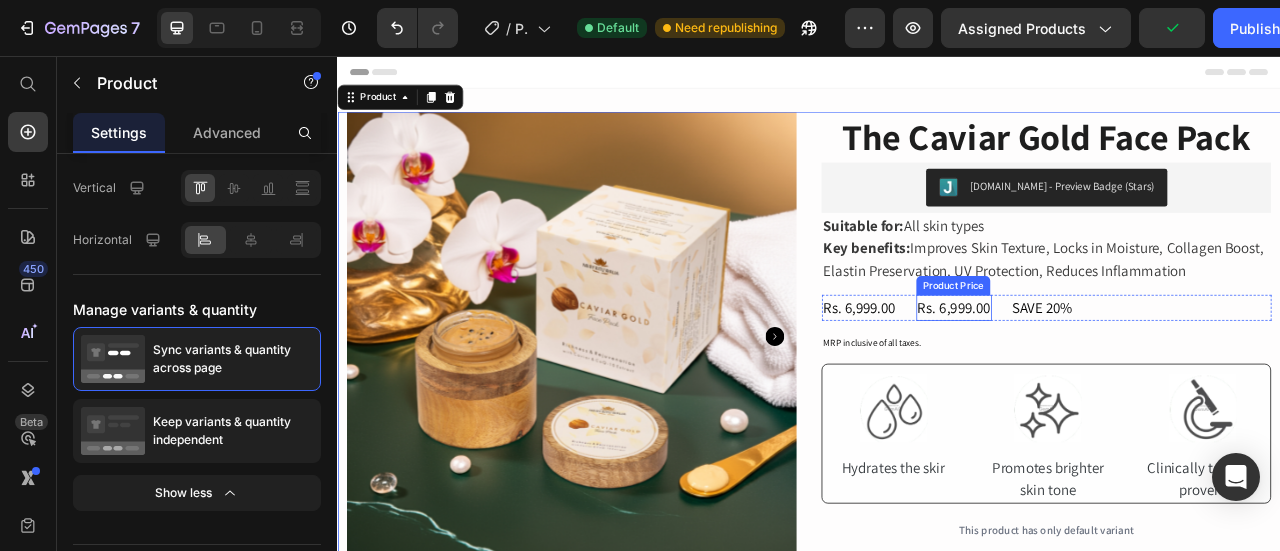 click on "Rs. 6,999.00" at bounding box center (1121, 376) 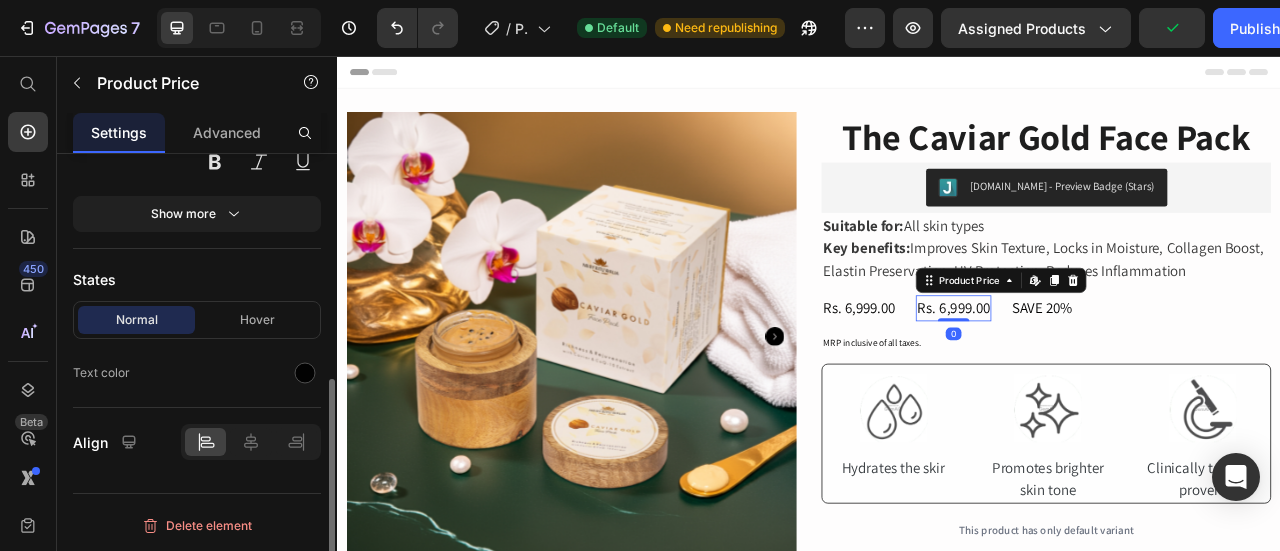 scroll, scrollTop: 0, scrollLeft: 0, axis: both 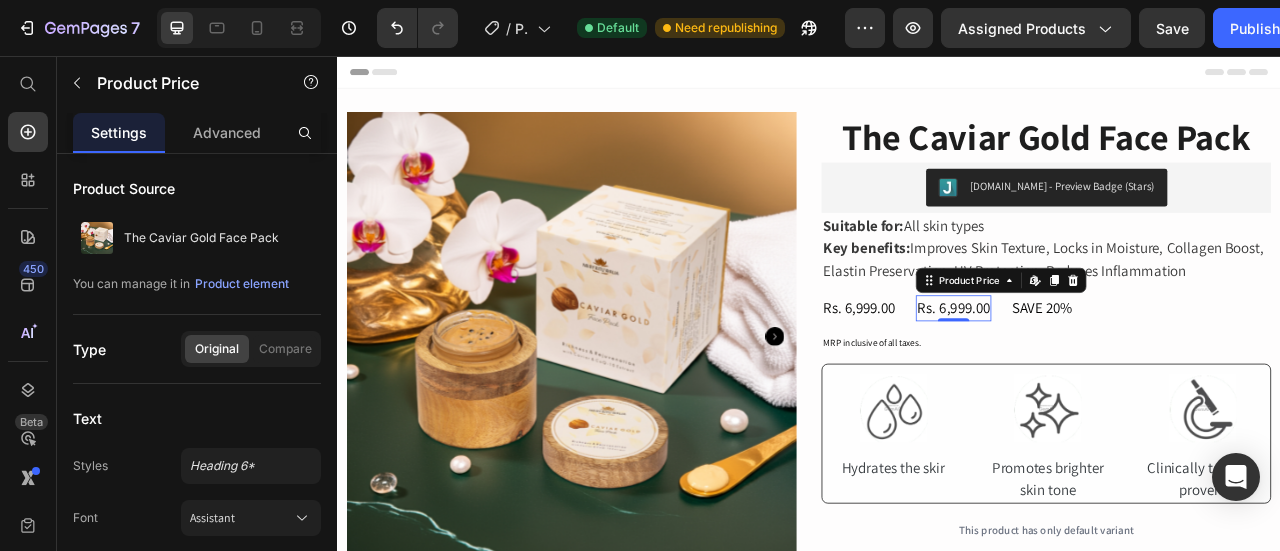 click on "Rs. 6,999.00" at bounding box center (1121, 376) 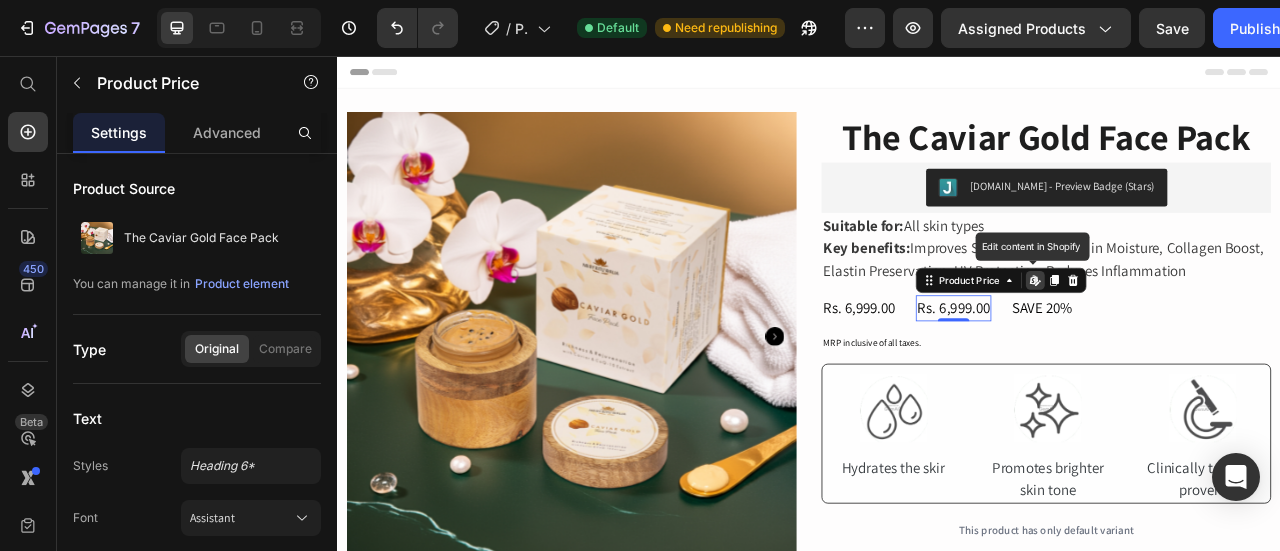 click on "Rs. 6,999.00" at bounding box center (1121, 376) 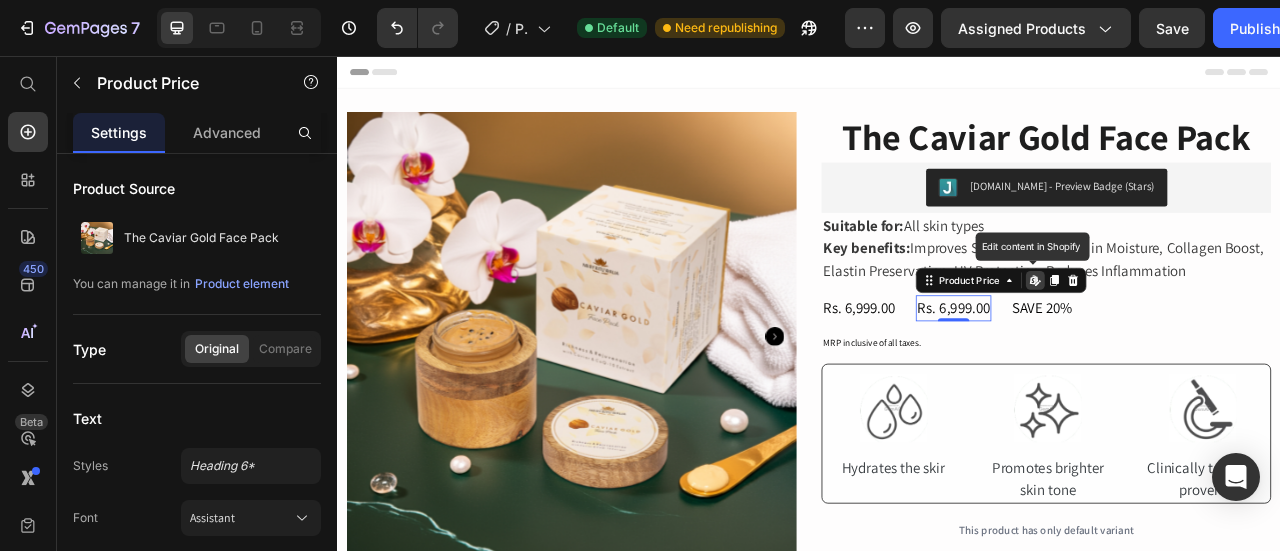 click 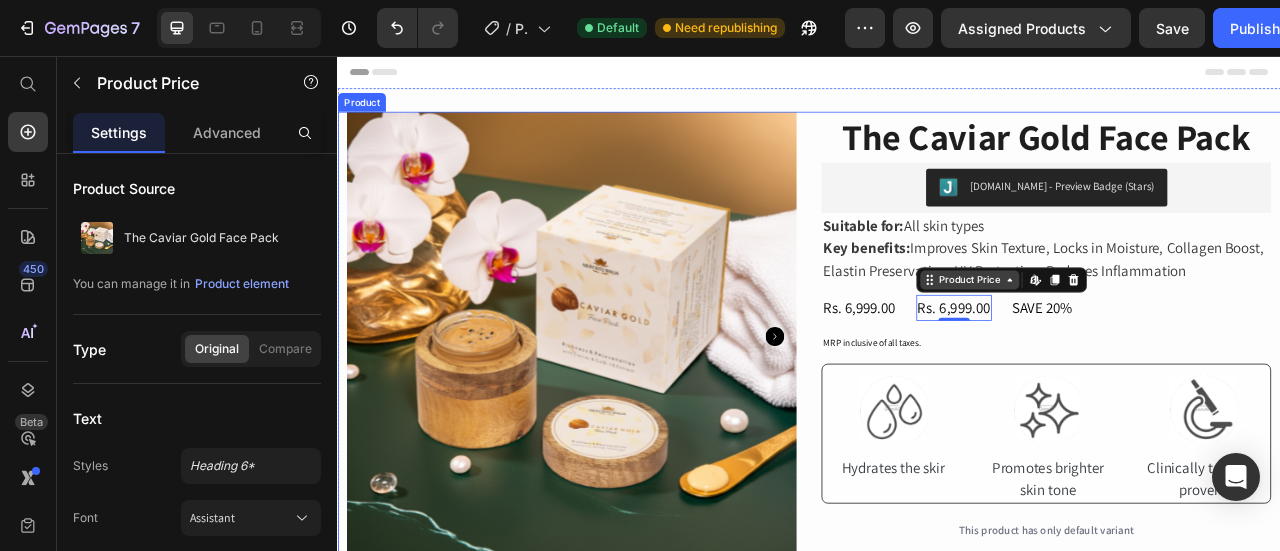 click on "Product Price" at bounding box center [1141, 341] 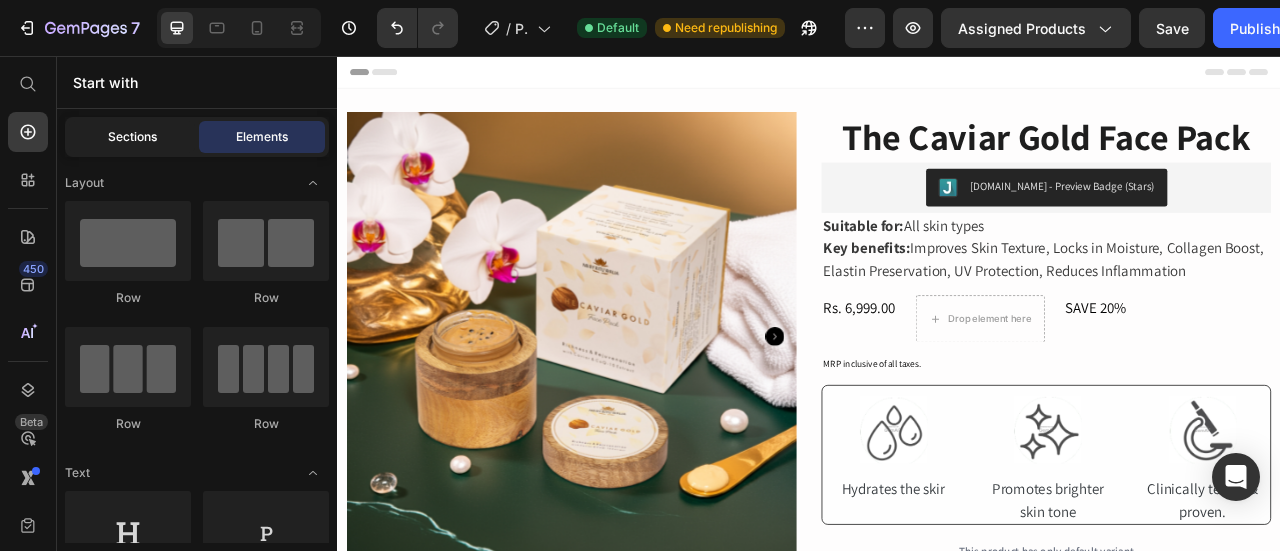 click on "Sections" 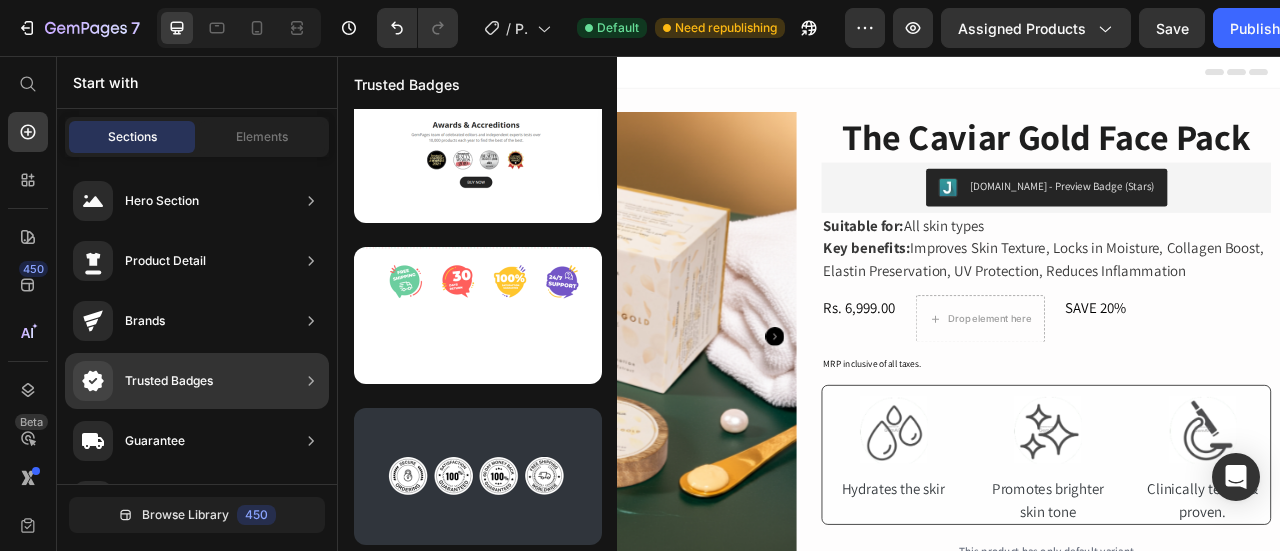 scroll, scrollTop: 352, scrollLeft: 0, axis: vertical 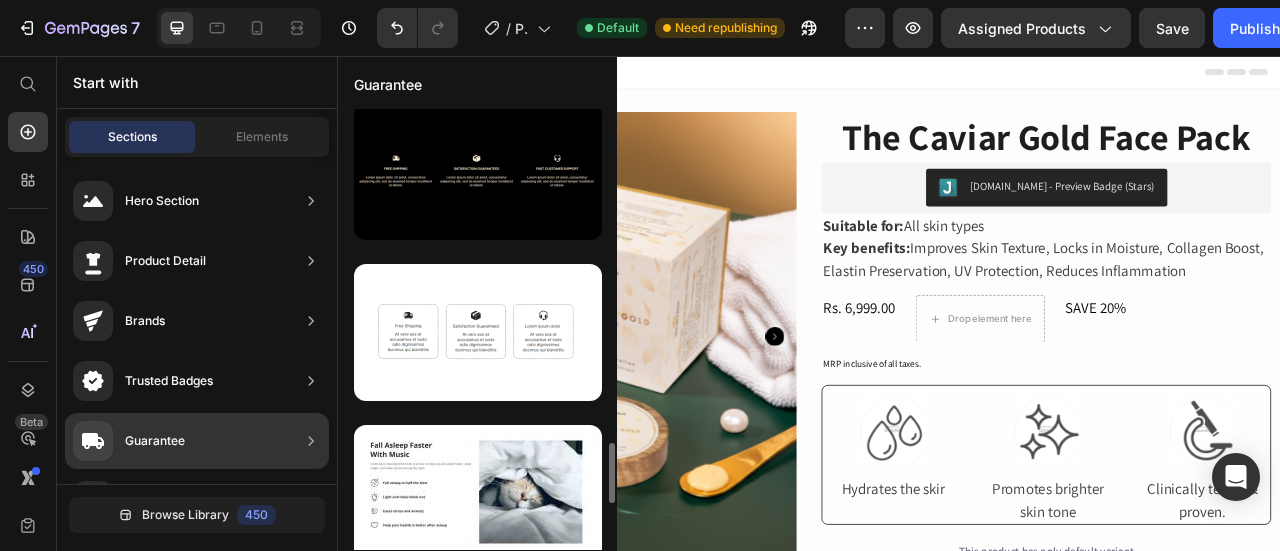 click at bounding box center (478, 493) 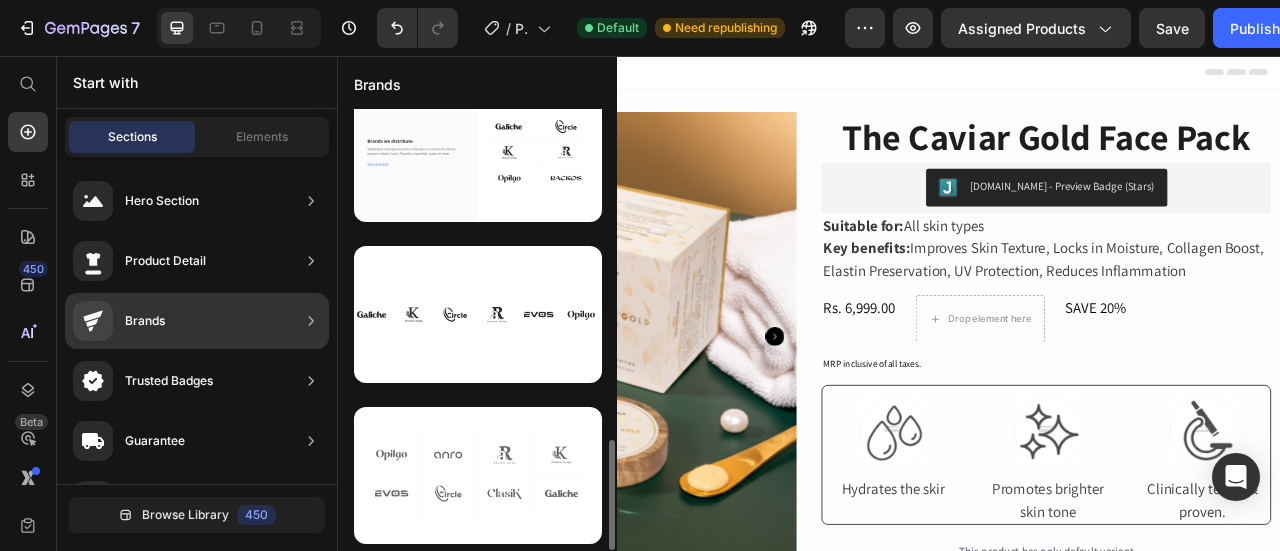 scroll, scrollTop: 352, scrollLeft: 0, axis: vertical 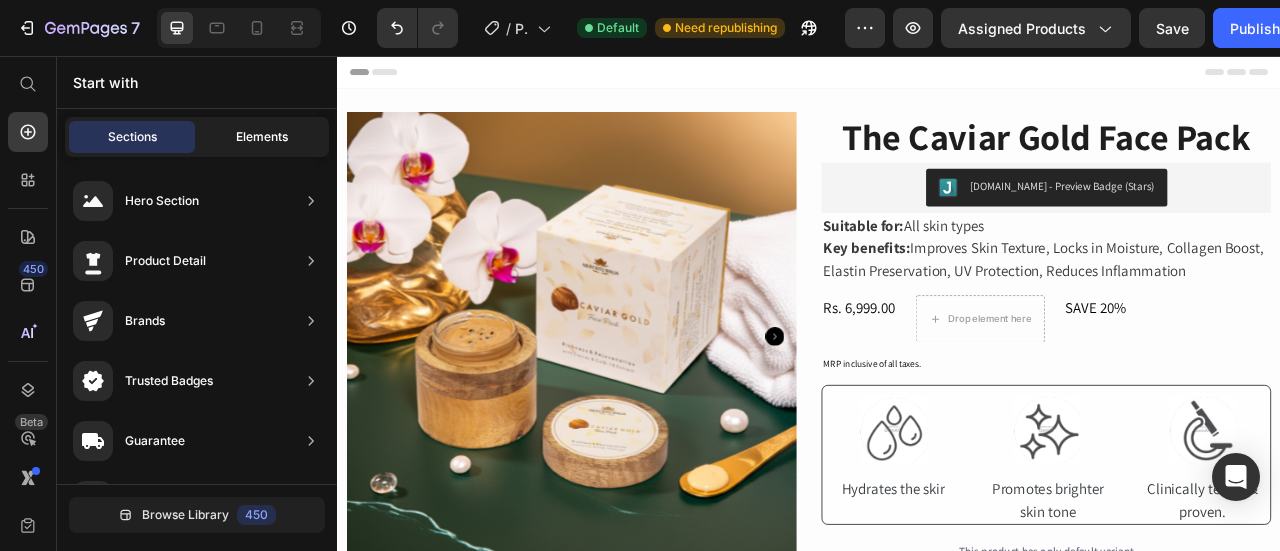 click on "Elements" 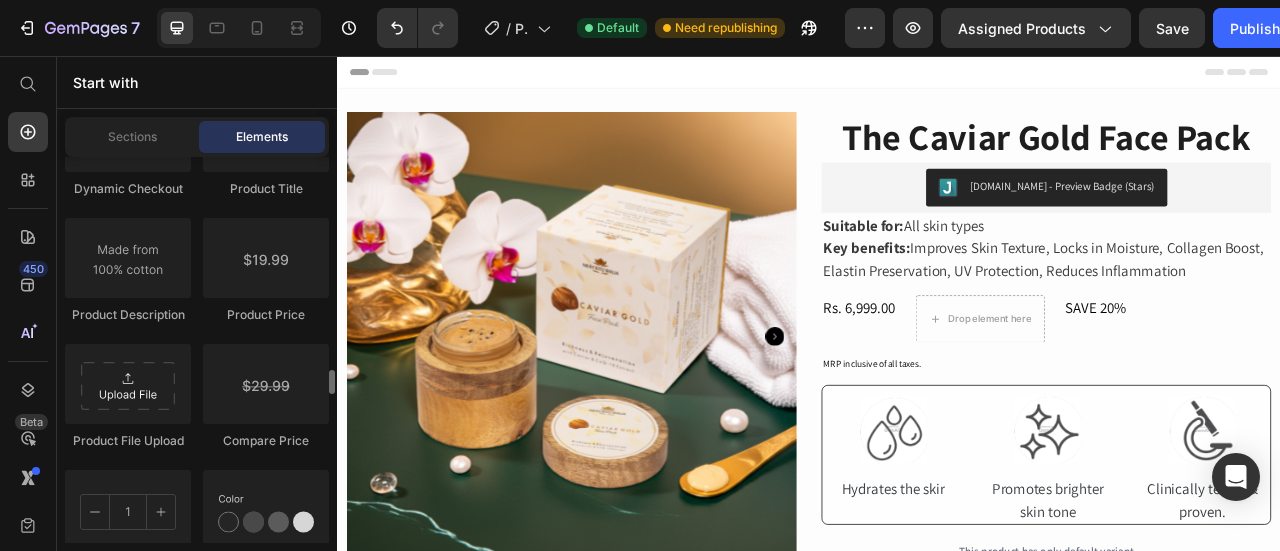 scroll, scrollTop: 3418, scrollLeft: 0, axis: vertical 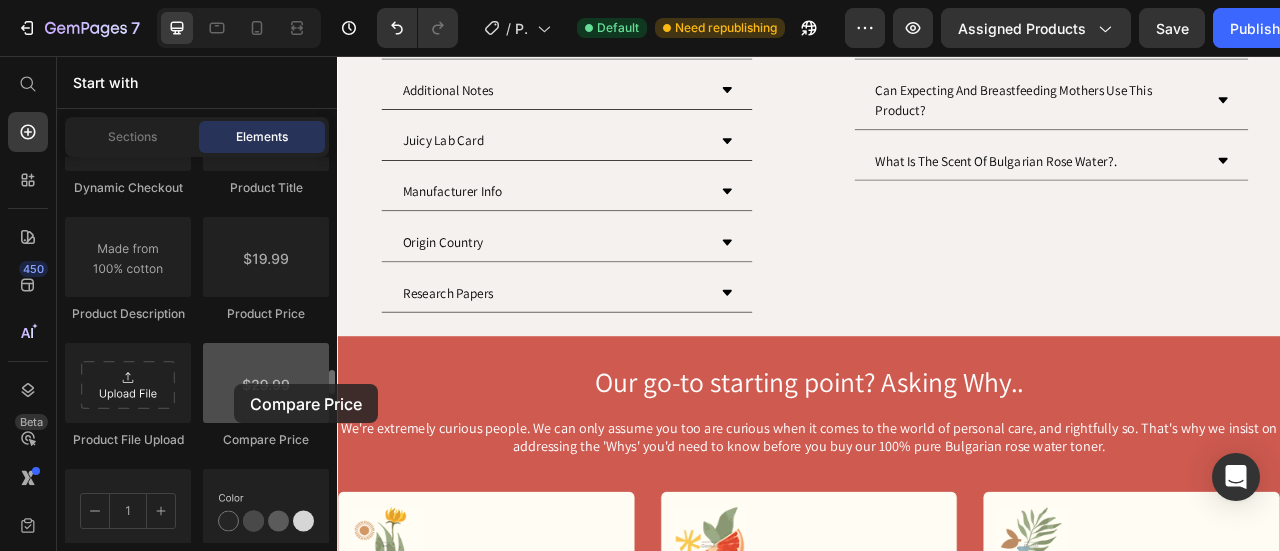 drag, startPoint x: 295, startPoint y: 417, endPoint x: 234, endPoint y: 384, distance: 69.354164 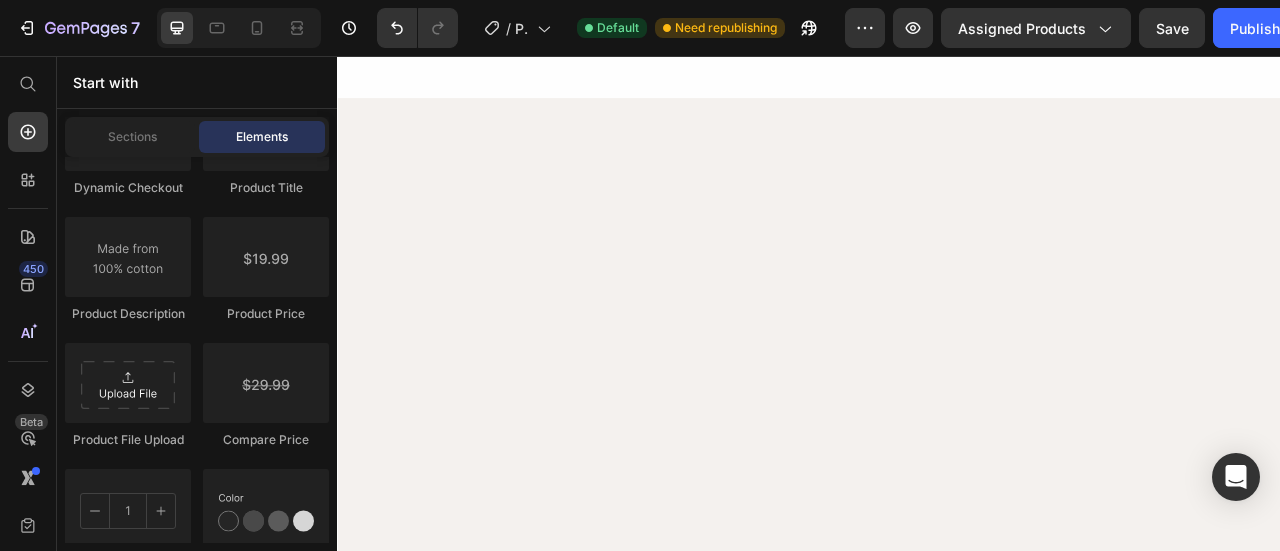 scroll, scrollTop: 0, scrollLeft: 0, axis: both 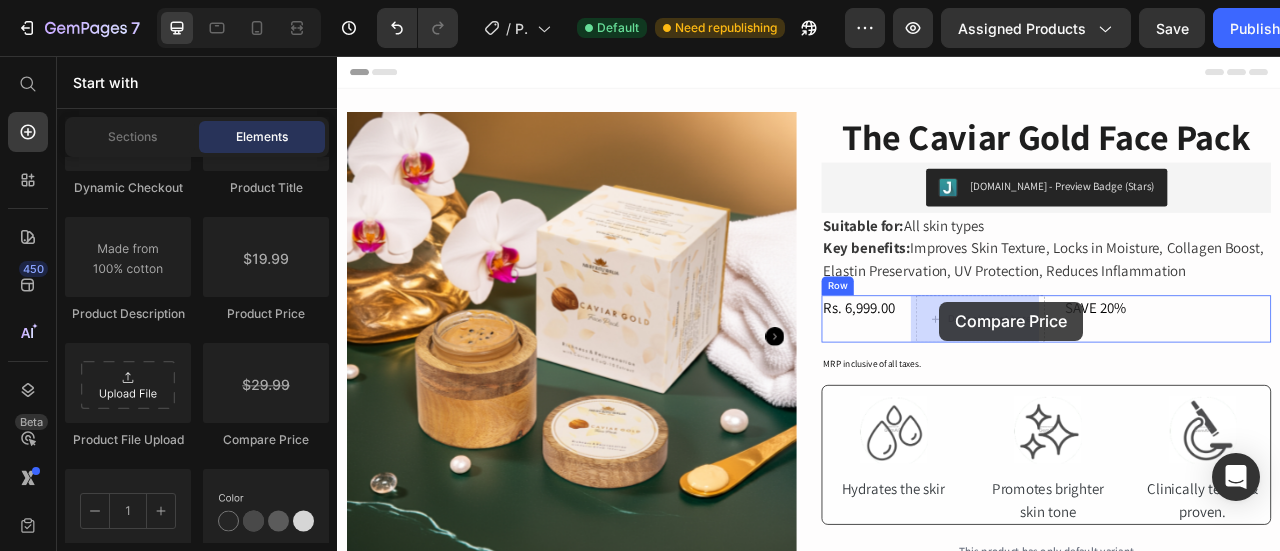 drag, startPoint x: 575, startPoint y: 444, endPoint x: 1103, endPoint y: 369, distance: 533.3001 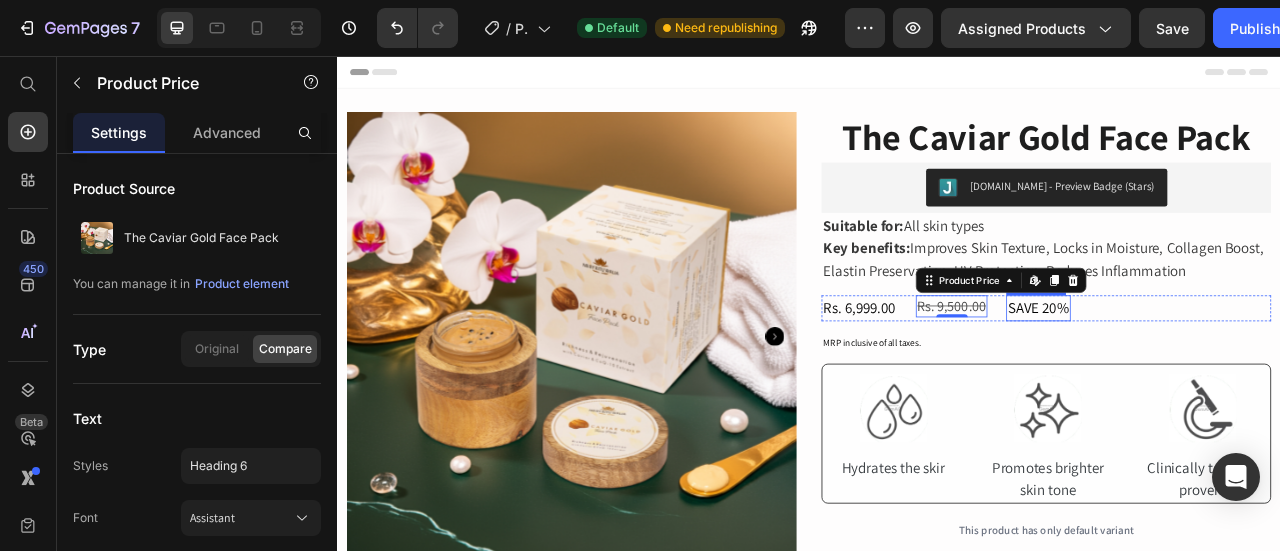 click on "SAVE 20%" at bounding box center (1229, 376) 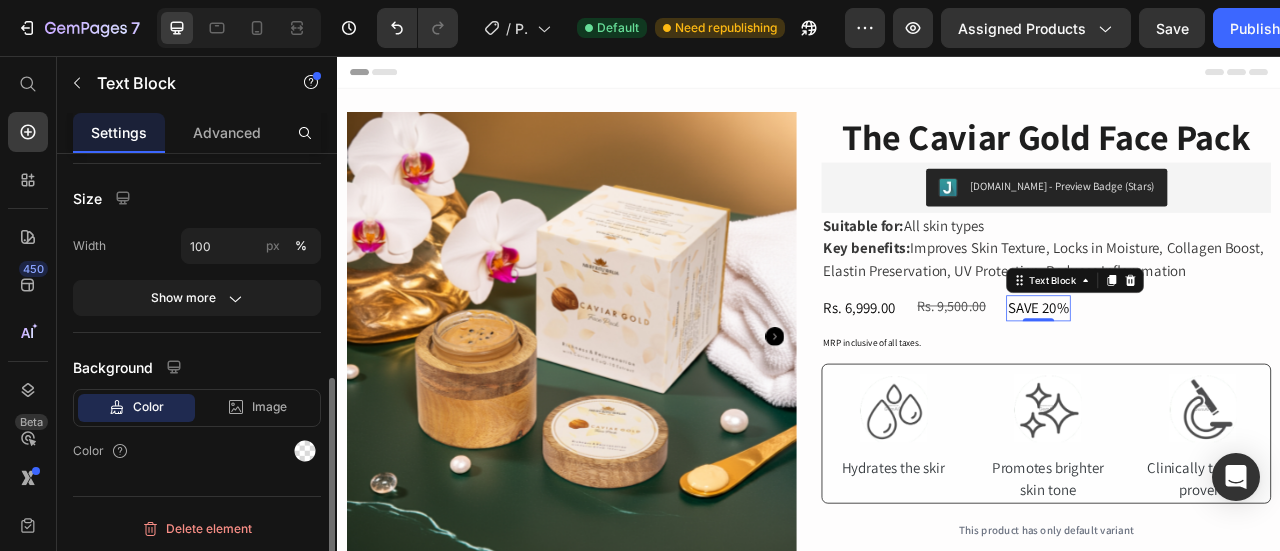 scroll, scrollTop: 0, scrollLeft: 0, axis: both 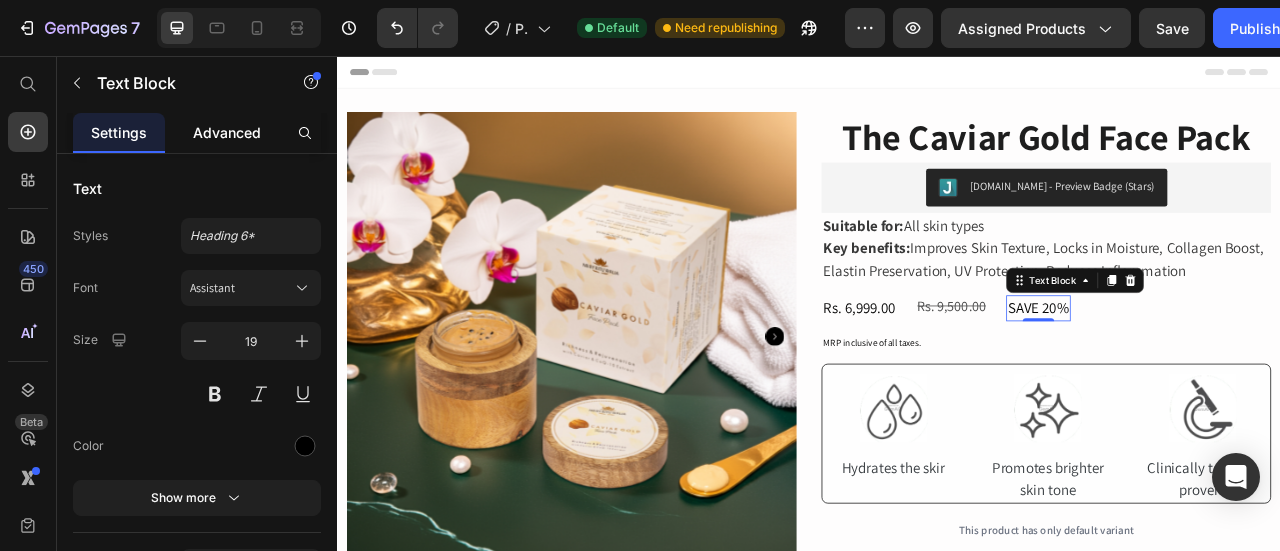 click on "Advanced" 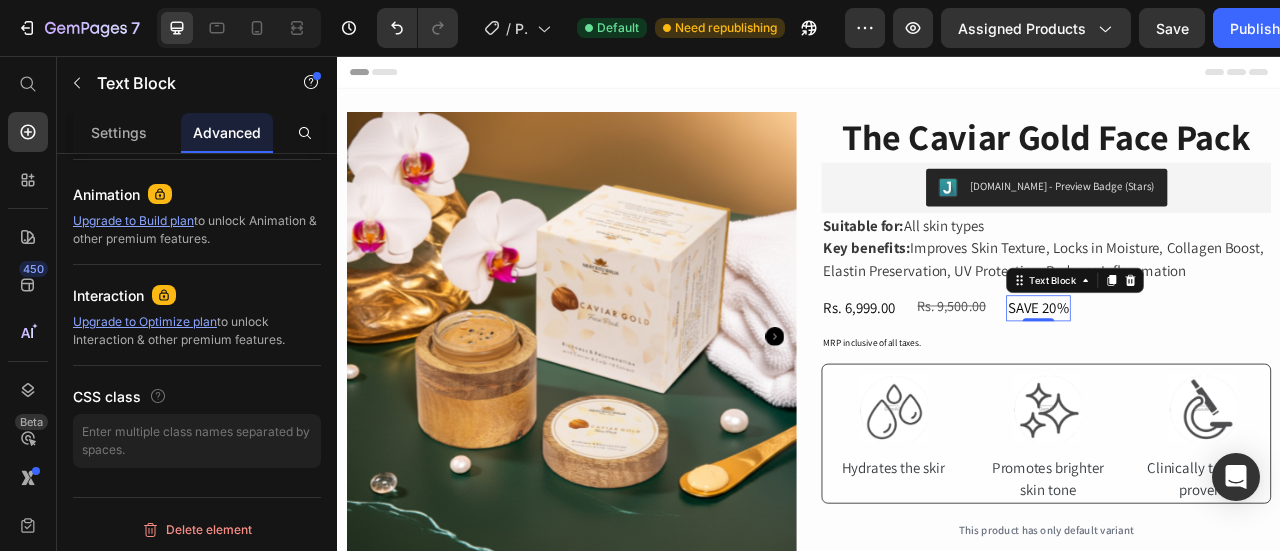 scroll, scrollTop: 0, scrollLeft: 0, axis: both 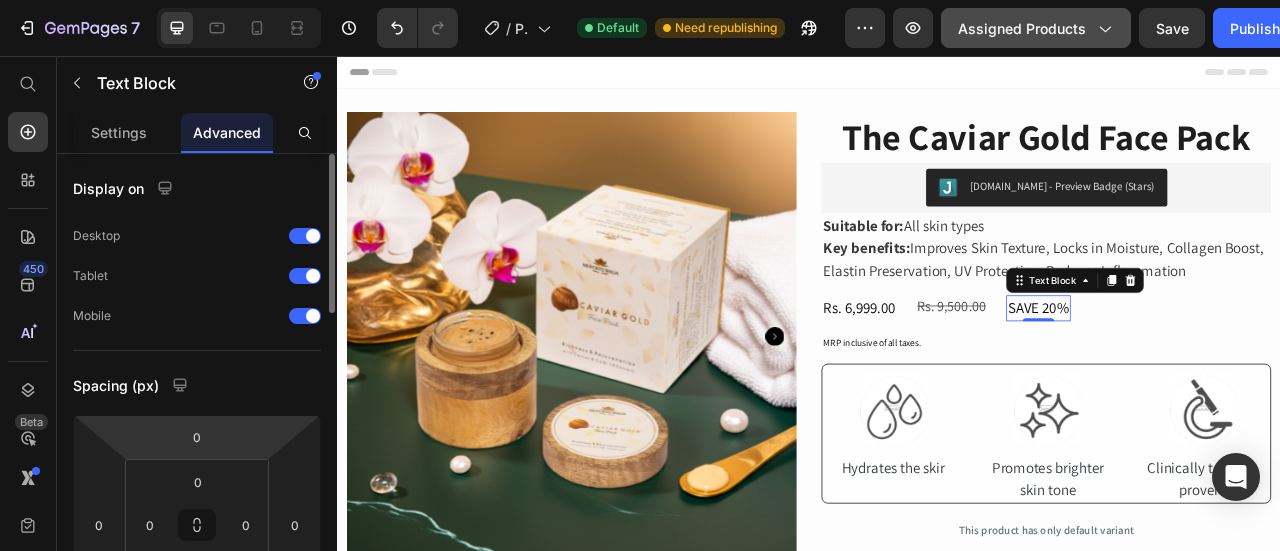 click on "Assigned Products" 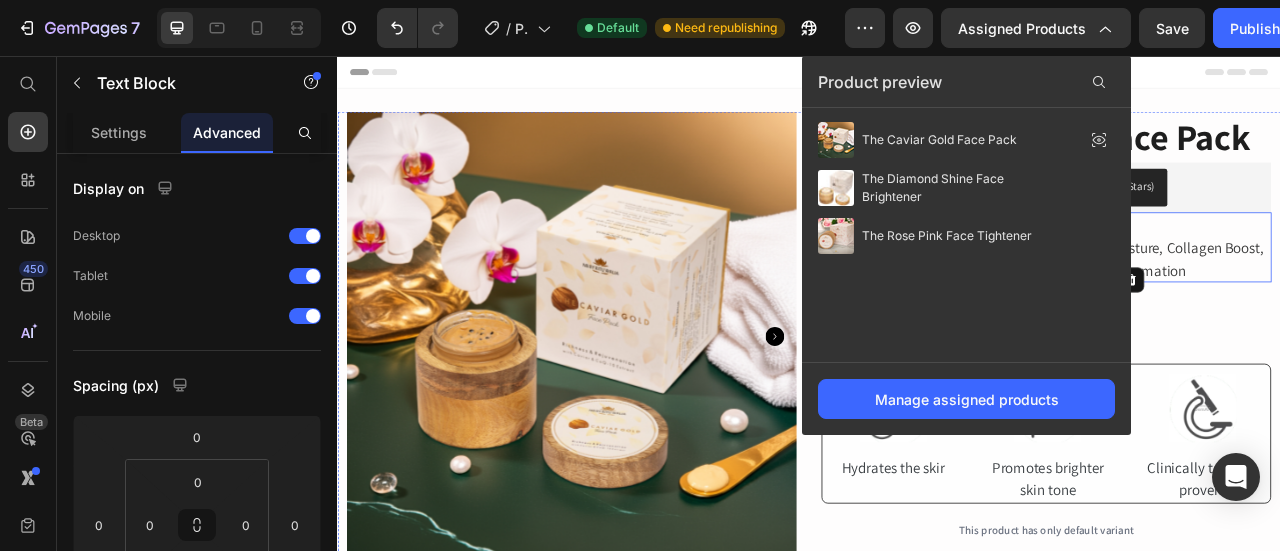 click on "Key benefits:  Improves Skin Texture, Locks in Moisture, Collagen Boost, Elastin Preservation, UV Protection, Reduces Inflammation" at bounding box center [1239, 313] 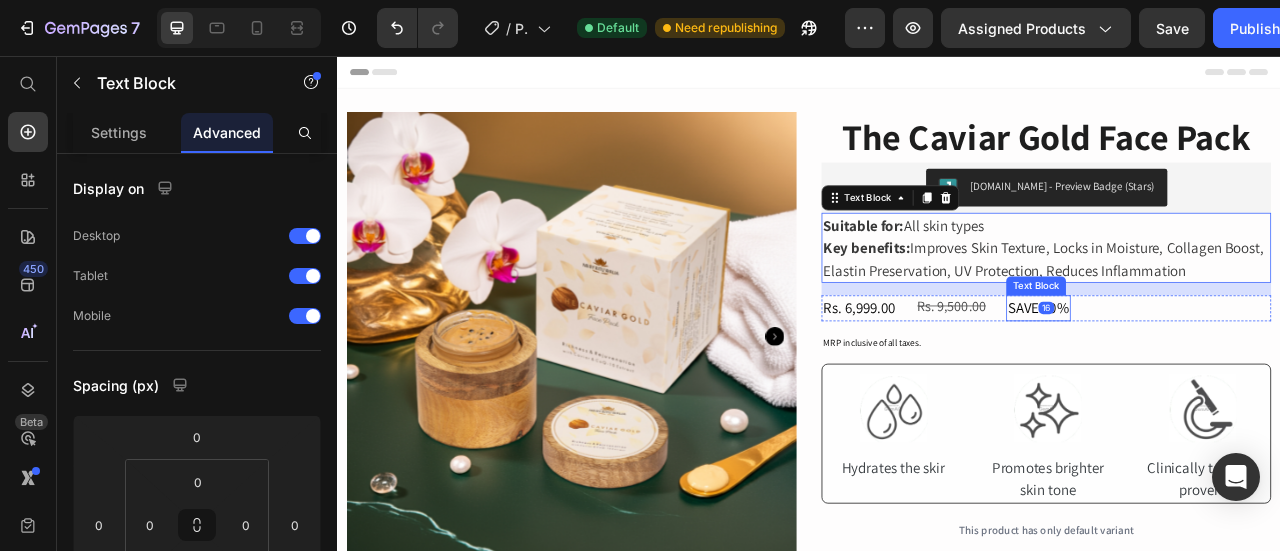 click on "The Caviar Gold Face Pack Product Title [DOMAIN_NAME] - Preview Badge (Stars) [DOMAIN_NAME] Suitable for:  All skin types Key benefits:  Improves Skin Texture, Locks in Moisture, Collagen Boost, Elastin Preservation, UV Protection, Reduces Inflammation Text Block   16 Rs. 6,999.00 Product Price Rs. 9,500.00 Product Price SAVE 20% Text Block Row MRP inclusive of all taxes. Text Block Image Hydrates the skir Text Block Image Promotes brighter skin tone Text Block Image Clinically tested & proven. Text Block Row This product has only default variant Product Variants & Swatches 1 Product Quantity ADD TO CART Add to Cart Row Image Image Image Row
Description
Key Benefits
Know Our Ingredients
How To Use
Manufacturing Details Accordion" at bounding box center [1239, 744] 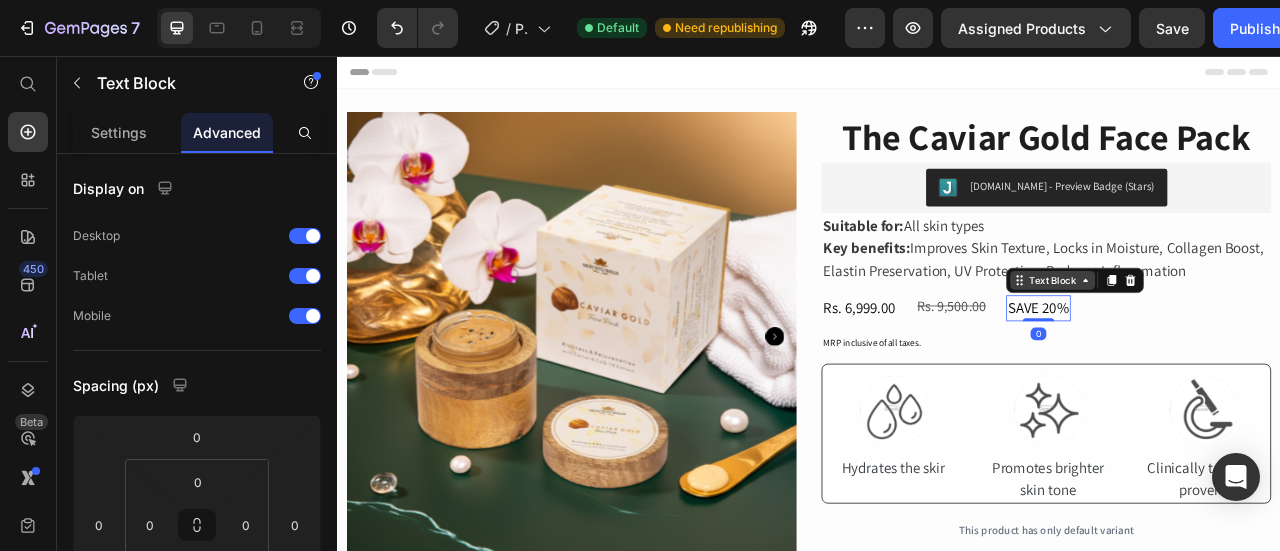 click on "Text Block" at bounding box center [1247, 341] 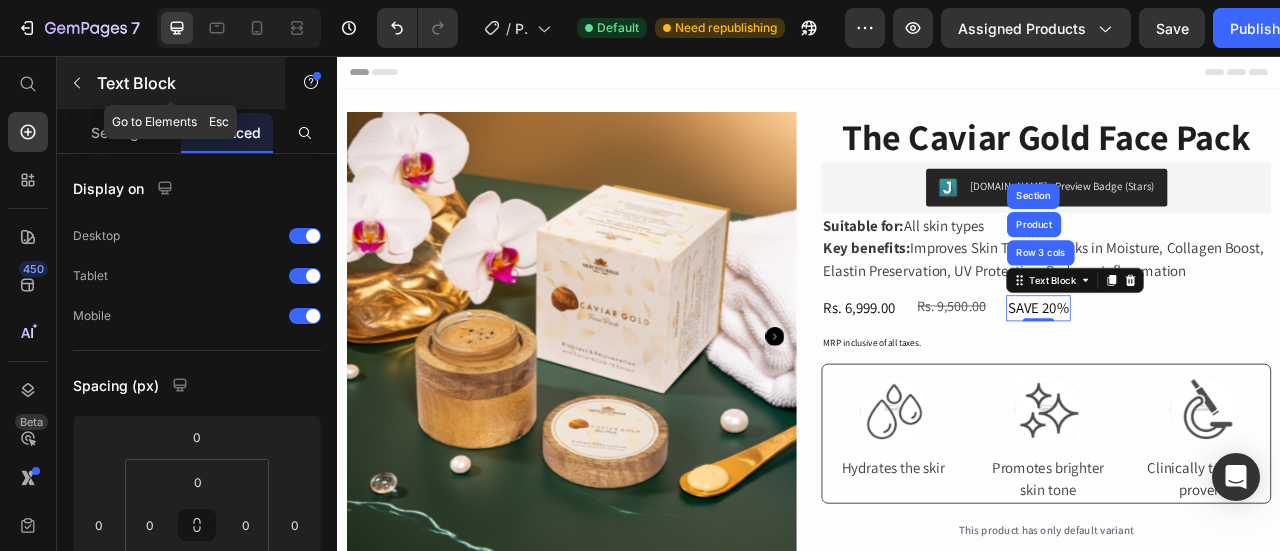 click 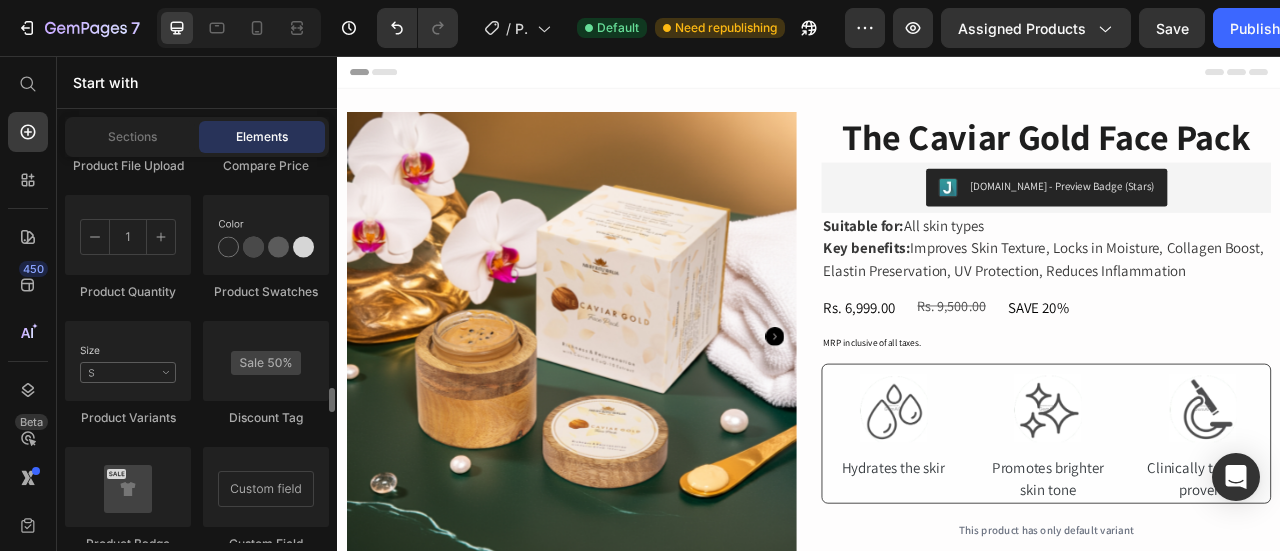 scroll, scrollTop: 3694, scrollLeft: 0, axis: vertical 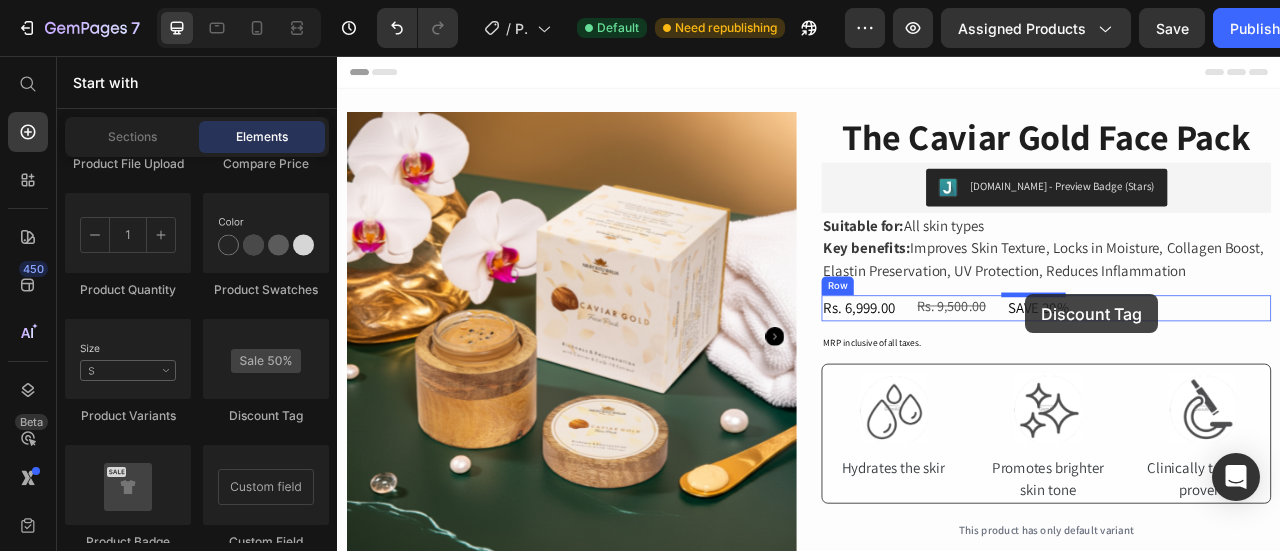 drag, startPoint x: 600, startPoint y: 405, endPoint x: 1213, endPoint y: 359, distance: 614.7235 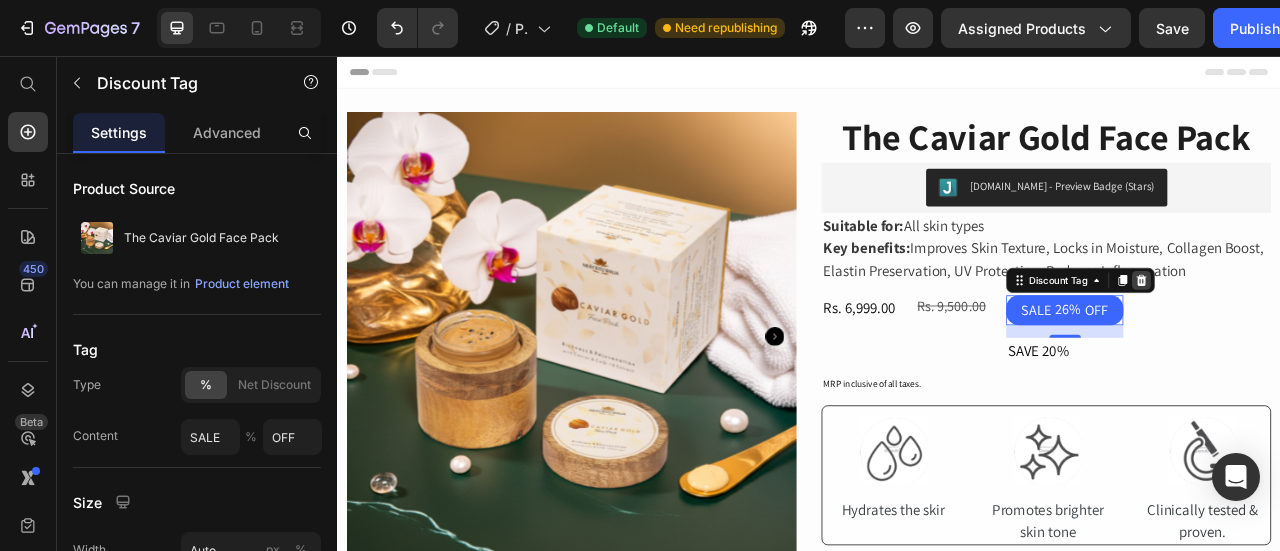 click 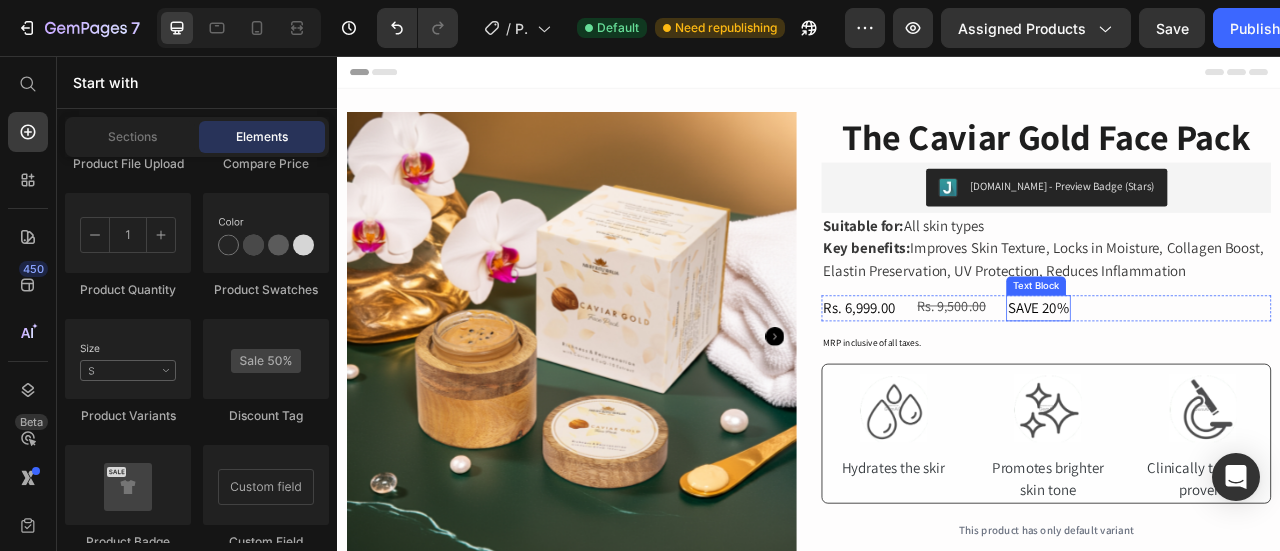 click on "SAVE 20%" at bounding box center [1229, 376] 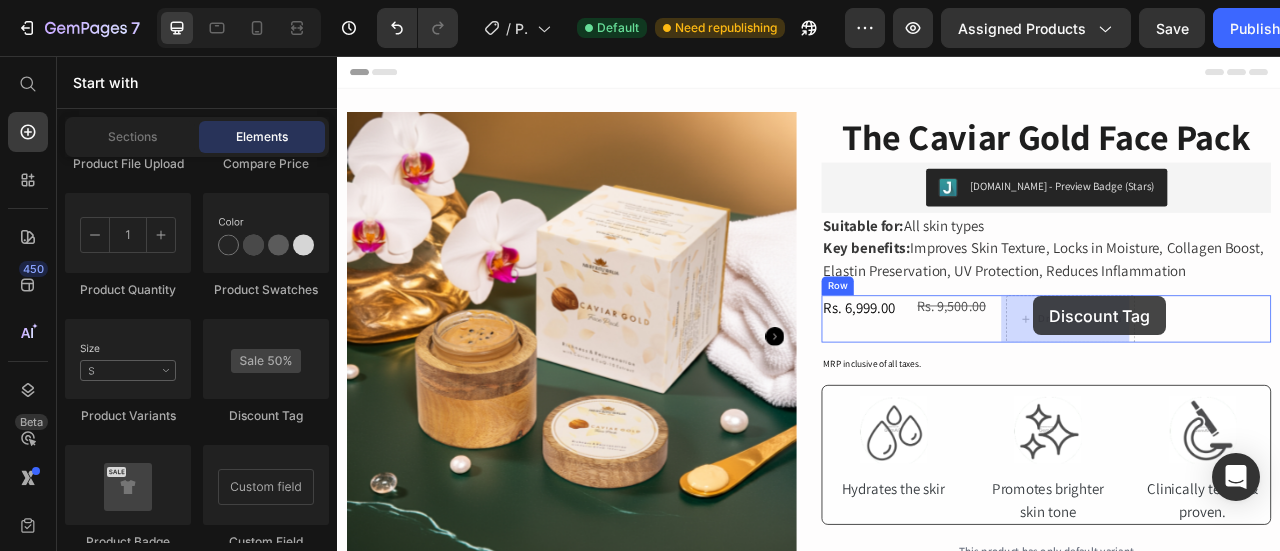 drag, startPoint x: 570, startPoint y: 405, endPoint x: 1220, endPoint y: 365, distance: 651.2296 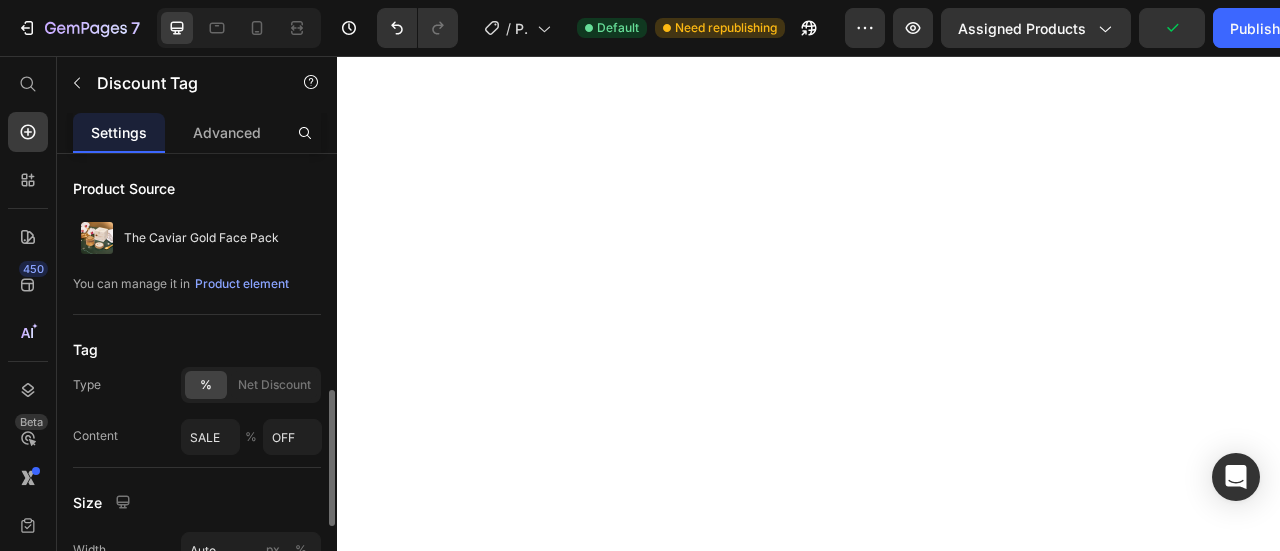 scroll, scrollTop: 0, scrollLeft: 0, axis: both 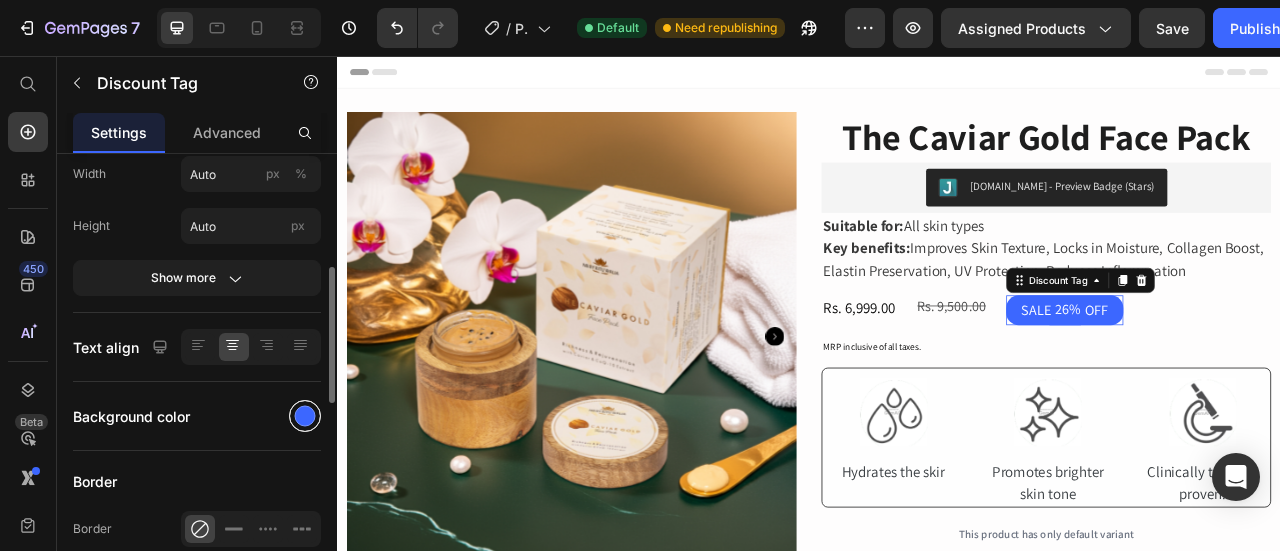 click at bounding box center [305, 416] 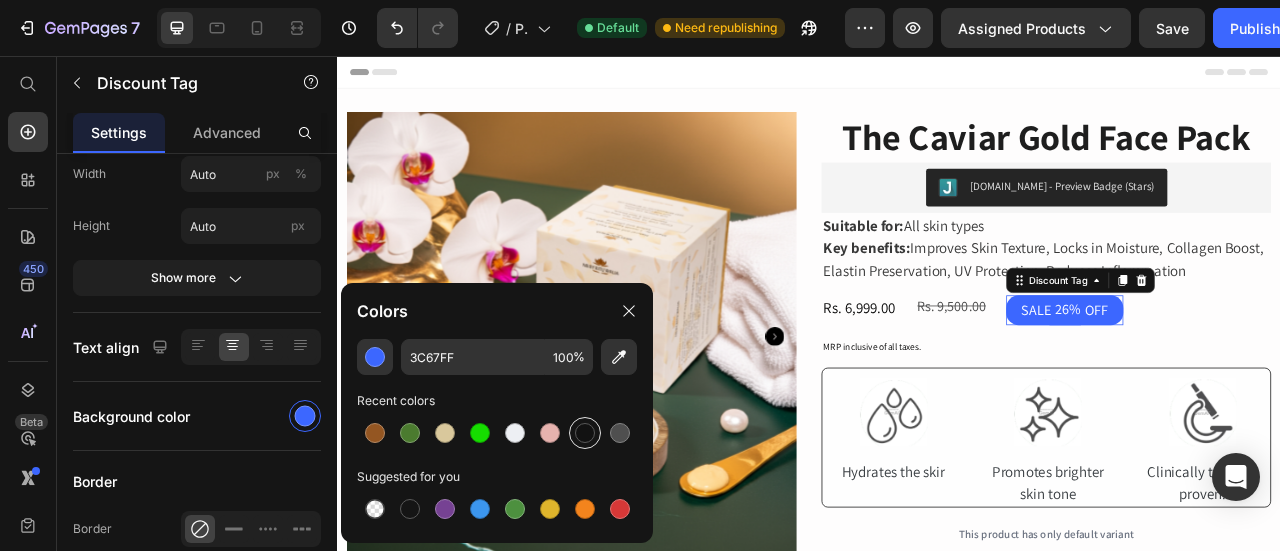 click at bounding box center [585, 433] 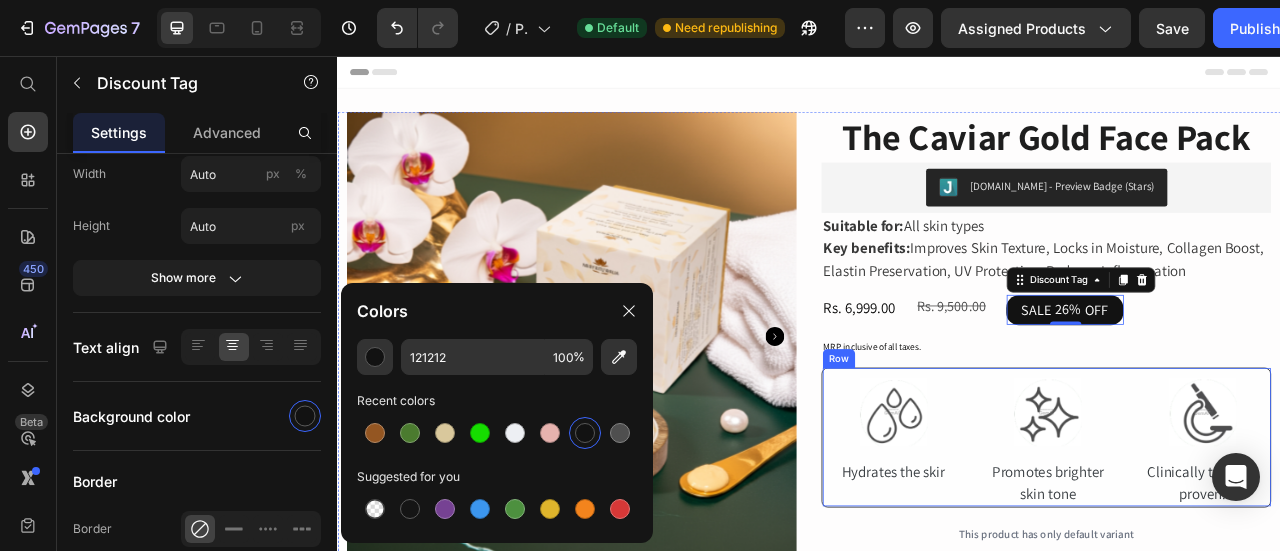 click on "Image Hydrates the skir Text Block Image Promotes brighter skin tone Text Block Image Clinically tested & proven. Text Block Row" at bounding box center [1239, 541] 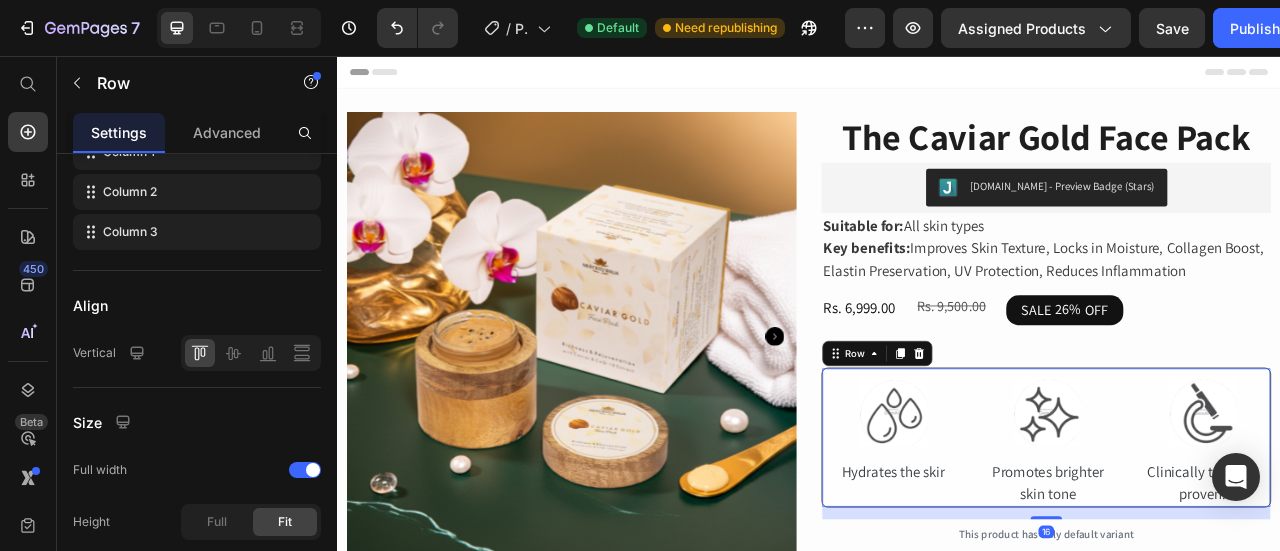 scroll, scrollTop: 0, scrollLeft: 0, axis: both 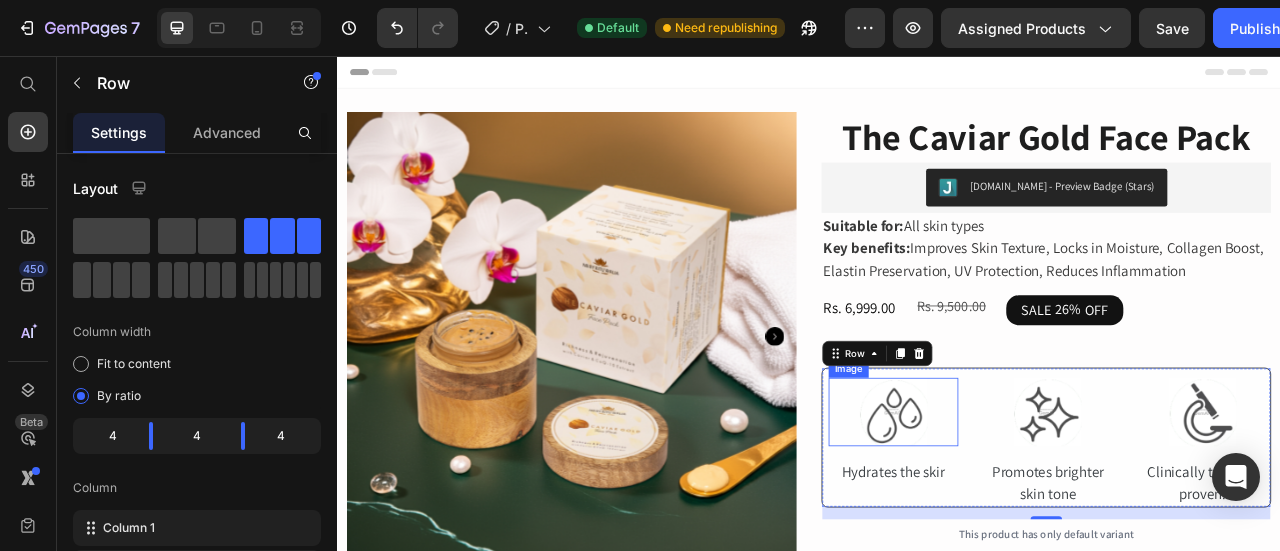 click at bounding box center (1044, 508) 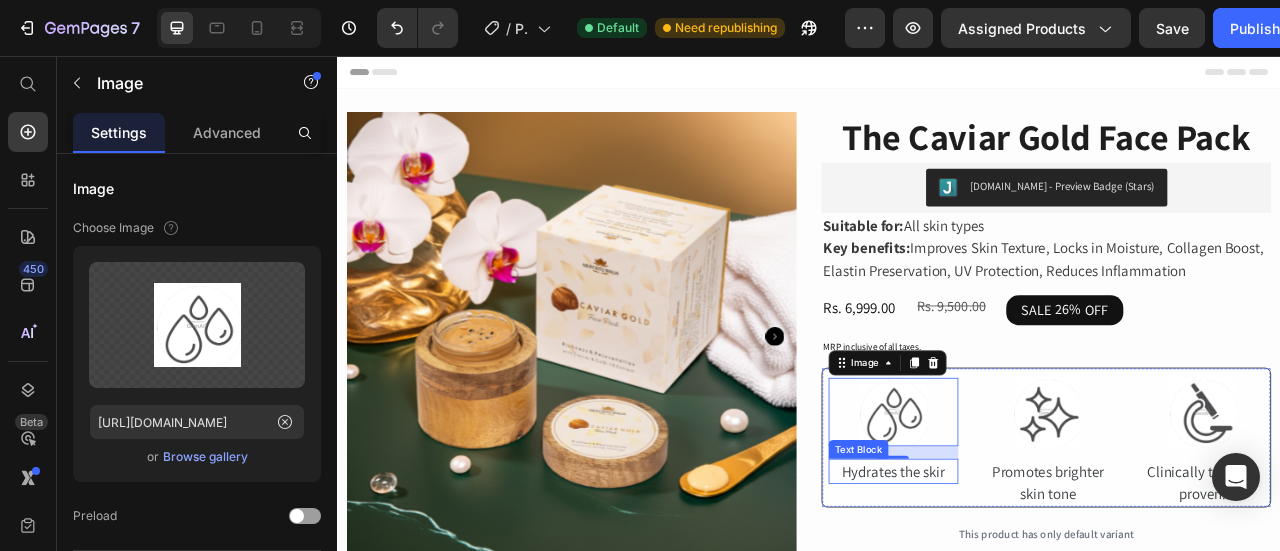click on "Hydrates the skir" at bounding box center [1044, 584] 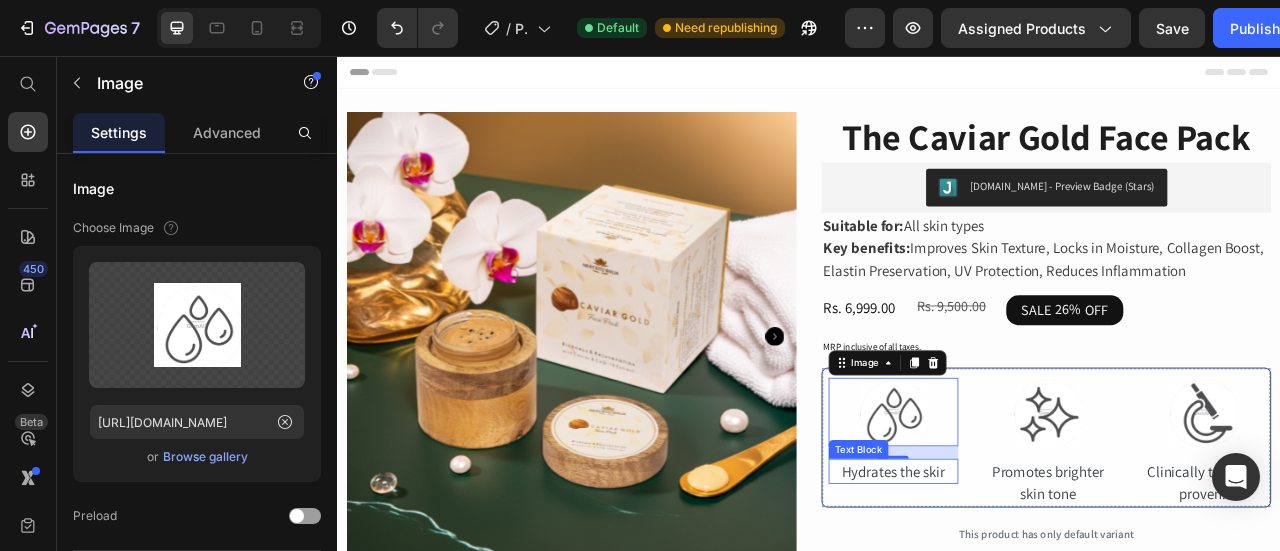 click on "Hydrates the skir" at bounding box center [1044, 584] 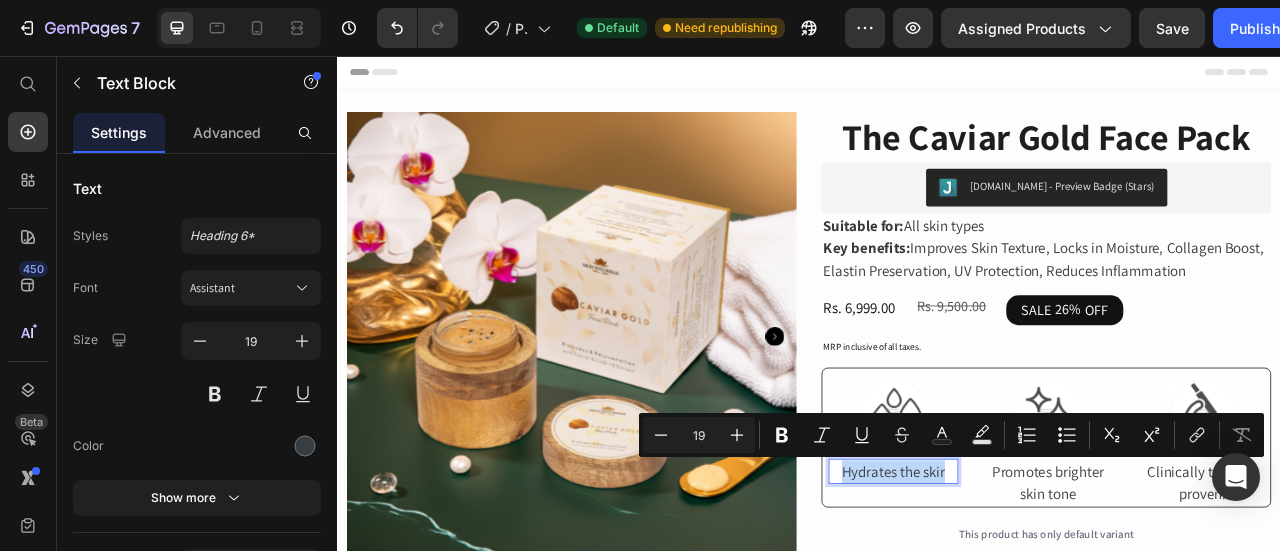 click on "Hydrates the skir" at bounding box center [1044, 584] 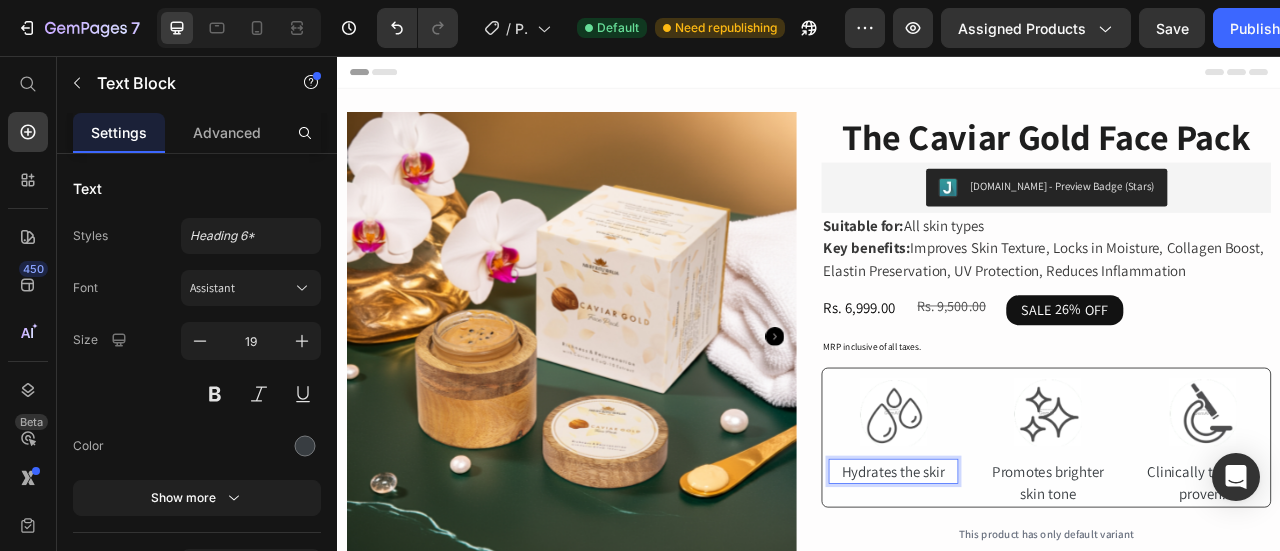 click on "Hydrates the skir" at bounding box center (1044, 584) 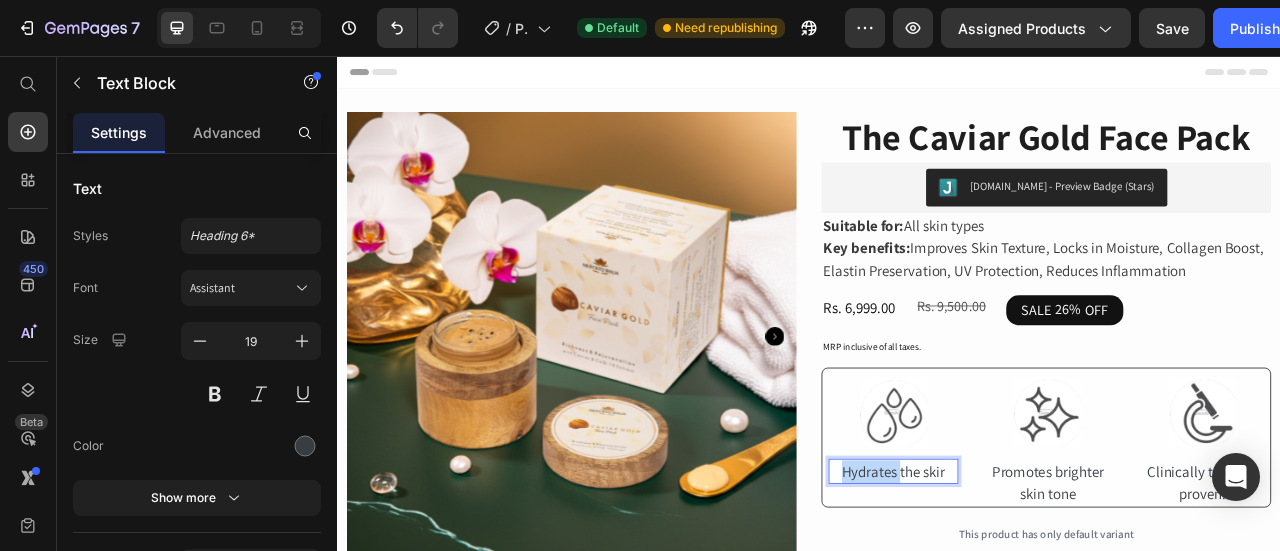 click on "Hydrates the skir" at bounding box center (1044, 584) 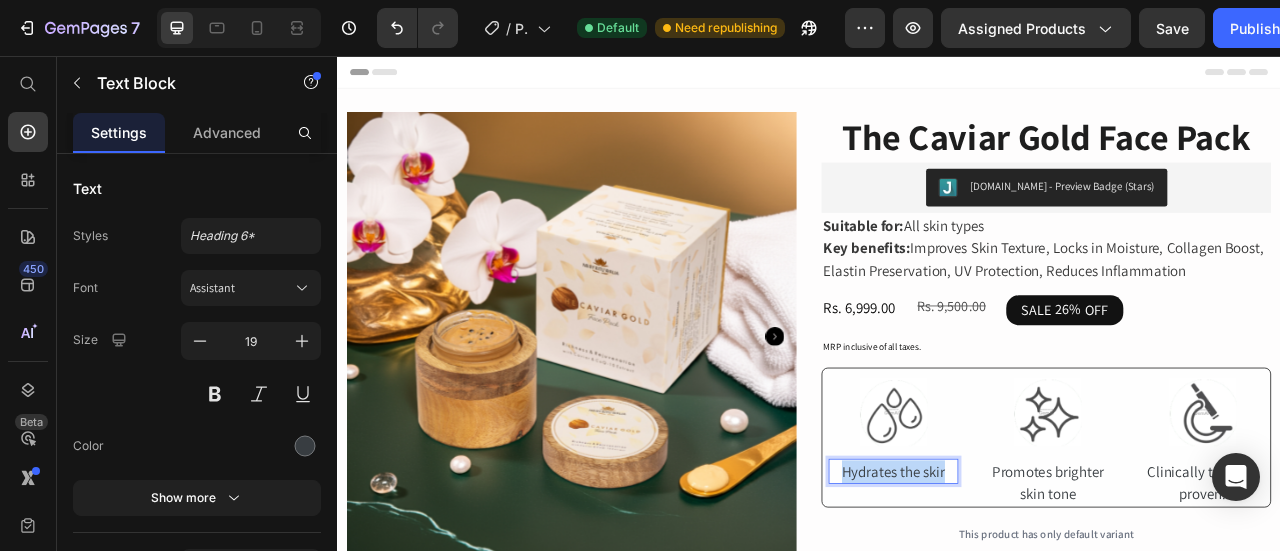 click on "Hydrates the skir" at bounding box center (1044, 584) 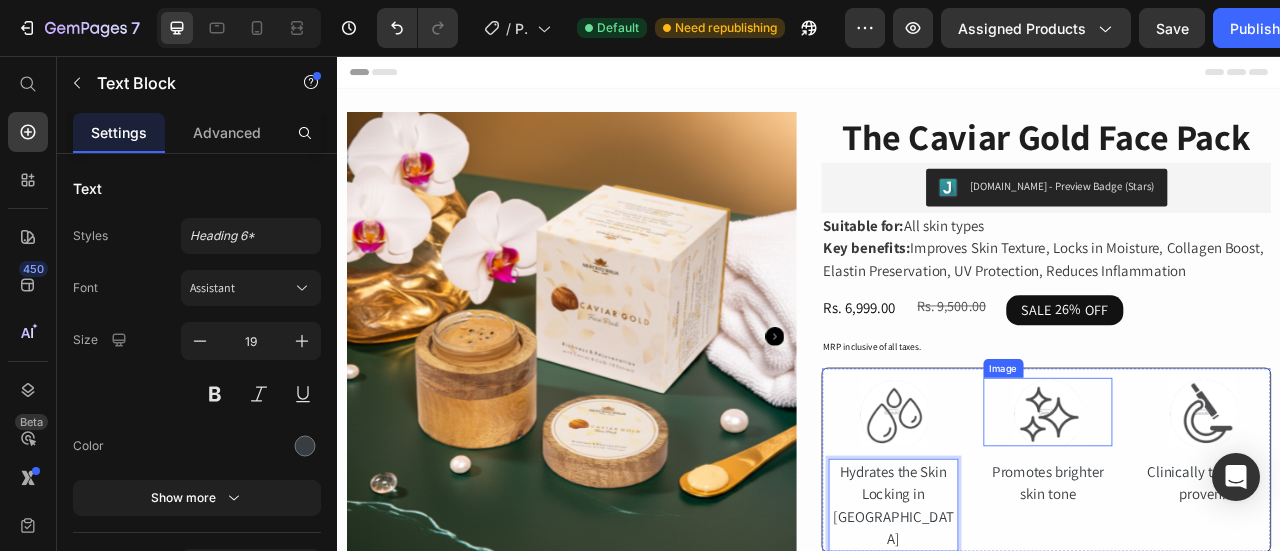 click at bounding box center (1241, 508) 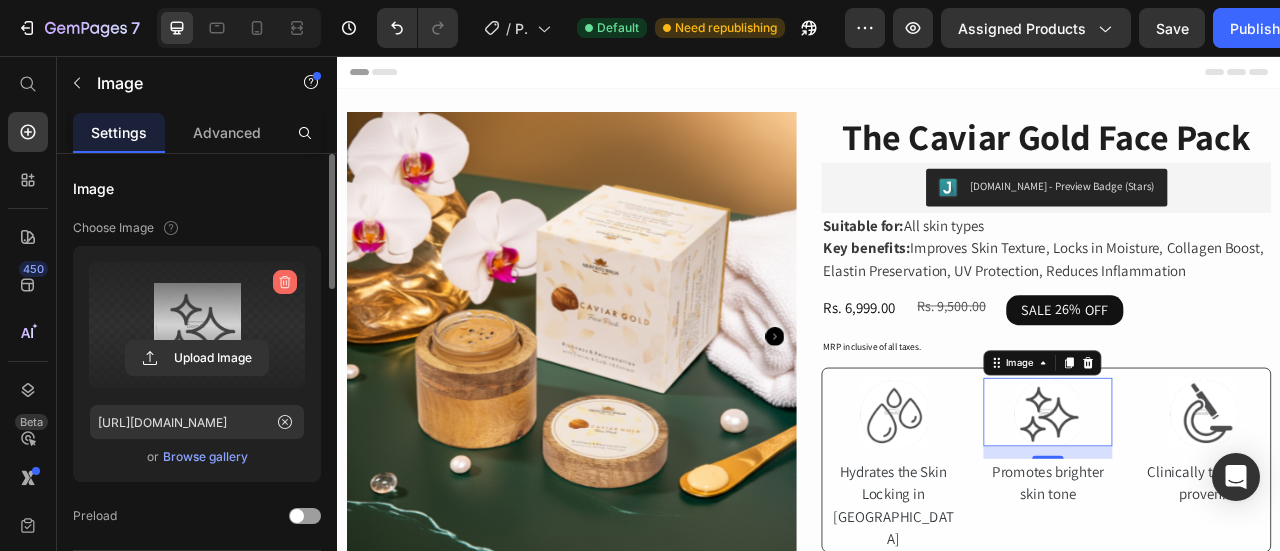 click at bounding box center (285, 282) 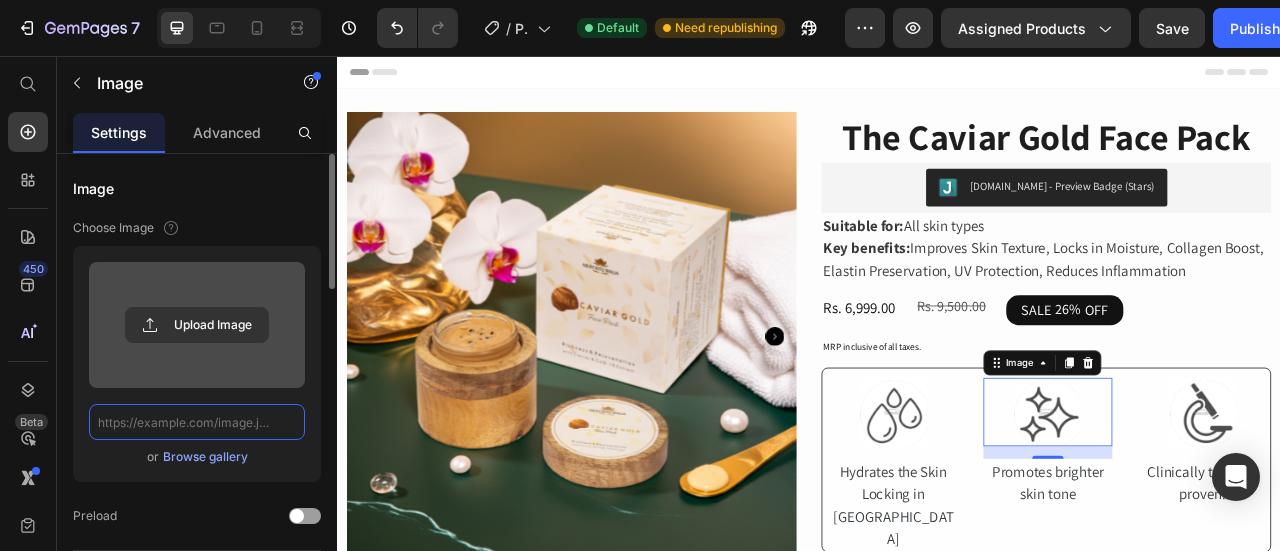 scroll, scrollTop: 0, scrollLeft: 0, axis: both 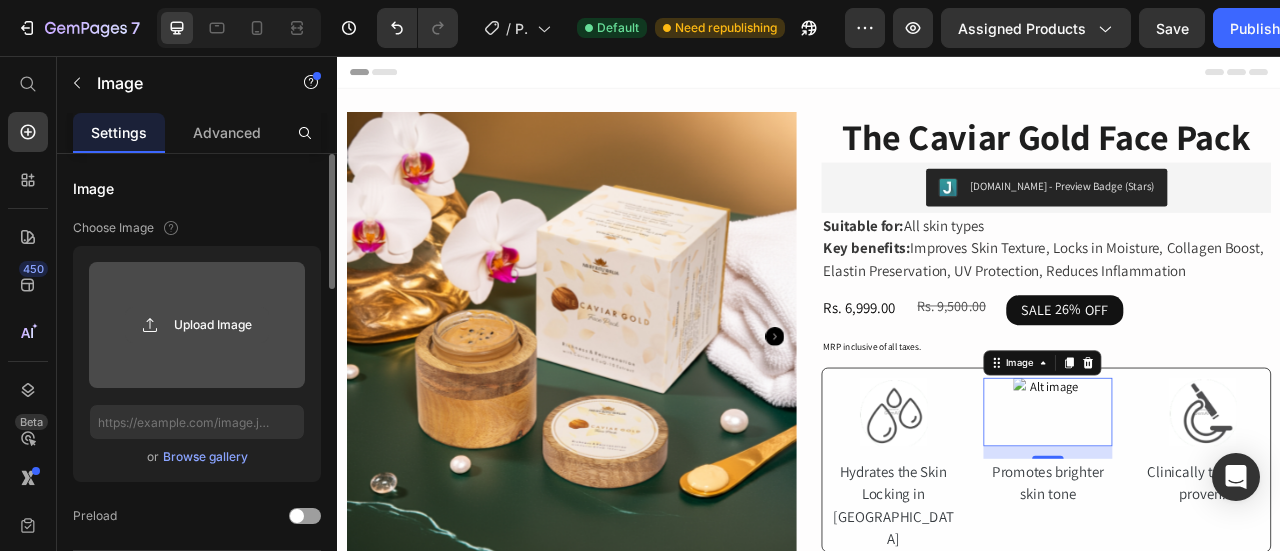click 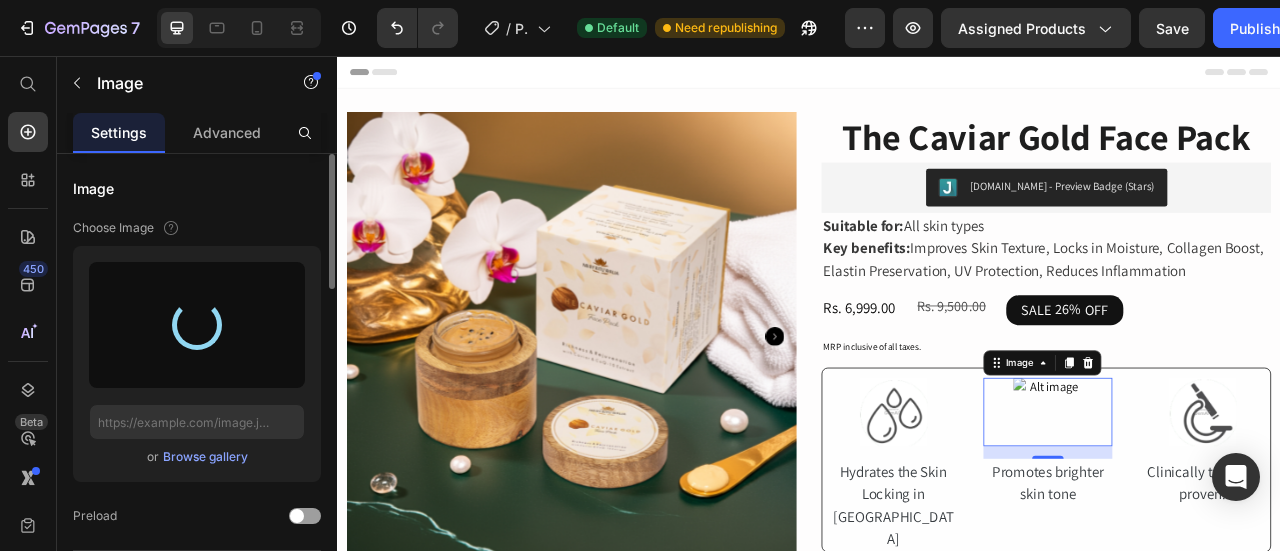type on "https://cdn.shopify.com/s/files/1/0472/4850/7029/files/gempages_494643478811116419-3a4dfd5e-3481-4974-a047-f4afa2e6120e.png" 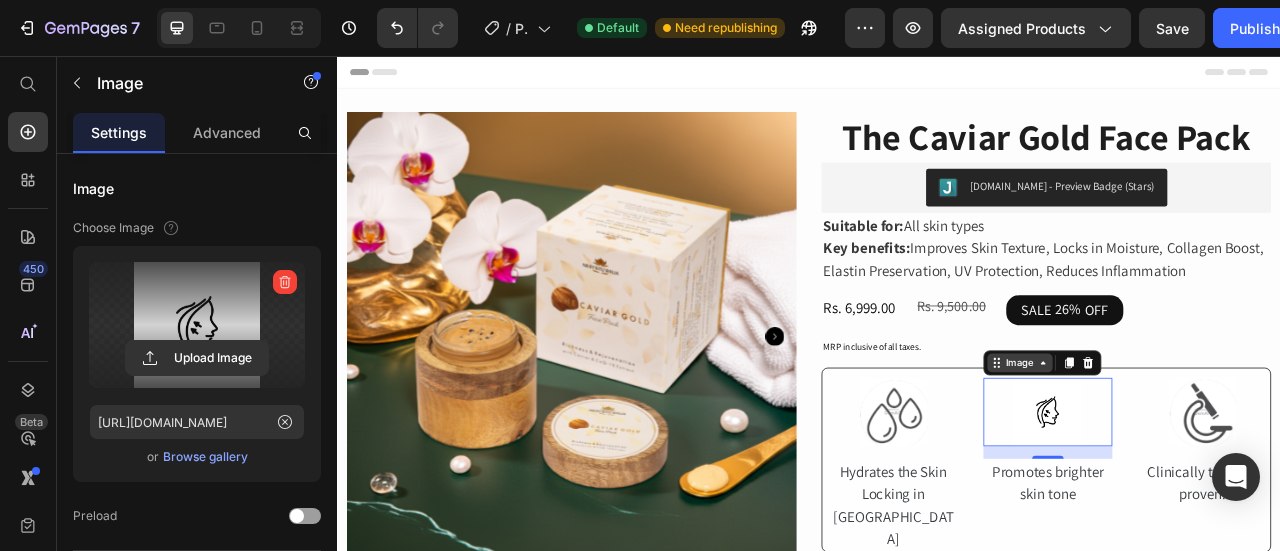 click on "Image" at bounding box center [1205, 446] 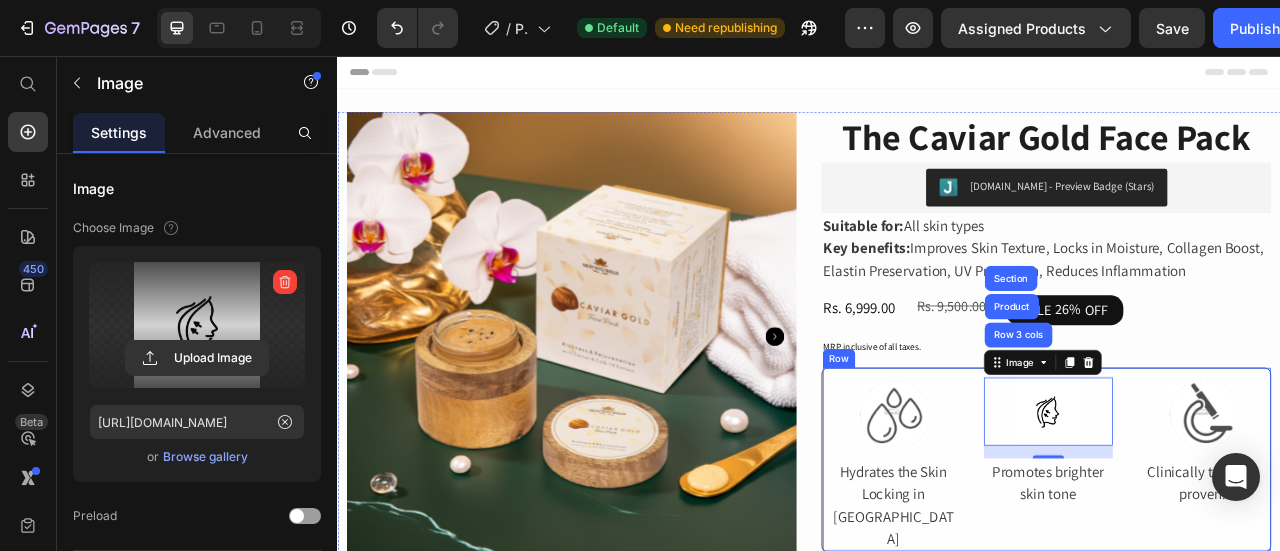 click on "Image Hydrates the Skin Locking in Moisture Text Block" at bounding box center [1044, 575] 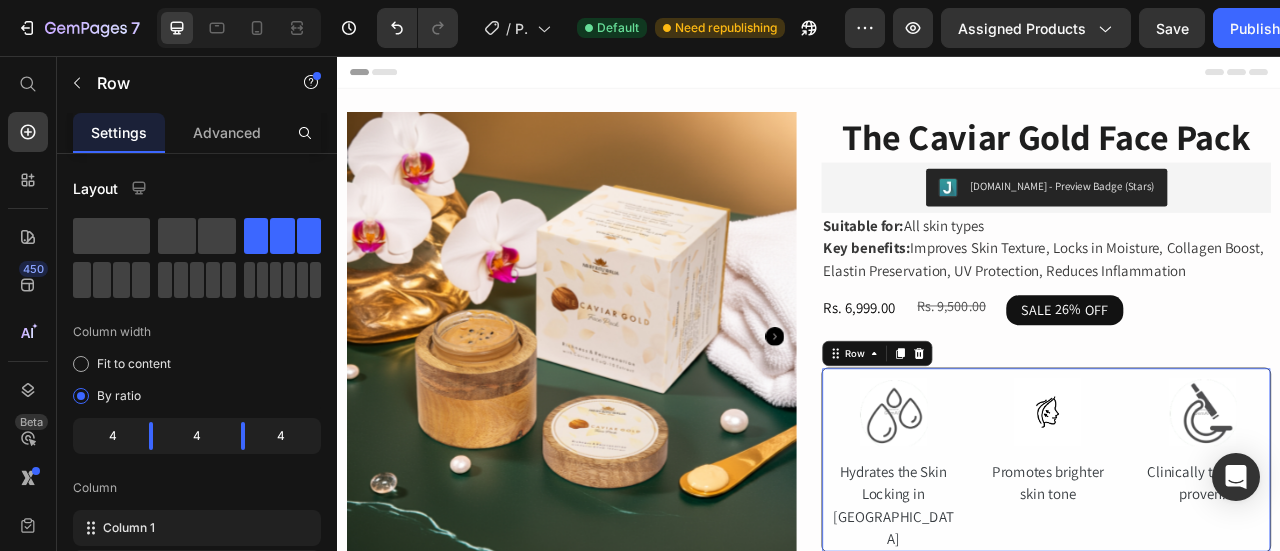 click at bounding box center (1044, 508) 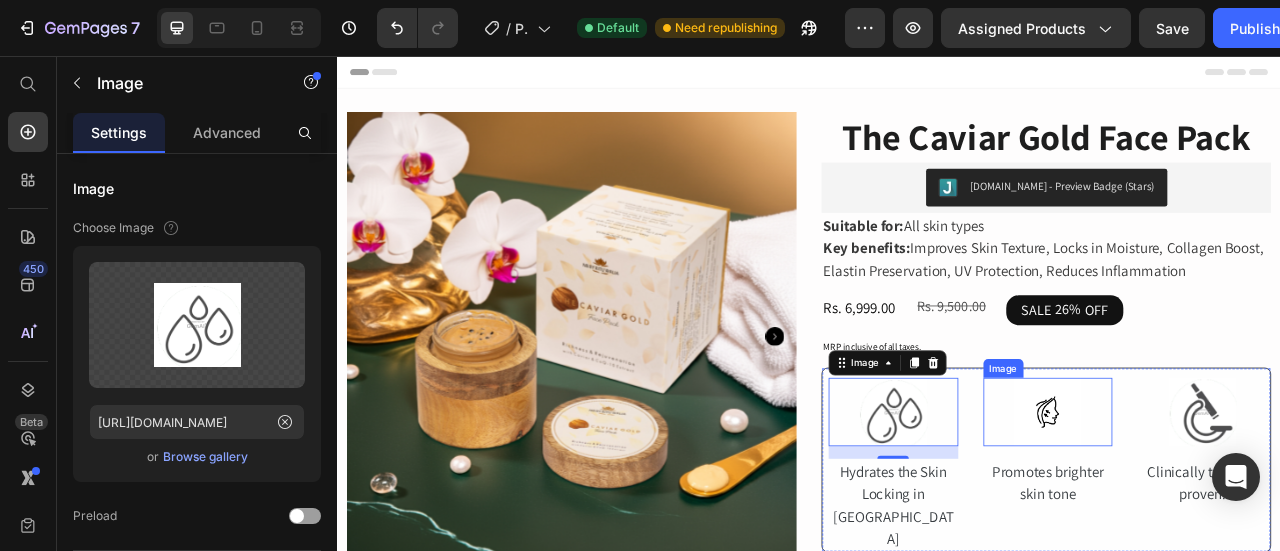 click at bounding box center (1241, 508) 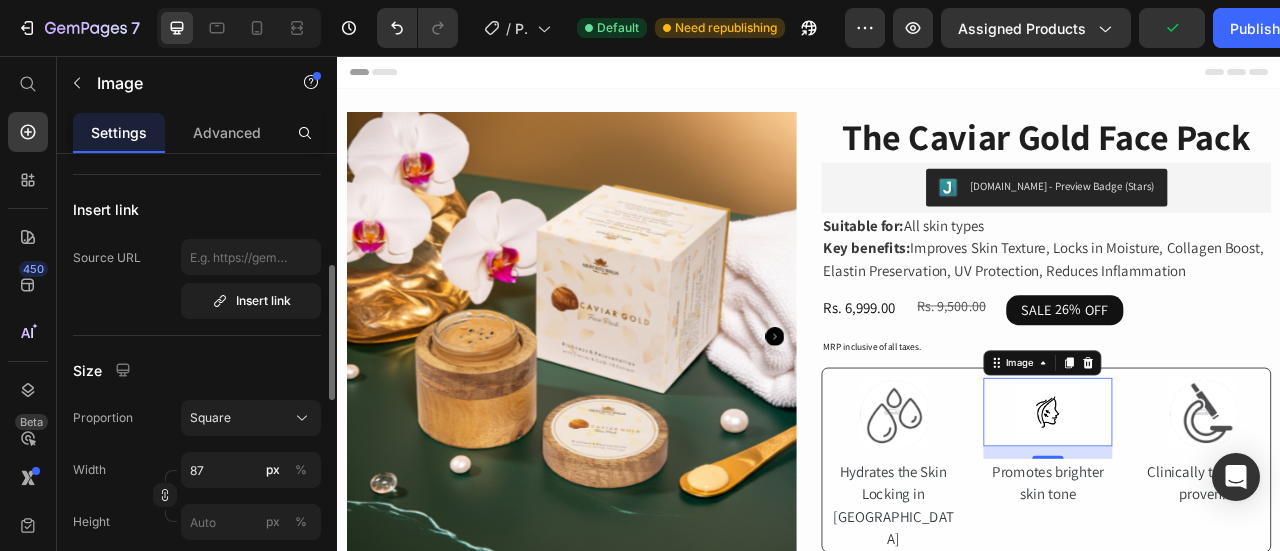 scroll, scrollTop: 424, scrollLeft: 0, axis: vertical 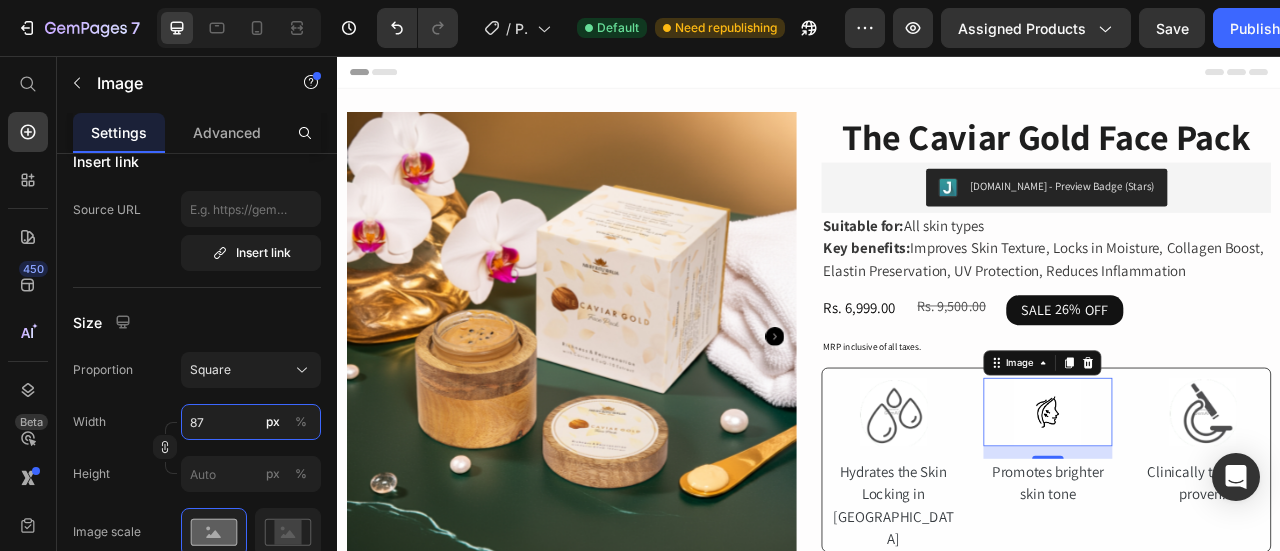 click on "87" at bounding box center [251, 422] 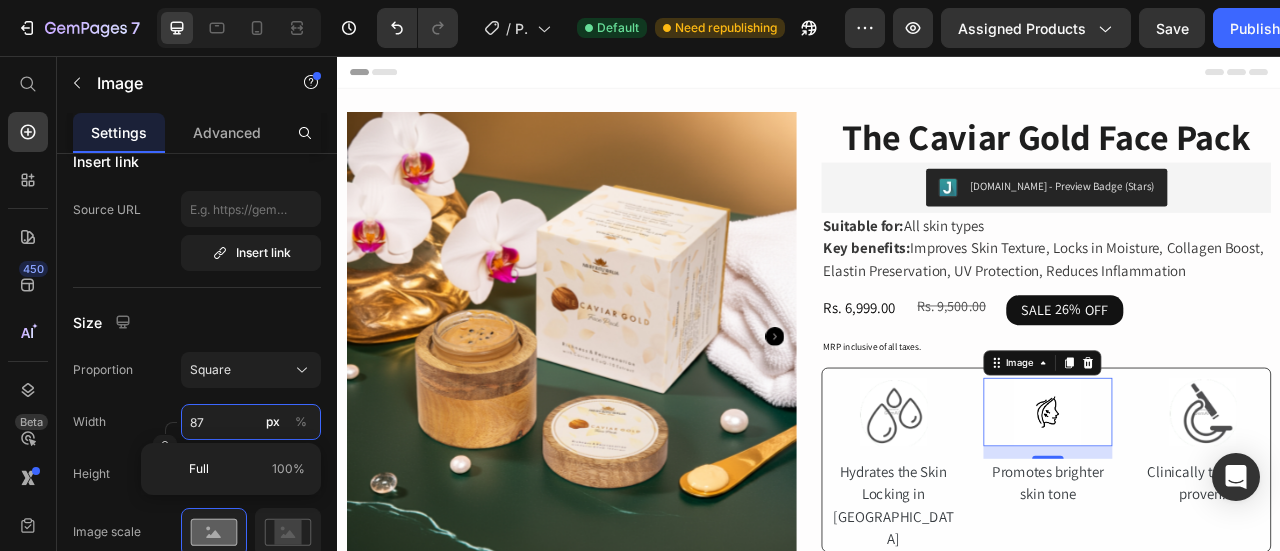 type on "1" 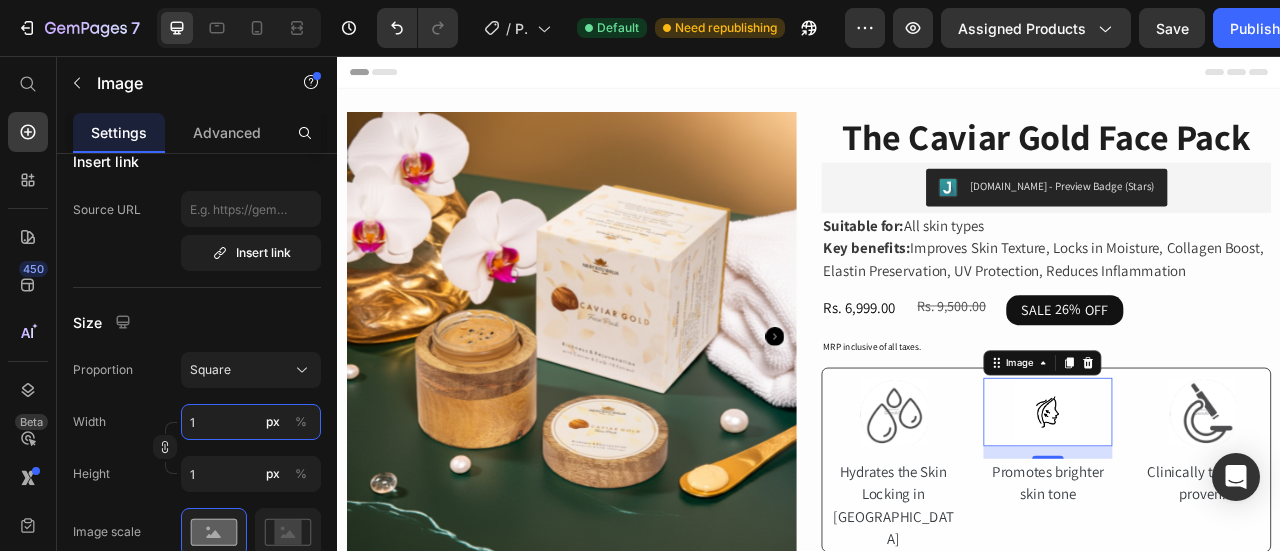 type on "10" 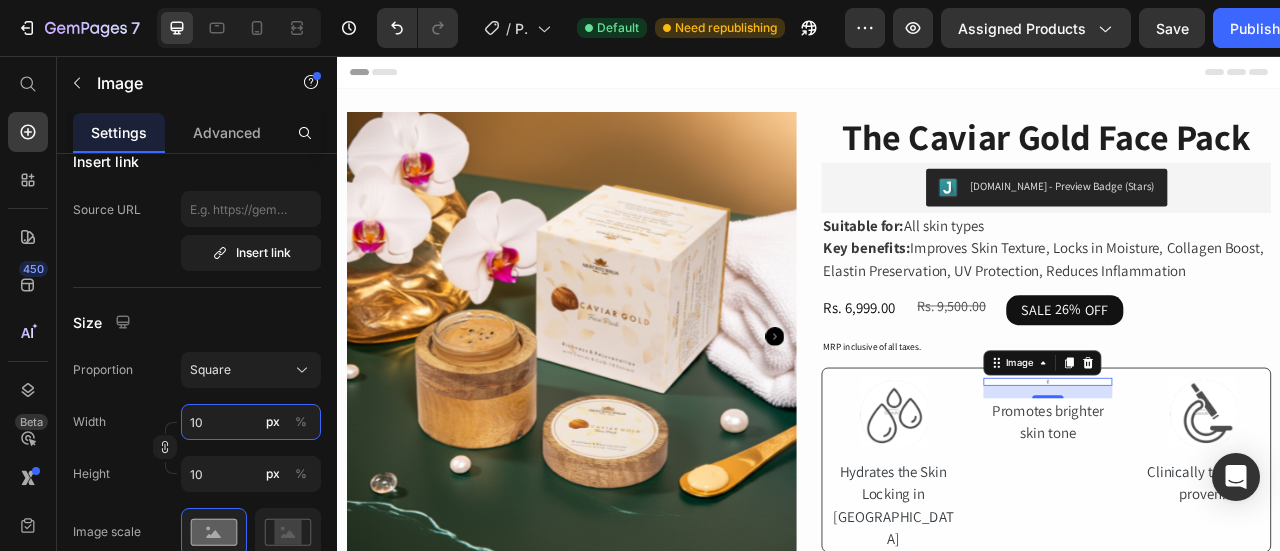 type on "100" 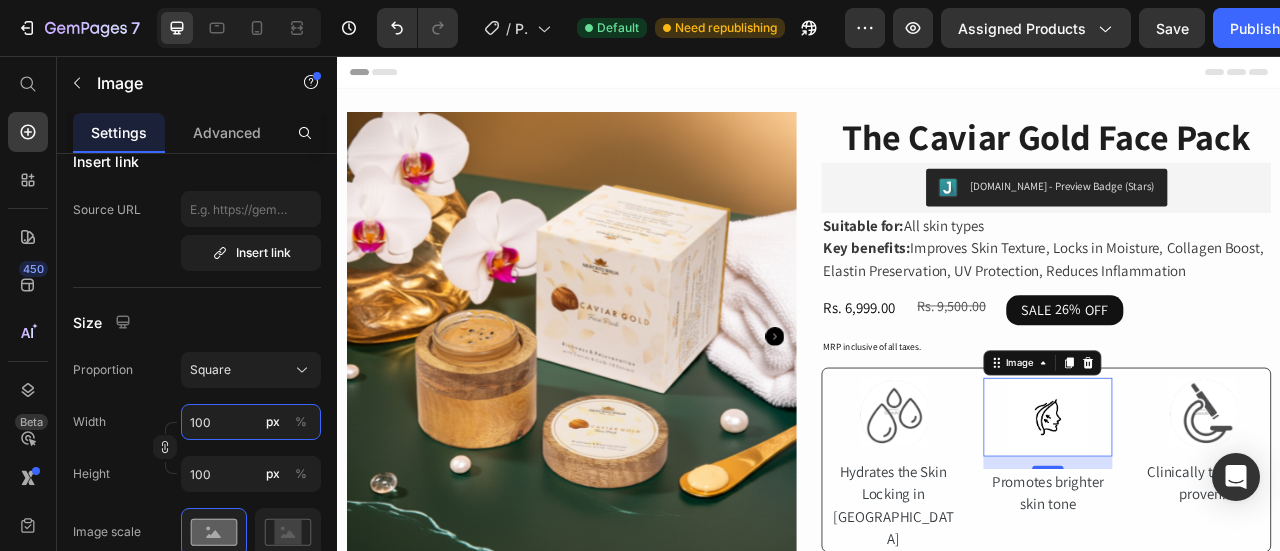 click on "100" at bounding box center [251, 422] 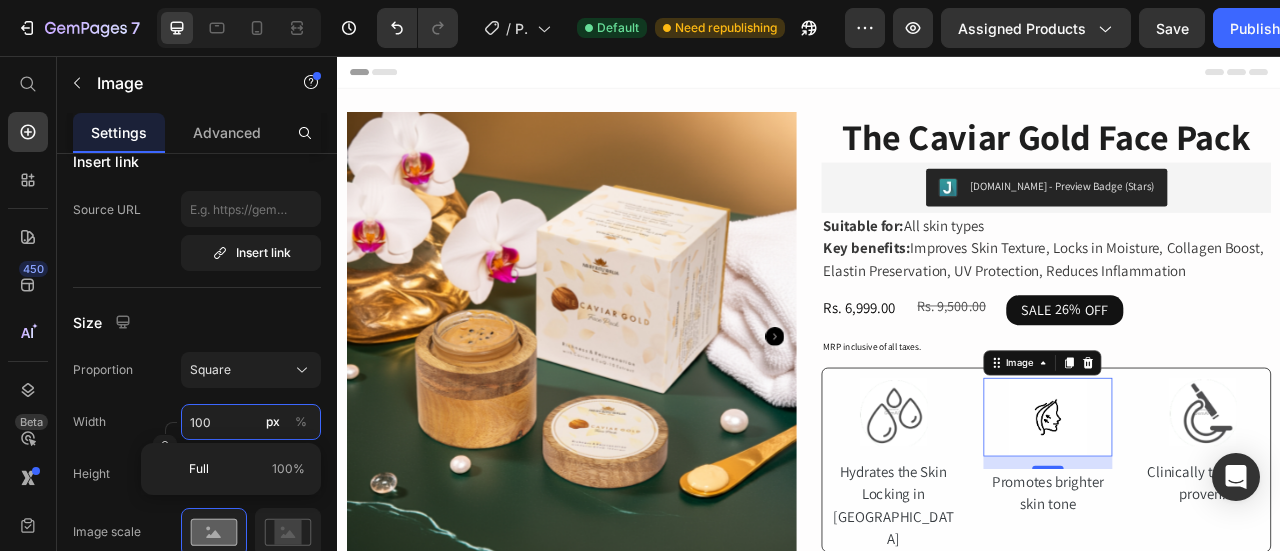 type on "1" 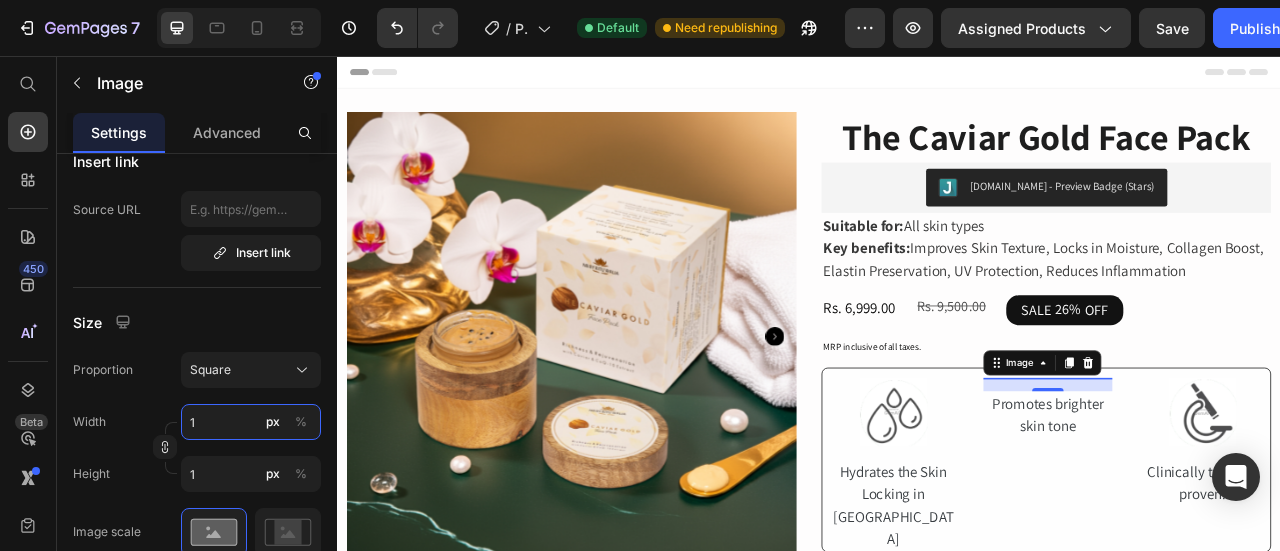 type on "15" 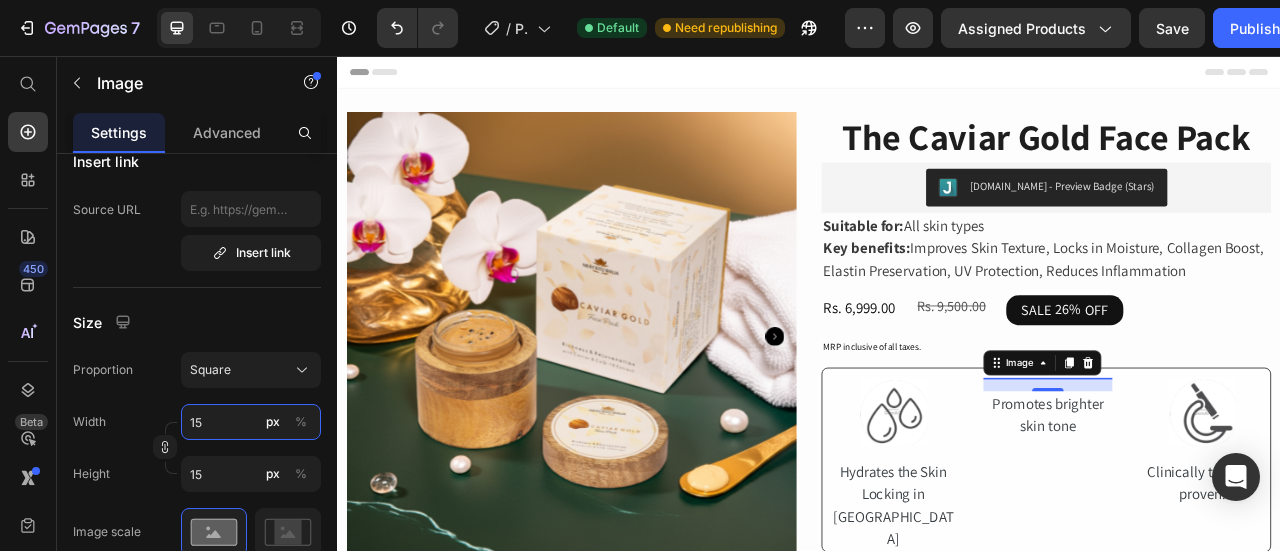type on "150" 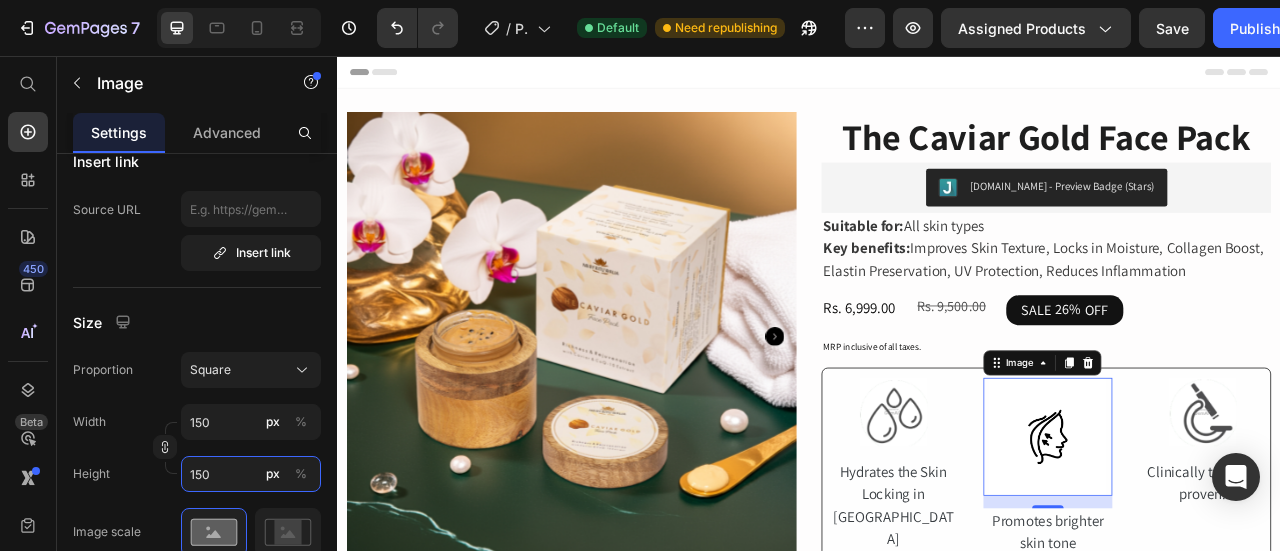 click on "150" at bounding box center [251, 474] 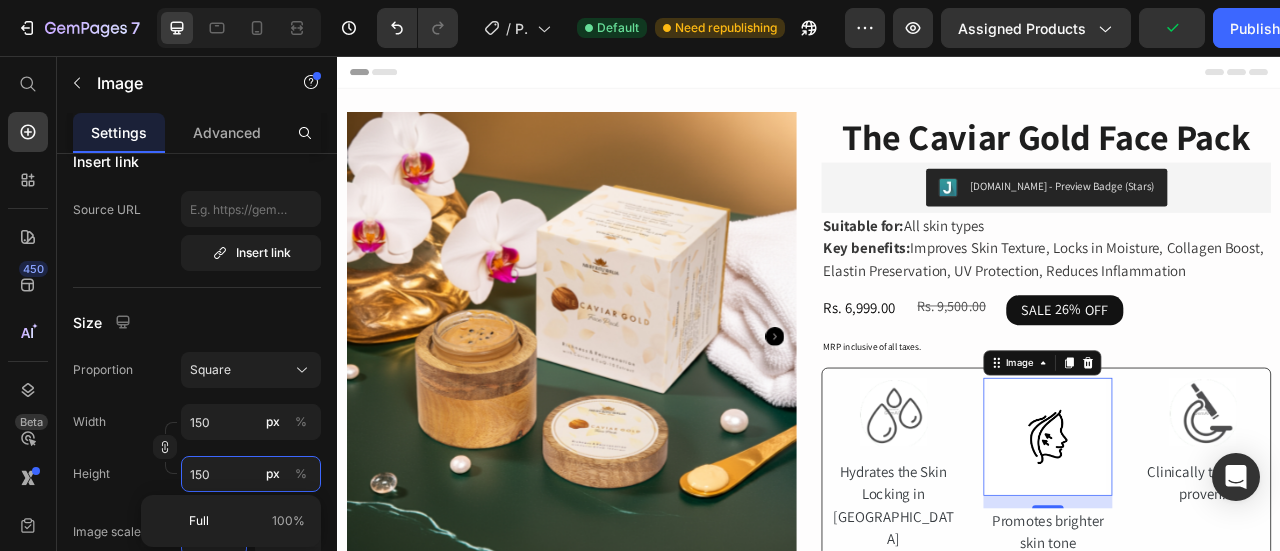 type on "1" 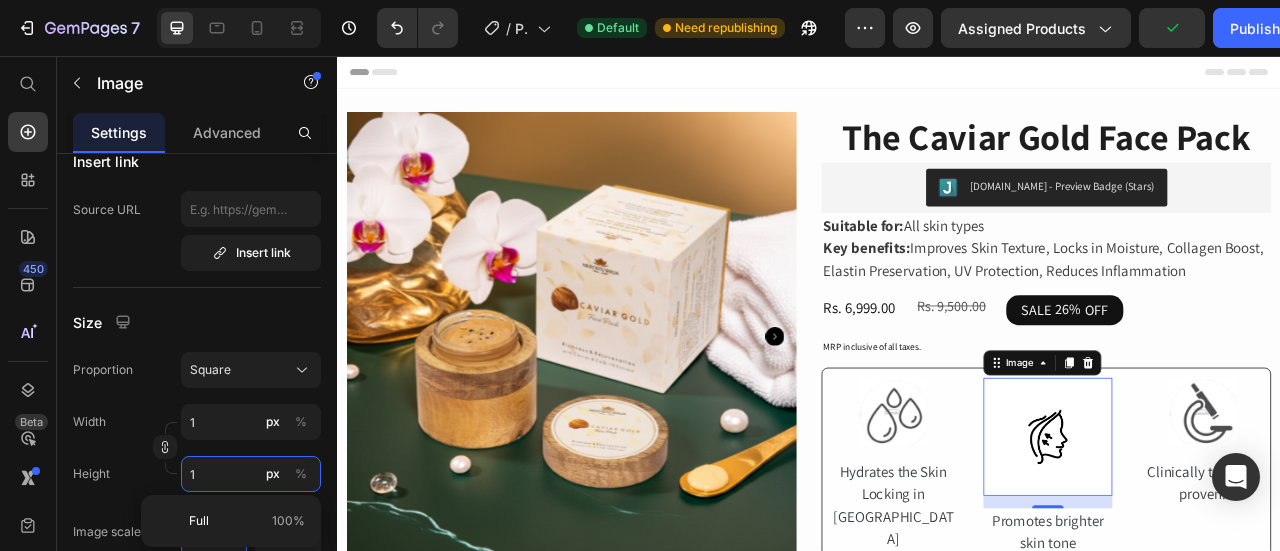 type on "10" 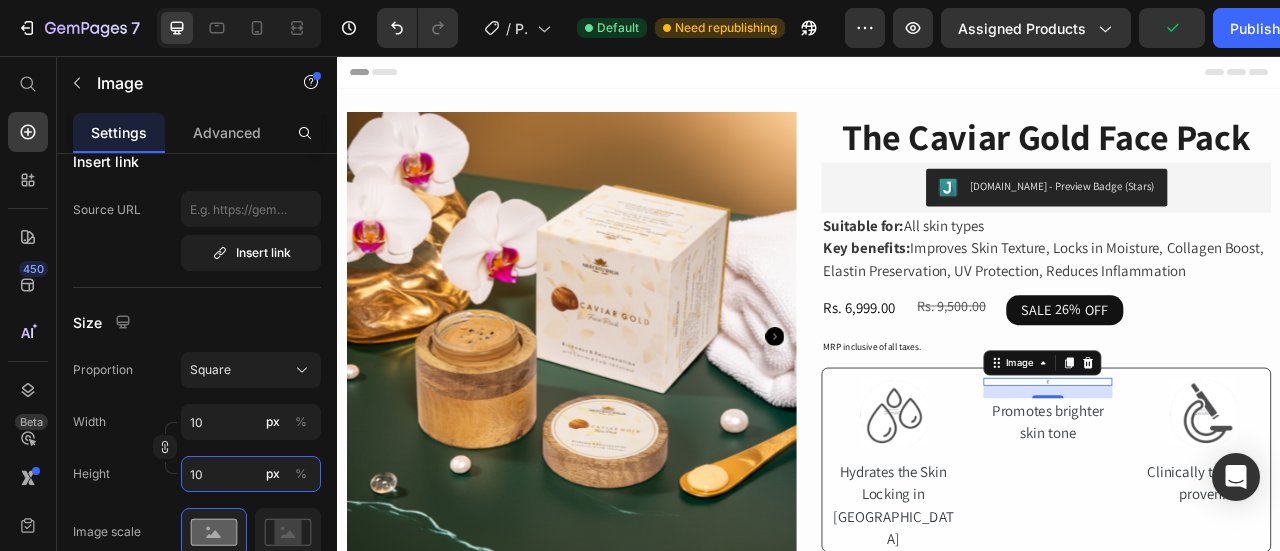 type on "100" 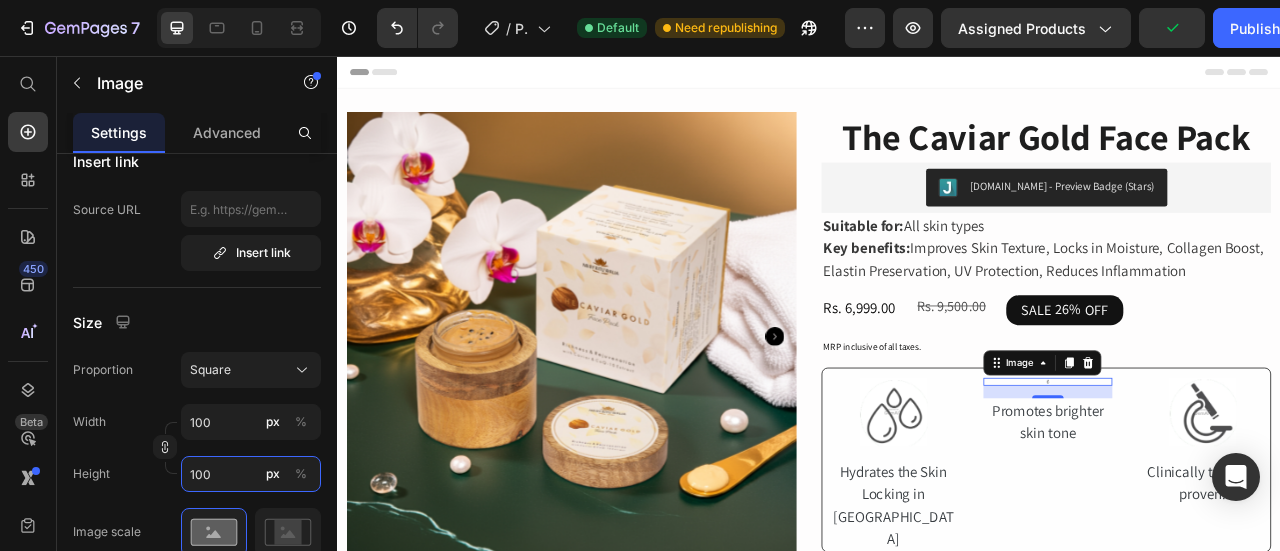 type on "100" 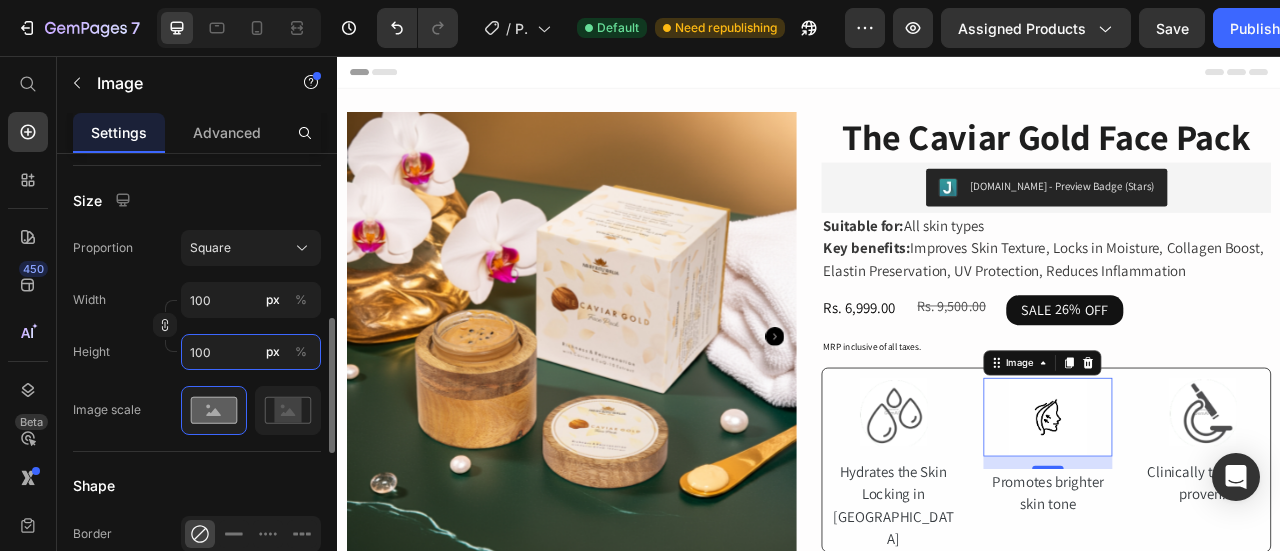 scroll, scrollTop: 548, scrollLeft: 0, axis: vertical 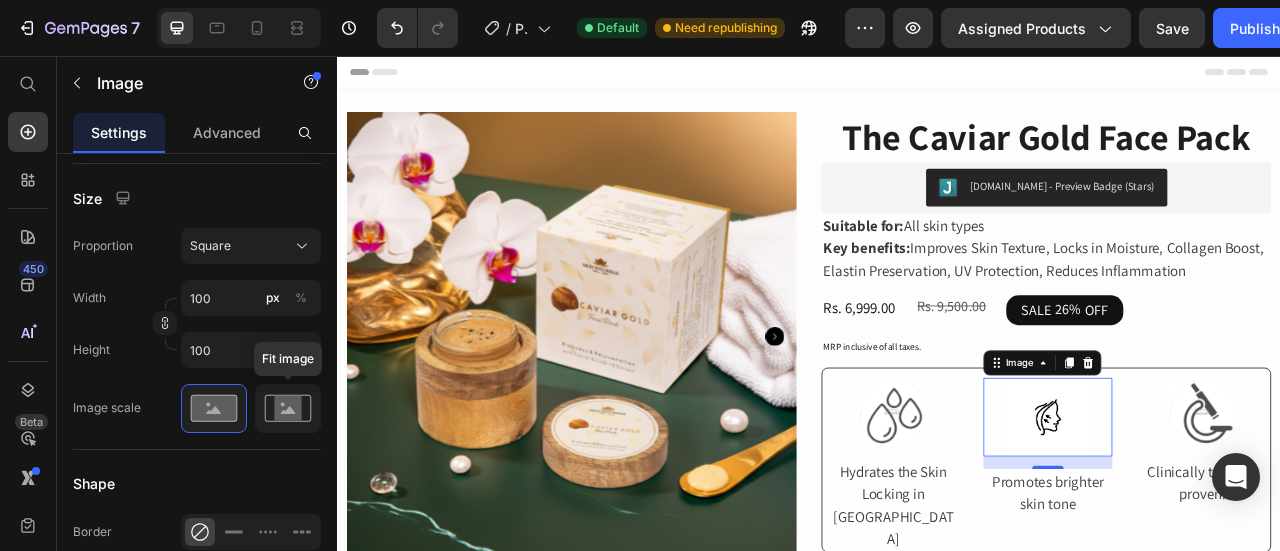 click 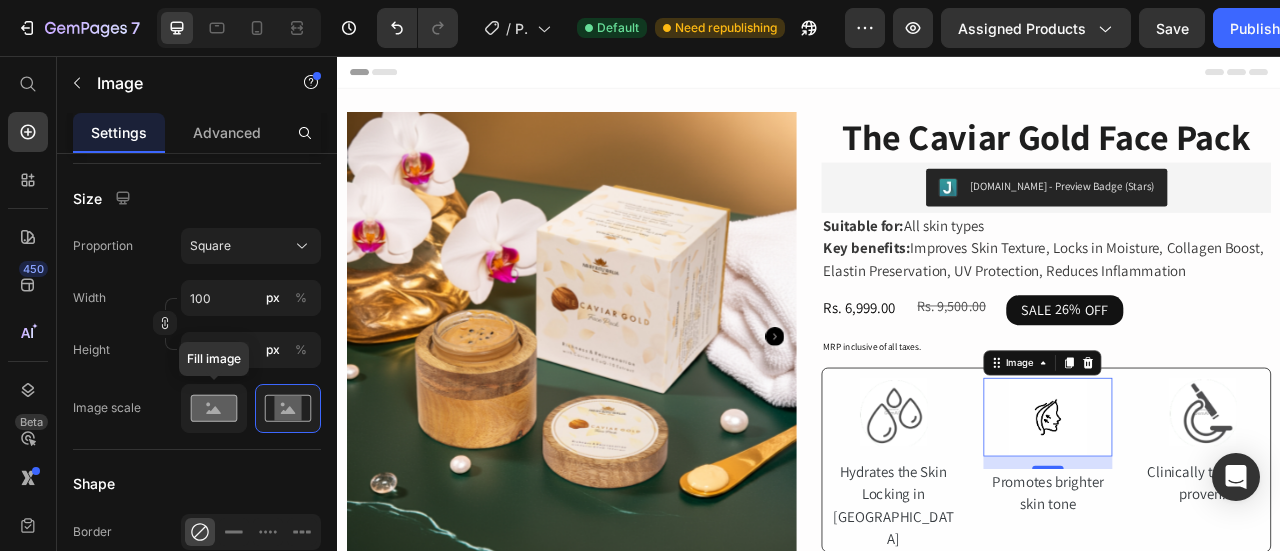 click 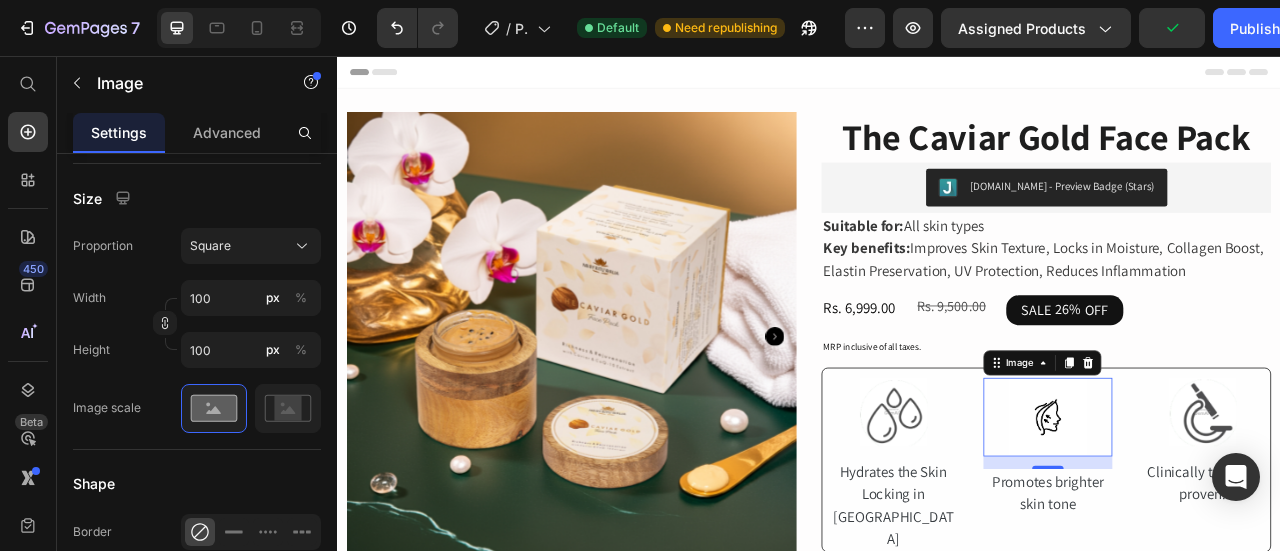 click on "Image Hydrates the Skin Locking in Moisture Text Block Image   16 Promotes brighter skin tone Text Block Image Clinically tested & proven. Text Block Row" at bounding box center [1239, 569] 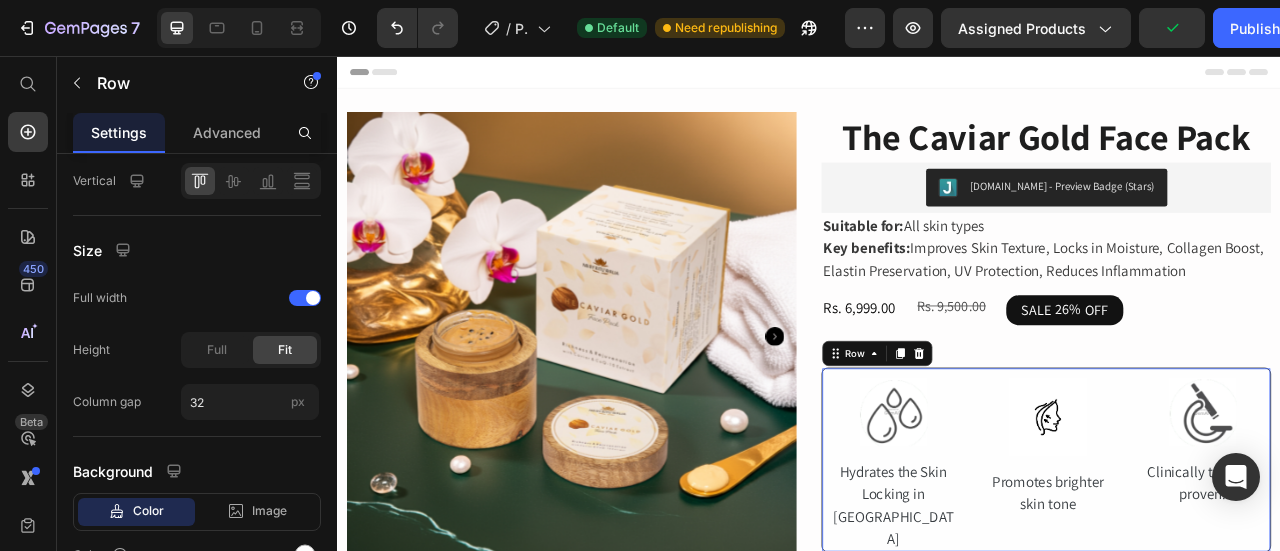 scroll, scrollTop: 0, scrollLeft: 0, axis: both 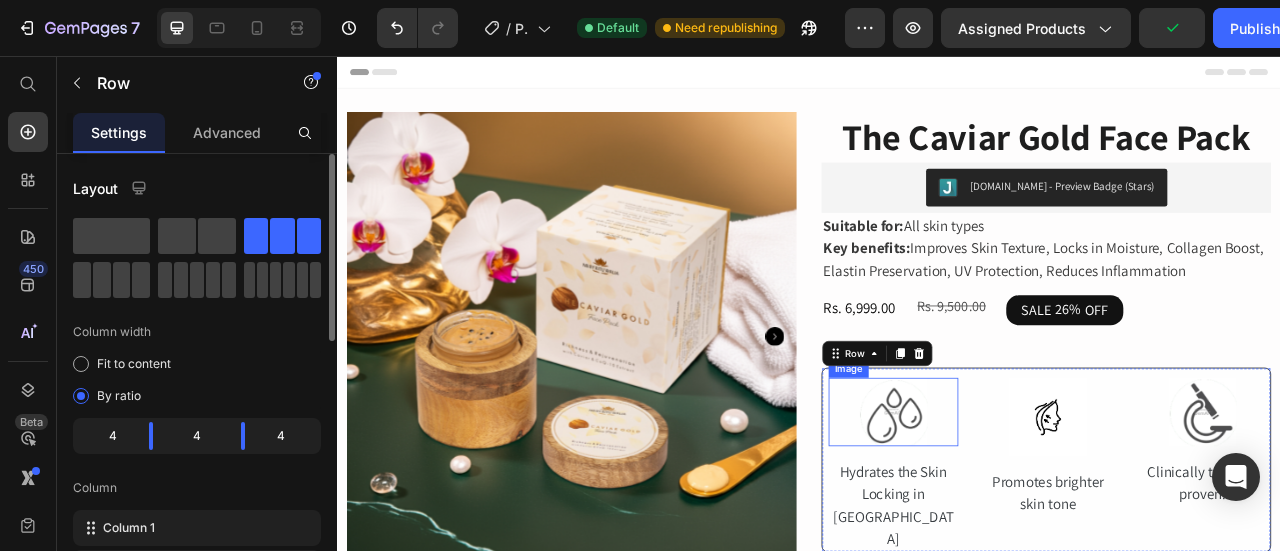 click at bounding box center [1044, 508] 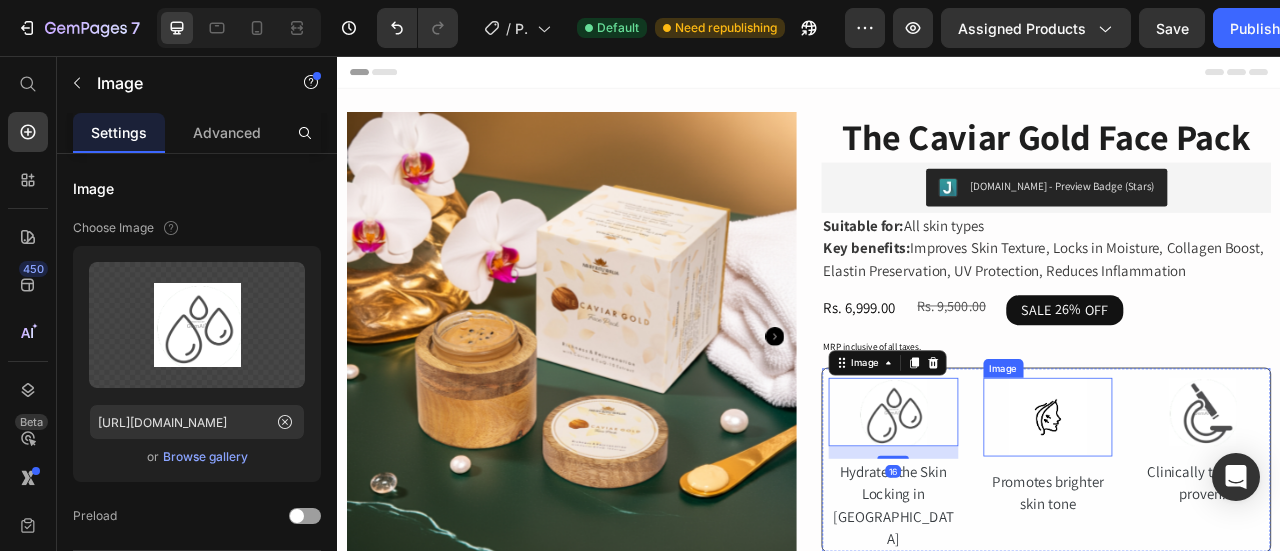 click at bounding box center [1241, 515] 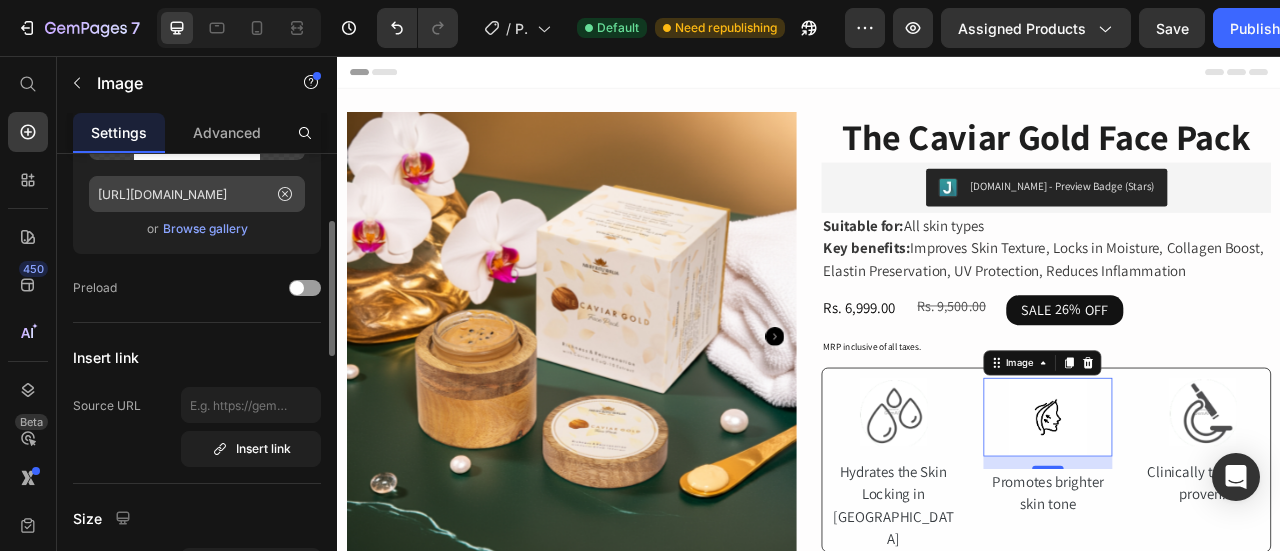 scroll, scrollTop: 230, scrollLeft: 0, axis: vertical 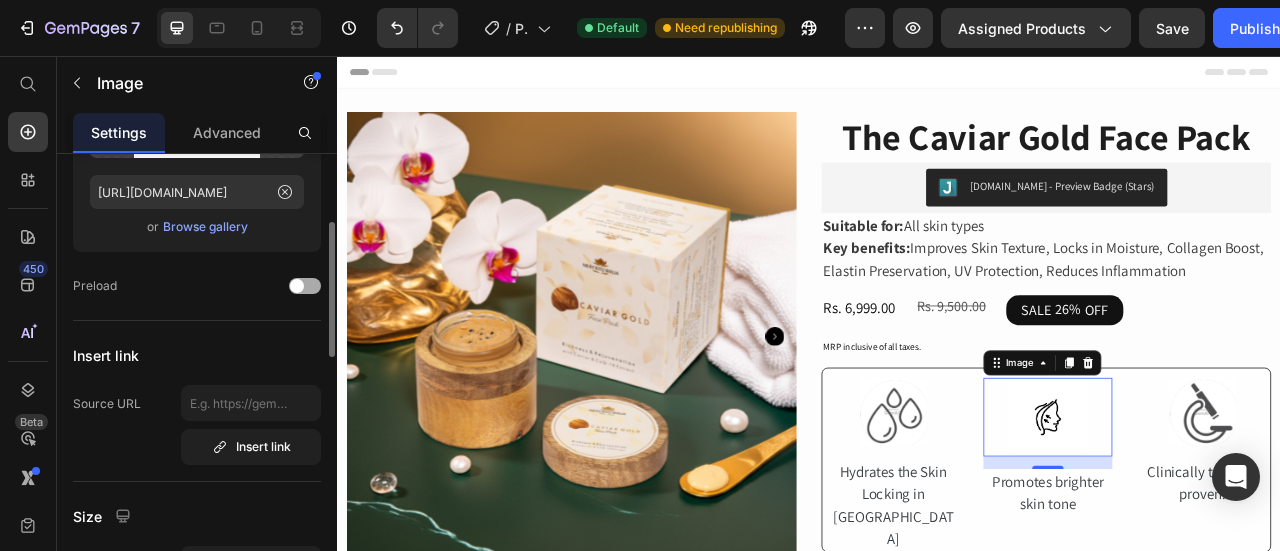 click at bounding box center (305, 286) 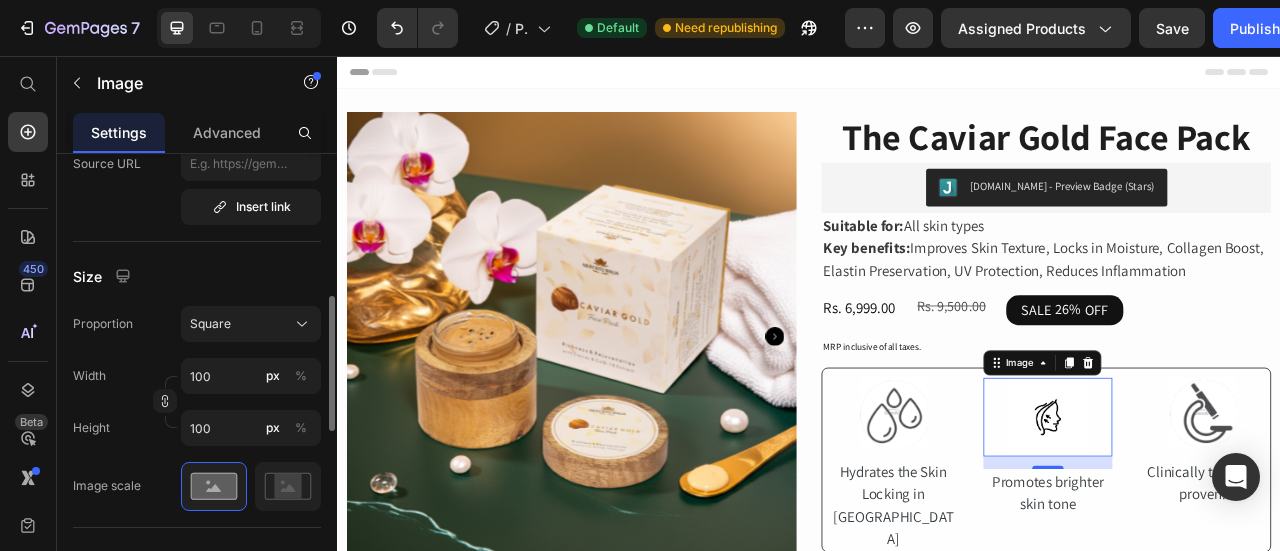 scroll, scrollTop: 482, scrollLeft: 0, axis: vertical 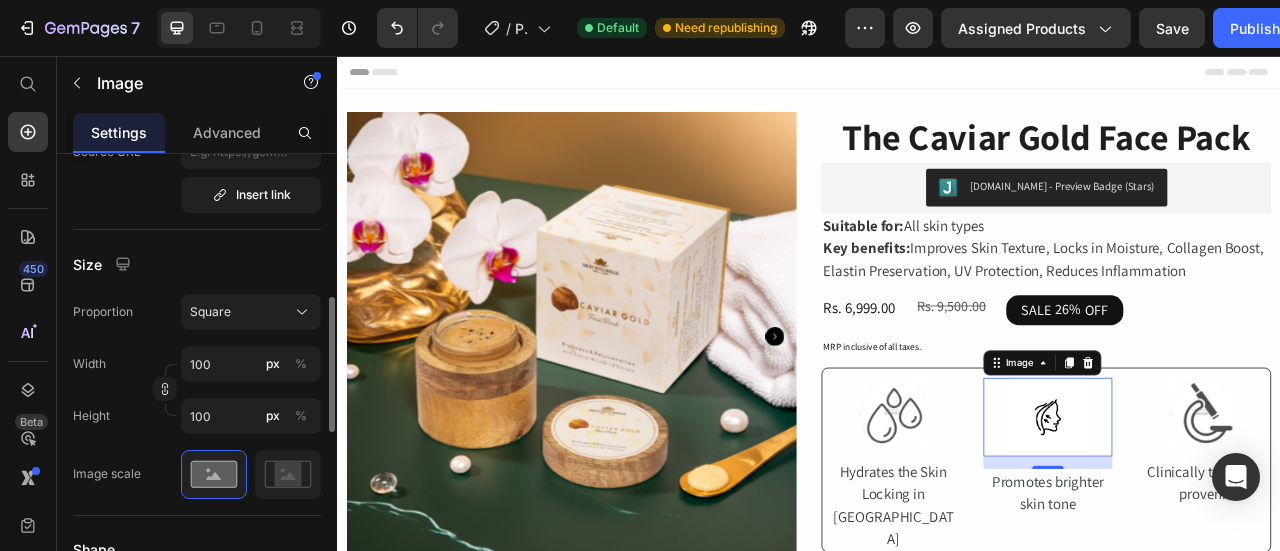 click on "Size Proportion Square Width 100 px % Height 100 px % Image scale" 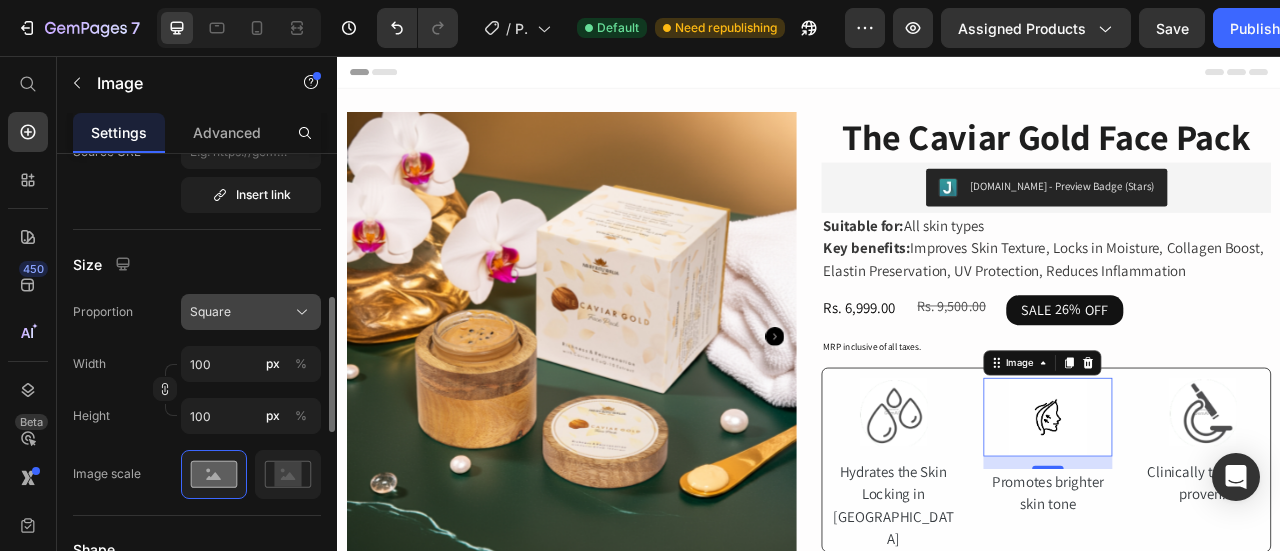 click on "Square" at bounding box center (210, 312) 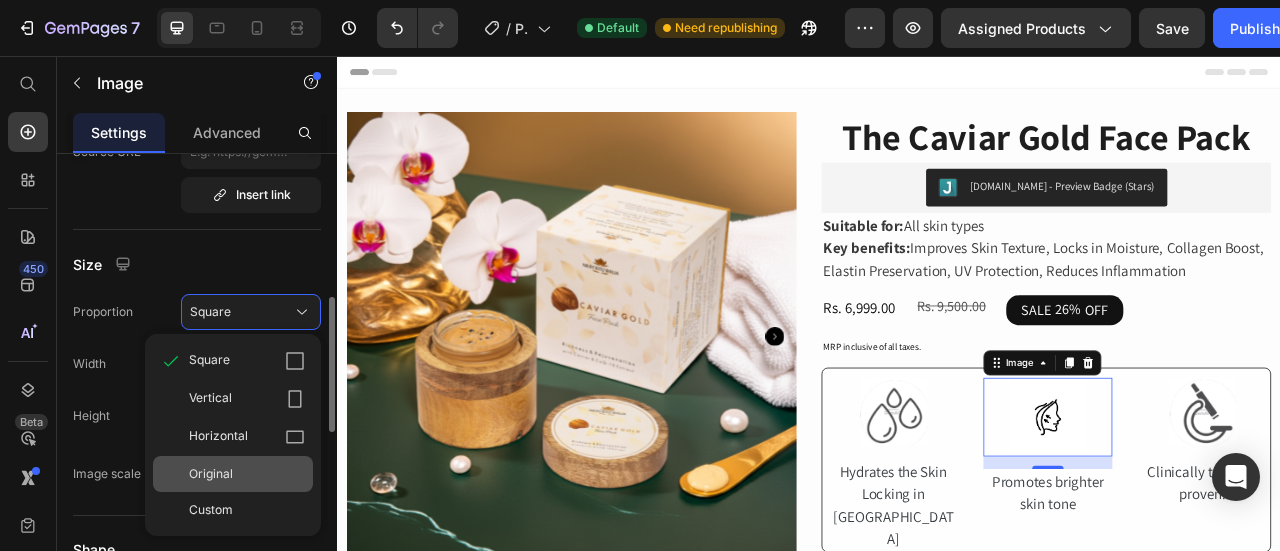 click on "Original" at bounding box center [247, 474] 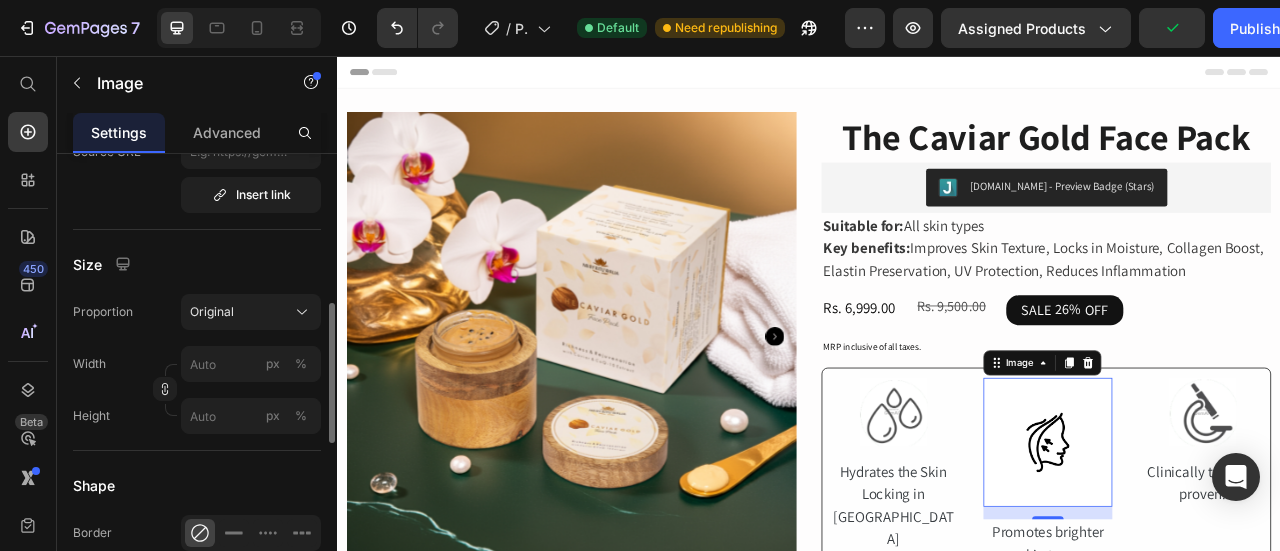 click on "Size Proportion Original Width px % Height px %" 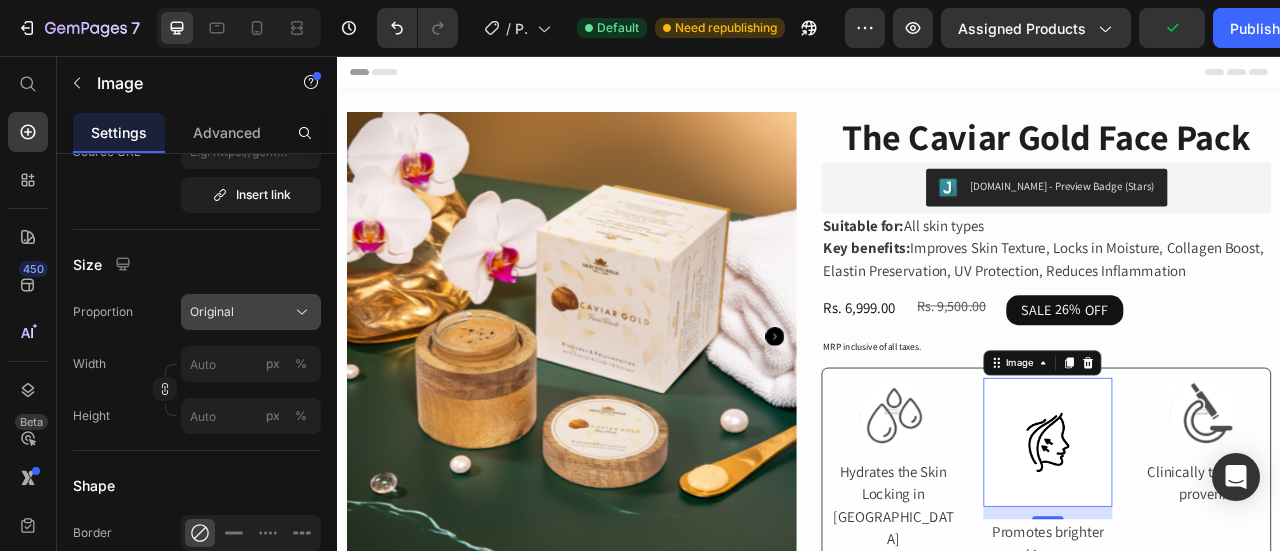 click on "Original" at bounding box center (212, 312) 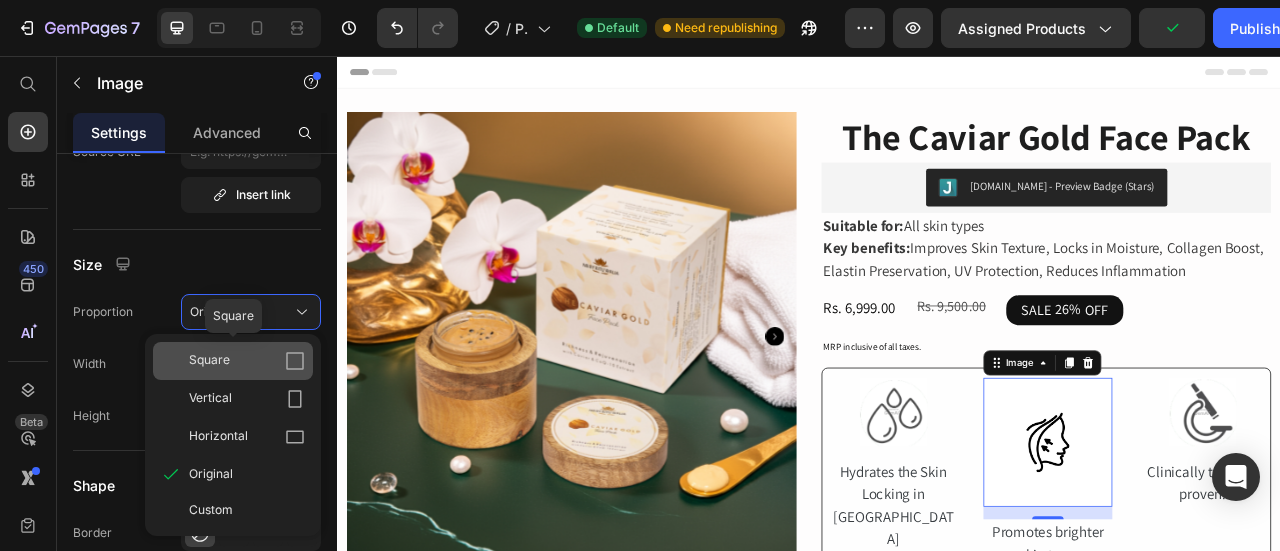 click on "Square" 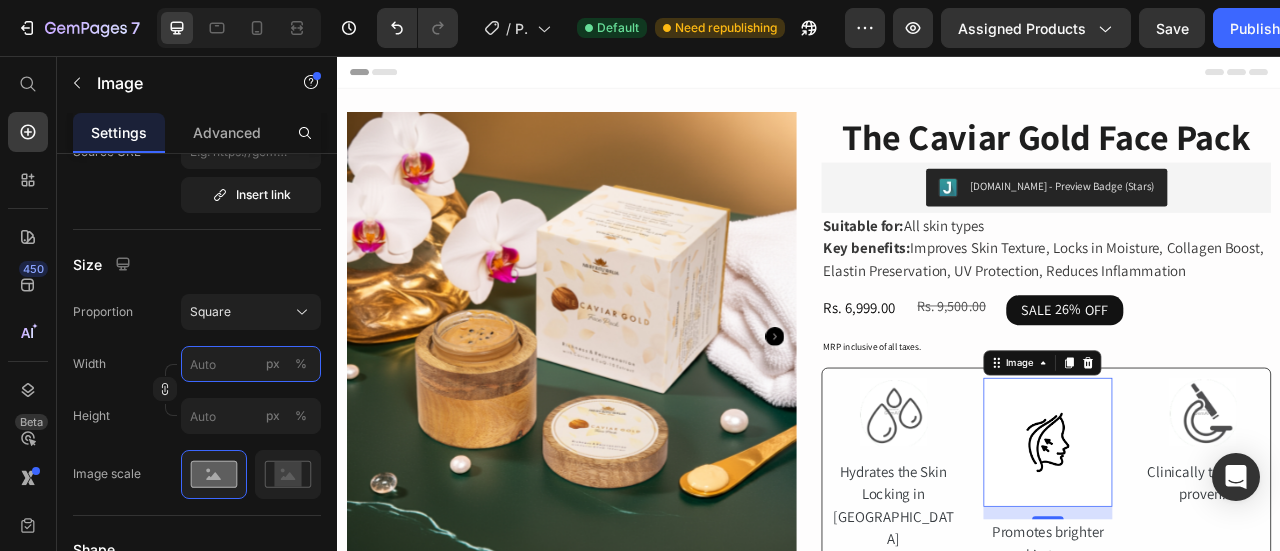click on "px %" at bounding box center (251, 364) 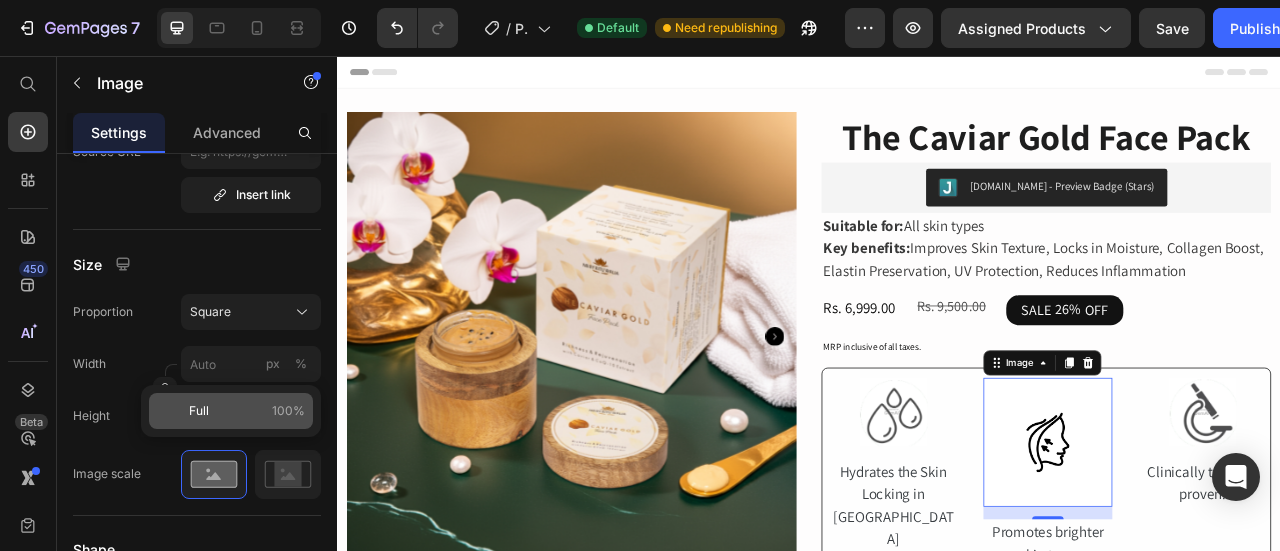click on "Full 100%" 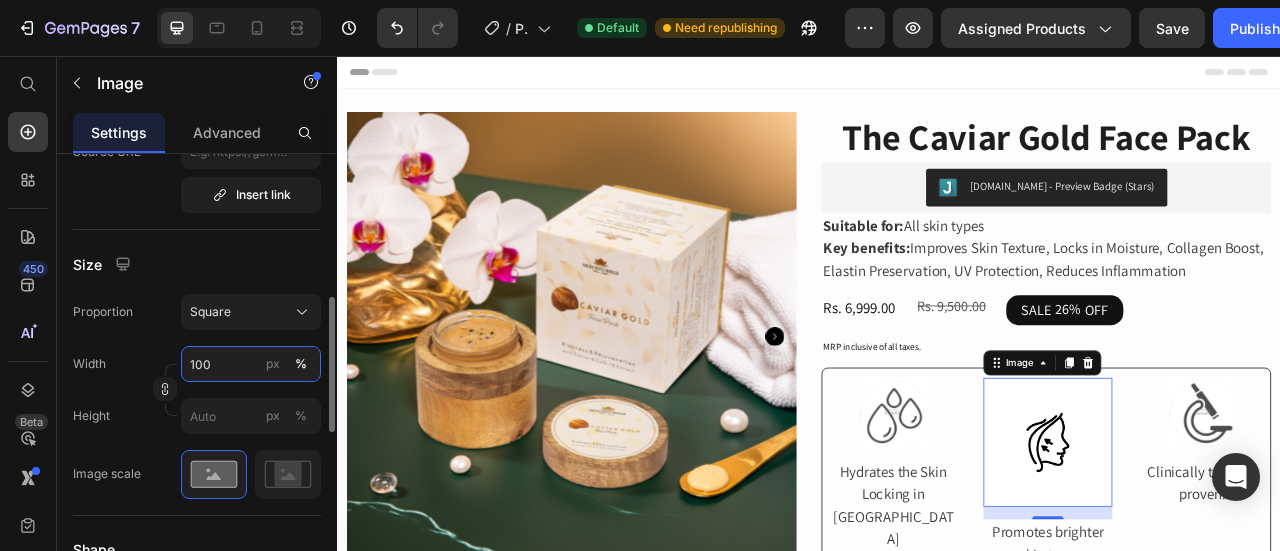 click on "100" at bounding box center (251, 364) 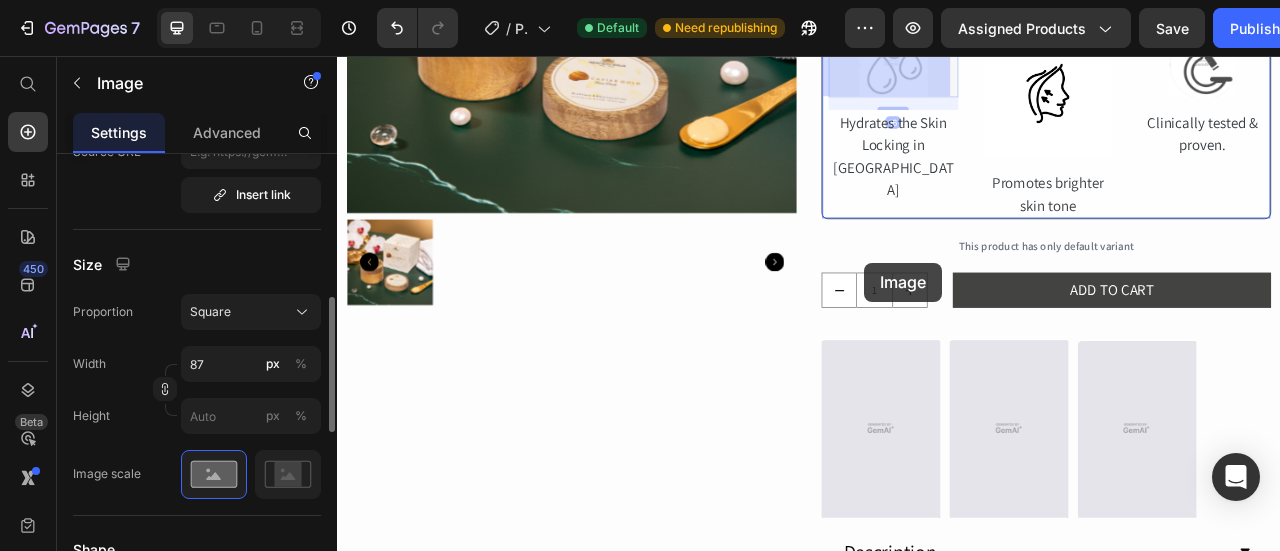 scroll, scrollTop: 492, scrollLeft: 0, axis: vertical 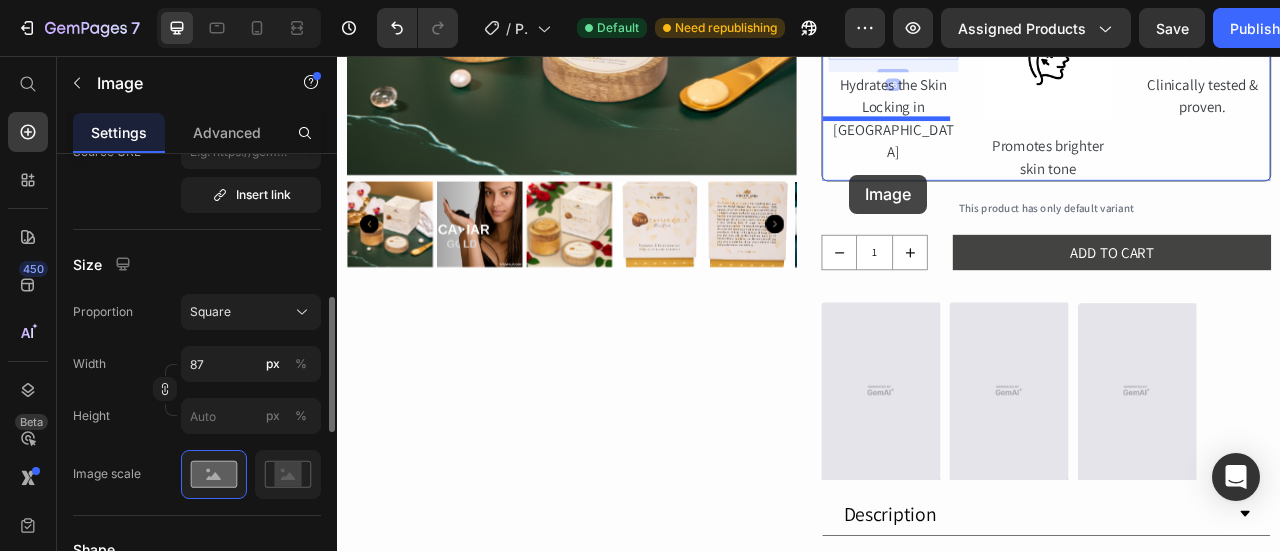 drag, startPoint x: 1032, startPoint y: 508, endPoint x: 992, endPoint y: 172, distance: 338.3726 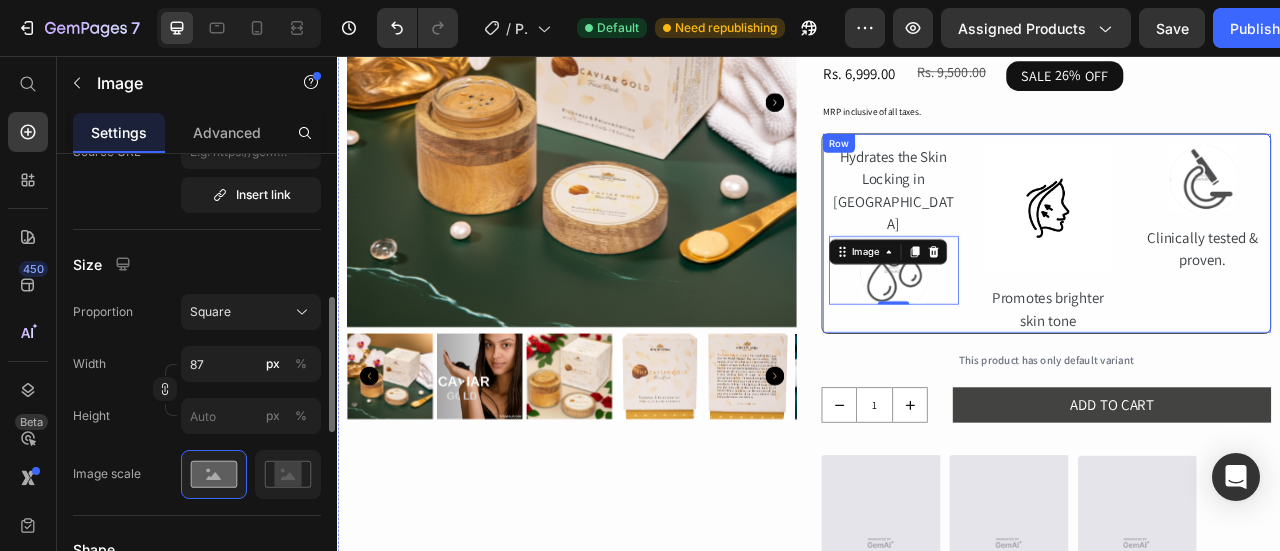 scroll, scrollTop: 296, scrollLeft: 0, axis: vertical 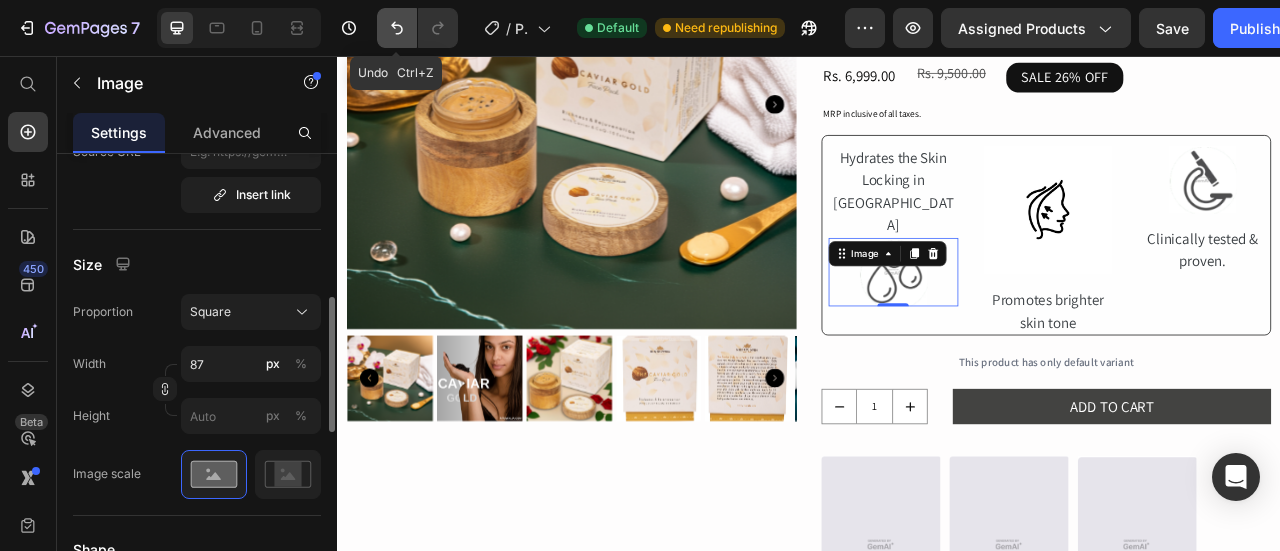 click 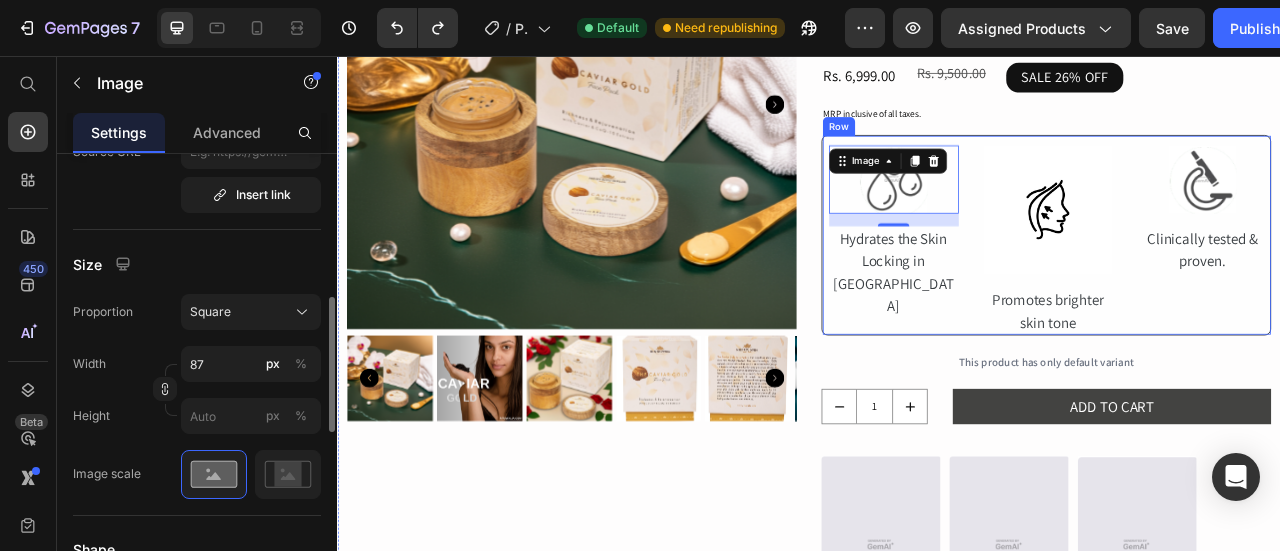 click on "Image   16 Hydrates the Skin Locking in Moisture Text Block Image Promotes brighter skin tone Text Block Image Clinically tested & proven. Text Block Row" at bounding box center (1239, 284) 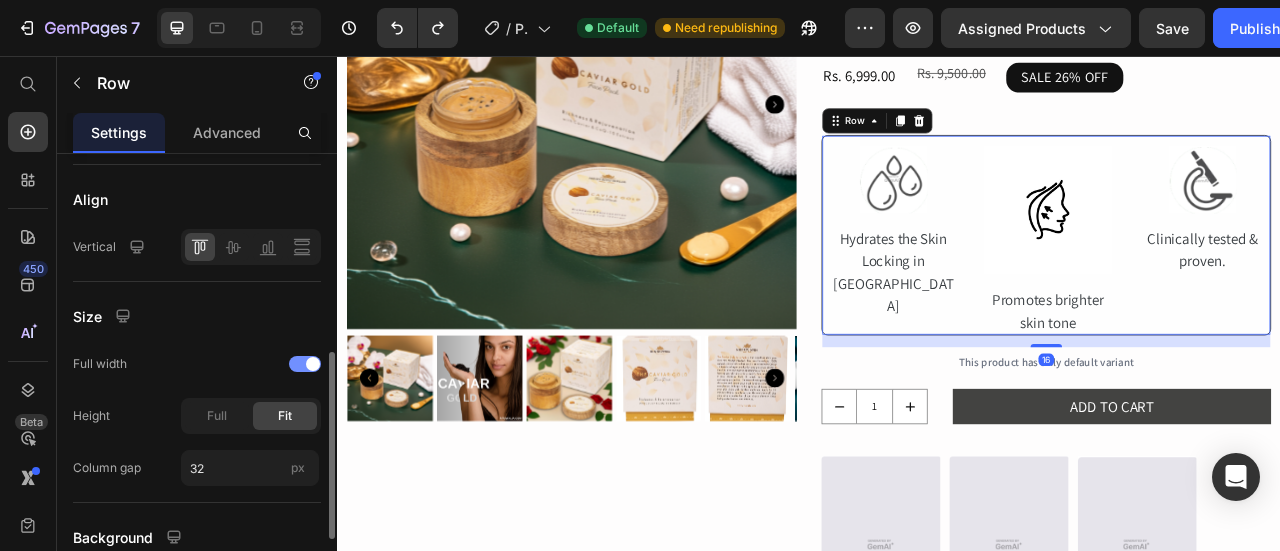 scroll, scrollTop: 0, scrollLeft: 0, axis: both 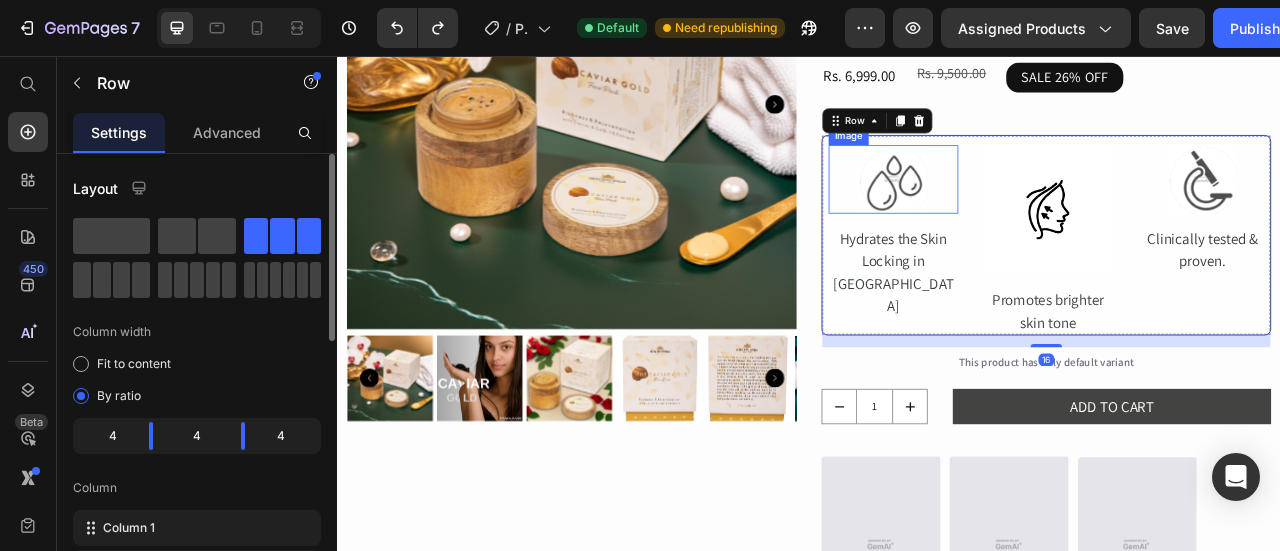 click at bounding box center (1044, 212) 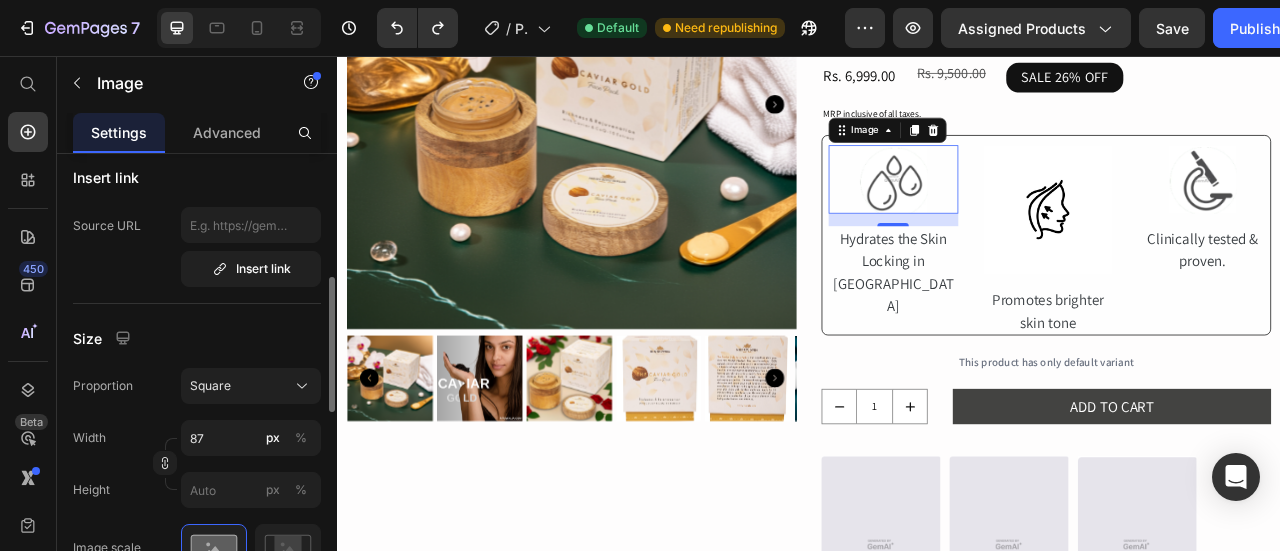 scroll, scrollTop: 410, scrollLeft: 0, axis: vertical 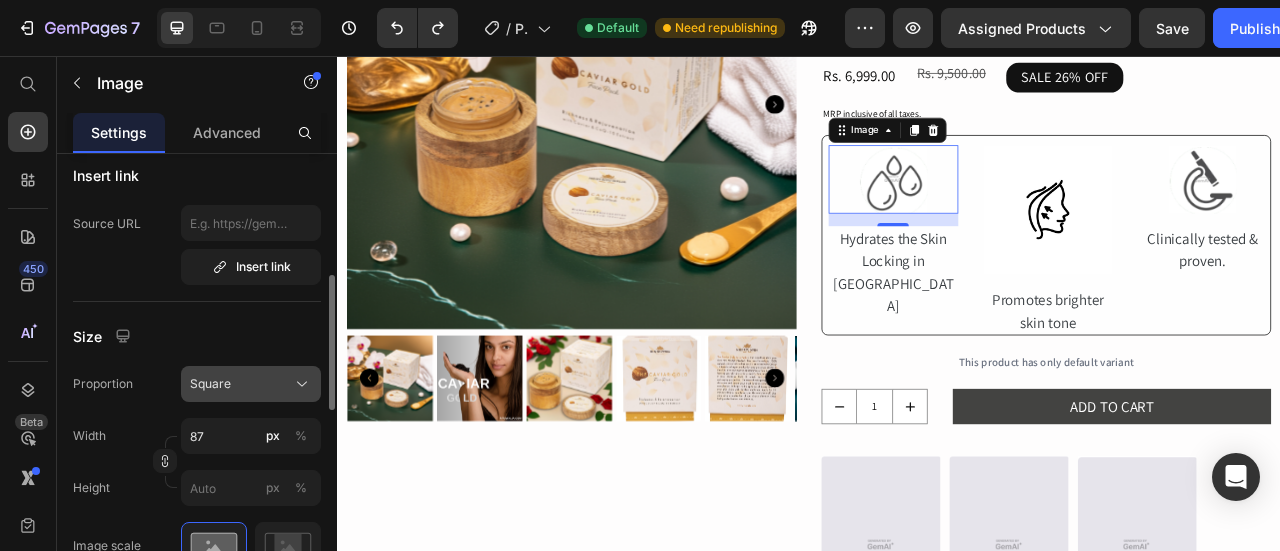 click on "Square" at bounding box center (210, 384) 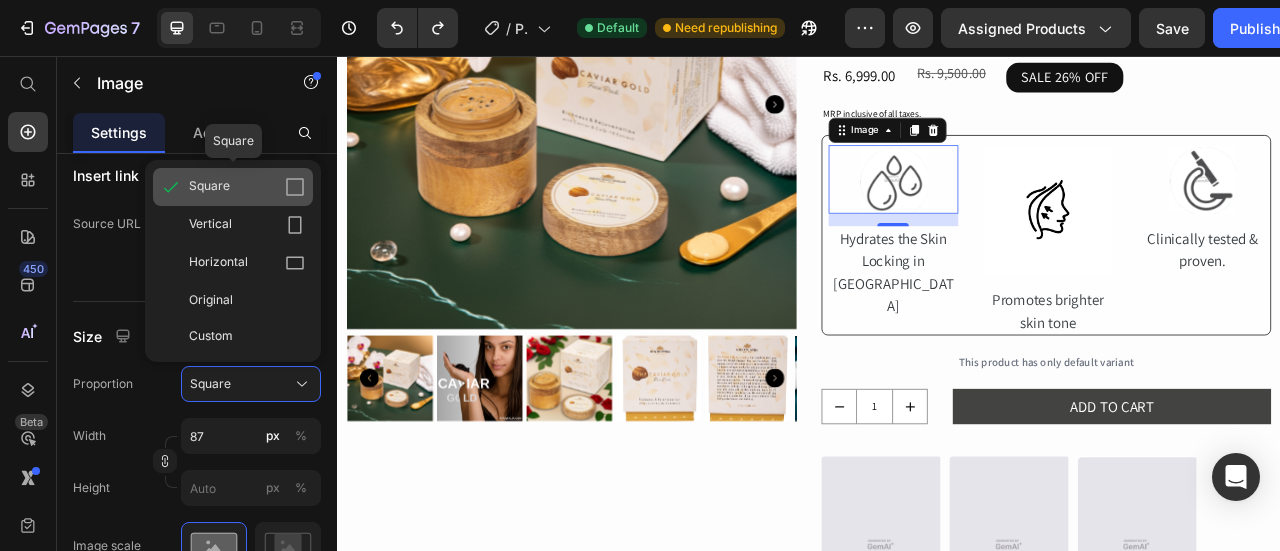 click on "Square" 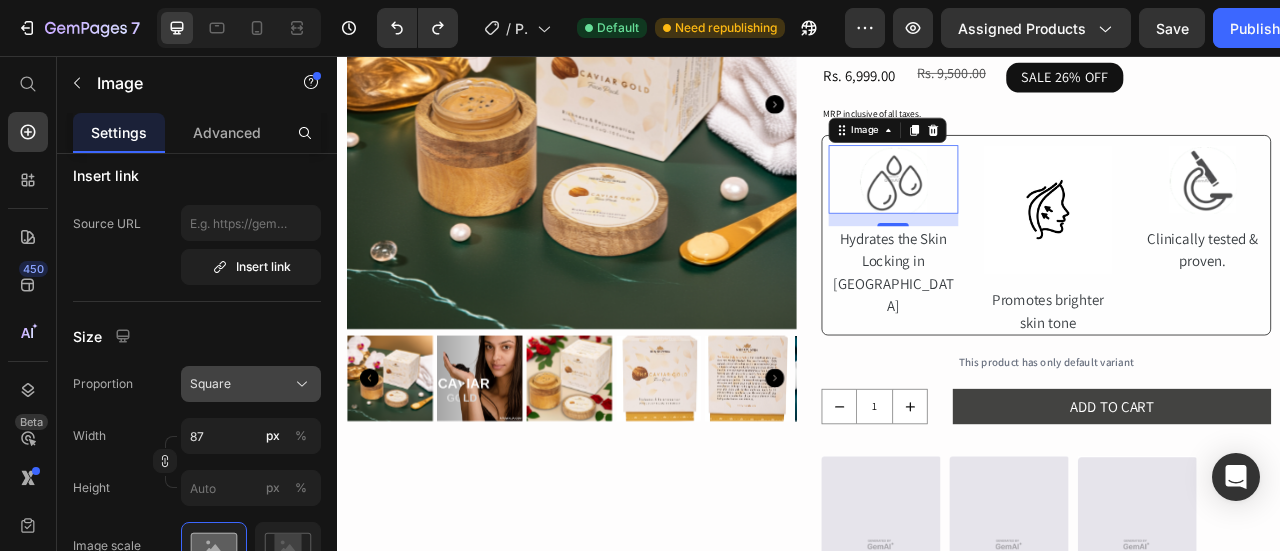click on "Square" at bounding box center [251, 384] 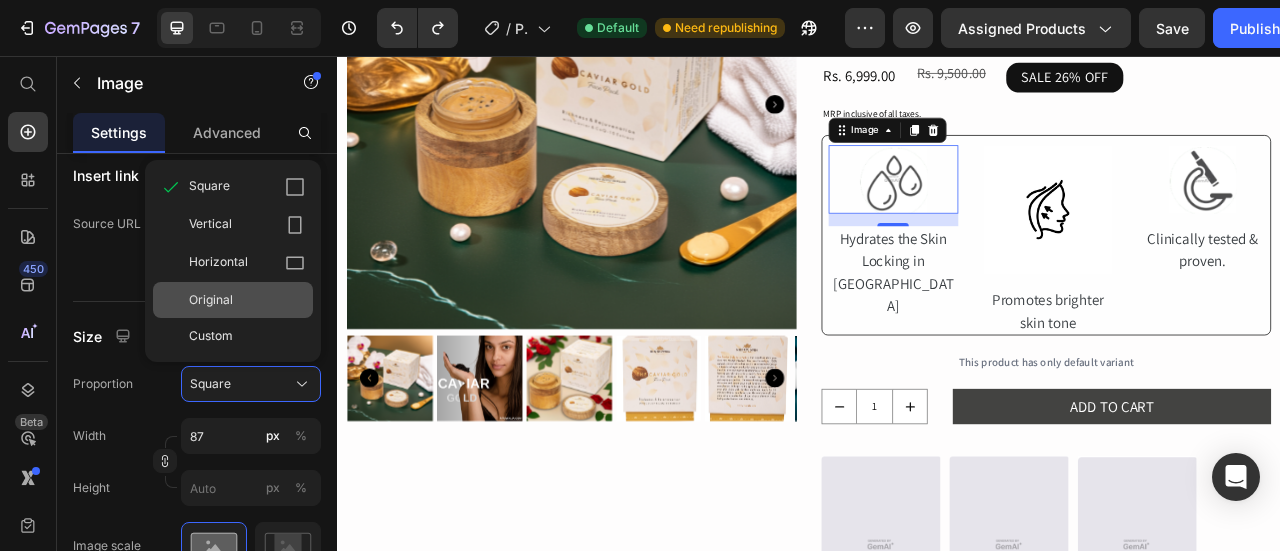 click on "Original" 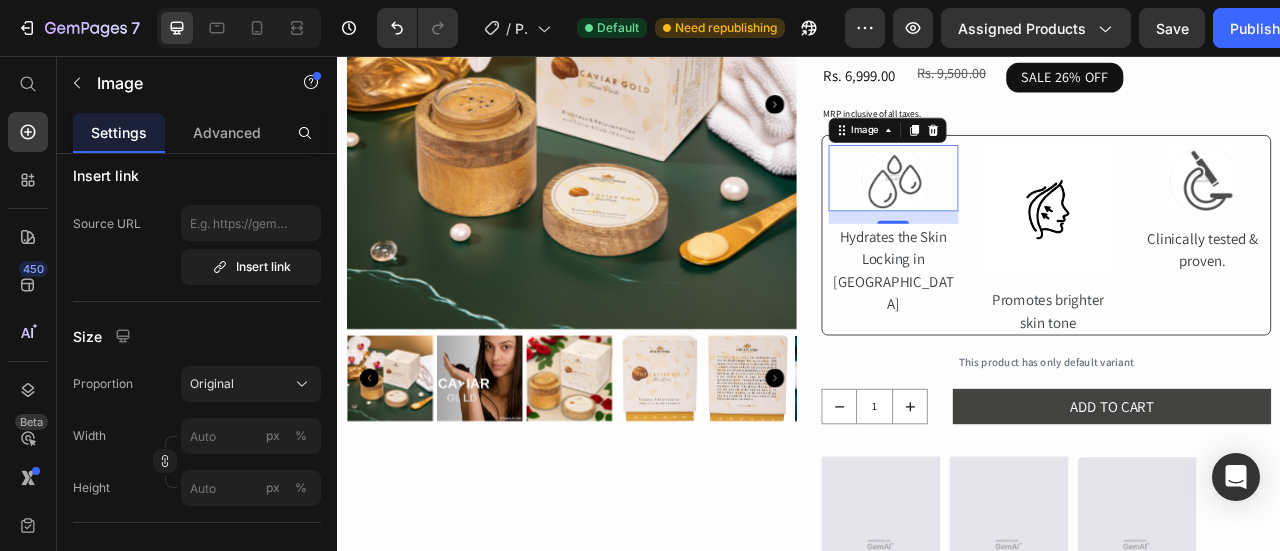 click on "Proportion Original Width px % Height px %" at bounding box center [197, 436] 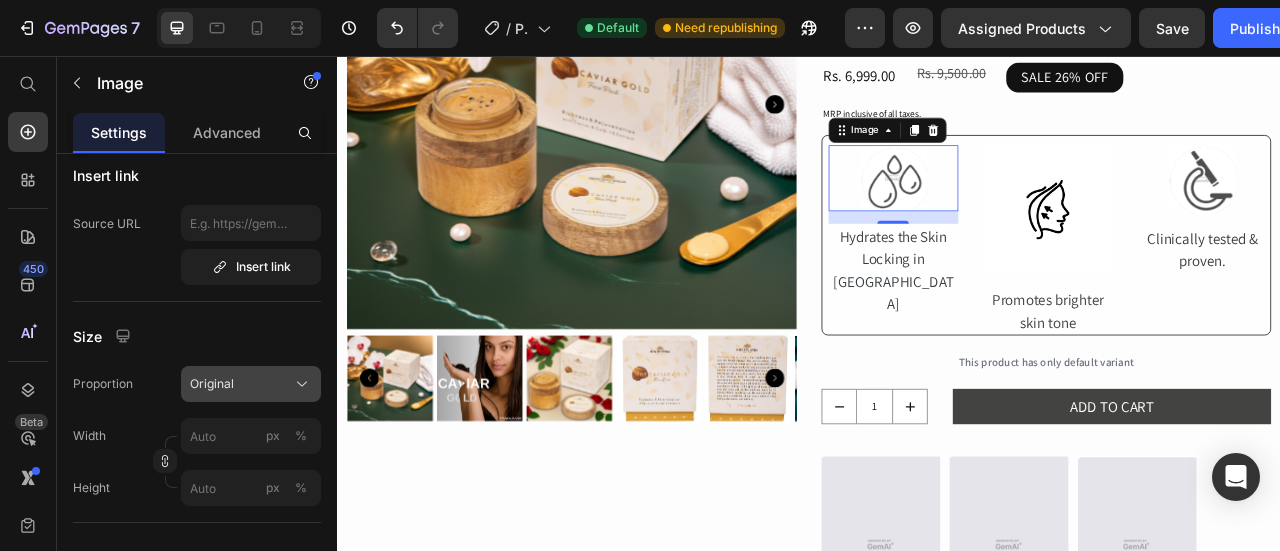 click on "Original" at bounding box center (251, 384) 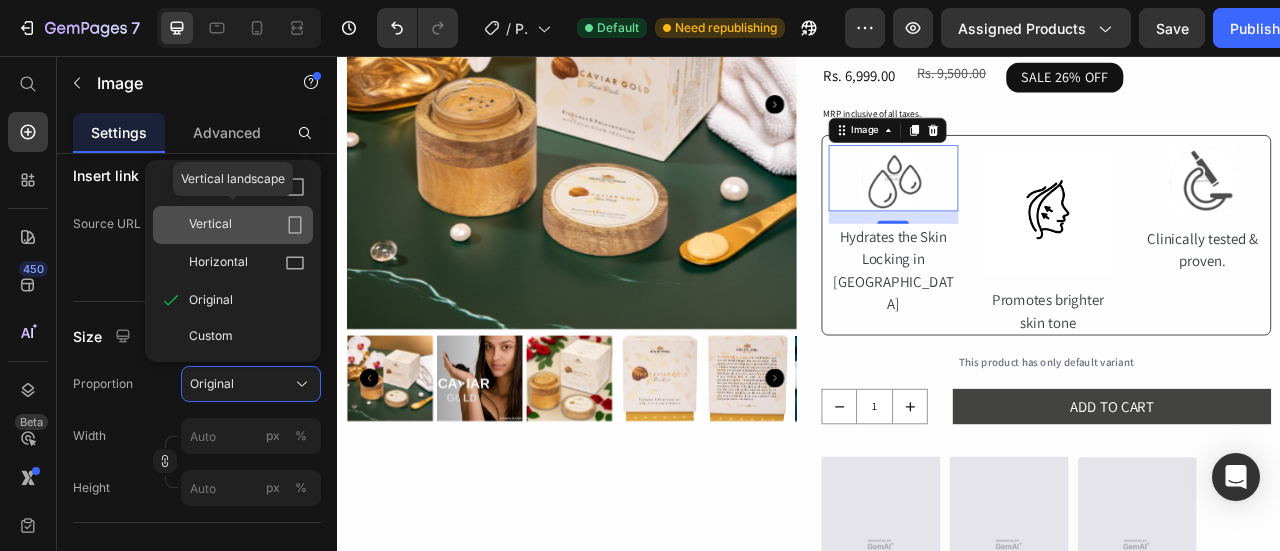 click on "Vertical" at bounding box center [247, 225] 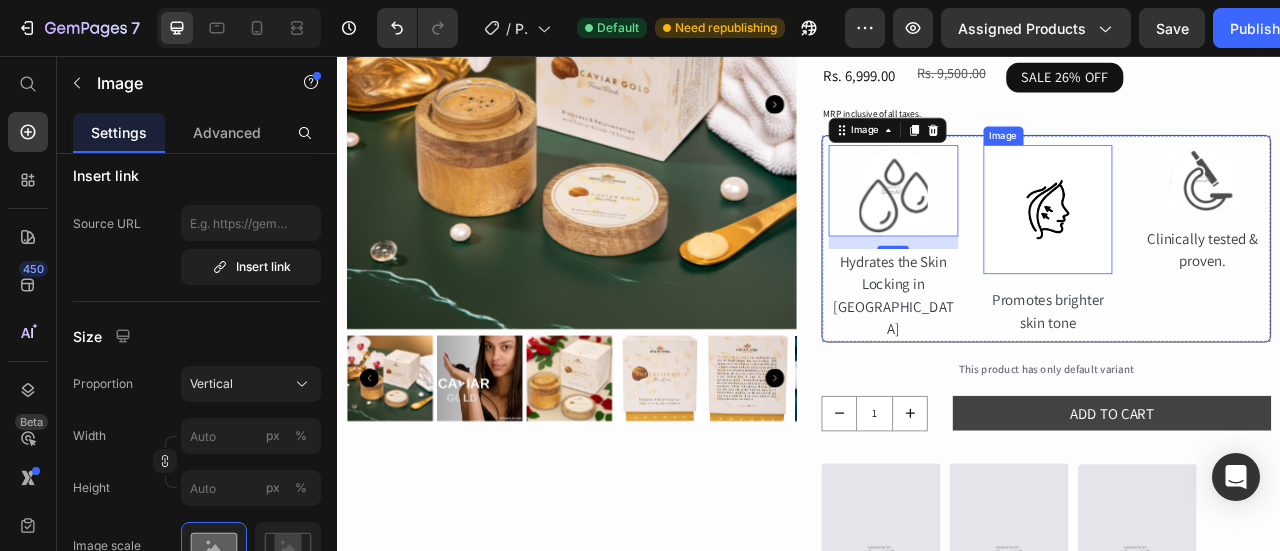click on "Image   16 Hydrates the Skin Locking in Moisture Text Block Image Promotes brighter skin tone Text Block Image Clinically tested & proven. Text Block Row" at bounding box center [1239, 288] 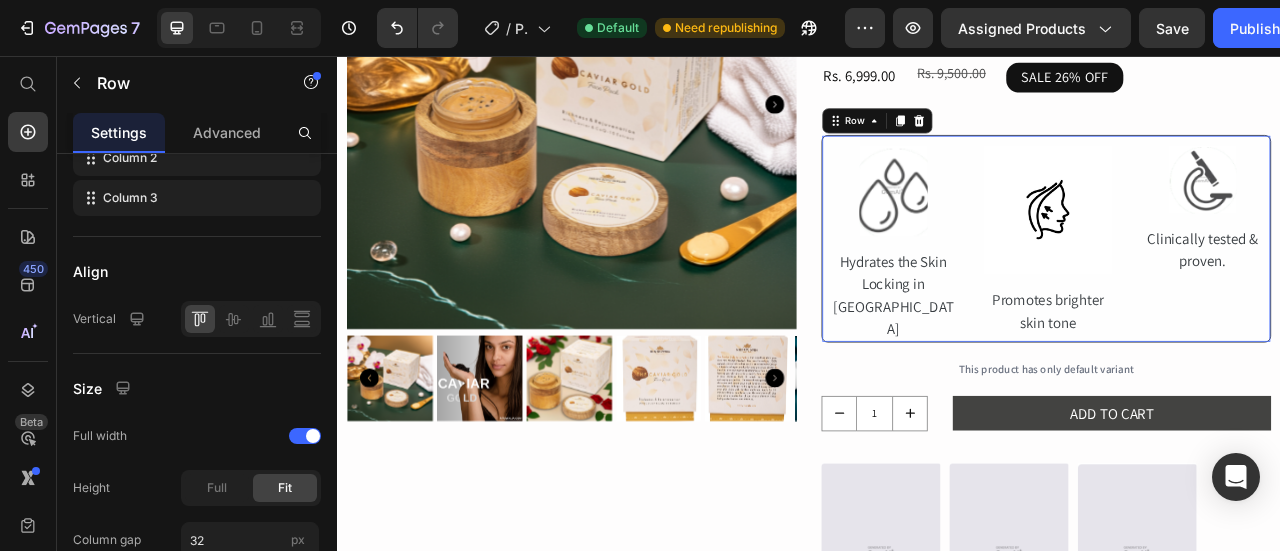scroll, scrollTop: 0, scrollLeft: 0, axis: both 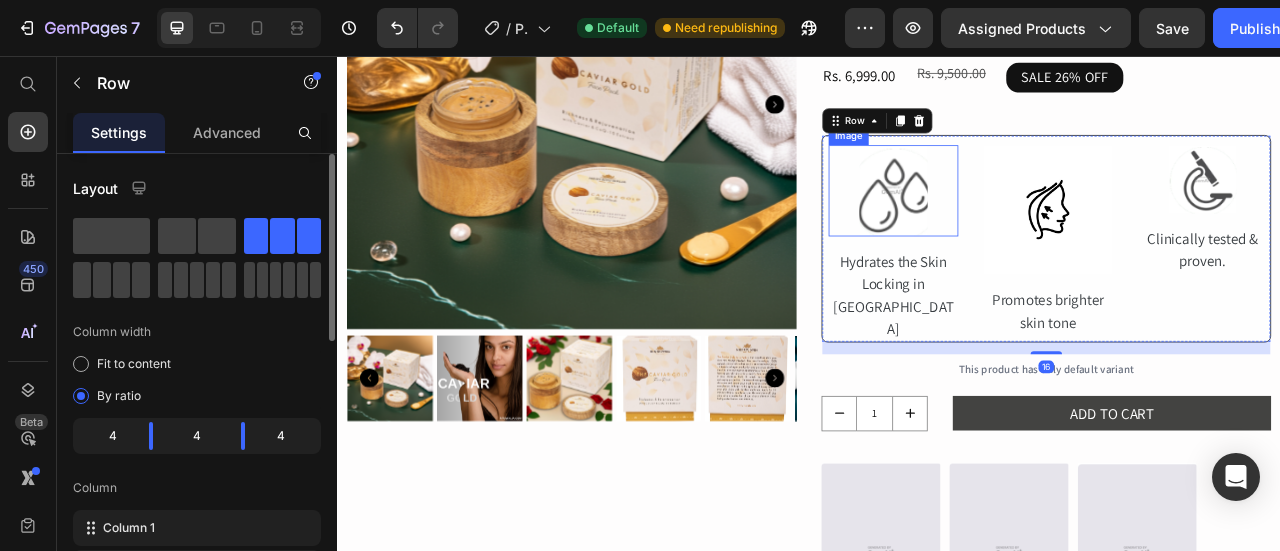 click at bounding box center (1044, 227) 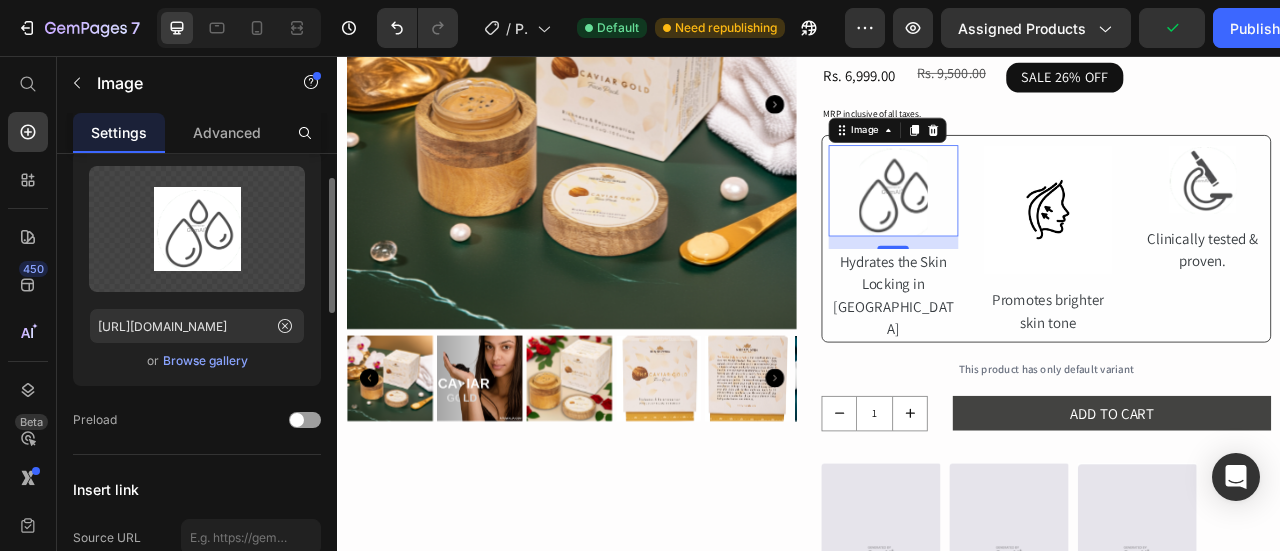 scroll, scrollTop: 106, scrollLeft: 0, axis: vertical 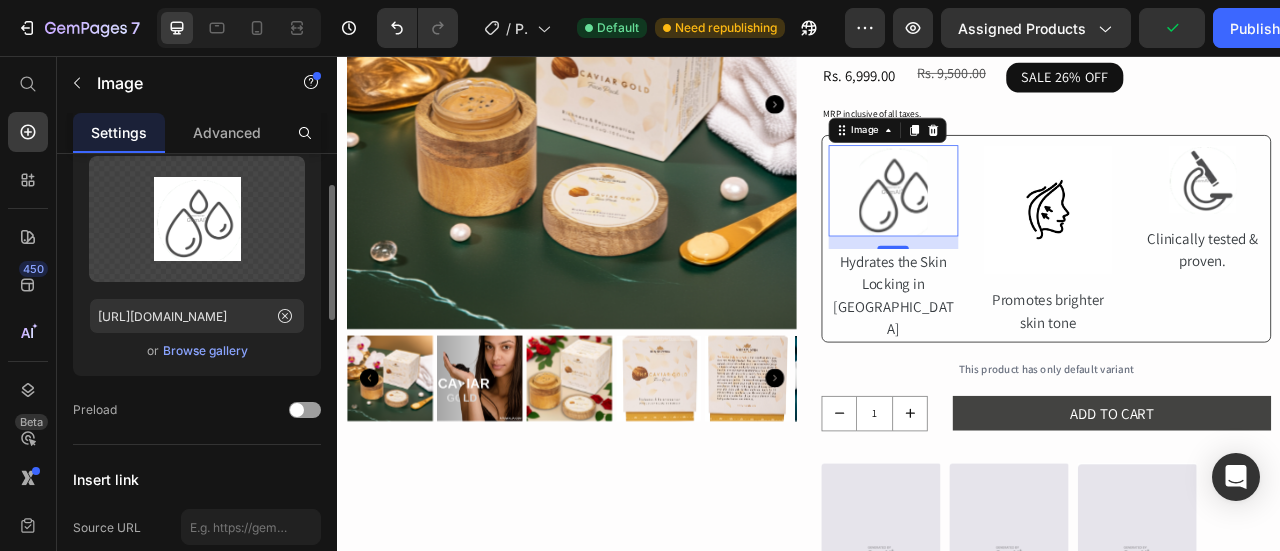 click on "Product Images The Caviar Gold Face Pack Product Title Judge.me - Preview Badge (Stars) Judge.me Suitable for:  All skin types Key benefits:  Improves Skin Texture, Locks in Moisture, Collagen Boost, Elastin Preservation, UV Protection, Reduces Inflammation Text Block Rs. 6,999.00 Product Price Rs. 9,500.00 Product Price SALE 26% OFF Discount Tag Row MRP inclusive of all taxes. Text Block Image   16 Hydrates the Skin Locking in Moisture Text Block Image Promotes brighter skin tone Text Block Image Clinically tested & proven. Text Block Row This product has only default variant Product Variants & Swatches 1 Product Quantity ADD TO CART Add to Cart Row Image Image Image Row
Description
Key Benefits
Know Our Ingredients
How To Use
Manufacturing Details Accordion" at bounding box center [937, 494] 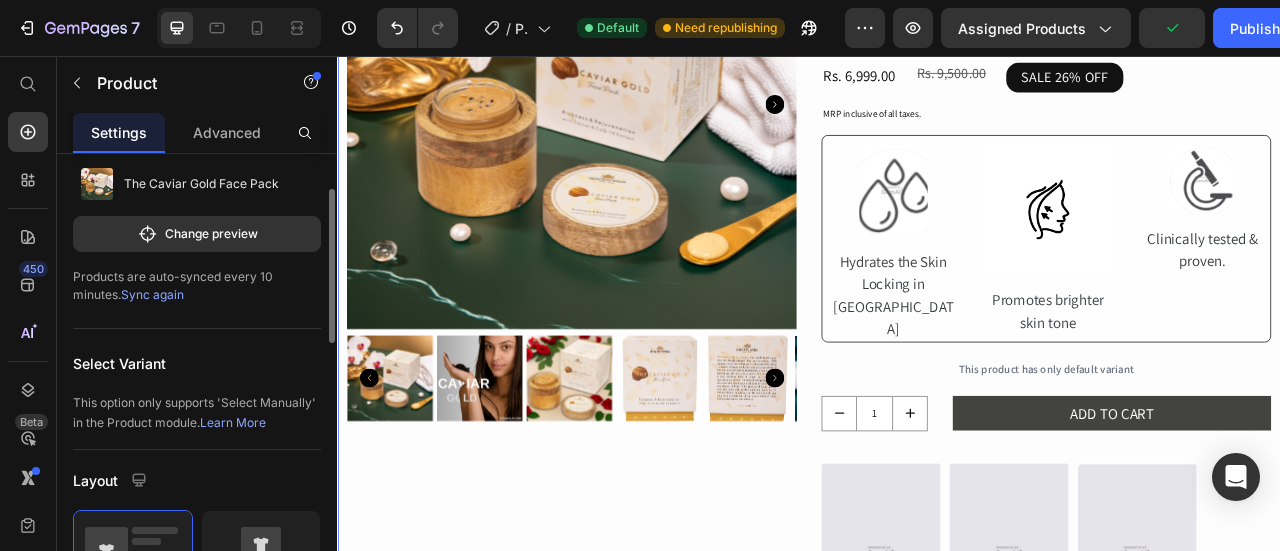 scroll, scrollTop: 0, scrollLeft: 0, axis: both 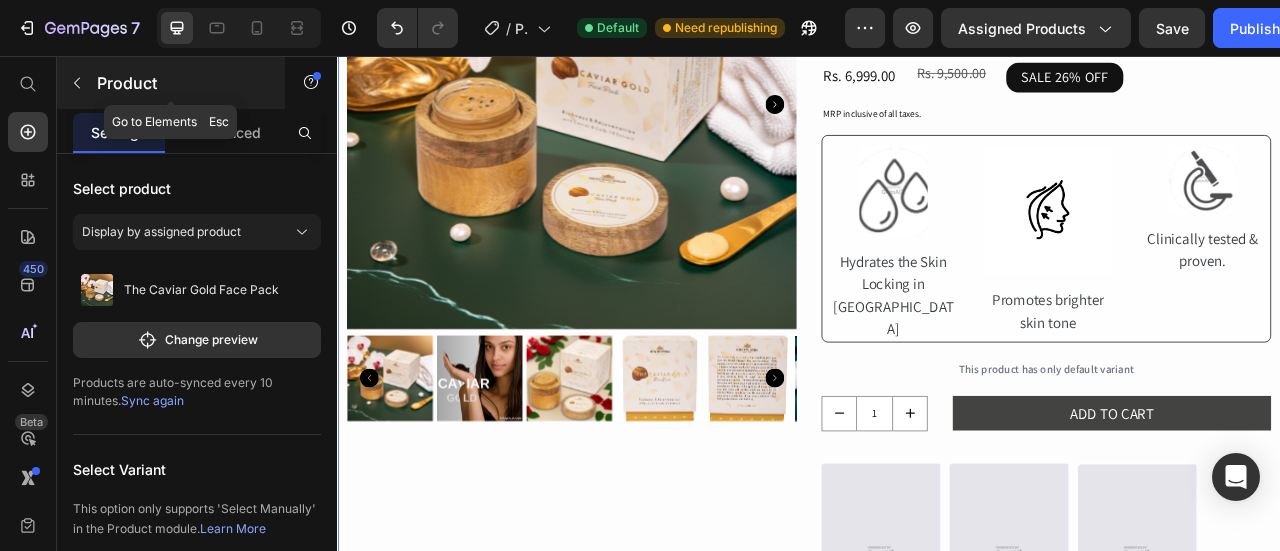 click 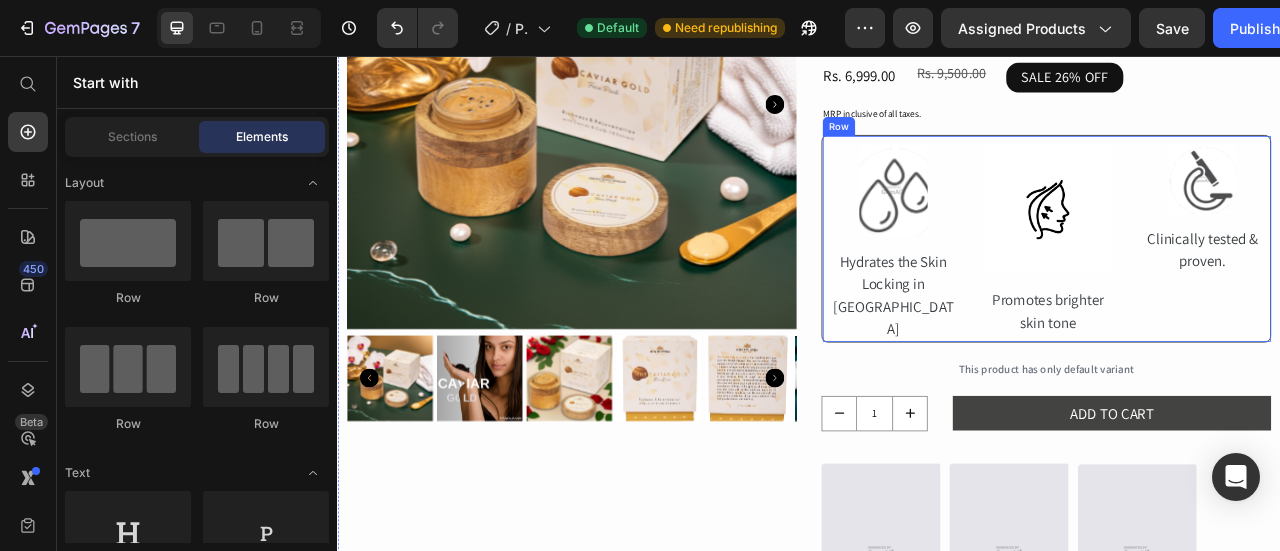 click at bounding box center (1044, 227) 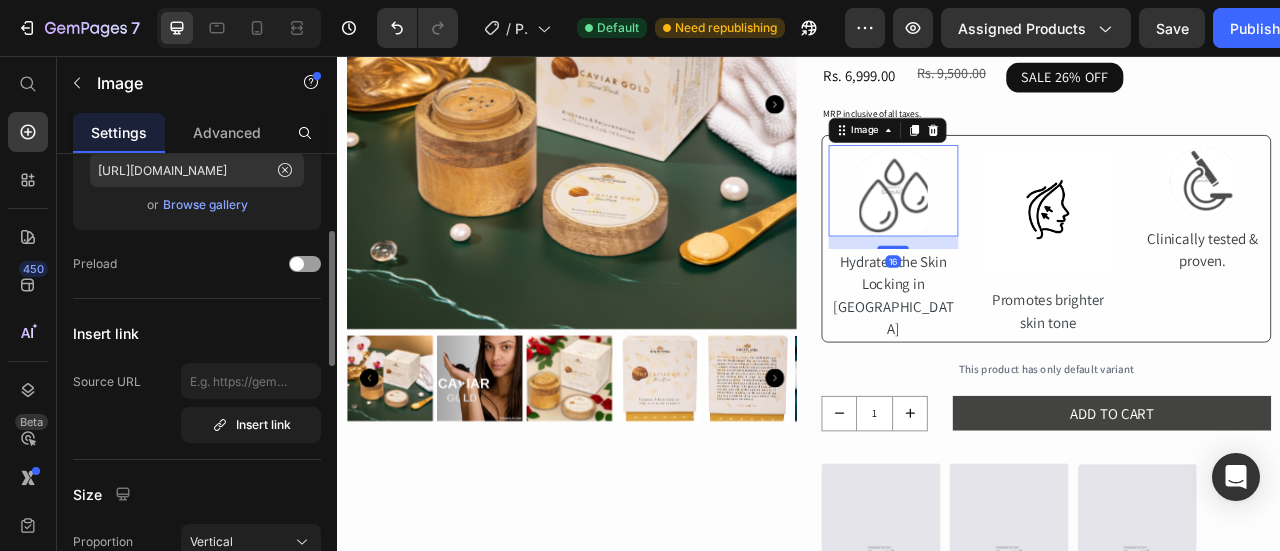 scroll, scrollTop: 256, scrollLeft: 0, axis: vertical 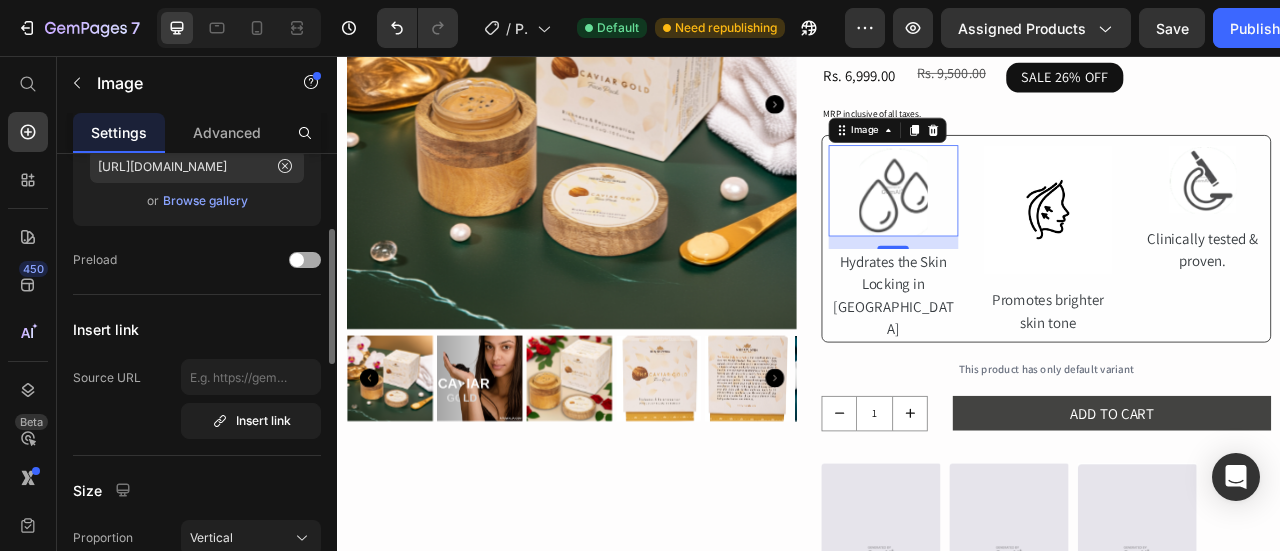 click at bounding box center [305, 260] 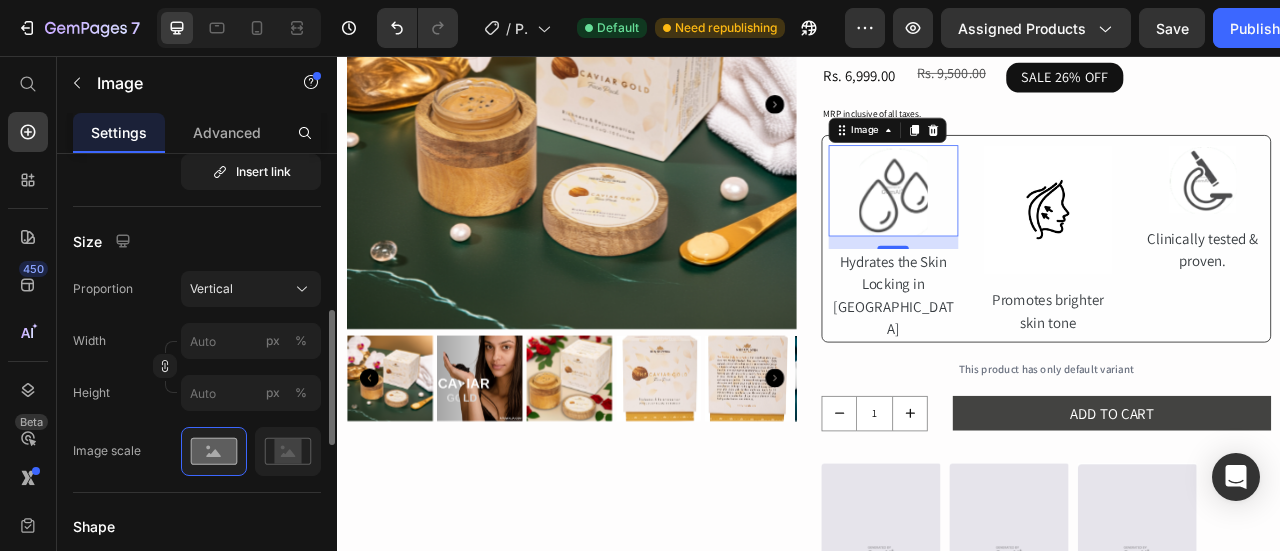 scroll, scrollTop: 510, scrollLeft: 0, axis: vertical 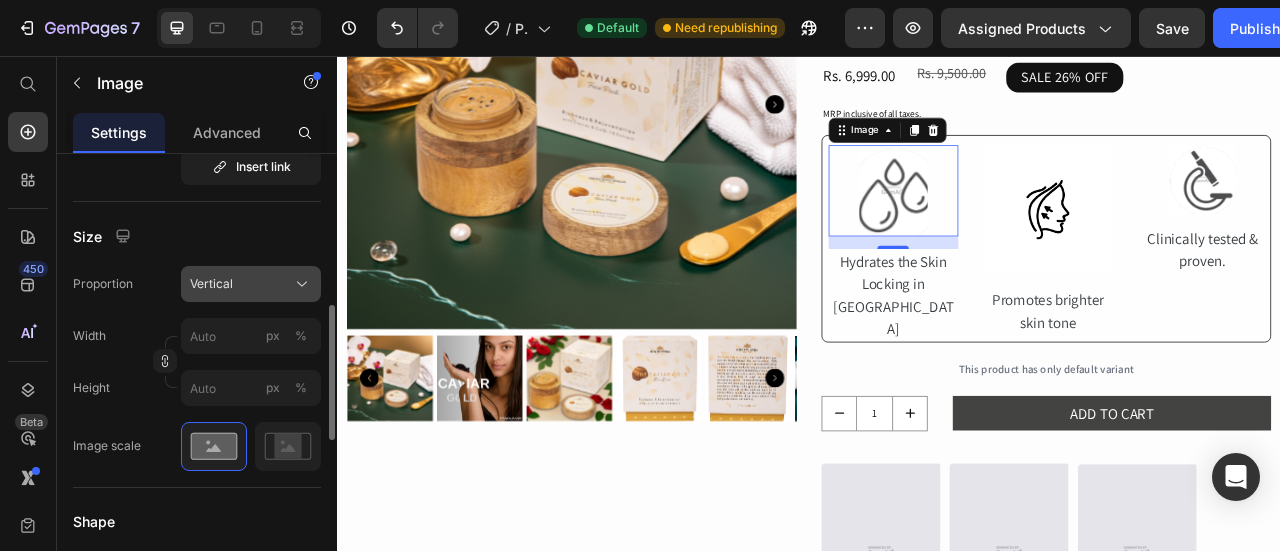 click on "Vertical" at bounding box center [251, 284] 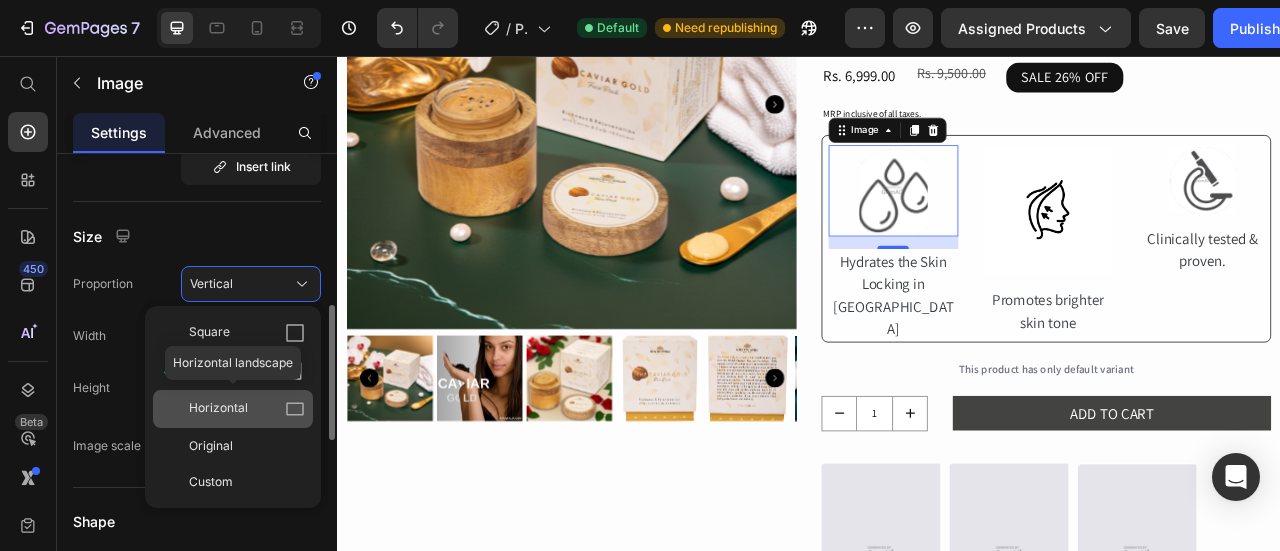 click 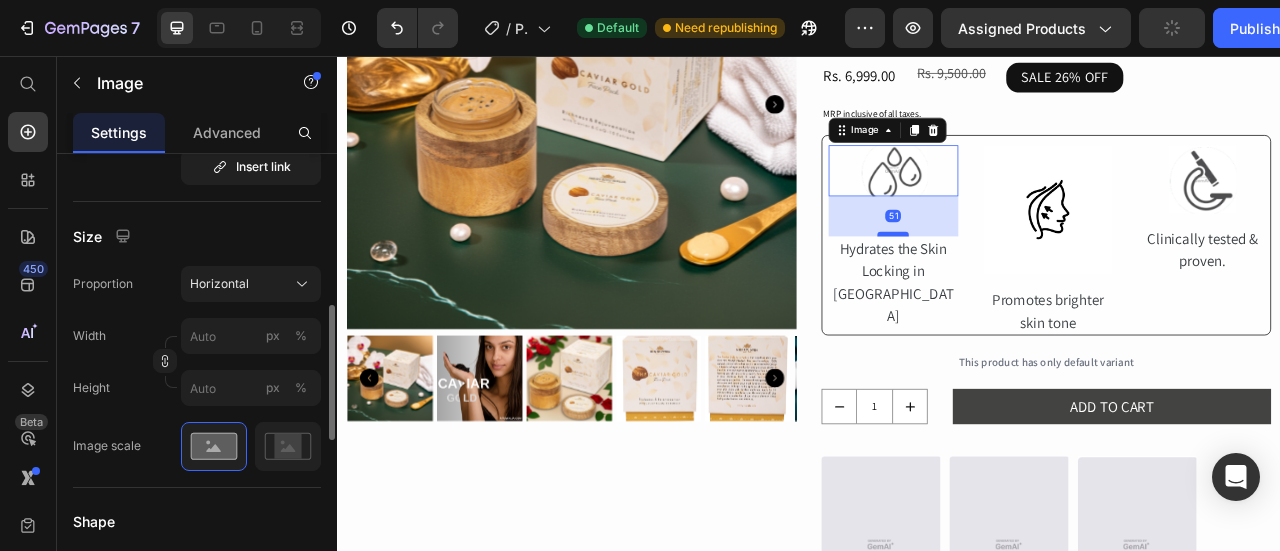 drag, startPoint x: 1046, startPoint y: 245, endPoint x: 1050, endPoint y: 280, distance: 35.22783 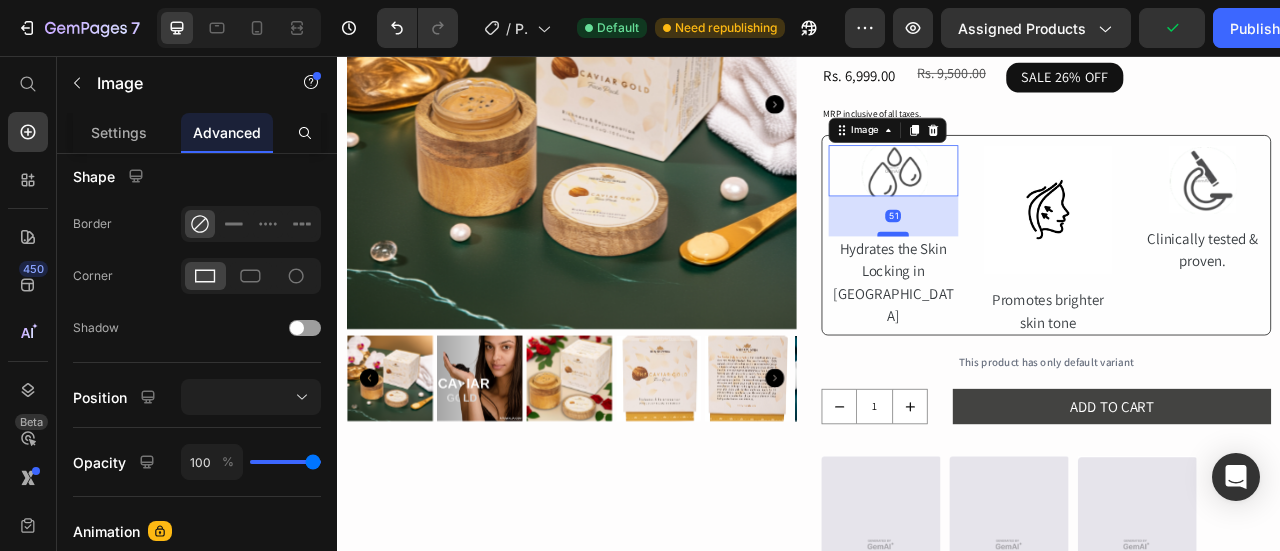 scroll, scrollTop: 0, scrollLeft: 0, axis: both 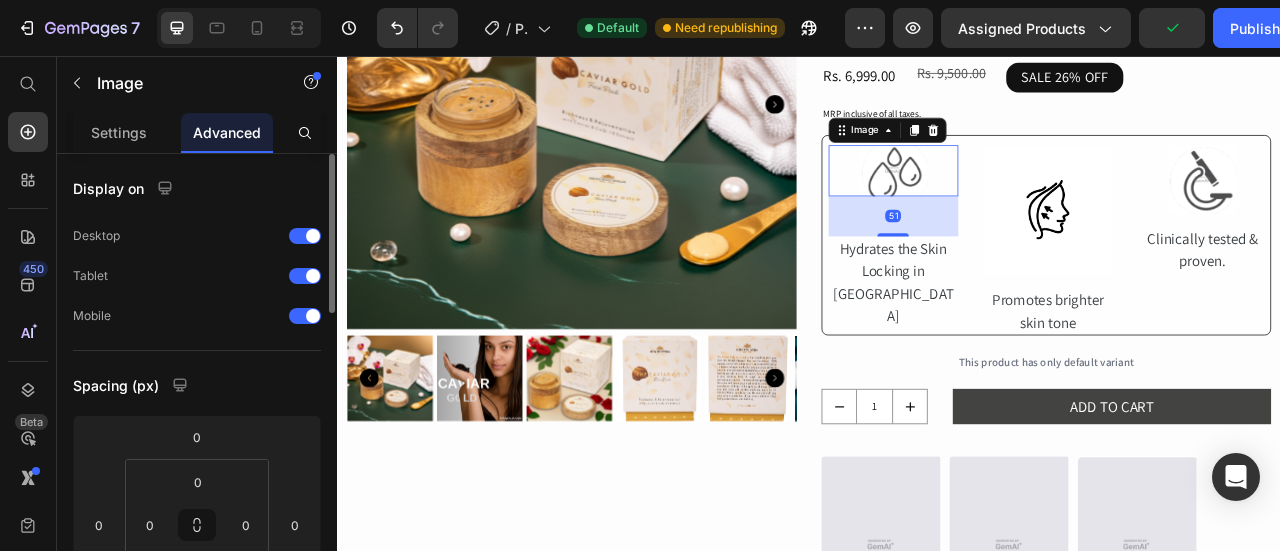 click at bounding box center (1044, 201) 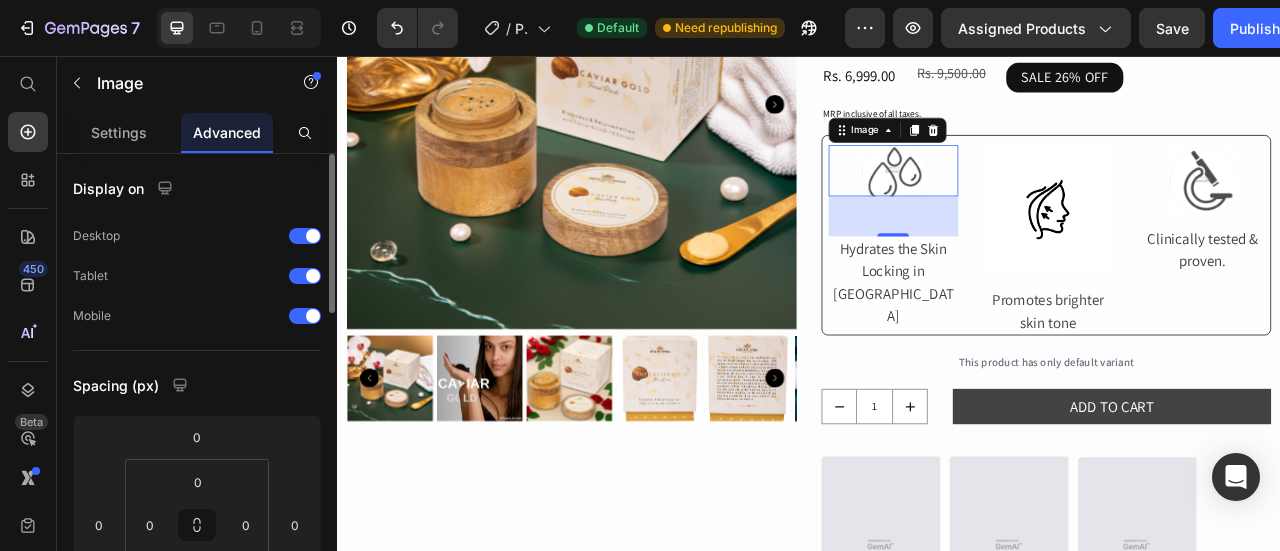 click at bounding box center [1044, 201] 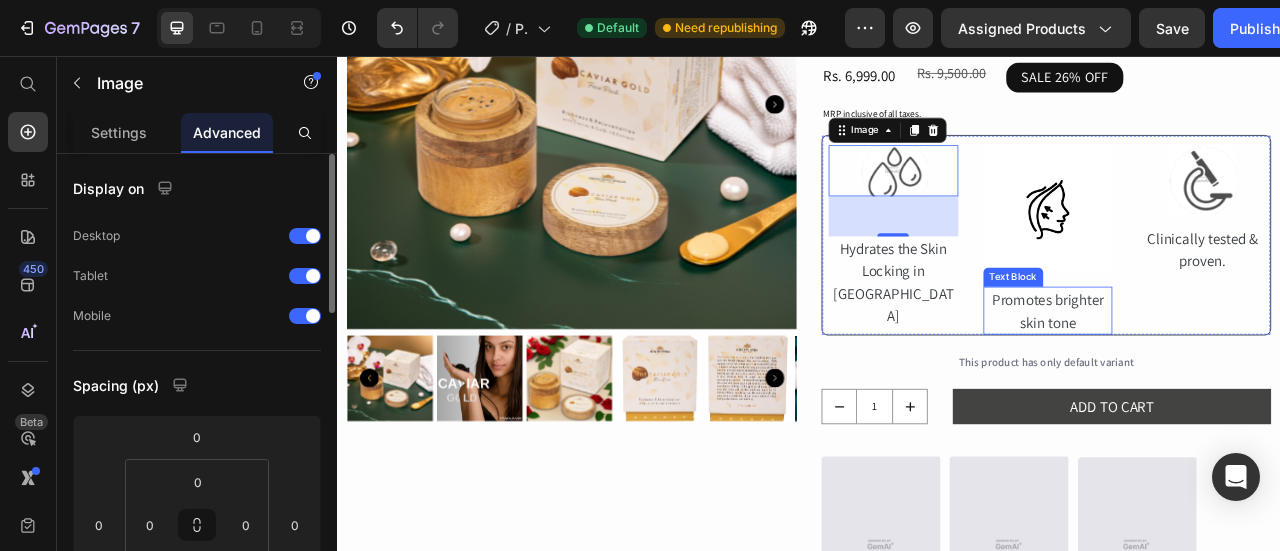 click on "Text Block" at bounding box center (1197, 337) 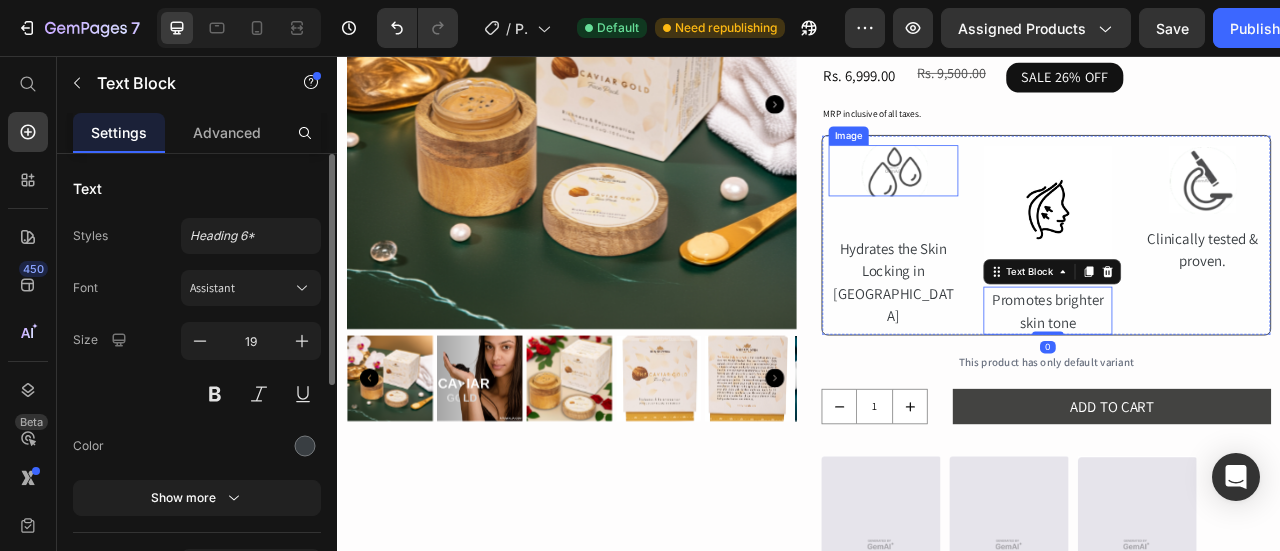 click at bounding box center (1044, 201) 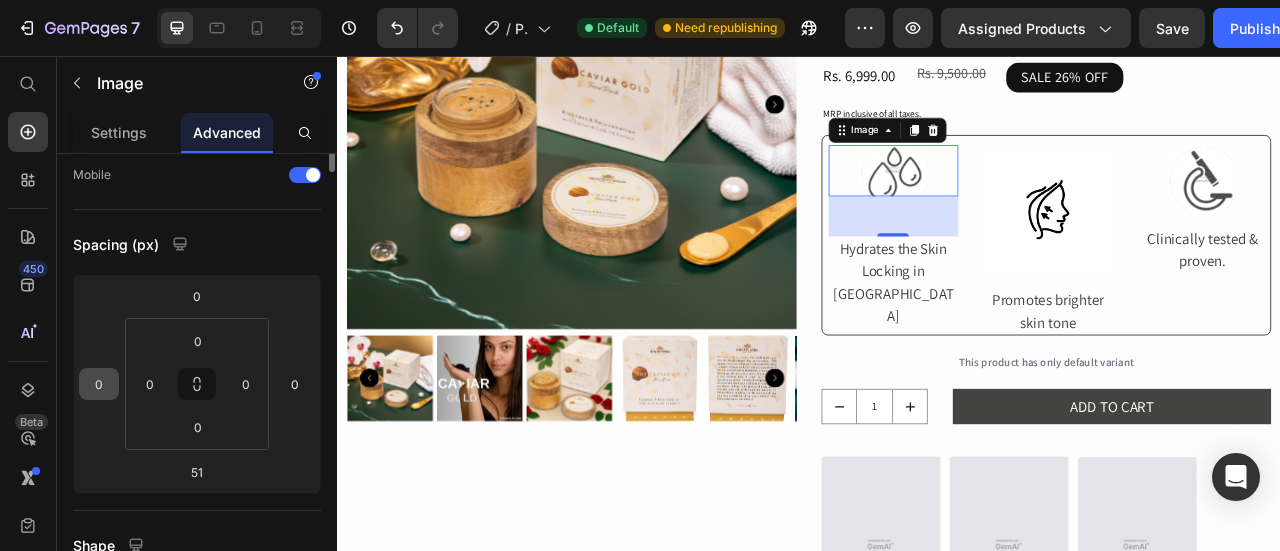 scroll, scrollTop: 0, scrollLeft: 0, axis: both 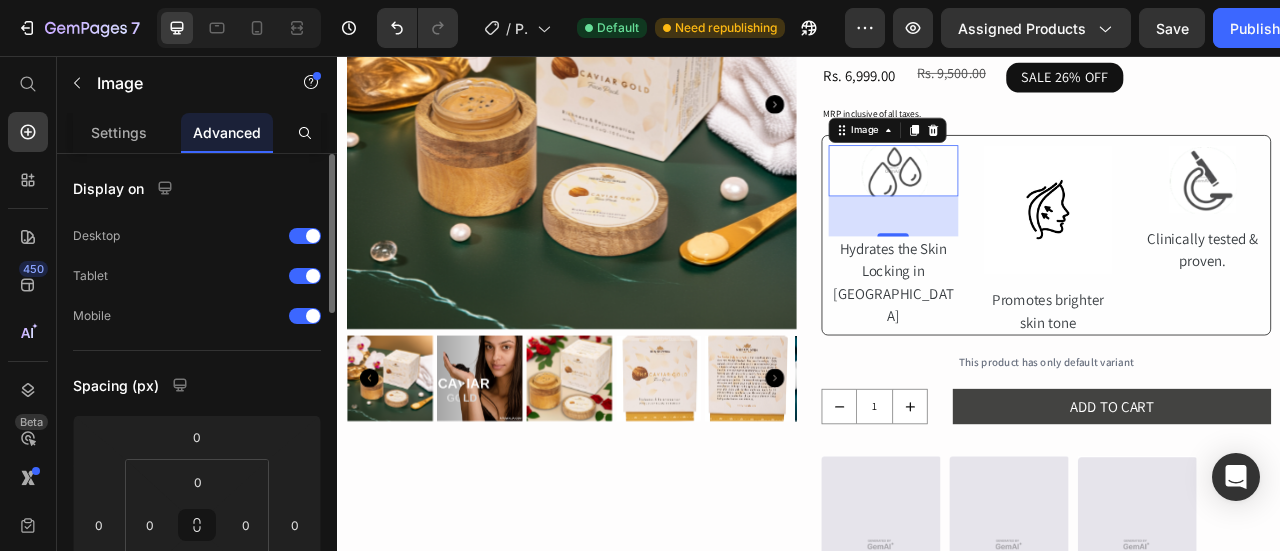 click on "Display on Desktop Tablet Mobile Spacing (px) 0 0 51 0 0 0 0 0 Shape Border Corner Shadow Position Opacity 100 % Animation Upgrade to Build plan  to unlock Animation & other premium features. Interaction Upgrade to Optimize plan  to unlock Interaction & other premium features. CSS class  Delete element" at bounding box center [197, 806] 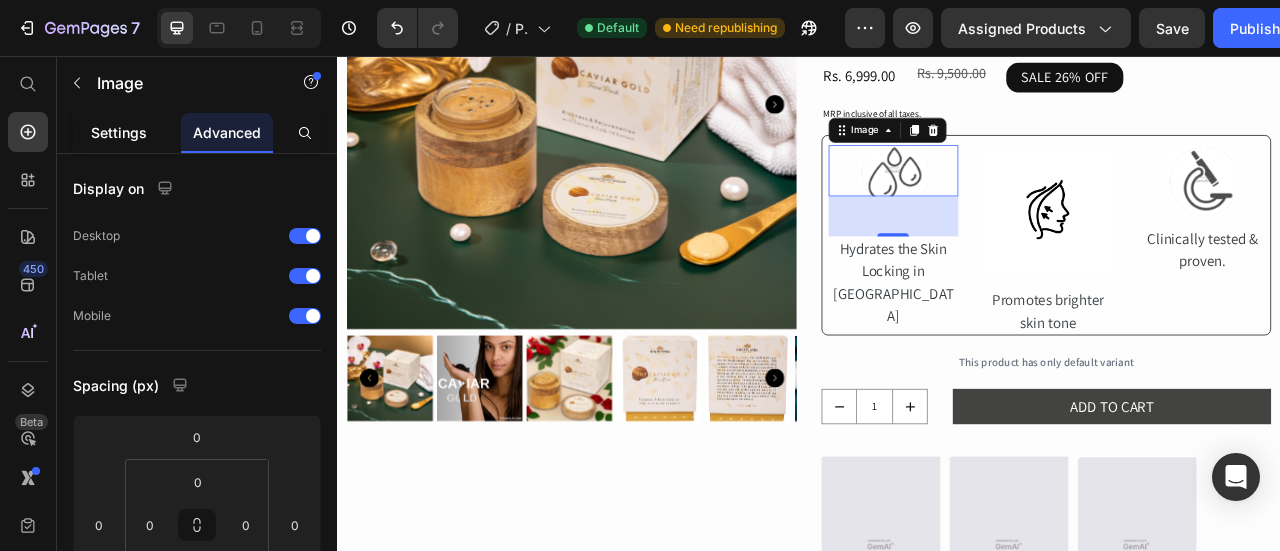 click on "Settings" at bounding box center (119, 132) 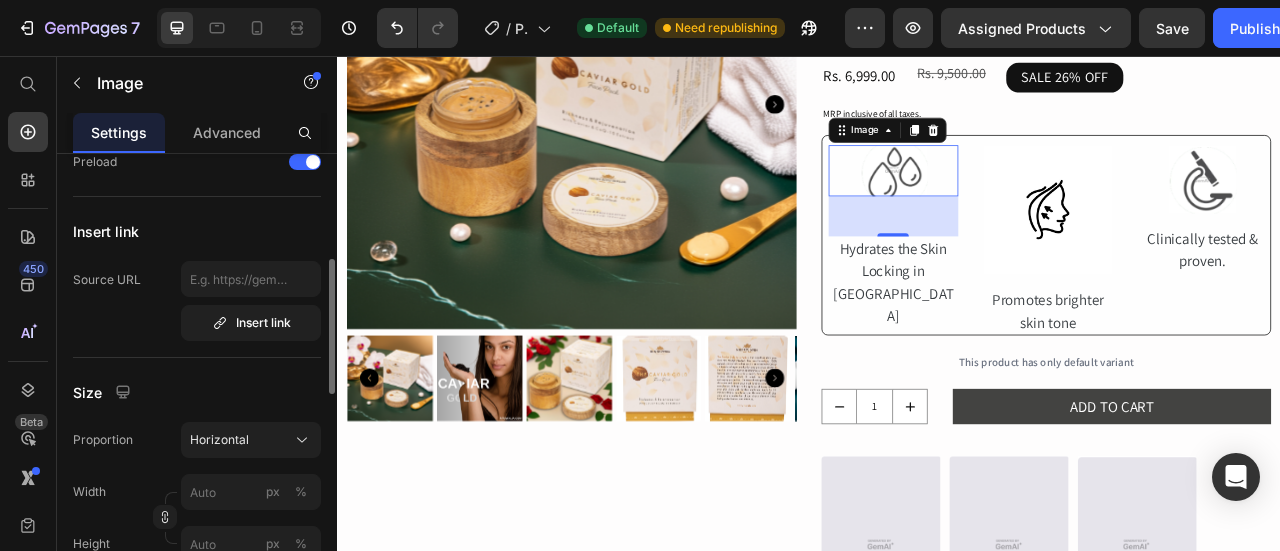 scroll, scrollTop: 426, scrollLeft: 0, axis: vertical 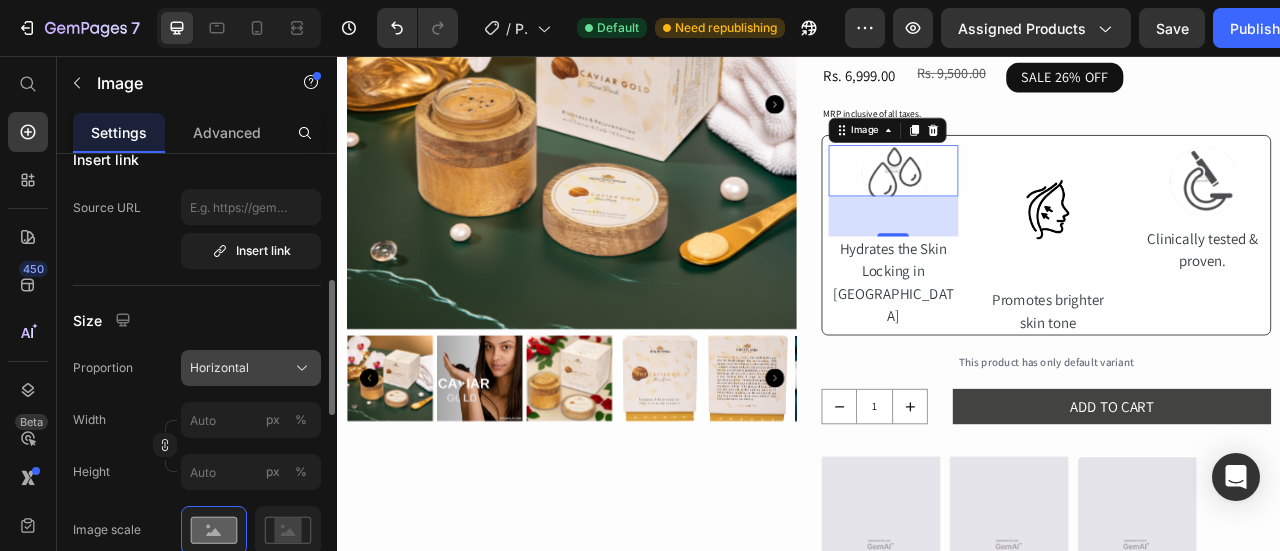 click on "Horizontal" at bounding box center [251, 368] 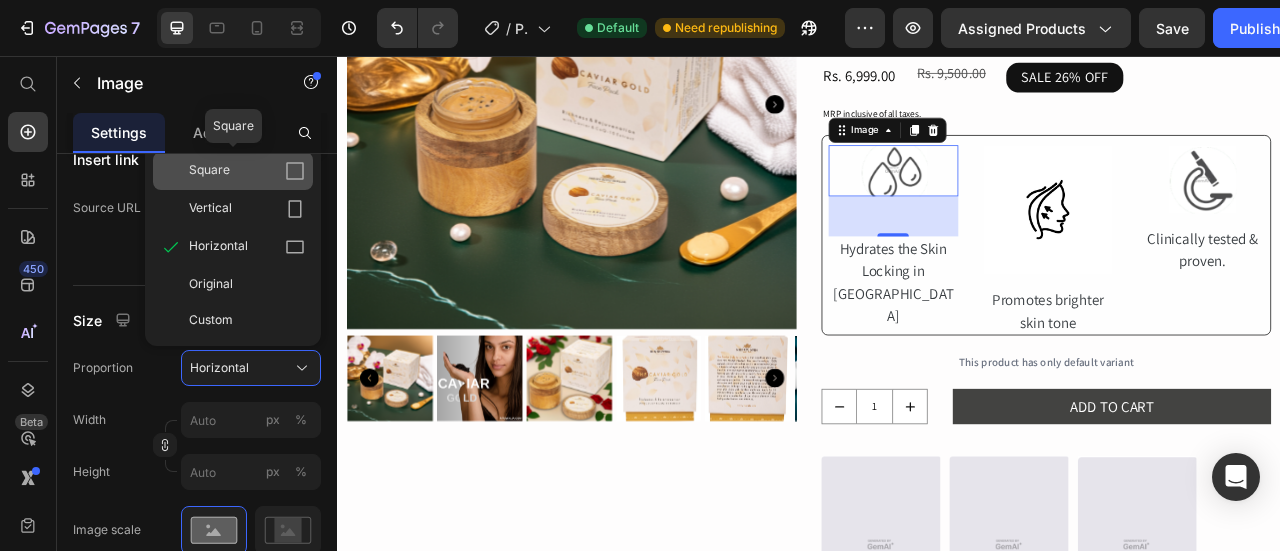 click 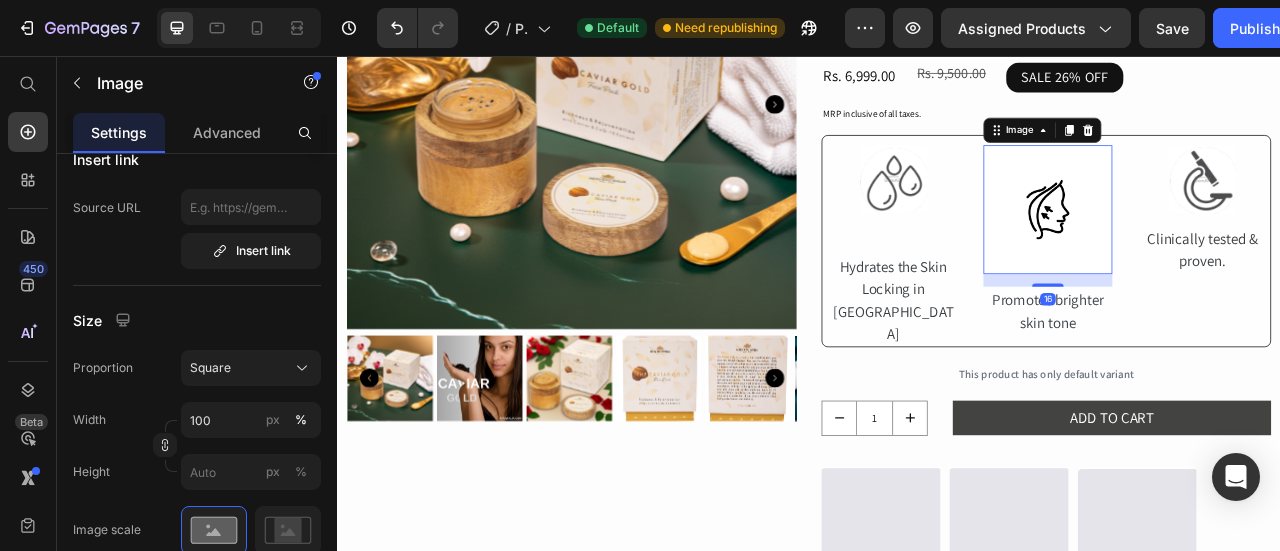 click at bounding box center [1241, 251] 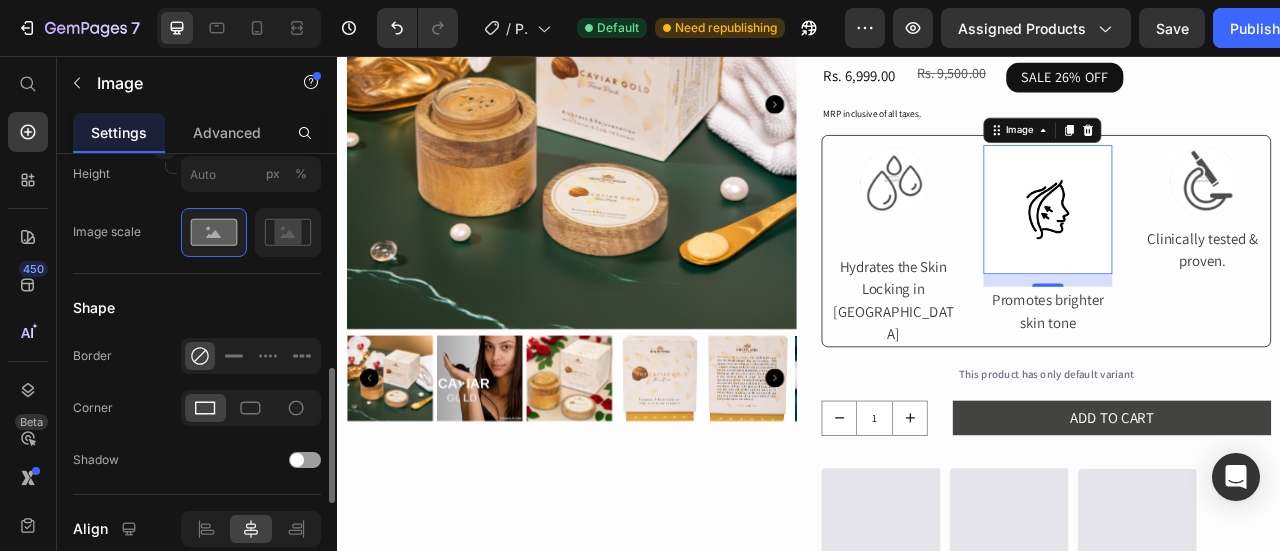 scroll, scrollTop: 723, scrollLeft: 0, axis: vertical 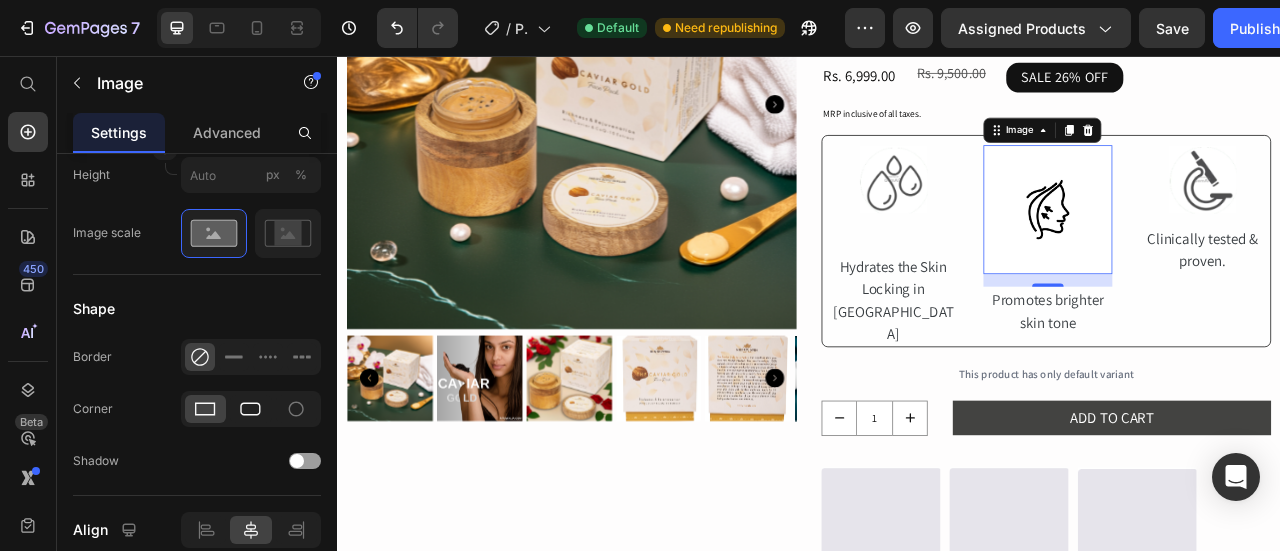 click 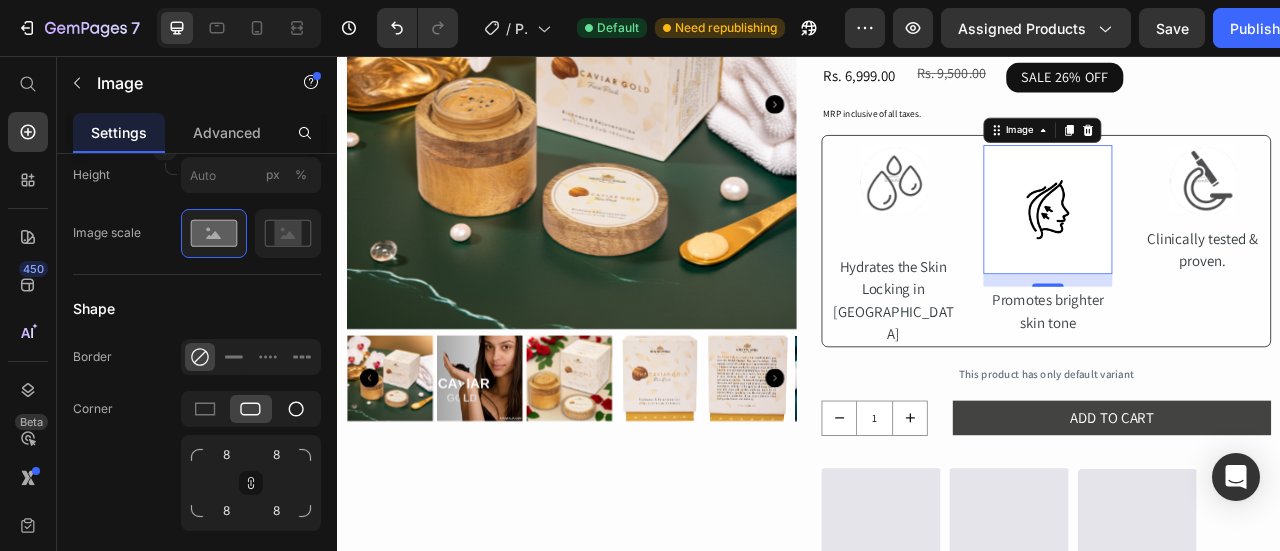 click 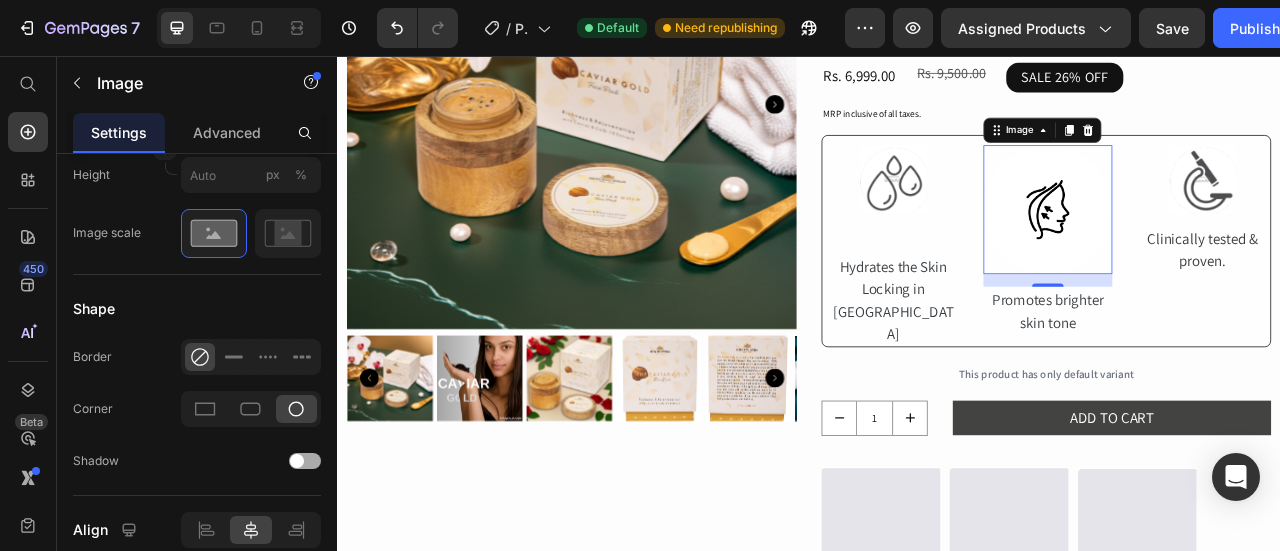 click at bounding box center [305, 461] 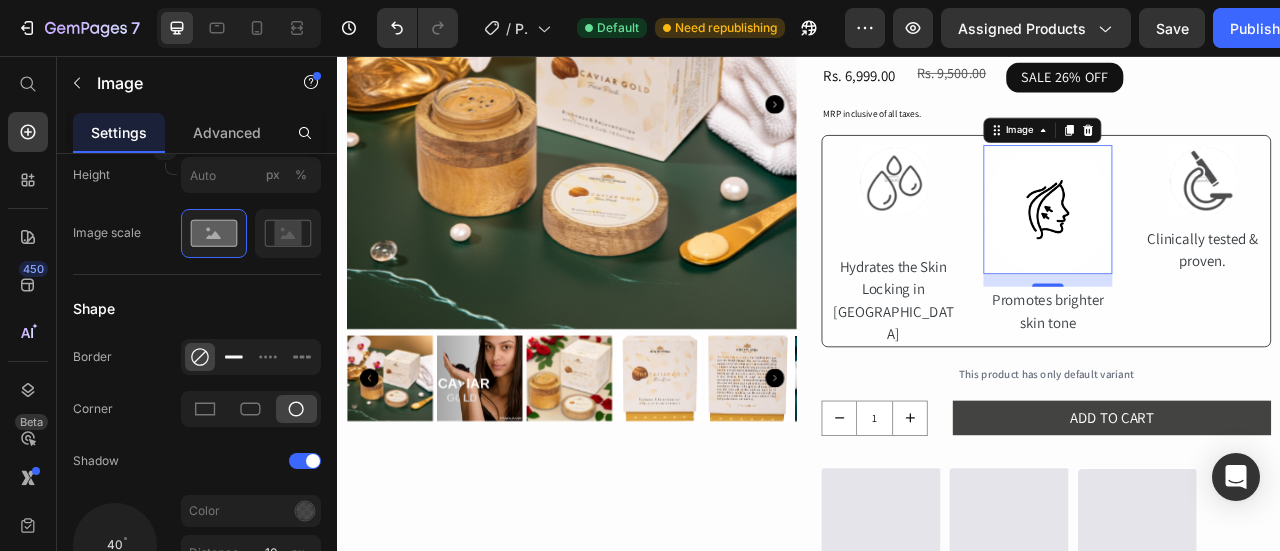 click 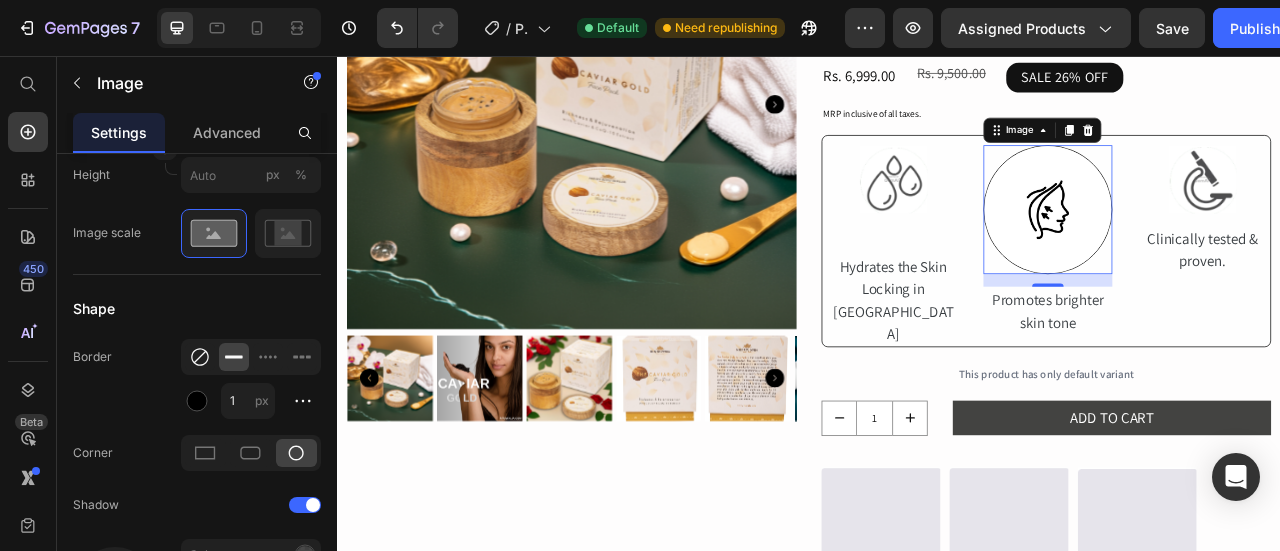 click 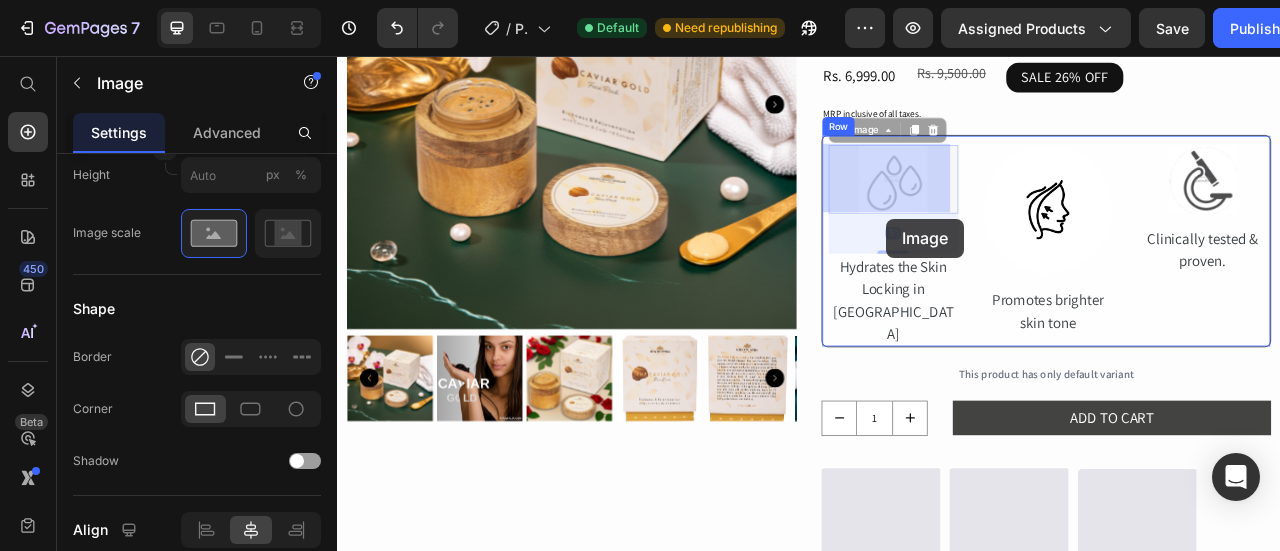 drag, startPoint x: 1033, startPoint y: 228, endPoint x: 1036, endPoint y: 255, distance: 27.166155 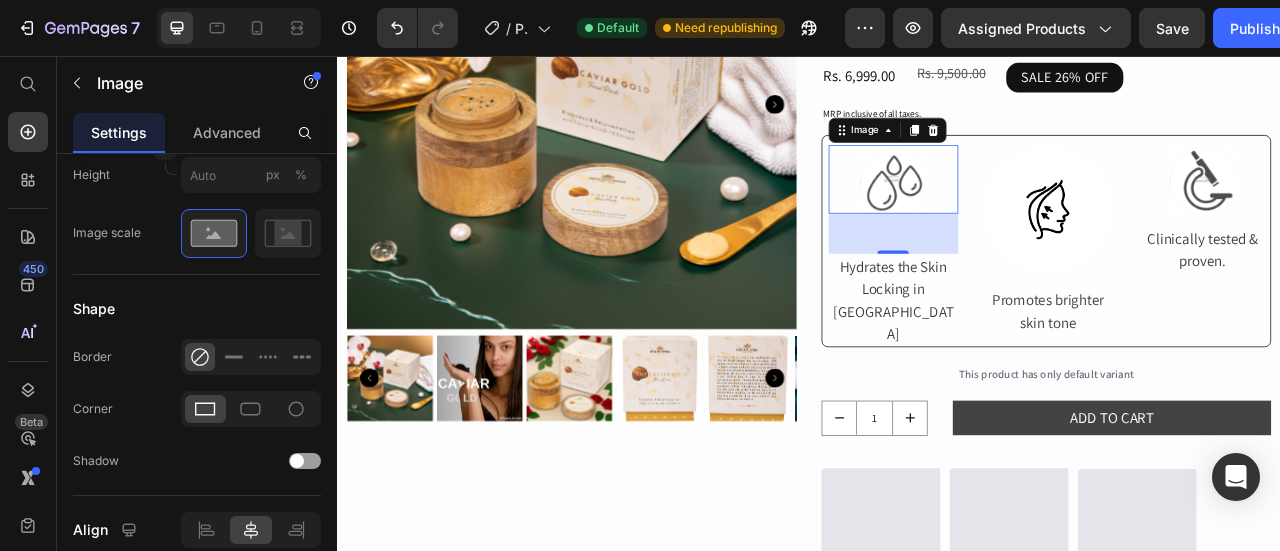 click on "51" at bounding box center (1044, 281) 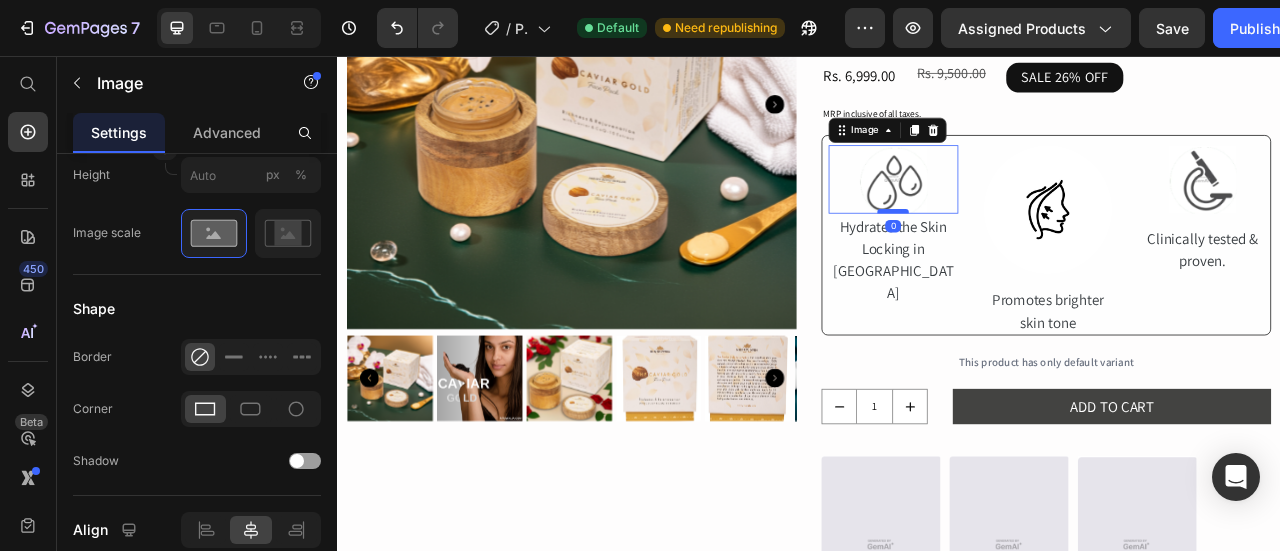 drag, startPoint x: 1039, startPoint y: 303, endPoint x: 1034, endPoint y: 250, distance: 53.235325 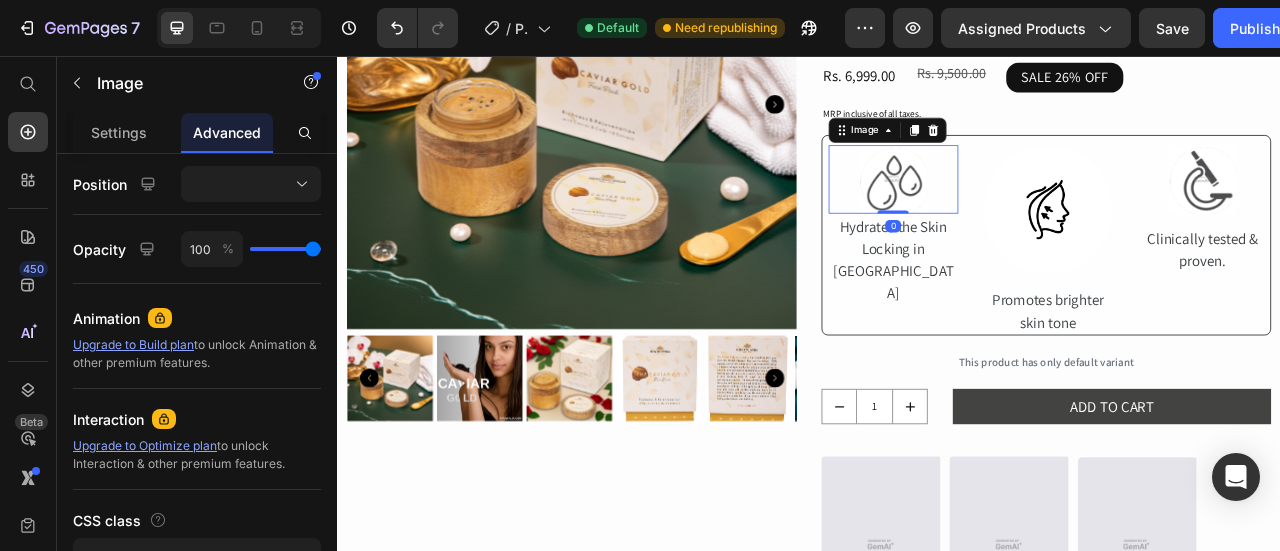 scroll, scrollTop: 0, scrollLeft: 0, axis: both 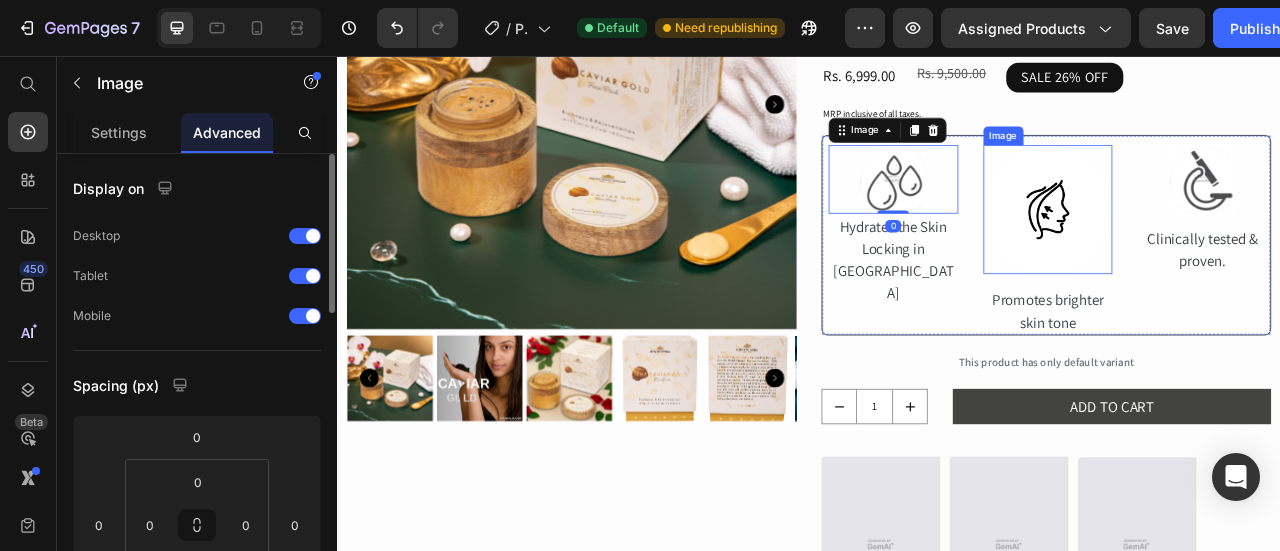 click at bounding box center (1241, 251) 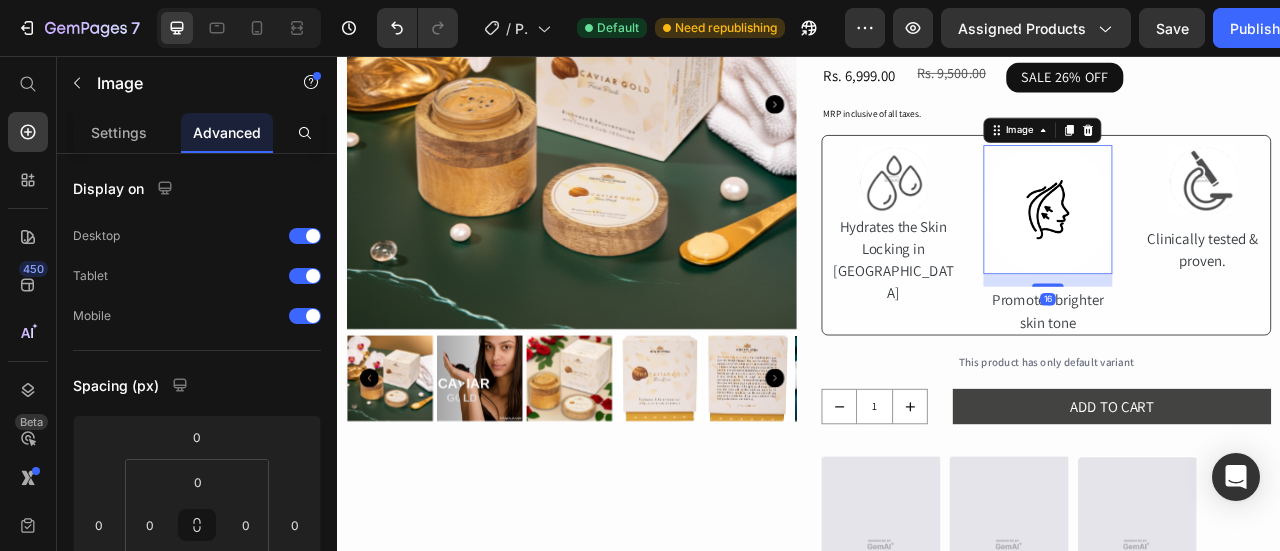 click on "16" at bounding box center (1241, 341) 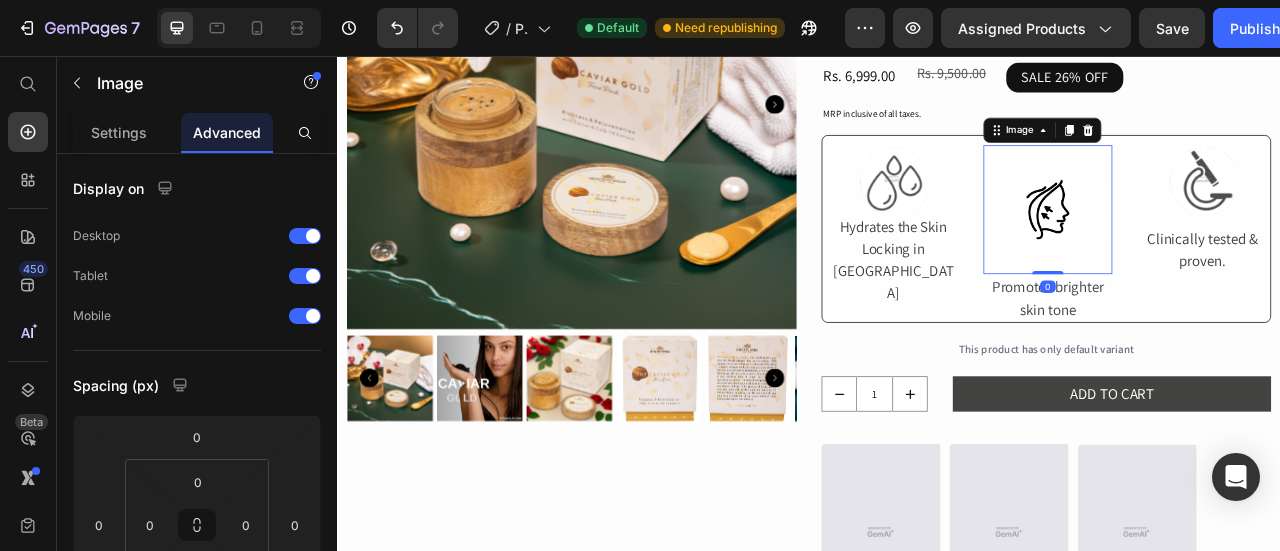 drag, startPoint x: 1231, startPoint y: 342, endPoint x: 1212, endPoint y: 304, distance: 42.48529 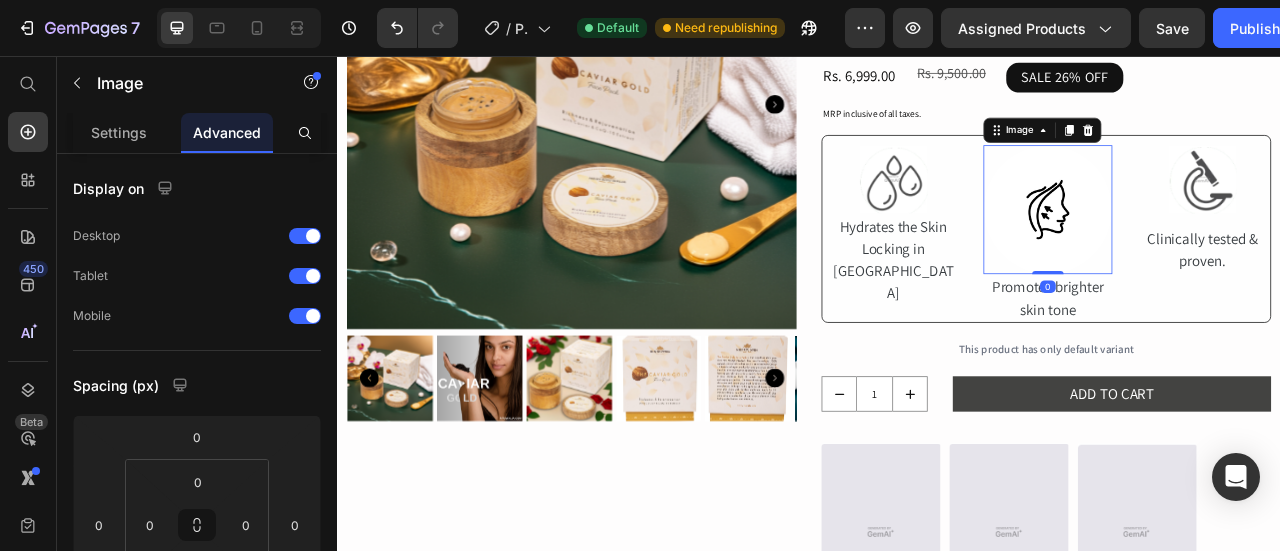 click on "Image   0" at bounding box center [1241, 251] 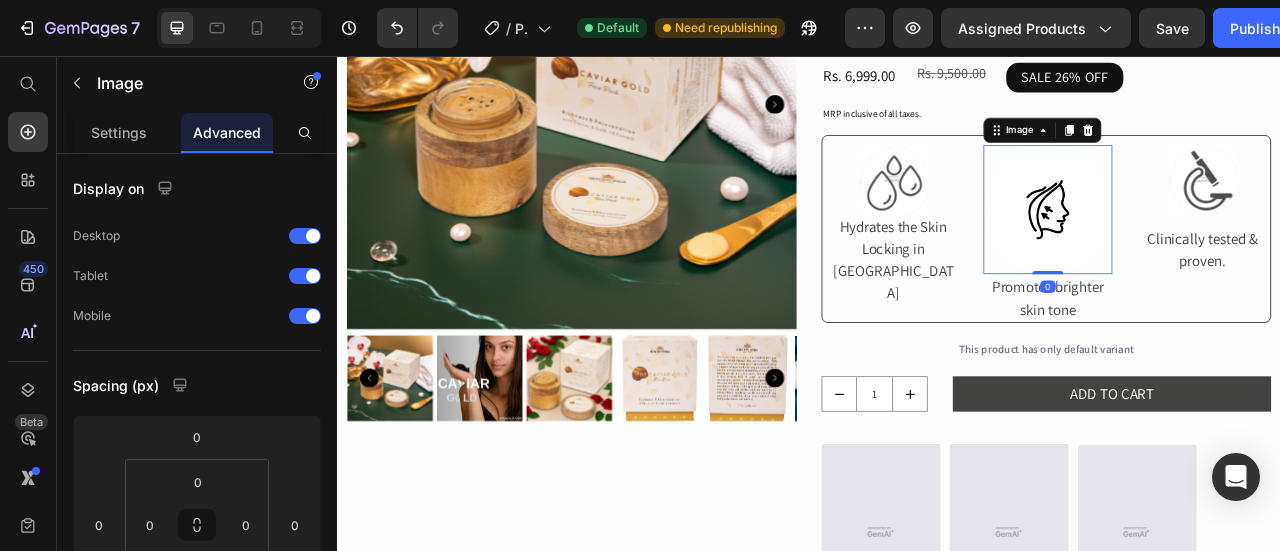 click at bounding box center [1241, 251] 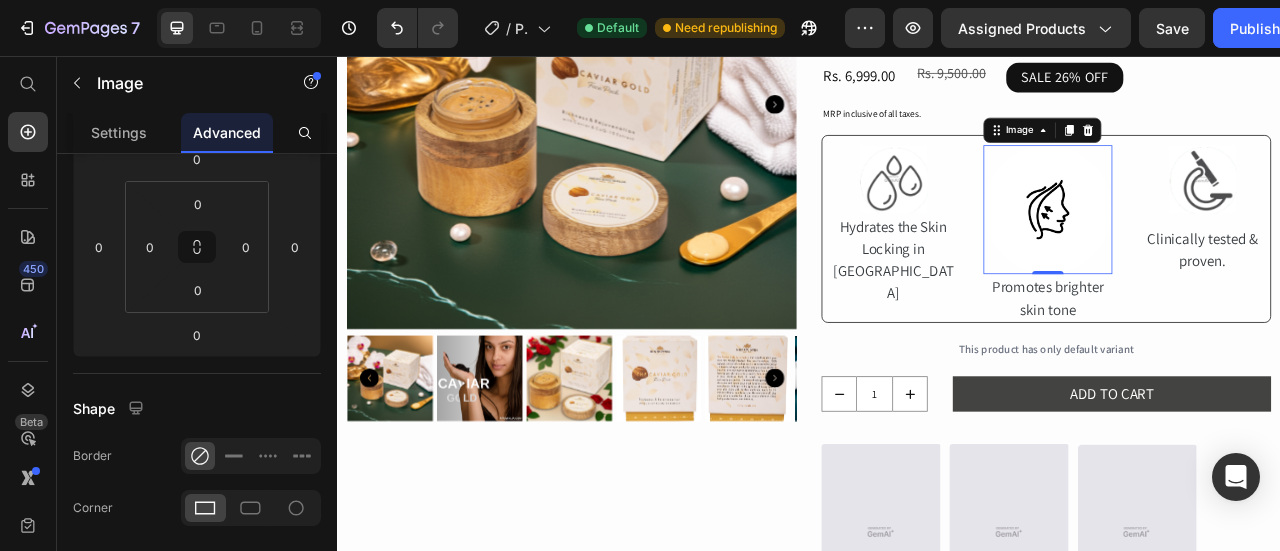 scroll, scrollTop: 0, scrollLeft: 0, axis: both 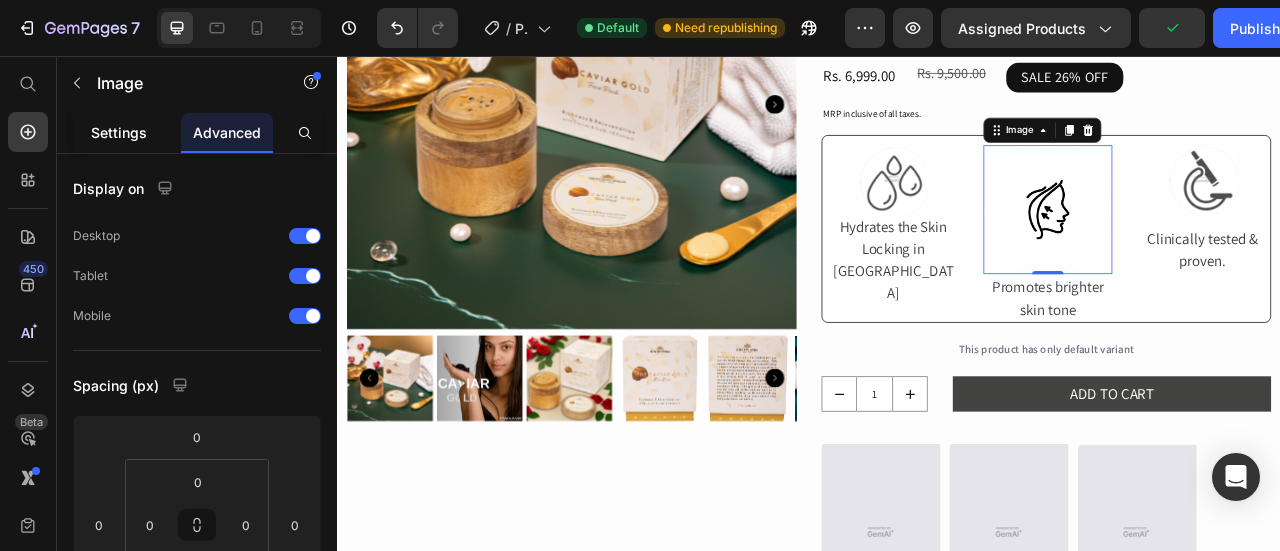 click on "Settings" at bounding box center (119, 132) 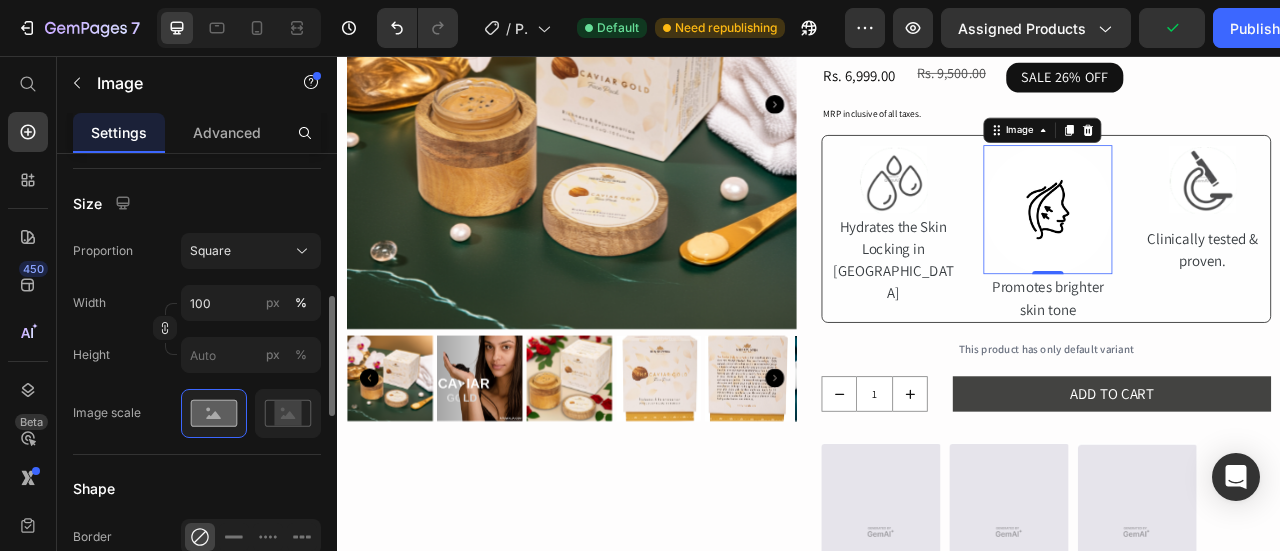 scroll, scrollTop: 544, scrollLeft: 0, axis: vertical 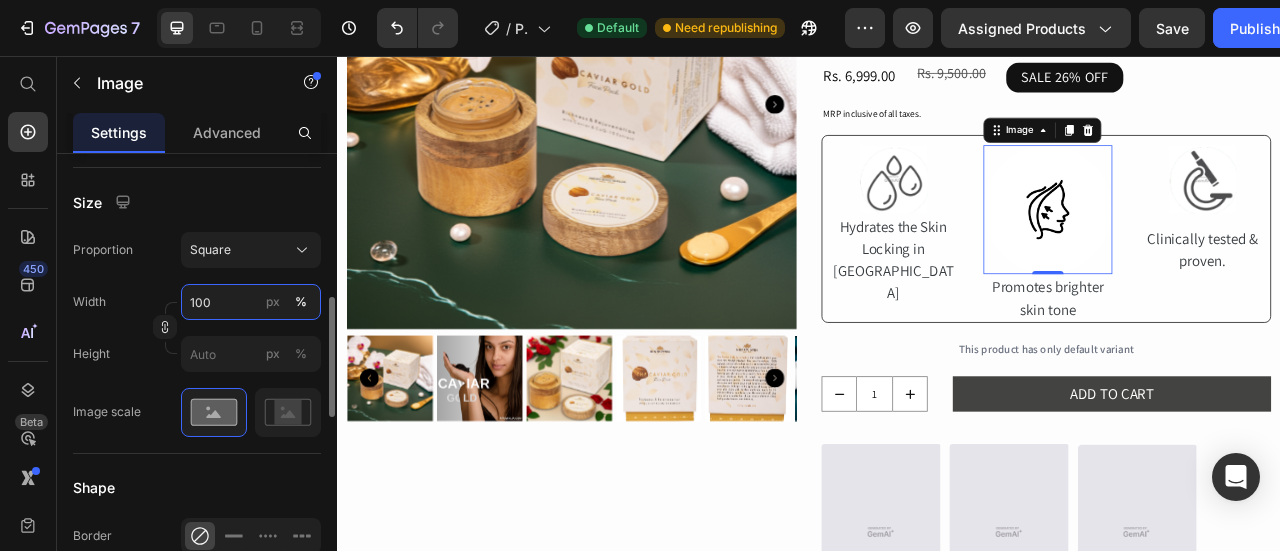 click on "100" at bounding box center [251, 302] 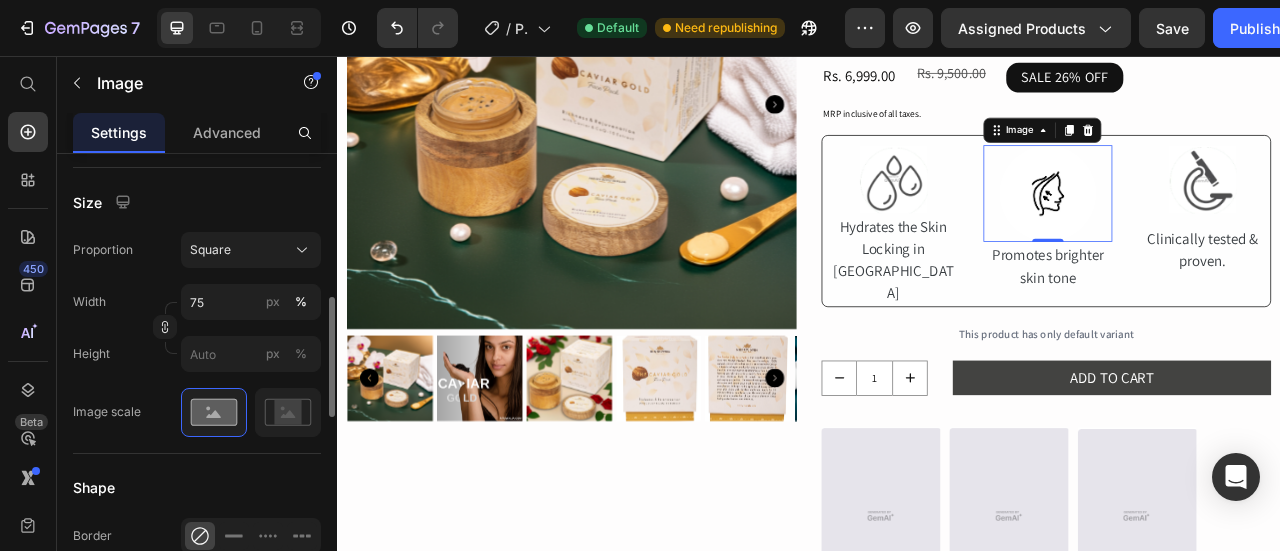 click on "Width 75 px % Height px %" 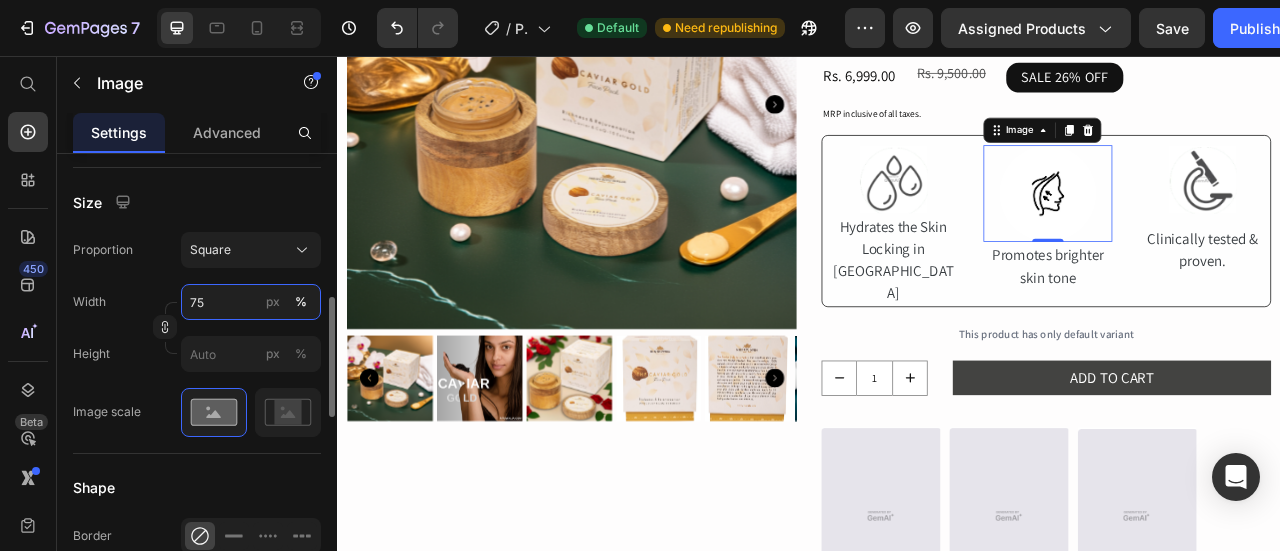 click on "75" at bounding box center (251, 302) 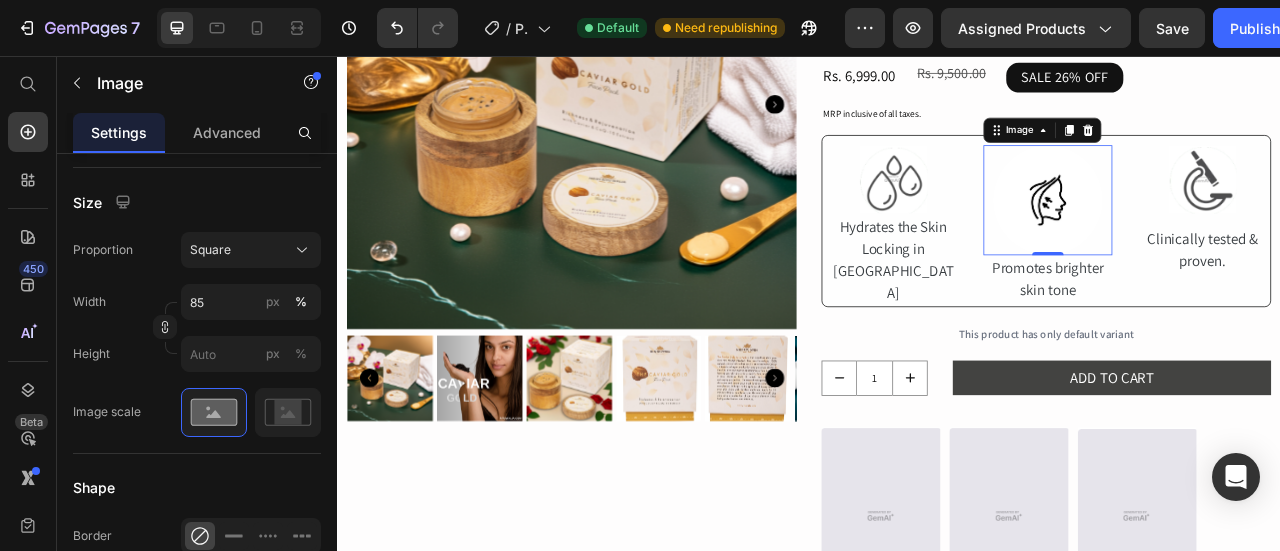 click at bounding box center [1241, 239] 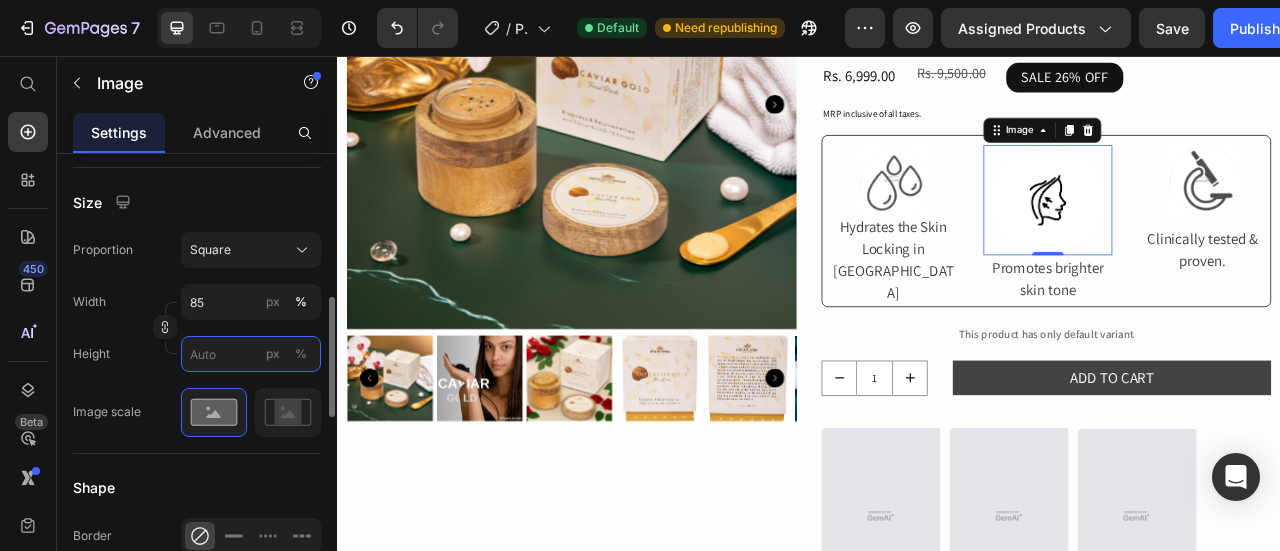 click on "px %" at bounding box center (251, 354) 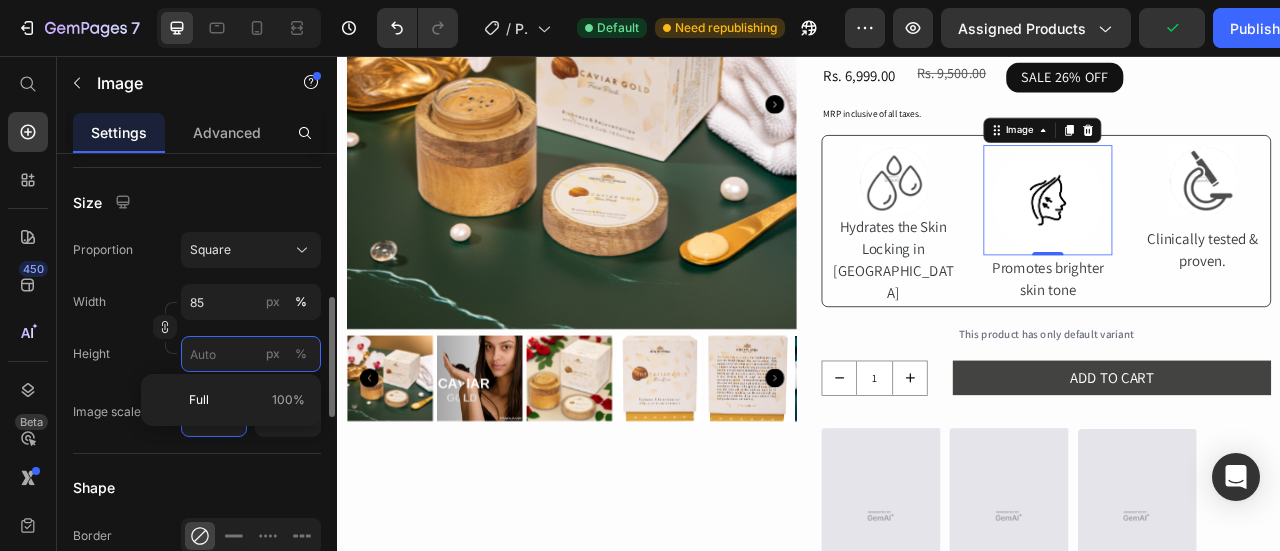 type on "8" 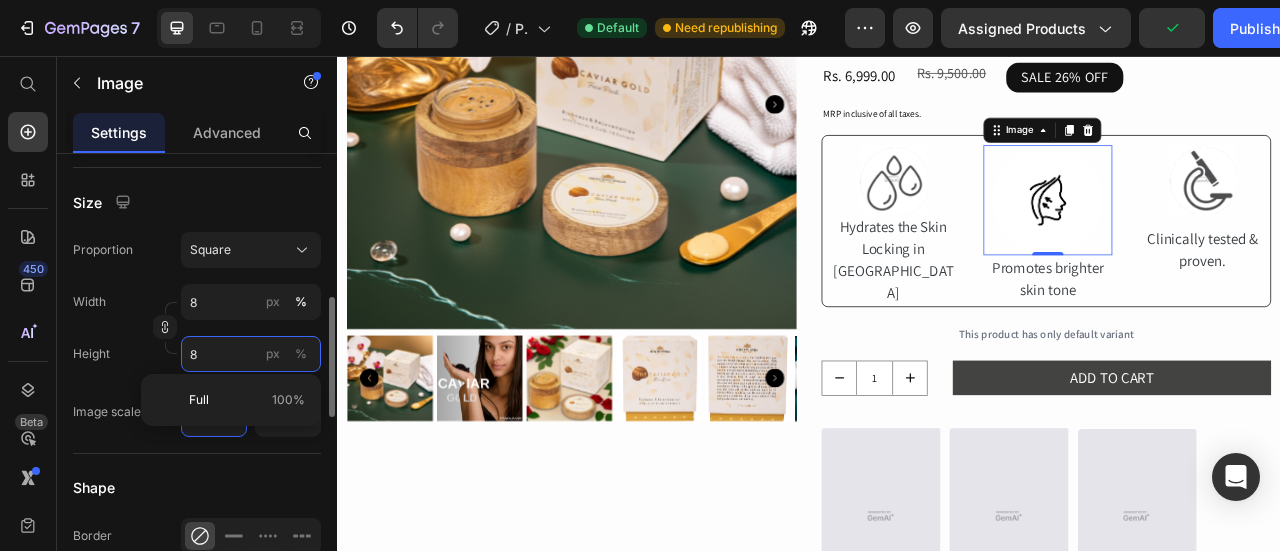 type on "85" 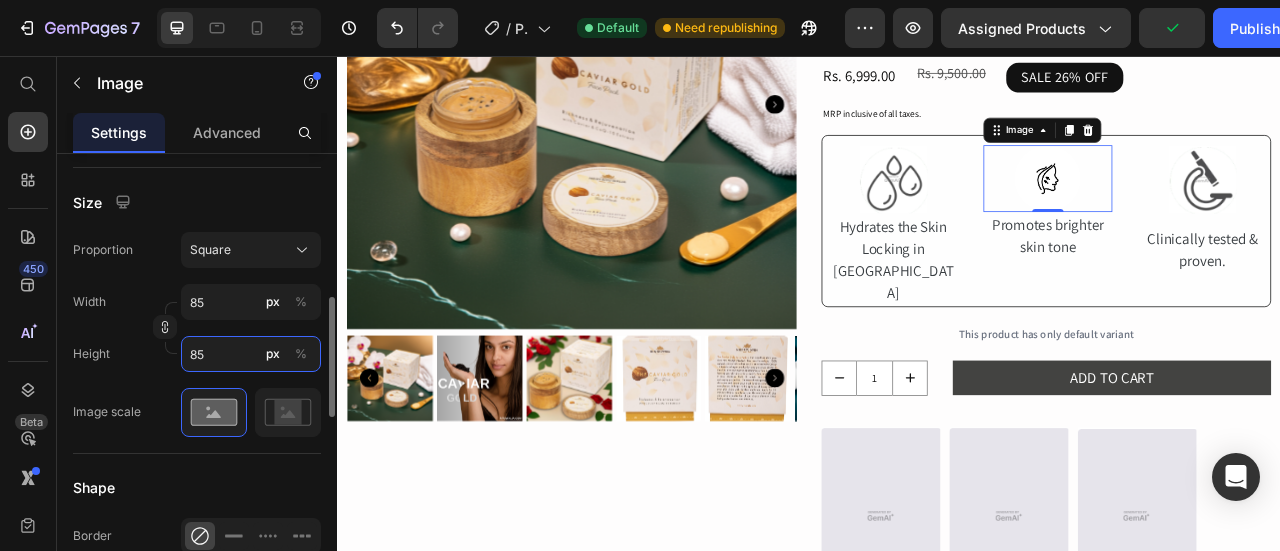 type on "85" 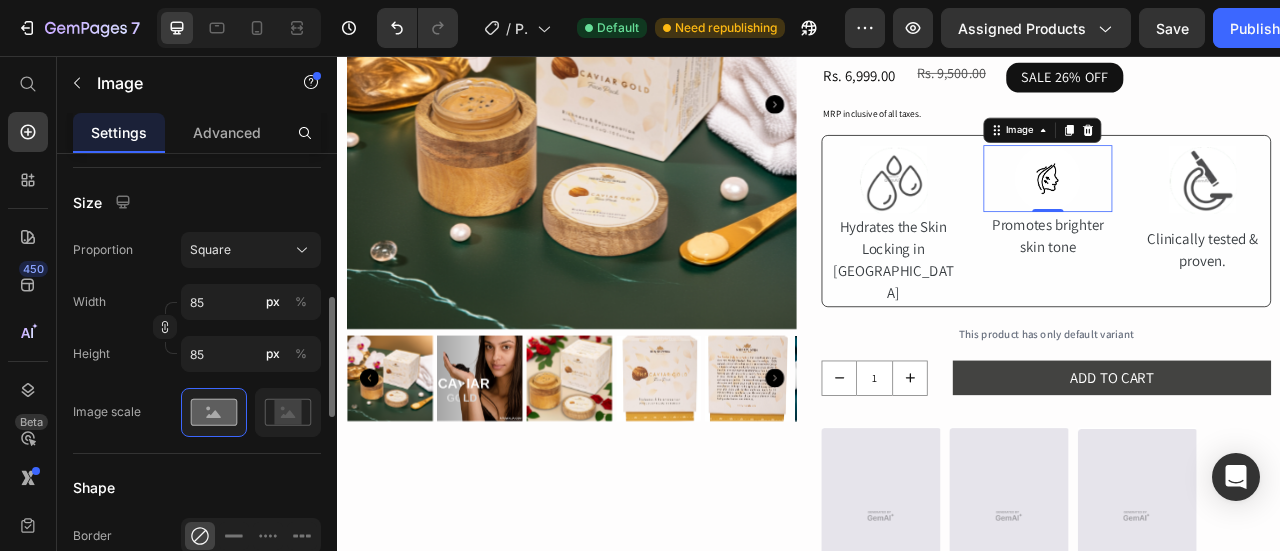 click on "Width 85 px % Height 85 px %" 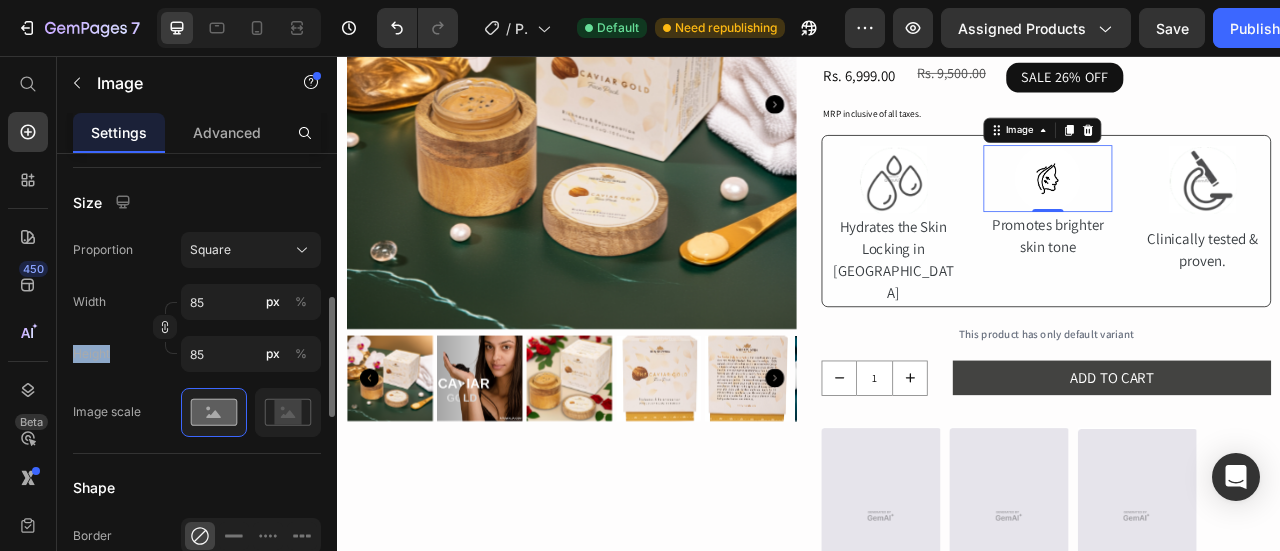 click on "Width 85 px % Height 85 px %" 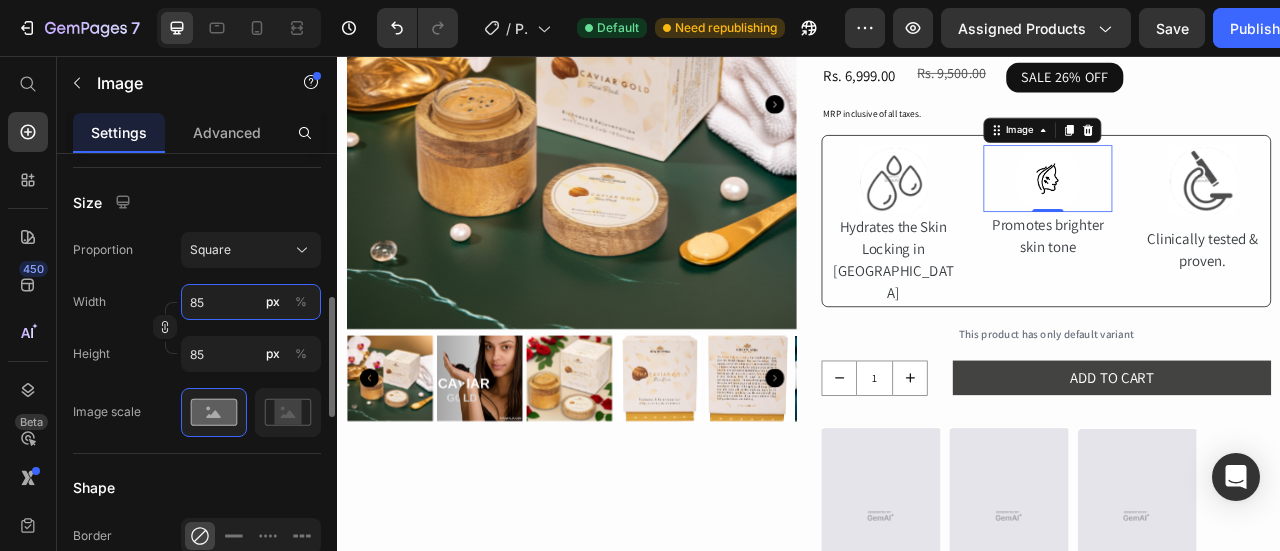 click on "85" at bounding box center (251, 302) 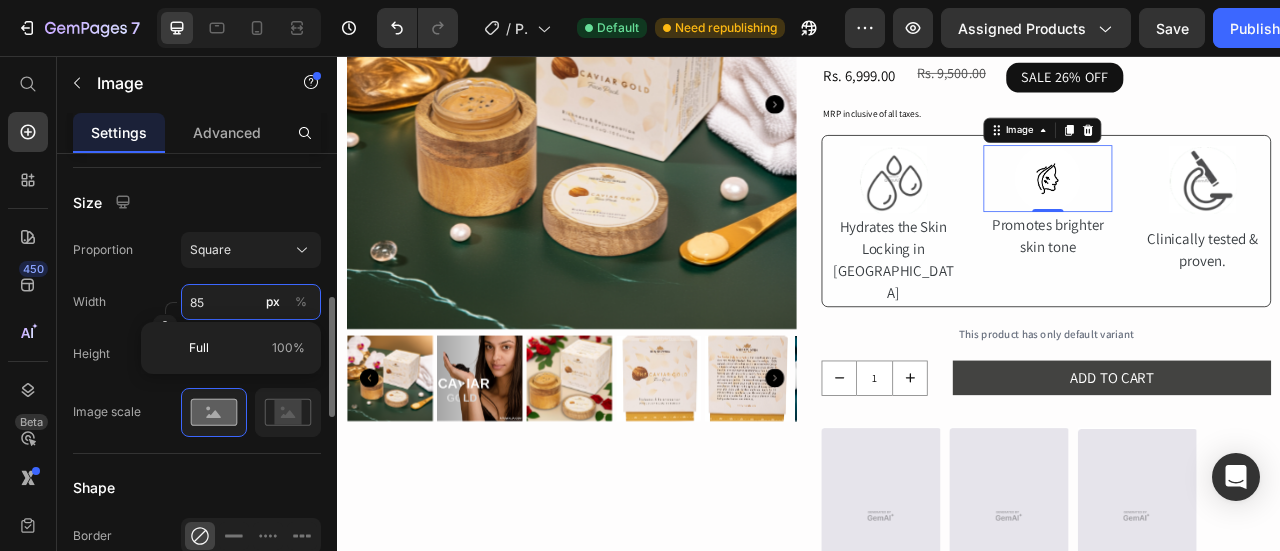 type on "1" 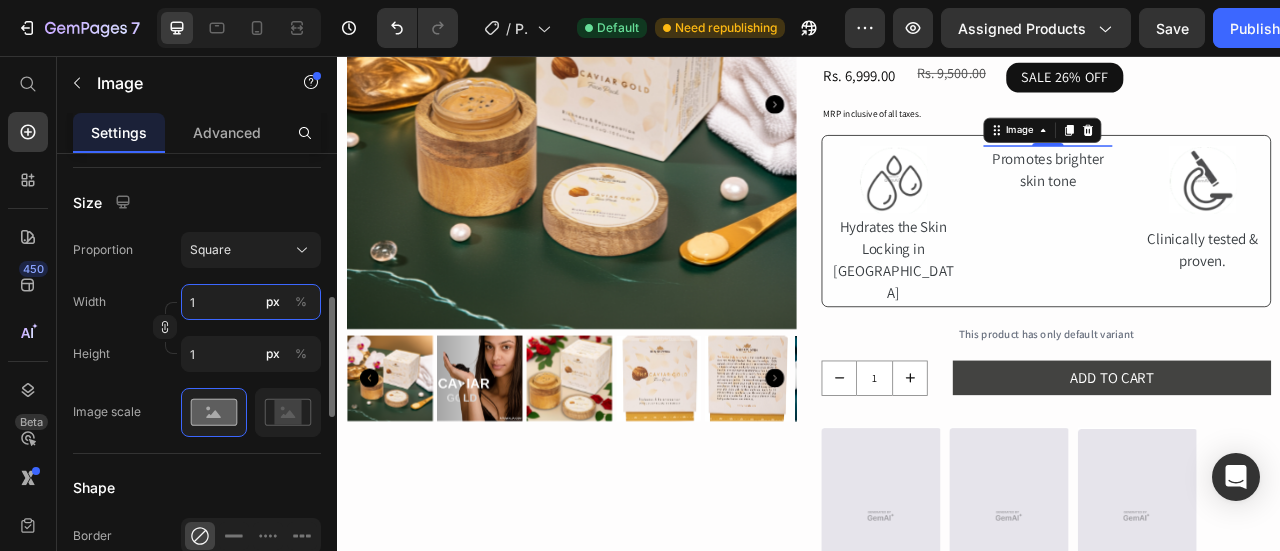 type on "10" 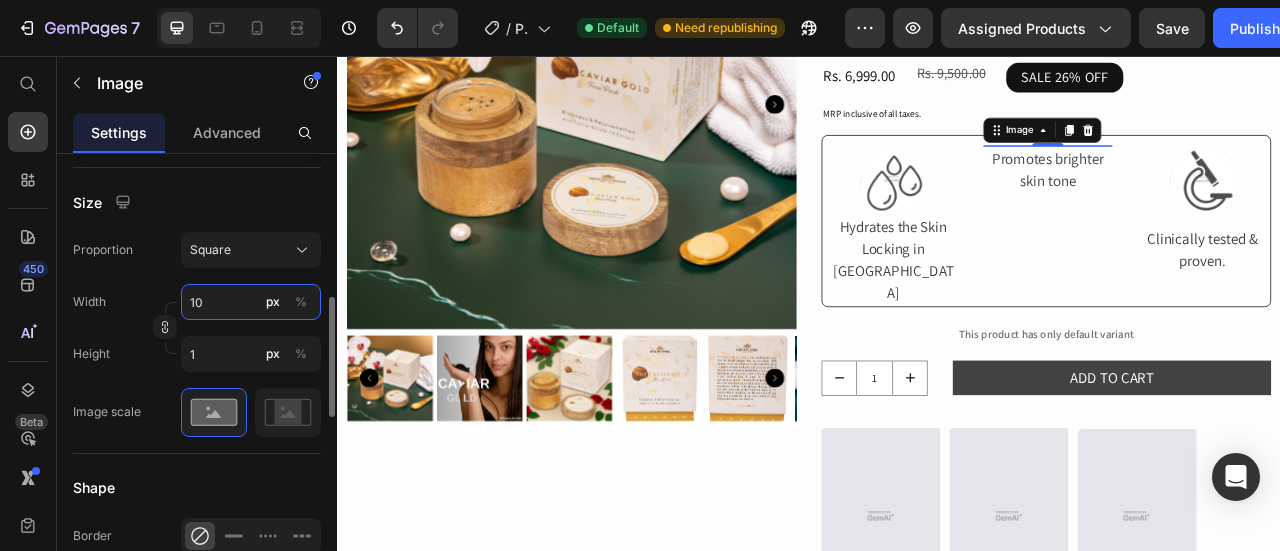 type on "10" 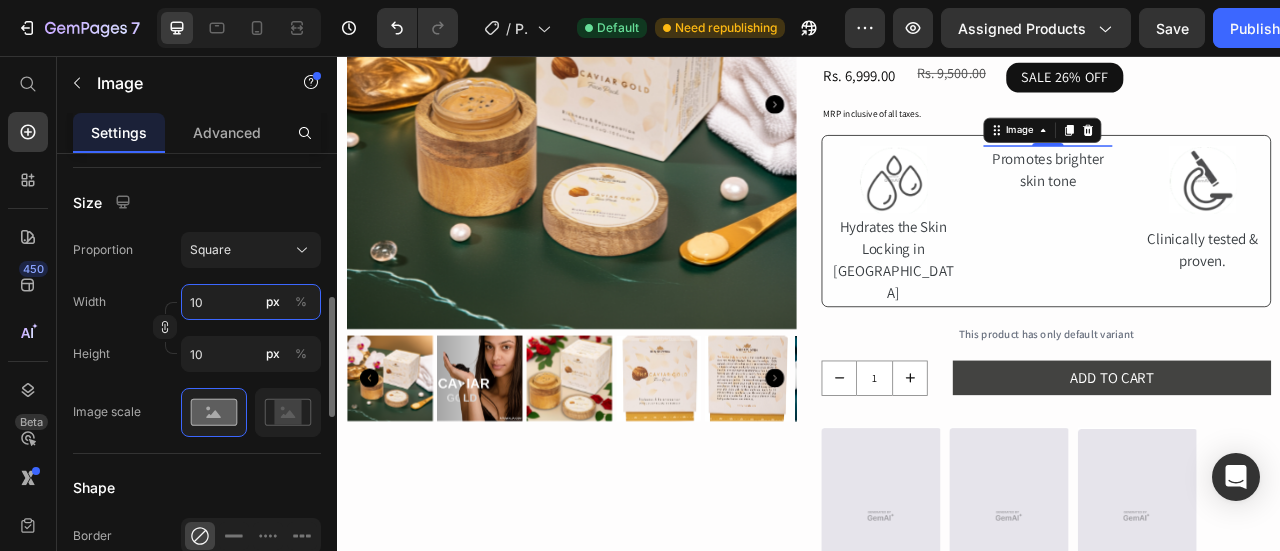 type on "100" 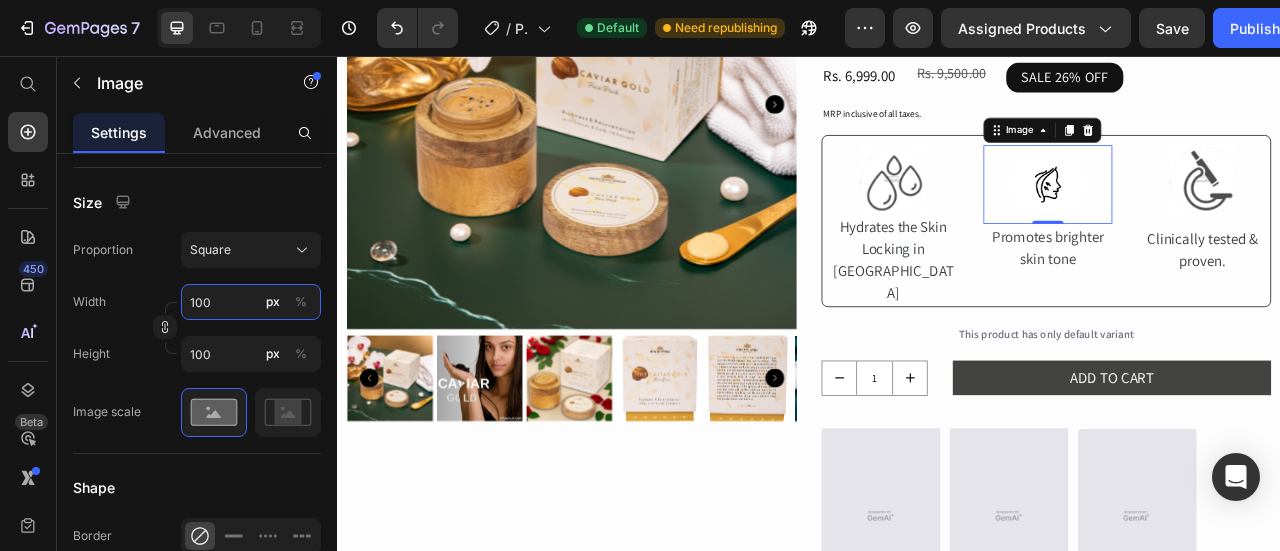 type on "100" 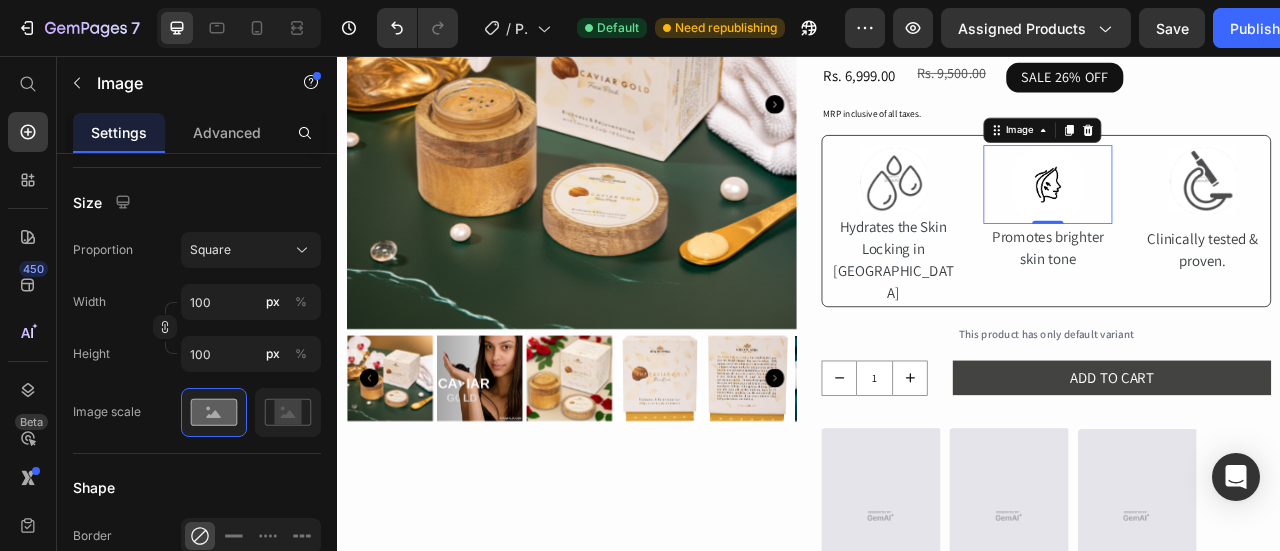 click at bounding box center (1241, 219) 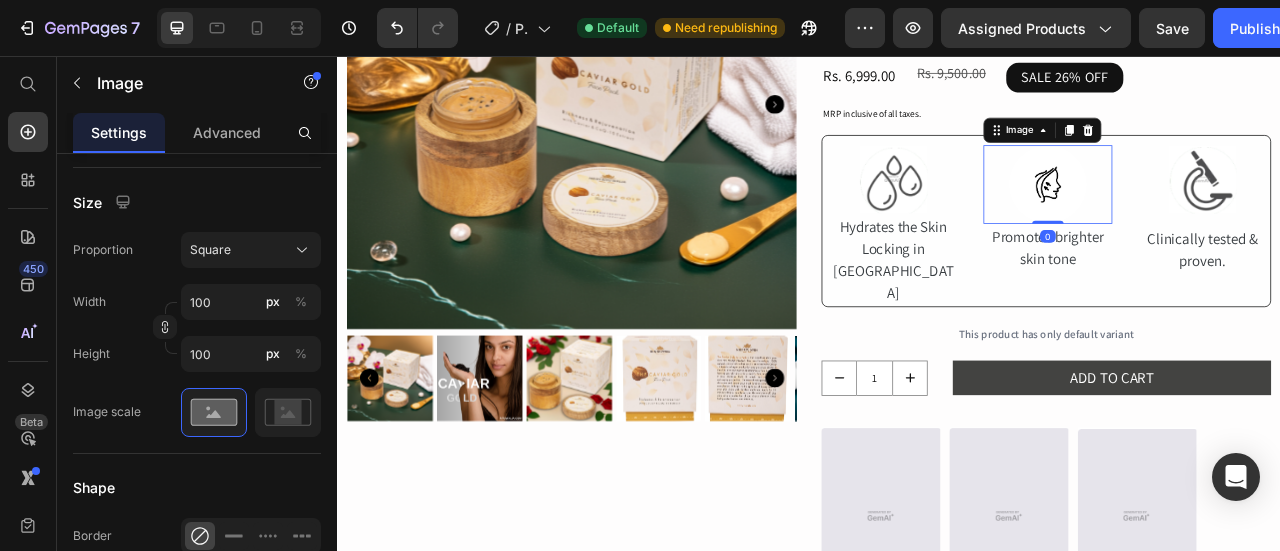 click on "Image   0" at bounding box center [1241, 219] 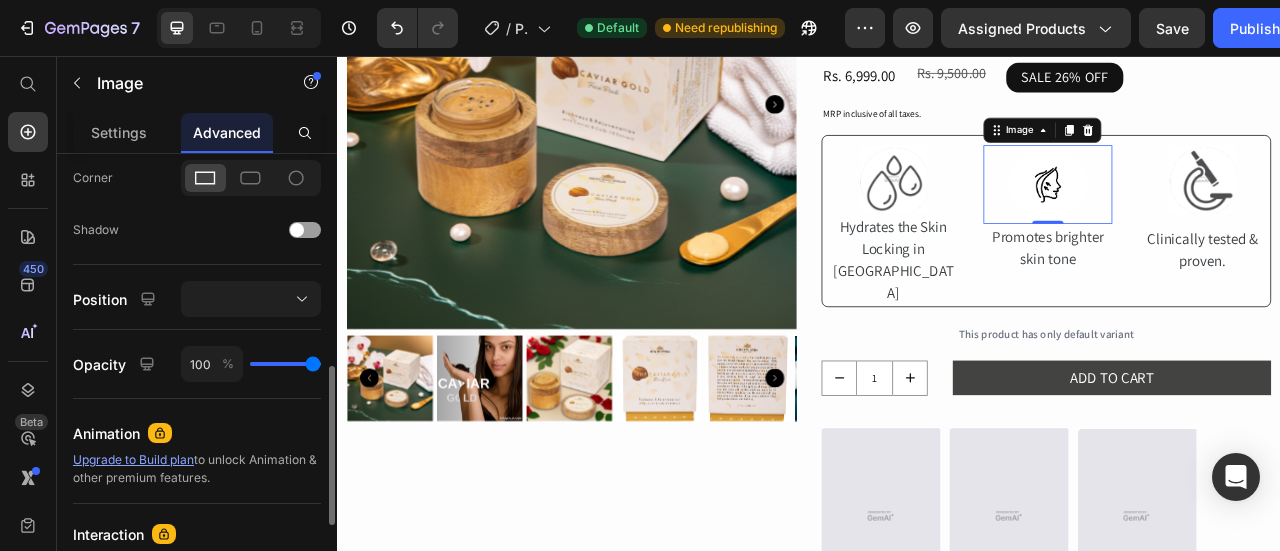 scroll, scrollTop: 647, scrollLeft: 0, axis: vertical 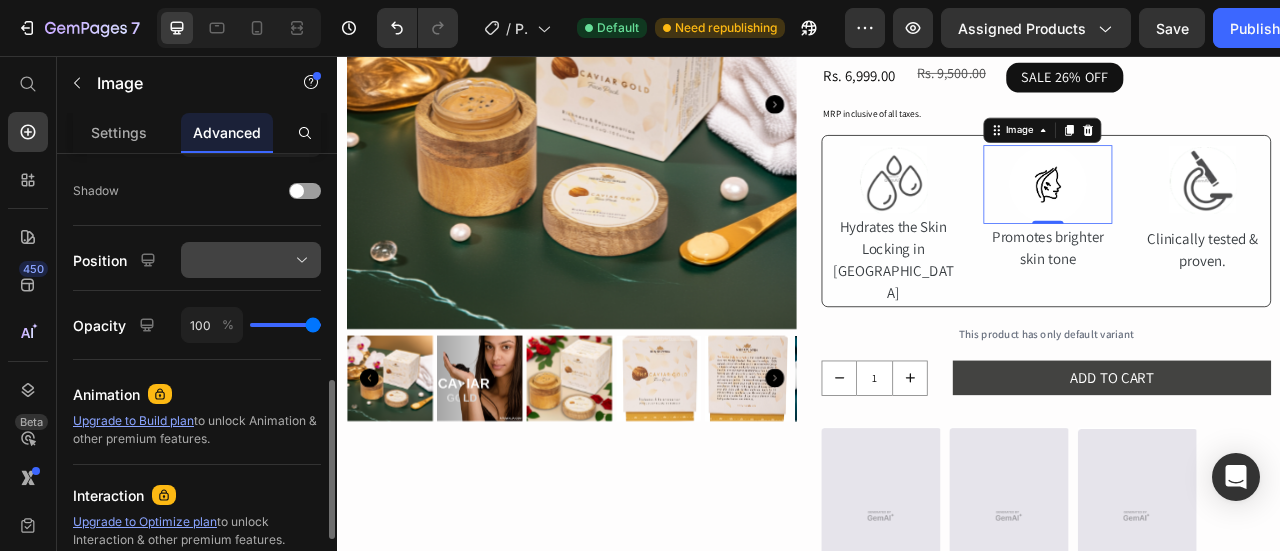 click at bounding box center [251, 260] 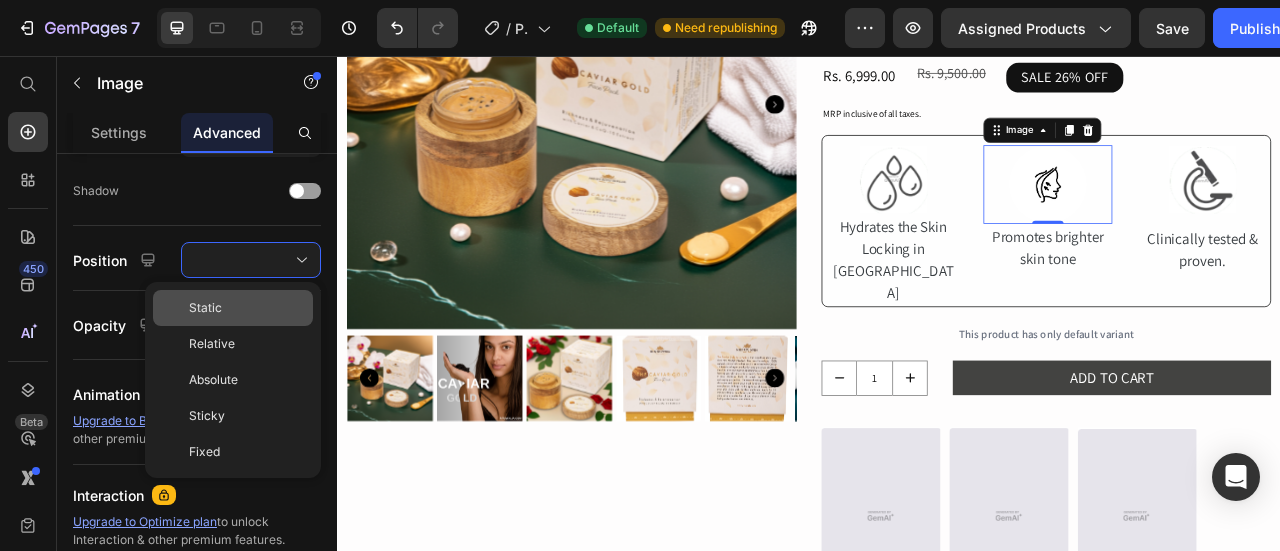click on "Static" at bounding box center [247, 308] 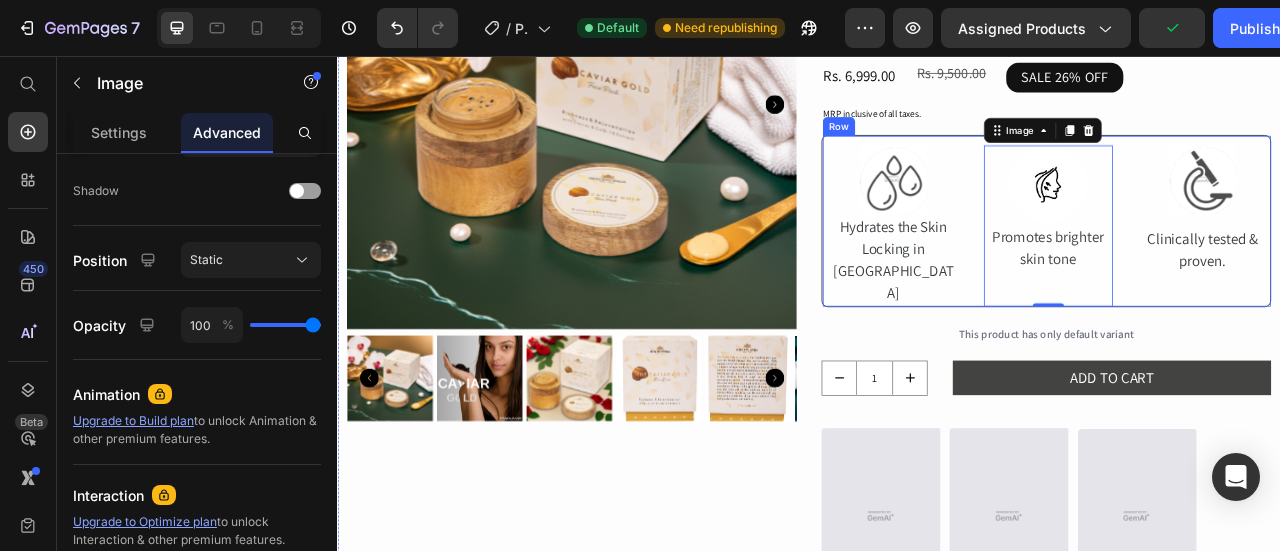 click on "Hydrates the Skin" at bounding box center (1044, 272) 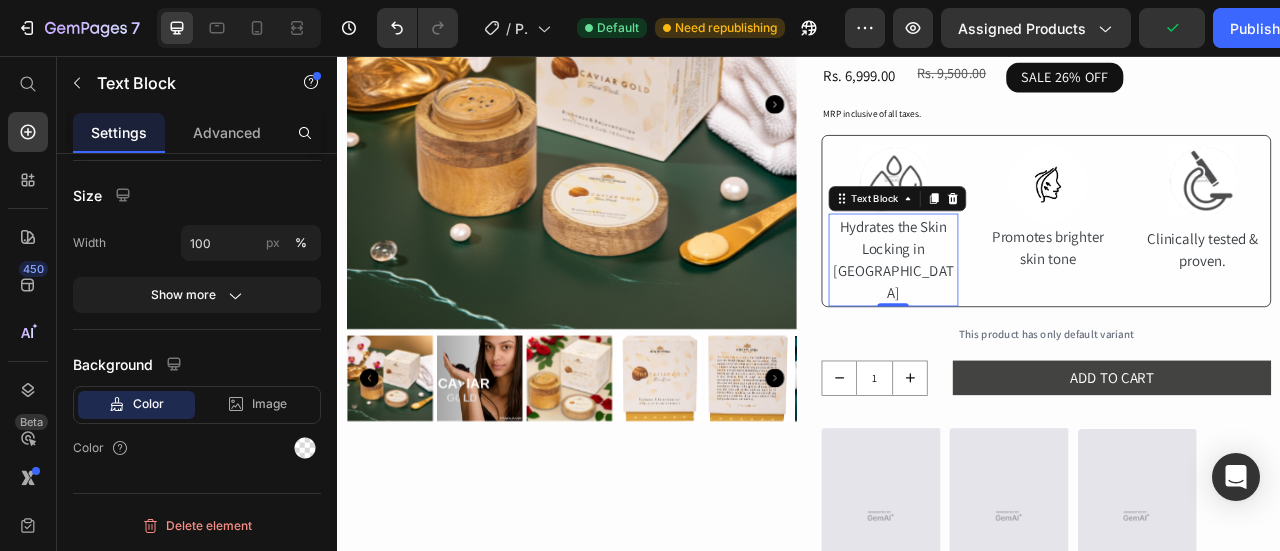 scroll, scrollTop: 0, scrollLeft: 0, axis: both 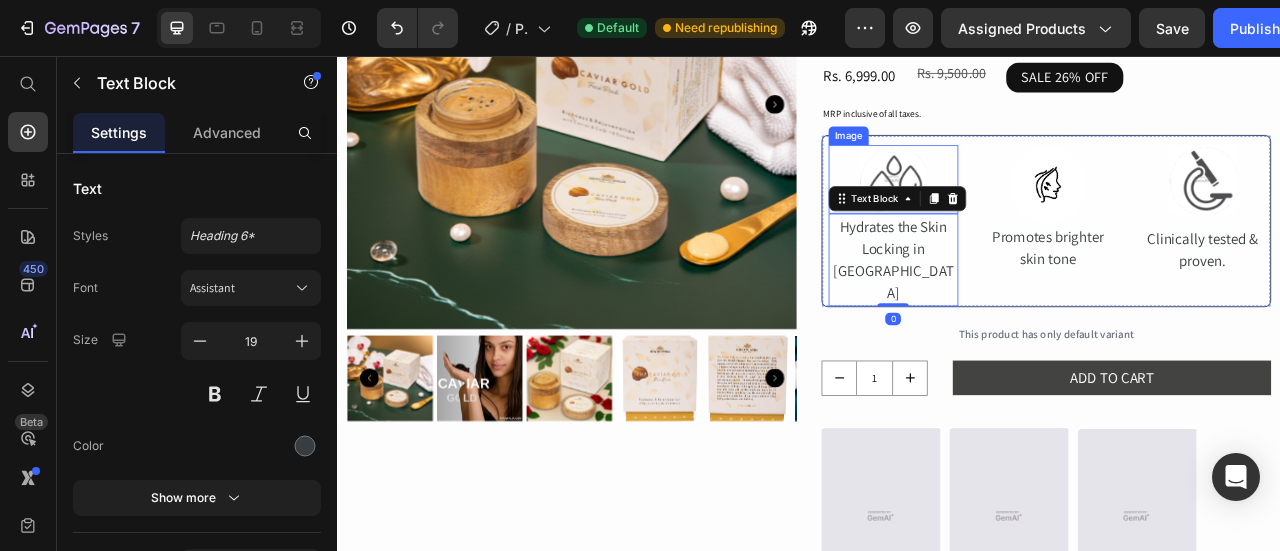 click at bounding box center (1044, 212) 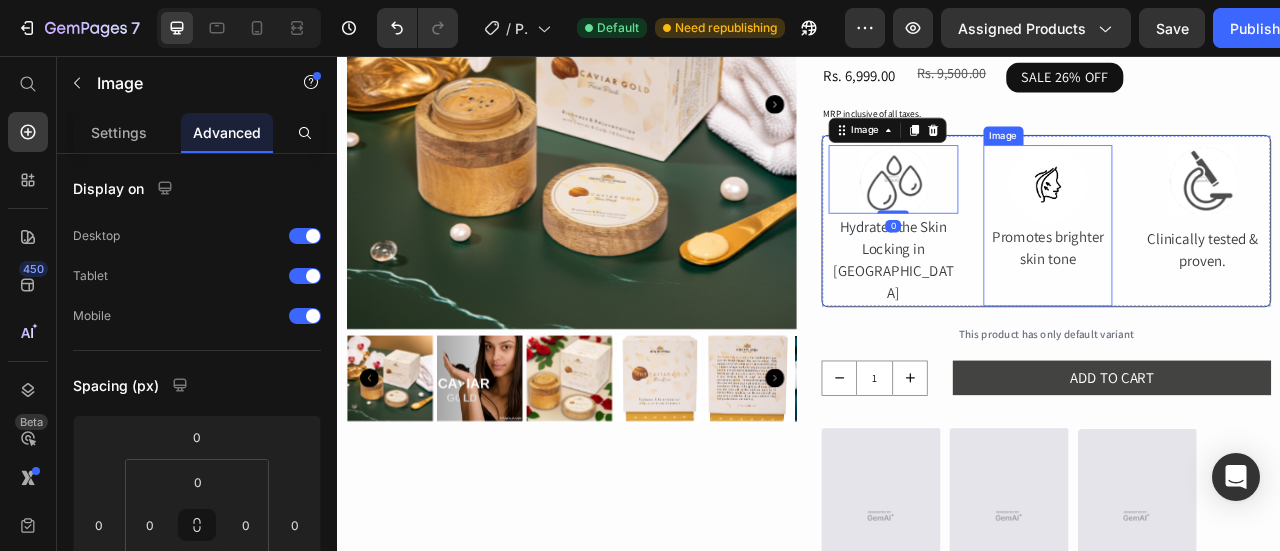 click at bounding box center [1241, 271] 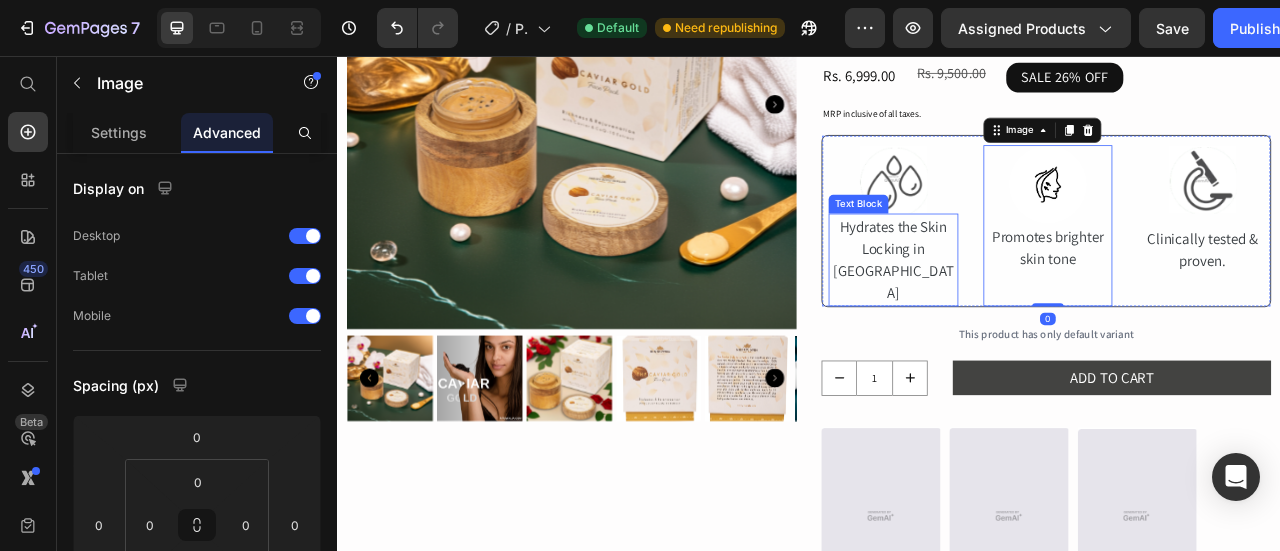 click on "Hydrates the Skin" at bounding box center (1044, 272) 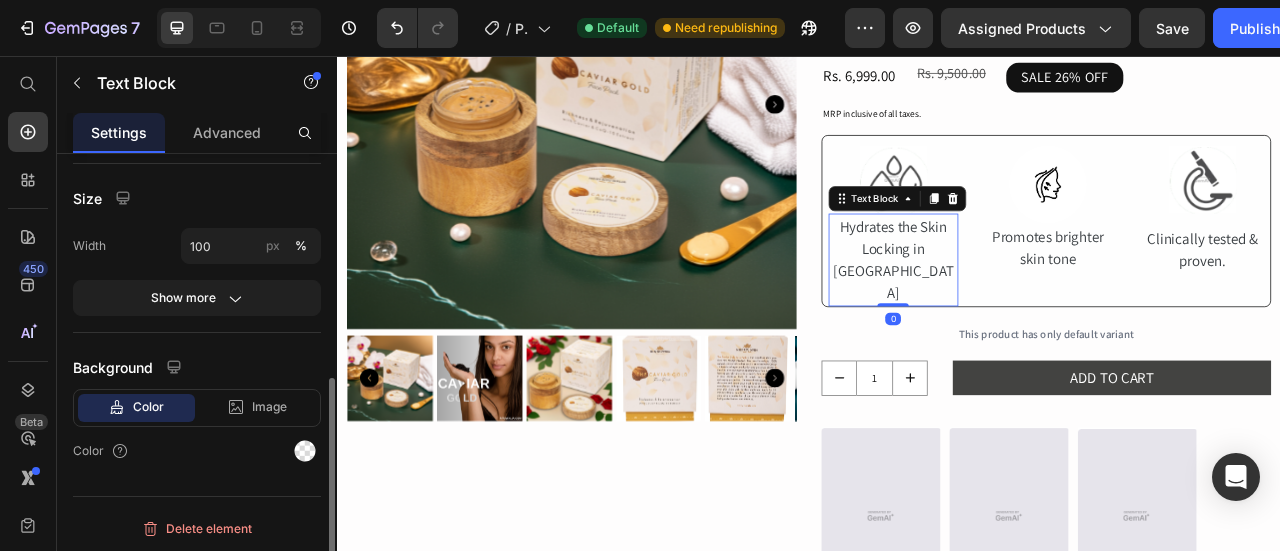 scroll, scrollTop: 438, scrollLeft: 0, axis: vertical 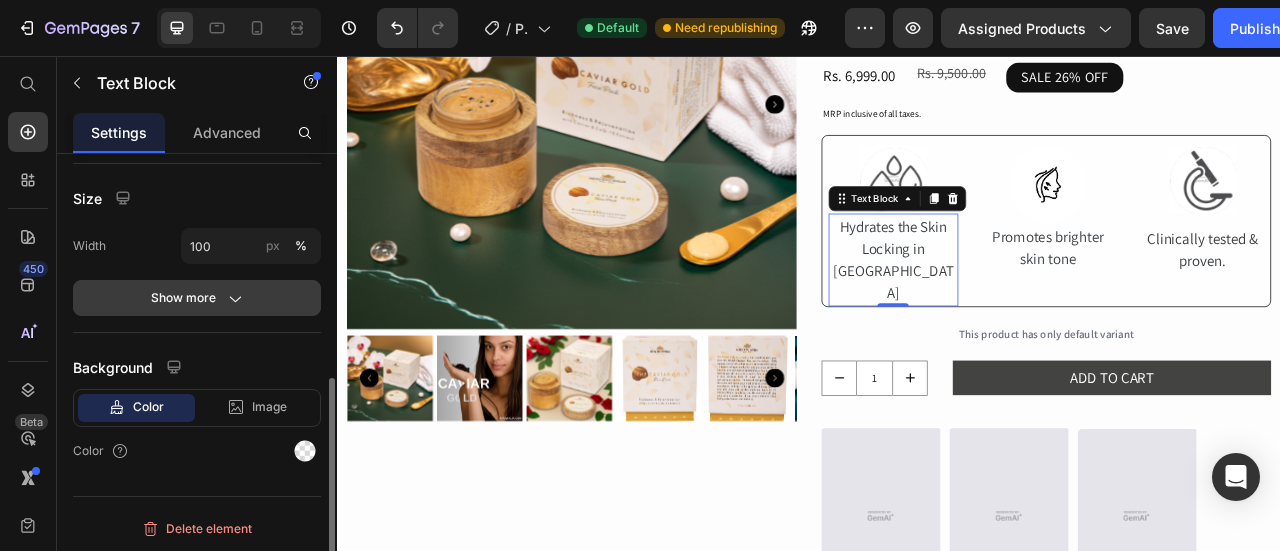 click on "Show more" at bounding box center [197, 298] 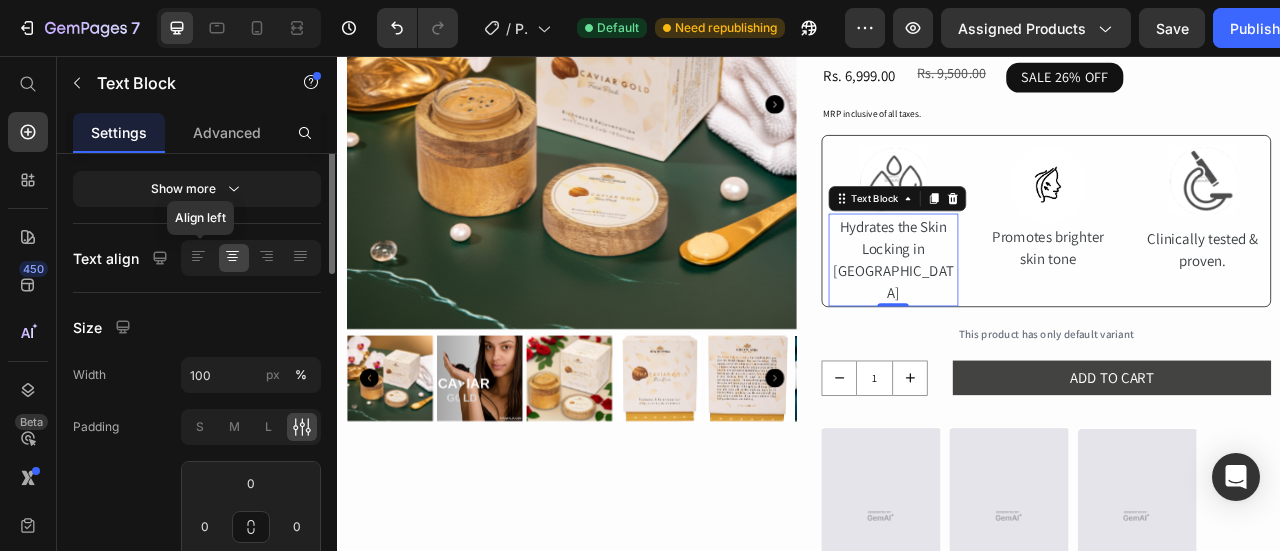 scroll, scrollTop: 166, scrollLeft: 0, axis: vertical 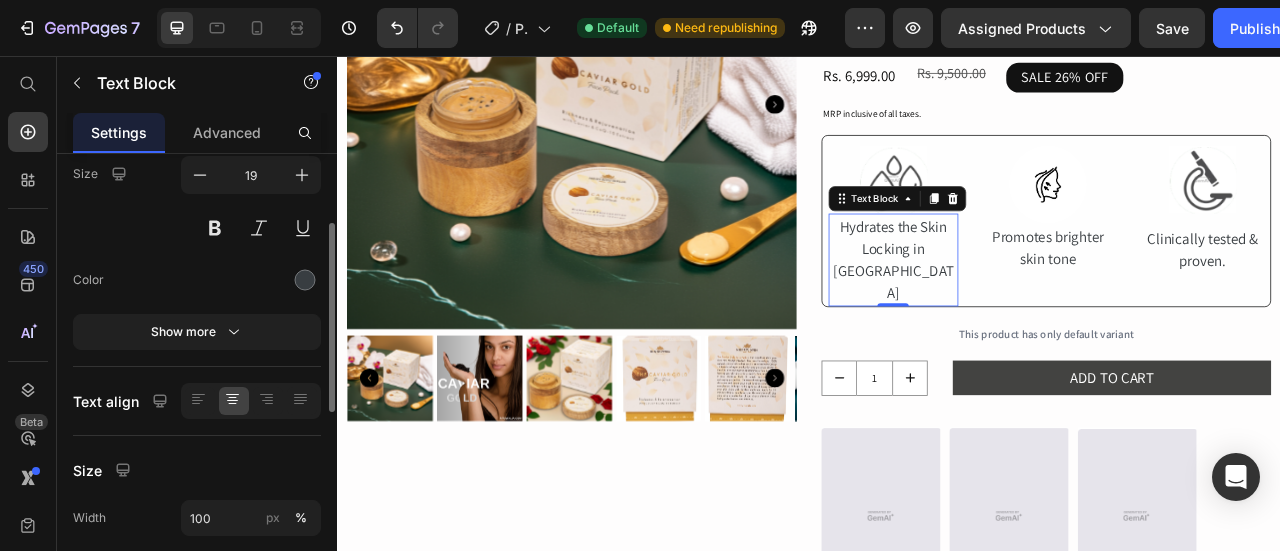 click on "Text Styles Heading 6* Font Assistant Size 19 Color Show more" 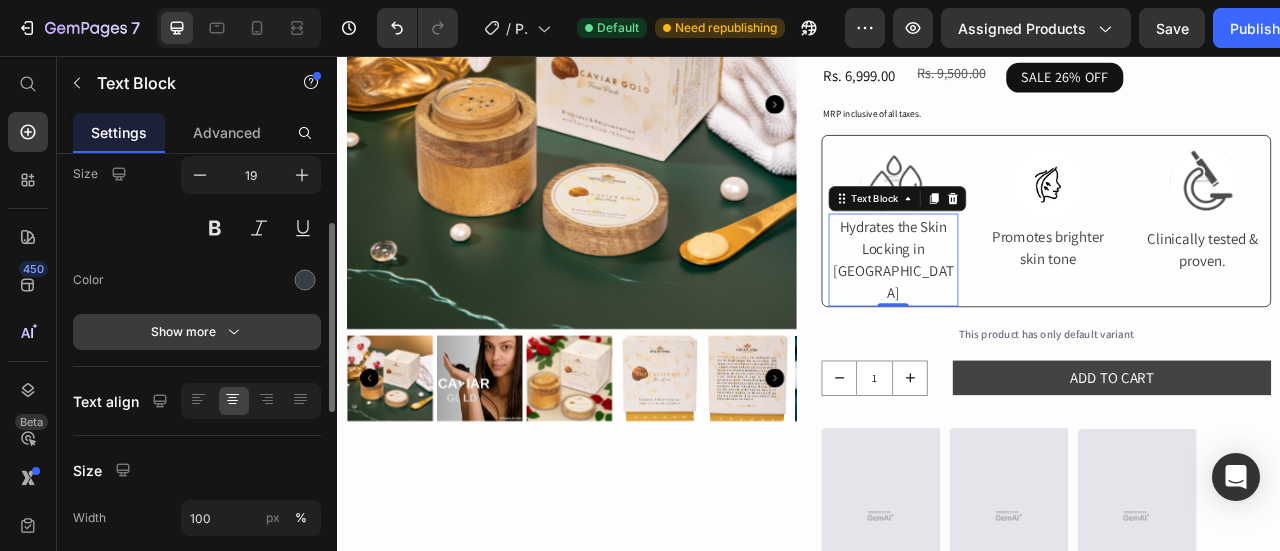 click on "Show more" at bounding box center (197, 332) 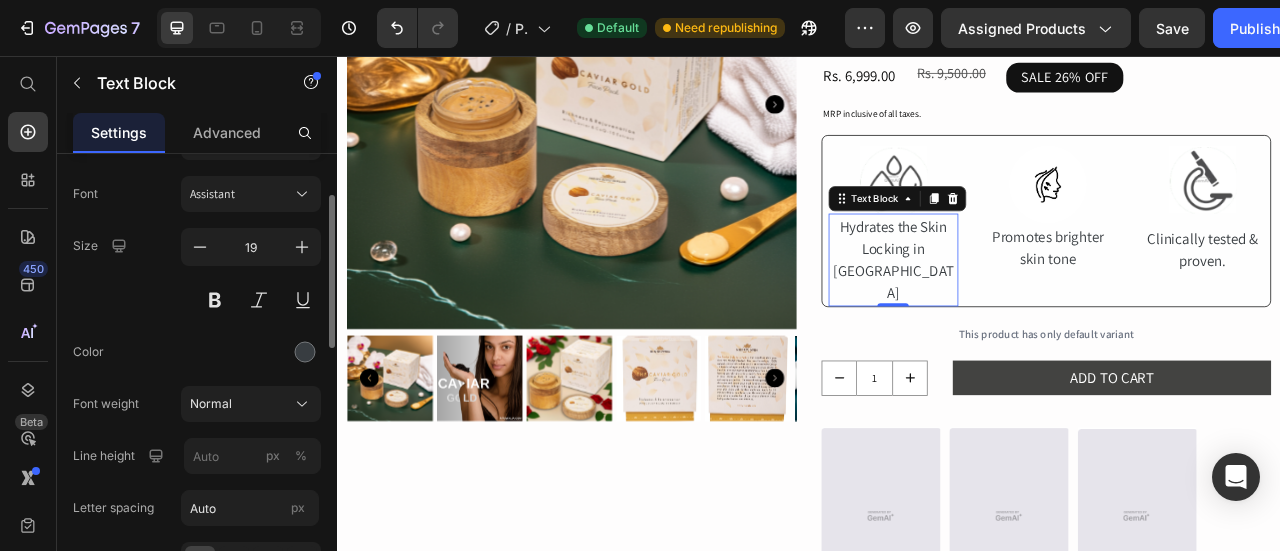 scroll, scrollTop: 0, scrollLeft: 0, axis: both 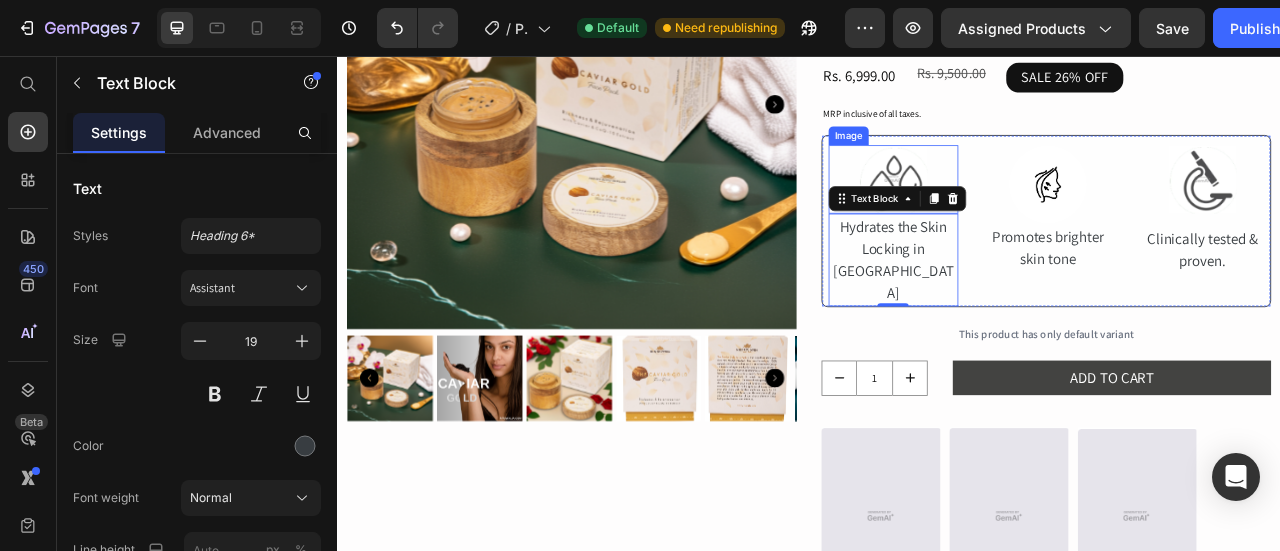 click at bounding box center [1044, 212] 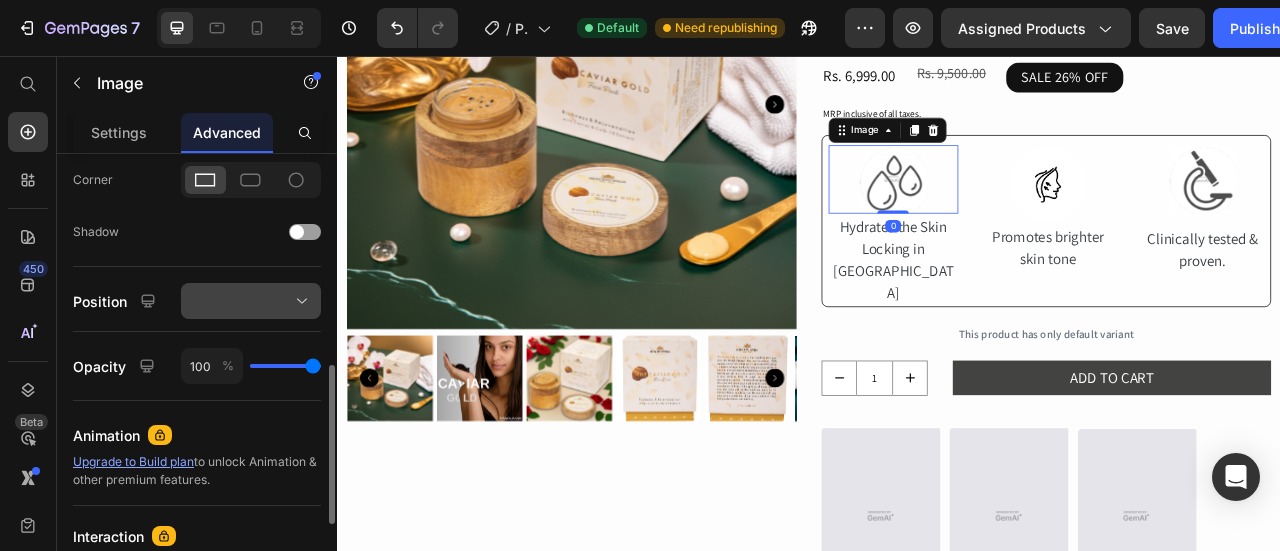 scroll, scrollTop: 700, scrollLeft: 0, axis: vertical 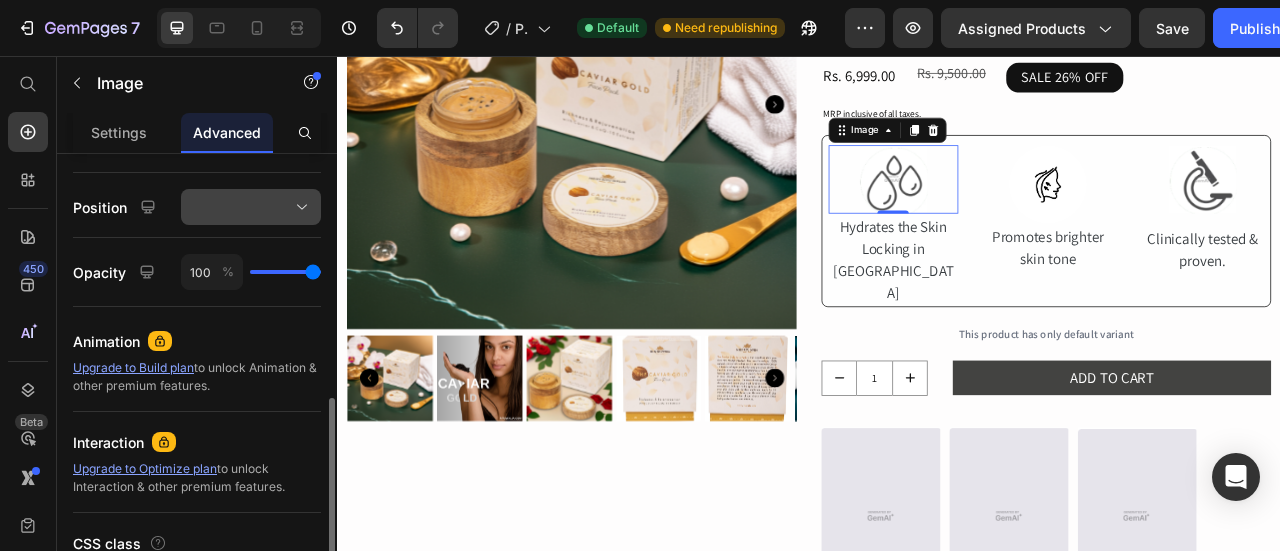 click at bounding box center [251, 207] 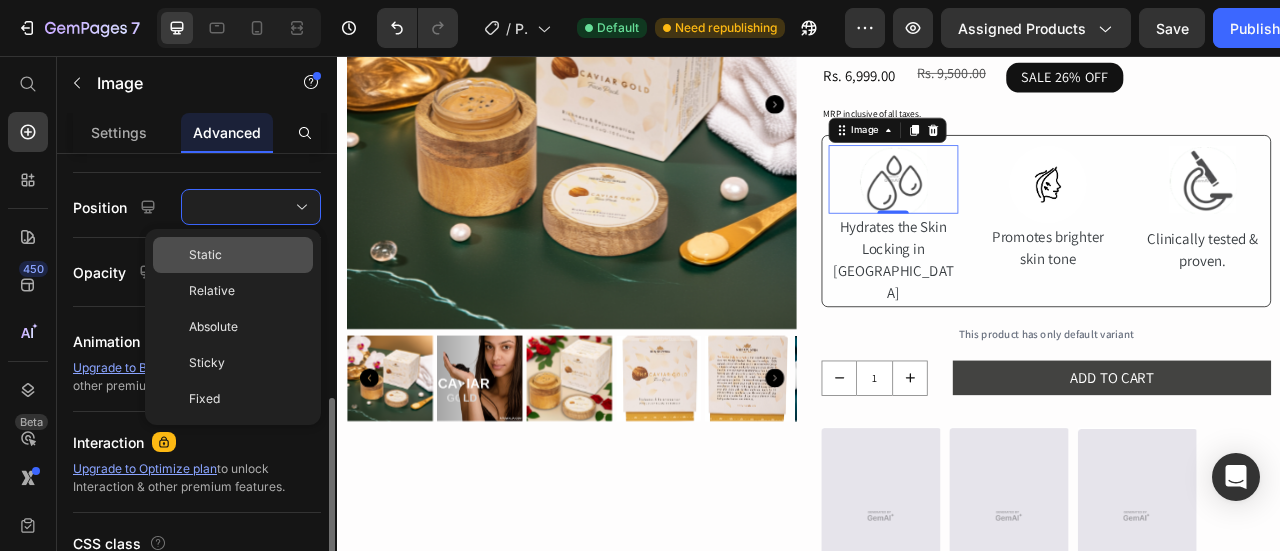 click on "Static" at bounding box center [247, 255] 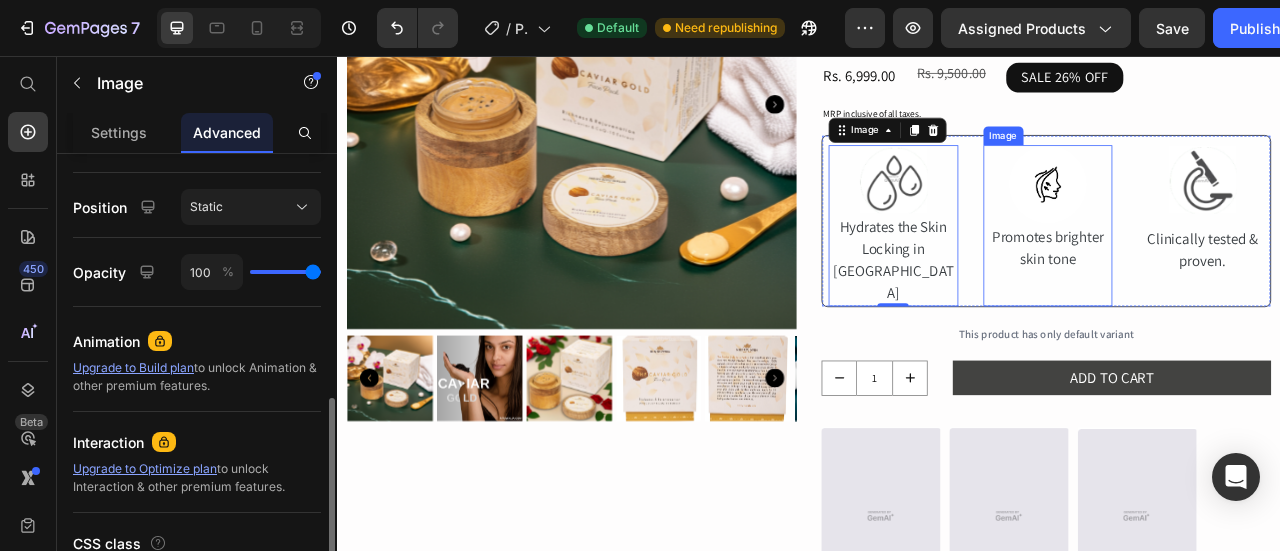 click at bounding box center (1241, 271) 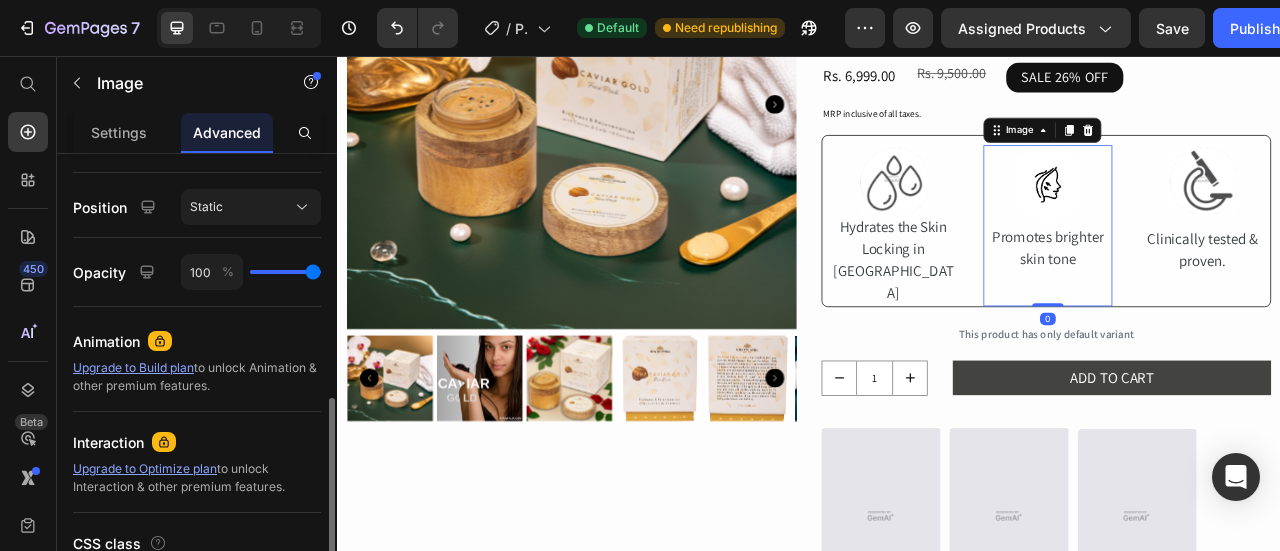 scroll, scrollTop: 700, scrollLeft: 0, axis: vertical 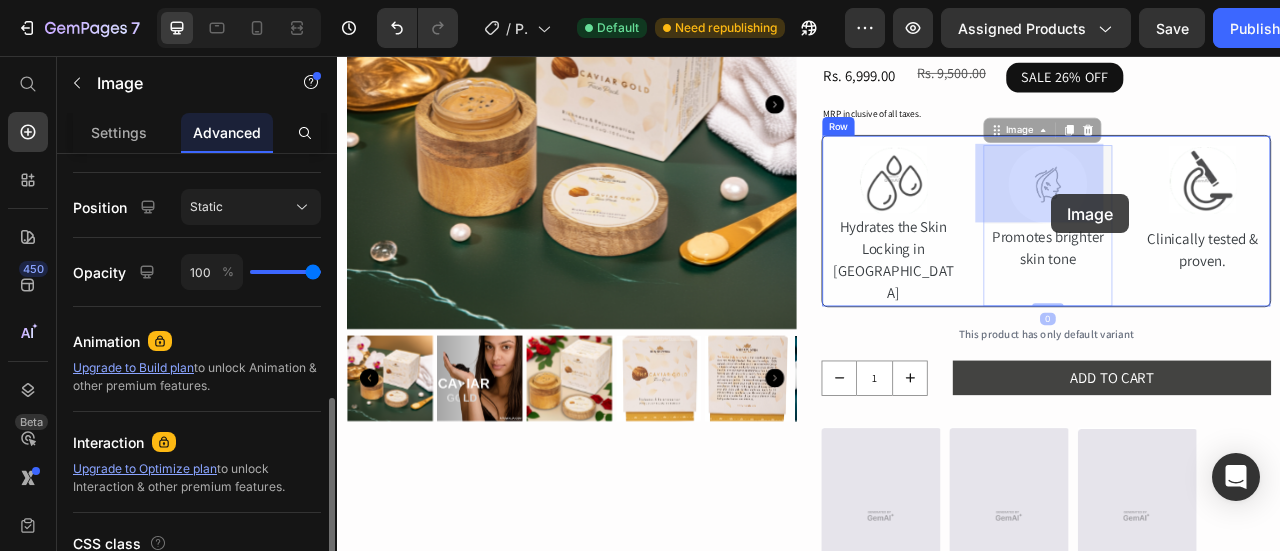 drag, startPoint x: 1268, startPoint y: 237, endPoint x: 1245, endPoint y: 228, distance: 24.698177 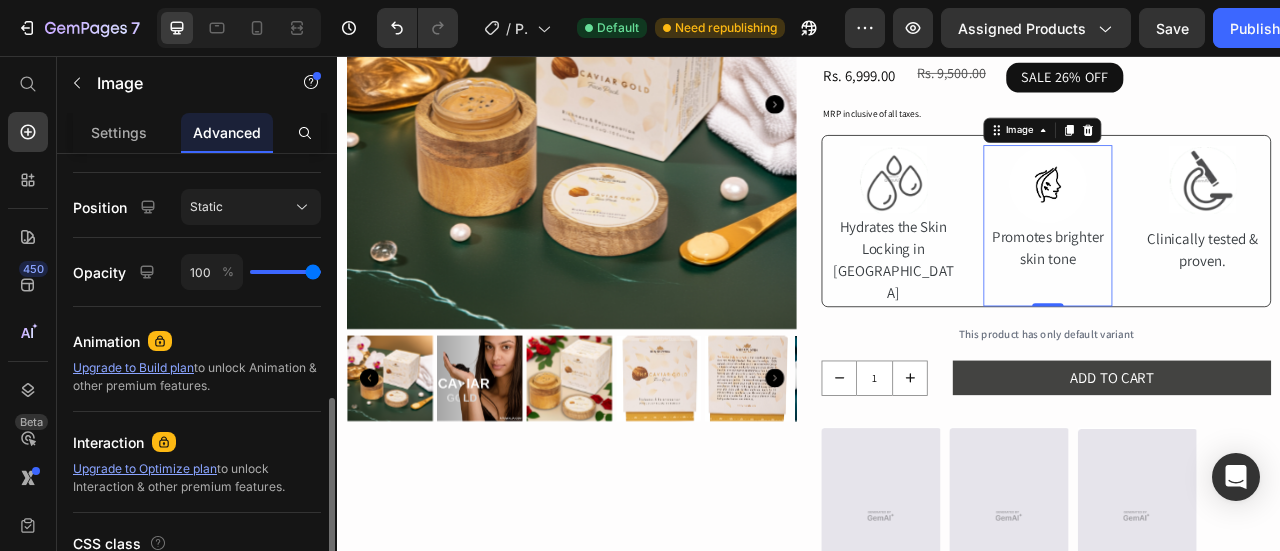 click at bounding box center (1241, 271) 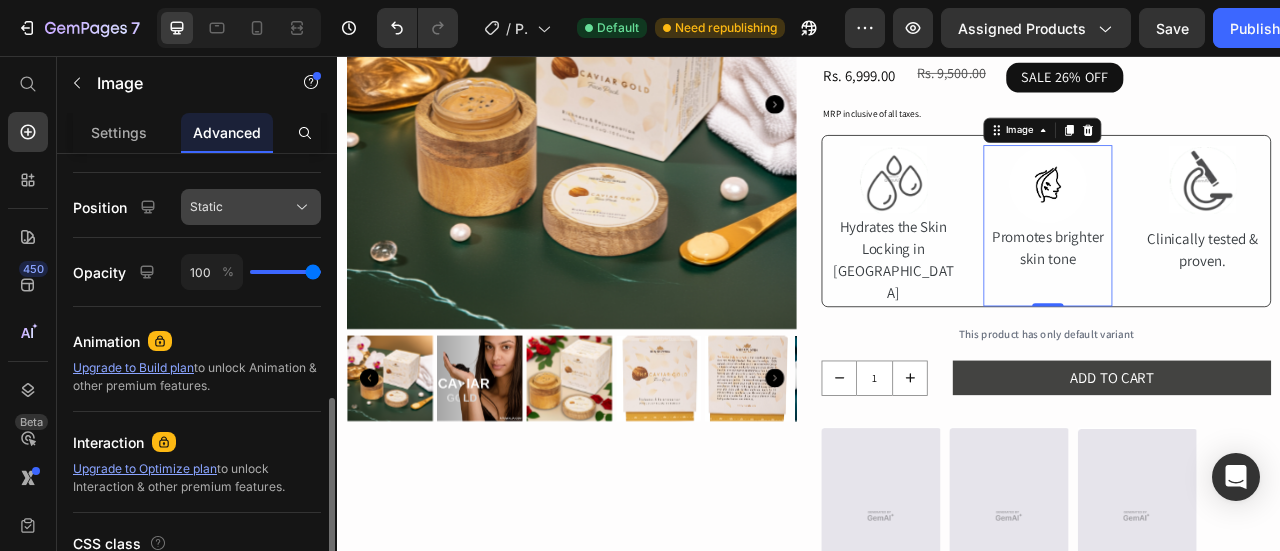 click on "Static" at bounding box center (251, 207) 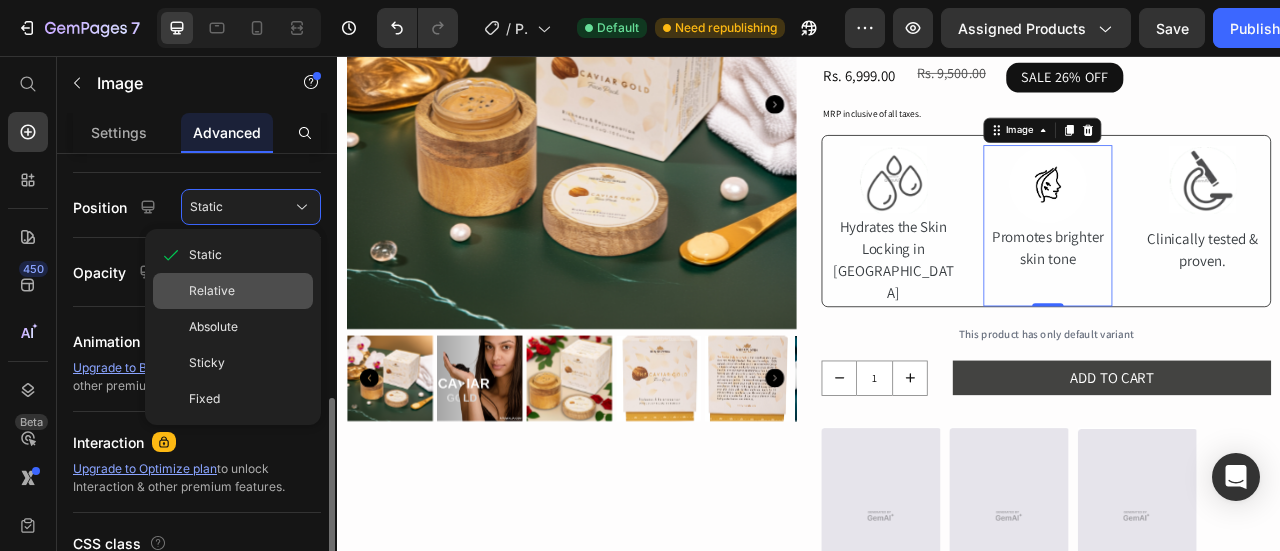 click on "Relative" at bounding box center (212, 291) 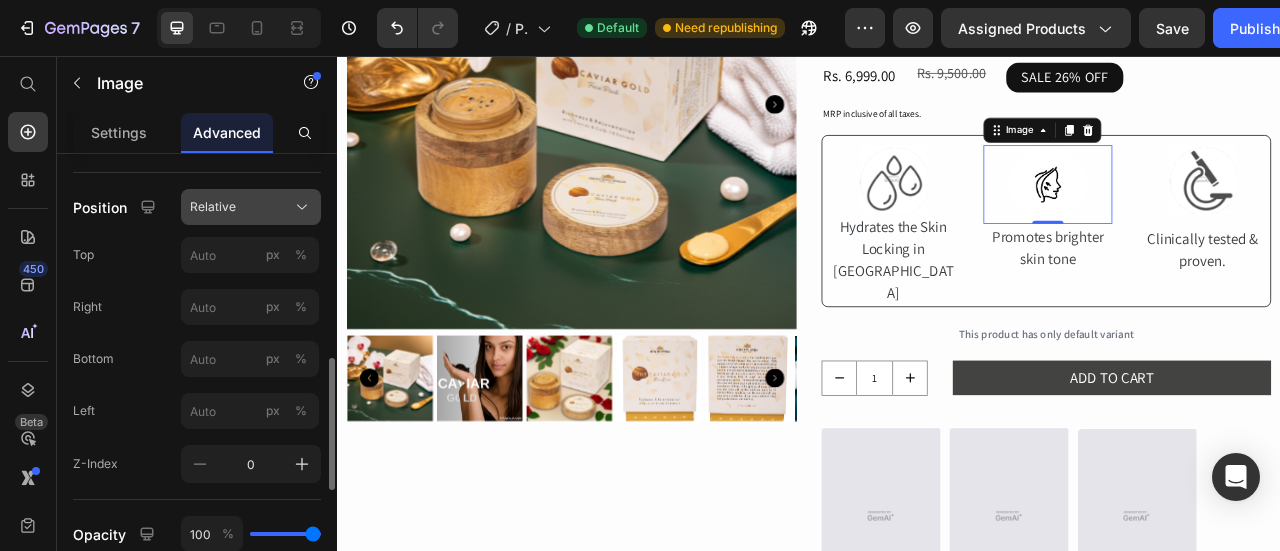 click on "Relative" at bounding box center [213, 207] 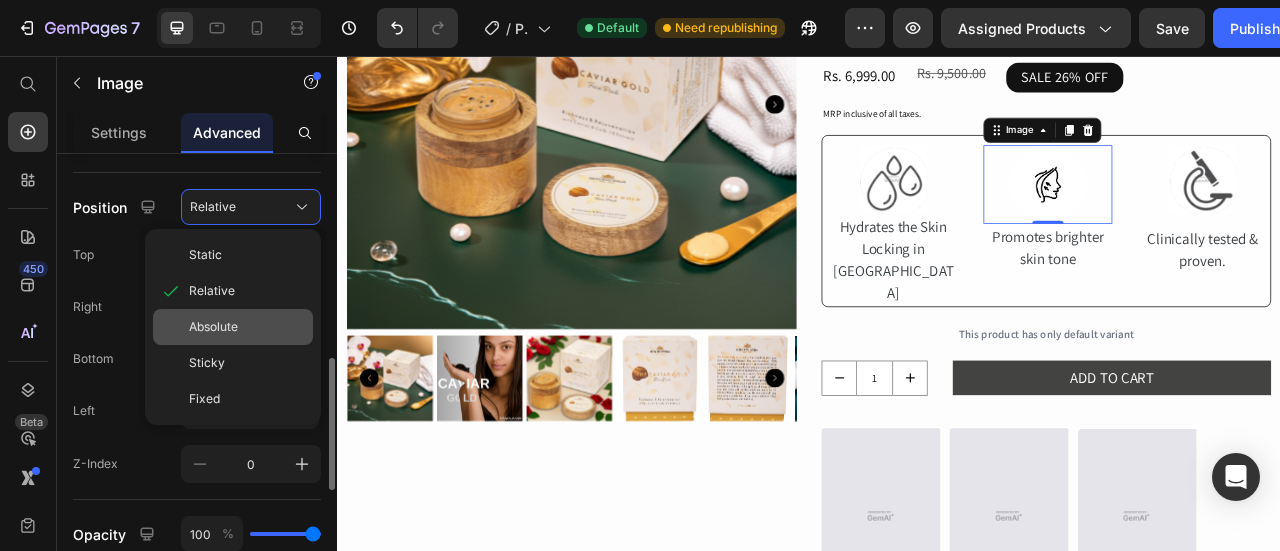 click on "Absolute" at bounding box center (213, 327) 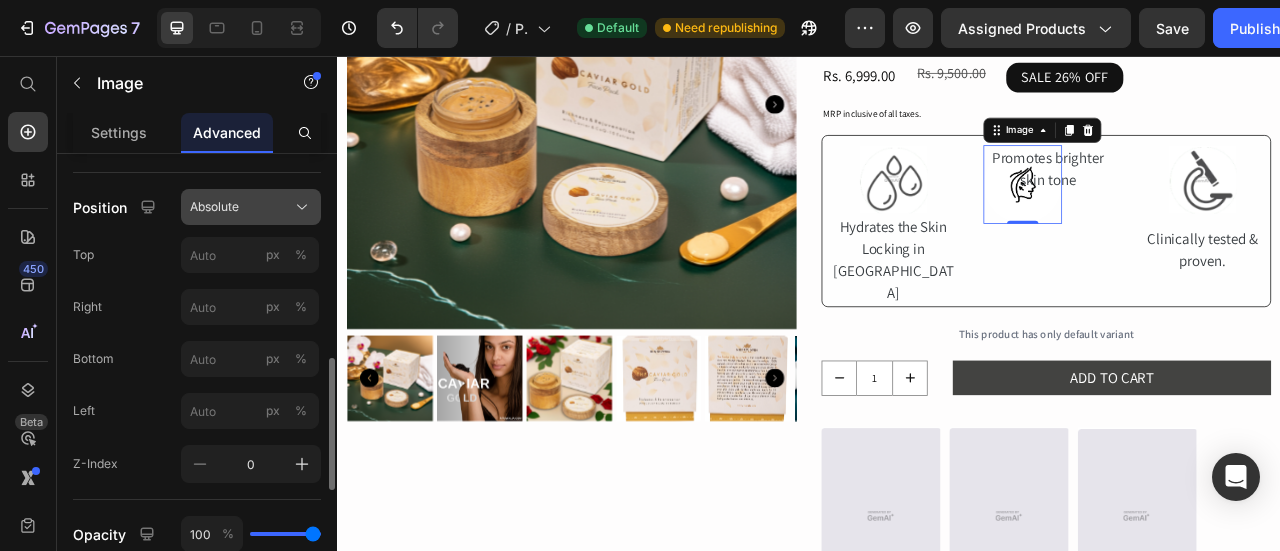 click on "Absolute" at bounding box center (214, 207) 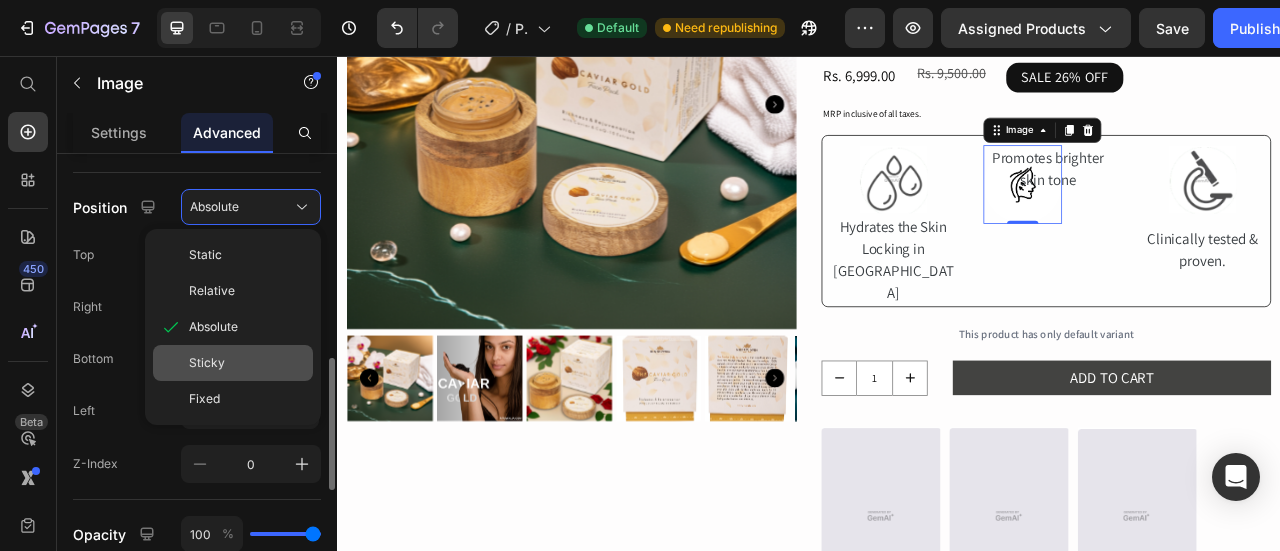 click on "Sticky" at bounding box center [247, 363] 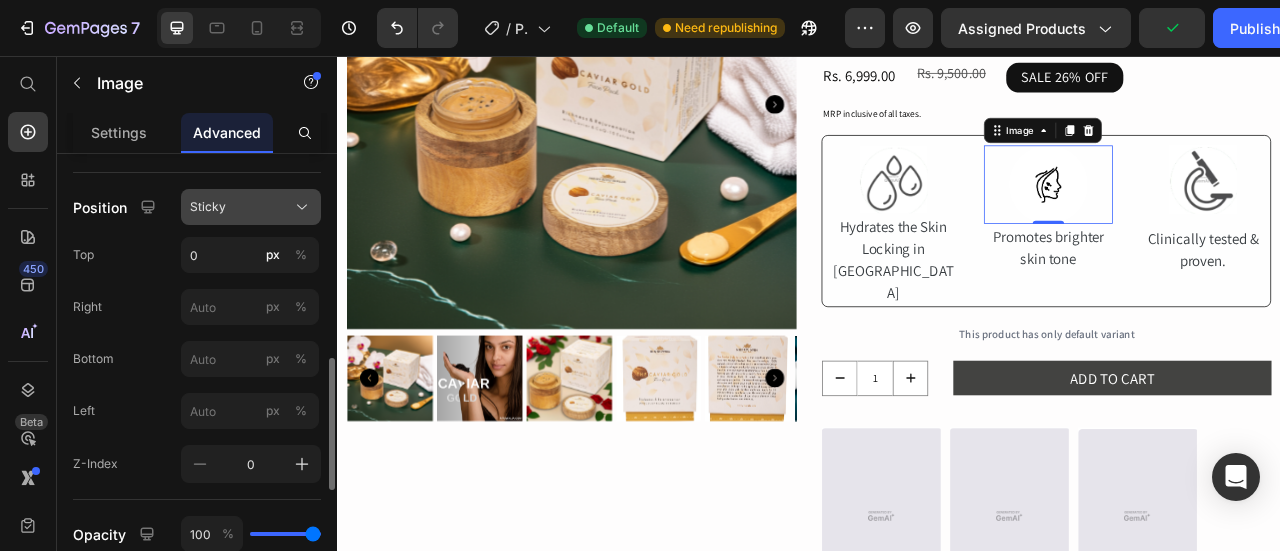 click on "Sticky" at bounding box center (208, 207) 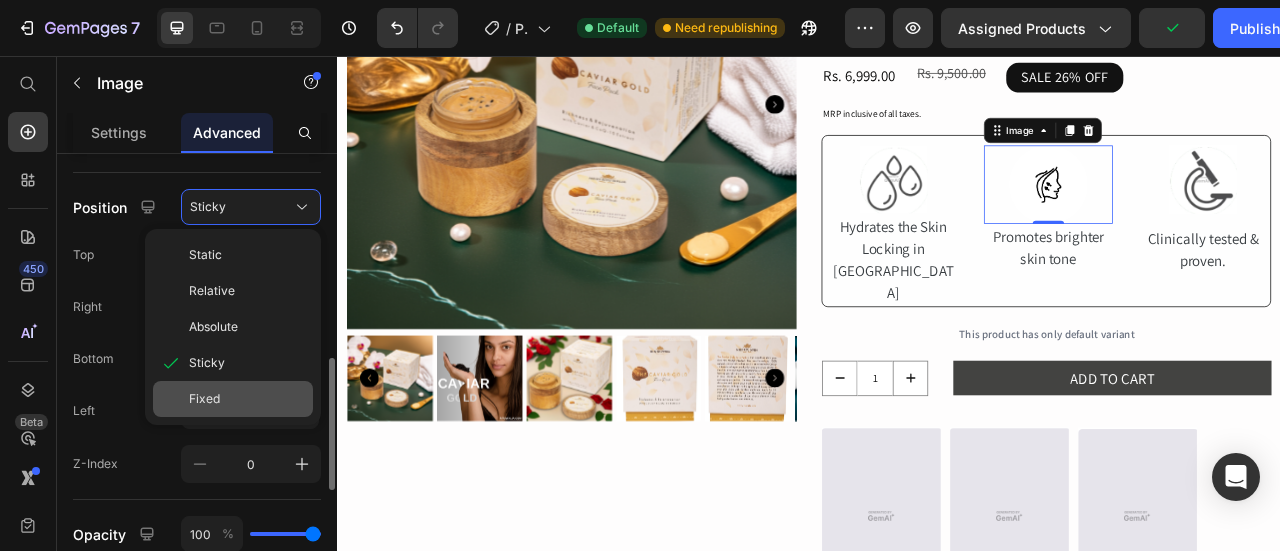 click on "Fixed" at bounding box center [247, 399] 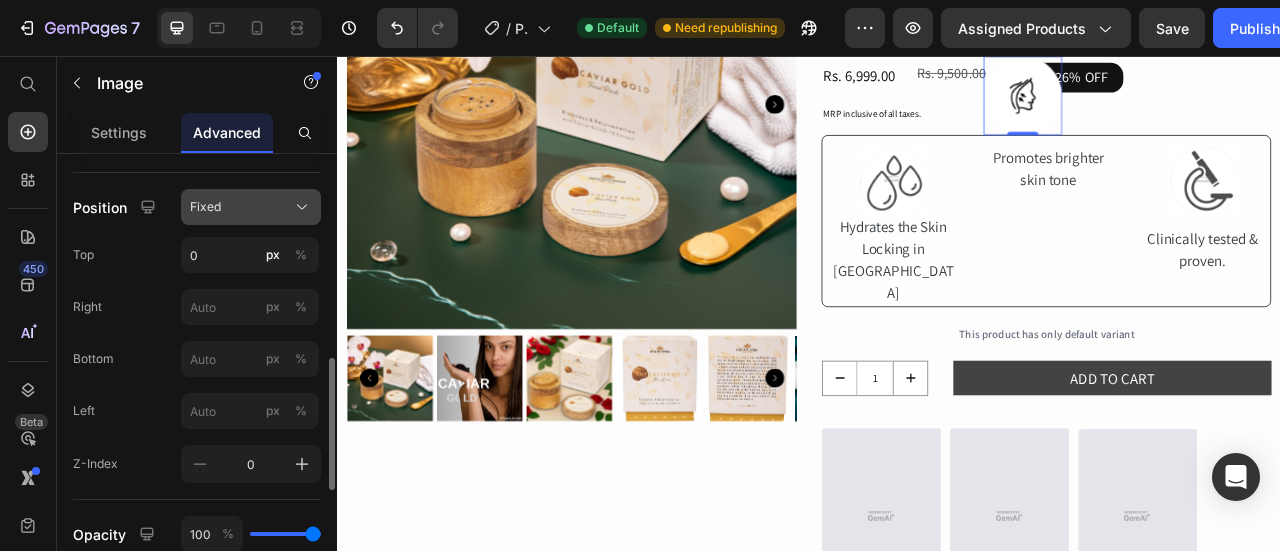 click on "Fixed" 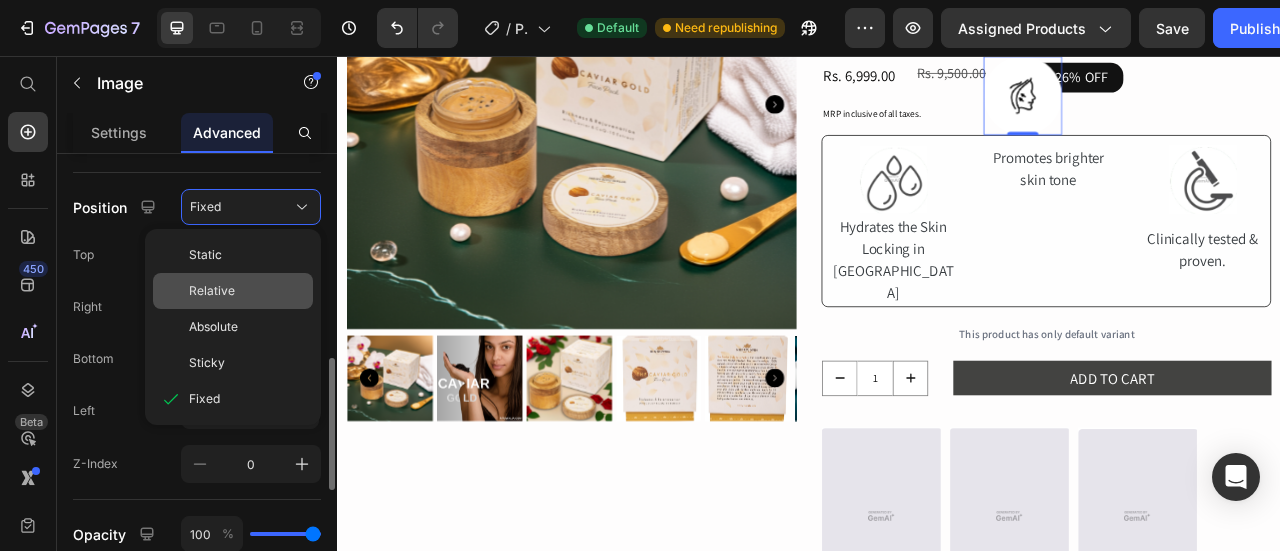 click on "Relative" at bounding box center (247, 291) 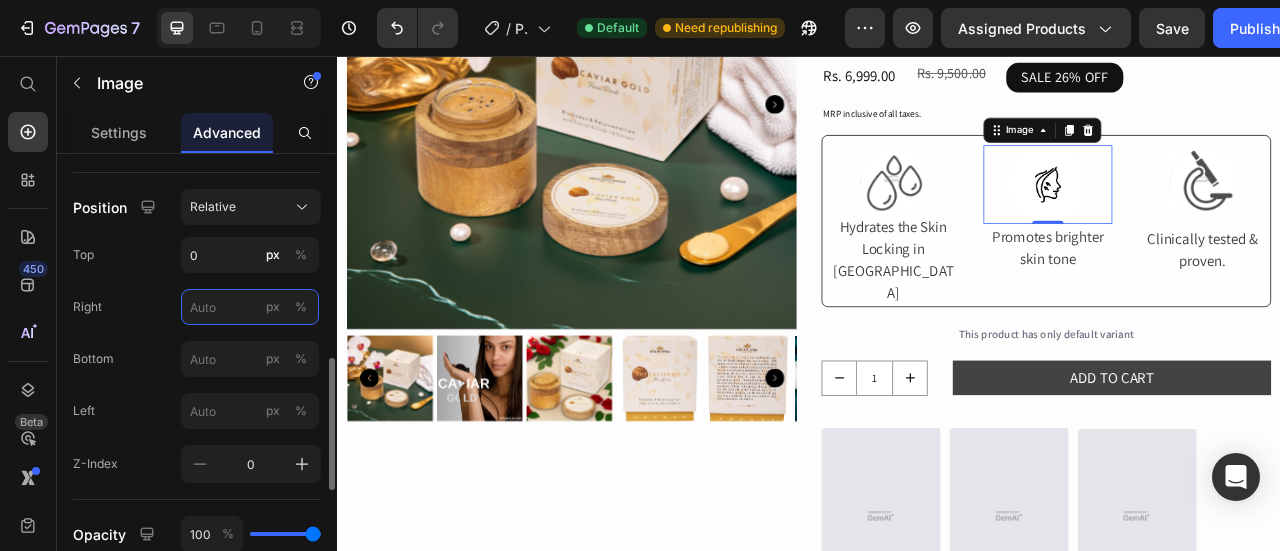 click on "px %" at bounding box center (250, 307) 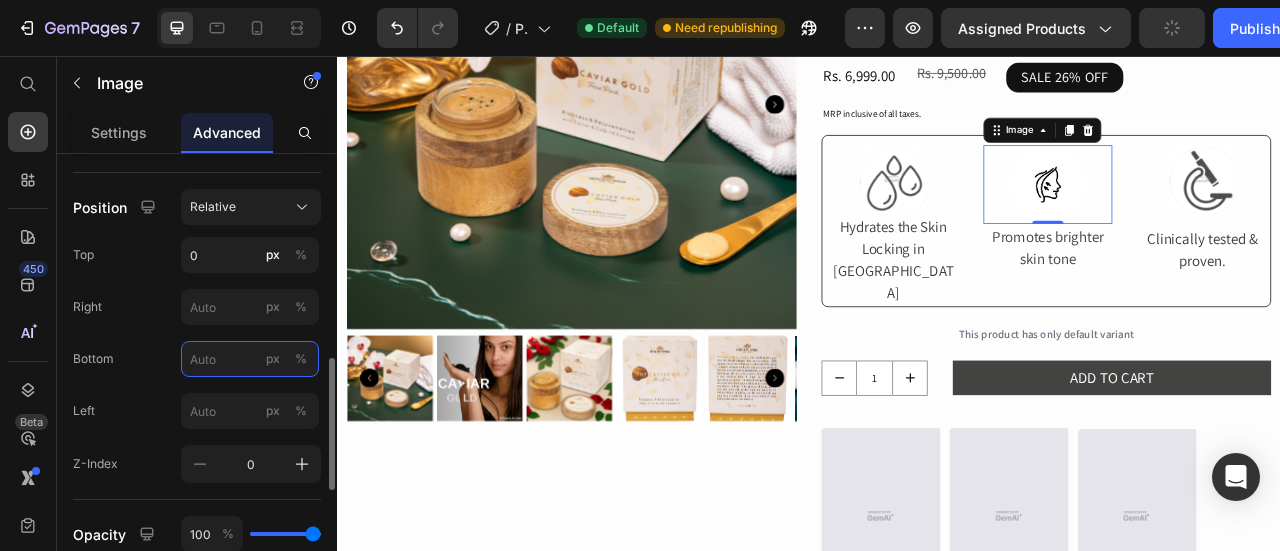 click on "px %" at bounding box center (250, 359) 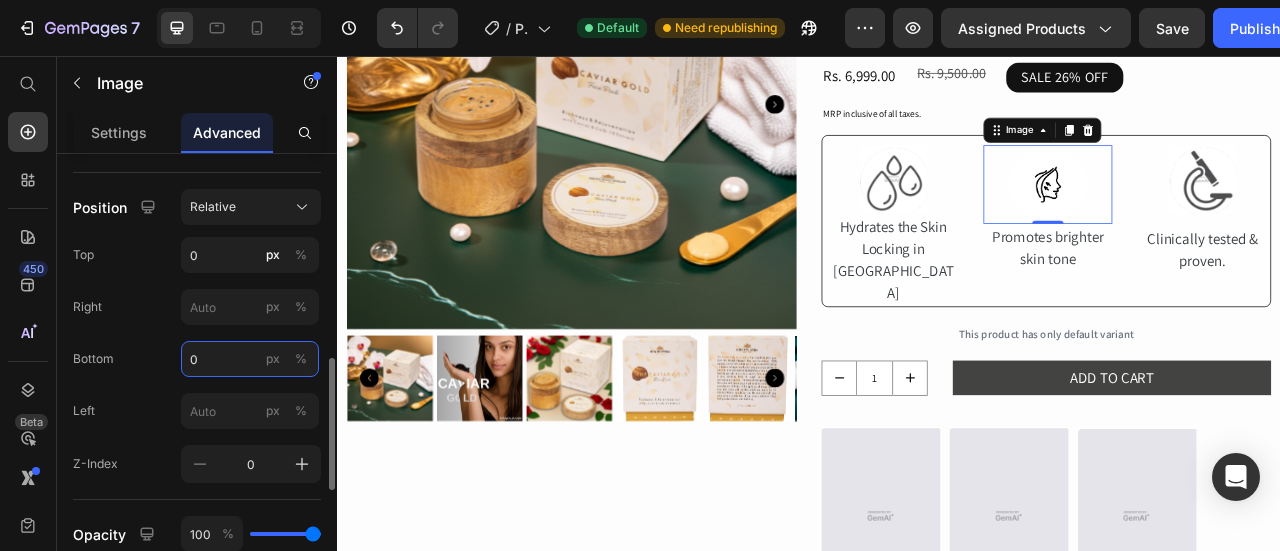 type on "0" 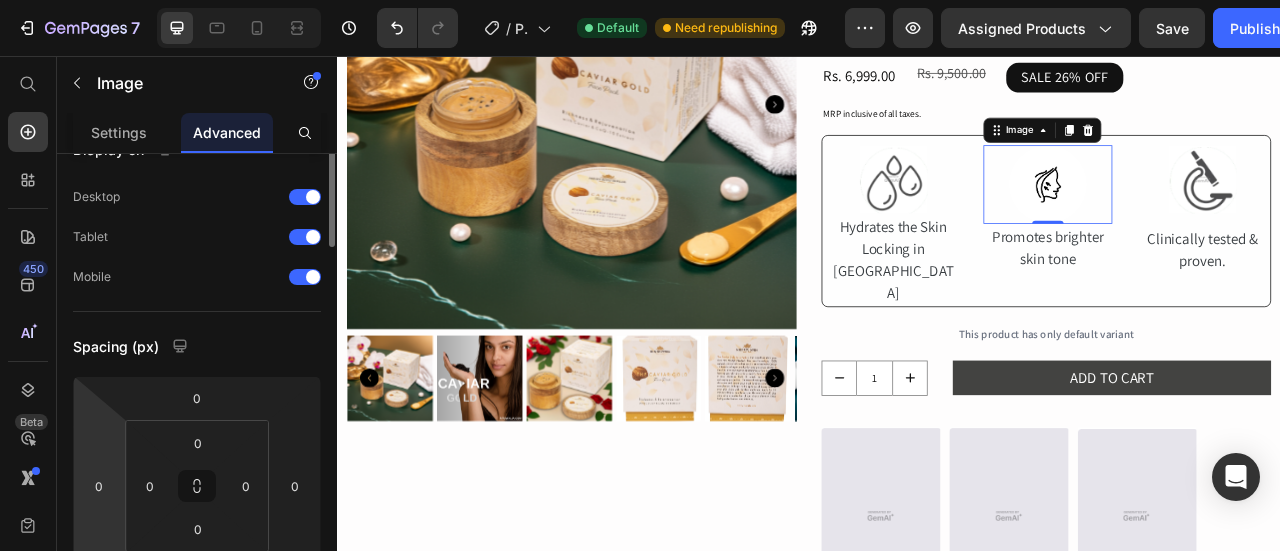 scroll, scrollTop: 0, scrollLeft: 0, axis: both 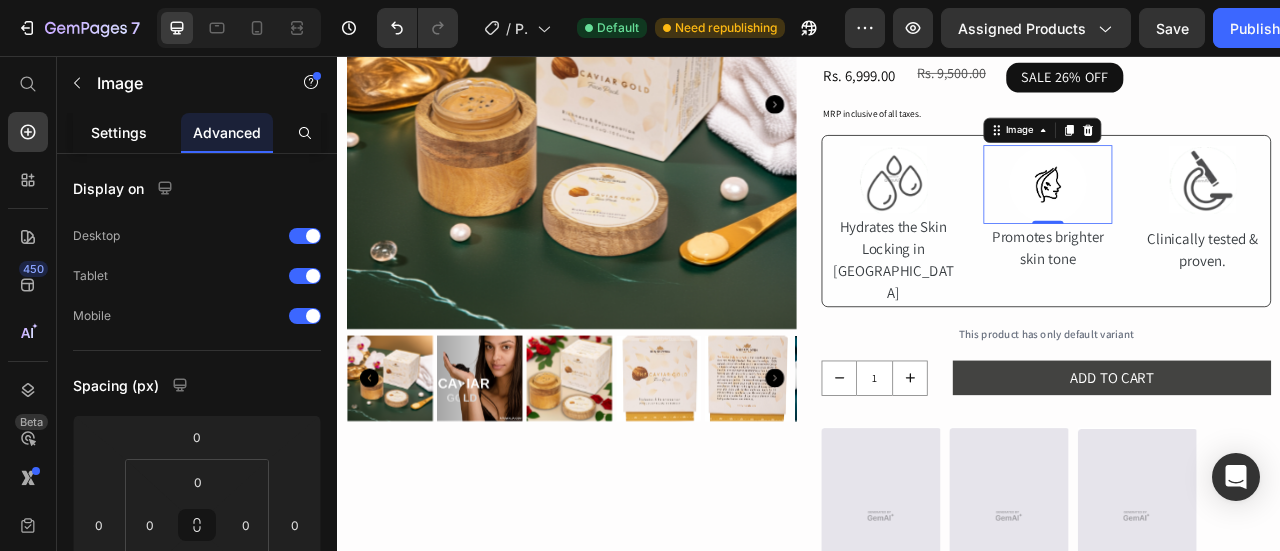 click on "Settings" at bounding box center [119, 132] 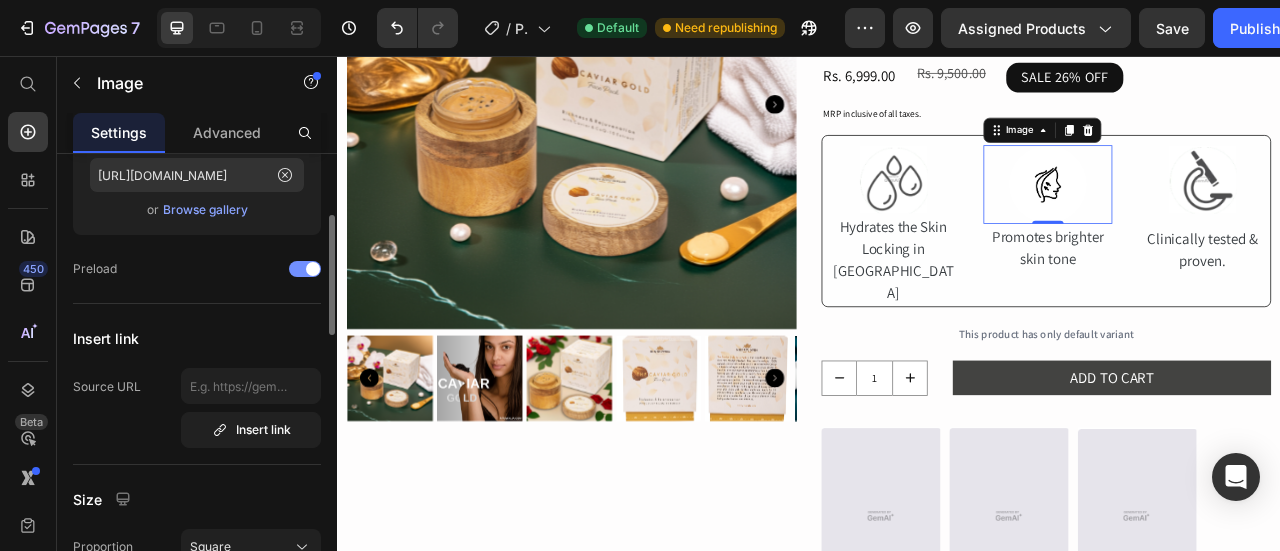 scroll, scrollTop: 244, scrollLeft: 0, axis: vertical 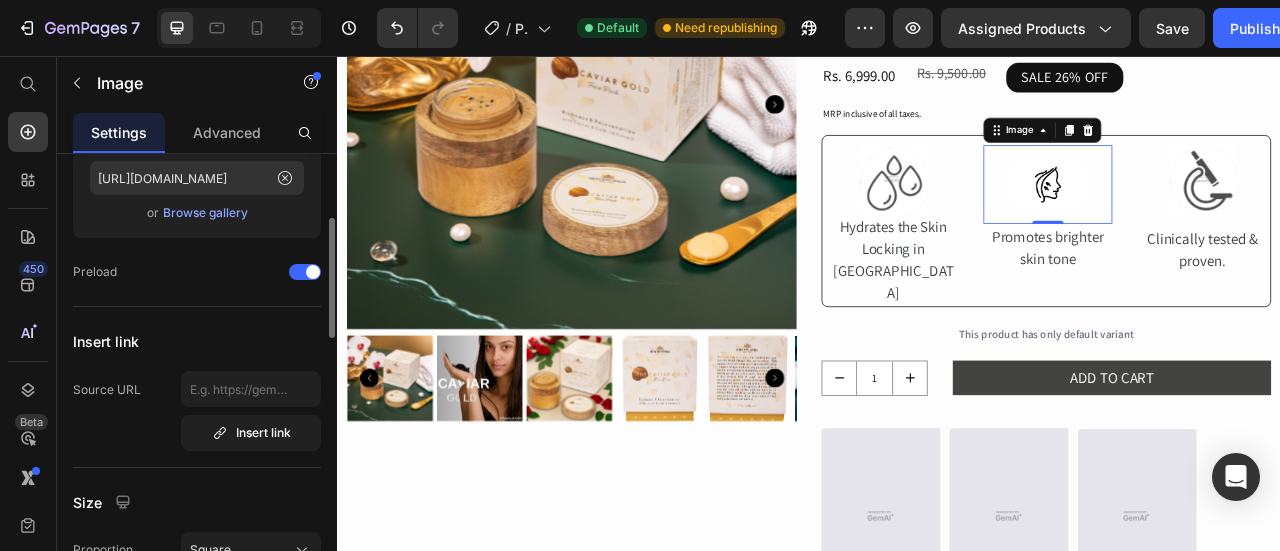 click on "Browse gallery" at bounding box center [205, 213] 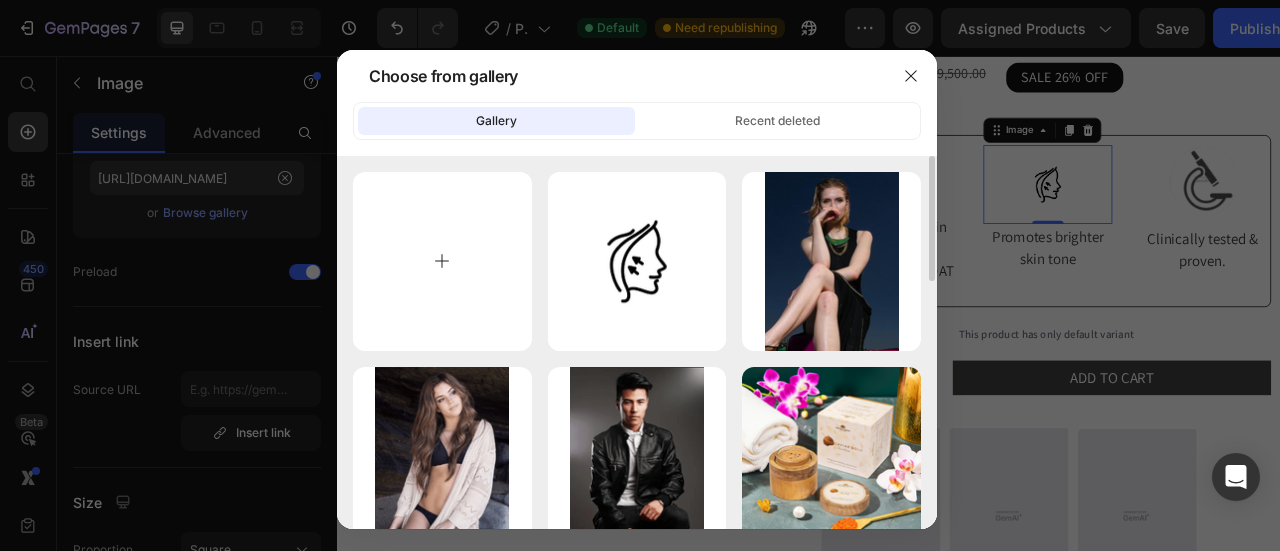 click at bounding box center (442, 261) 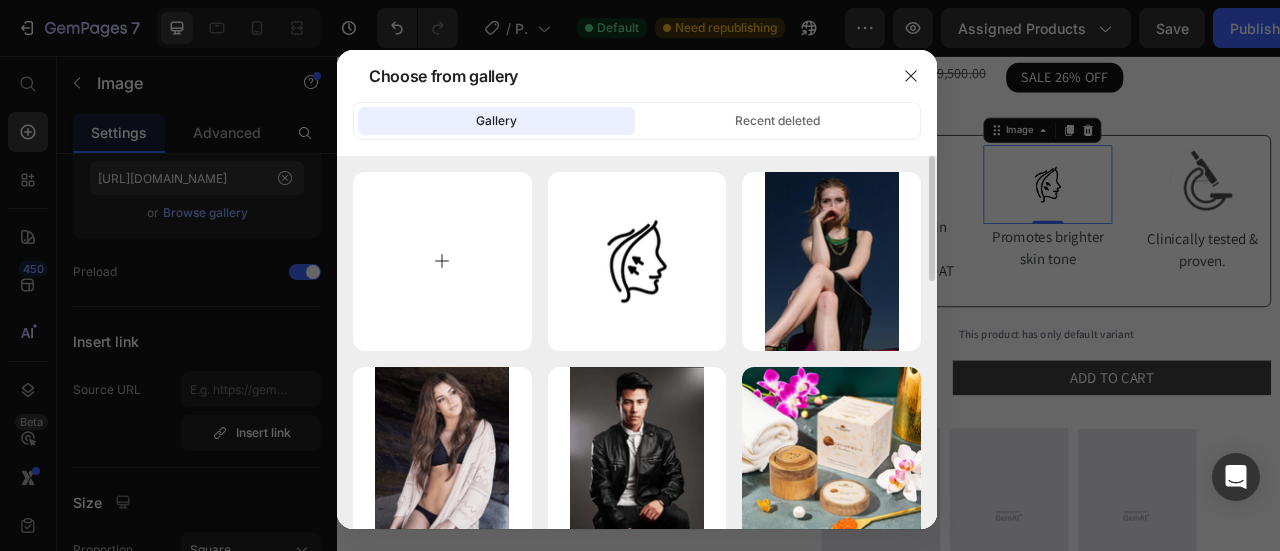 click at bounding box center [442, 261] 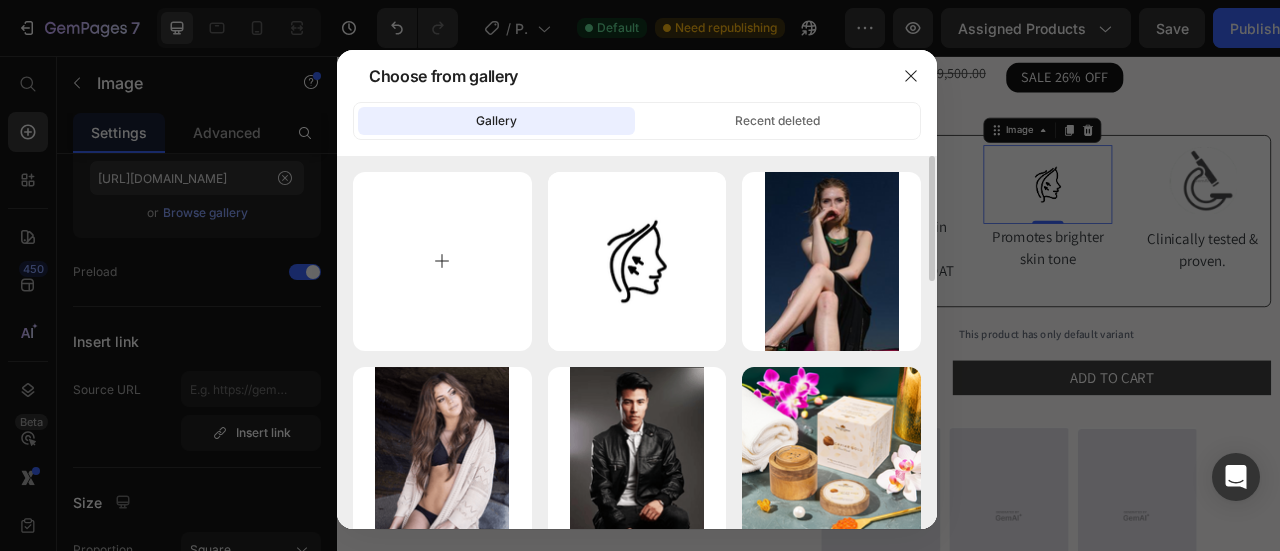 type on "C:\fakepath\downloadcopy.PNG" 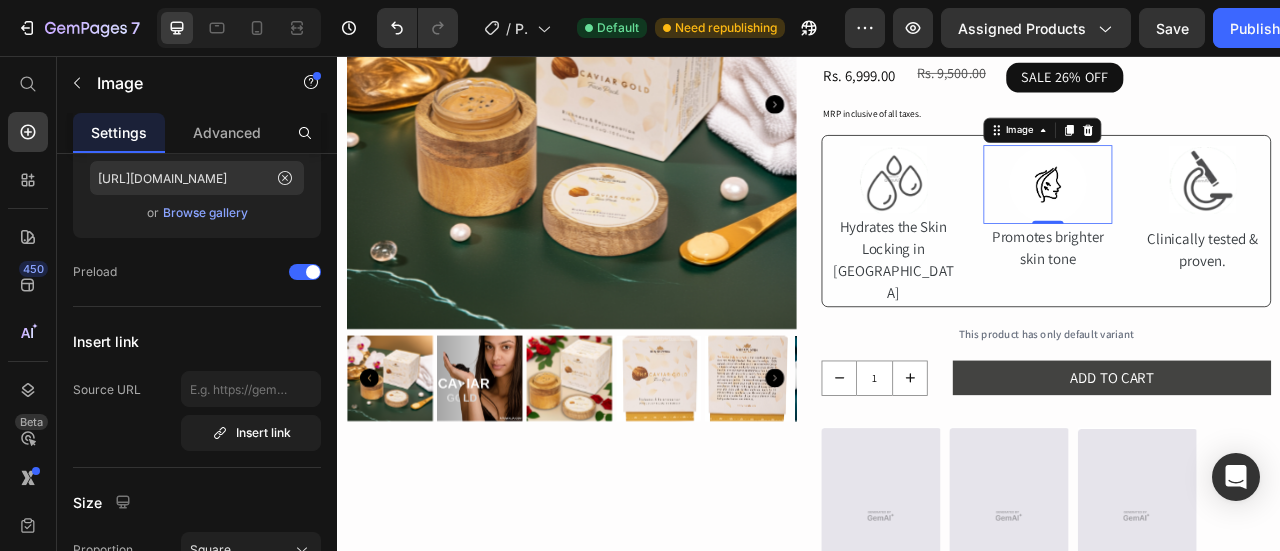 type on "https://cdn.shopify.com/s/files/1/0472/4850/7029/files/gempages_494643478811116419-ddb51349-7240-4e55-beb9-a660b80c5017.png" 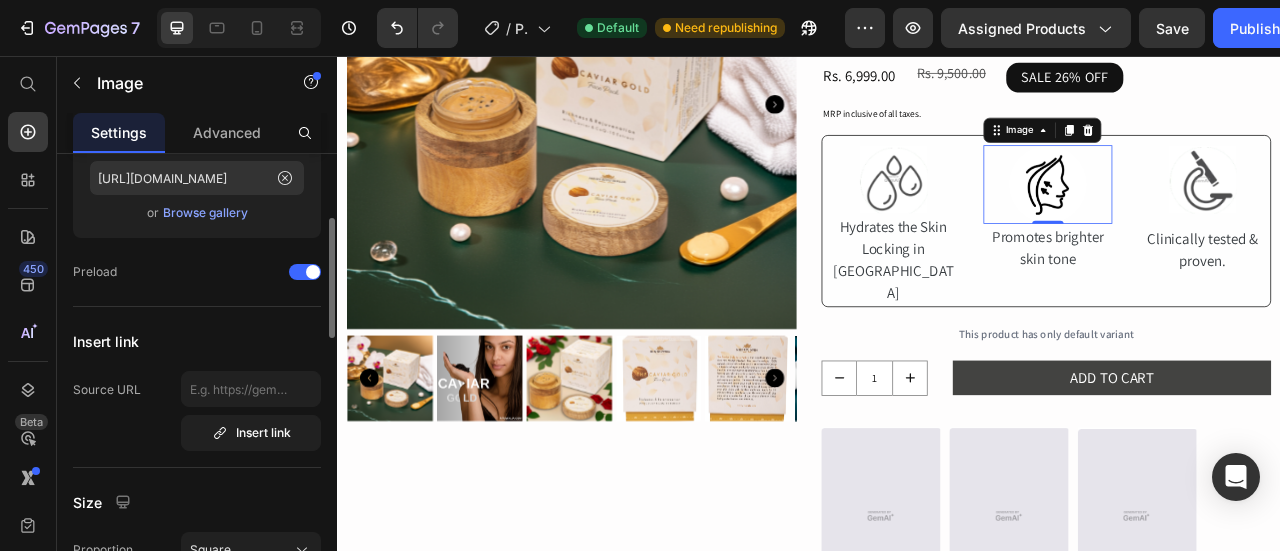 scroll, scrollTop: 0, scrollLeft: 0, axis: both 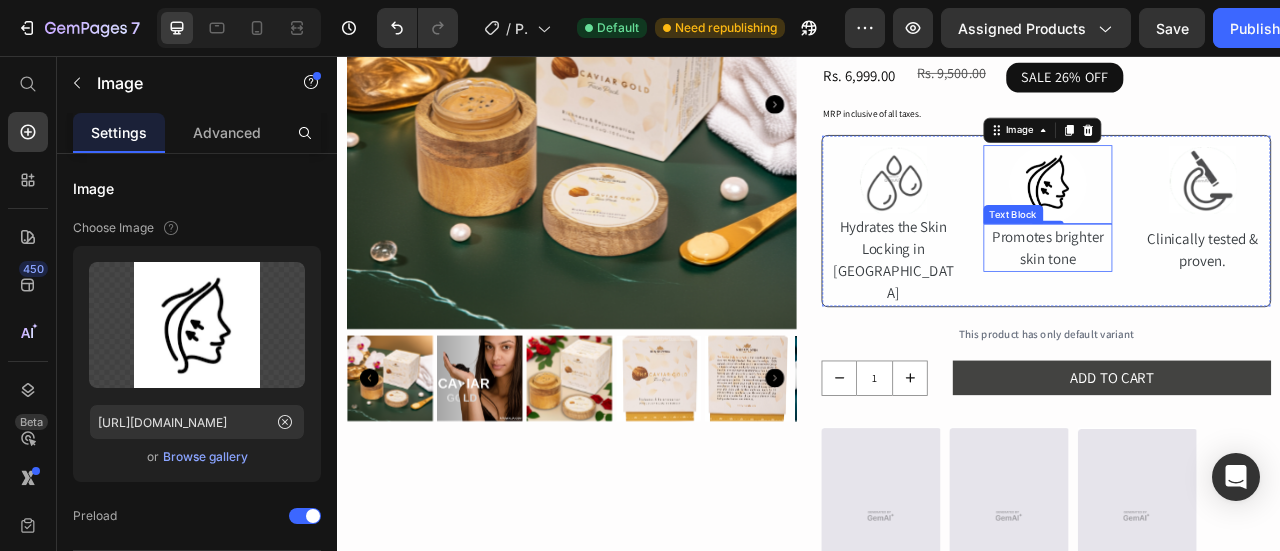 click on "Promotes brighter skin tone" at bounding box center [1241, 299] 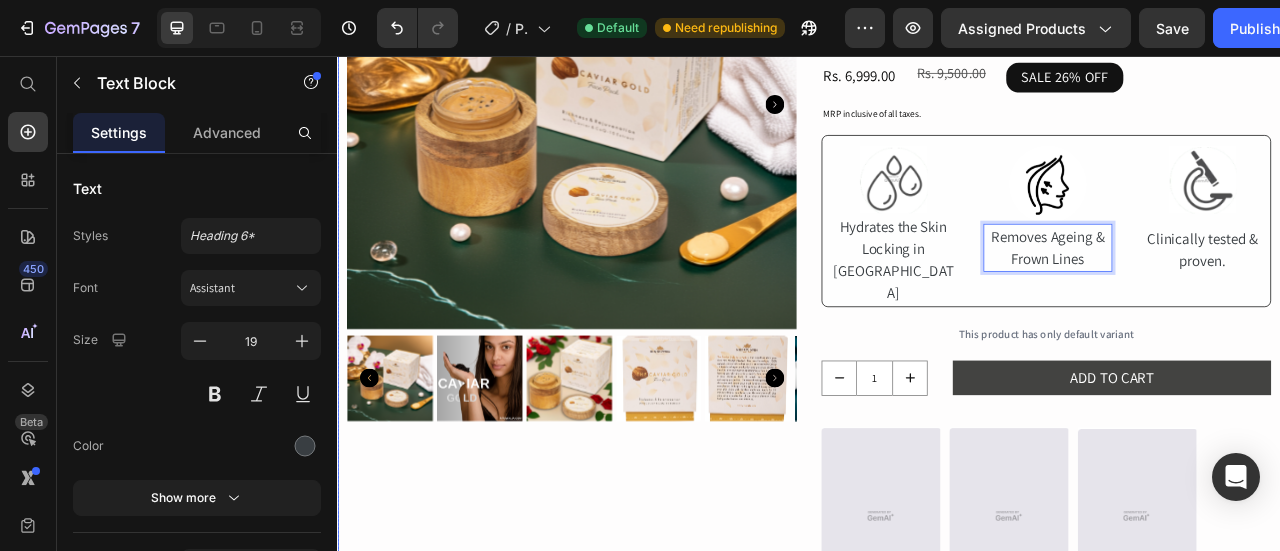 click on "Product Images" at bounding box center (635, 471) 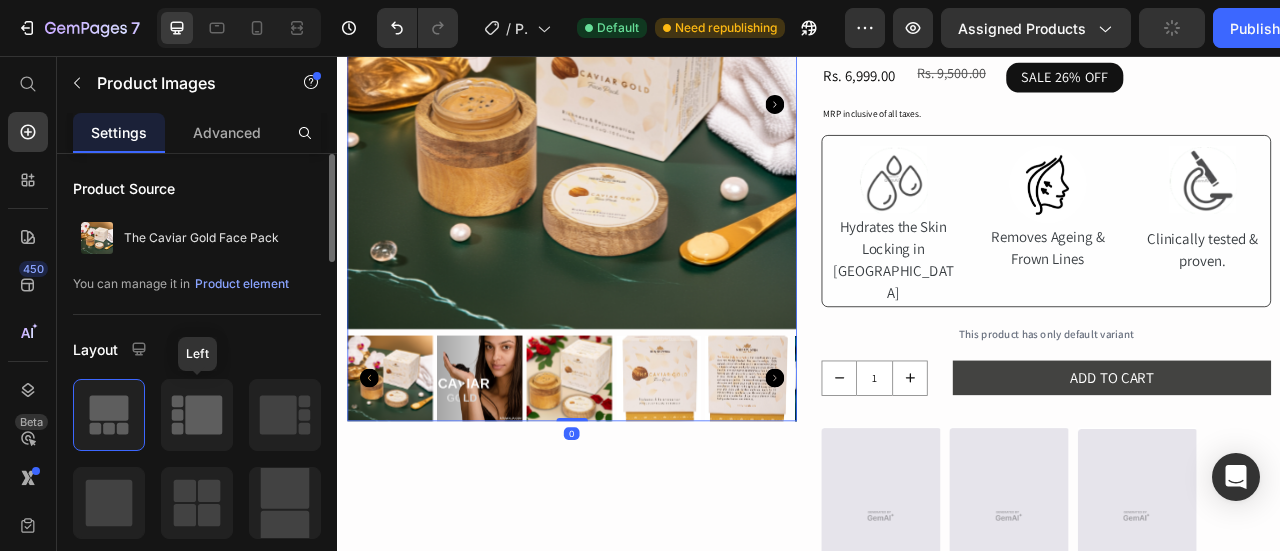 drag, startPoint x: 188, startPoint y: 392, endPoint x: 147, endPoint y: 528, distance: 142.04576 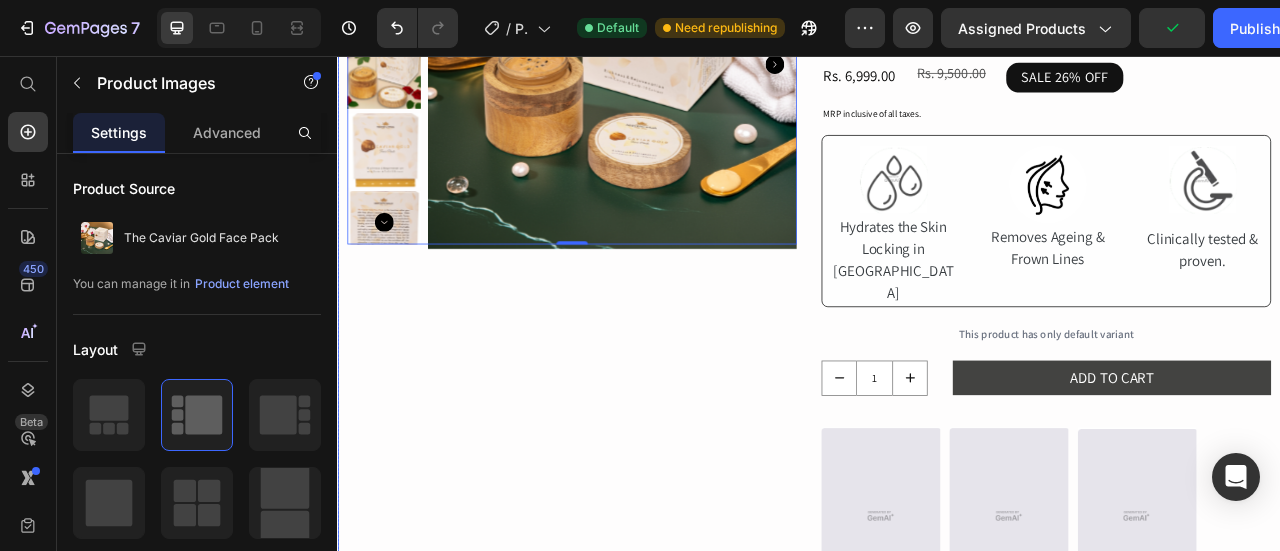 scroll, scrollTop: 0, scrollLeft: 0, axis: both 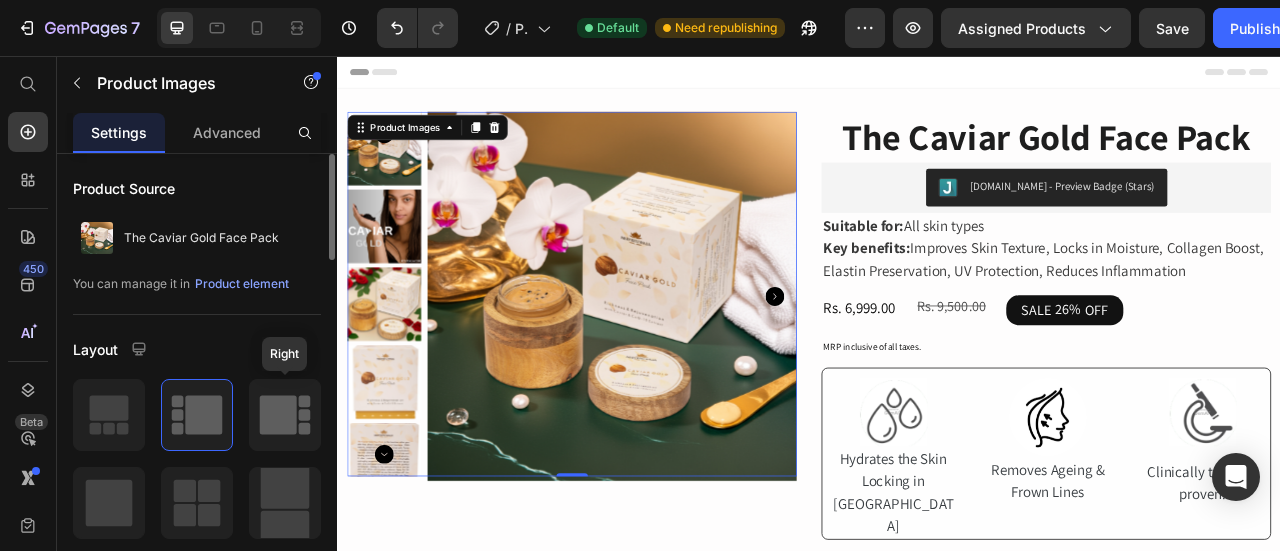 click 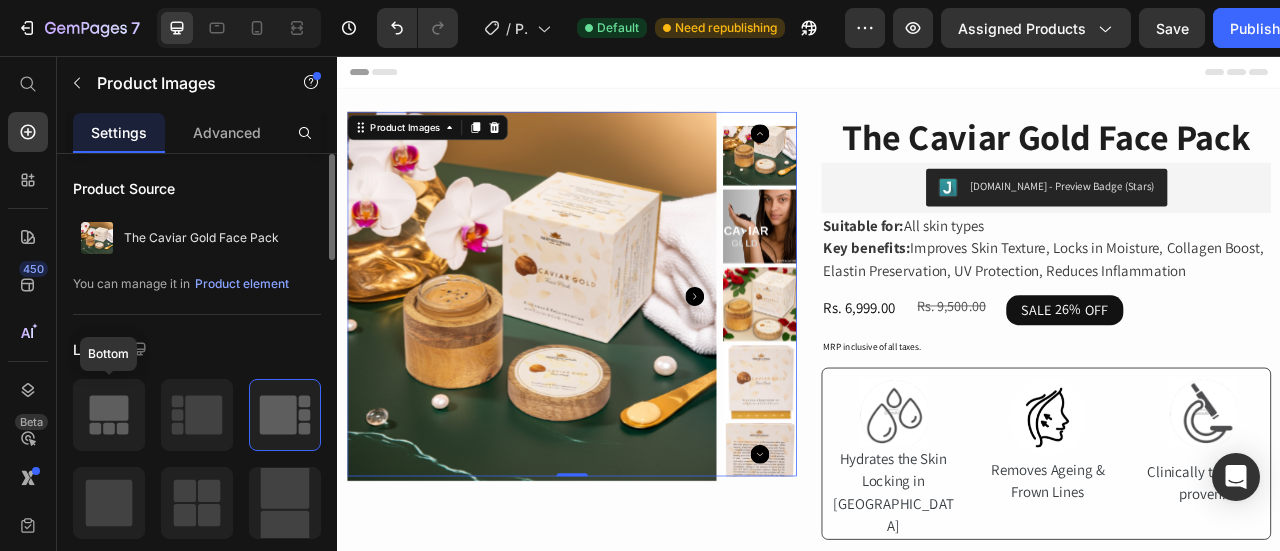 click 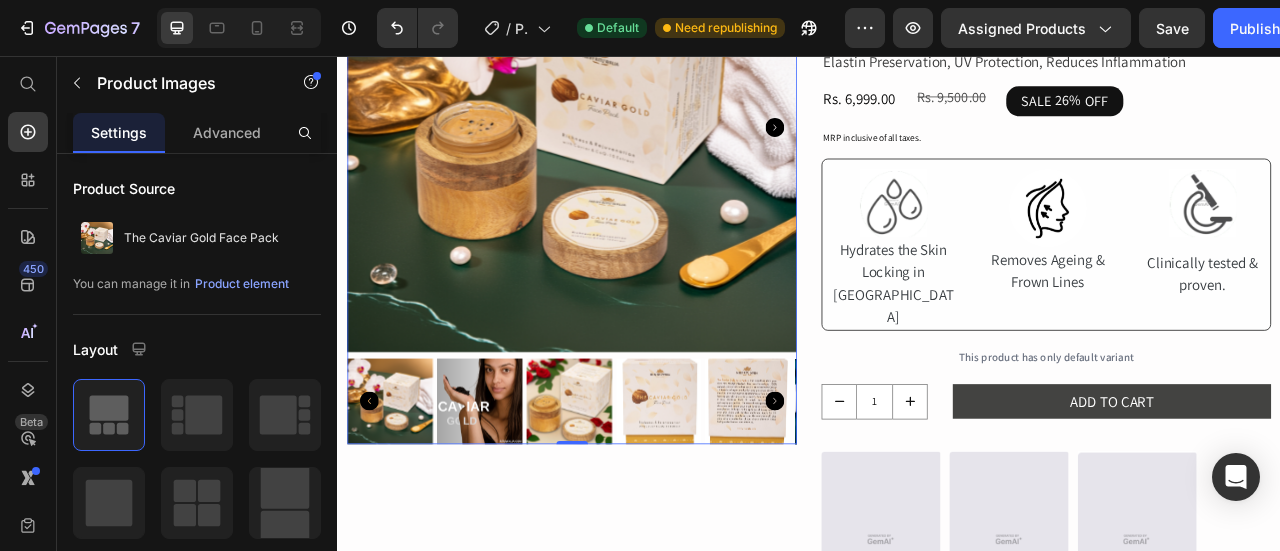 scroll, scrollTop: 268, scrollLeft: 0, axis: vertical 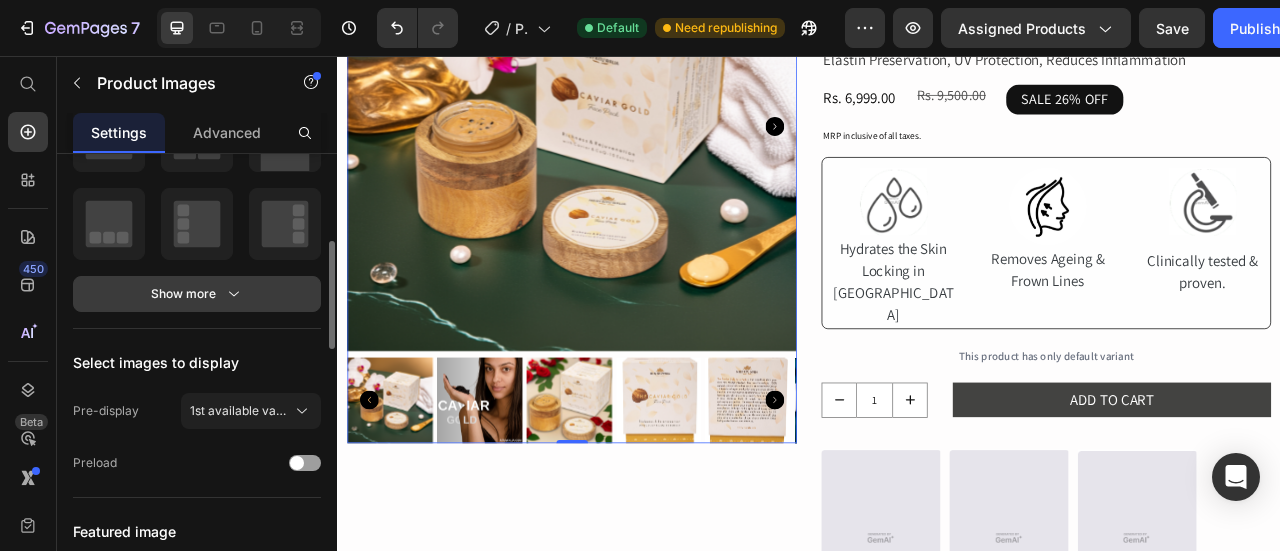 click on "Show more" at bounding box center (197, 294) 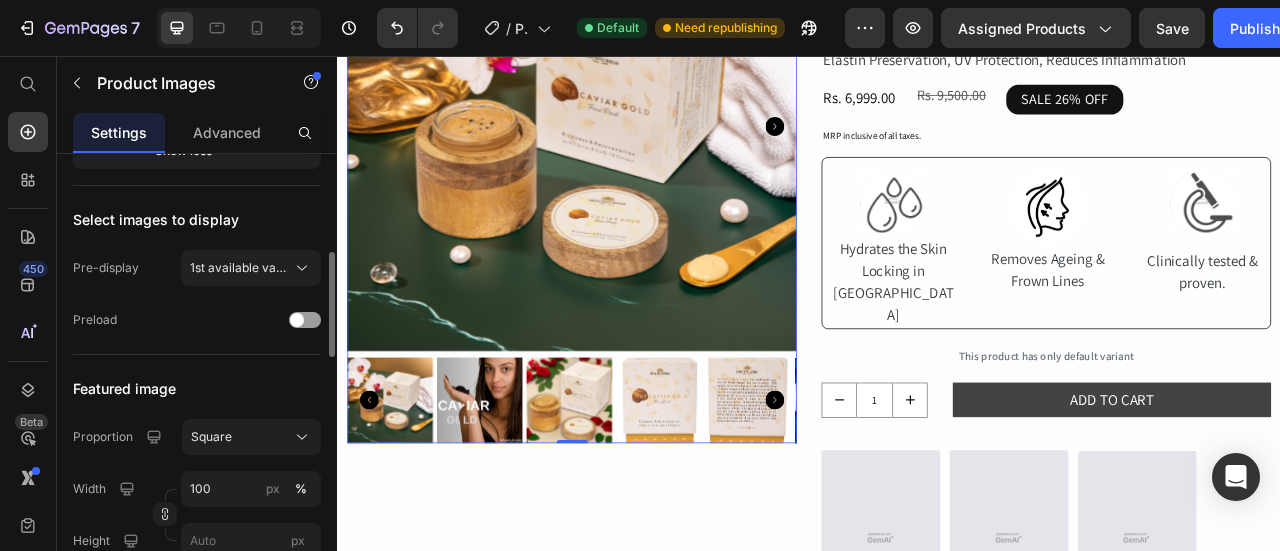 scroll, scrollTop: 562, scrollLeft: 0, axis: vertical 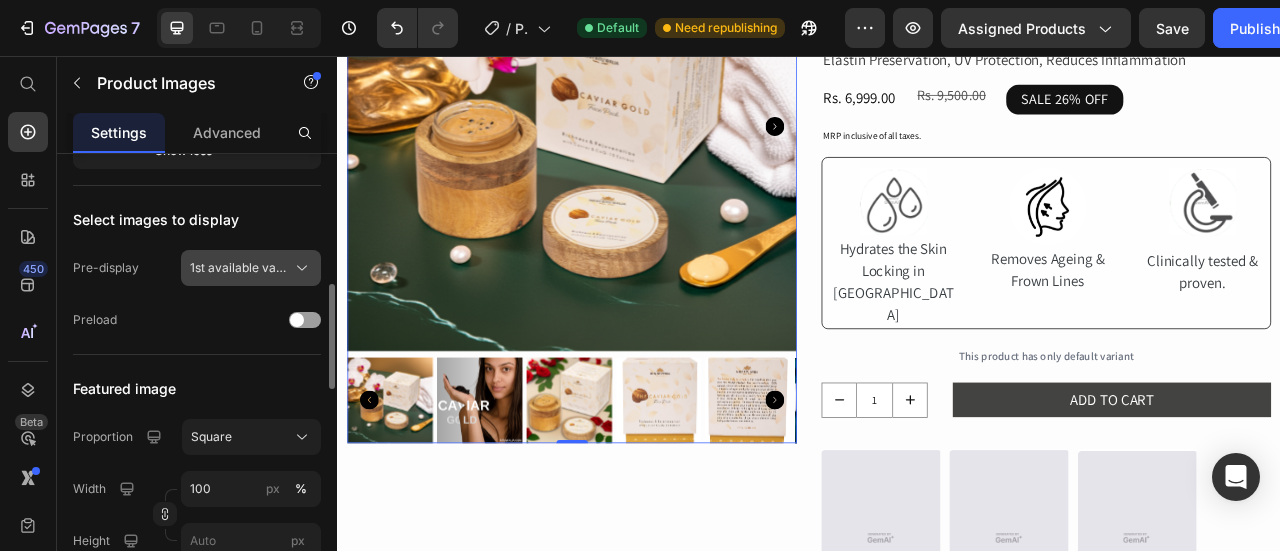 click on "1st available variant" at bounding box center (239, 268) 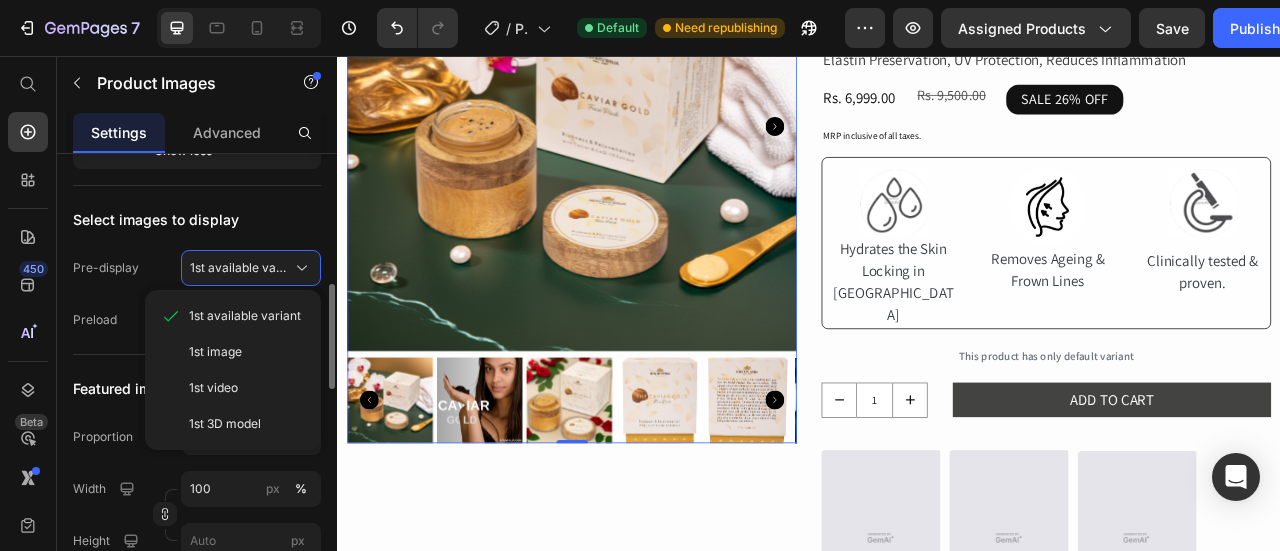click on "Product Source The Caviar Gold Face Pack  You can manage it in   Product element  Layout Spacing 8 px Show less Select images to display Pre-display 1st available variant 1st available variant 1st image 1st video 1st 3D model Preload Featured image Proportion Square Width 100 px % Height px Show more Navigation Show more Image list Display type Slide Show all Proportion Square Width 20 px % Height px Show more Navigation Show more Quality High Align  Delete element" at bounding box center (197, 574) 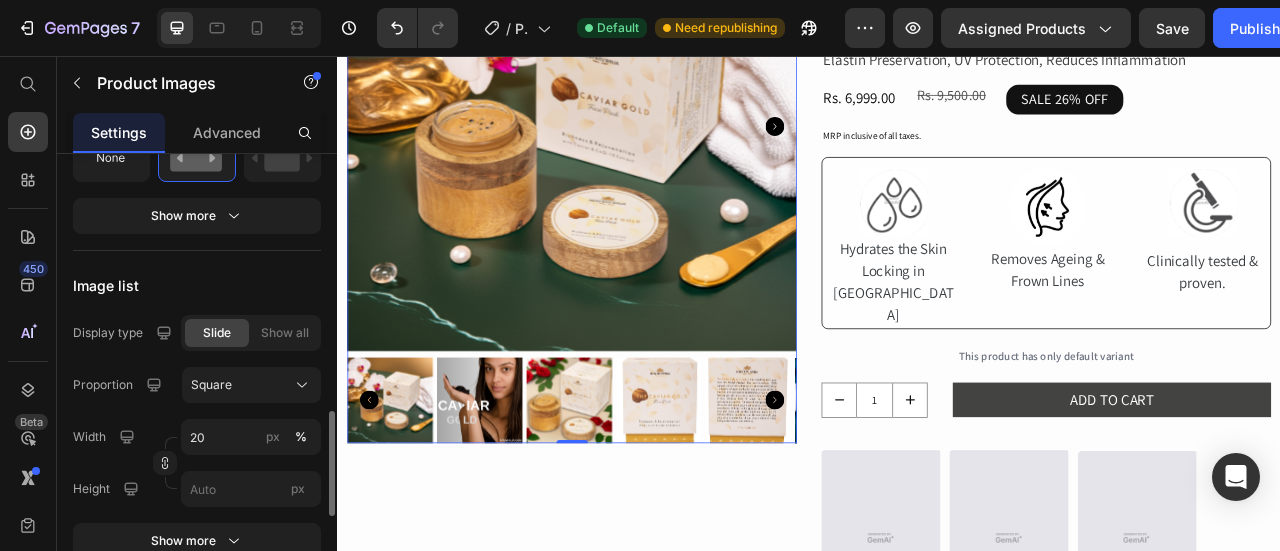 scroll, scrollTop: 1108, scrollLeft: 0, axis: vertical 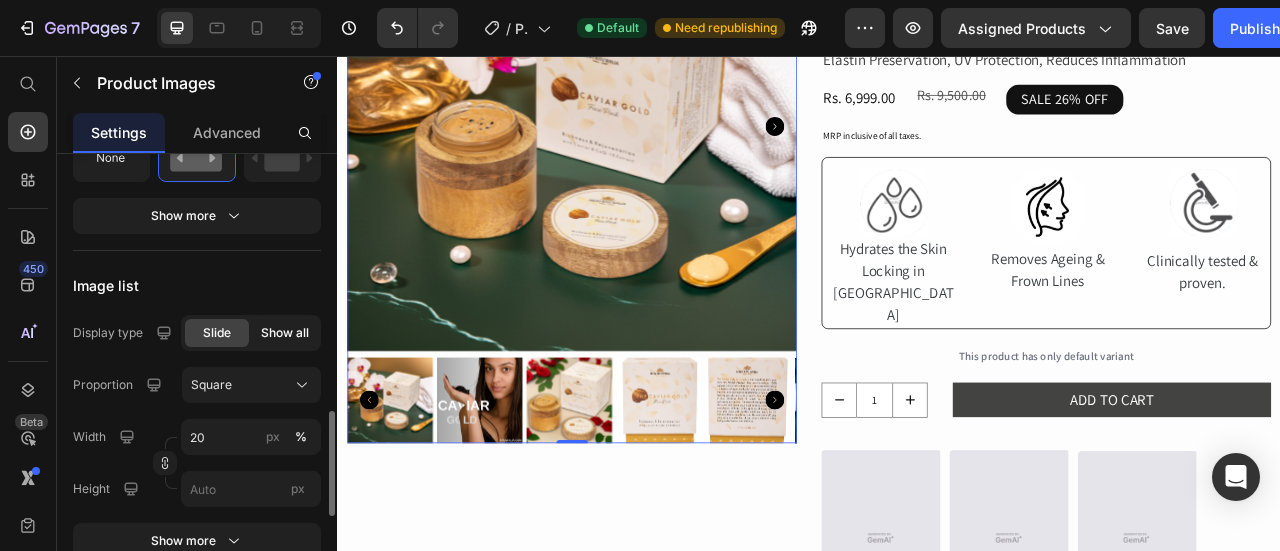 click on "Show all" 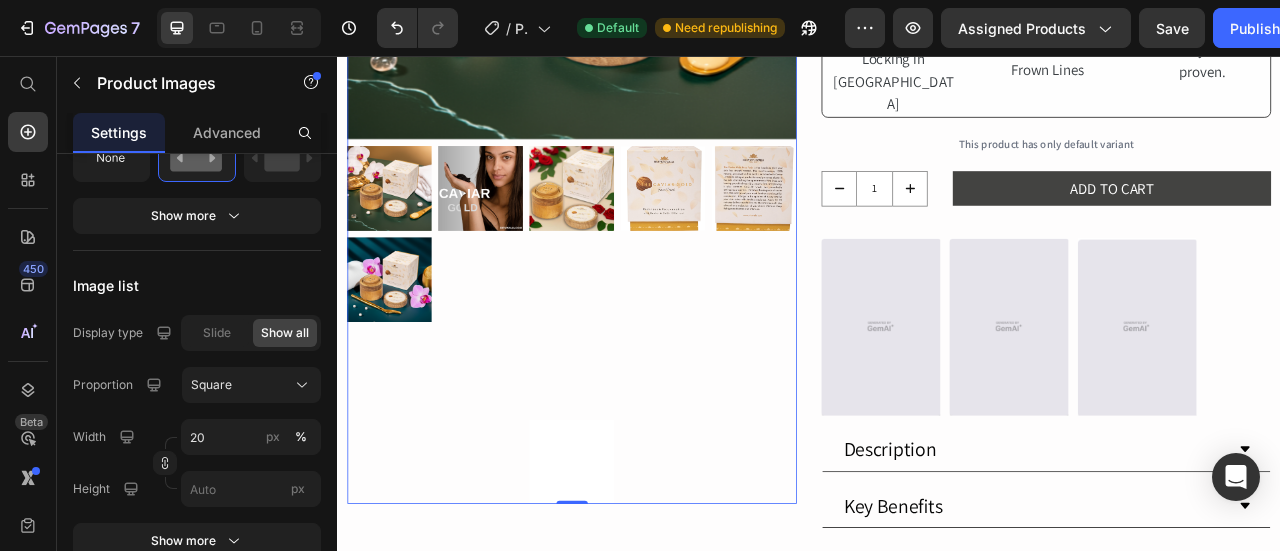 scroll, scrollTop: 538, scrollLeft: 0, axis: vertical 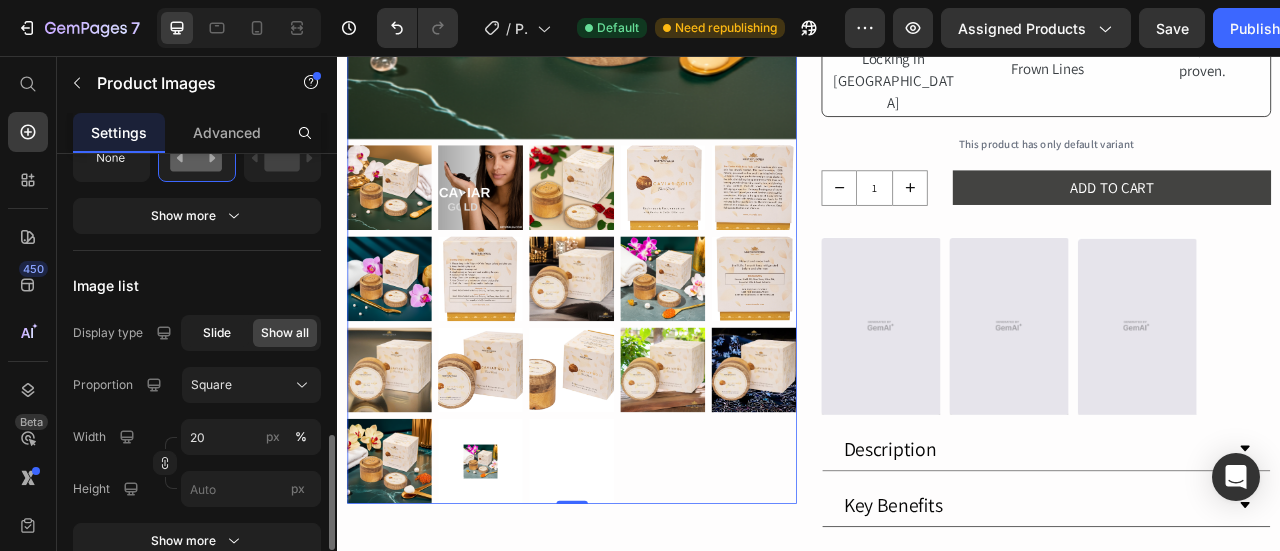 drag, startPoint x: 212, startPoint y: 341, endPoint x: 75, endPoint y: 380, distance: 142.44298 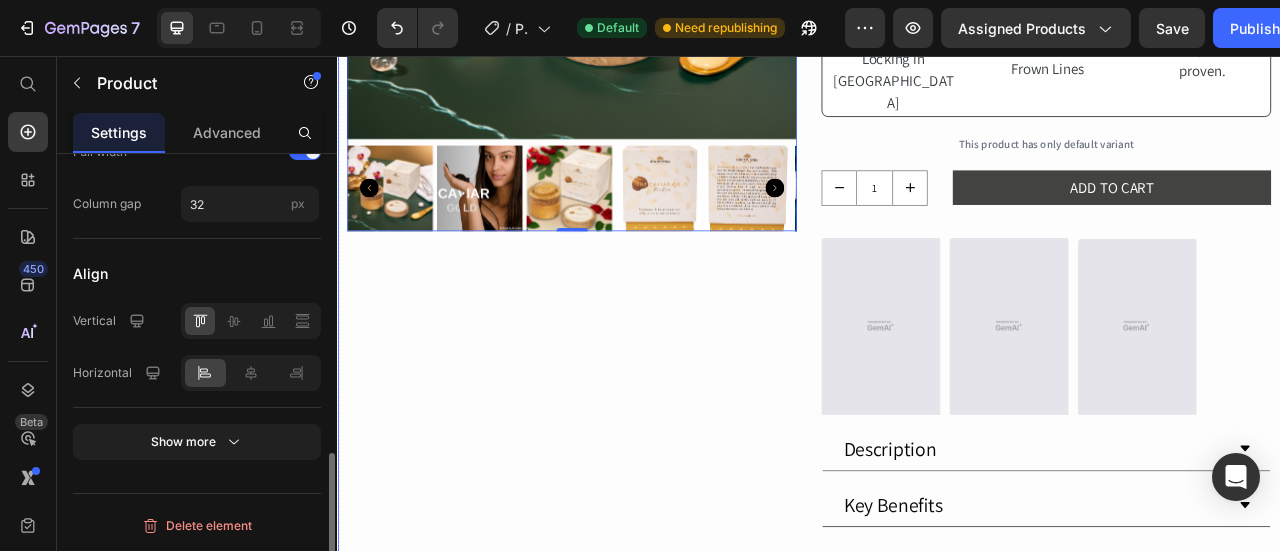 click on "Product Images   0" at bounding box center (635, 229) 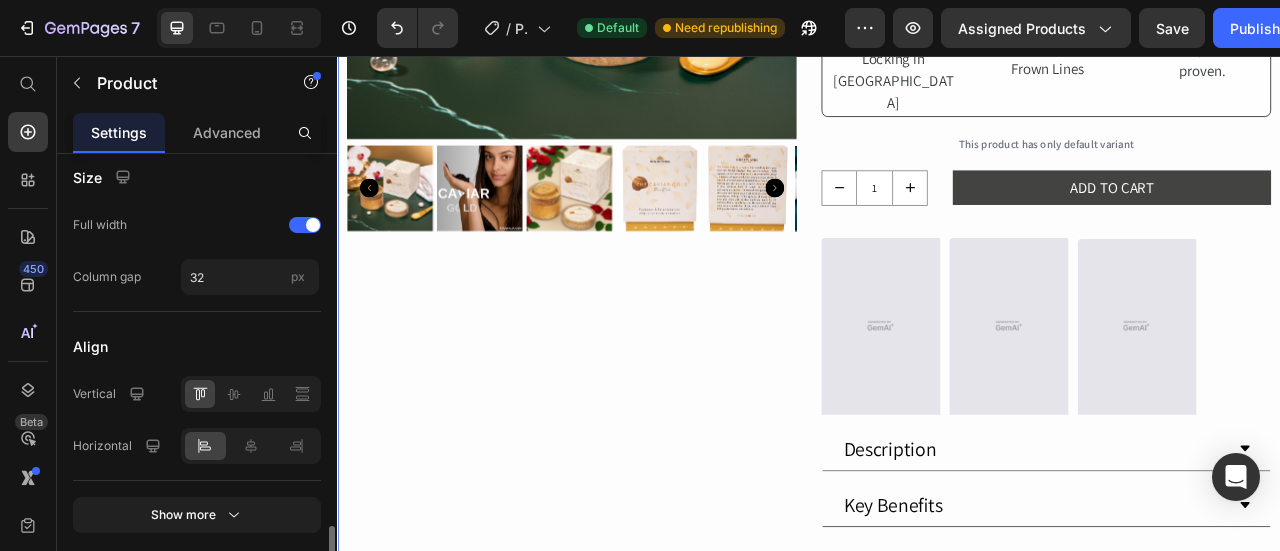 scroll, scrollTop: 890, scrollLeft: 0, axis: vertical 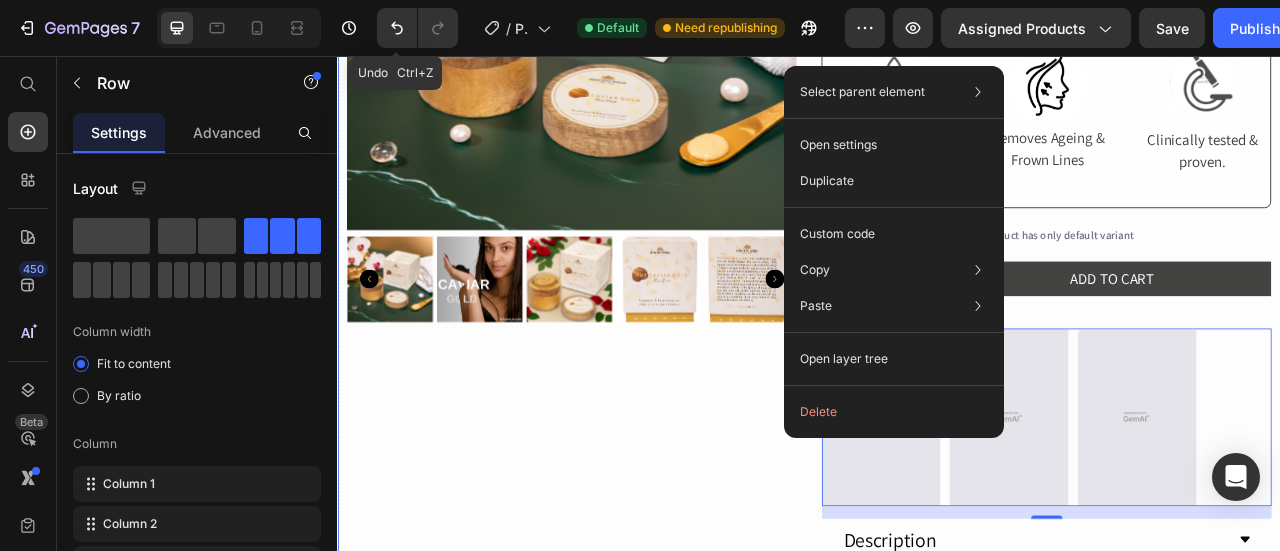 click on "Product Images" at bounding box center (635, 345) 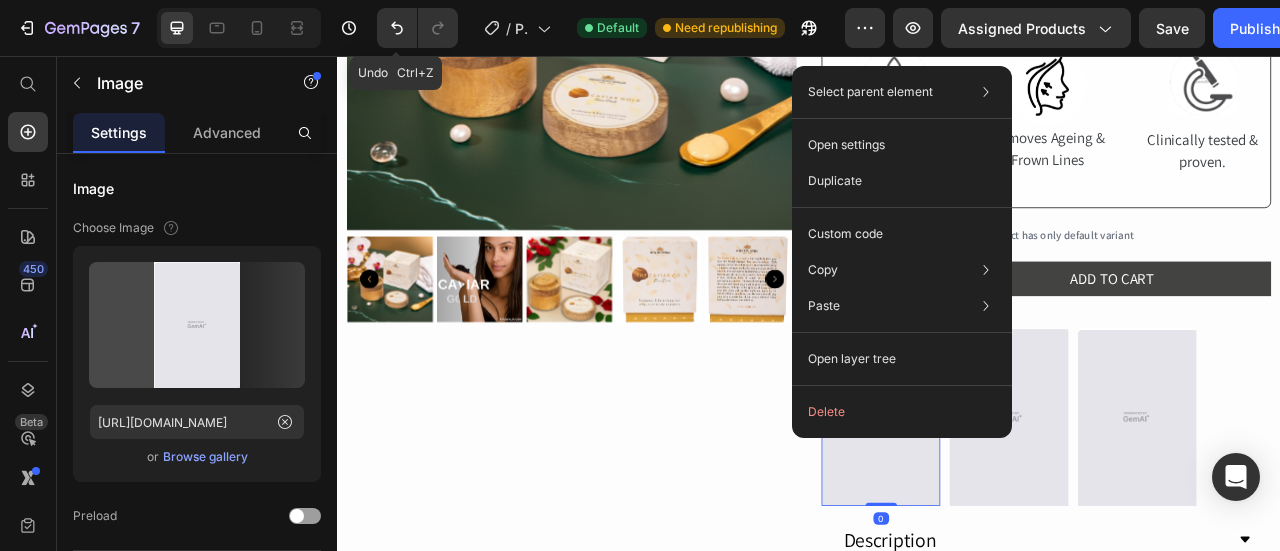 click on "Product Images" at bounding box center (635, 345) 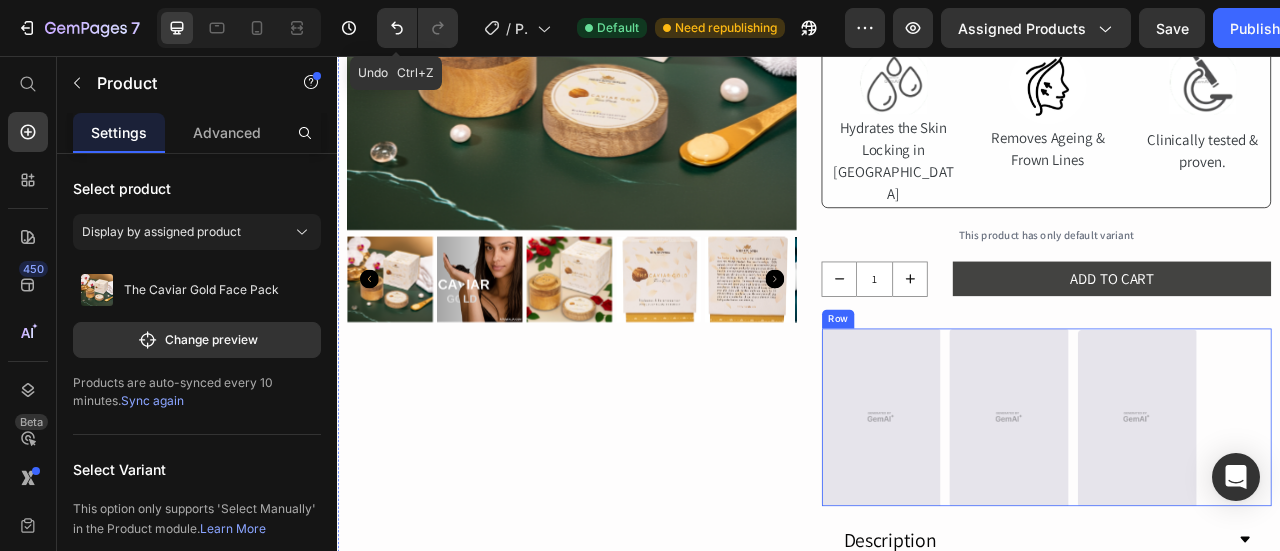 click on "Image Image Image Row" at bounding box center (1239, 515) 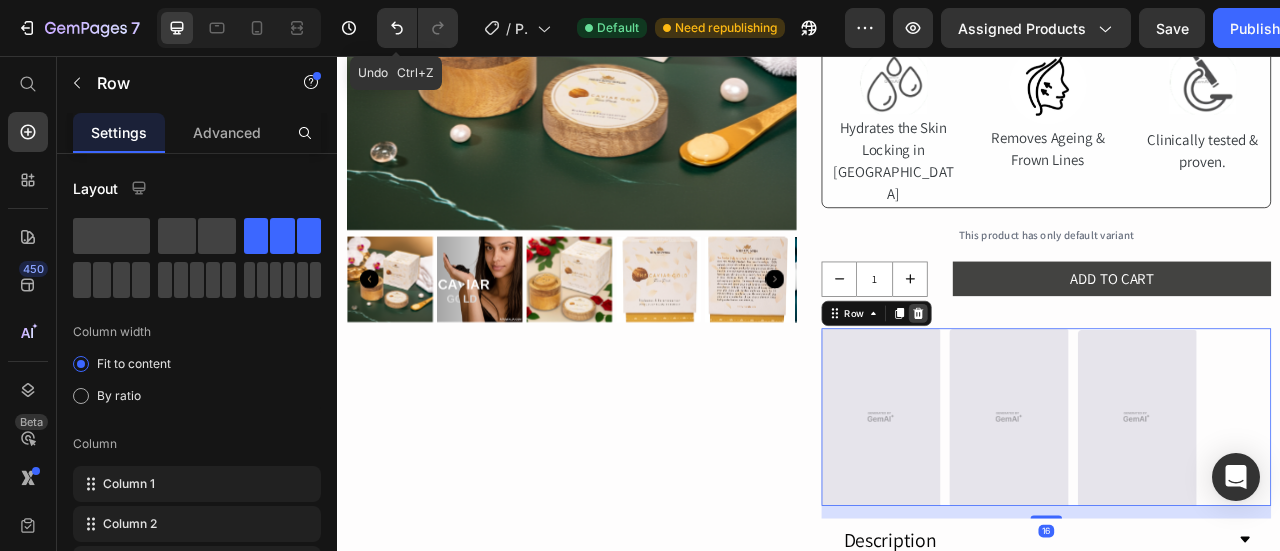 click 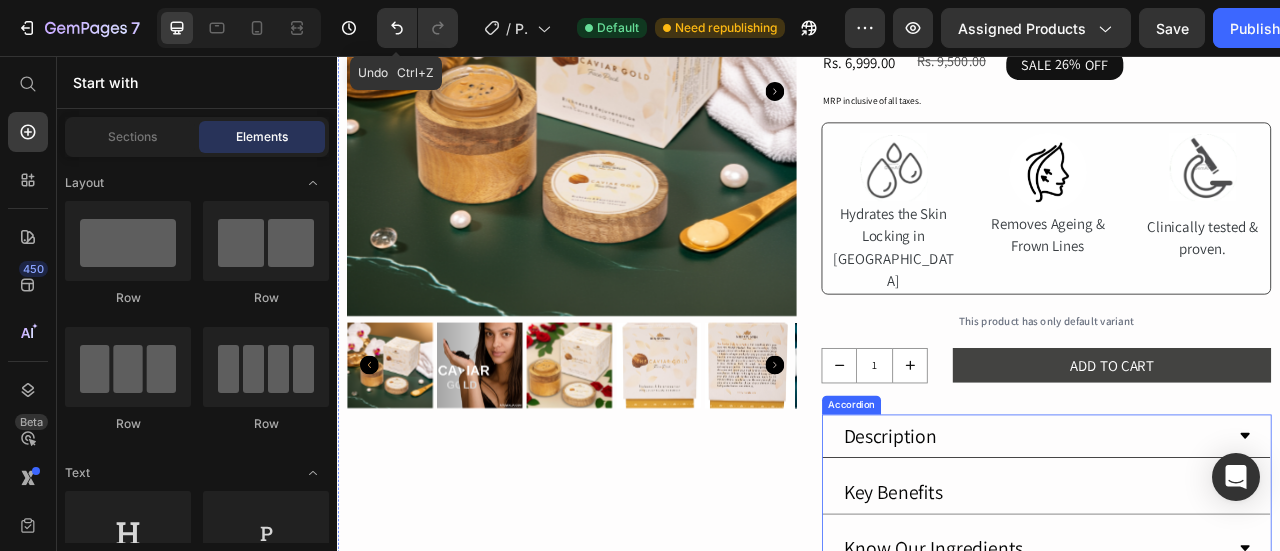 scroll, scrollTop: 541, scrollLeft: 0, axis: vertical 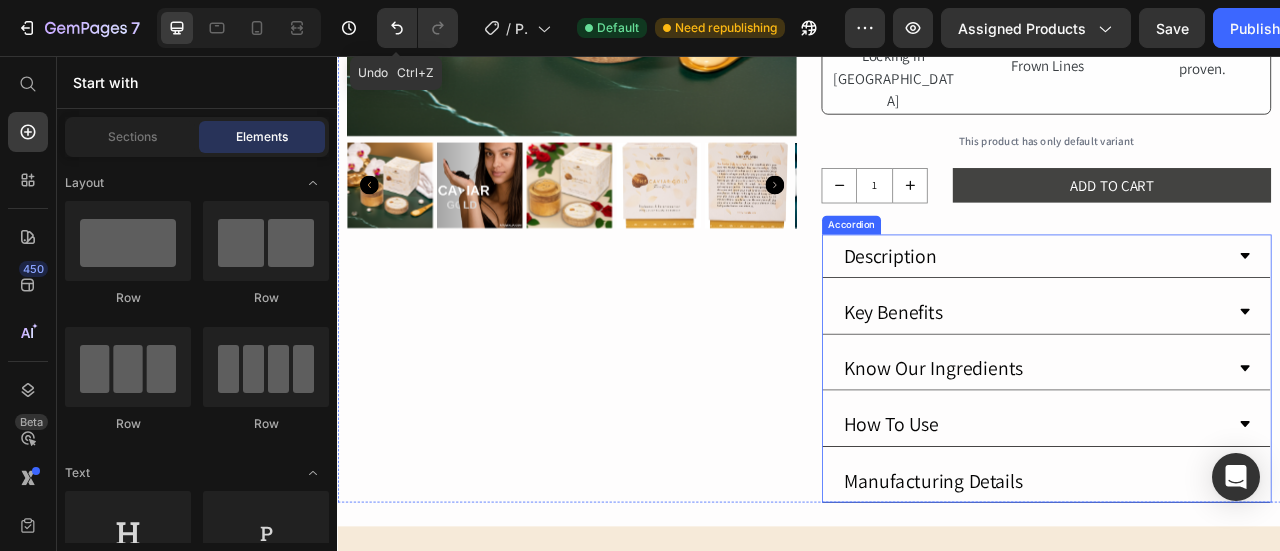 click on "Description" at bounding box center [1223, 310] 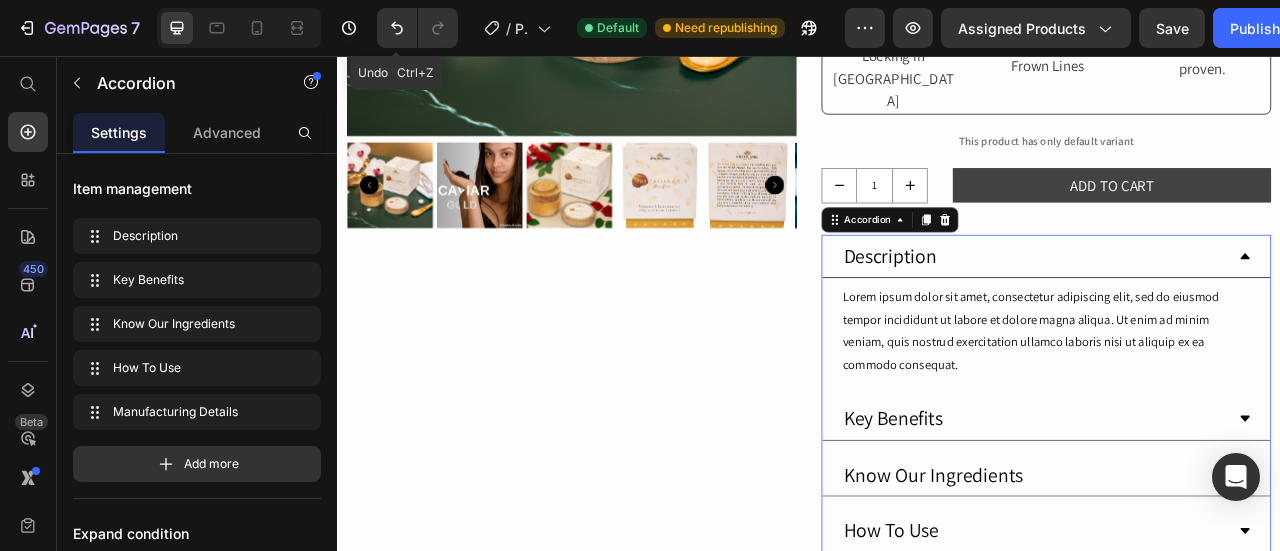 click on "Description" at bounding box center [1239, 311] 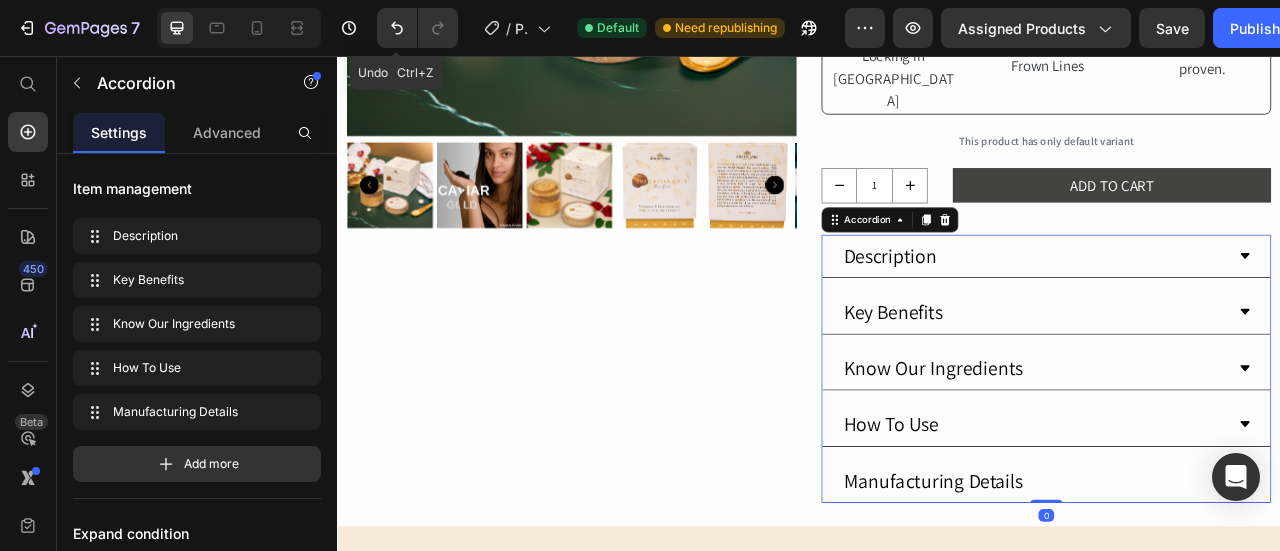 click on "Description" at bounding box center (1239, 311) 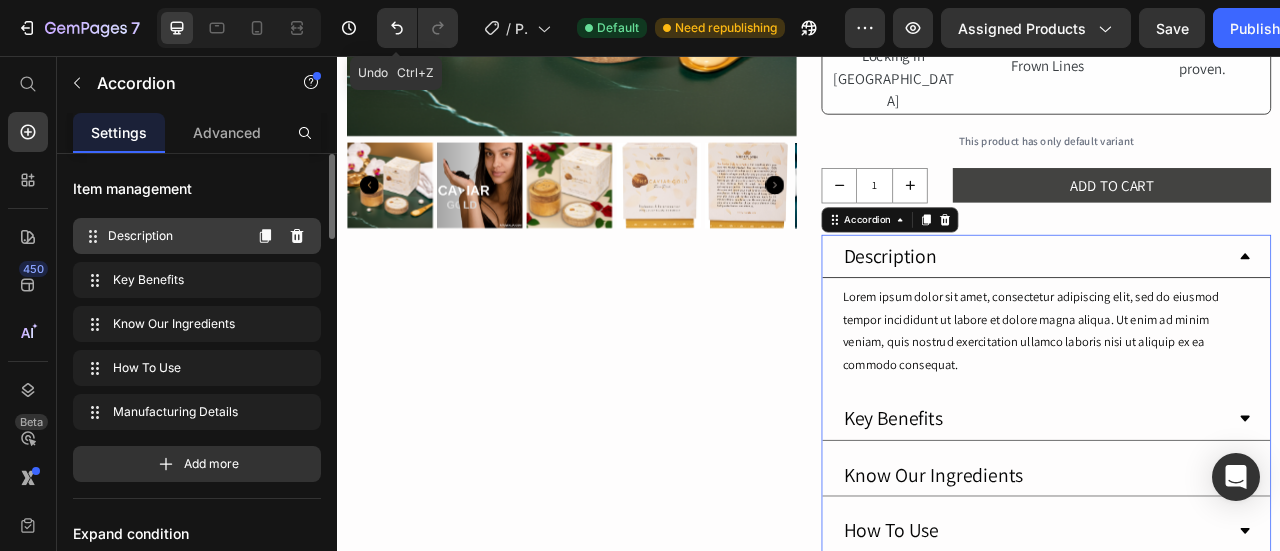 click on "Description" at bounding box center (174, 236) 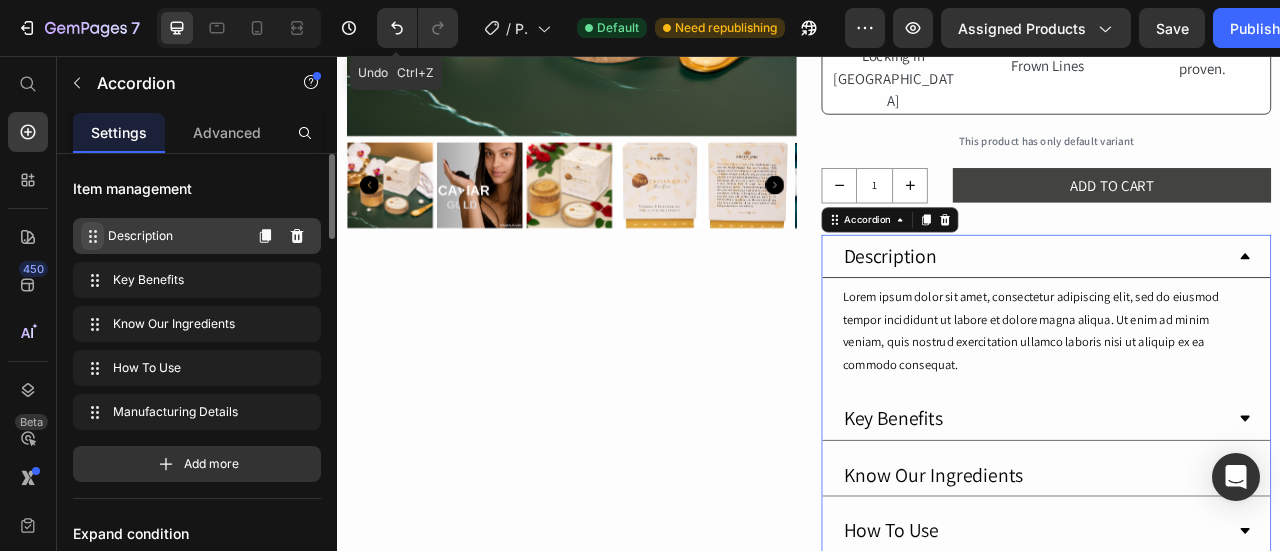 click 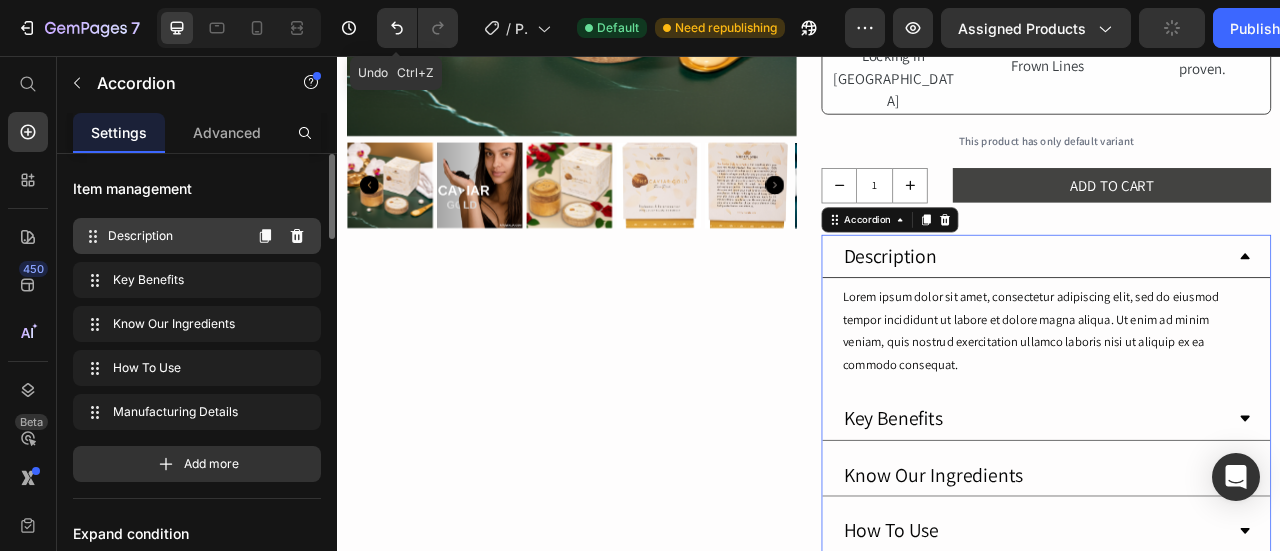 drag, startPoint x: 262, startPoint y: 237, endPoint x: 236, endPoint y: 234, distance: 26.172504 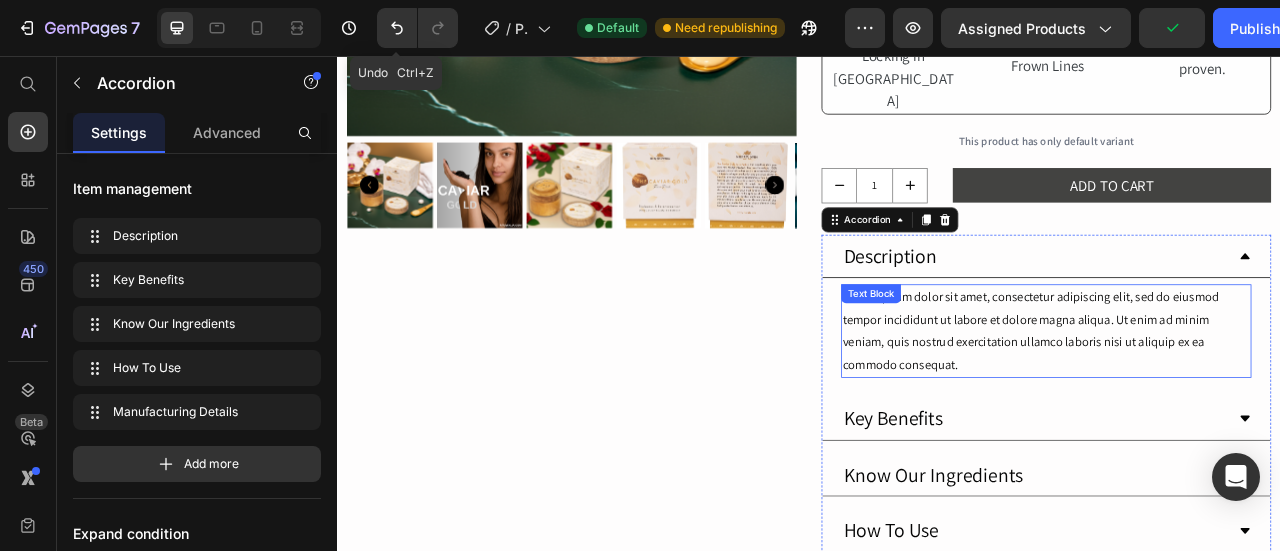 click on "Lorem ipsum dolor sit amet, consectetur adipiscing elit, sed do eiusmod tempor incididunt ut labore et dolore magna aliqua. Ut enim ad minim veniam, quis nostrud exercitation ullamco laboris nisi ut aliquip ex ea commodo consequat." at bounding box center [1239, 405] 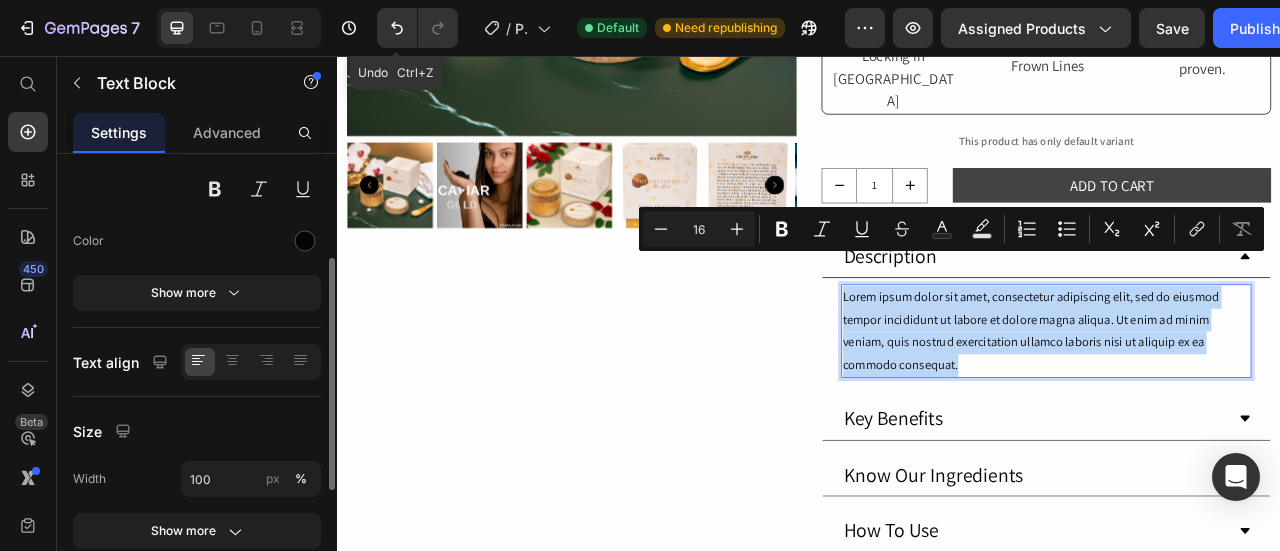 scroll, scrollTop: 206, scrollLeft: 0, axis: vertical 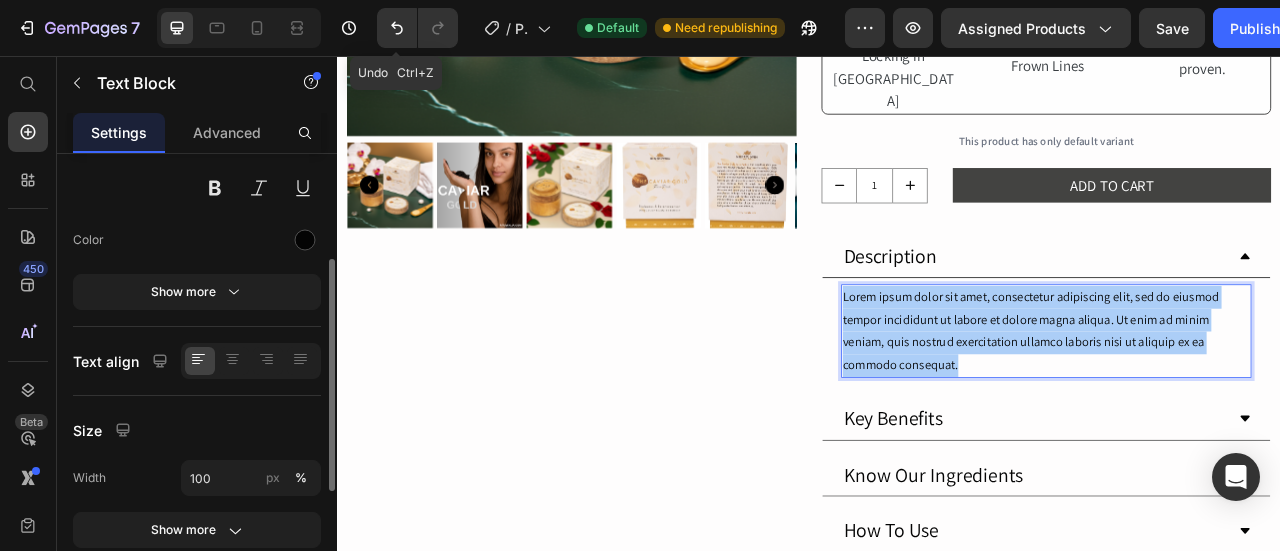 click on "Color" at bounding box center [197, 240] 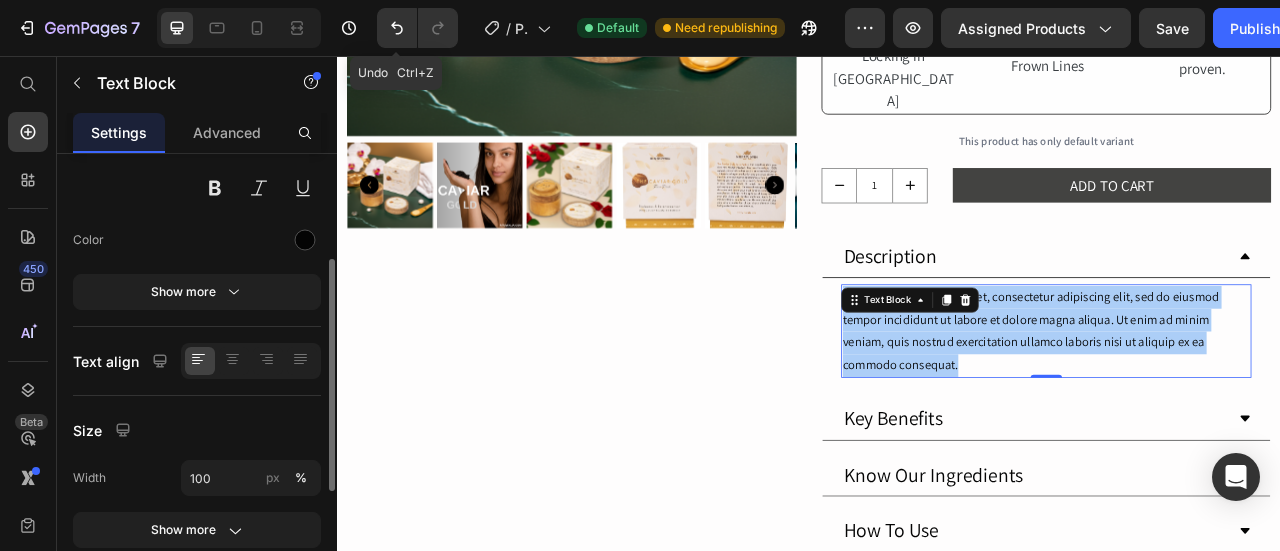 click on "Color" at bounding box center (197, 240) 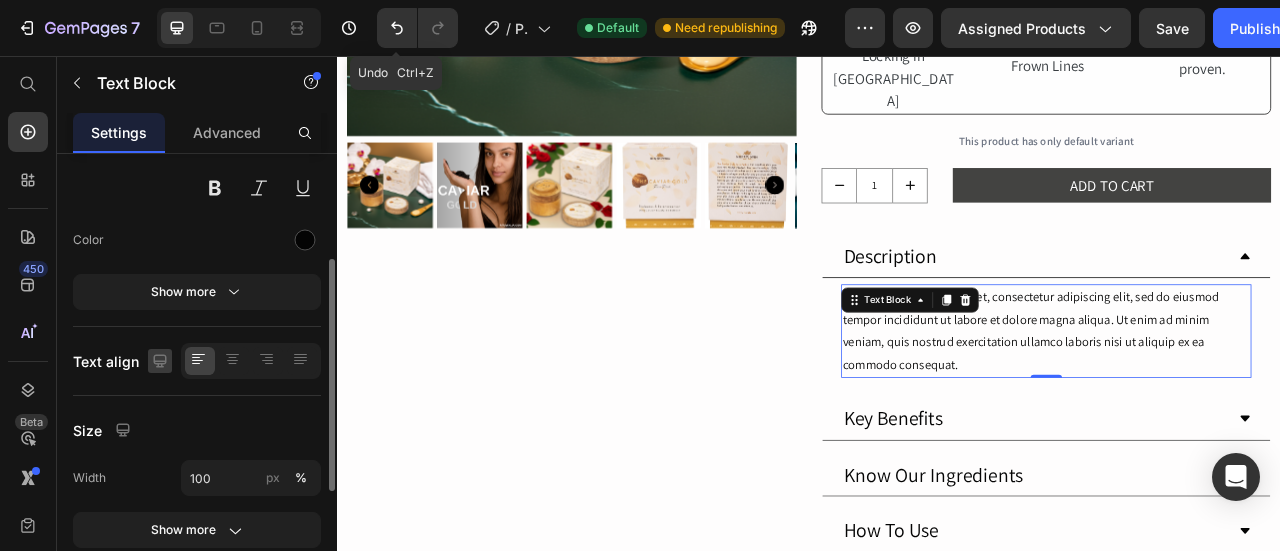 click 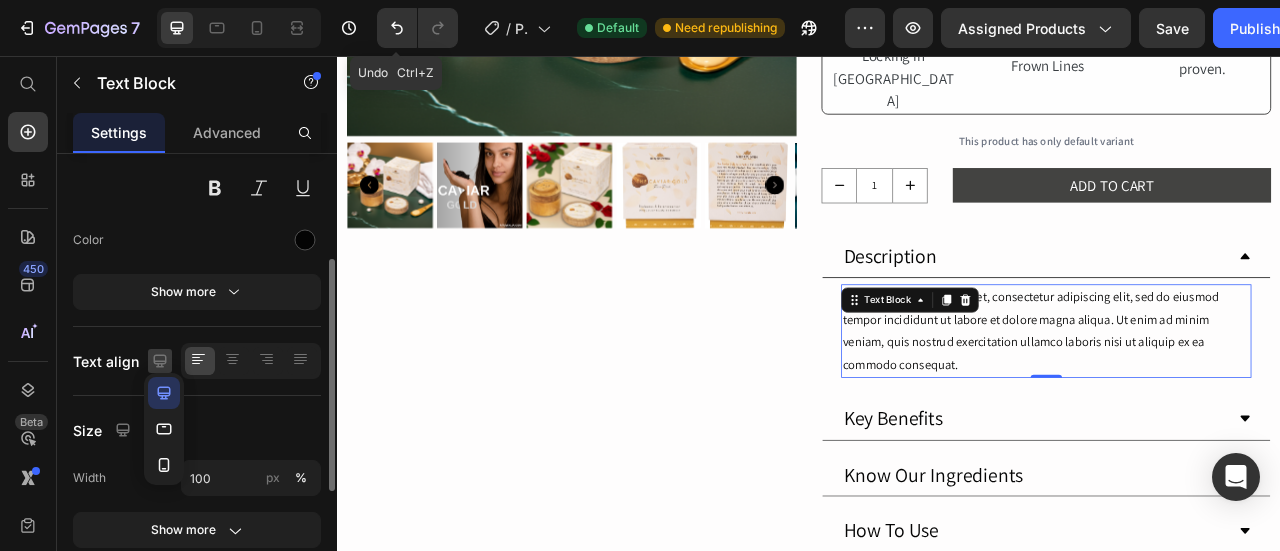 click 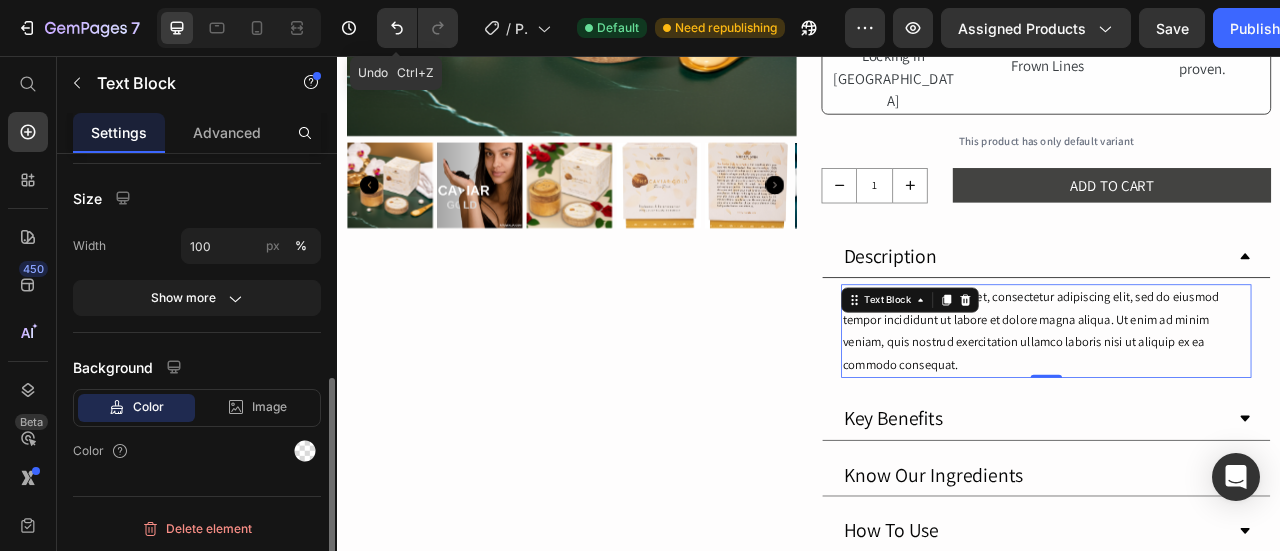 scroll, scrollTop: 0, scrollLeft: 0, axis: both 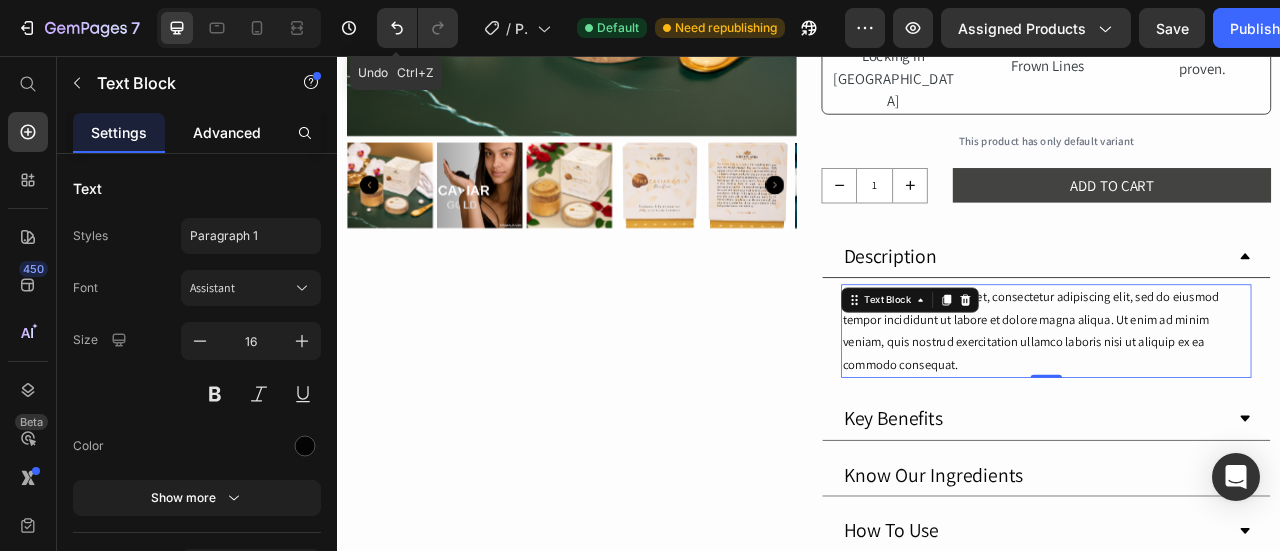 click on "Advanced" at bounding box center [227, 132] 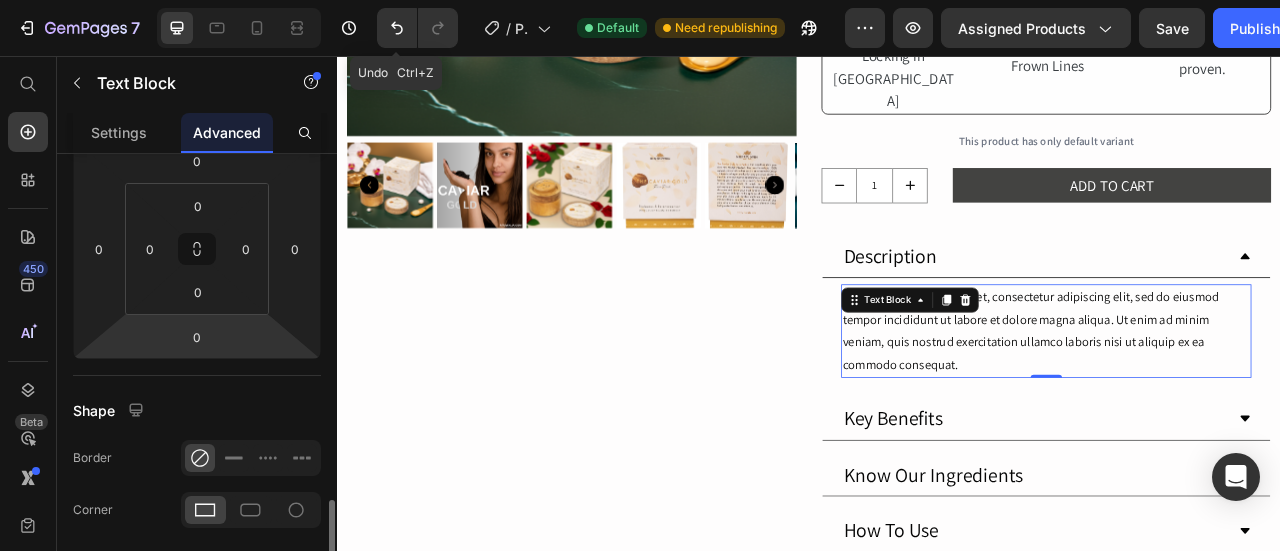 scroll, scrollTop: 0, scrollLeft: 0, axis: both 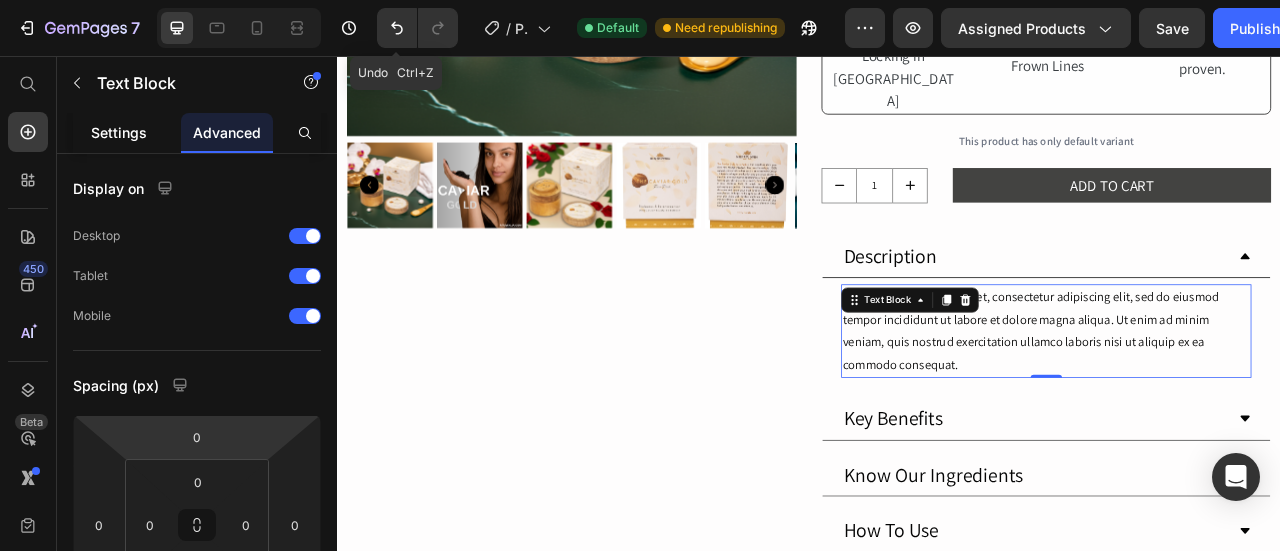 drag, startPoint x: 109, startPoint y: 117, endPoint x: 87, endPoint y: 139, distance: 31.112698 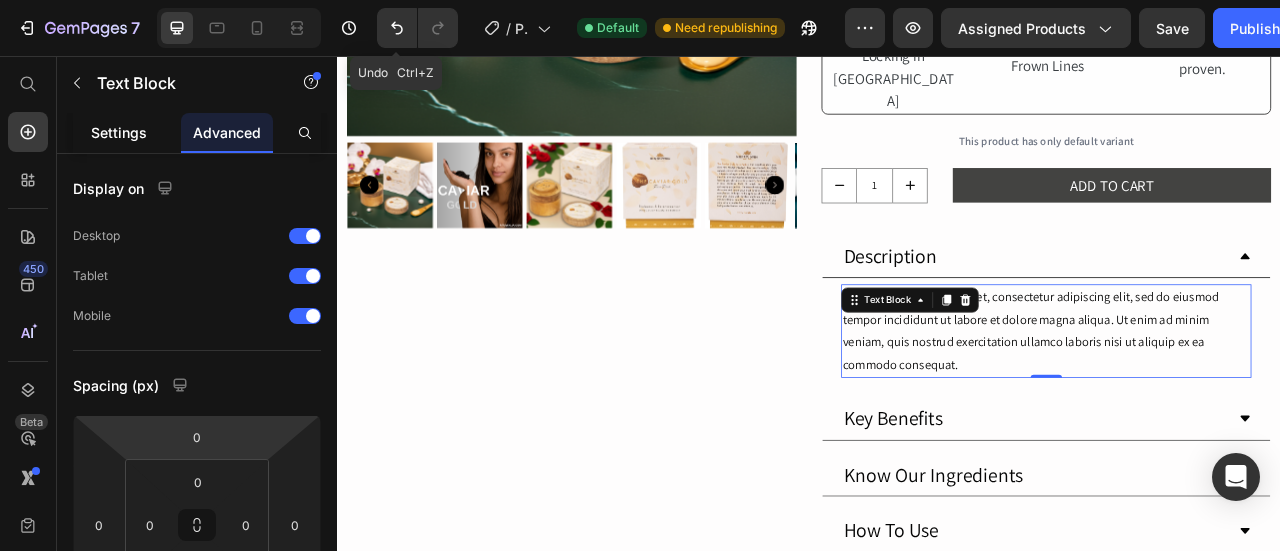 click on "Settings" 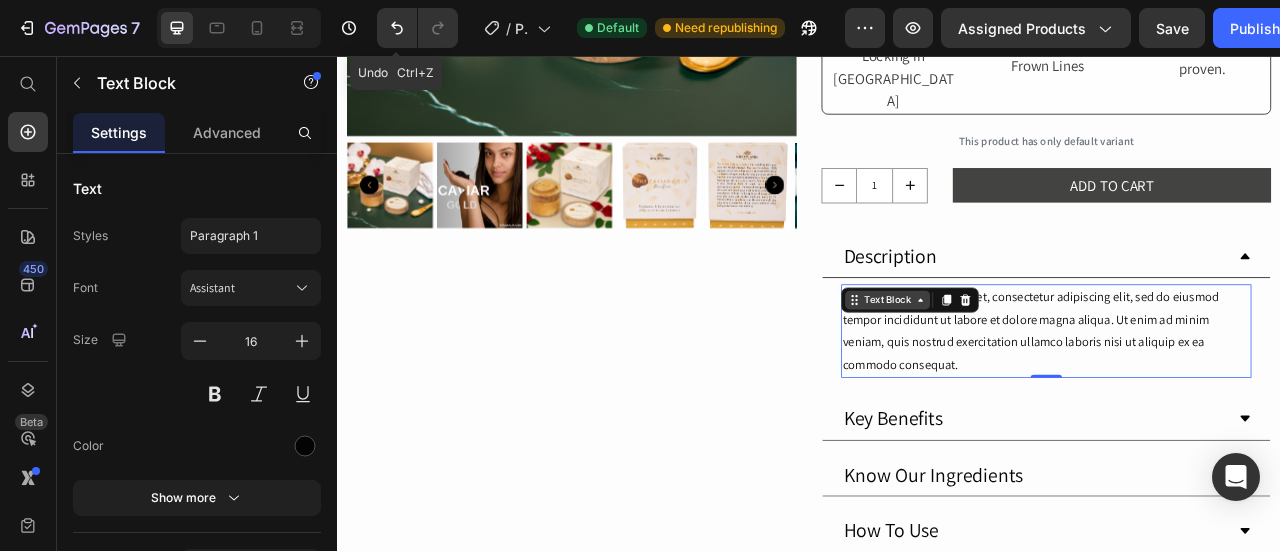 click on "Text Block" at bounding box center (1037, 366) 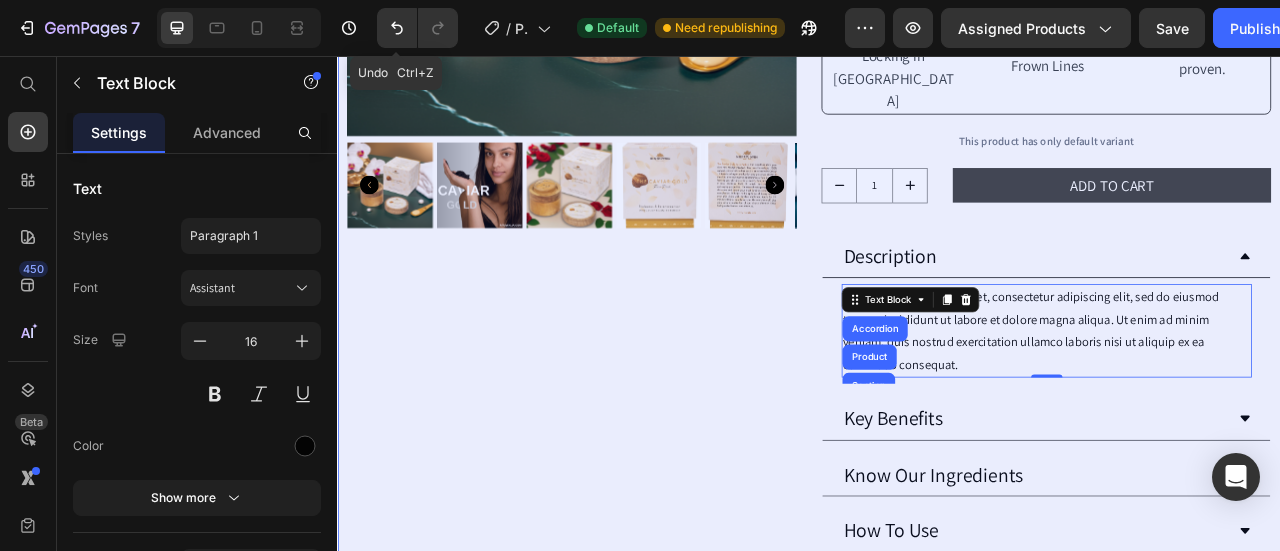 scroll, scrollTop: 594, scrollLeft: 0, axis: vertical 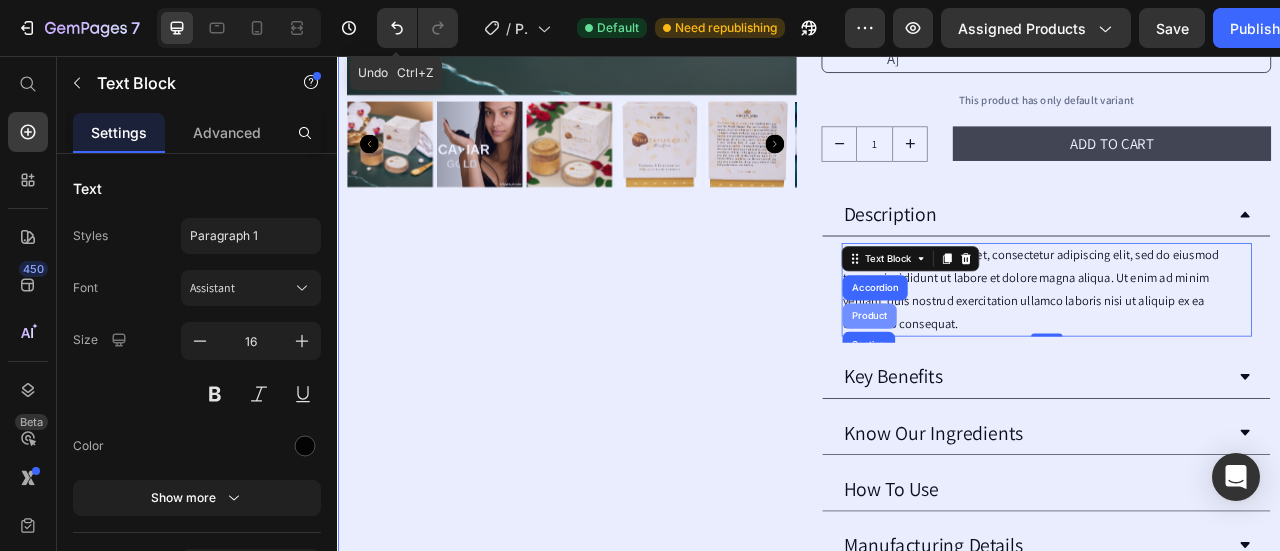 click on "Product" at bounding box center (1013, 386) 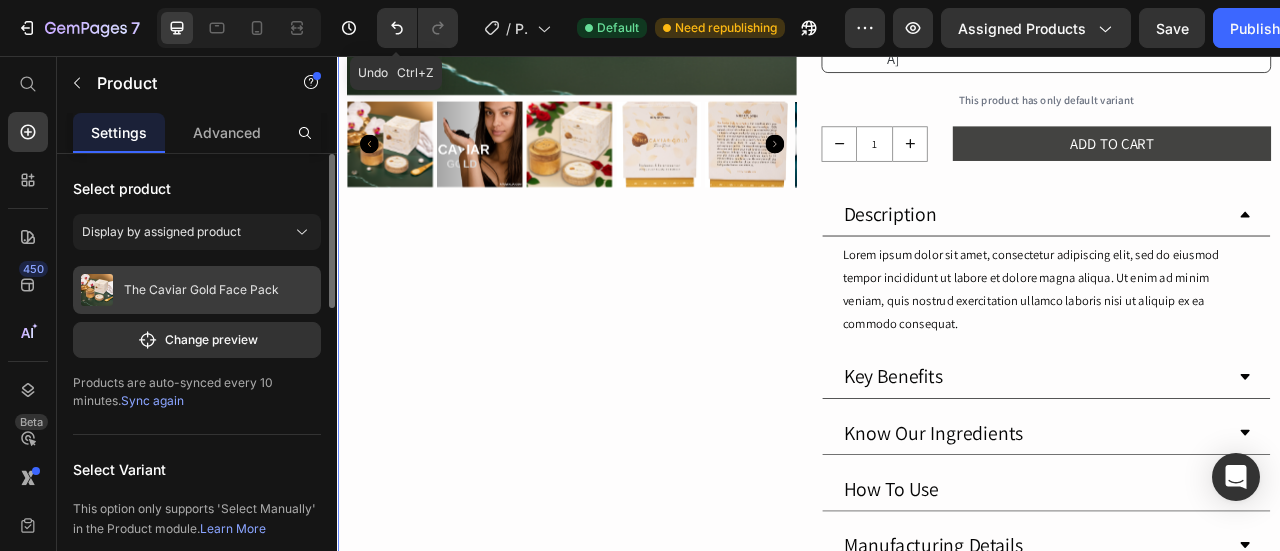 click on "The Caviar Gold Face Pack" at bounding box center (201, 290) 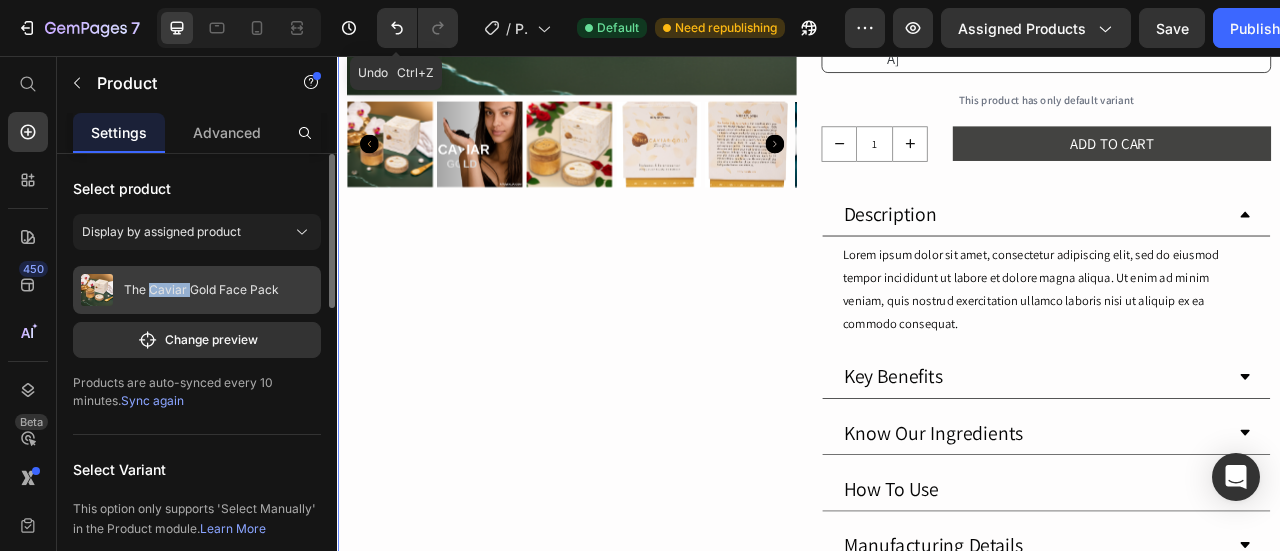 click on "The Caviar Gold Face Pack" at bounding box center (201, 290) 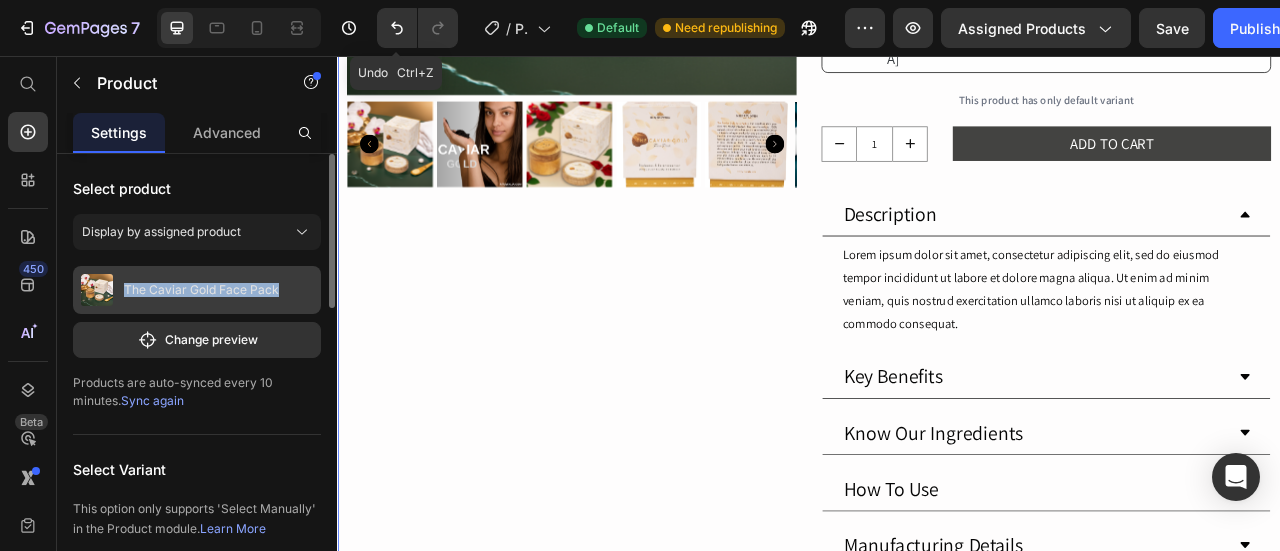 click on "The Caviar Gold Face Pack" at bounding box center (201, 290) 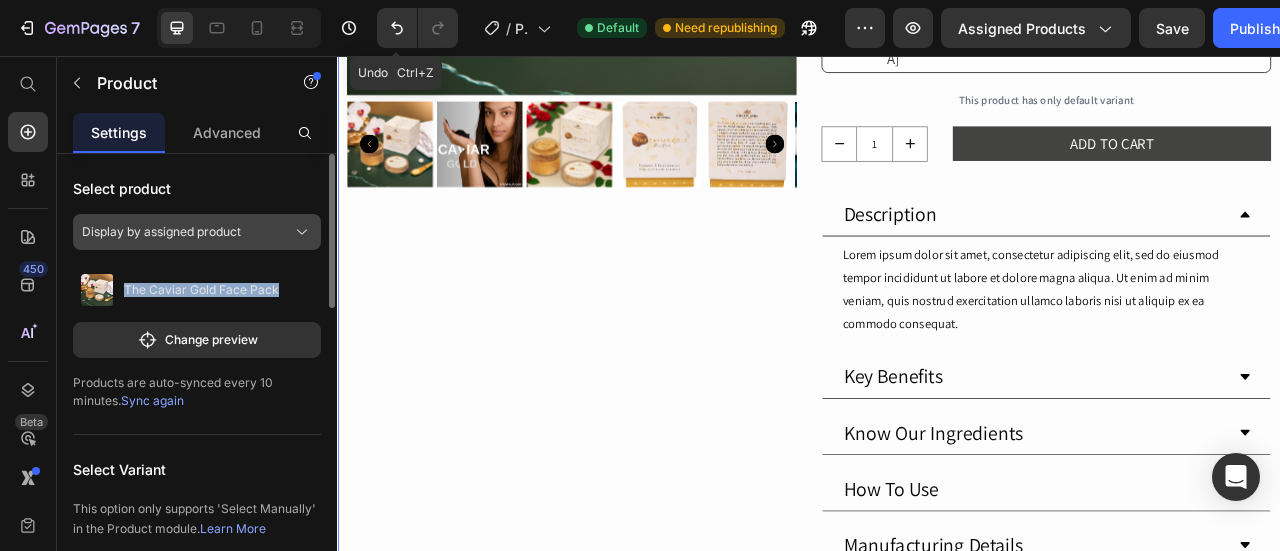 click on "Display by assigned product" at bounding box center (161, 232) 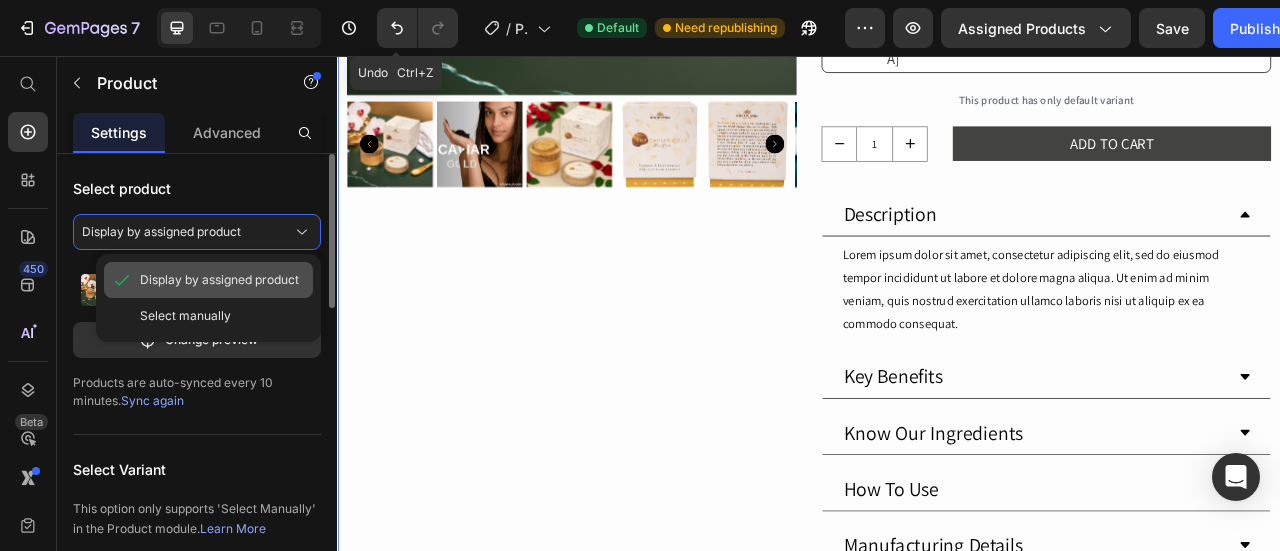 click on "Display by assigned product" 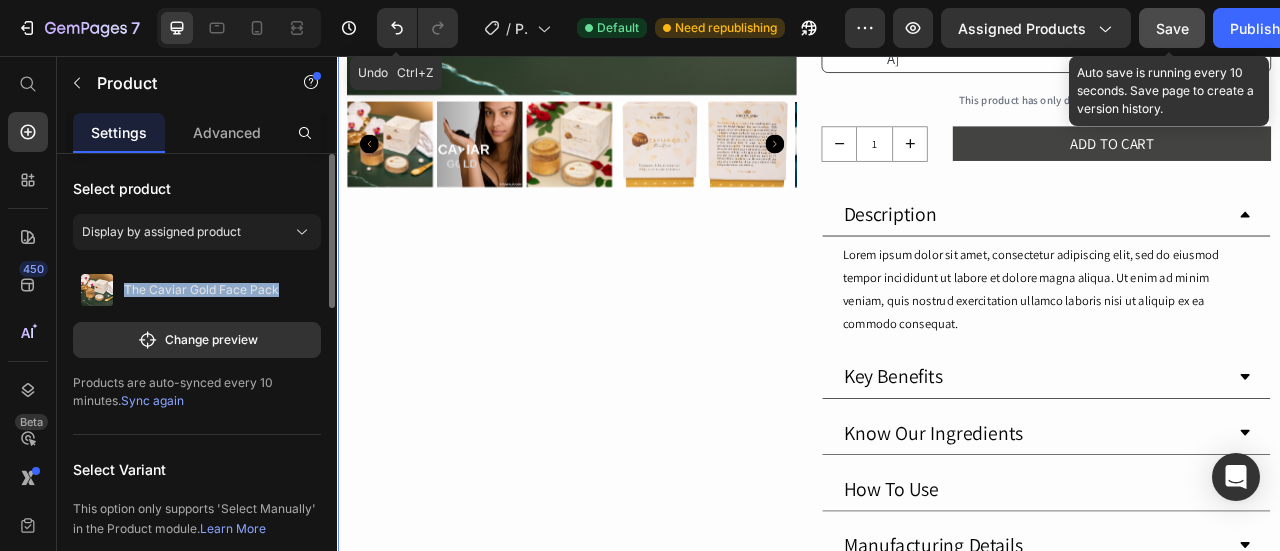 click on "Save" 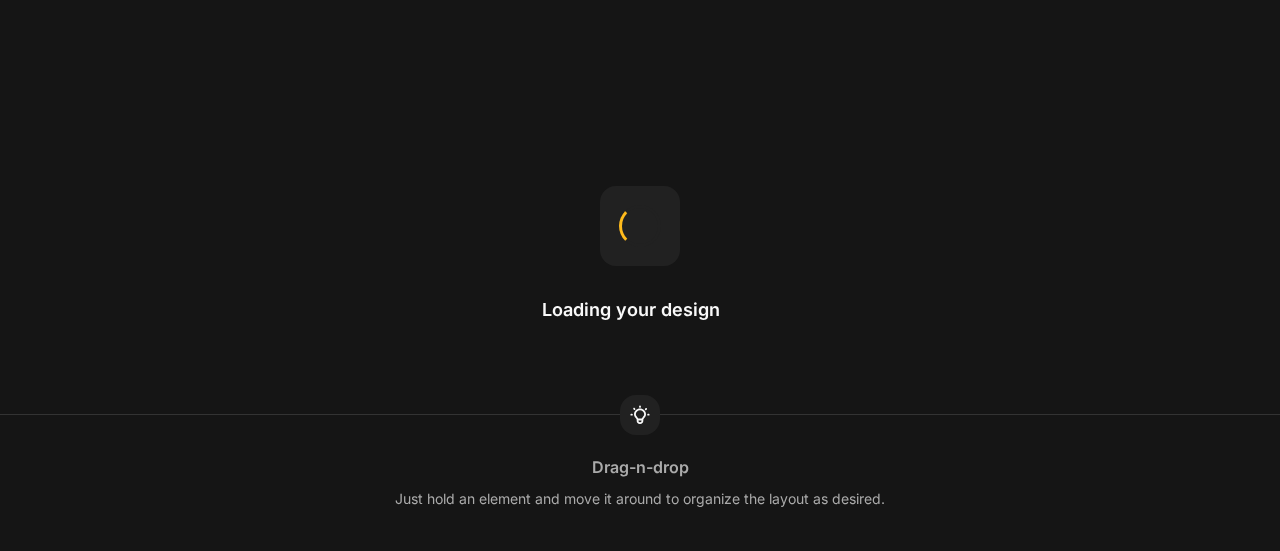 scroll, scrollTop: 0, scrollLeft: 0, axis: both 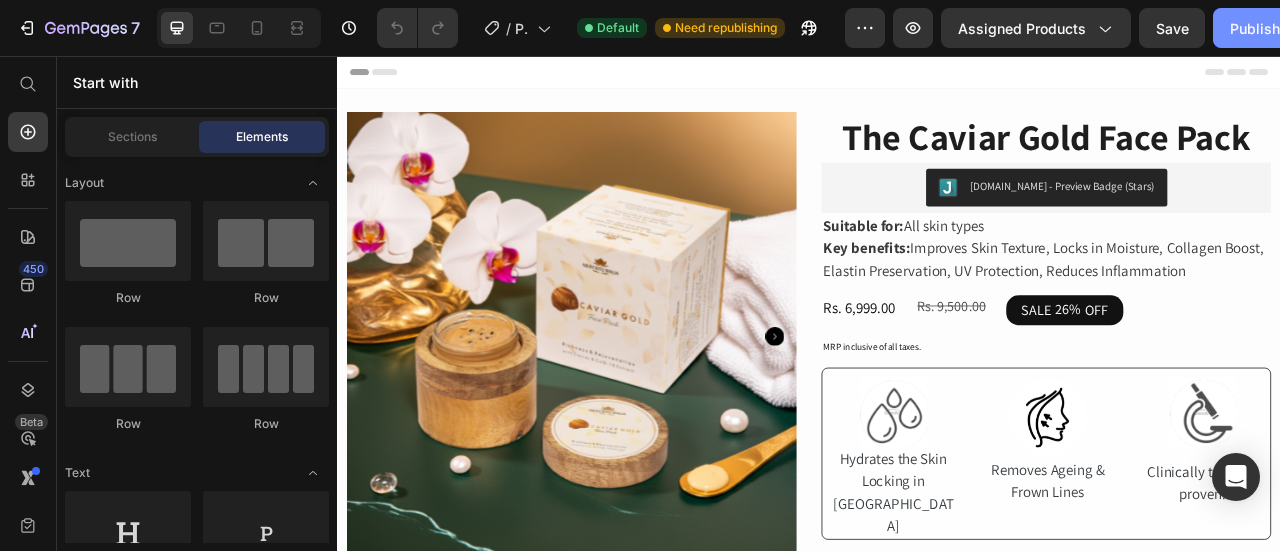 click on "Publish" at bounding box center [1255, 28] 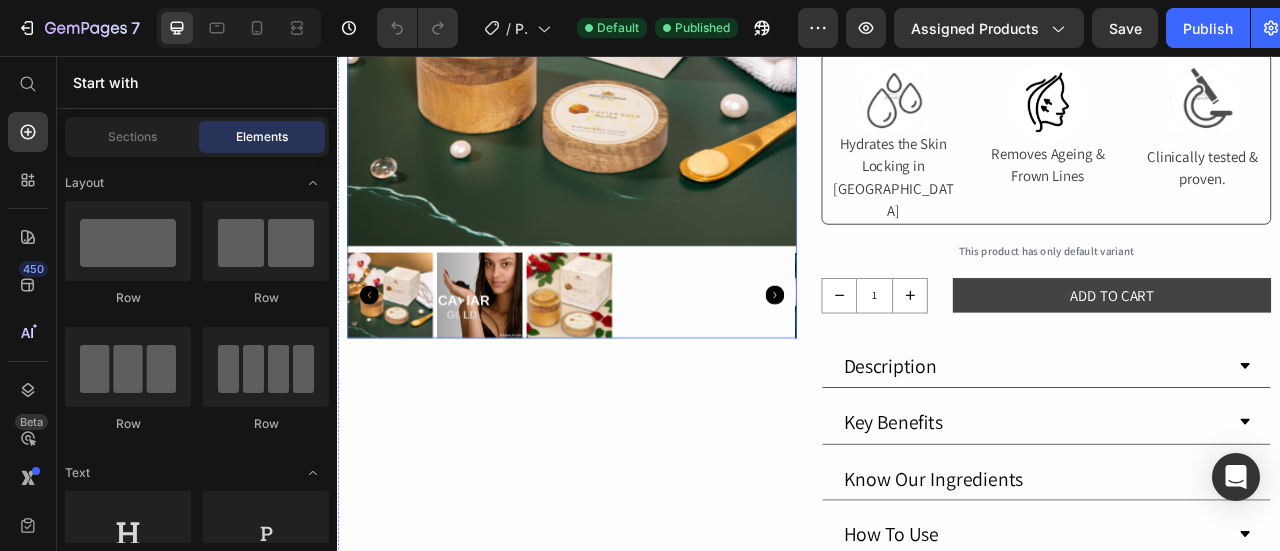 scroll, scrollTop: 457, scrollLeft: 0, axis: vertical 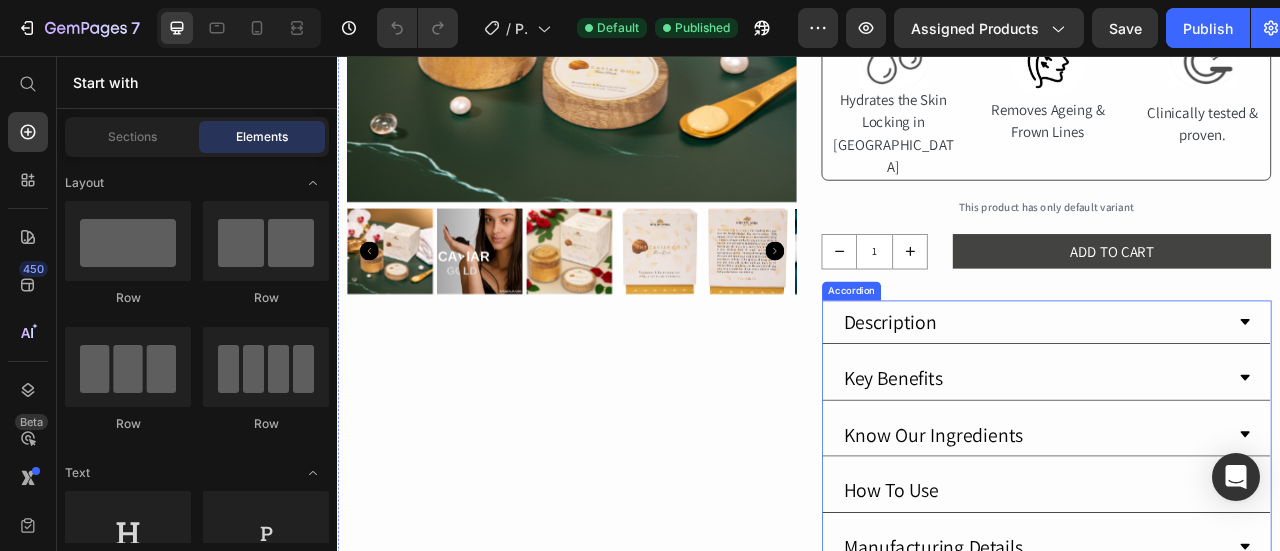 click on "Description" at bounding box center (1040, 394) 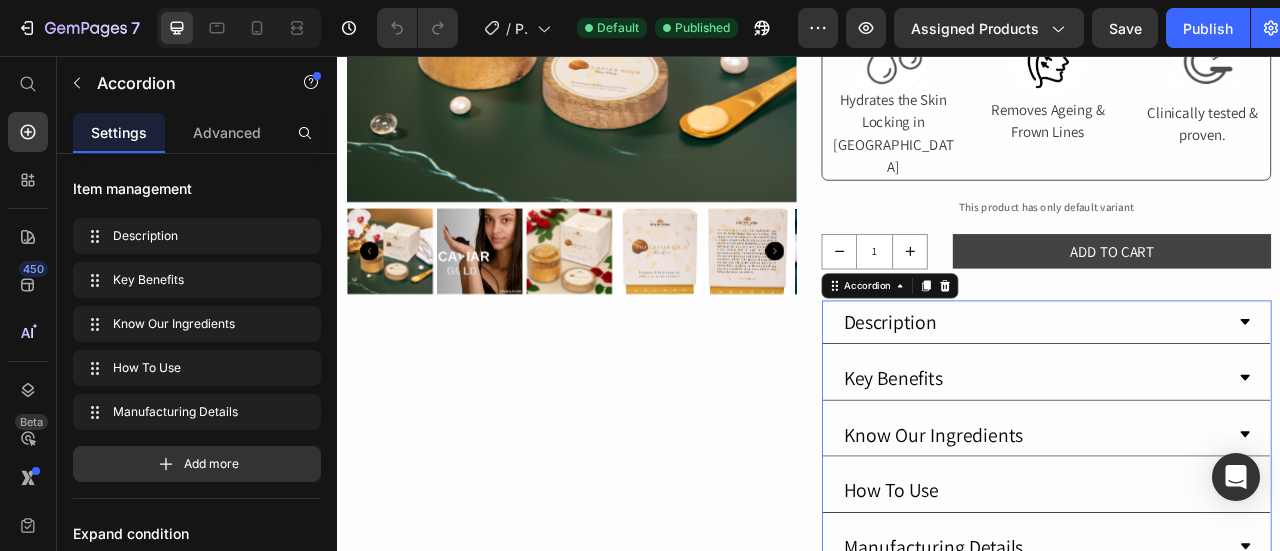 click on "Description" at bounding box center (1223, 394) 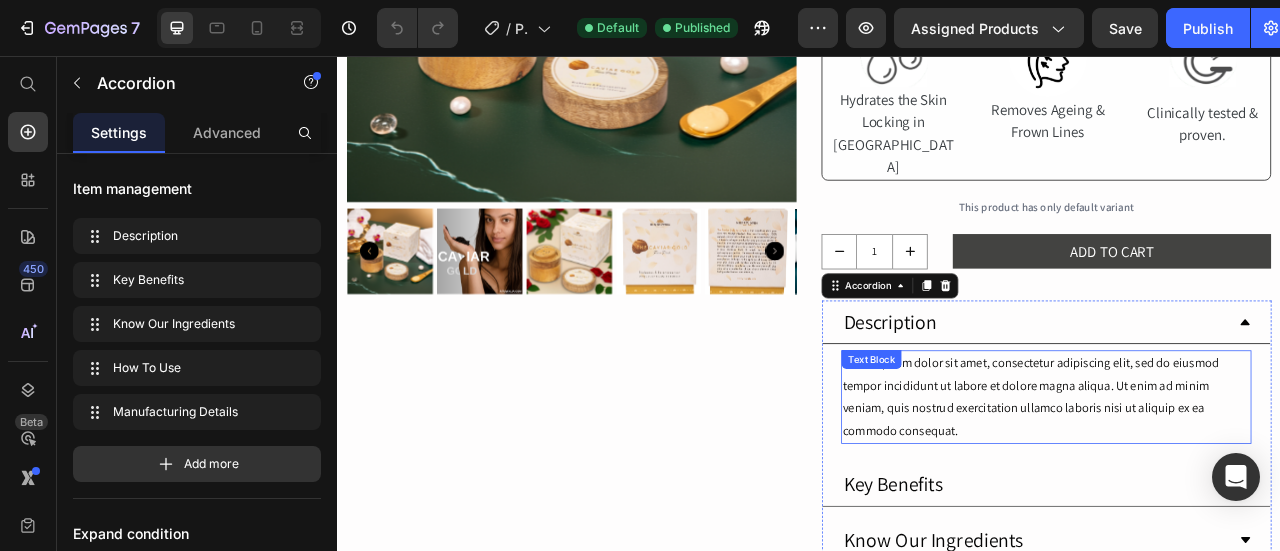 click on "Text Block" at bounding box center [1016, 442] 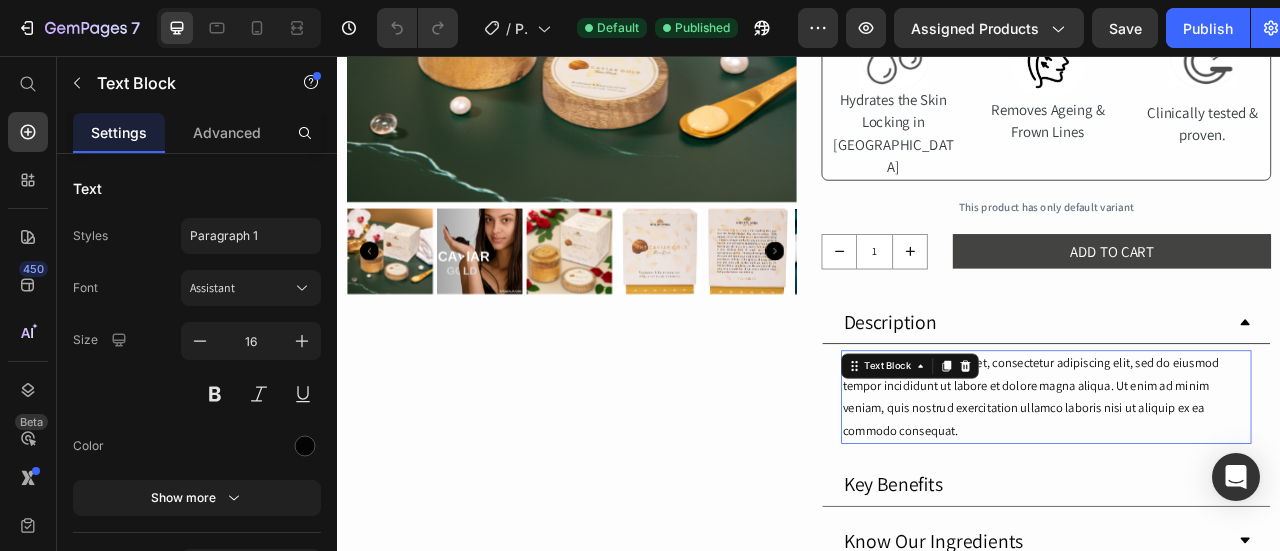 click on "Text Block" at bounding box center [1037, 450] 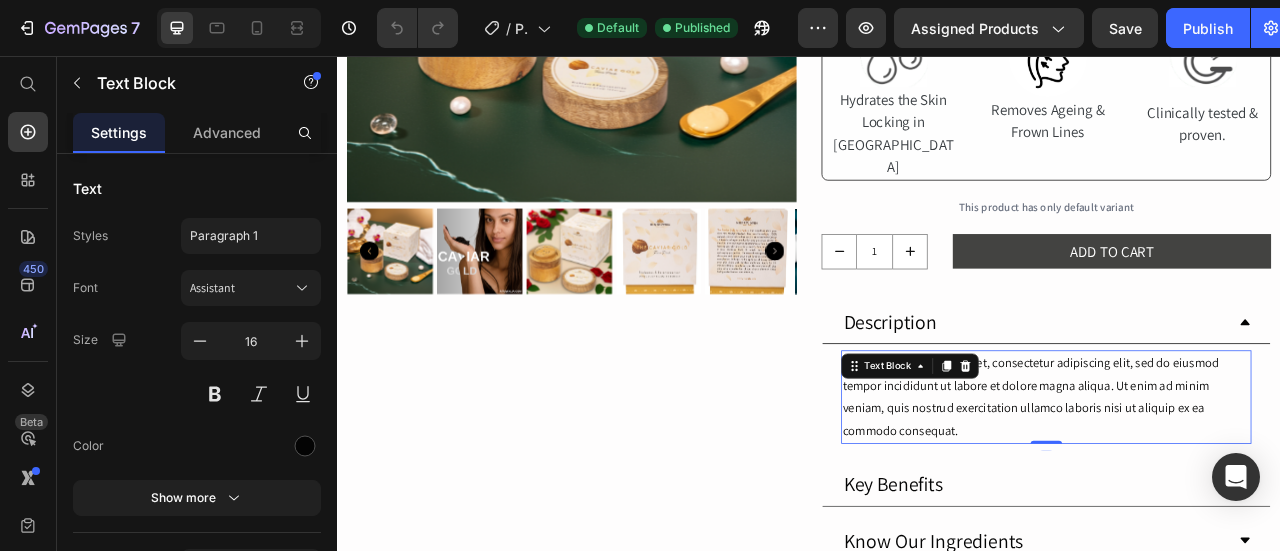 click on "Text Block" at bounding box center (1065, 450) 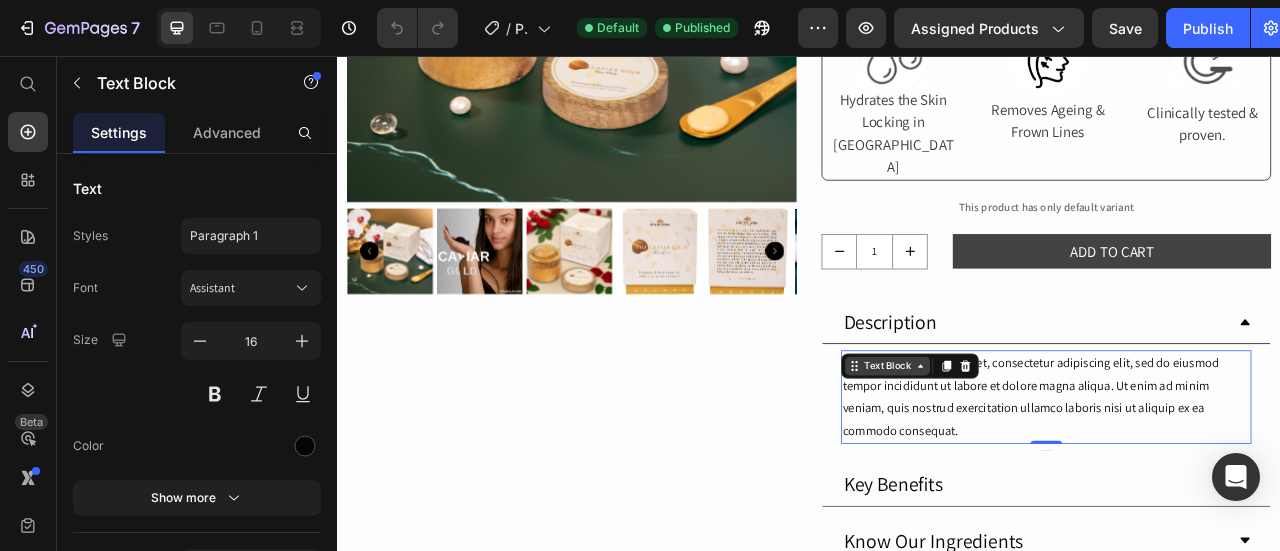 click on "Text Block" at bounding box center (1037, 450) 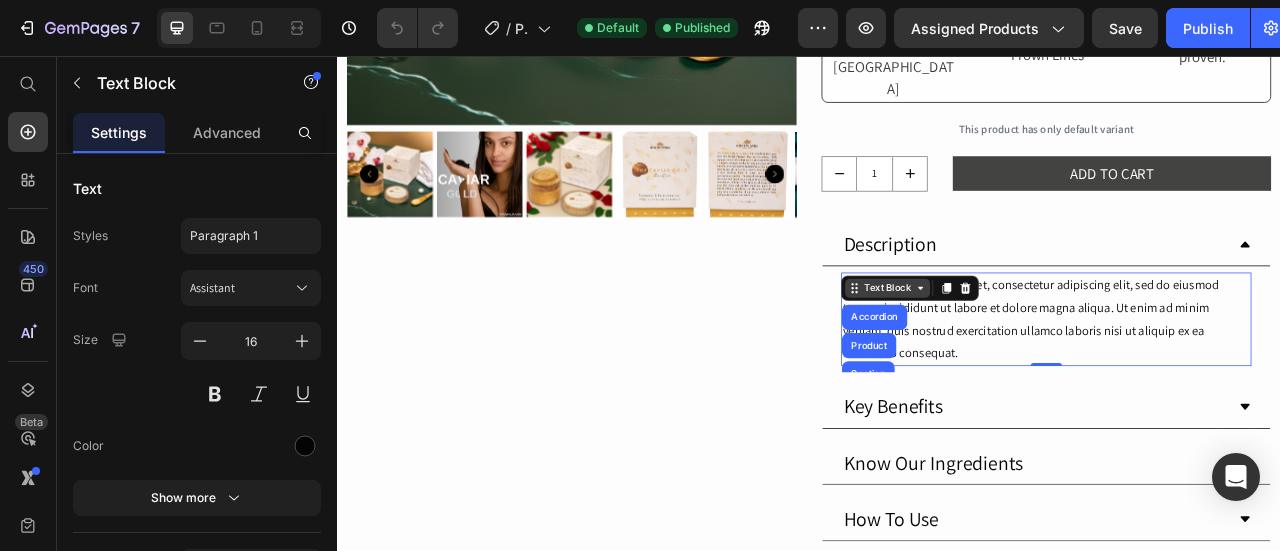 scroll, scrollTop: 555, scrollLeft: 0, axis: vertical 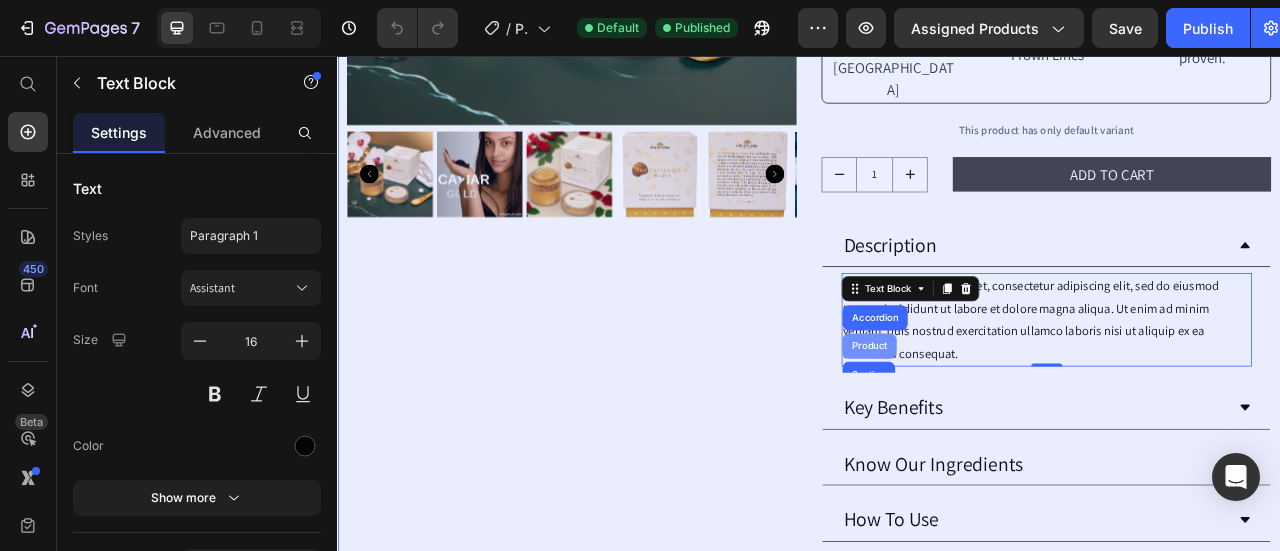 click on "Product" at bounding box center [1013, 425] 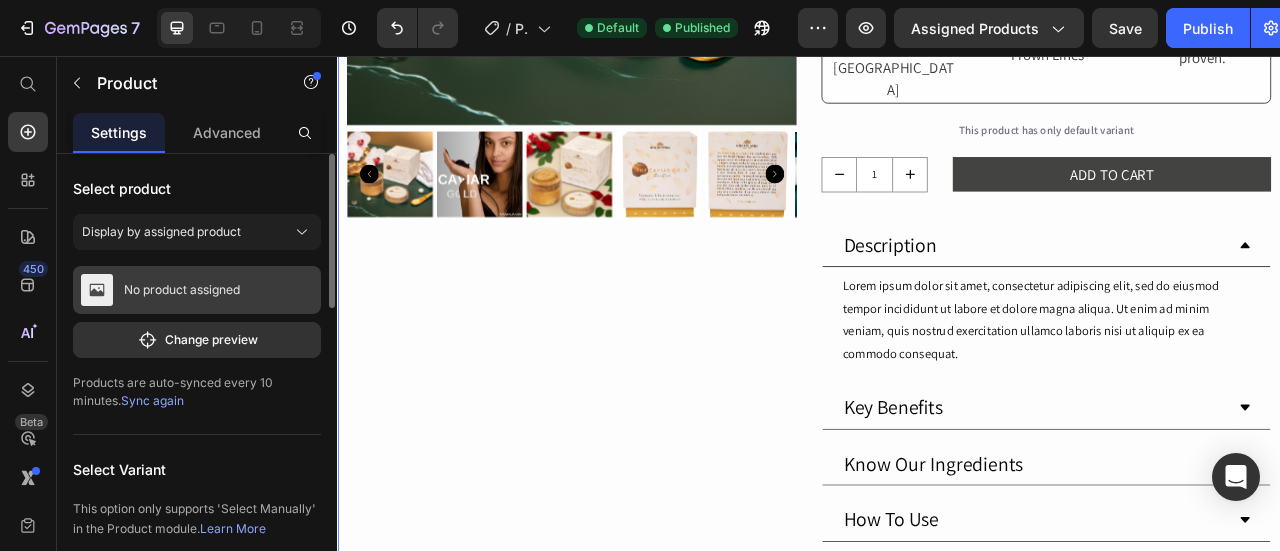 click on "No product assigned" at bounding box center [197, 290] 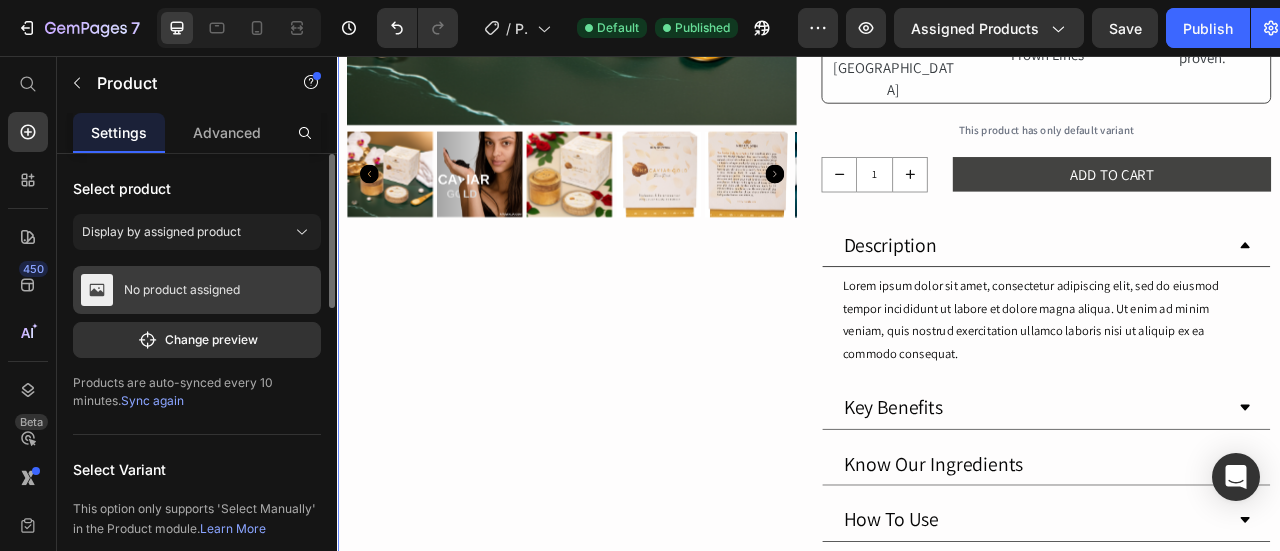 click 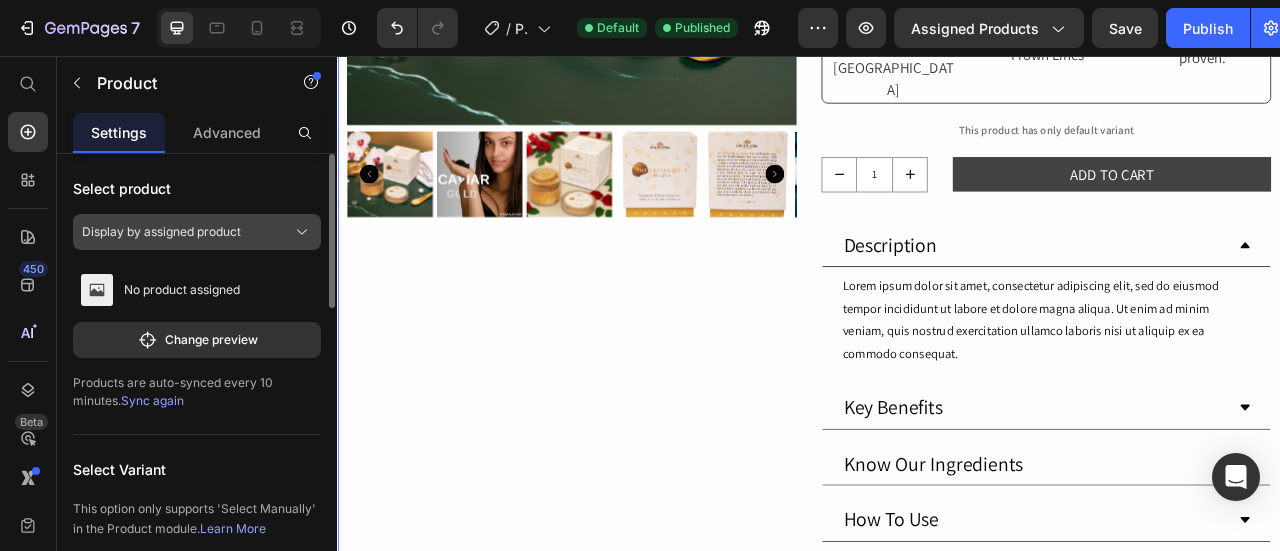 click on "Display by assigned product" at bounding box center [197, 232] 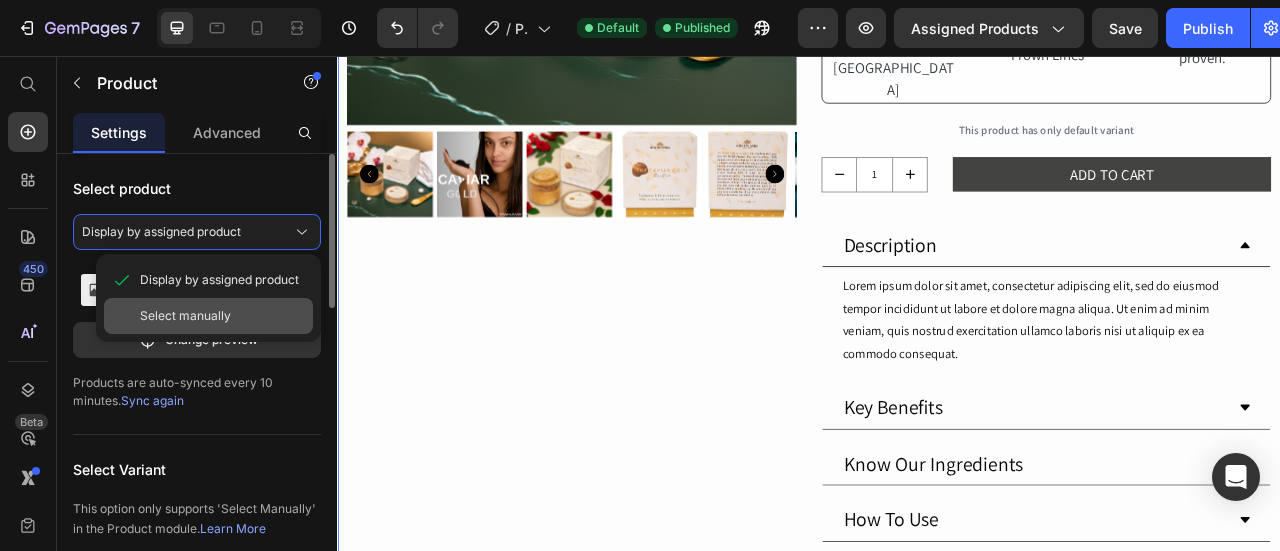 click on "Select manually" at bounding box center [185, 316] 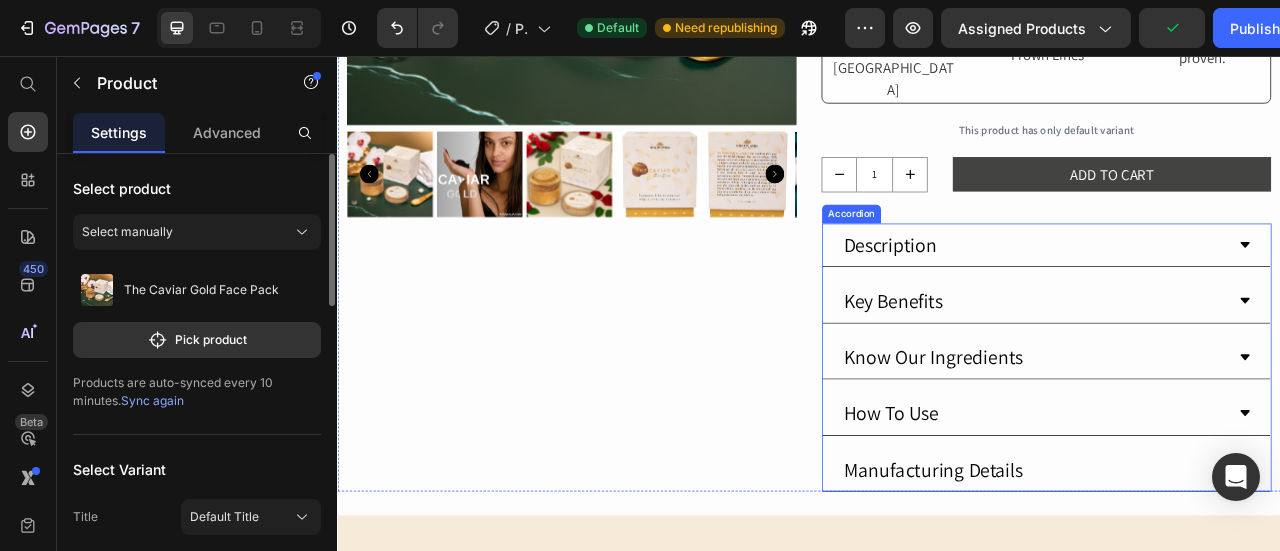 click on "Description" at bounding box center (1239, 297) 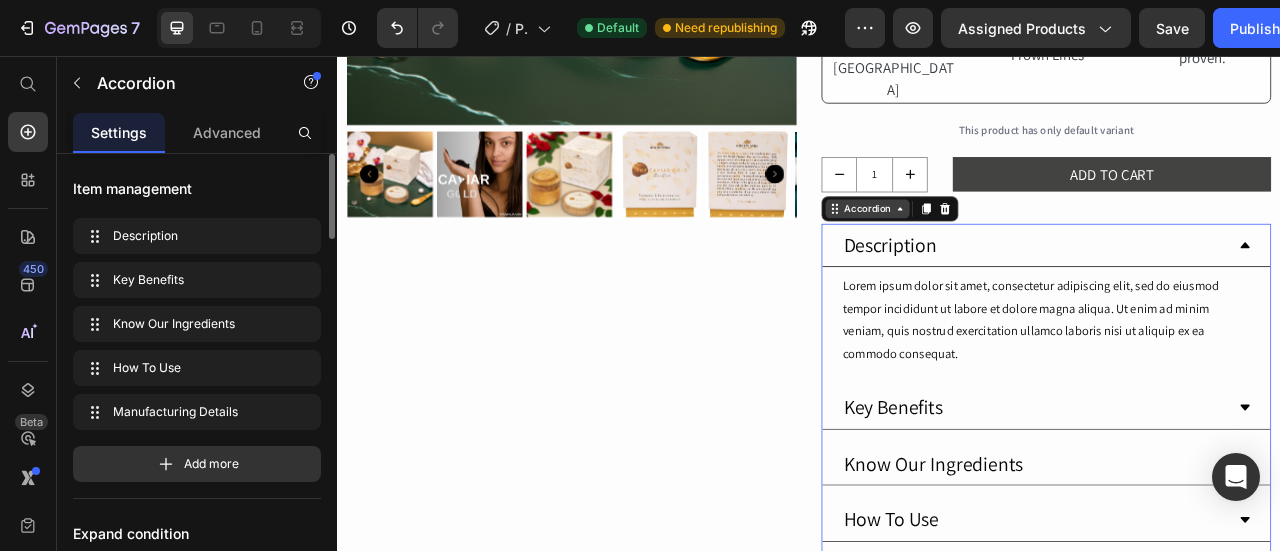 click 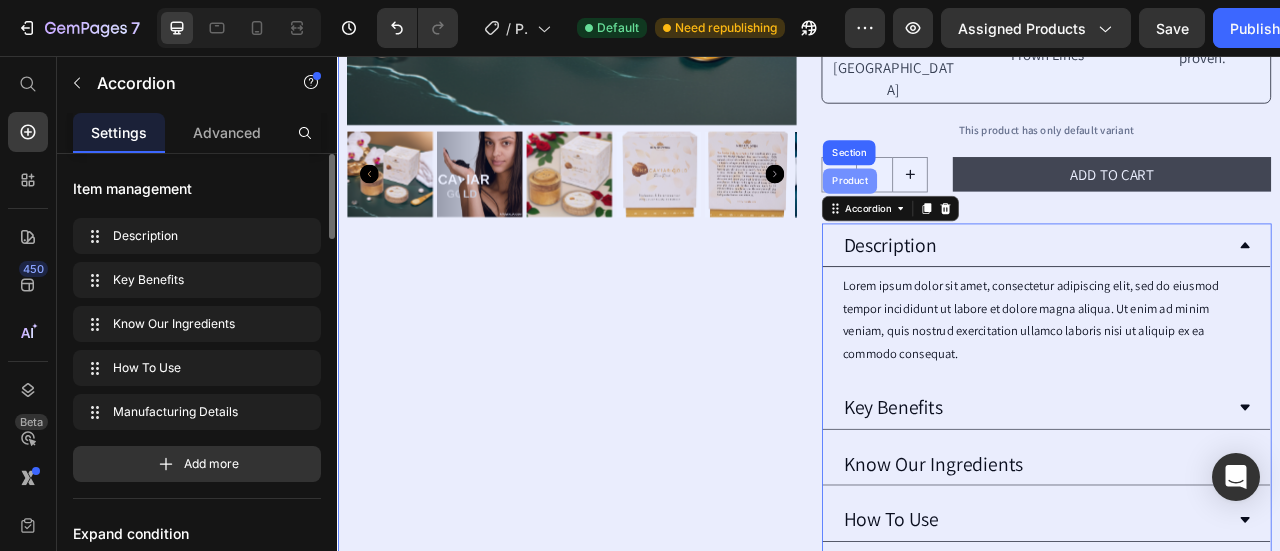 click on "Product" at bounding box center (988, 215) 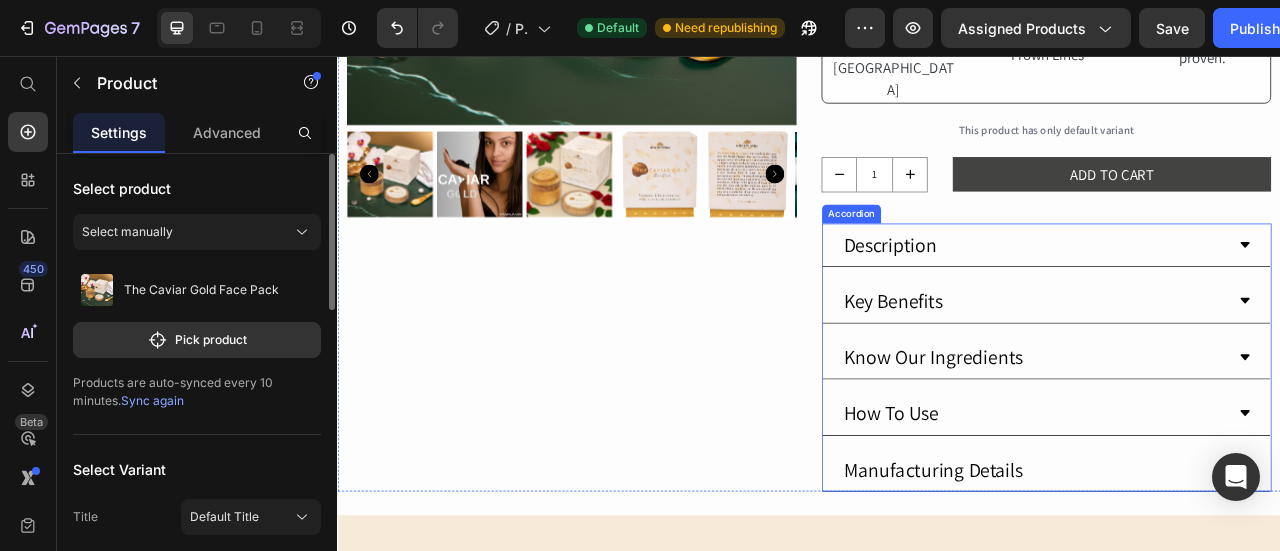 click on "Description" at bounding box center (1223, 296) 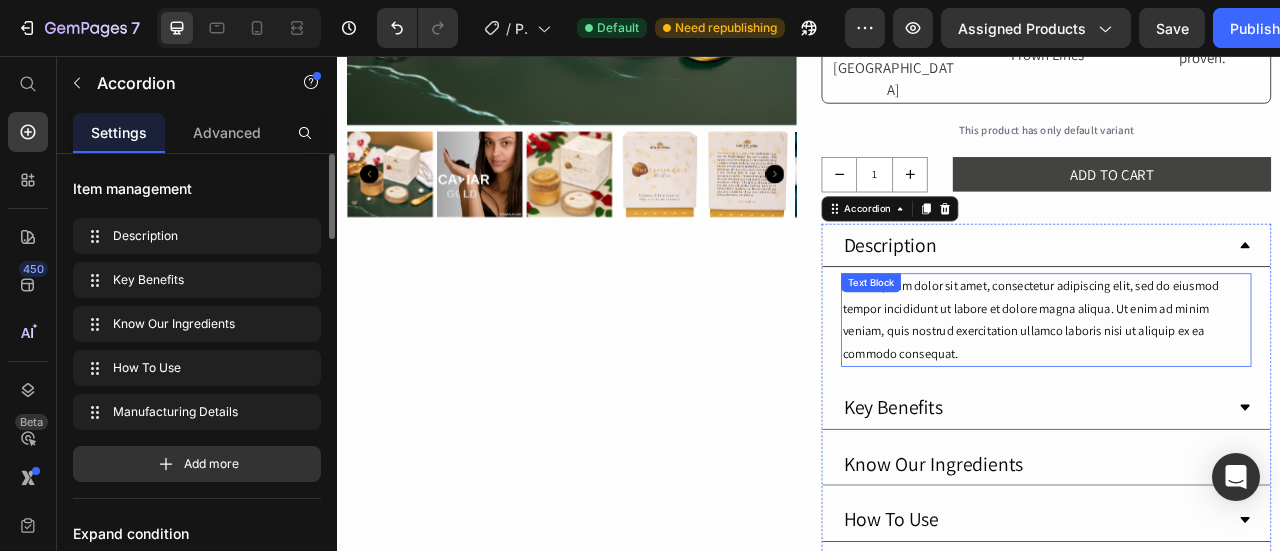 click on "Text Block" at bounding box center [1016, 344] 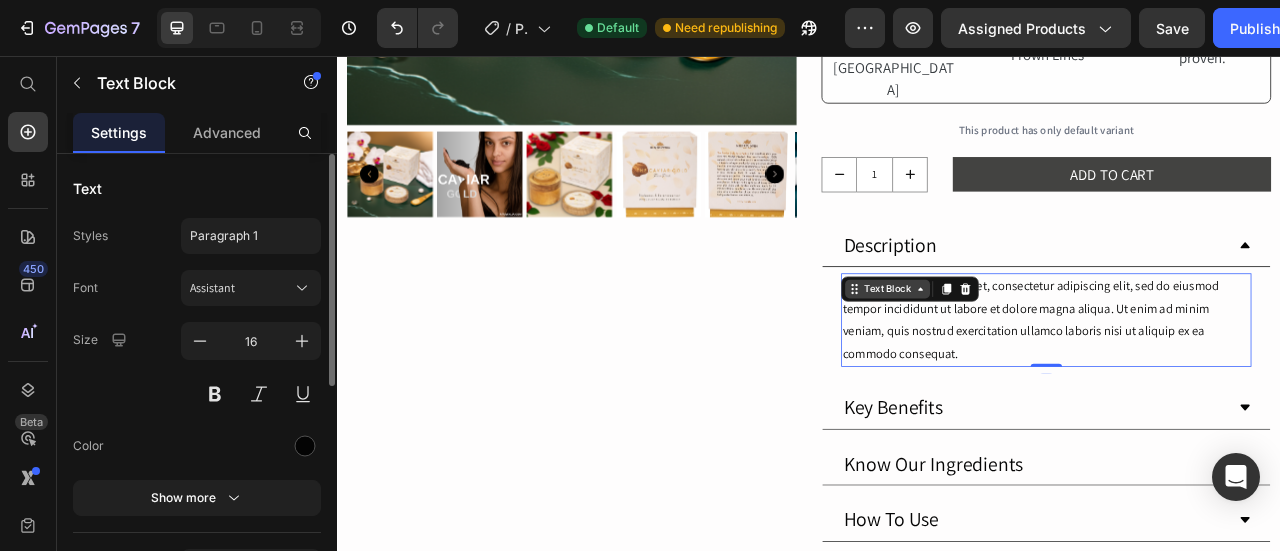 click on "Text Block" at bounding box center [1037, 352] 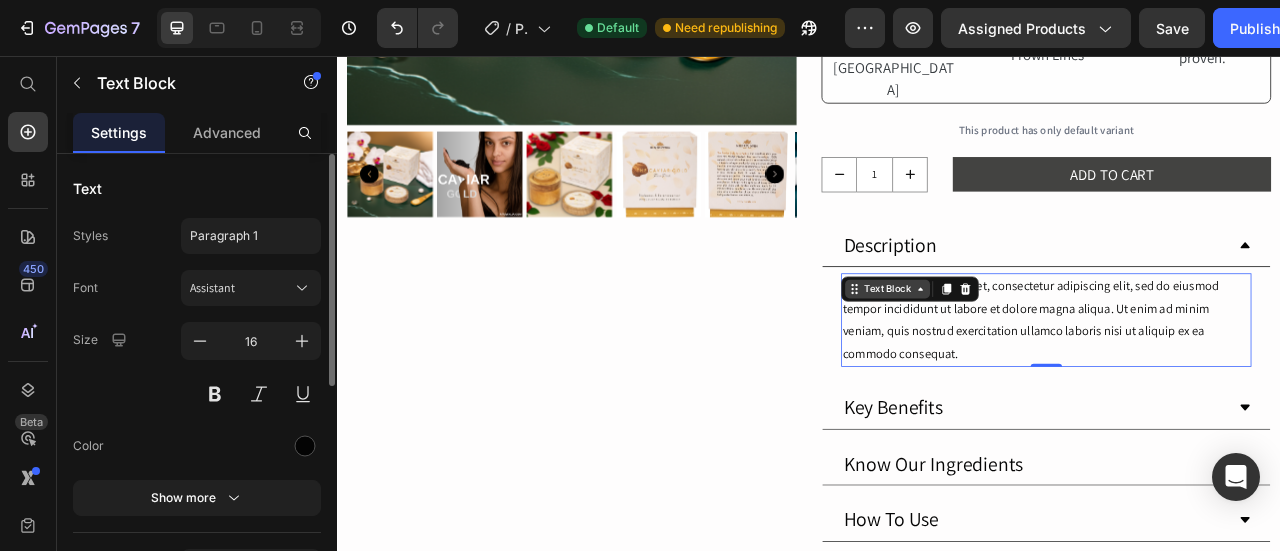 click 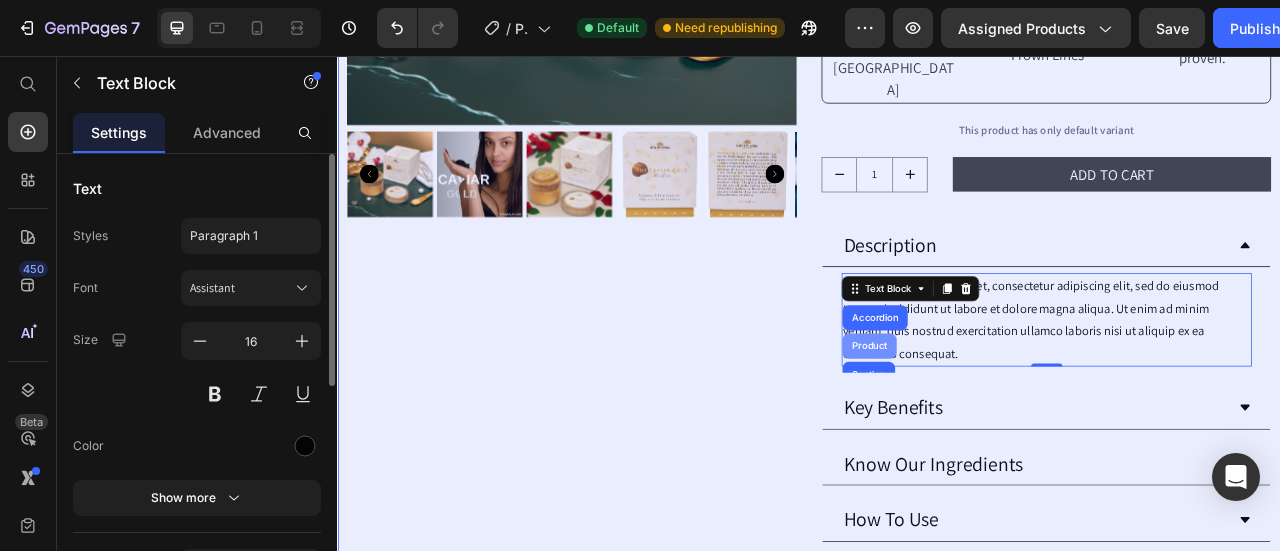 click on "Product" at bounding box center (1013, 425) 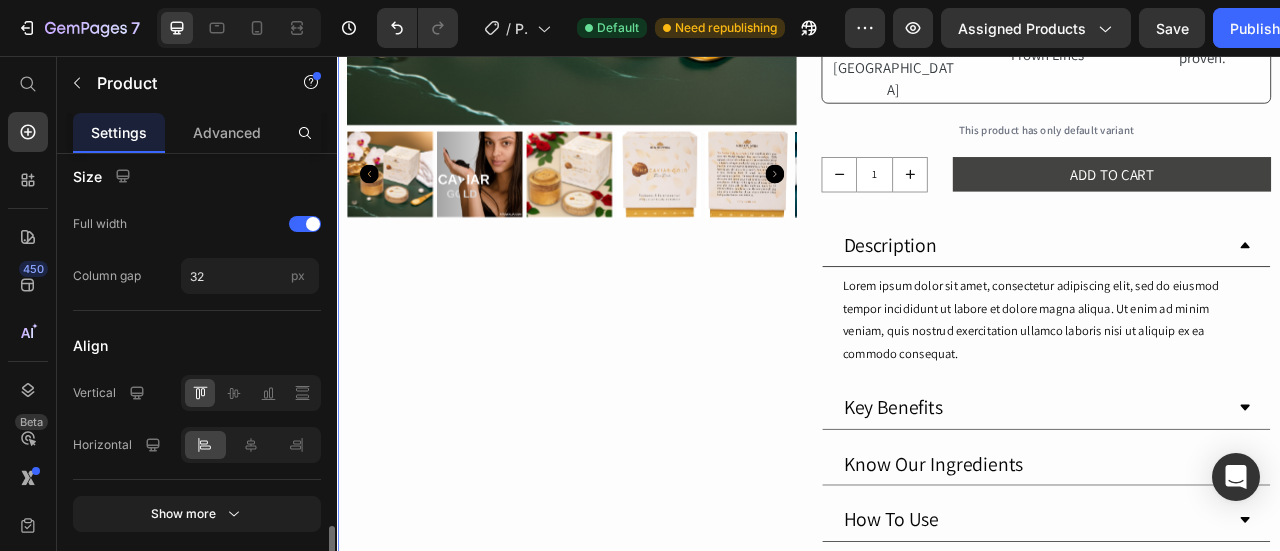 scroll, scrollTop: 902, scrollLeft: 0, axis: vertical 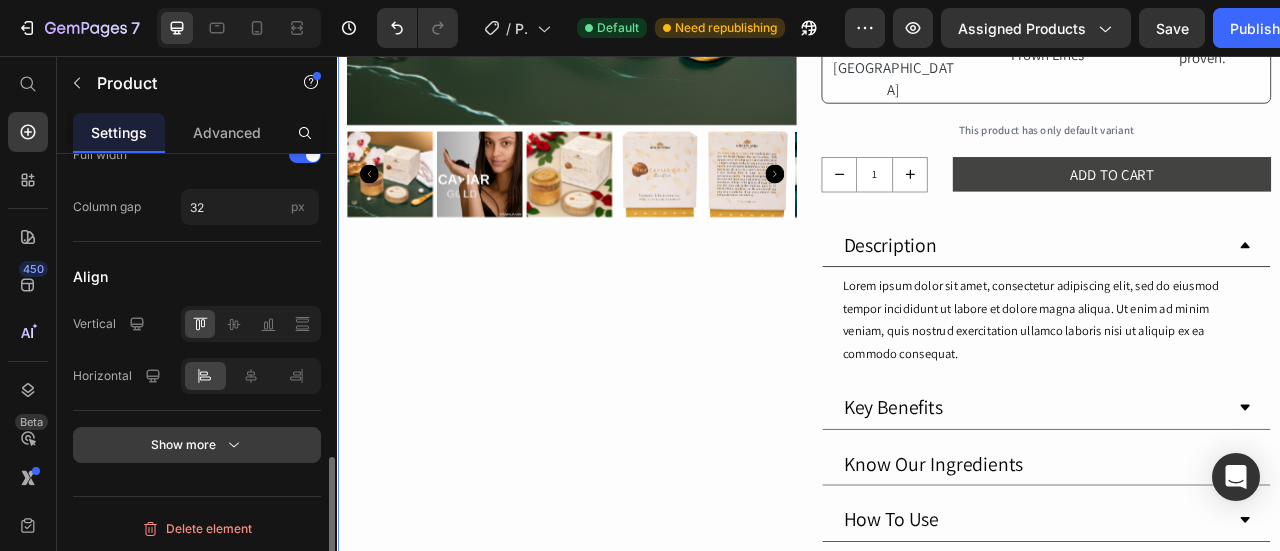 click on "Show more" at bounding box center [197, 445] 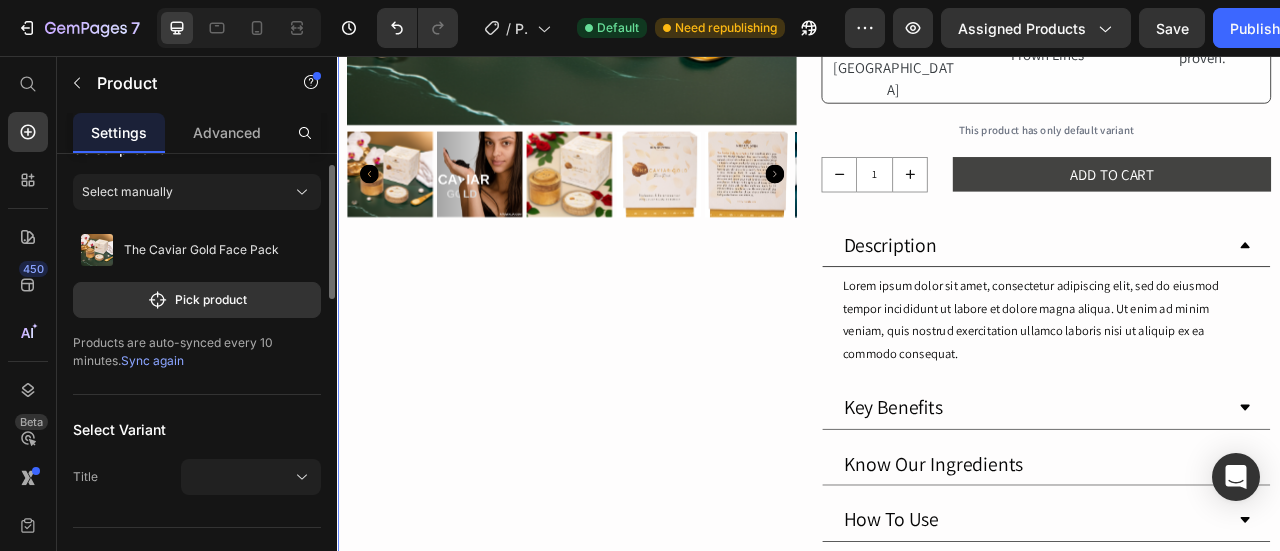 scroll, scrollTop: 0, scrollLeft: 0, axis: both 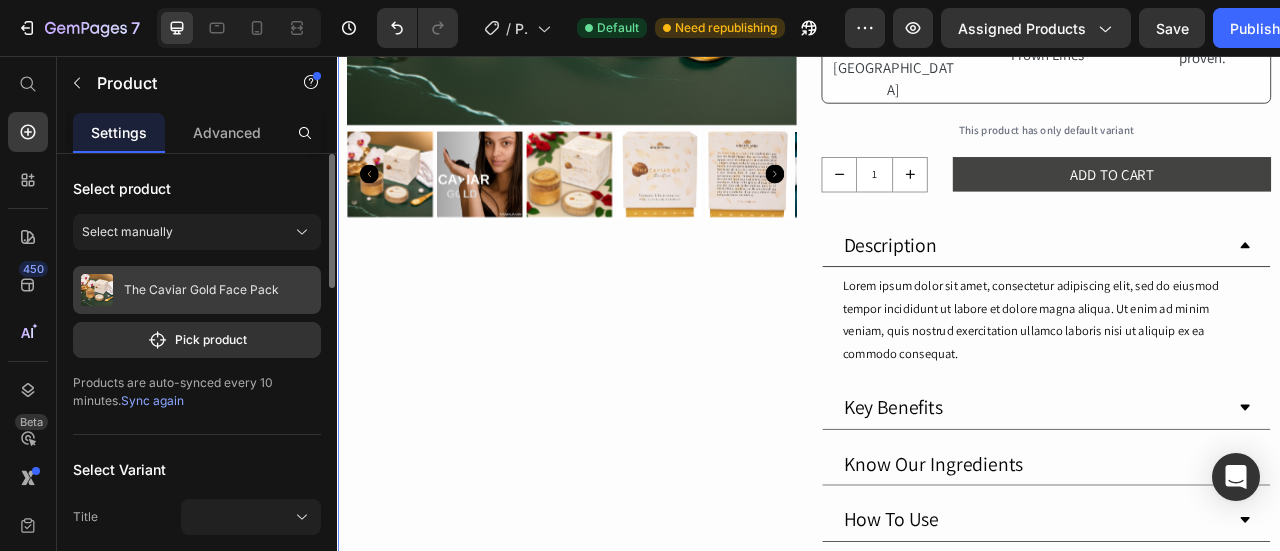 click on "The Caviar Gold Face Pack" at bounding box center (201, 290) 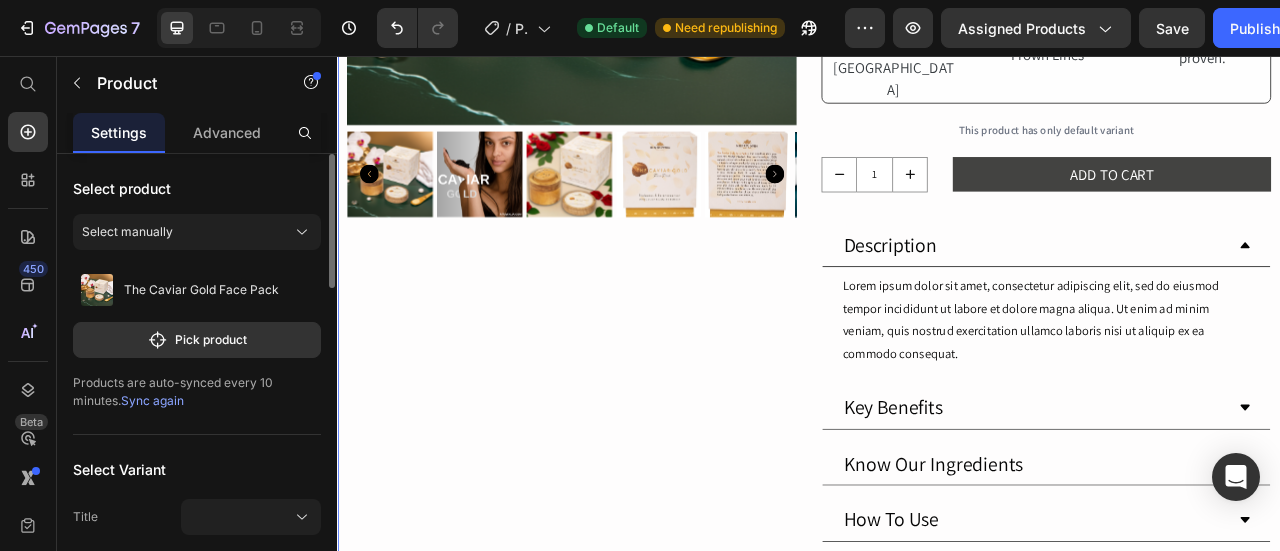 click on "The Caviar Gold Face Pack Pick product" at bounding box center (197, 312) 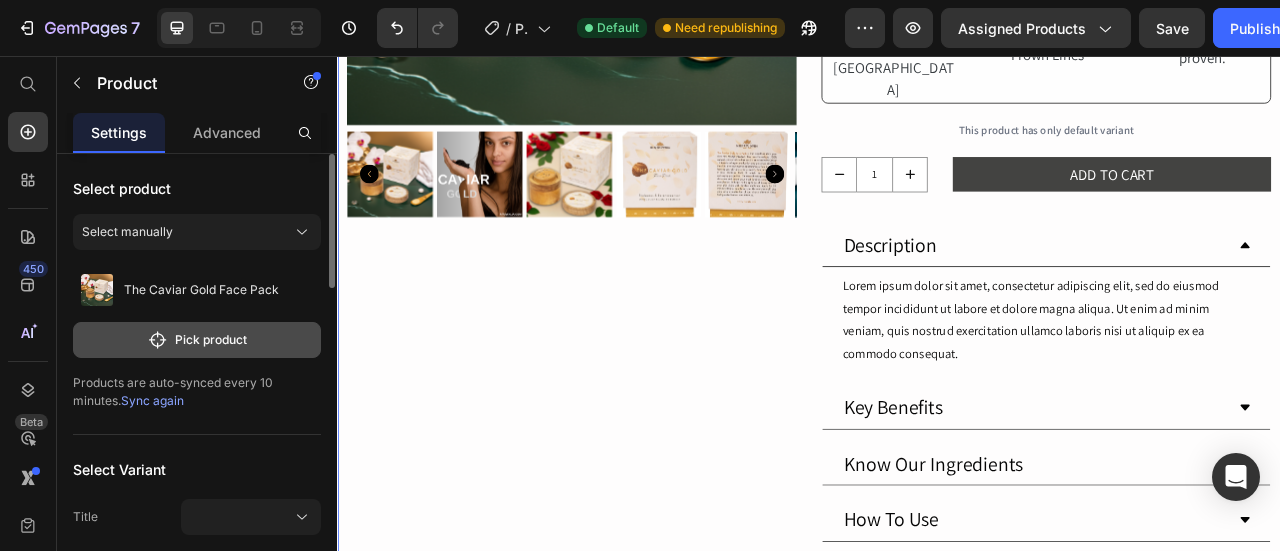 click 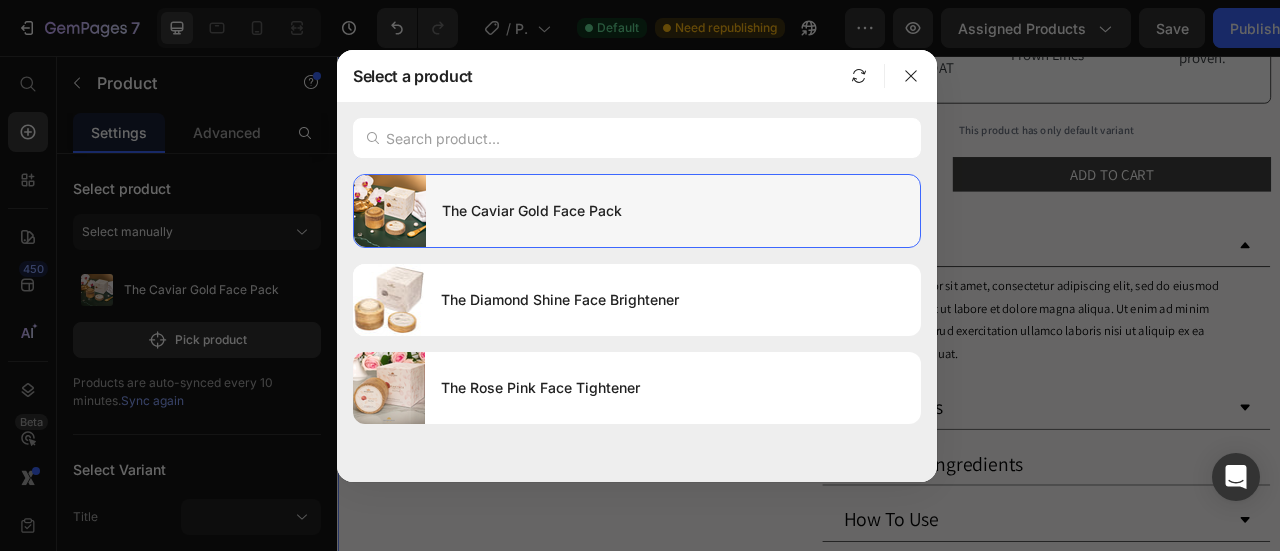 click on "The Caviar Gold Face Pack" at bounding box center (673, 211) 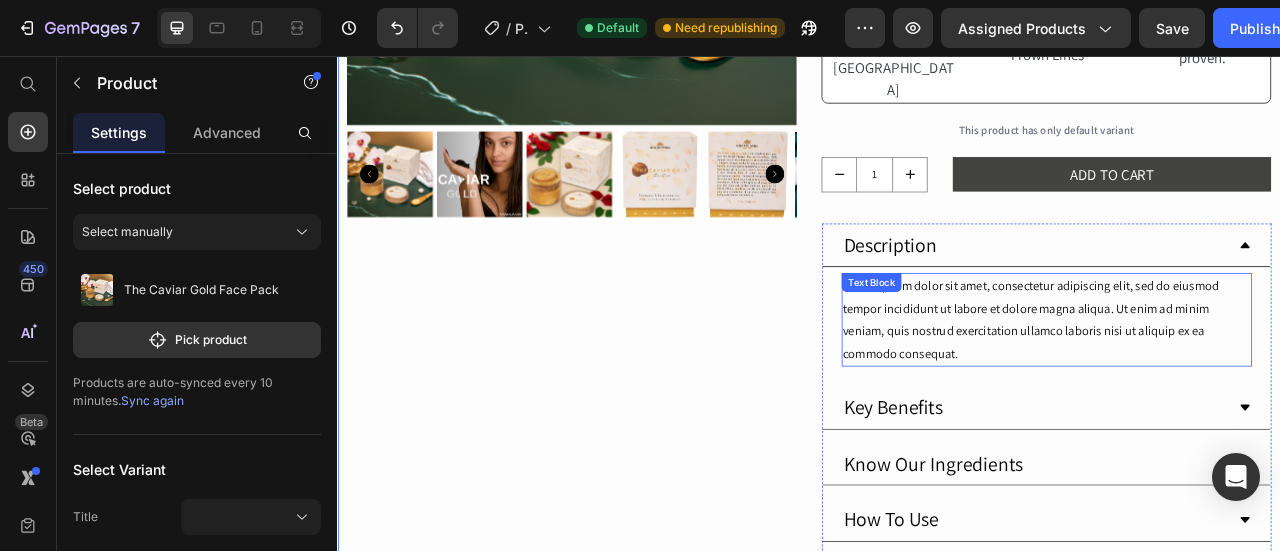 click on "Lorem ipsum dolor sit amet, consectetur adipiscing elit, sed do eiusmod tempor incididunt ut labore et dolore magna aliqua. Ut enim ad minim veniam, quis nostrud exercitation ullamco laboris nisi ut aliquip ex ea commodo consequat." at bounding box center (1239, 391) 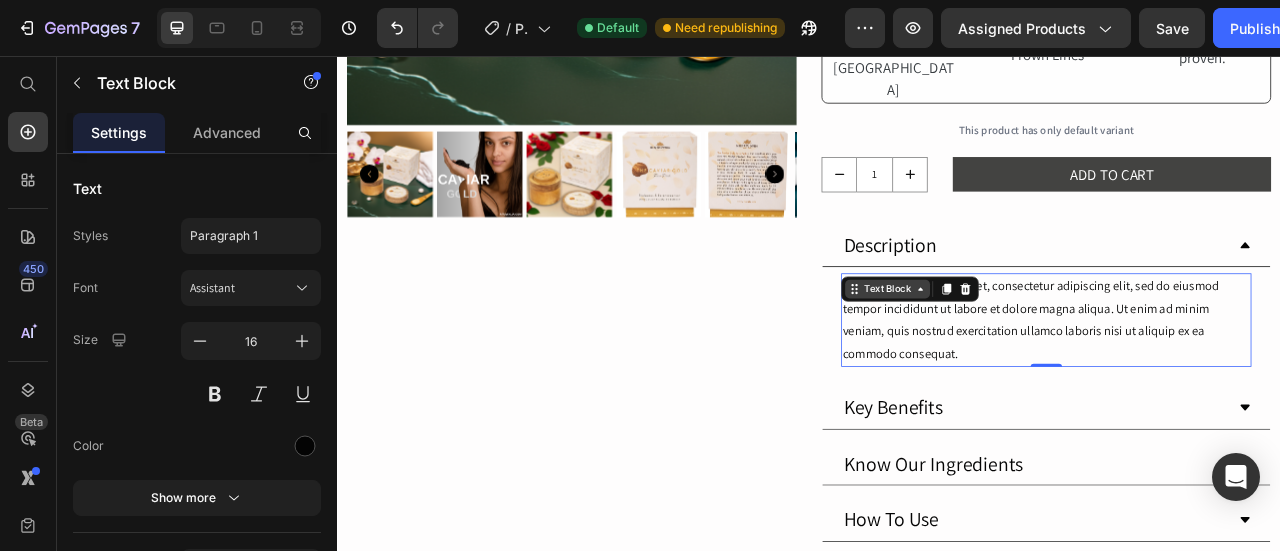click 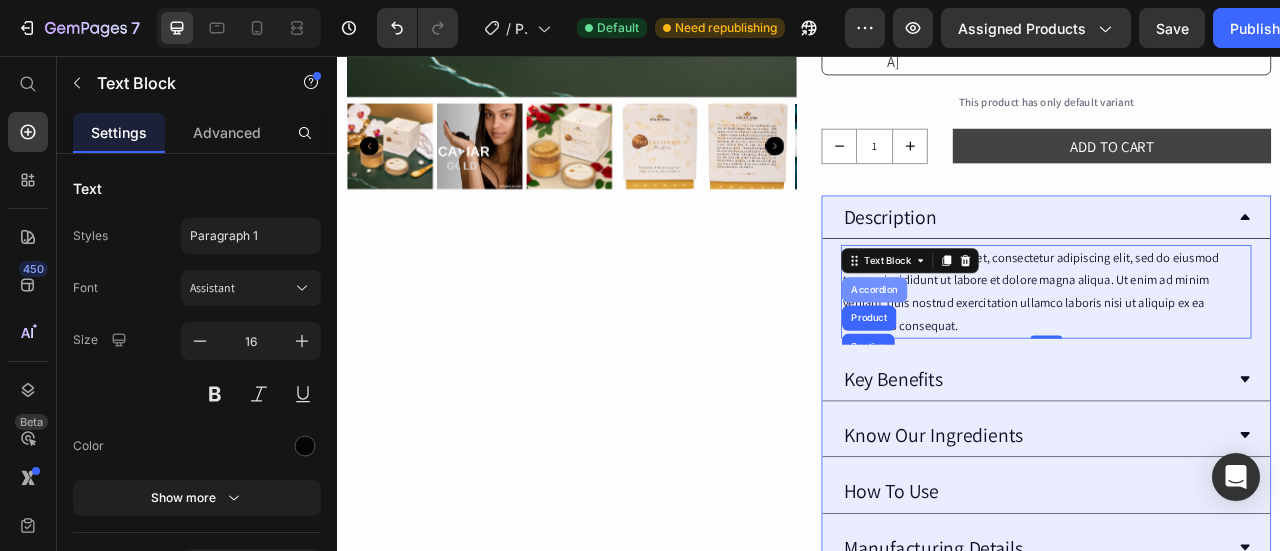 scroll, scrollTop: 589, scrollLeft: 0, axis: vertical 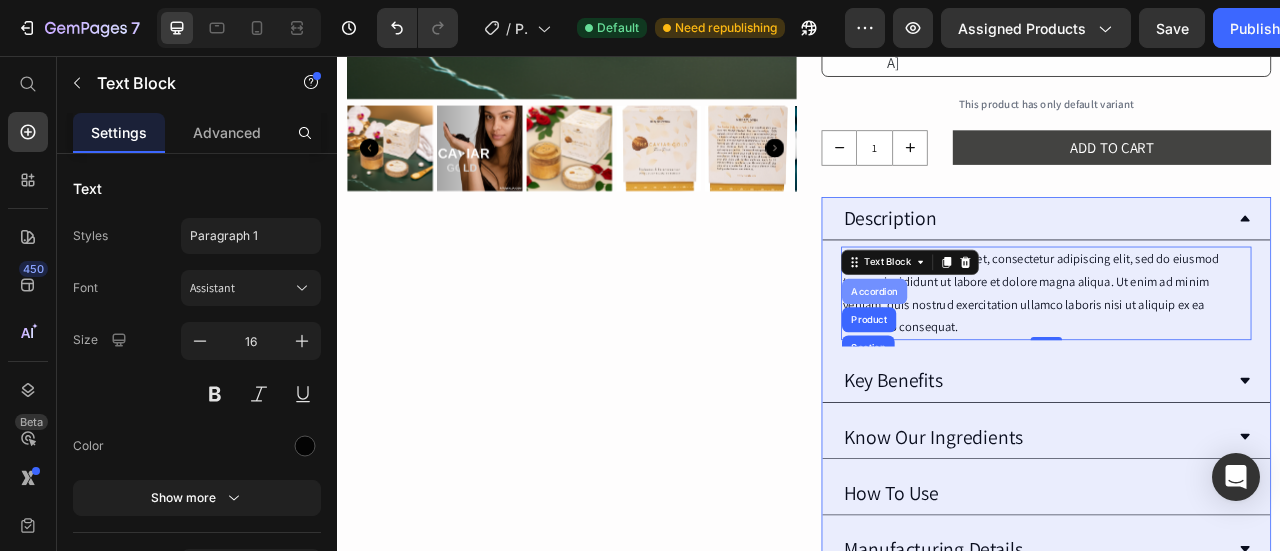 click on "Accordion" at bounding box center (1020, 355) 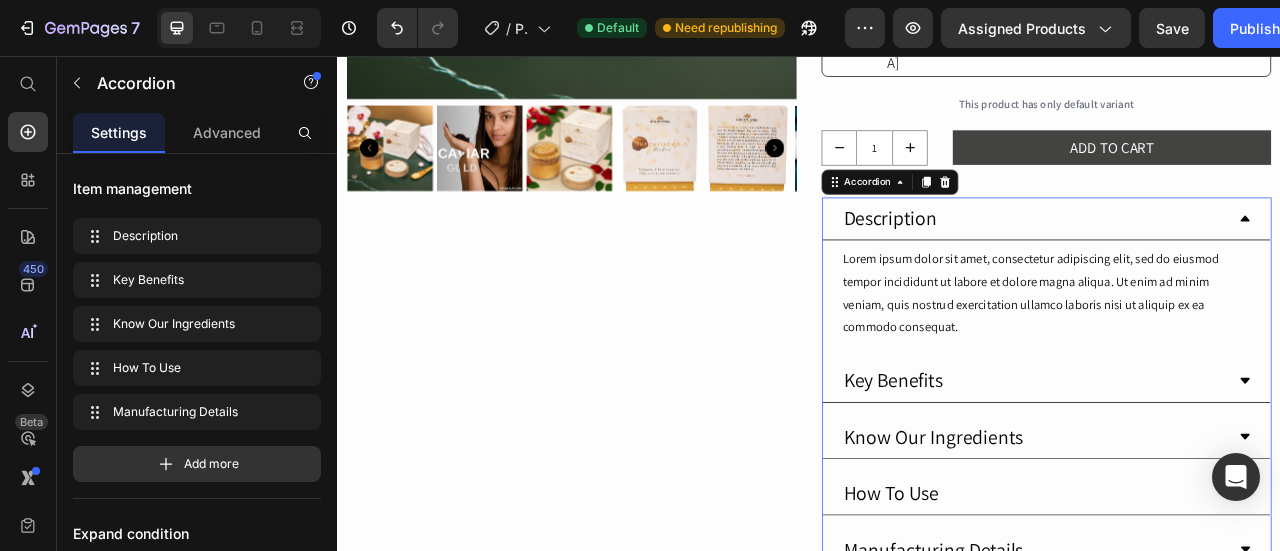 click 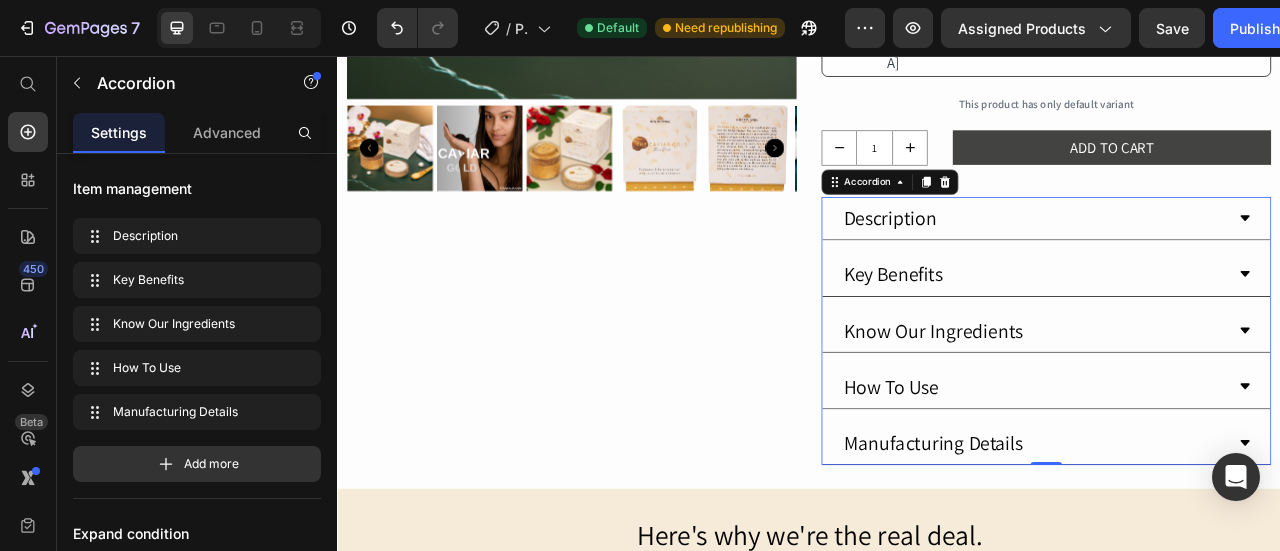 click 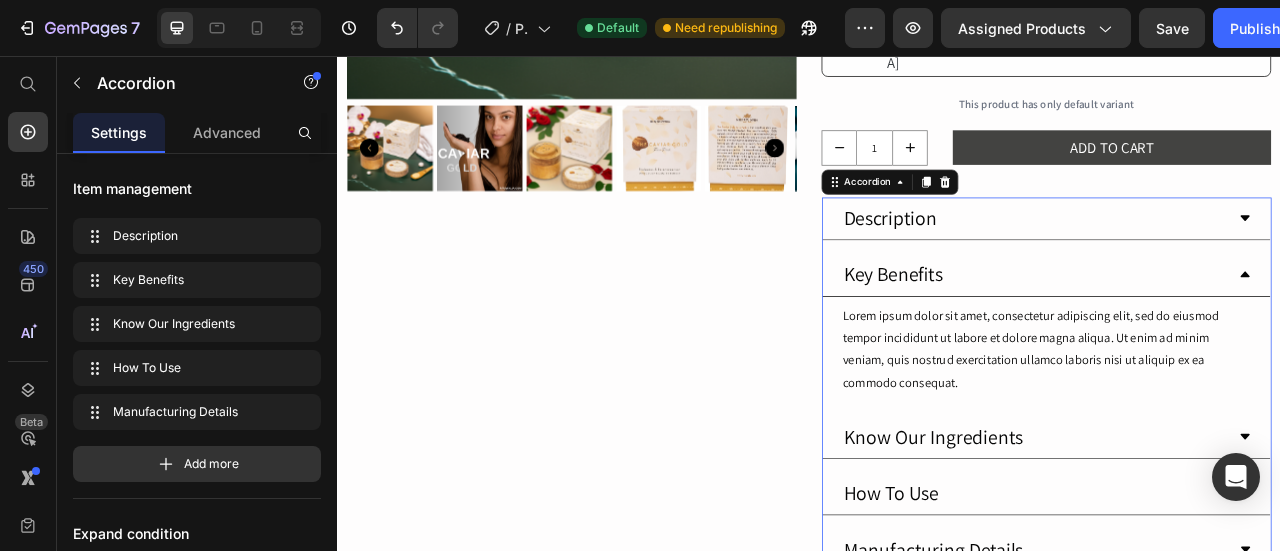 click 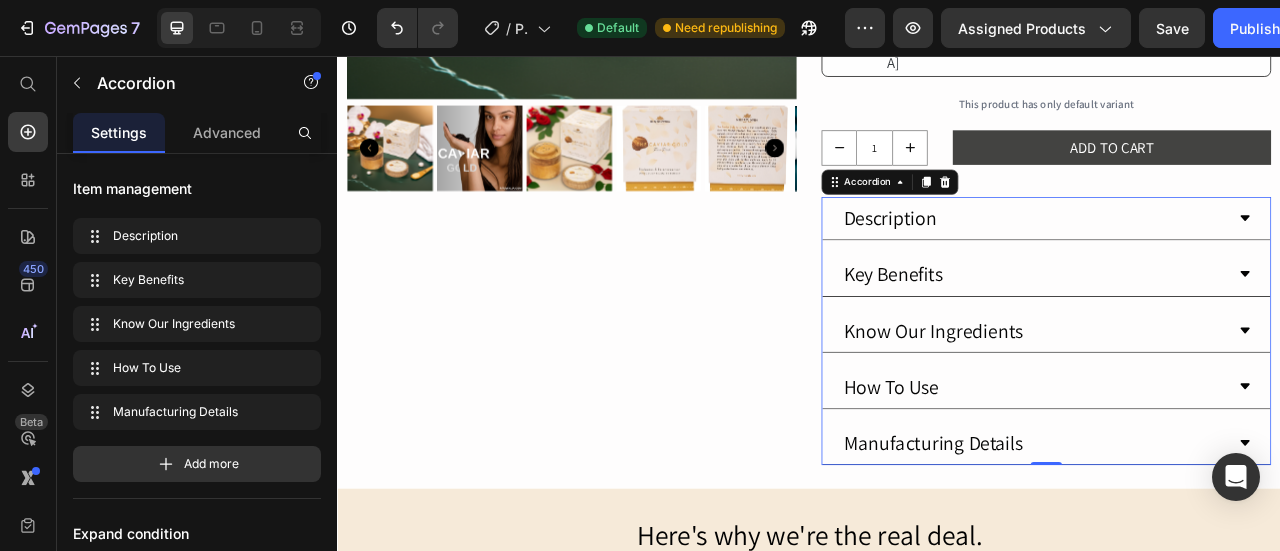 click 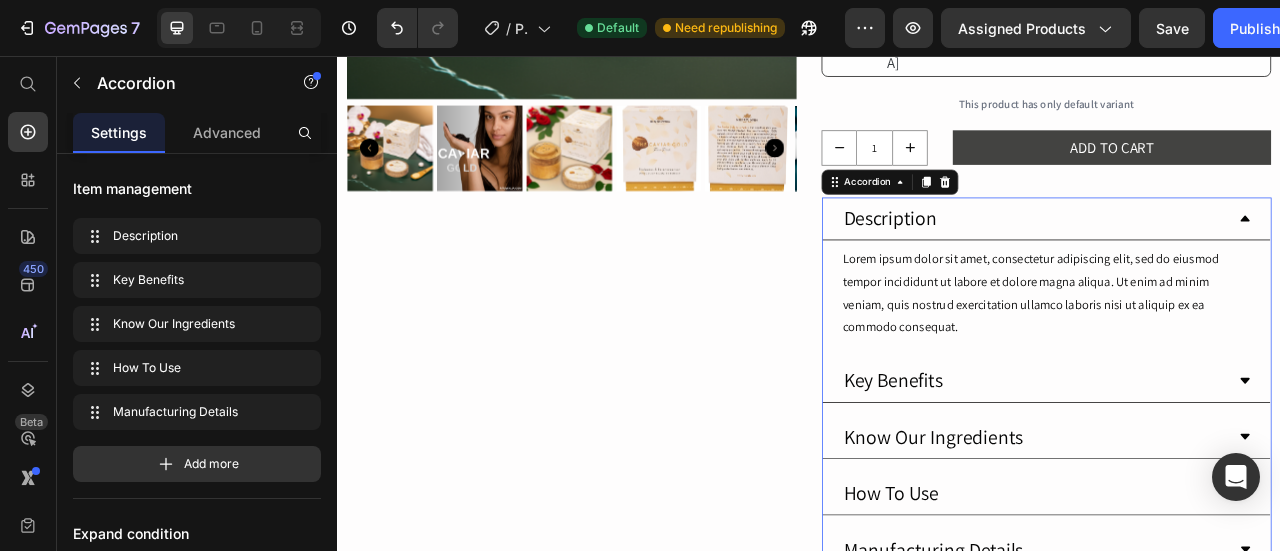 click on "Know Our Ingredients" at bounding box center (1095, 540) 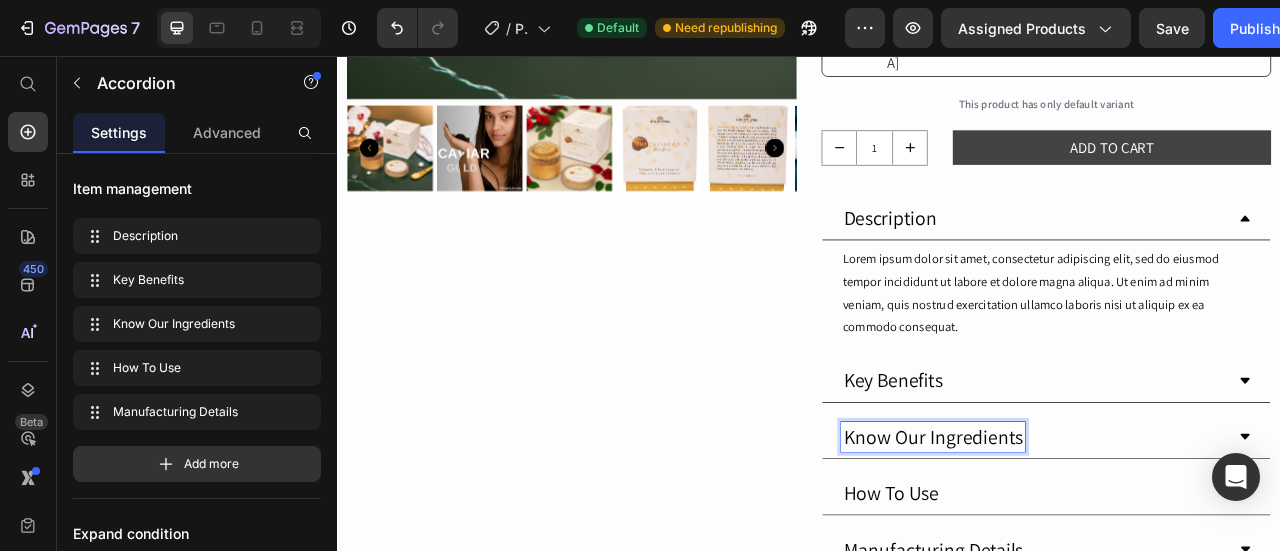 click on "Know Our Ingredients" at bounding box center (1239, 541) 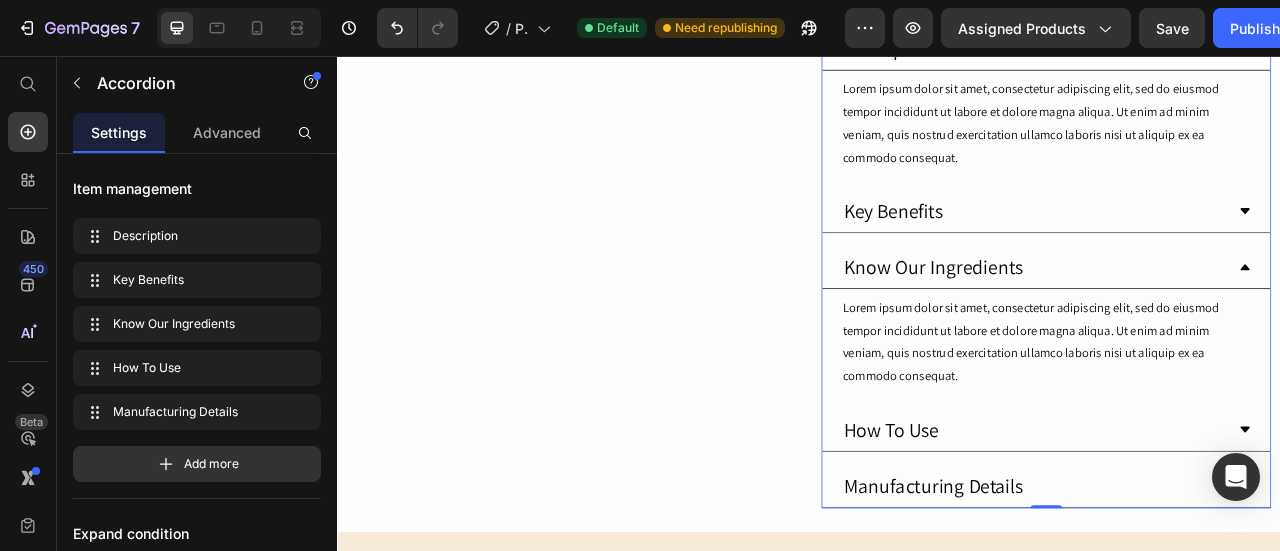 scroll, scrollTop: 823, scrollLeft: 0, axis: vertical 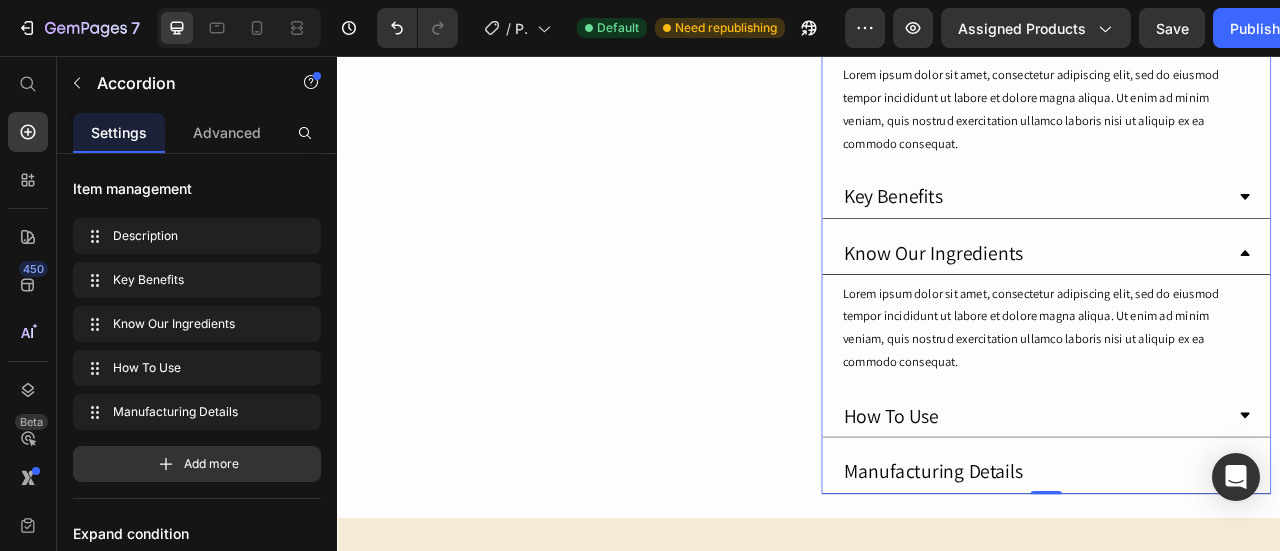 click 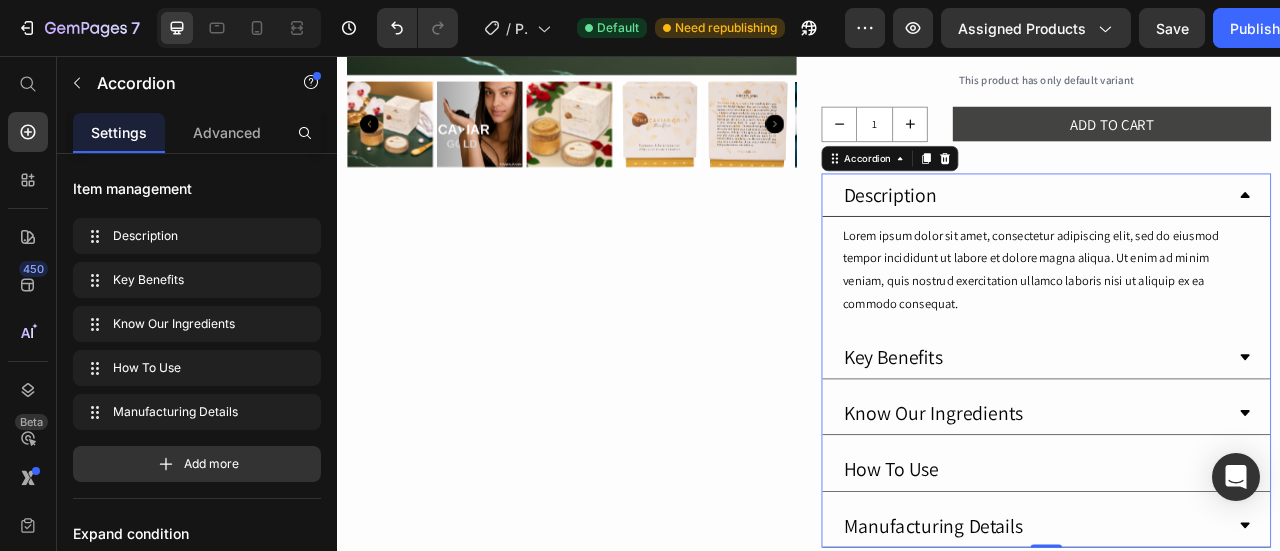 scroll, scrollTop: 532, scrollLeft: 0, axis: vertical 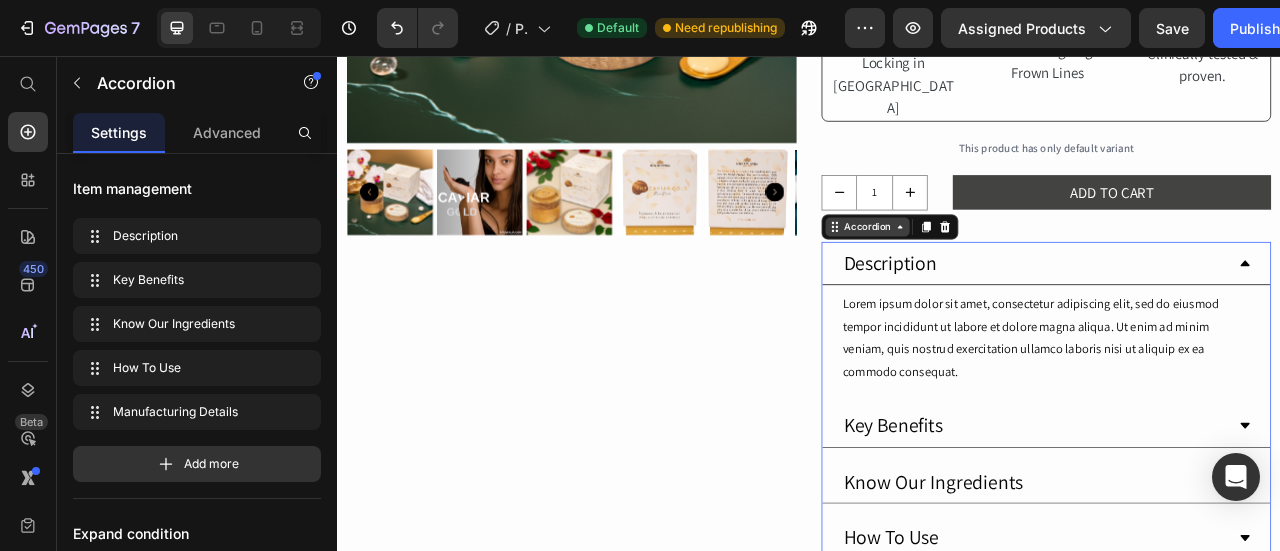 click 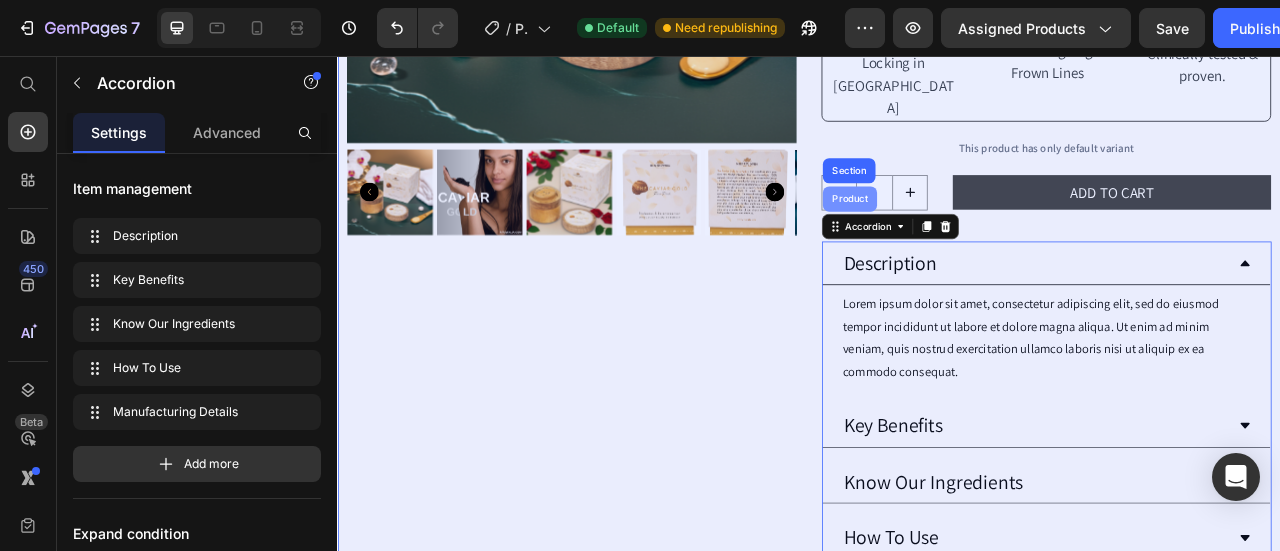 click on "Product" at bounding box center (988, 238) 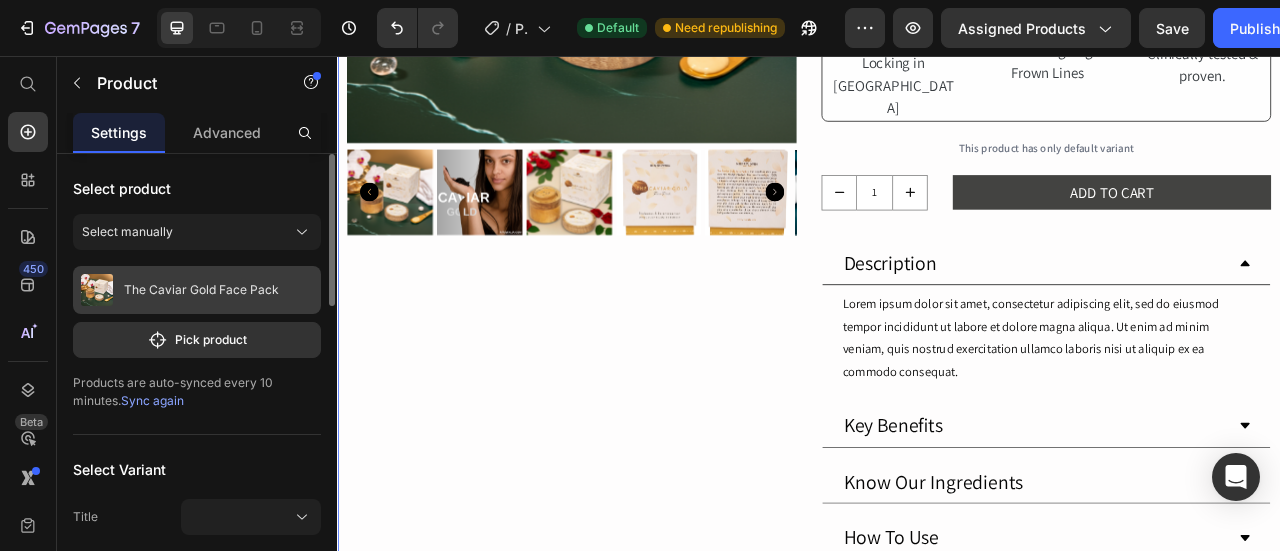 click on "The Caviar Gold Face Pack" at bounding box center [197, 290] 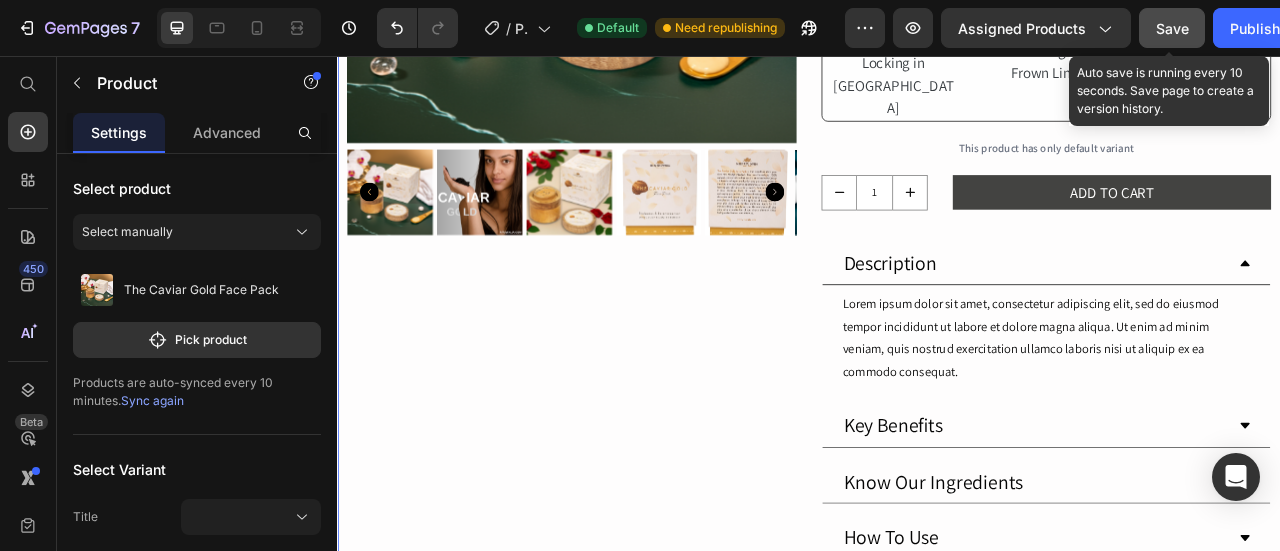 click on "Save" 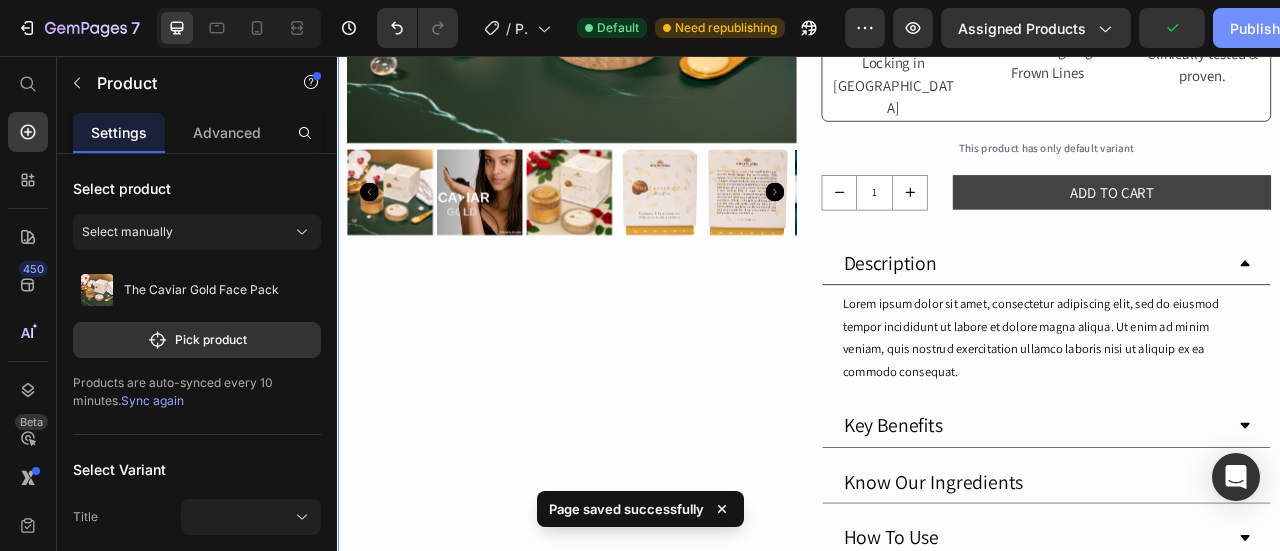 click on "Publish" at bounding box center (1255, 28) 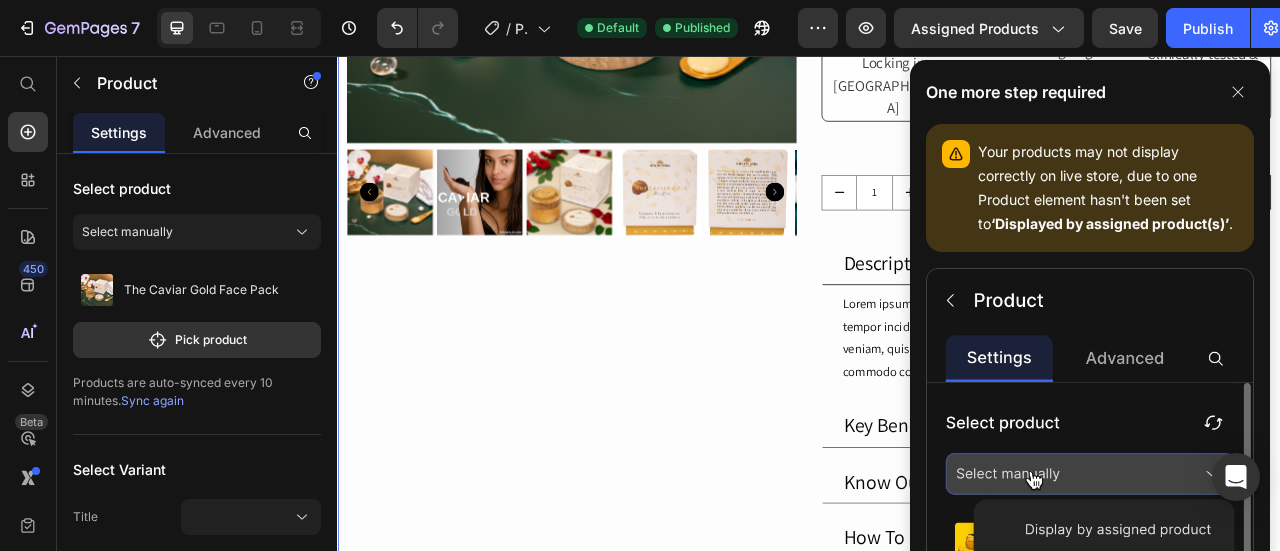 click 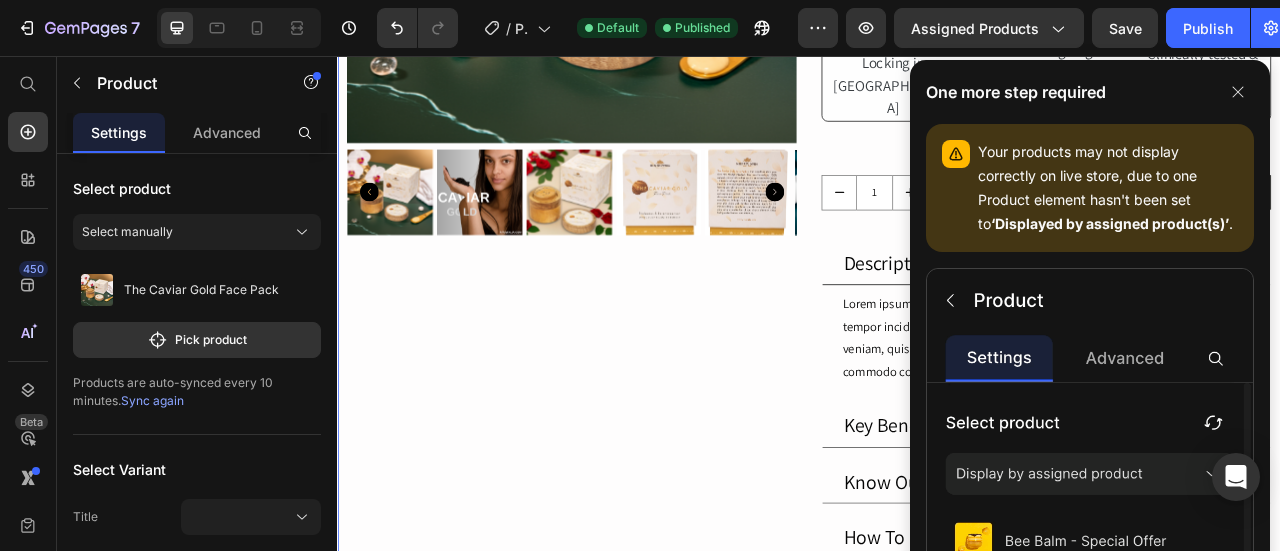 click 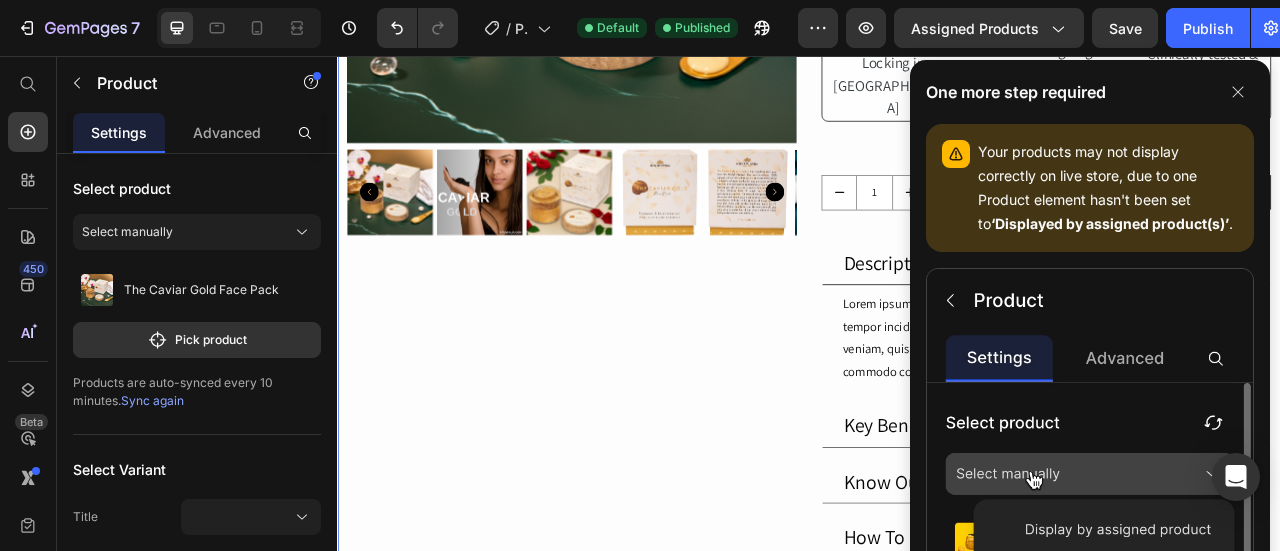 click 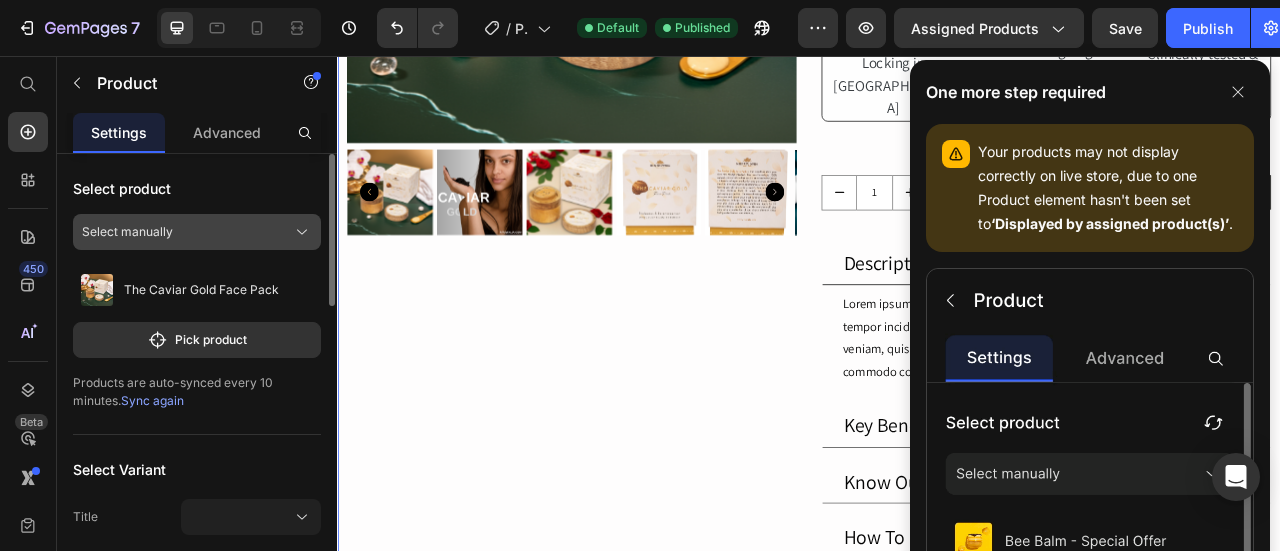 click on "Select manually" 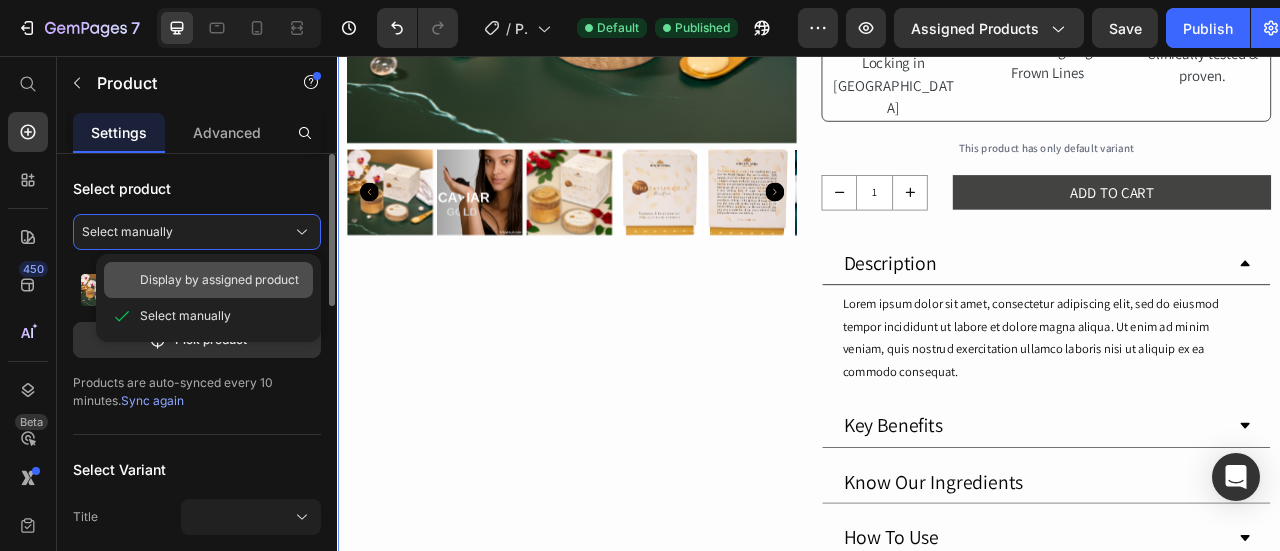 click on "Display by assigned product" at bounding box center (219, 280) 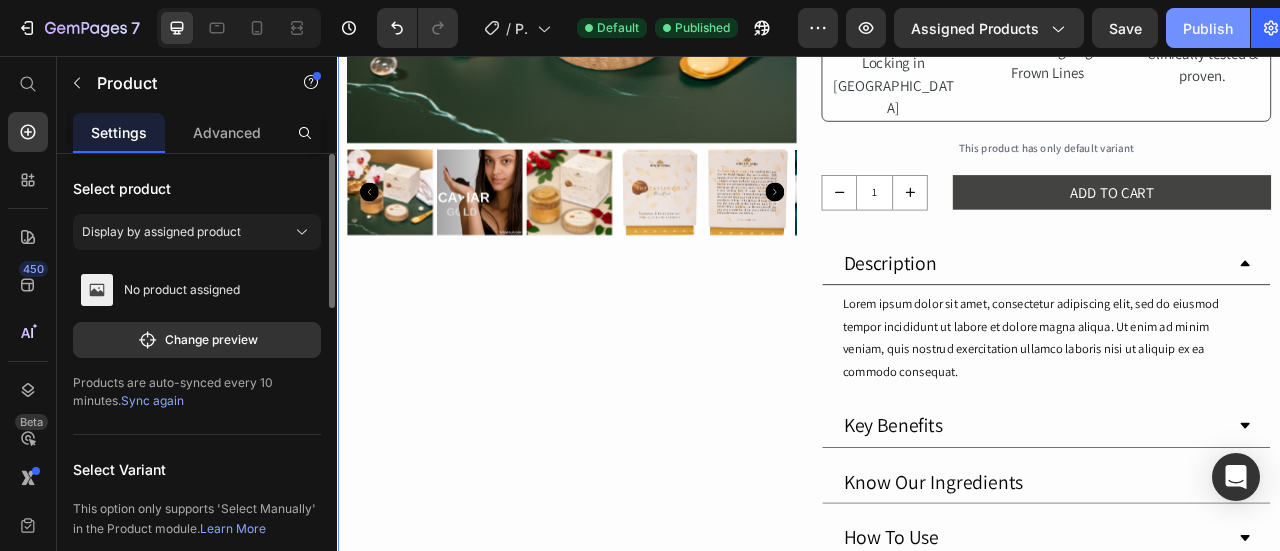 click on "Publish" at bounding box center [1208, 28] 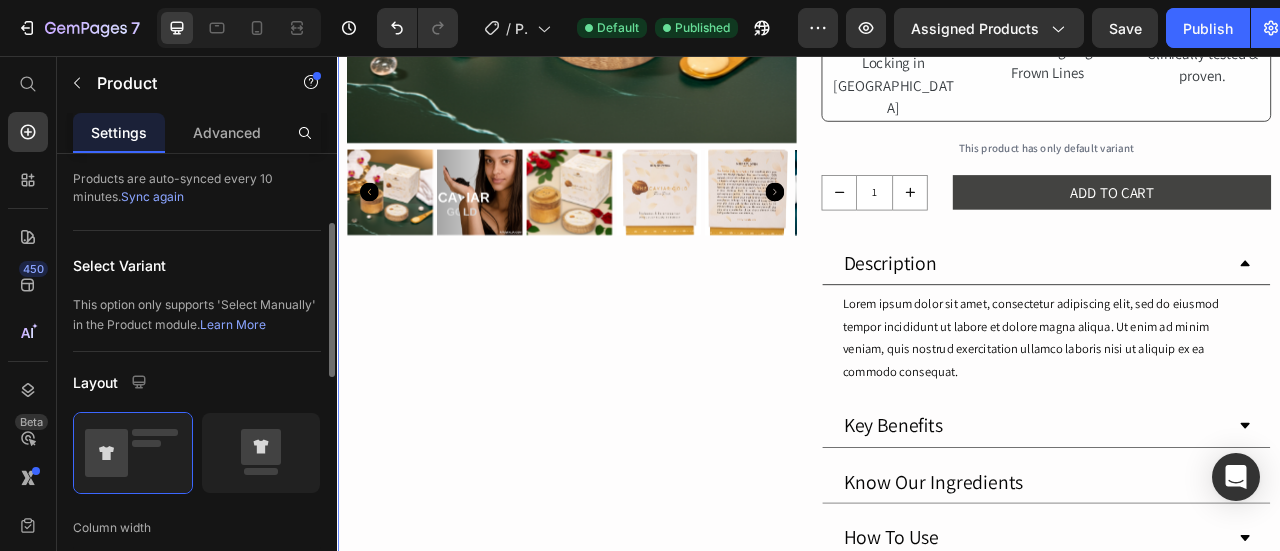 scroll, scrollTop: 0, scrollLeft: 0, axis: both 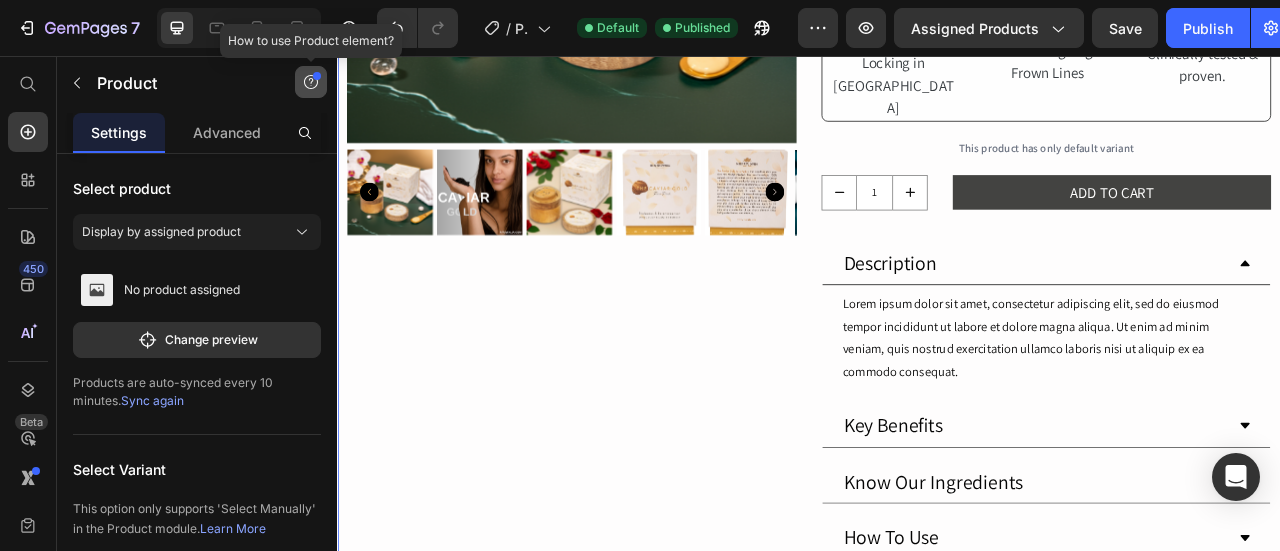 click at bounding box center [311, 82] 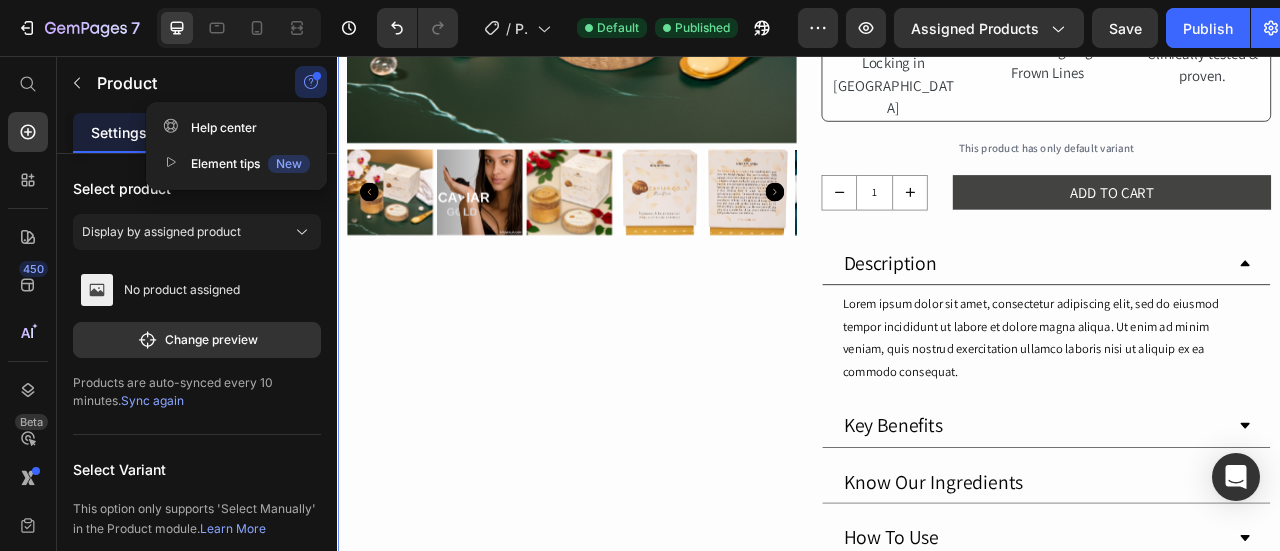 click on "Product  Help center   Element tips   New" 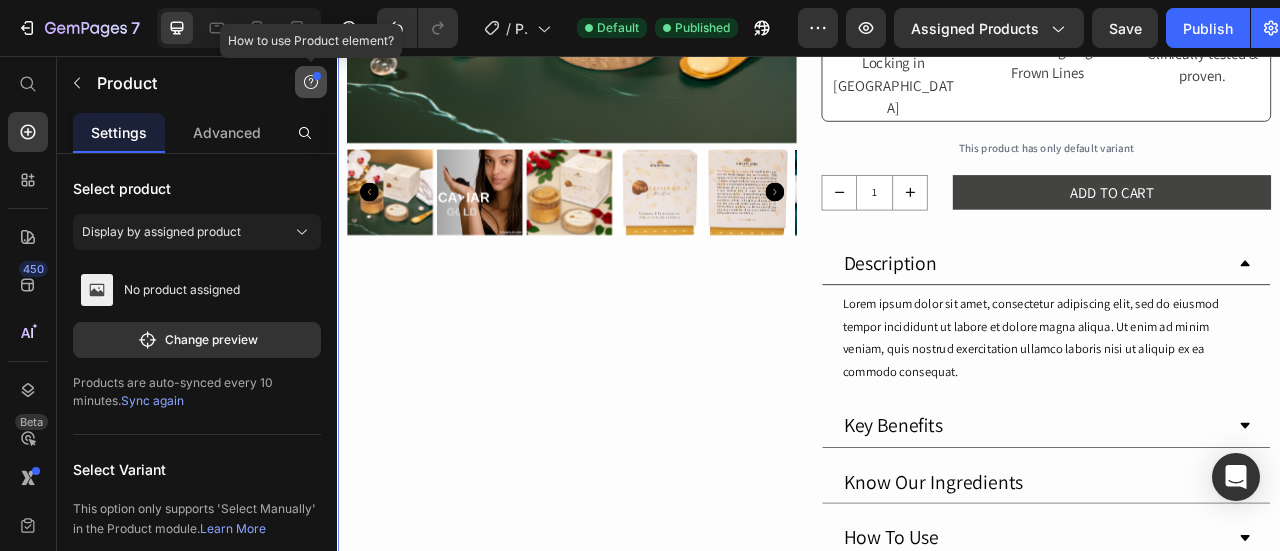 click 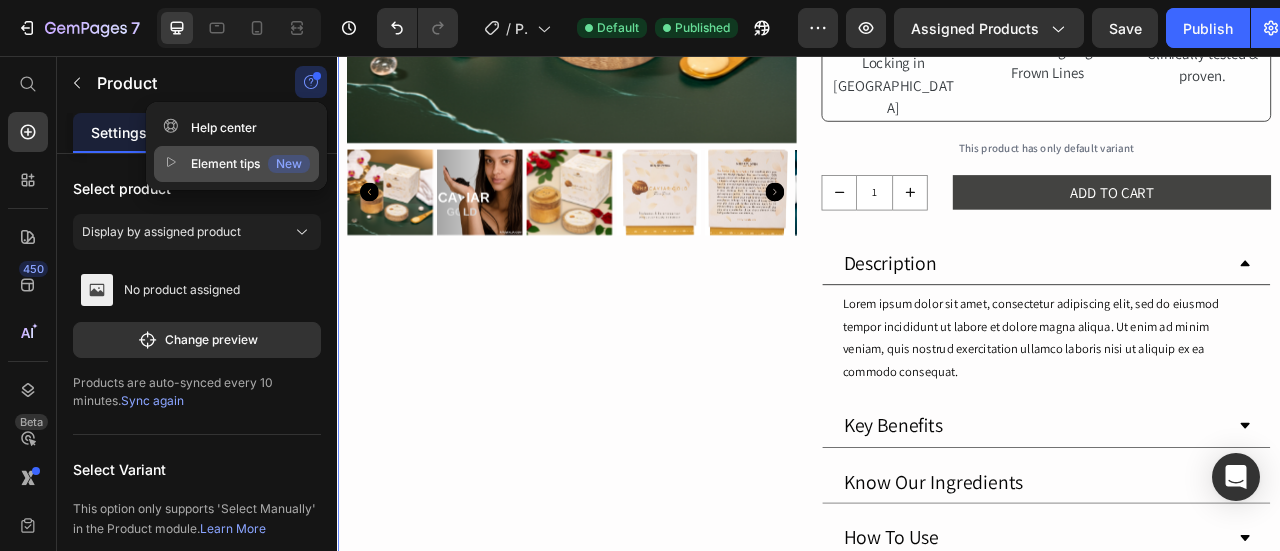 click on "Element tips   New" at bounding box center [236, 164] 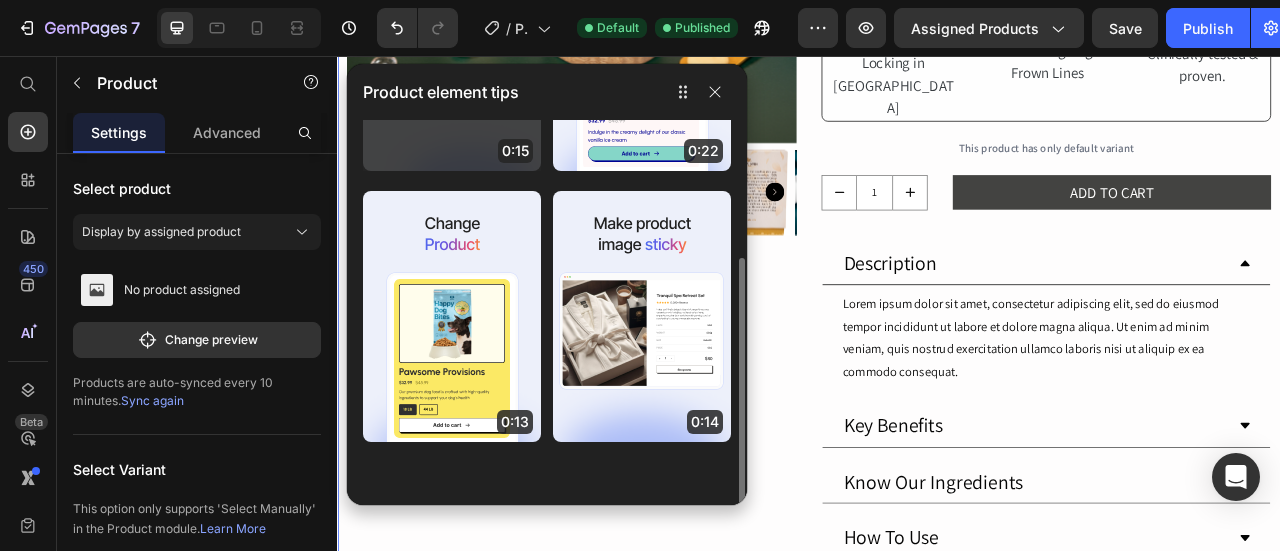 scroll, scrollTop: 0, scrollLeft: 0, axis: both 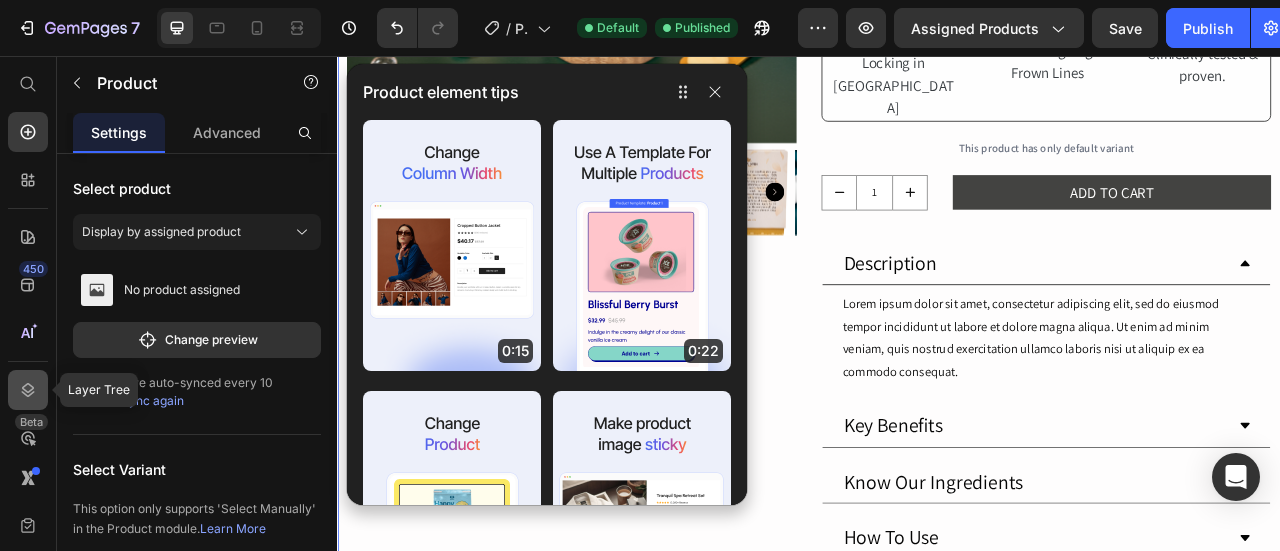 click 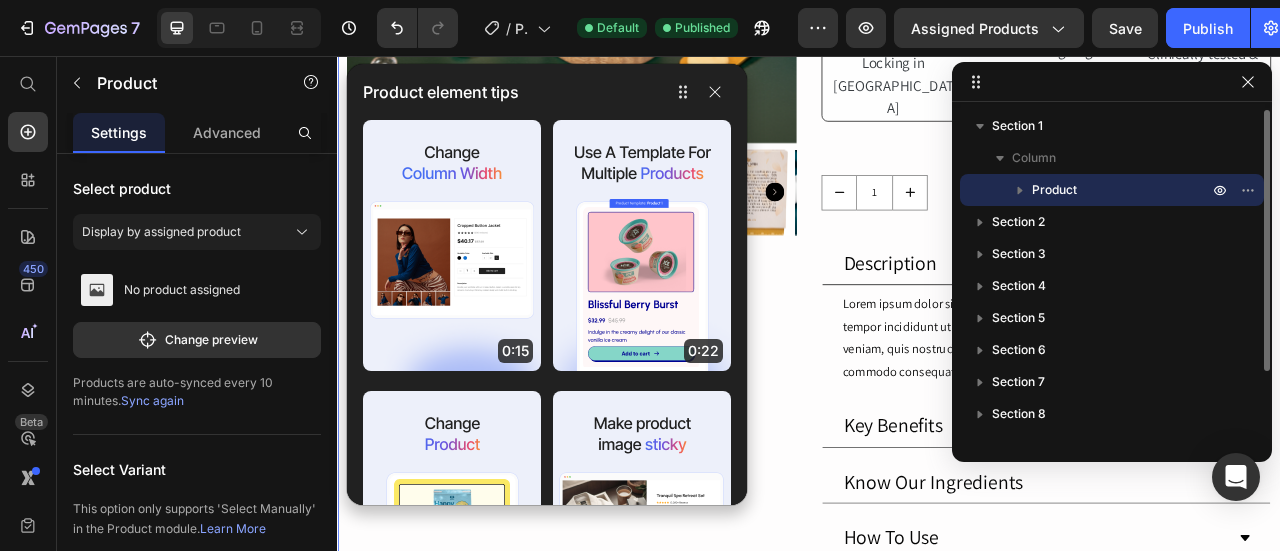 click 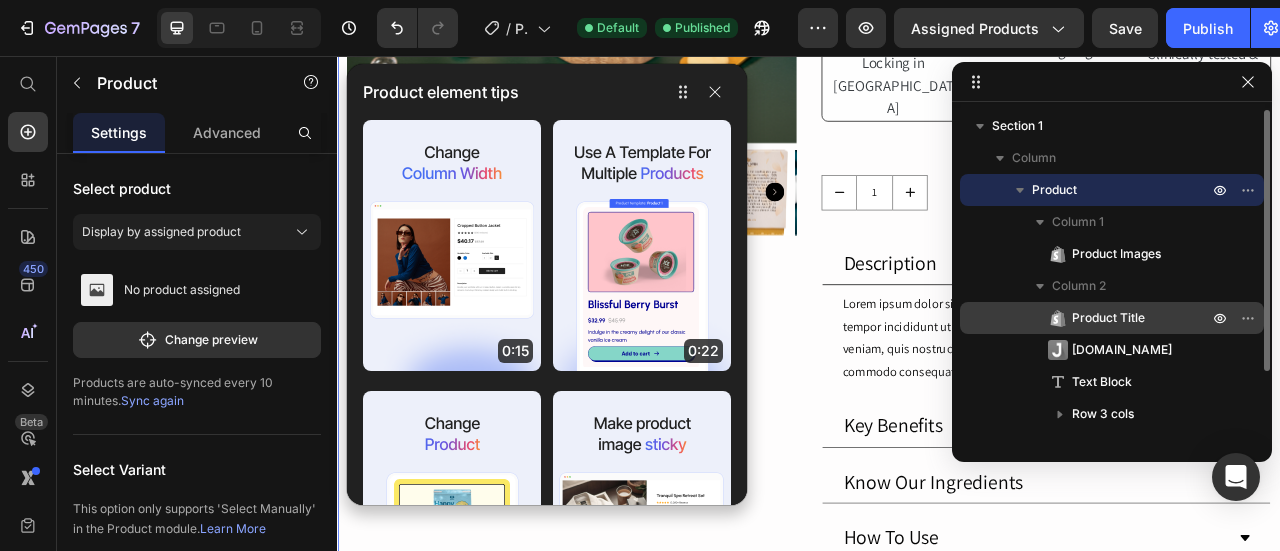 scroll, scrollTop: 126, scrollLeft: 0, axis: vertical 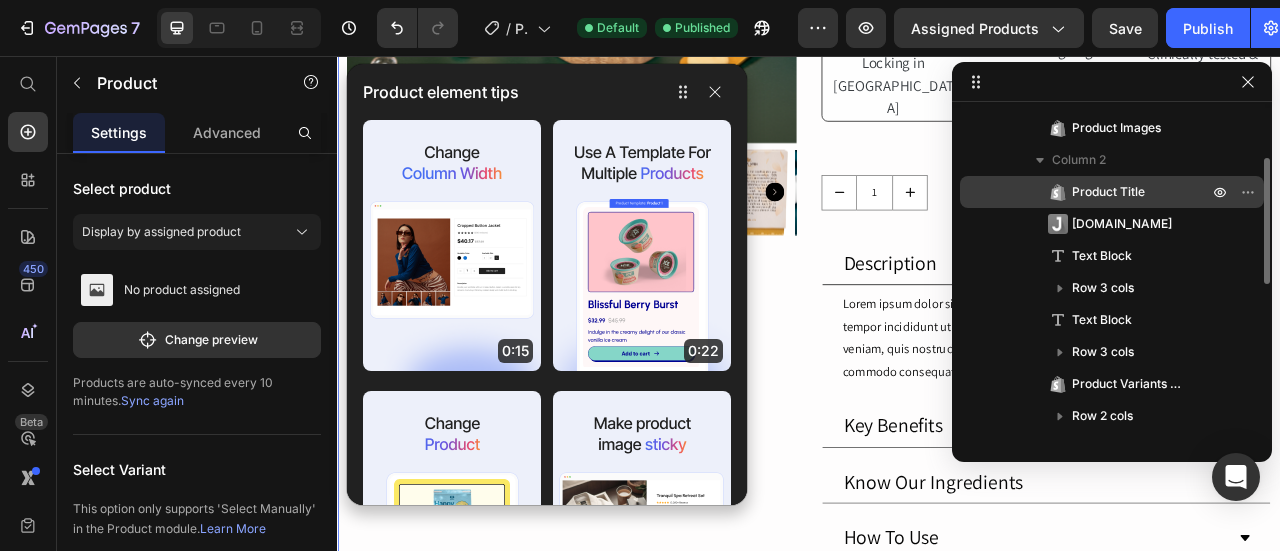 click on "Text Block" at bounding box center [1112, 320] 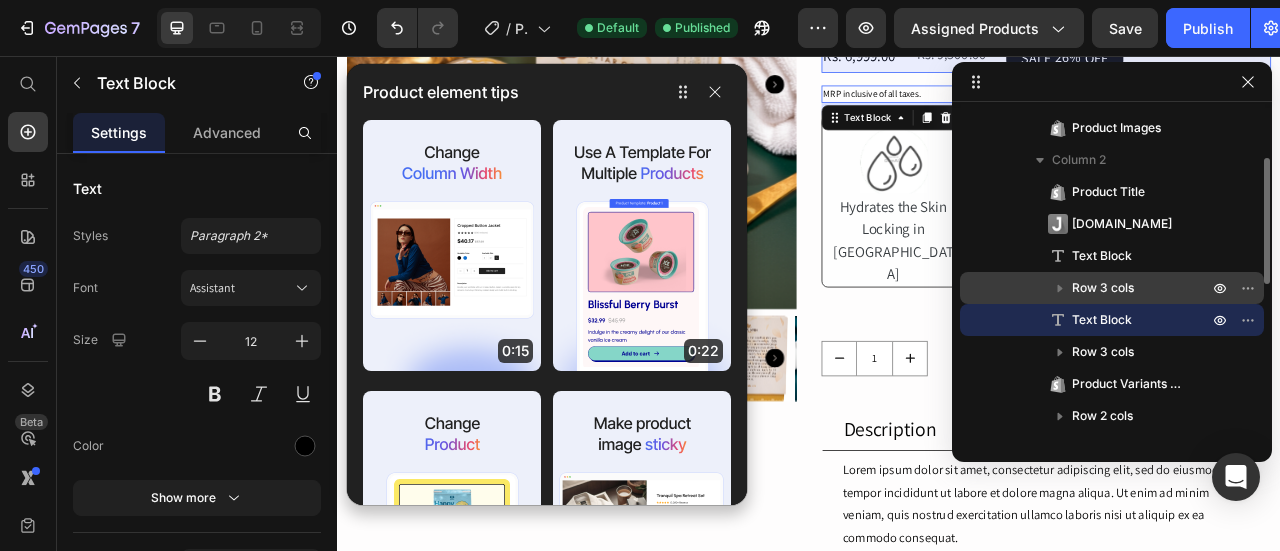 scroll, scrollTop: 286, scrollLeft: 0, axis: vertical 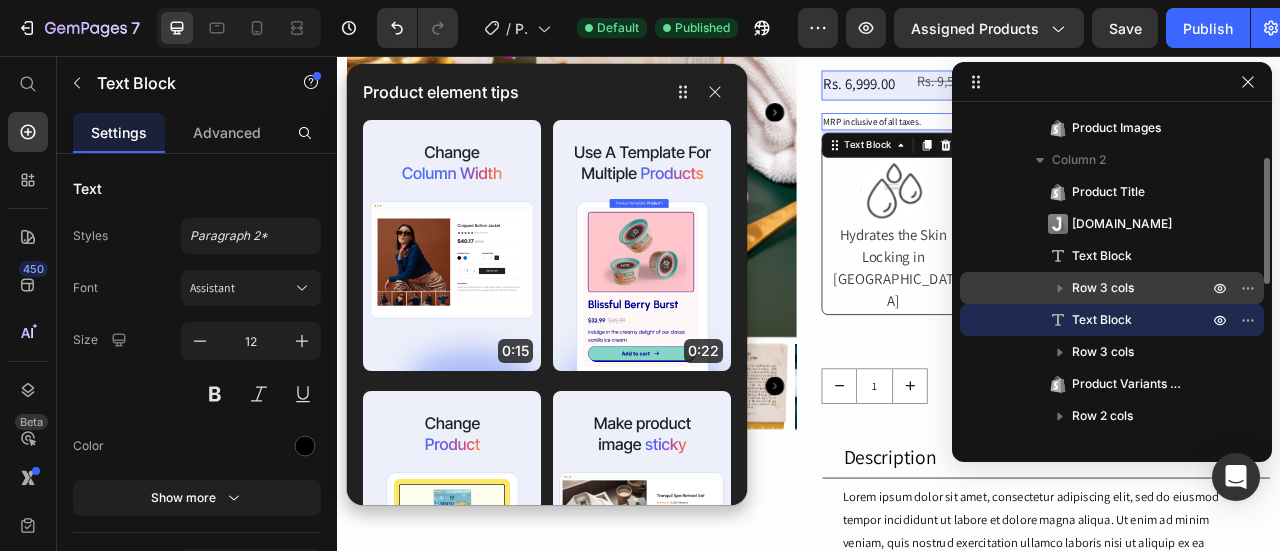 click 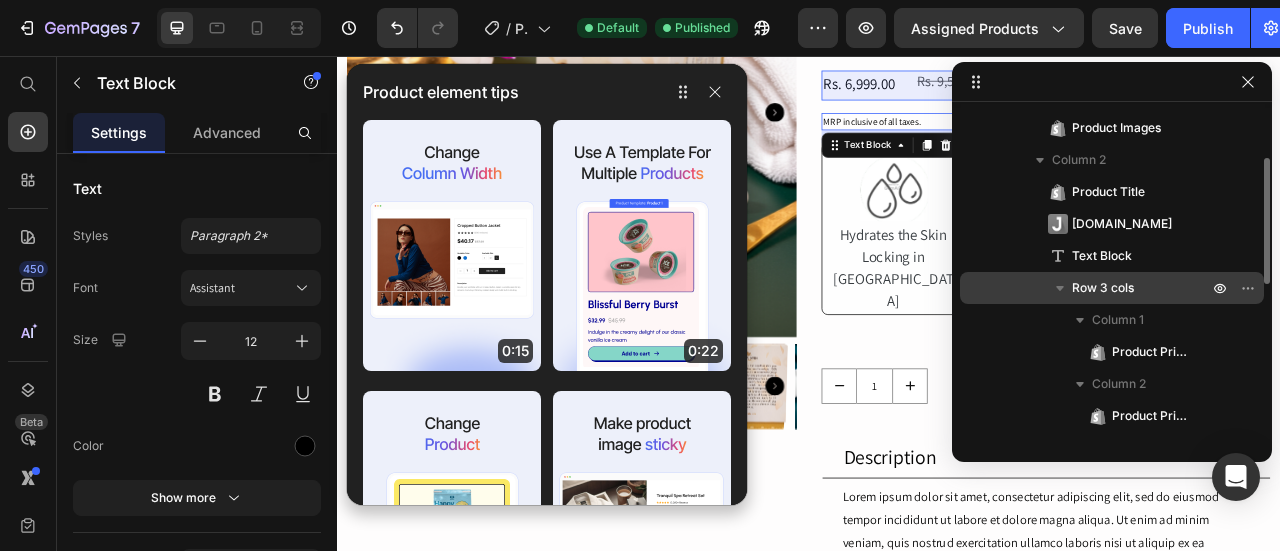 click 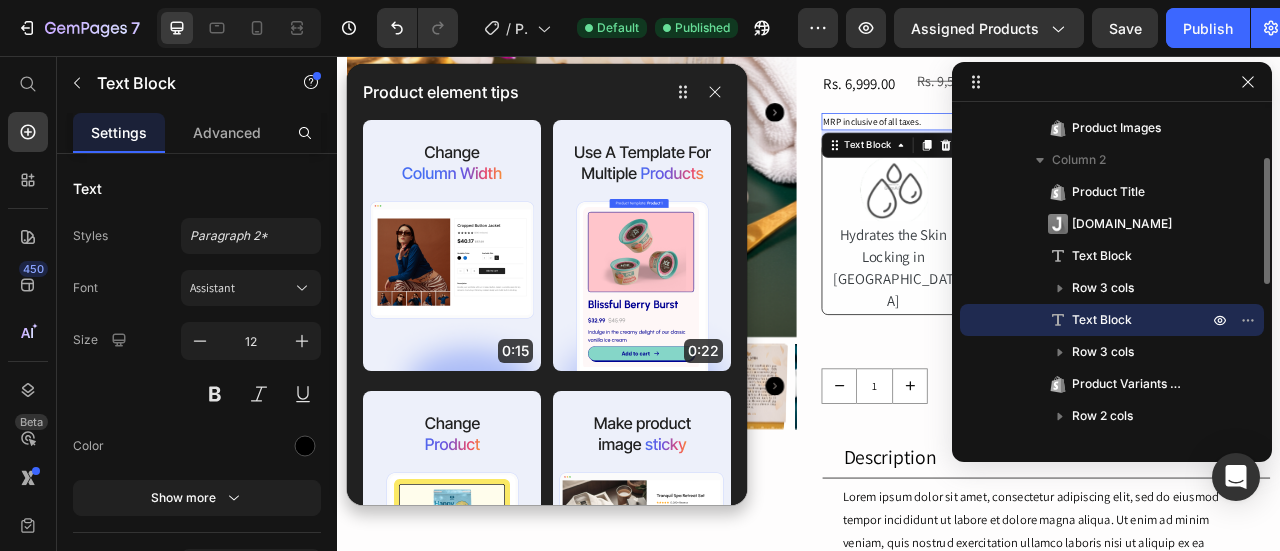 click on "Text Block" at bounding box center (1102, 320) 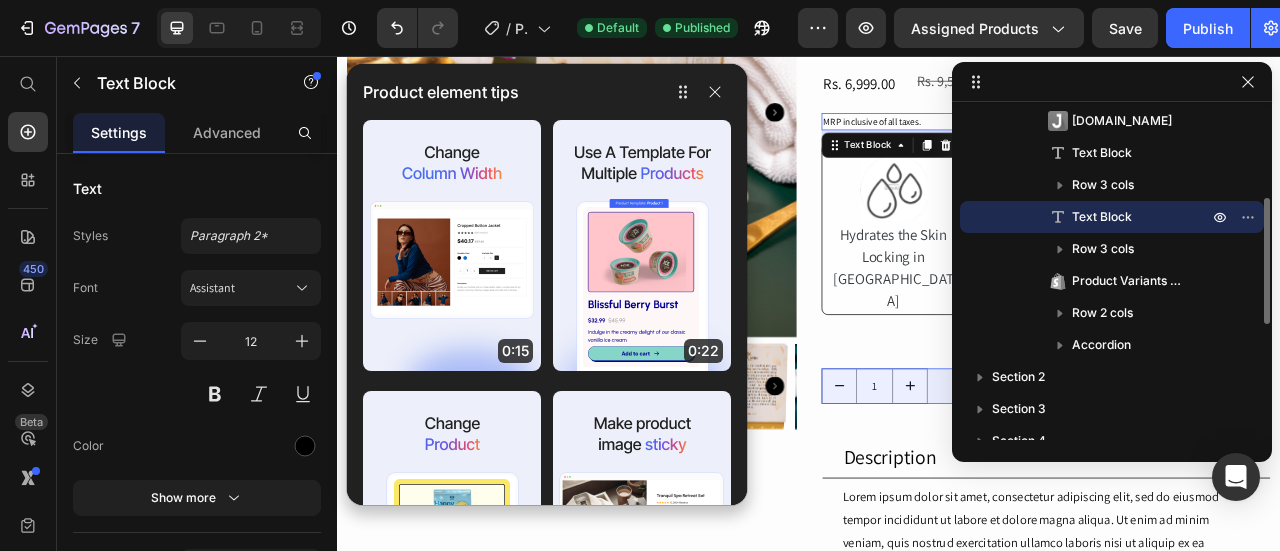 scroll, scrollTop: 230, scrollLeft: 0, axis: vertical 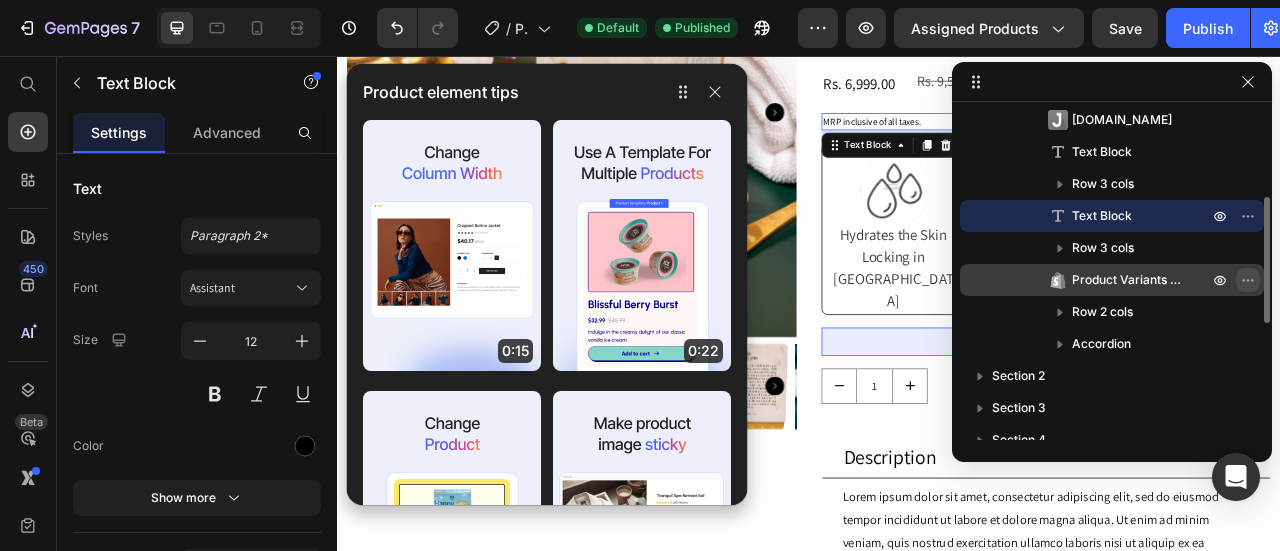 click 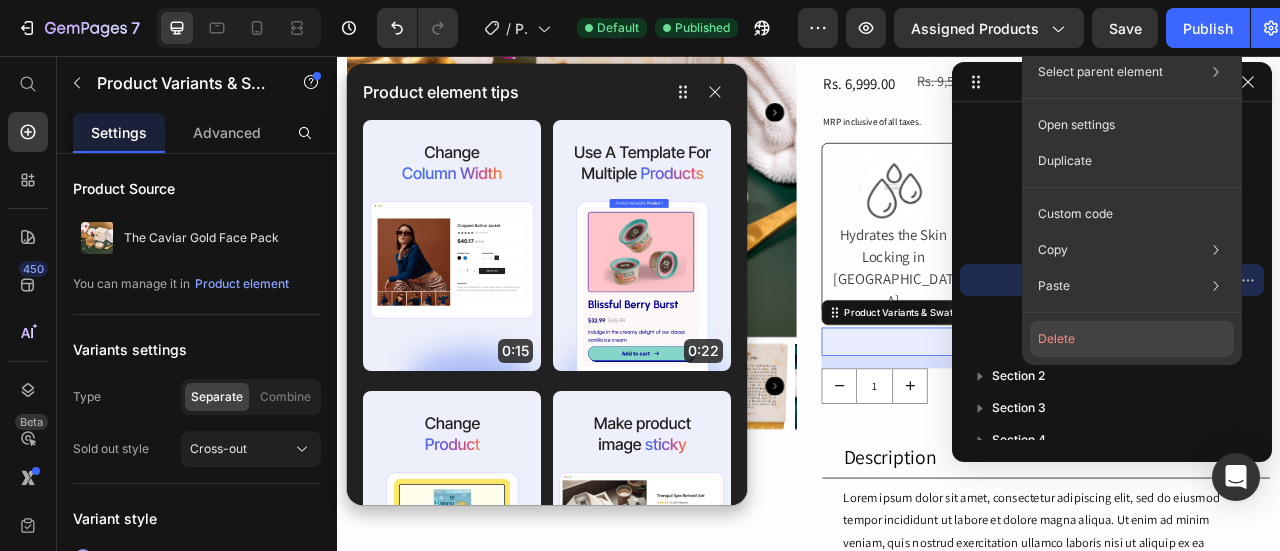 click on "Delete" 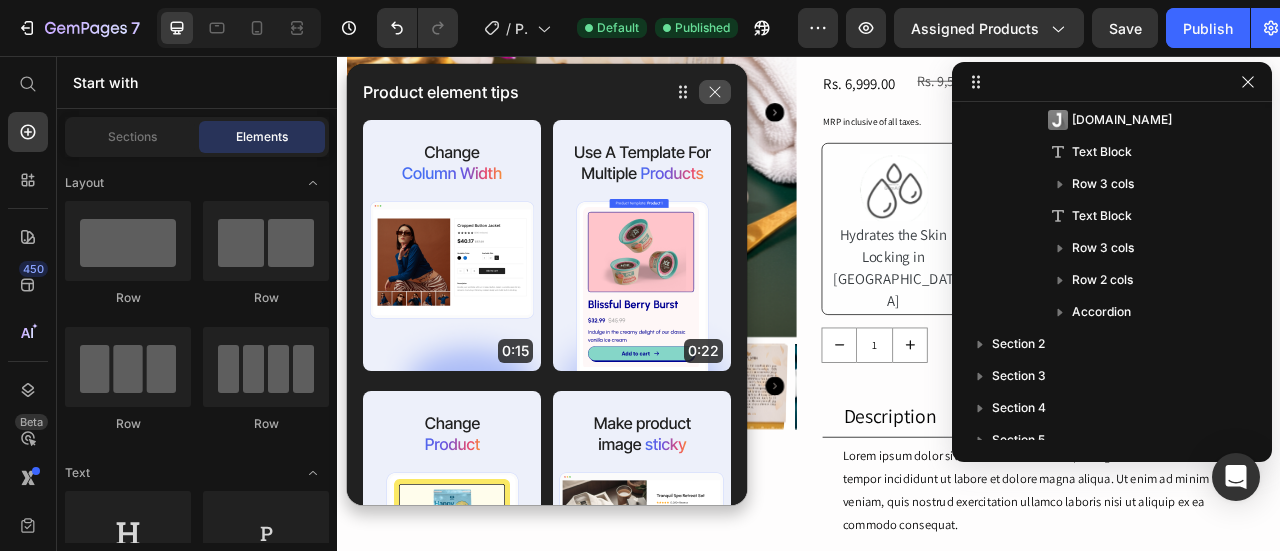 click 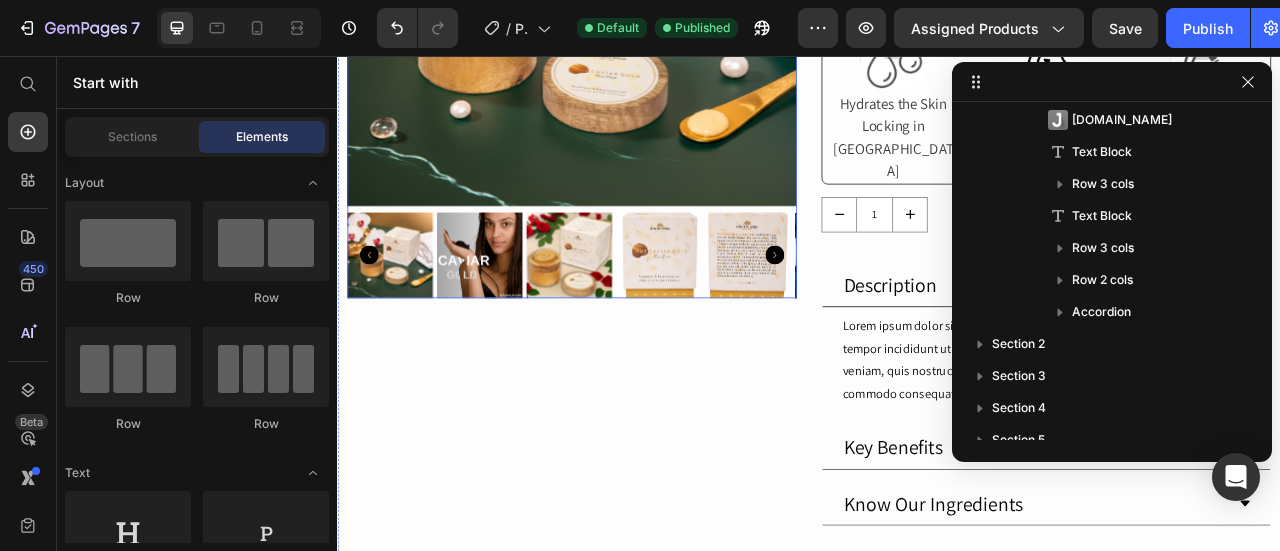 scroll, scrollTop: 450, scrollLeft: 0, axis: vertical 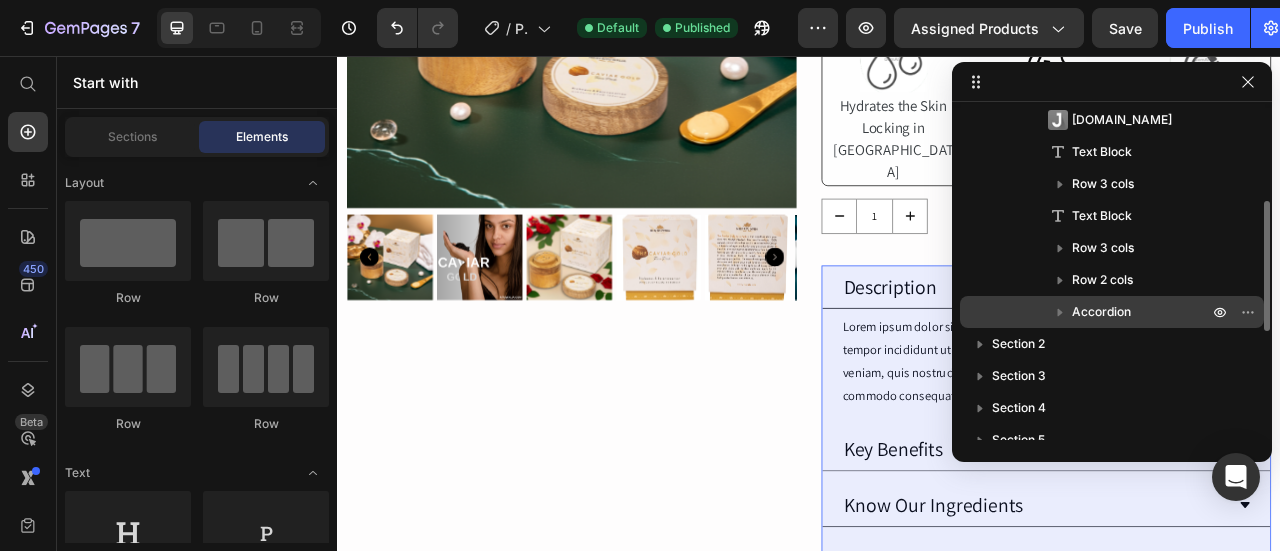 click 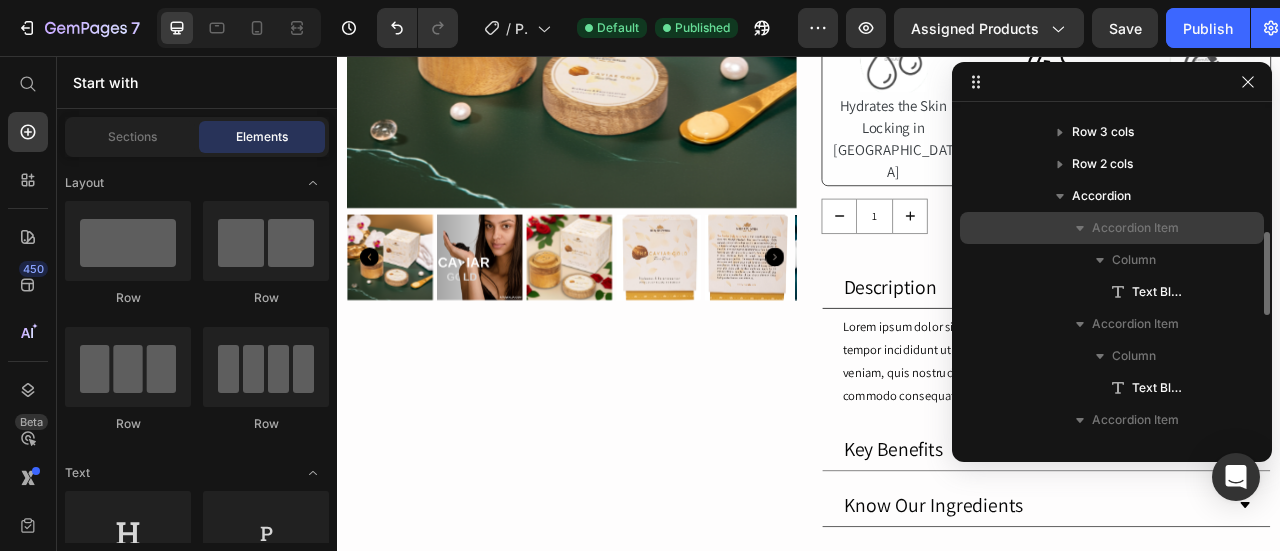 scroll, scrollTop: 403, scrollLeft: 0, axis: vertical 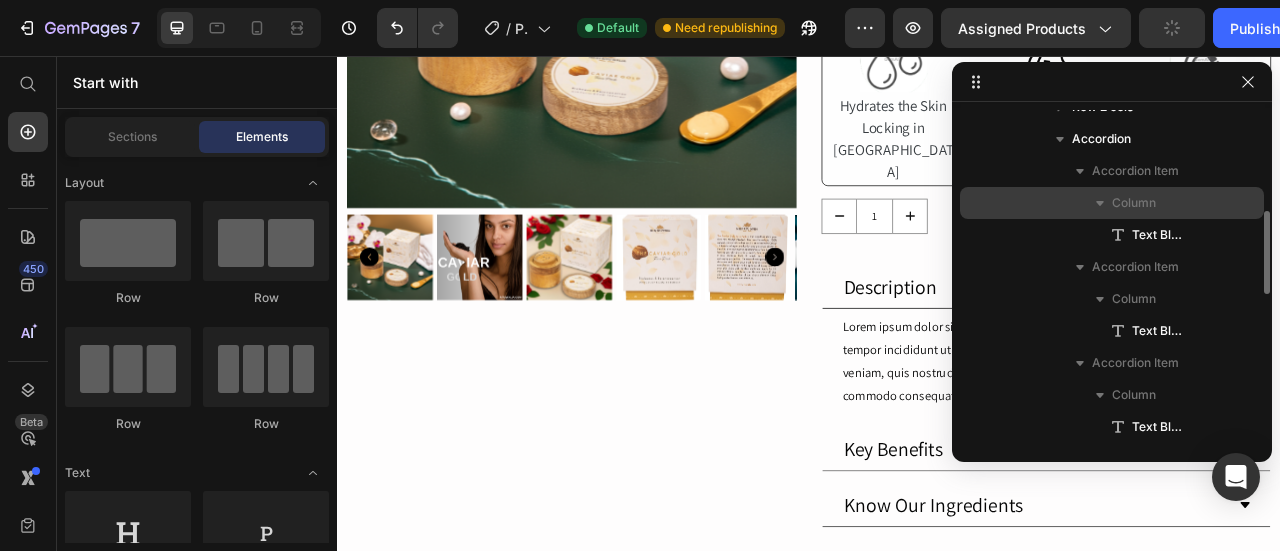 click 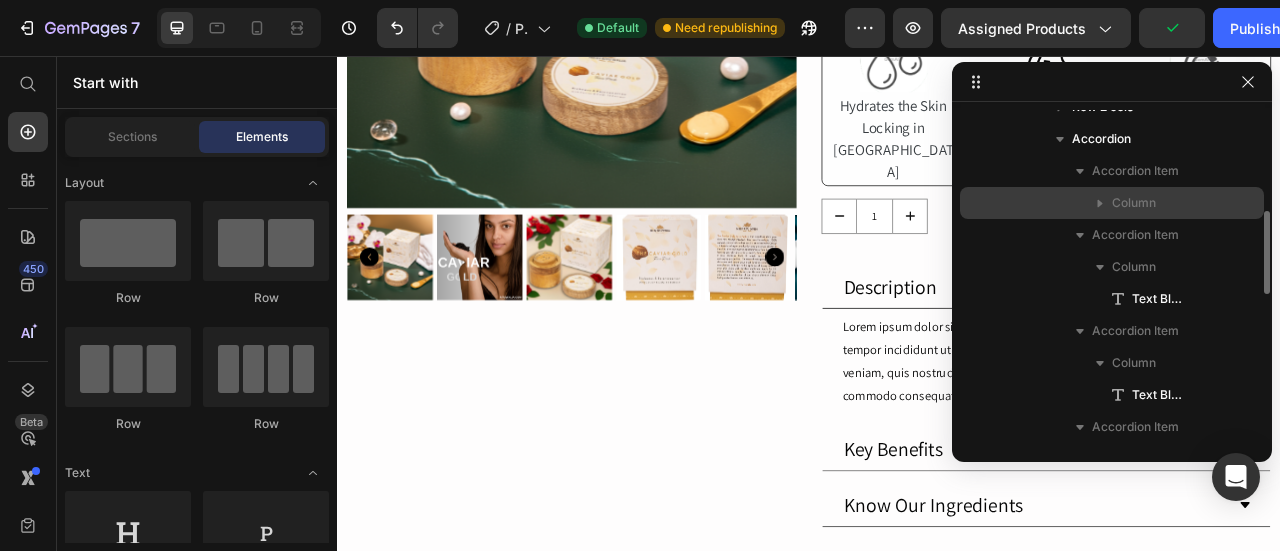 click 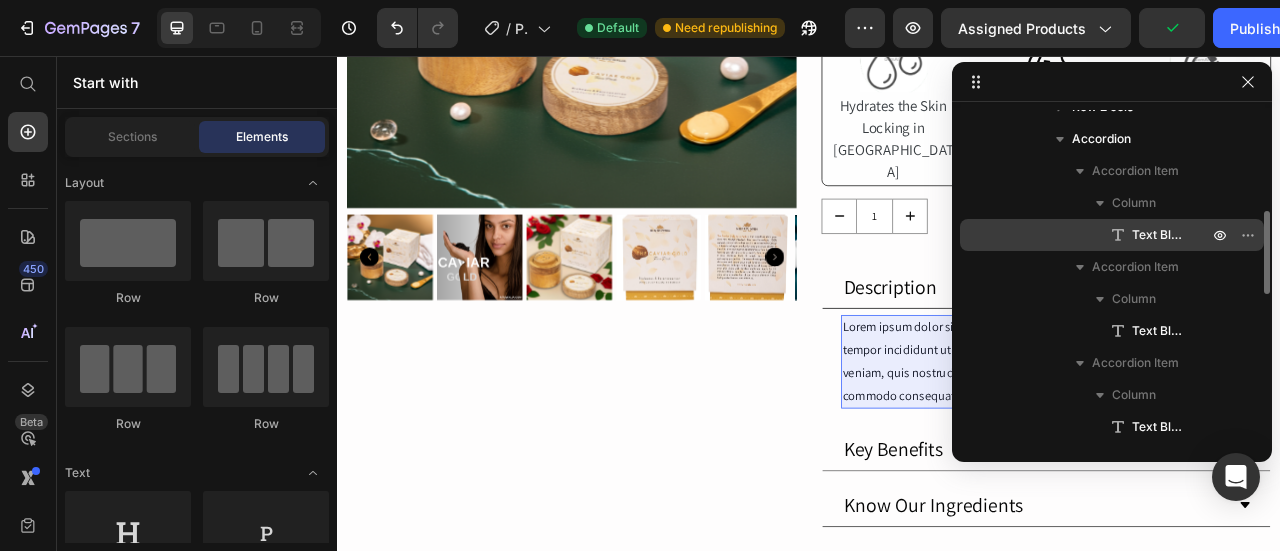click 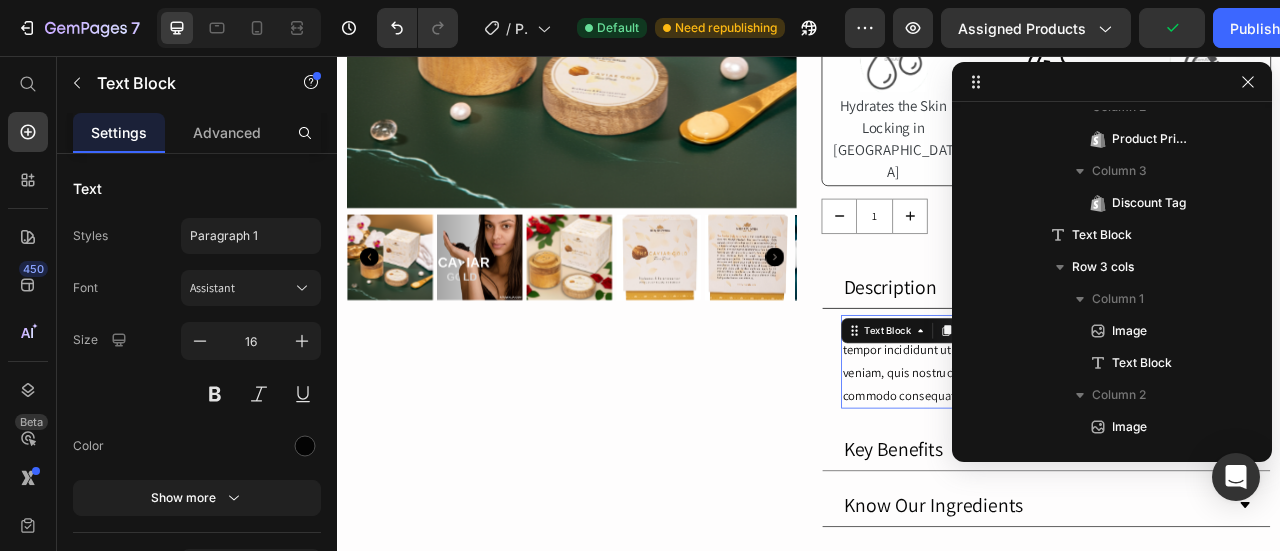 scroll, scrollTop: 986, scrollLeft: 0, axis: vertical 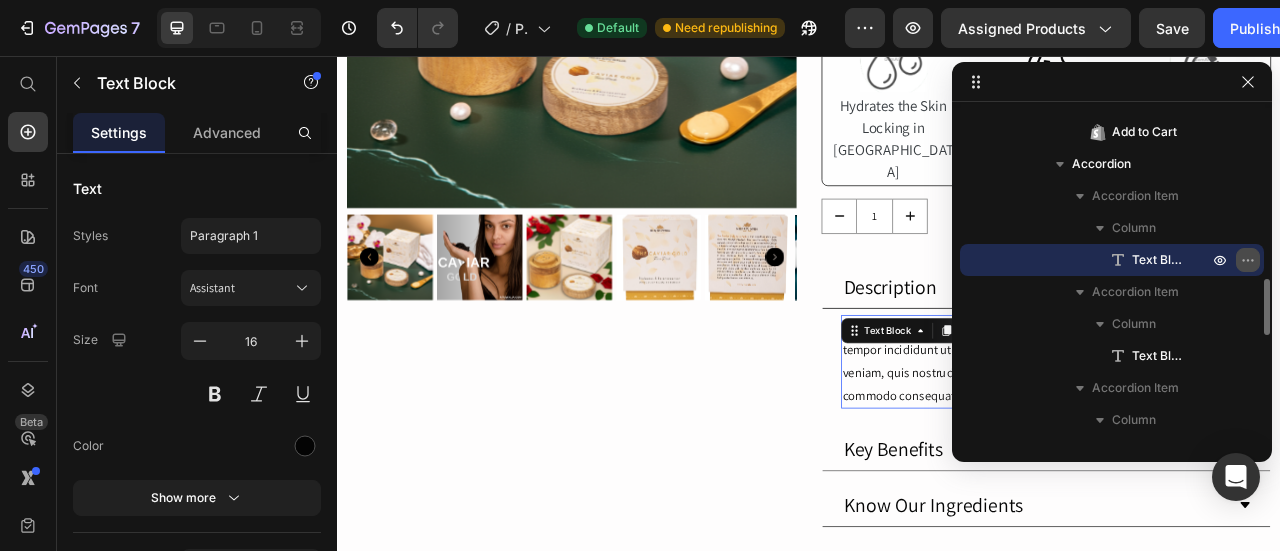click 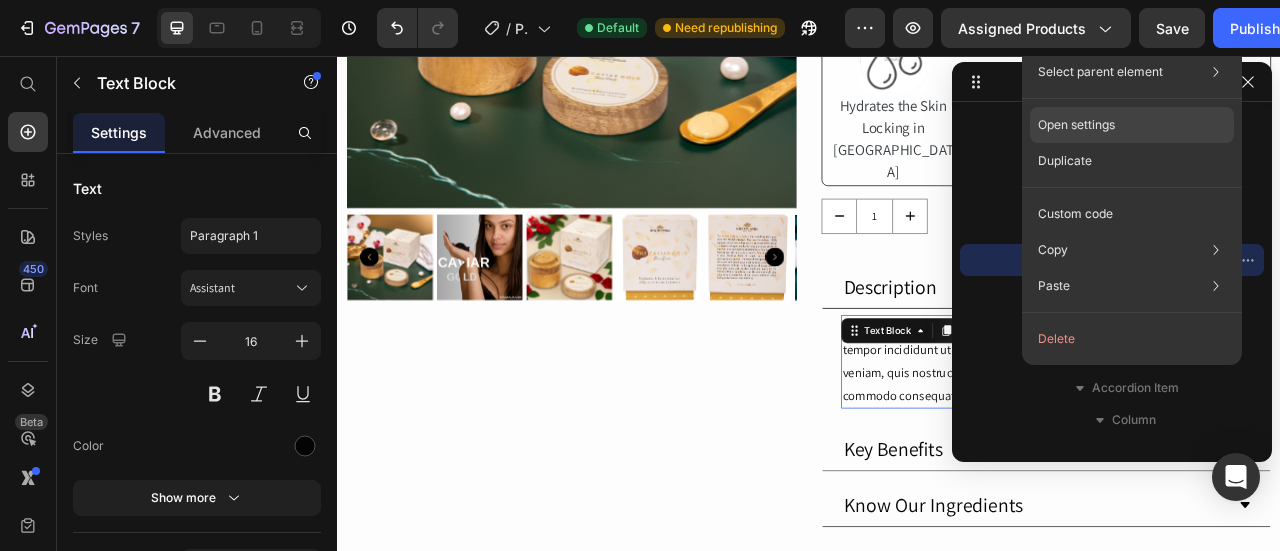 click on "Open settings" 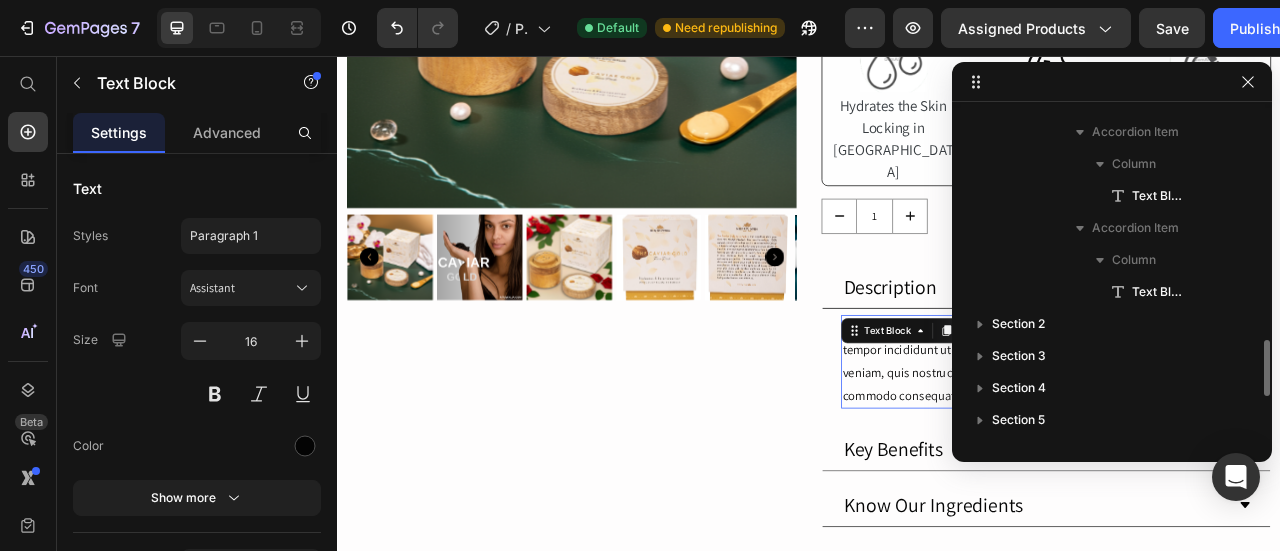 scroll, scrollTop: 1345, scrollLeft: 0, axis: vertical 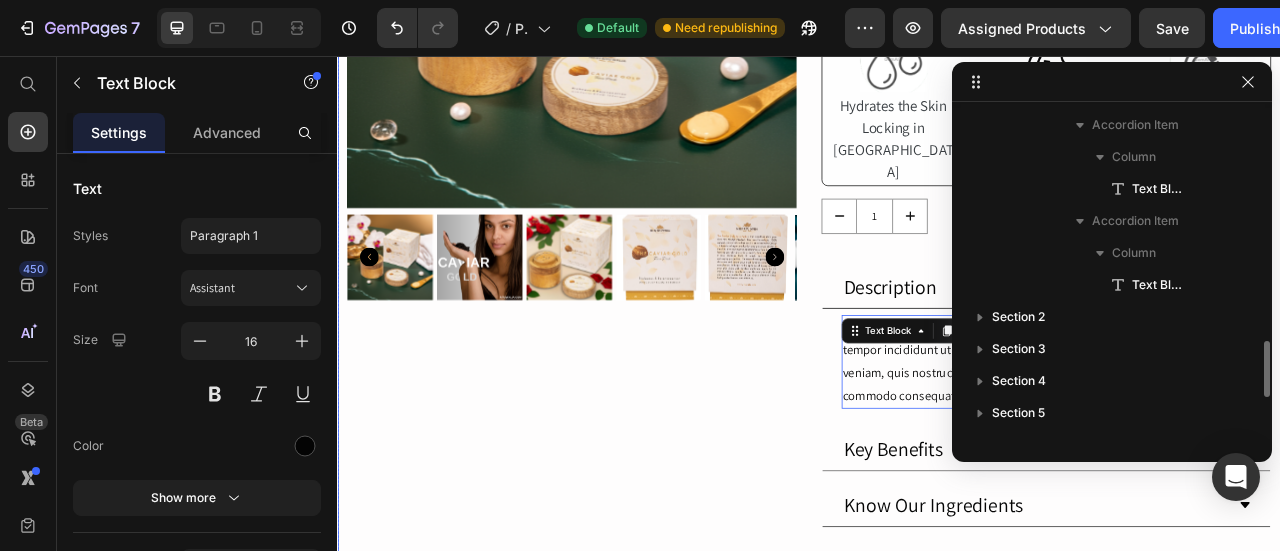 click on "Product Images" at bounding box center [635, 237] 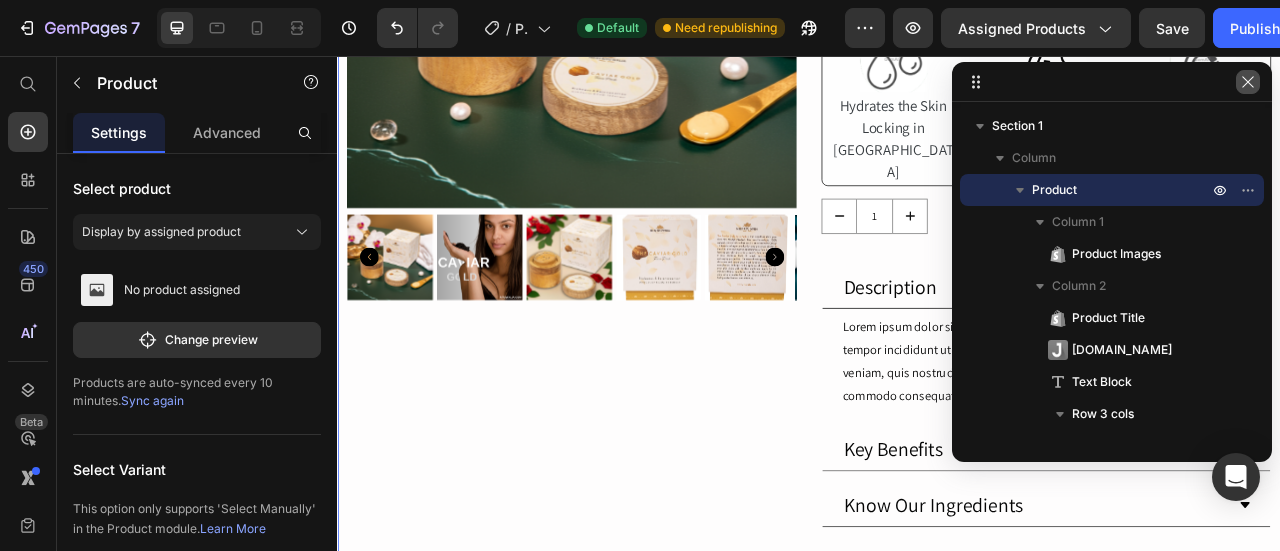 click 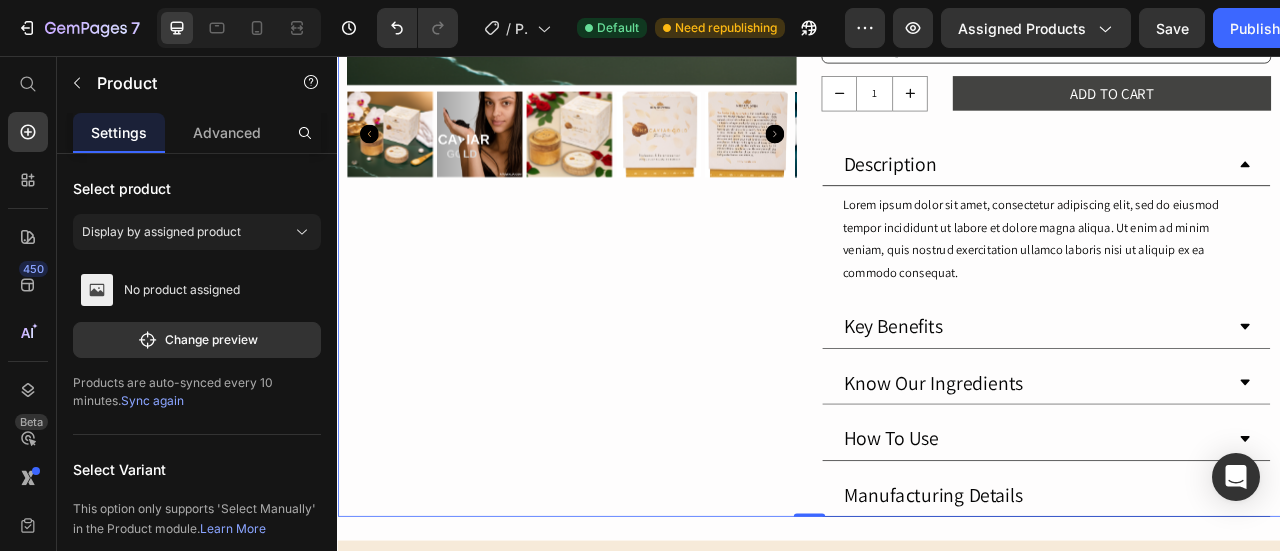 scroll, scrollTop: 608, scrollLeft: 0, axis: vertical 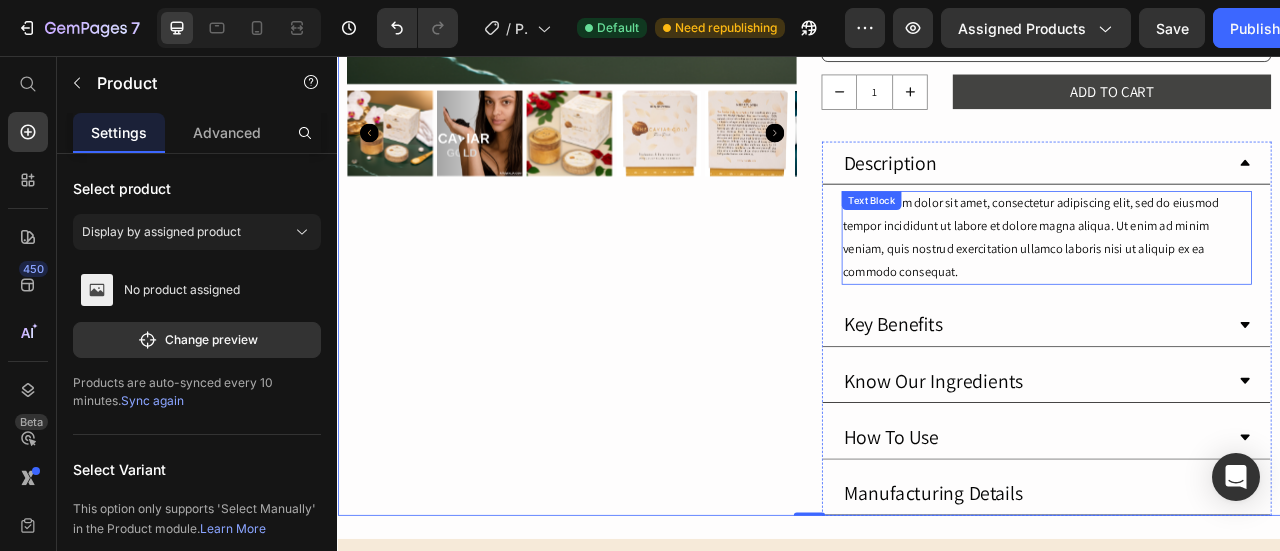 click on "Lorem ipsum dolor sit amet, consectetur adipiscing elit, sed do eiusmod tempor incididunt ut labore et dolore magna aliqua. Ut enim ad minim veniam, quis nostrud exercitation ullamco laboris nisi ut aliquip ex ea commodo consequat." at bounding box center (1239, 286) 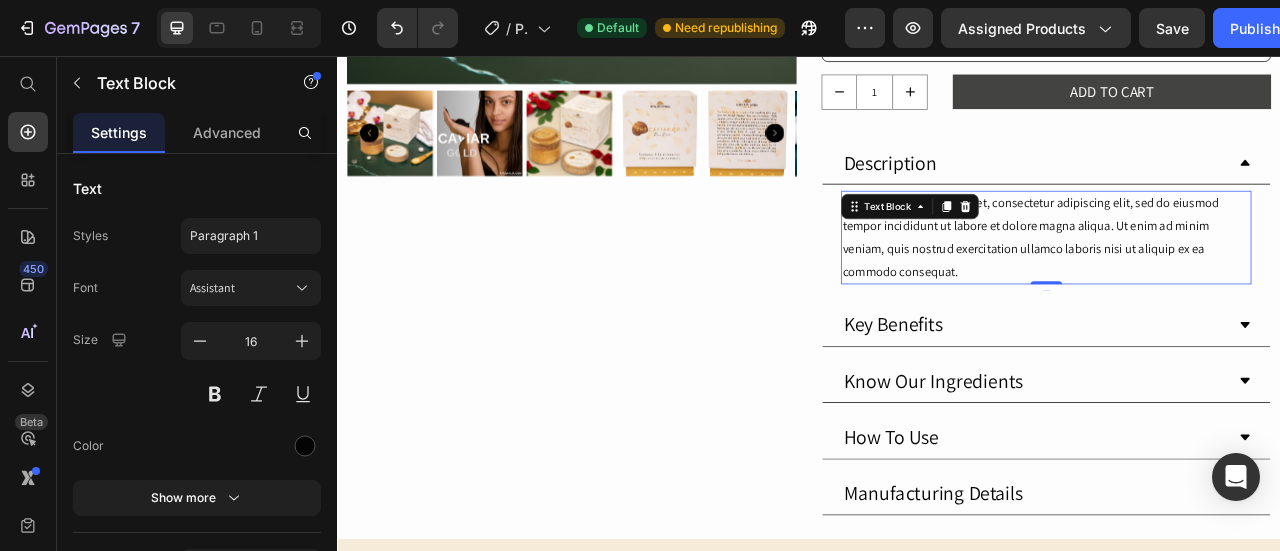 click on "Lorem ipsum dolor sit amet, consectetur adipiscing elit, sed do eiusmod tempor incididunt ut labore et dolore magna aliqua. Ut enim ad minim veniam, quis nostrud exercitation ullamco laboris nisi ut aliquip ex ea commodo consequat." at bounding box center (1239, 286) 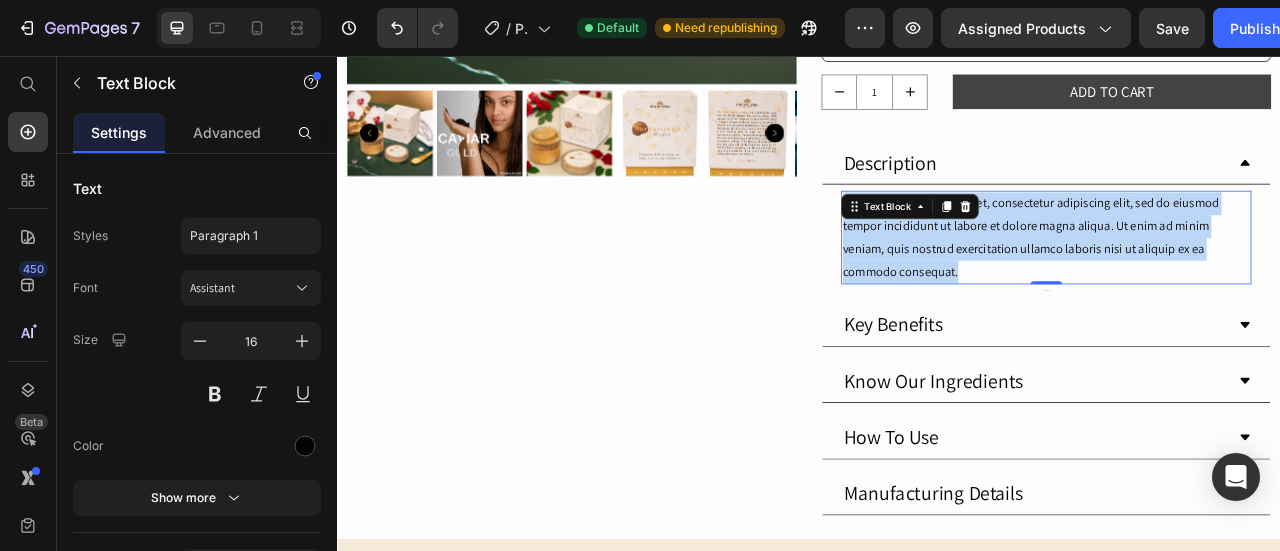 click on "Lorem ipsum dolor sit amet, consectetur adipiscing elit, sed do eiusmod tempor incididunt ut labore et dolore magna aliqua. Ut enim ad minim veniam, quis nostrud exercitation ullamco laboris nisi ut aliquip ex ea commodo consequat." at bounding box center (1239, 286) 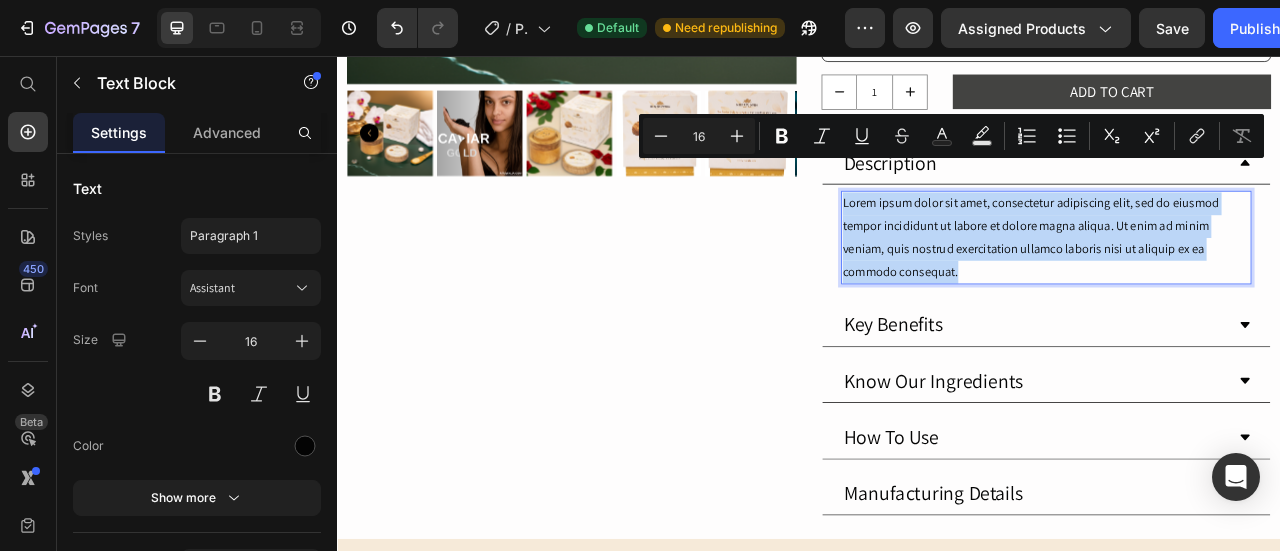 click on "Lorem ipsum dolor sit amet, consectetur adipiscing elit, sed do eiusmod tempor incididunt ut labore et dolore magna aliqua. Ut enim ad minim veniam, quis nostrud exercitation ullamco laboris nisi ut aliquip ex ea commodo consequat." at bounding box center [1239, 286] 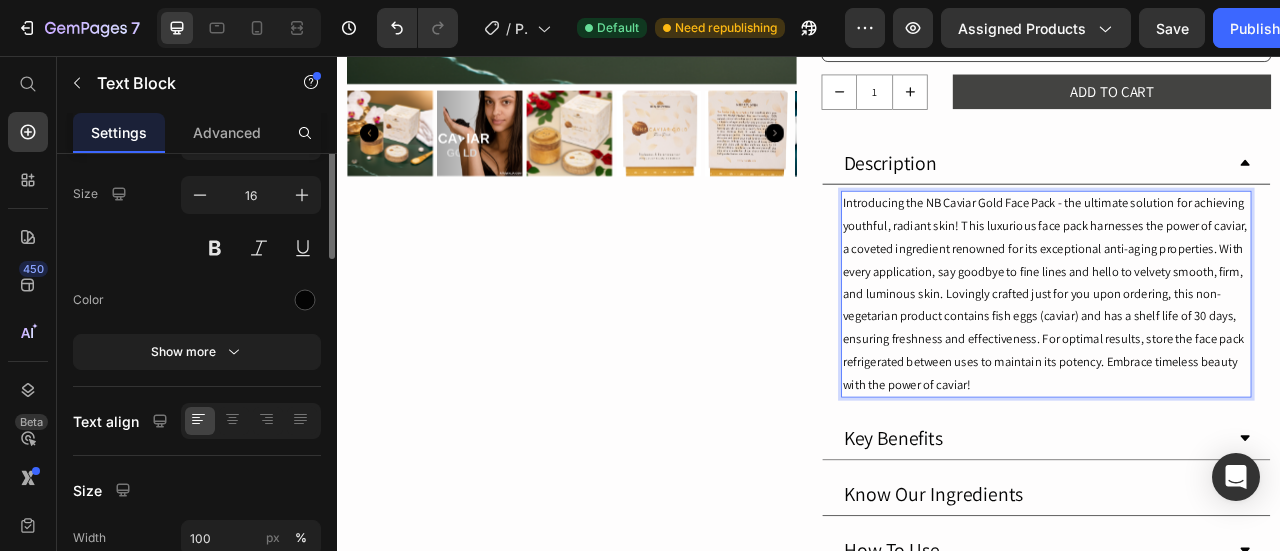 scroll, scrollTop: 0, scrollLeft: 0, axis: both 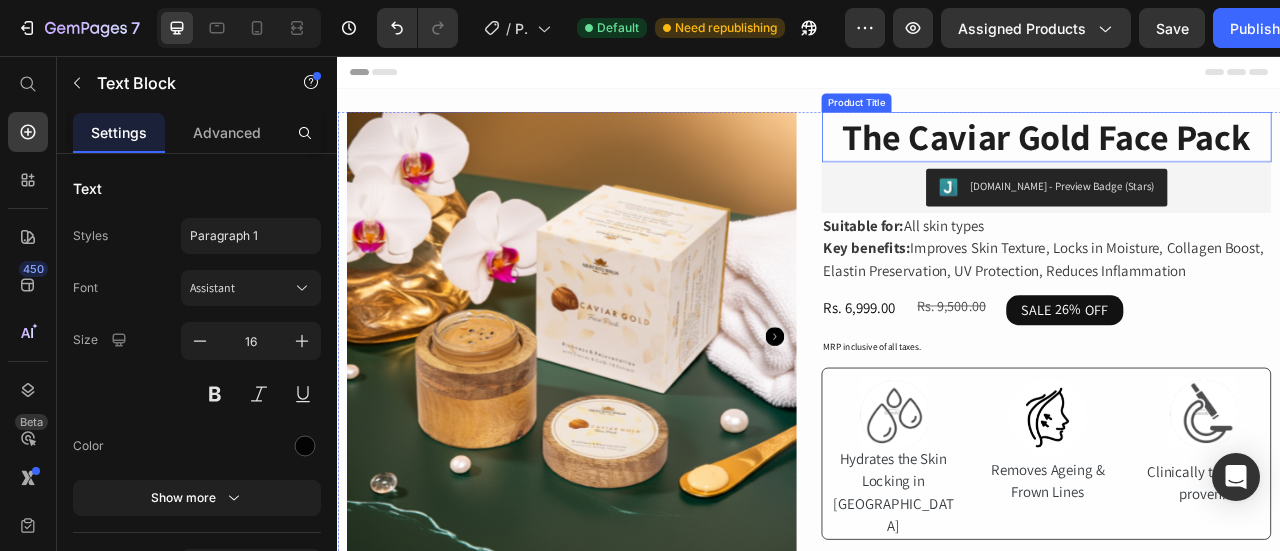 click on "Product Images The Caviar Gold Face Pack Product Title Judge.me - Preview Badge (Stars) Judge.me Suitable for:  All skin types Key benefits:  Improves Skin Texture, Locks in Moisture, Collagen Boost, Elastin Preservation, UV Protection, Reduces Inflammation Text Block Rs. 6,999.00 Product Price Rs. 9,500.00 Product Price SALE 26% OFF Discount Tag Row MRP inclusive of all taxes. Text Block Image Hydrates the Skin Locking in Moisture Text Block Image Removes Ageing & Frown Lines Text Block Image Clinically tested & proven. Text Block Row 1 Product Quantity ADD TO CART Add to Cart Row
Description Text Block   0
Key Benefits
Know Our Ingredients
How To Use
Manufacturing Details Accordion Product Section 1" at bounding box center [937, 759] 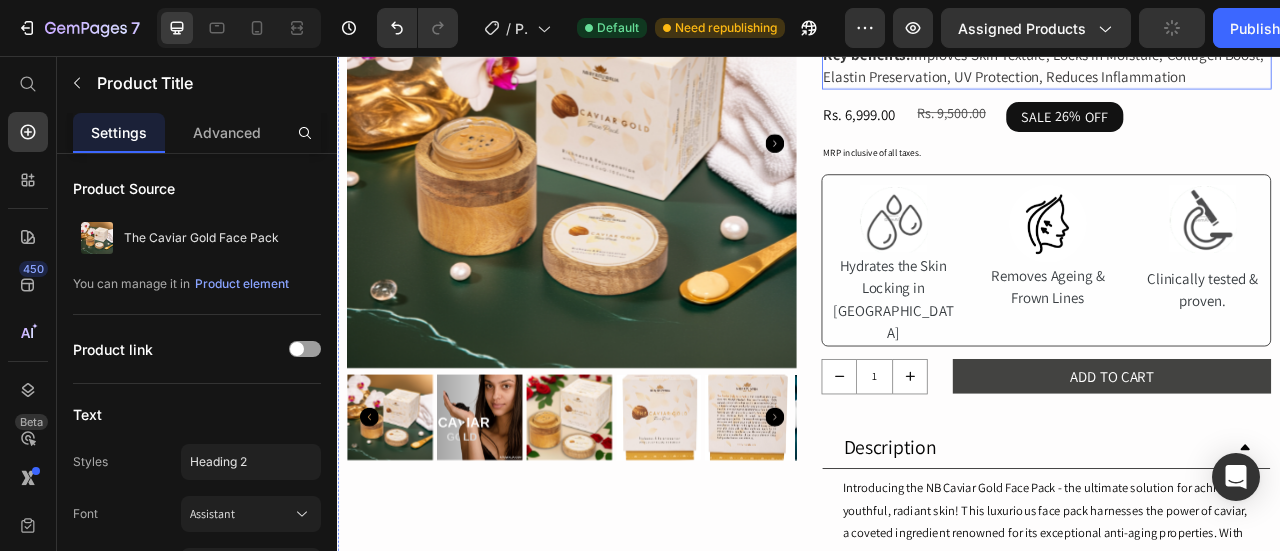 scroll, scrollTop: 320, scrollLeft: 0, axis: vertical 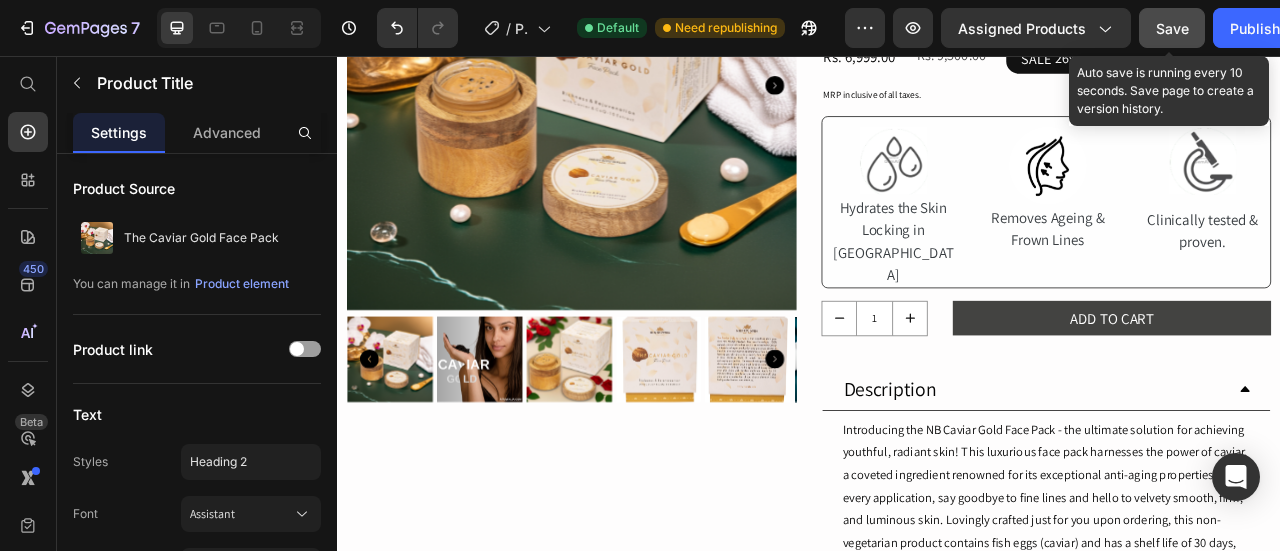 click on "Save" at bounding box center [1172, 28] 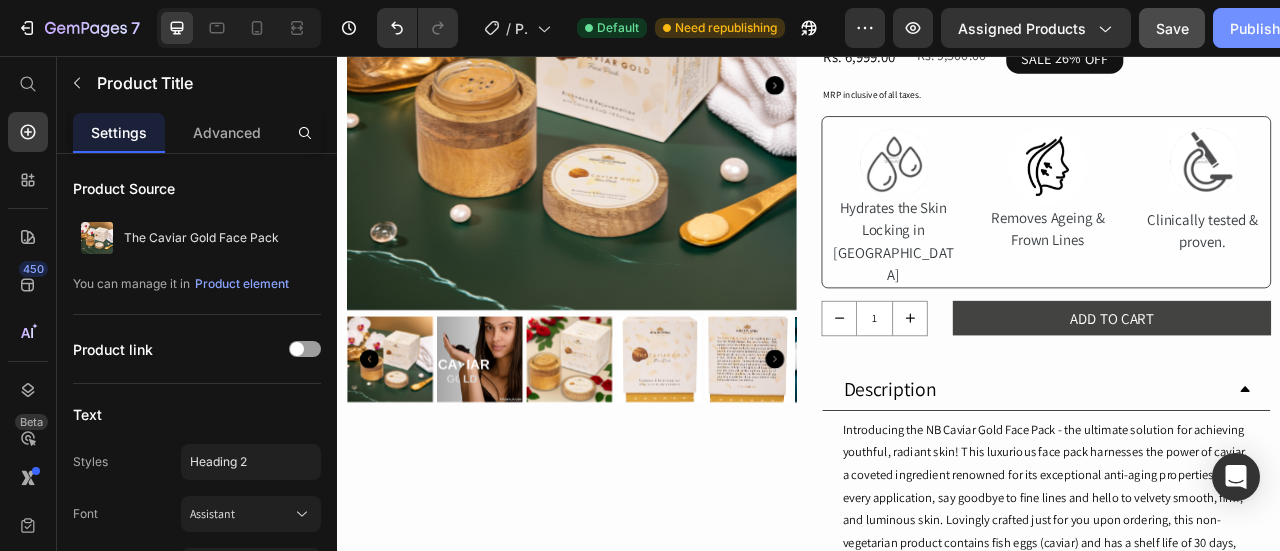click on "Publish" 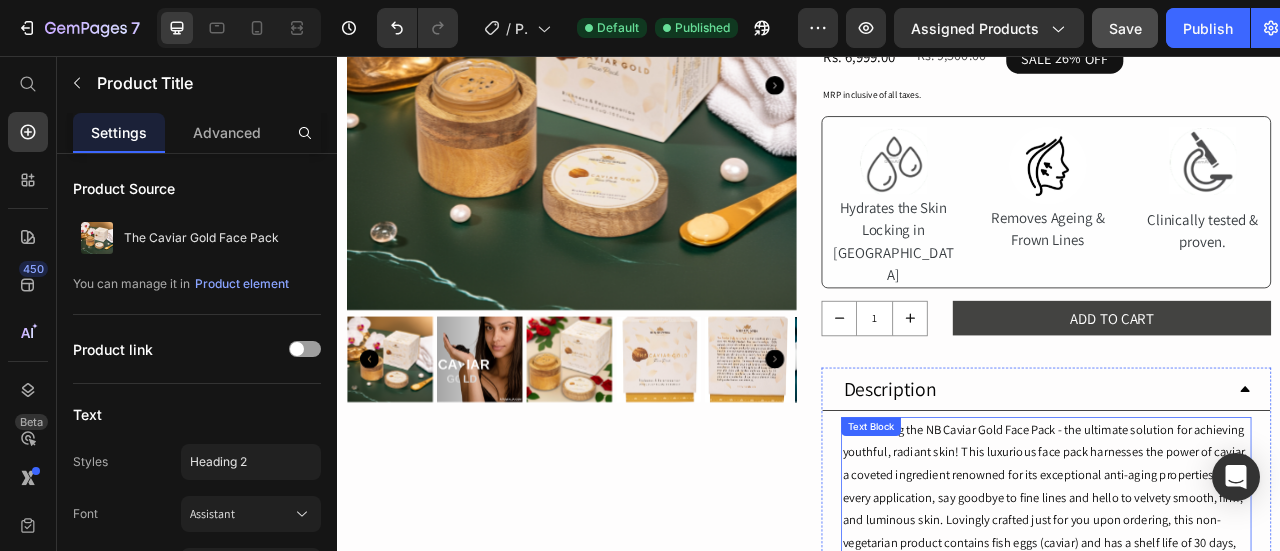 click on "Introducing the NB Caviar Gold Face Pack - the ultimate solution for achieving youthful, radiant skin! This luxurious face pack harnesses the power of caviar, a coveted ingredient renowned for its exceptional anti-aging properties. With every application, say goodbye to fine lines and hello to velvety smooth, firm, and luminous skin. Lovingly crafted just for you upon ordering, this non-vegetarian product contains fish eggs (caviar) and has a shelf life of 30 days, ensuring freshness and effectiveness. For optimal results, store the face pack refrigerated between uses to maintain its potency. Embrace timeless beauty with the power of caviar!" at bounding box center (1239, 646) 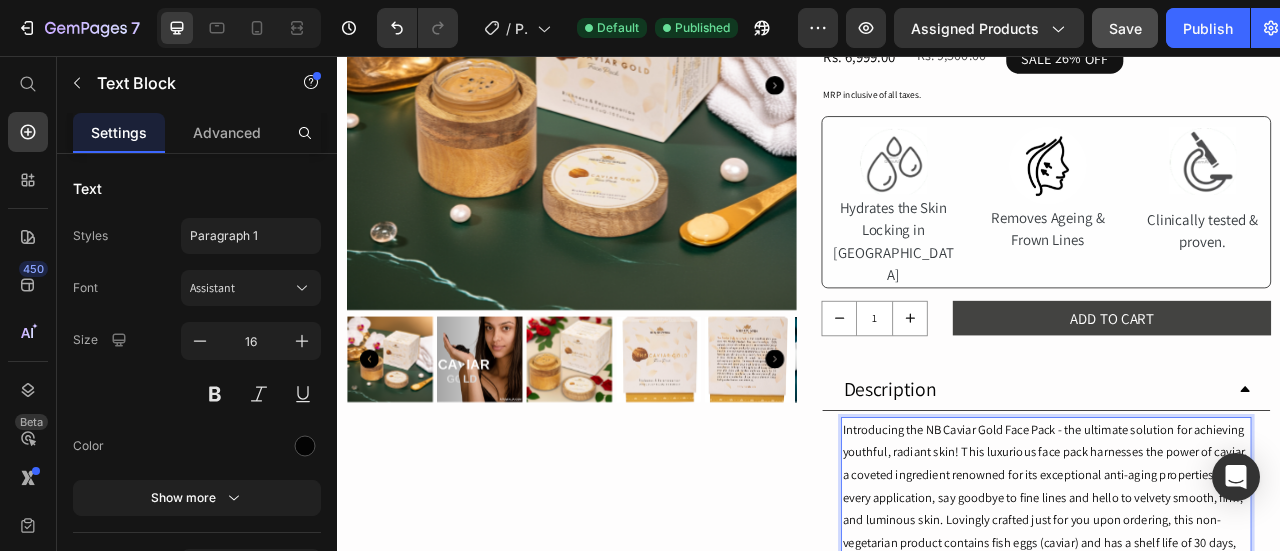 click on "Introducing the NB Caviar Gold Face Pack - the ultimate solution for achieving youthful, radiant skin! This luxurious face pack harnesses the power of caviar, a coveted ingredient renowned for its exceptional anti-aging properties. With every application, say goodbye to fine lines and hello to velvety smooth, firm, and luminous skin. Lovingly crafted just for you upon ordering, this non-vegetarian product contains fish eggs (caviar) and has a shelf life of 30 days, ensuring freshness and effectiveness. For optimal results, store the face pack refrigerated between uses to maintain its potency. Embrace timeless beauty with the power of caviar!" at bounding box center [1239, 646] 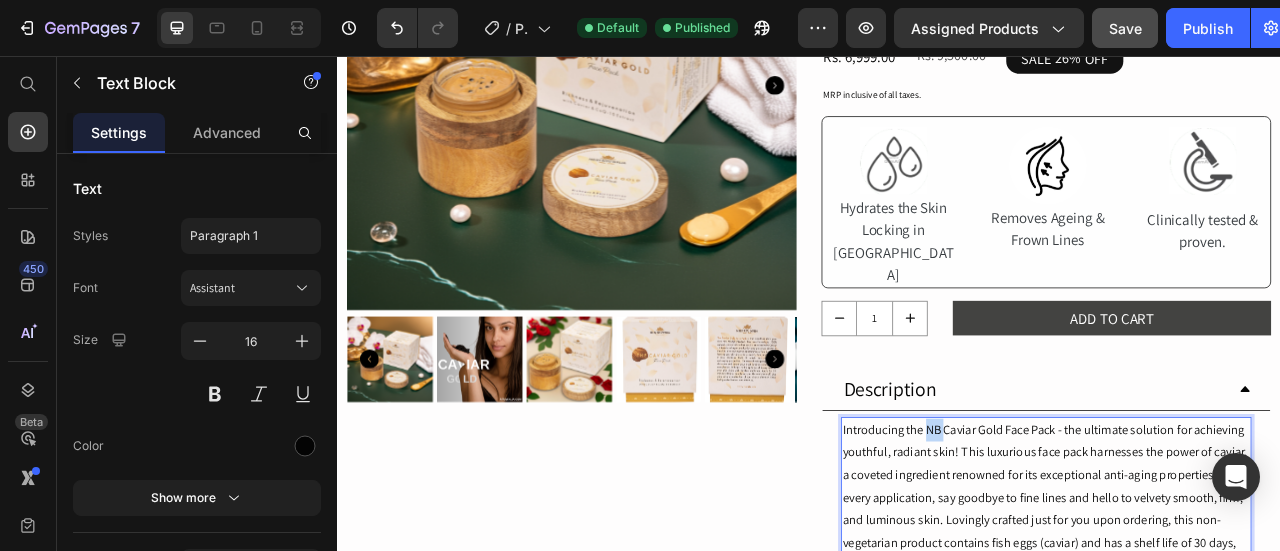 click on "Introducing the NB Caviar Gold Face Pack - the ultimate solution for achieving youthful, radiant skin! This luxurious face pack harnesses the power of caviar, a coveted ingredient renowned for its exceptional anti-aging properties. With every application, say goodbye to fine lines and hello to velvety smooth, firm, and luminous skin. Lovingly crafted just for you upon ordering, this non-vegetarian product contains fish eggs (caviar) and has a shelf life of 30 days, ensuring freshness and effectiveness. For optimal results, store the face pack refrigerated between uses to maintain its potency. Embrace timeless beauty with the power of caviar!" at bounding box center [1239, 646] 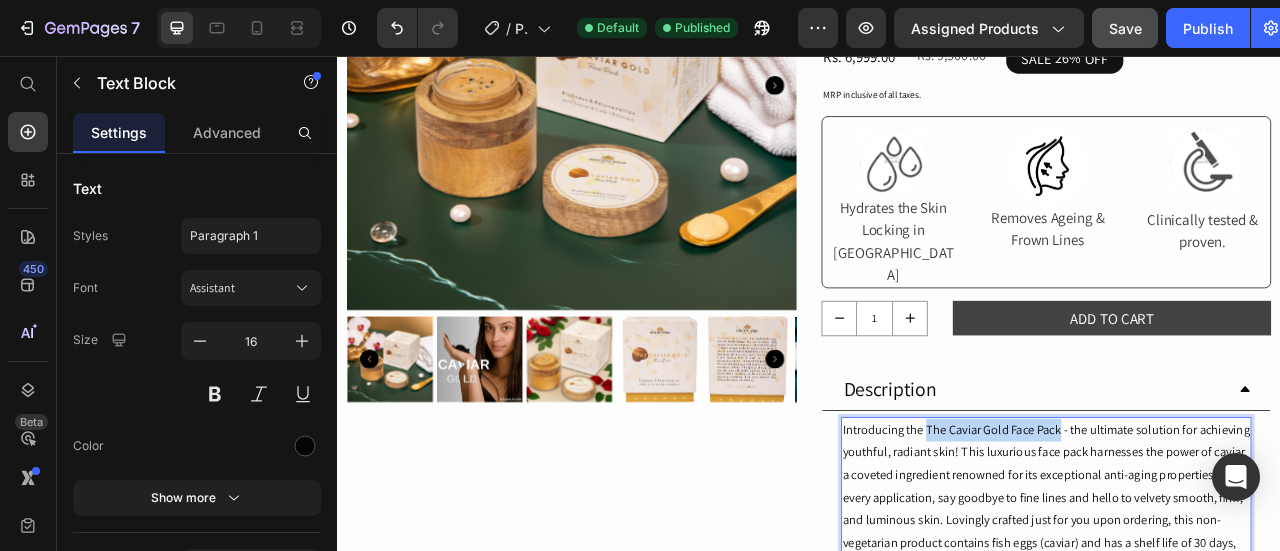drag, startPoint x: 1078, startPoint y: 489, endPoint x: 1246, endPoint y: 496, distance: 168.14577 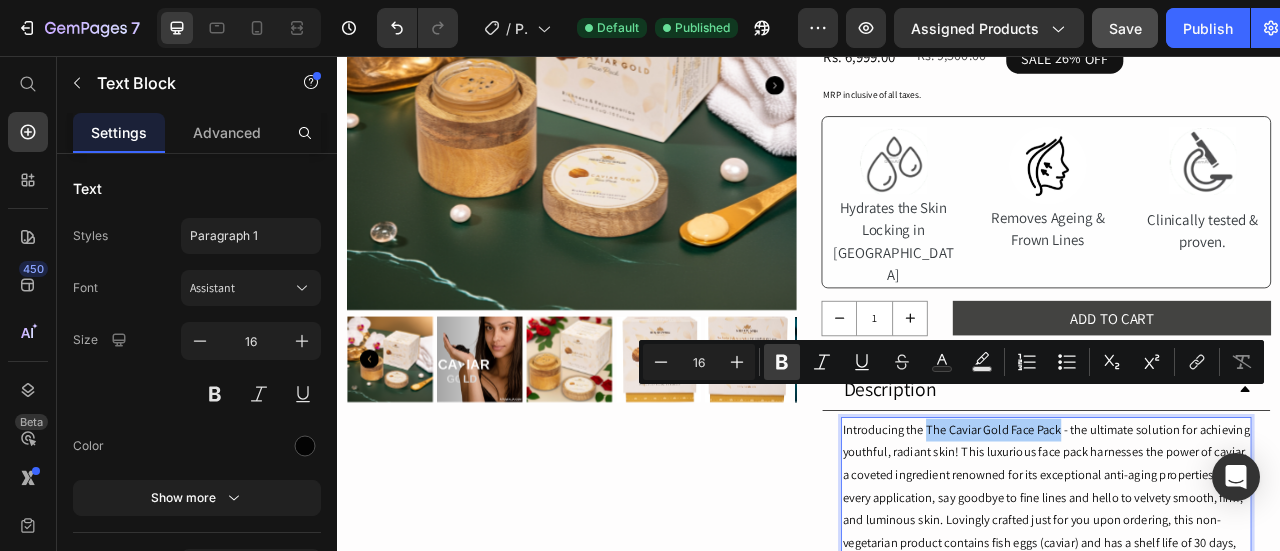 click on "Bold" at bounding box center (782, 362) 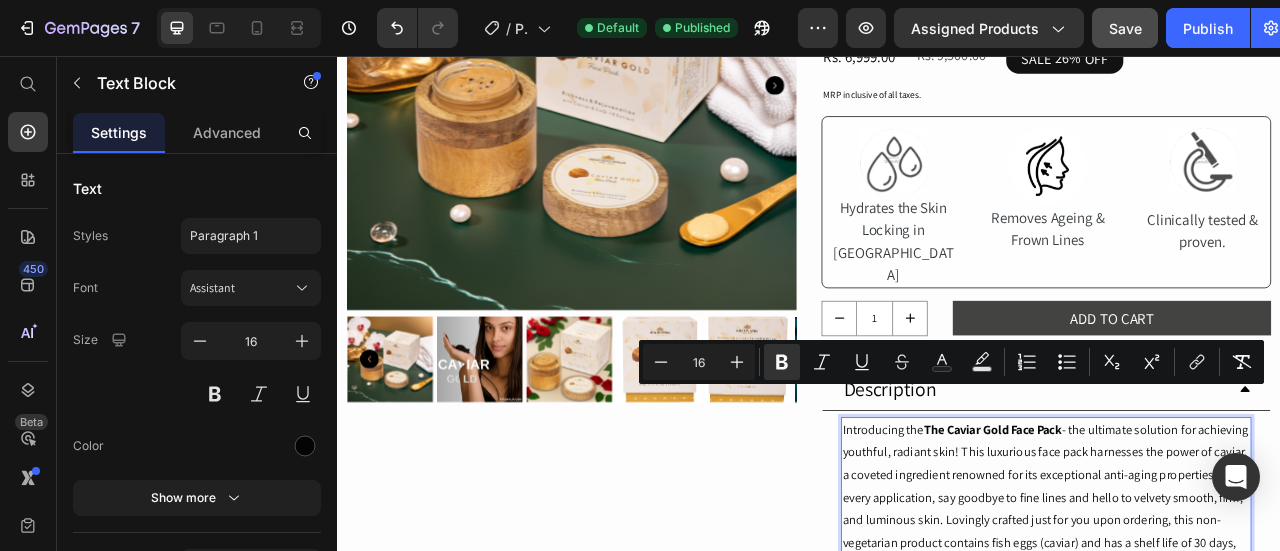 click on "Introducing the  The Caviar Gold Face Pack  - the ultimate solution for achieving youthful, radiant skin! This luxurious face pack harnesses the power of caviar, a coveted ingredient renowned for its exceptional anti-aging properties. With every application, say goodbye to fine lines and hello to velvety smooth, firm, and luminous skin. Lovingly crafted just for you upon ordering, this non-vegetarian product contains fish eggs (caviar) and has a shelf life of 30 days, ensuring freshness and effectiveness. For optimal results, store the face pack refrigerated between uses to maintain its potency. Embrace timeless beauty with the power of caviar!" at bounding box center (1239, 646) 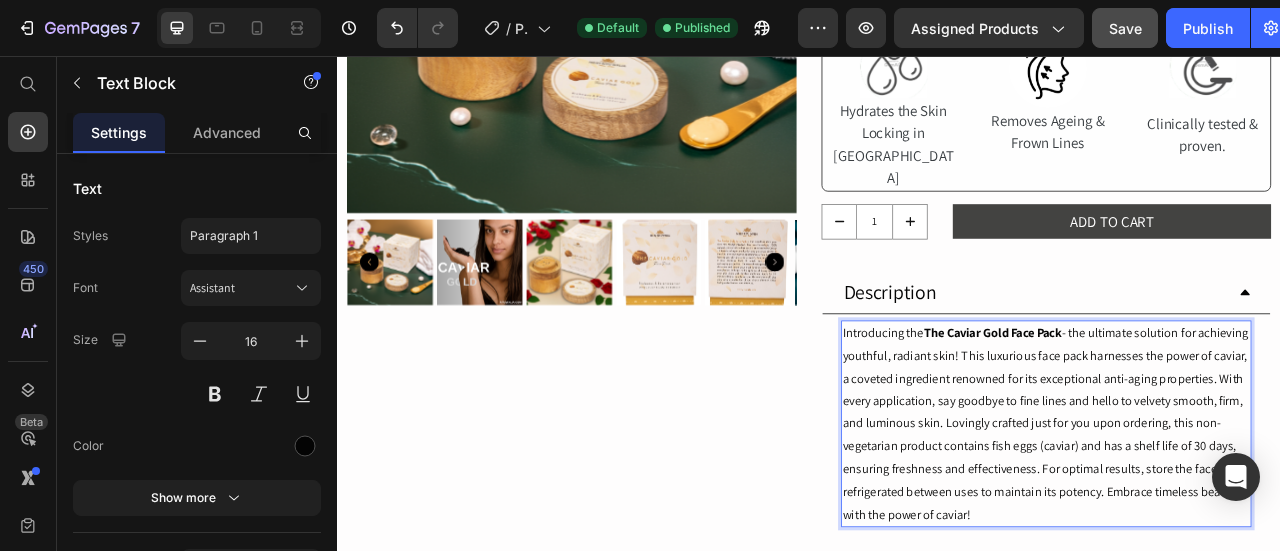 scroll, scrollTop: 442, scrollLeft: 0, axis: vertical 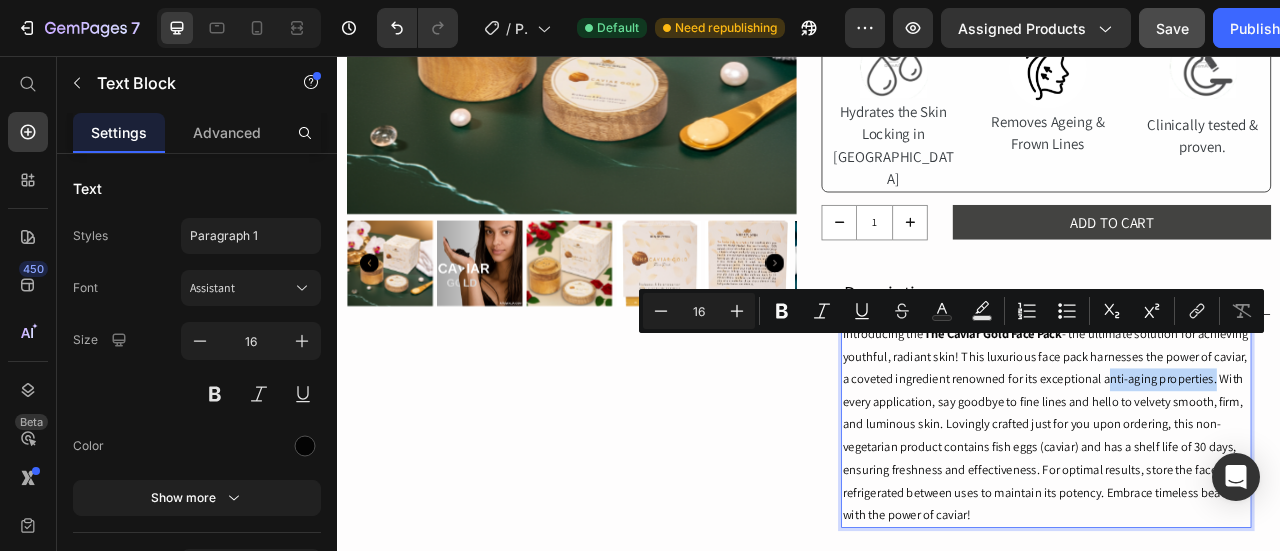 drag, startPoint x: 1410, startPoint y: 423, endPoint x: 1040, endPoint y: 465, distance: 372.37616 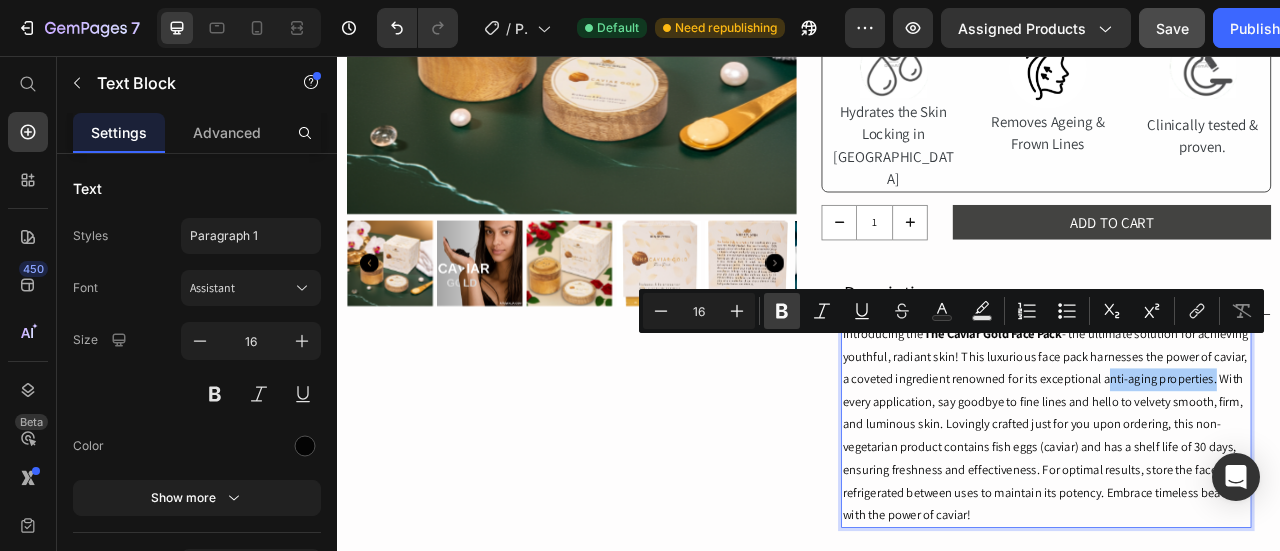 click 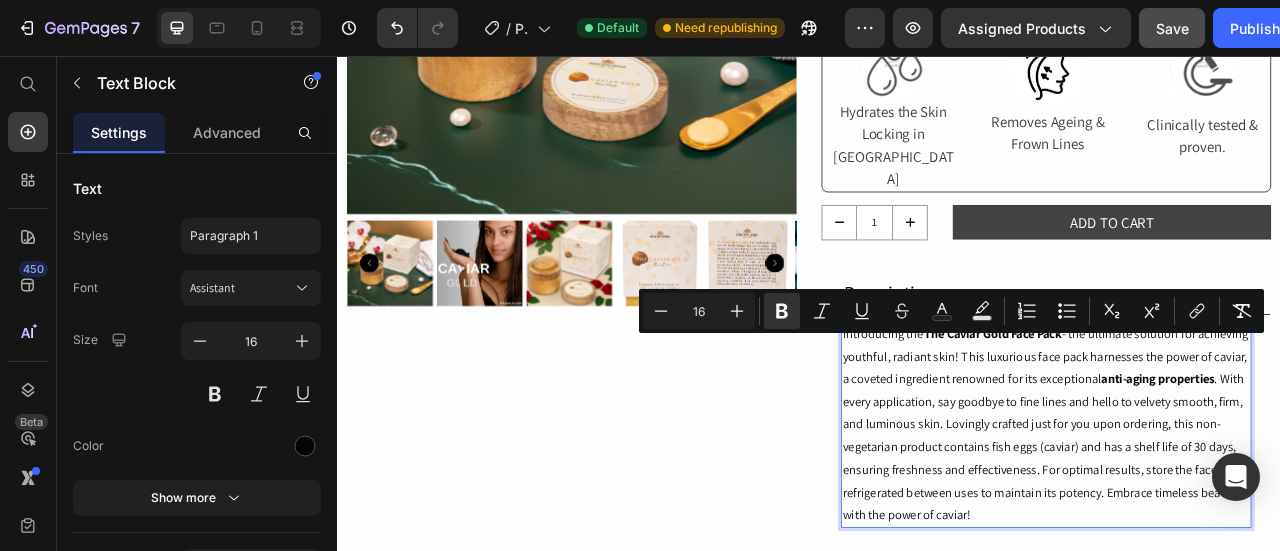 click on "Introducing the  The Caviar Gold Face Pack  - the ultimate solution for achieving youthful, radiant skin! This luxurious face pack harnesses the power of caviar, a coveted ingredient renowned for its exceptional  anti-aging properties . With every application, say goodbye to fine lines and hello to velvety smooth, firm, and luminous skin. Lovingly crafted just for you upon ordering, this non-vegetarian product contains fish eggs (caviar) and has a shelf life of 30 days, ensuring freshness and effectiveness. For optimal results, store the face pack refrigerated between uses to maintain its potency. Embrace timeless beauty with the power of caviar!" at bounding box center (1239, 524) 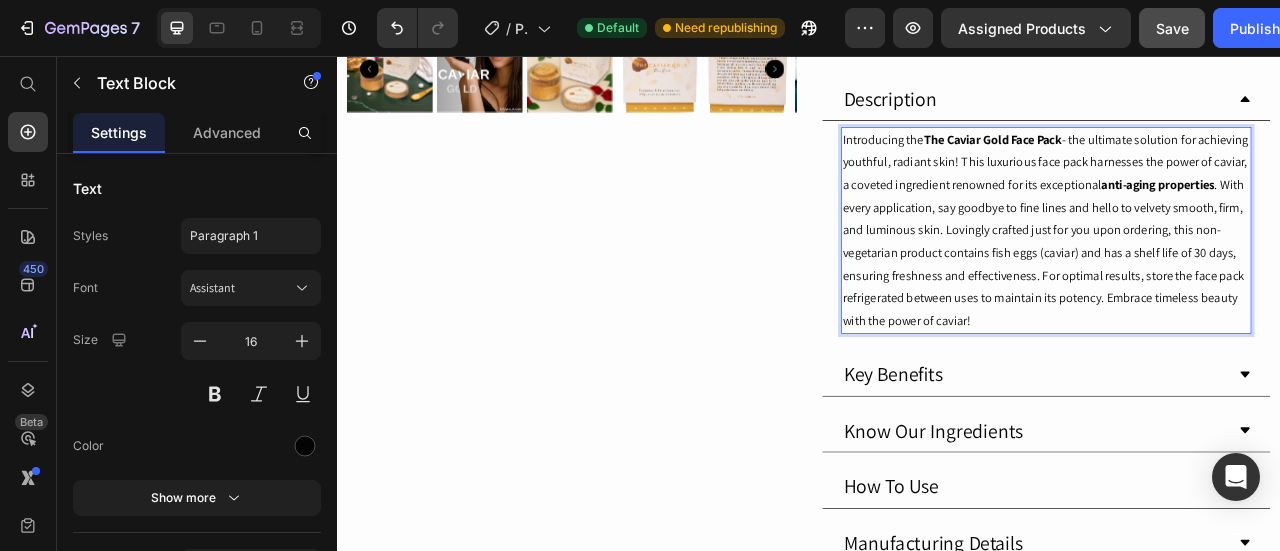 scroll, scrollTop: 688, scrollLeft: 0, axis: vertical 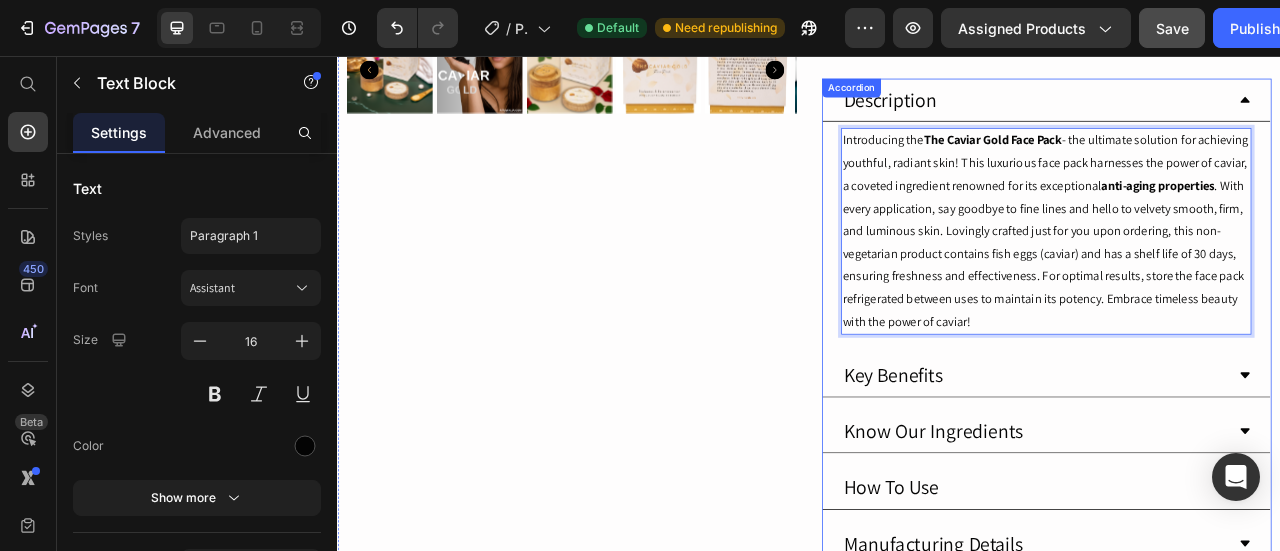 click on "Key Benefits" at bounding box center (1044, 461) 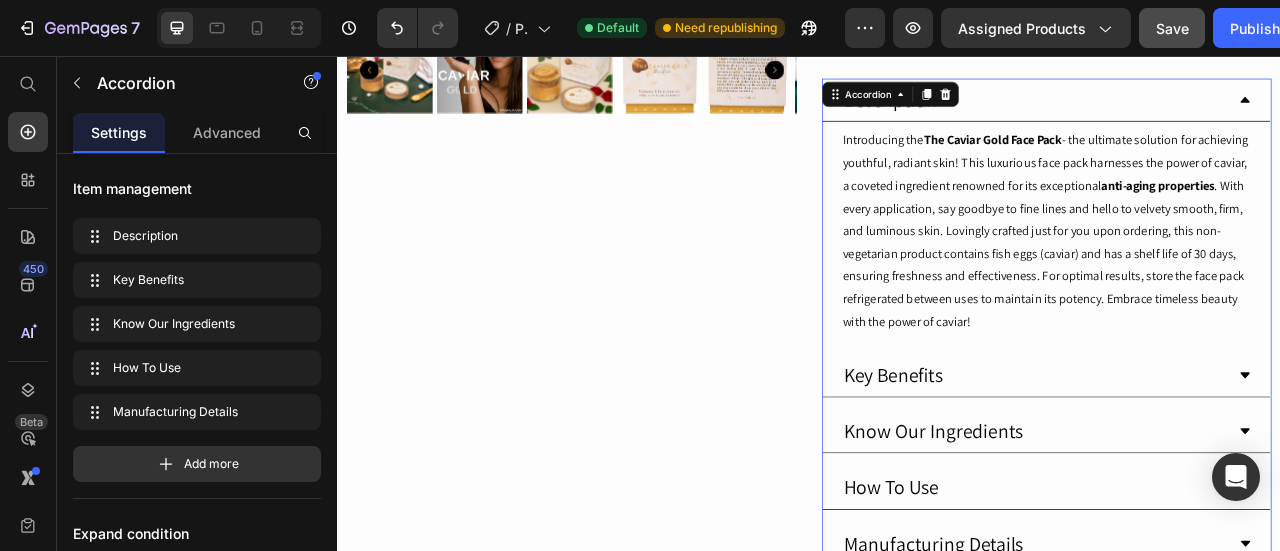 click on "Description Introducing the  The Caviar Gold Face Pack  - the ultimate solution for achieving youthful, radiant skin! This luxurious face pack harnesses the power of caviar, a coveted ingredient renowned for its exceptional  anti-aging properties . With every application, say goodbye to fine lines and hello to velvety smooth, firm, and luminous skin. Lovingly crafted just for you upon ordering, this non-vegetarian product contains fish eggs (caviar) and has a shelf life of 30 days, ensuring freshness and effectiveness. For optimal results, store the face pack refrigerated between uses to maintain its potency. Embrace timeless beauty with the power of caviar! Text Block
Key Benefits
Know Our Ingredients
How To Use
Manufacturing Details" at bounding box center [1239, 394] 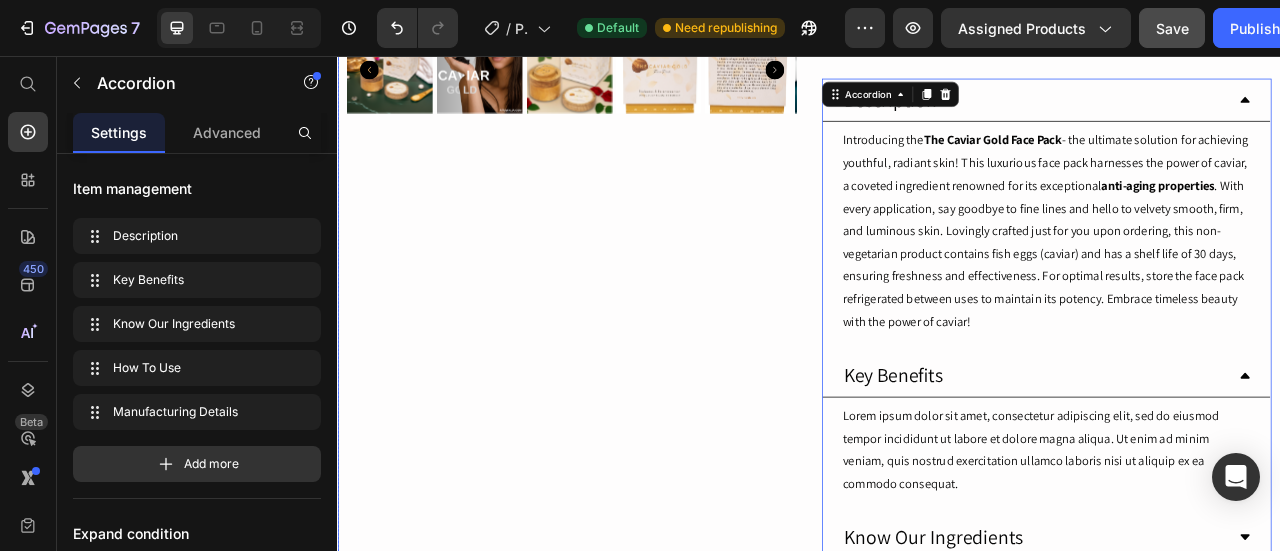 click on "Lorem ipsum dolor sit amet, consectetur adipiscing elit, sed do eiusmod tempor incididunt ut labore et dolore magna aliqua. Ut enim ad minim veniam, quis nostrud exercitation ullamco laboris nisi ut aliquip ex ea commodo consequat. Text Block" at bounding box center (1239, 557) 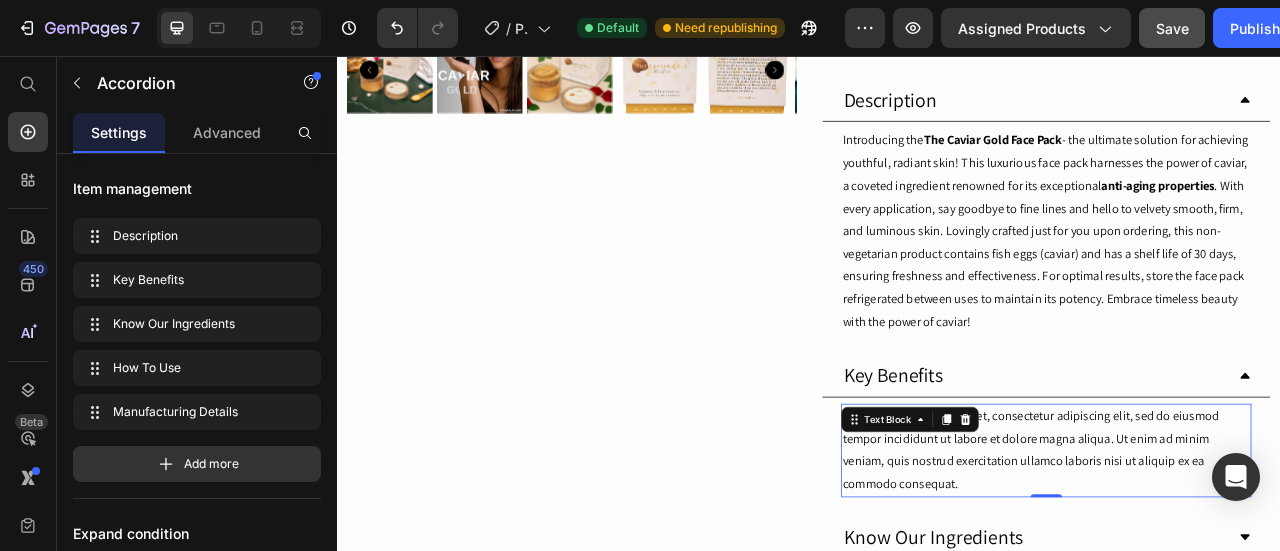click on "Text Block" at bounding box center [1037, 518] 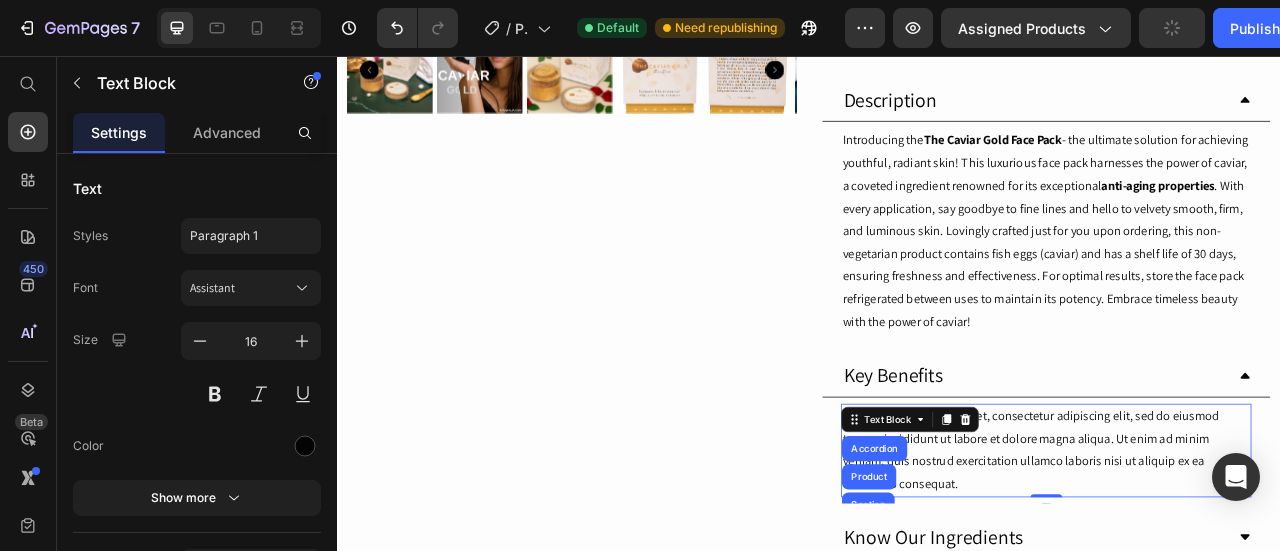 click on "Lorem ipsum dolor sit amet, consectetur adipiscing elit, sed do eiusmod tempor incididunt ut labore et dolore magna aliqua. Ut enim ad minim veniam, quis nostrud exercitation ullamco laboris nisi ut aliquip ex ea commodo consequat." at bounding box center [1239, 557] 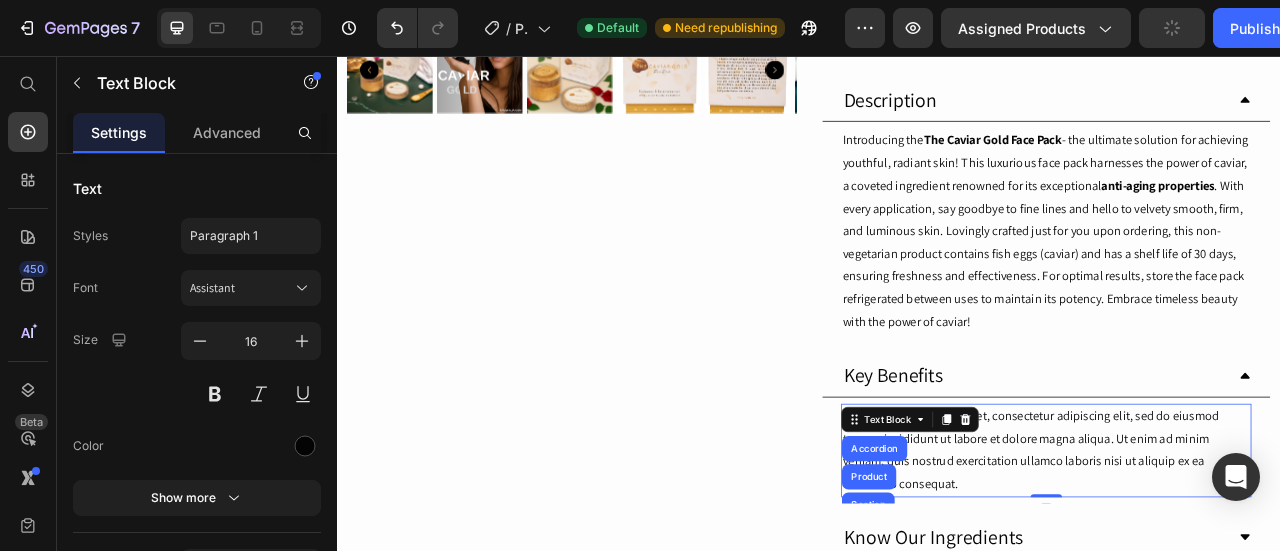 click on "Lorem ipsum dolor sit amet, consectetur adipiscing elit, sed do eiusmod tempor incididunt ut labore et dolore magna aliqua. Ut enim ad minim veniam, quis nostrud exercitation ullamco laboris nisi ut aliquip ex ea commodo consequat." at bounding box center [1239, 557] 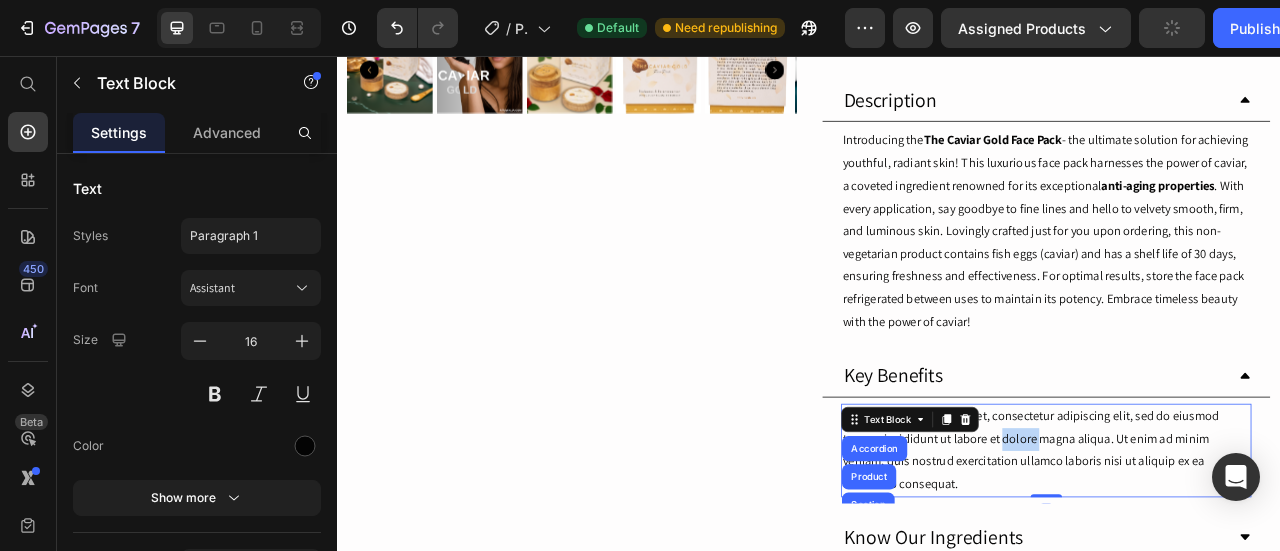 click on "Lorem ipsum dolor sit amet, consectetur adipiscing elit, sed do eiusmod tempor incididunt ut labore et dolore magna aliqua. Ut enim ad minim veniam, quis nostrud exercitation ullamco laboris nisi ut aliquip ex ea commodo consequat." at bounding box center (1239, 557) 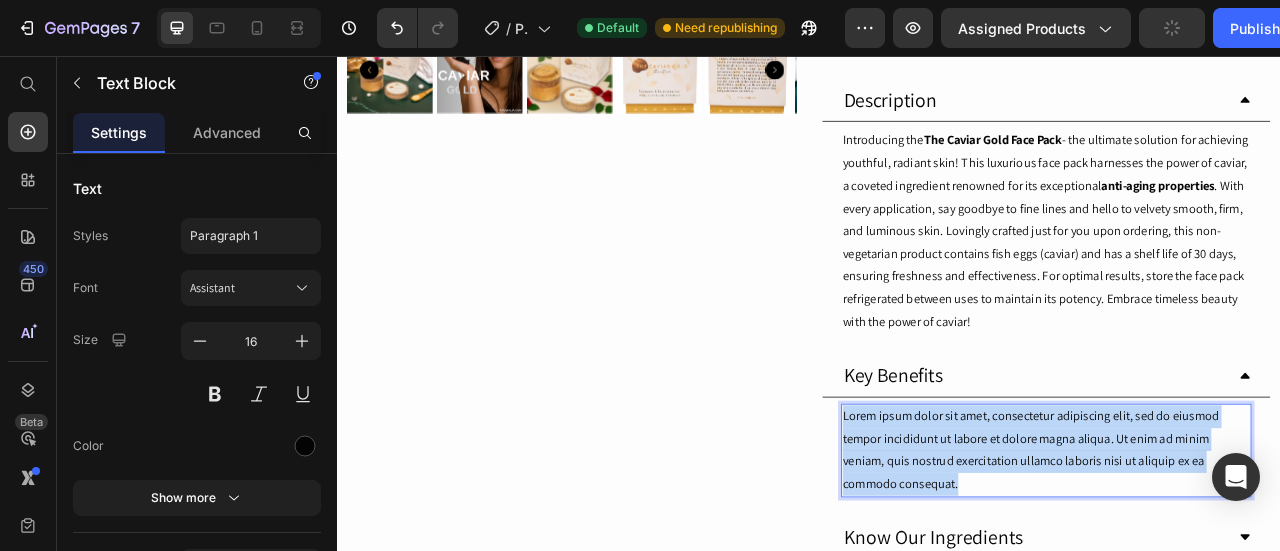 click on "Lorem ipsum dolor sit amet, consectetur adipiscing elit, sed do eiusmod tempor incididunt ut labore et dolore magna aliqua. Ut enim ad minim veniam, quis nostrud exercitation ullamco laboris nisi ut aliquip ex ea commodo consequat." at bounding box center (1239, 557) 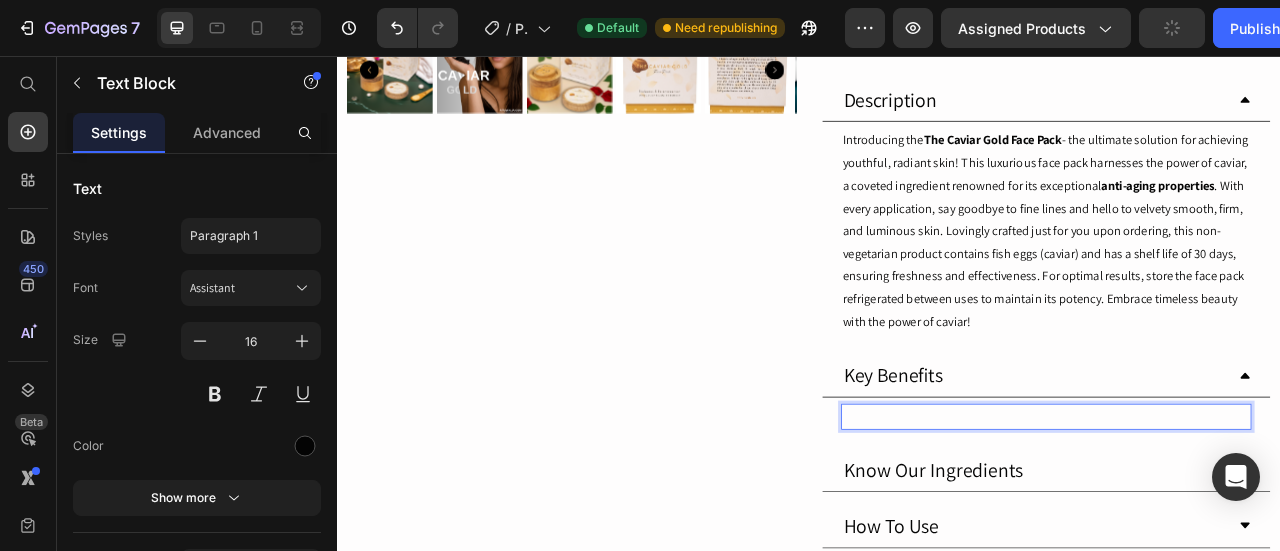 click at bounding box center (1239, 514) 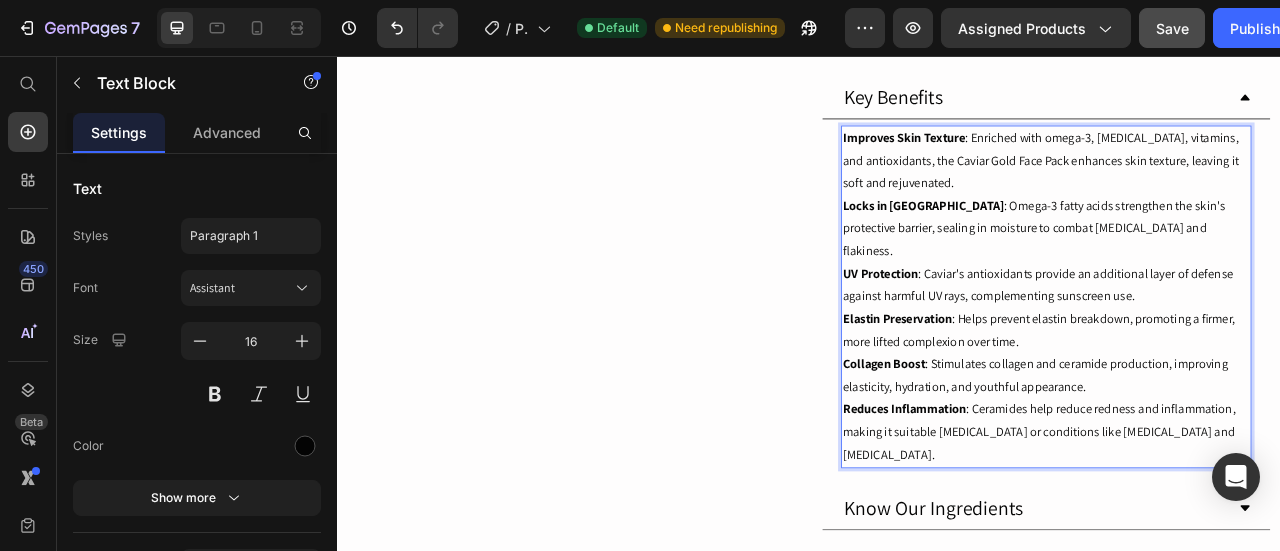scroll, scrollTop: 1248, scrollLeft: 0, axis: vertical 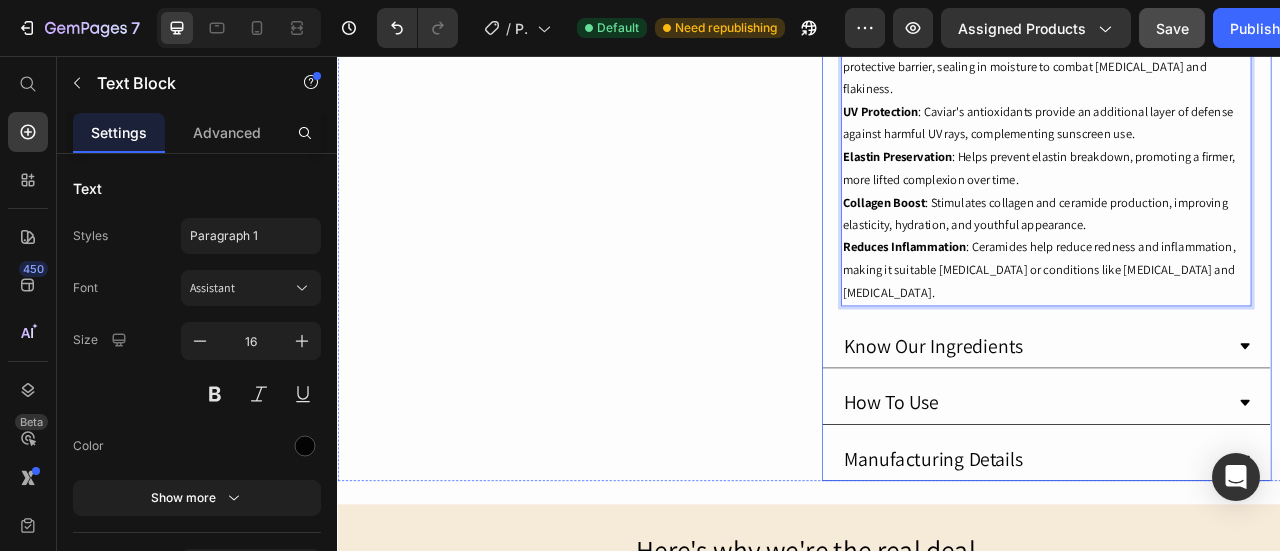 click on "Know Our Ingredients" at bounding box center (1095, 425) 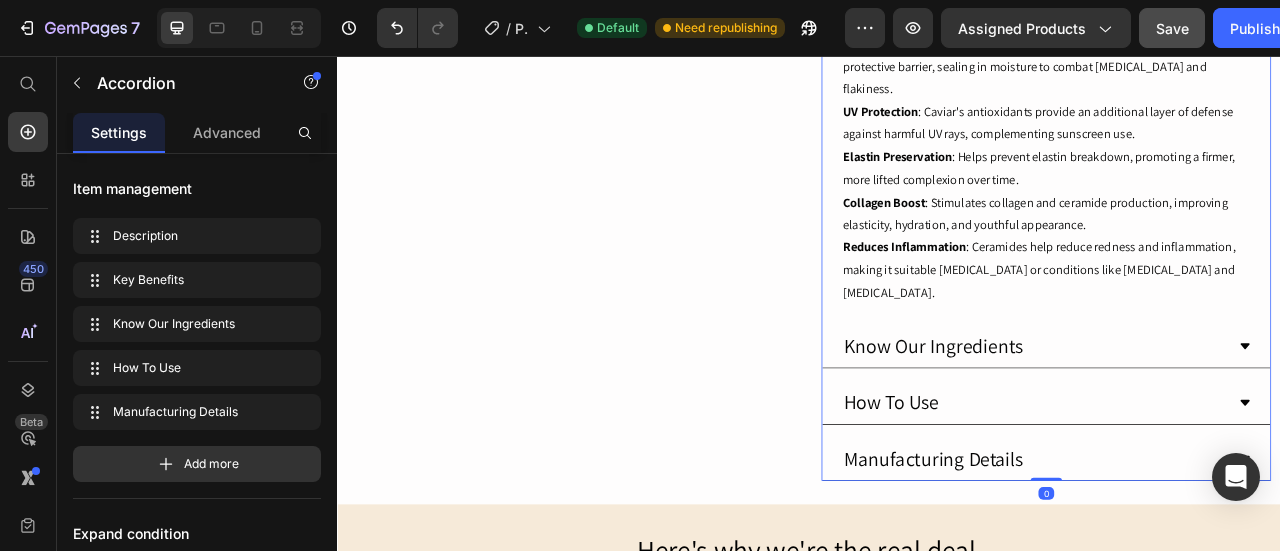 click on "Know Our Ingredients" at bounding box center [1223, 425] 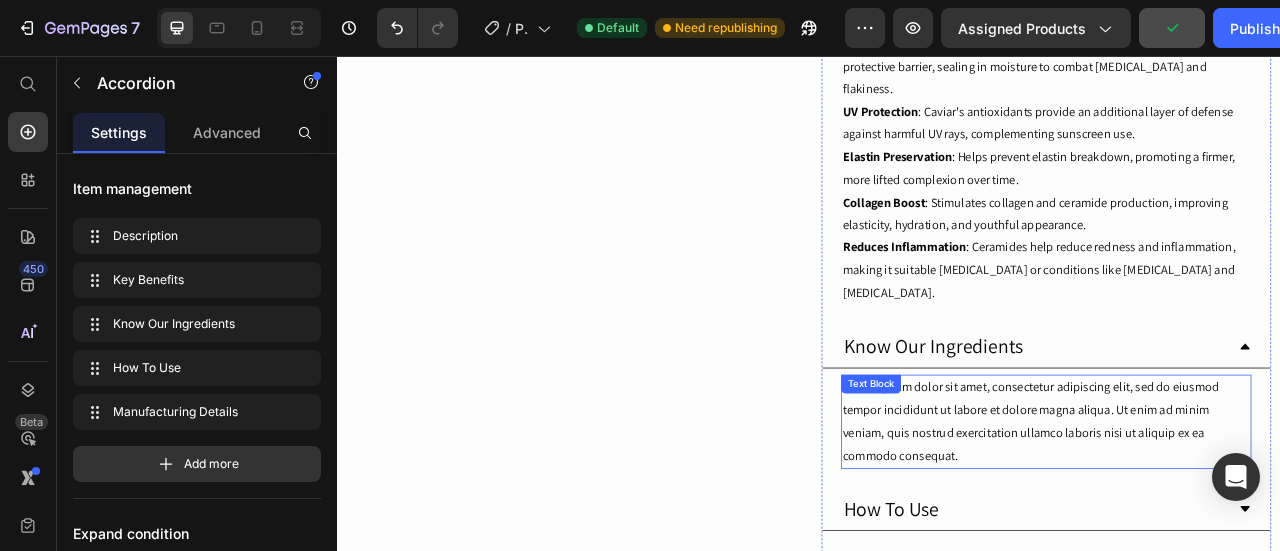 click on "Lorem ipsum dolor sit amet, consectetur adipiscing elit, sed do eiusmod tempor incididunt ut labore et dolore magna aliqua. Ut enim ad minim veniam, quis nostrud exercitation ullamco laboris nisi ut aliquip ex ea commodo consequat." at bounding box center (1239, 520) 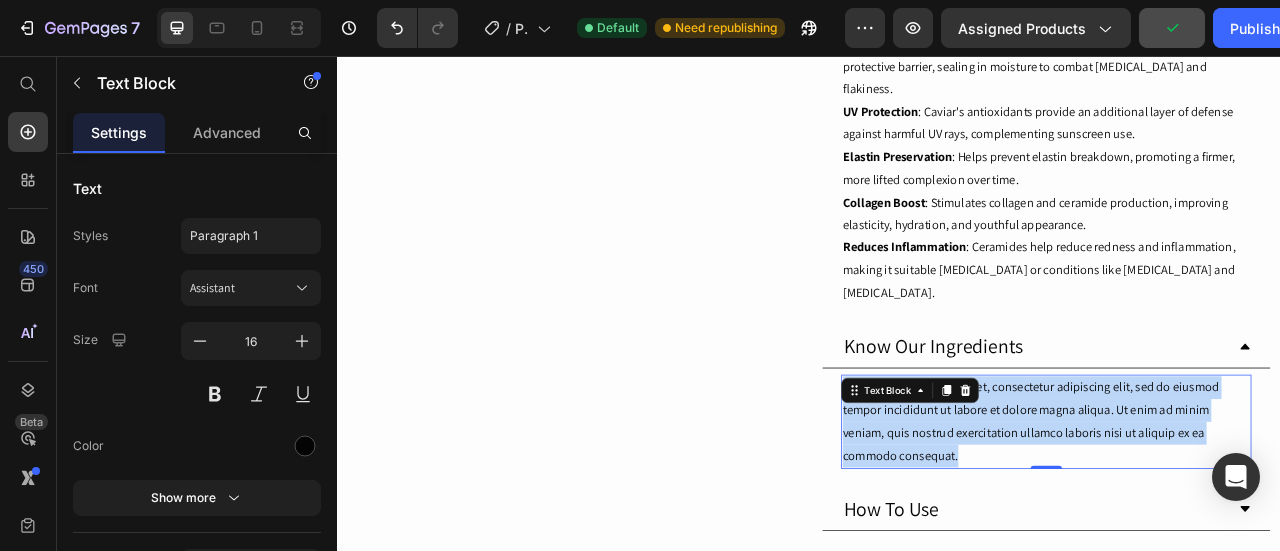 click on "Lorem ipsum dolor sit amet, consectetur adipiscing elit, sed do eiusmod tempor incididunt ut labore et dolore magna aliqua. Ut enim ad minim veniam, quis nostrud exercitation ullamco laboris nisi ut aliquip ex ea commodo consequat." at bounding box center [1239, 520] 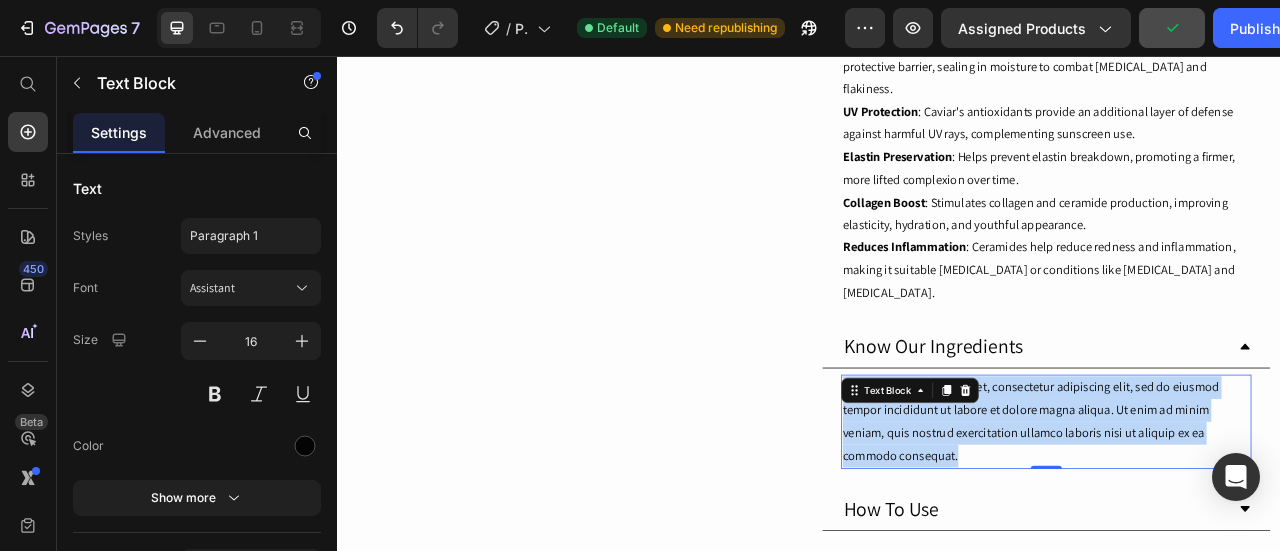 click on "Lorem ipsum dolor sit amet, consectetur adipiscing elit, sed do eiusmod tempor incididunt ut labore et dolore magna aliqua. Ut enim ad minim veniam, quis nostrud exercitation ullamco laboris nisi ut aliquip ex ea commodo consequat." at bounding box center (1239, 520) 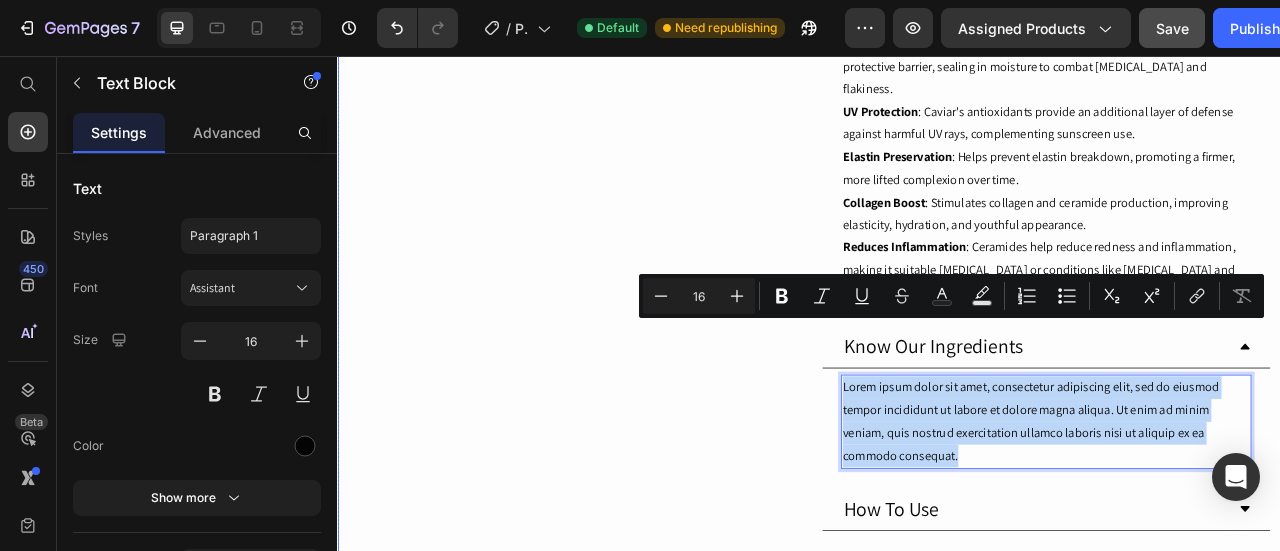 click on "Product Images" at bounding box center (635, -195) 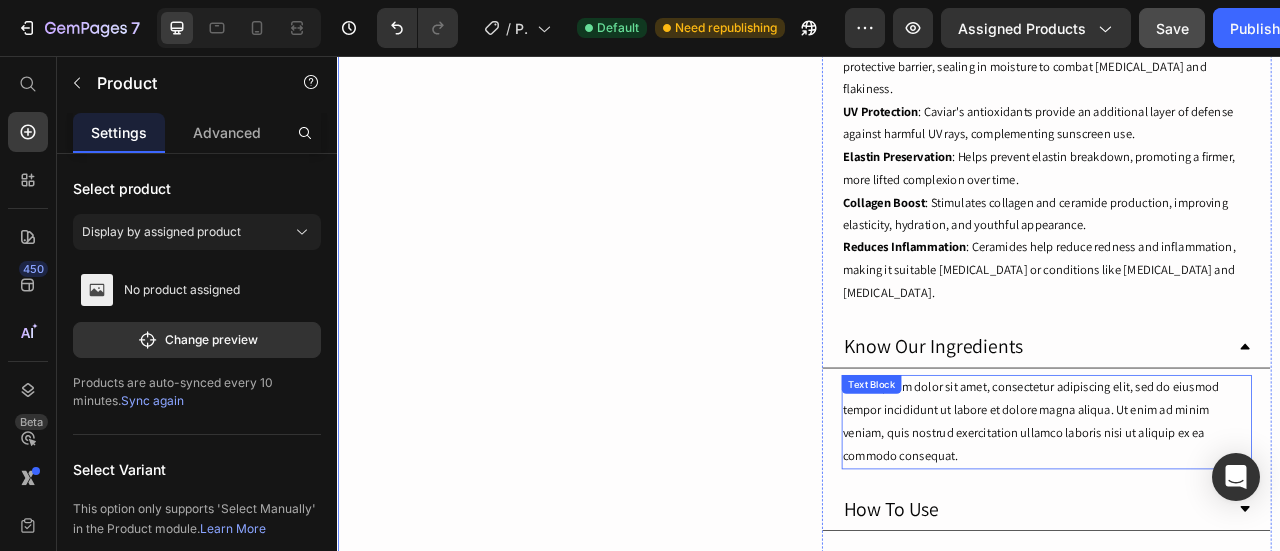 click on "Lorem ipsum dolor sit amet, consectetur adipiscing elit, sed do eiusmod tempor incididunt ut labore et dolore magna aliqua. Ut enim ad minim veniam, quis nostrud exercitation ullamco laboris nisi ut aliquip ex ea commodo consequat." at bounding box center [1239, 520] 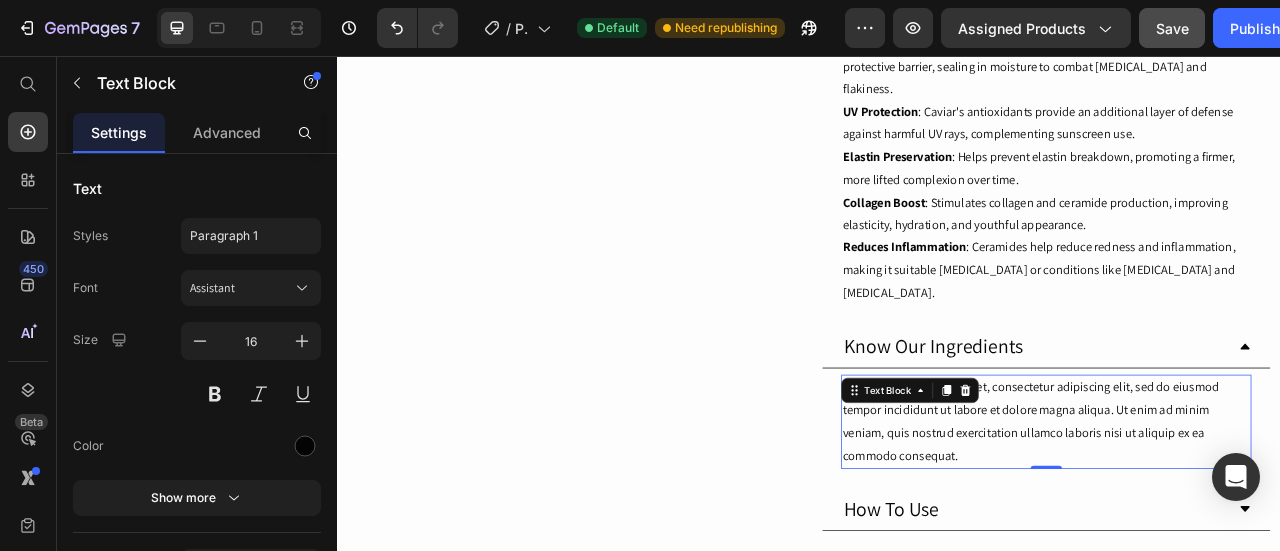 click at bounding box center (1136, 481) 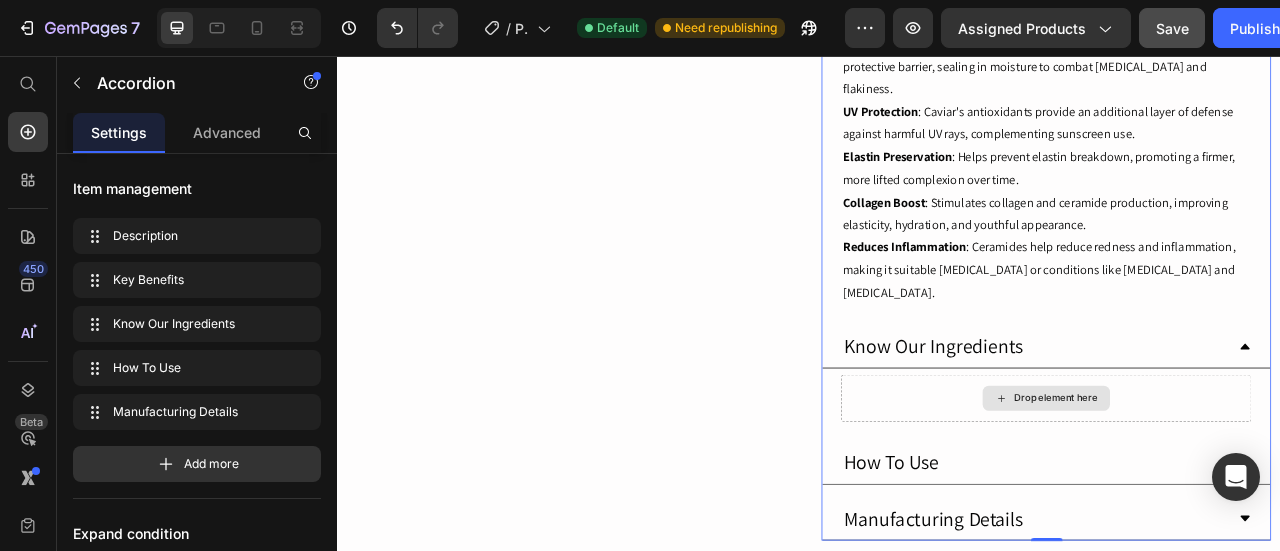 click 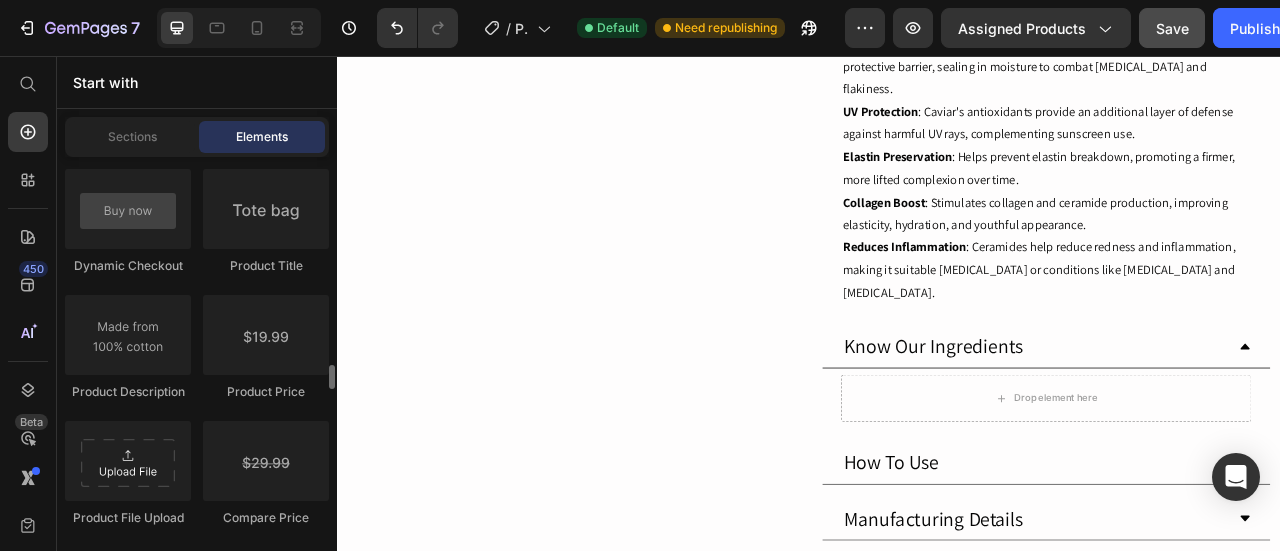 scroll, scrollTop: 3340, scrollLeft: 0, axis: vertical 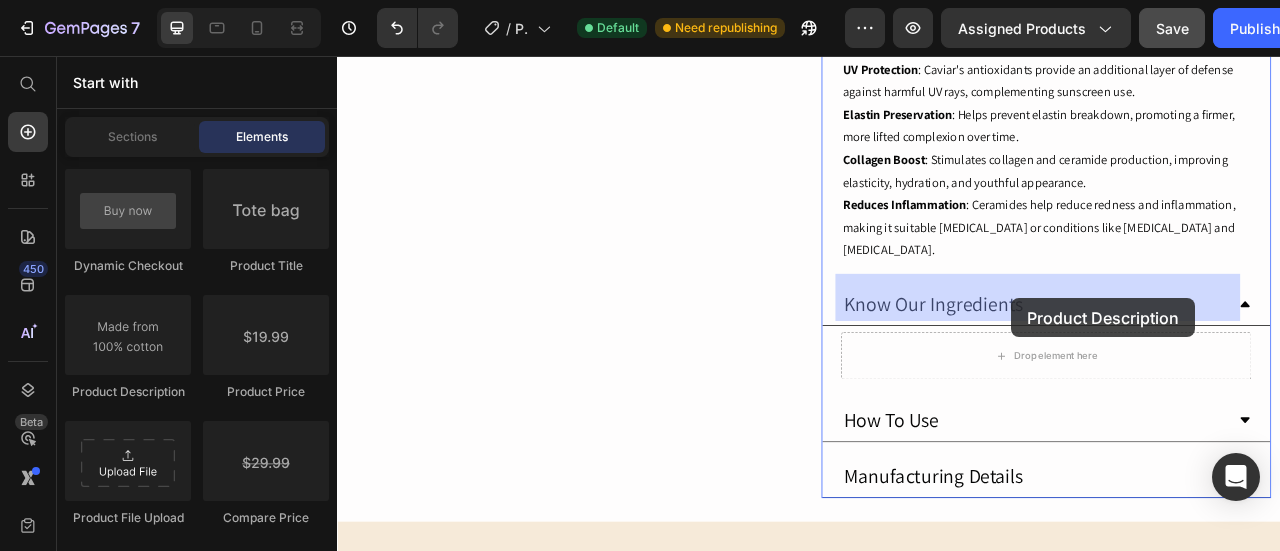 drag, startPoint x: 435, startPoint y: 403, endPoint x: 1195, endPoint y: 360, distance: 761.21545 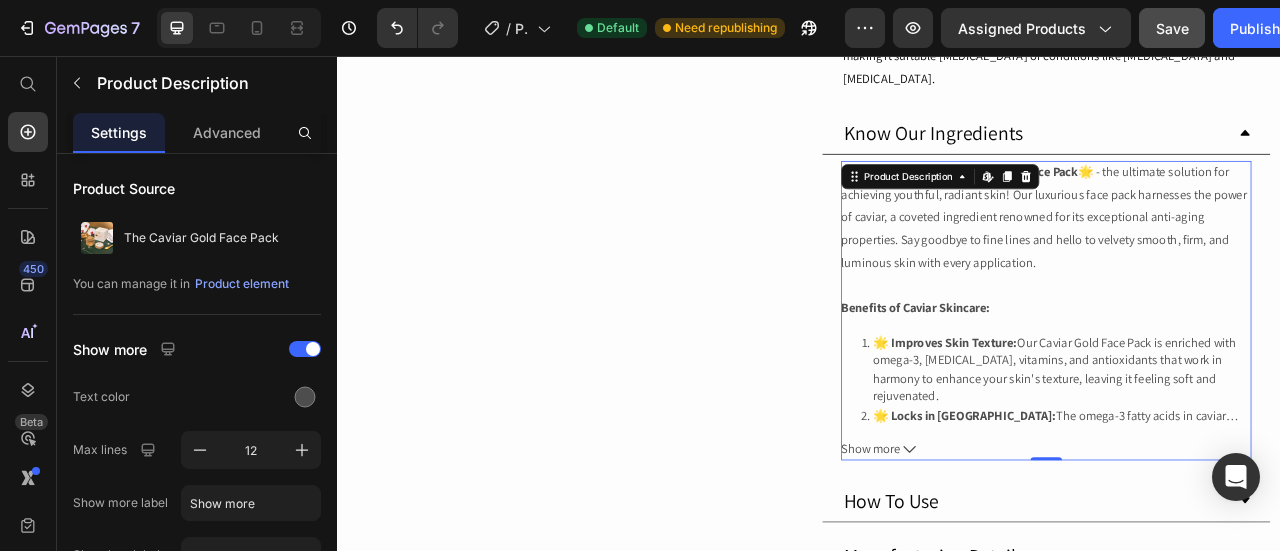 scroll, scrollTop: 1518, scrollLeft: 0, axis: vertical 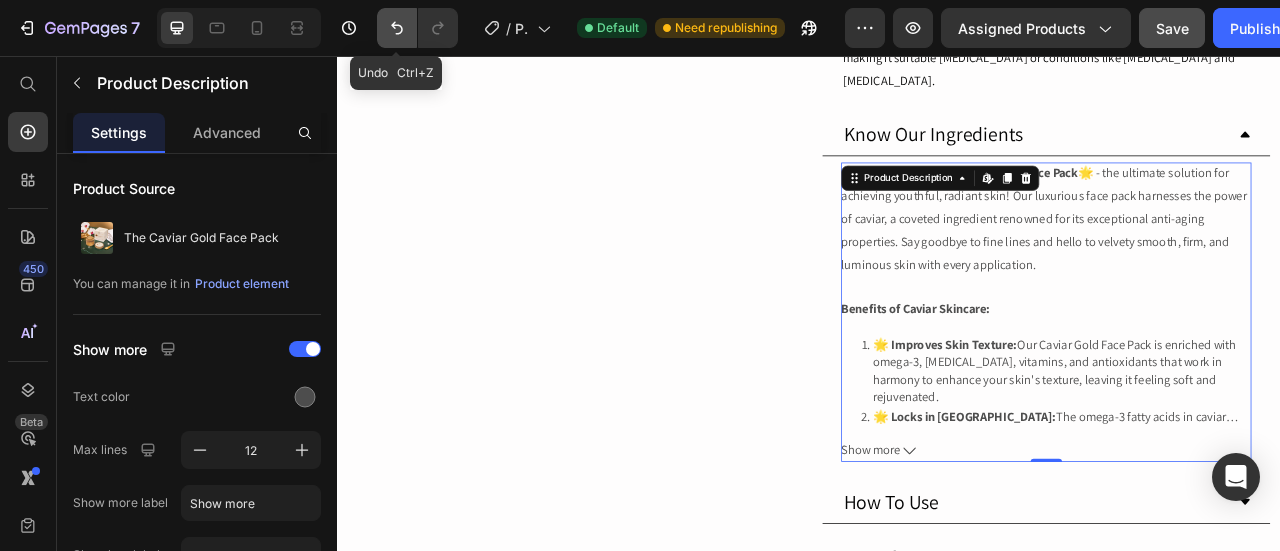 click 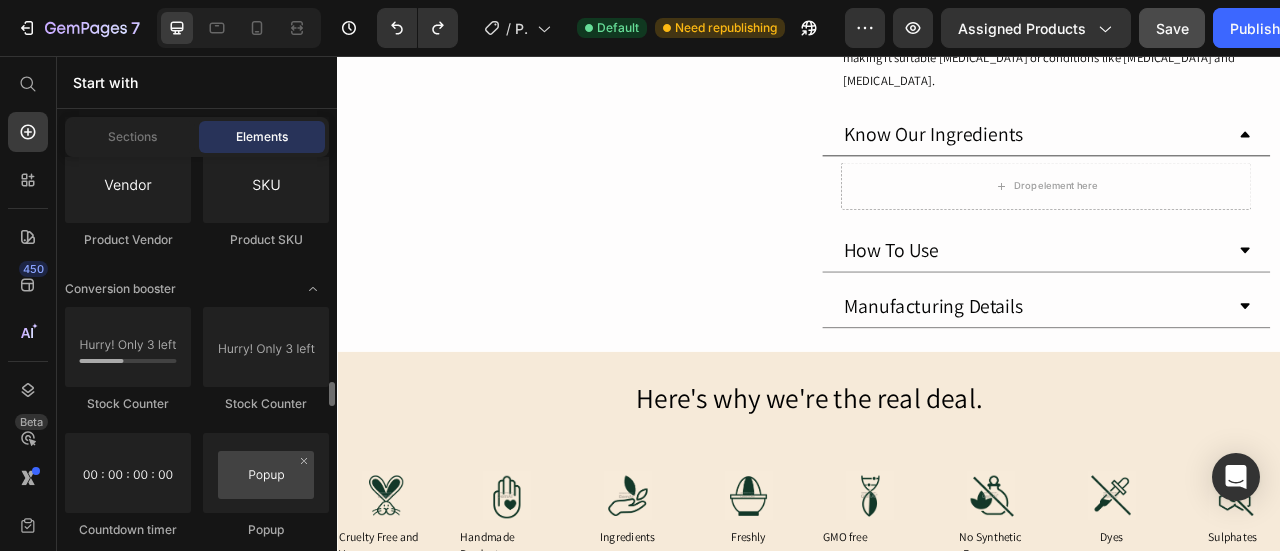 scroll, scrollTop: 4123, scrollLeft: 0, axis: vertical 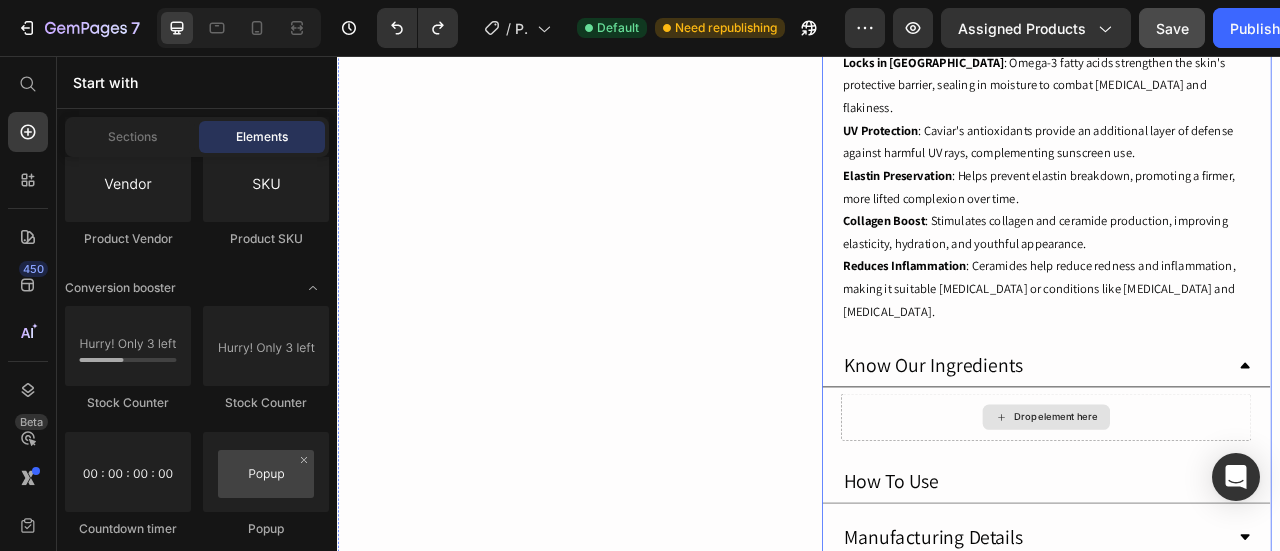 click on "Drop element here" at bounding box center (1239, 515) 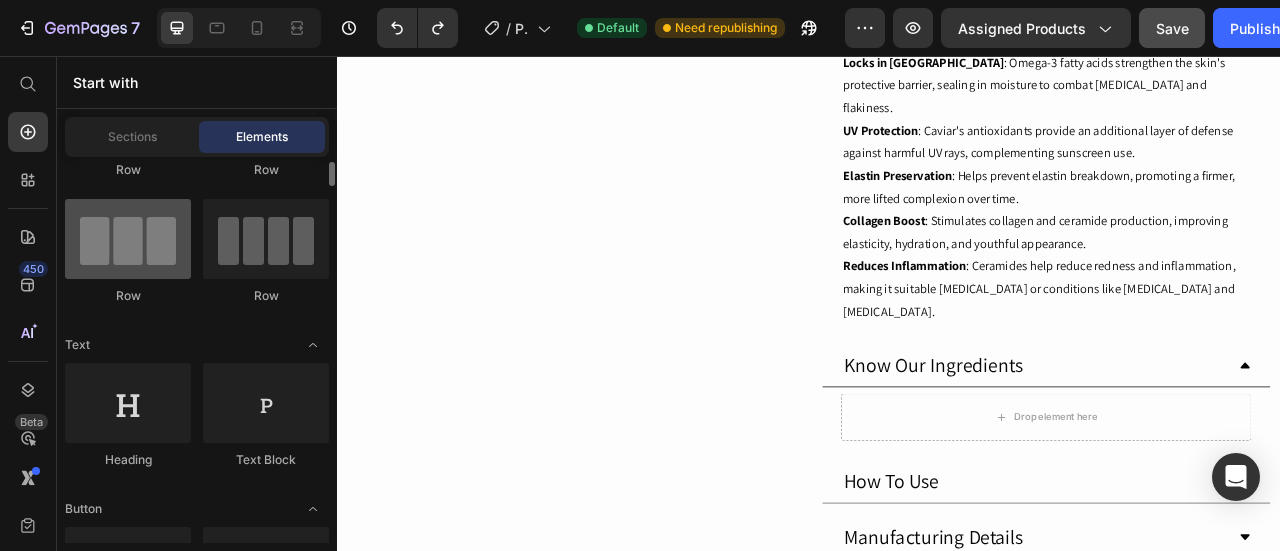 scroll, scrollTop: 127, scrollLeft: 0, axis: vertical 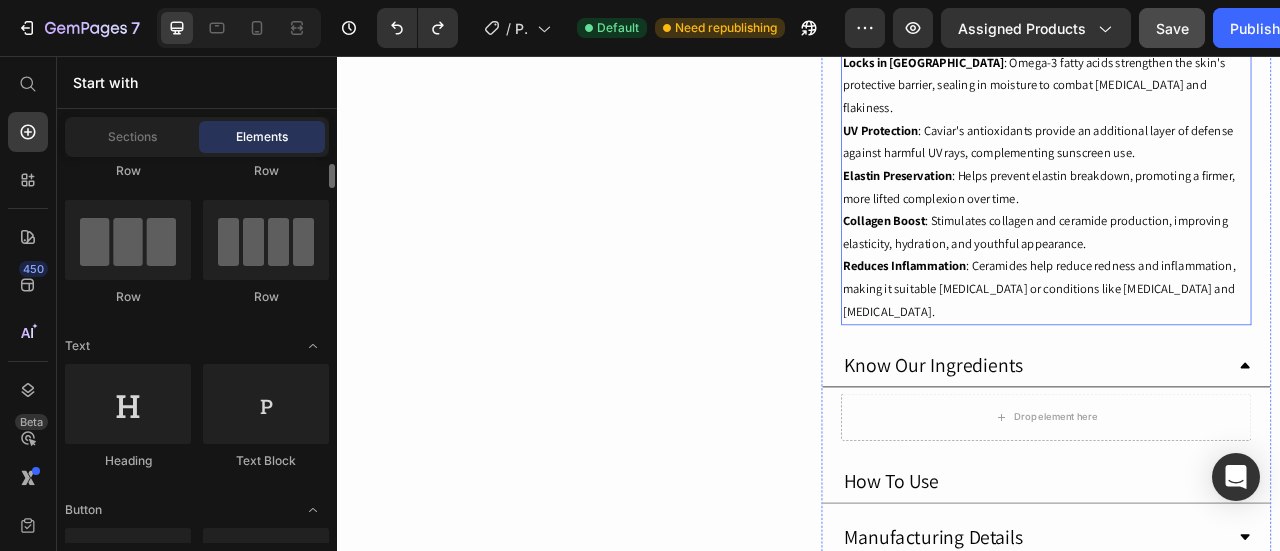 click on "Collagen Boost : Stimulates collagen and ceramide production, improving elasticity, hydration, and youthful appearance." at bounding box center [1239, 281] 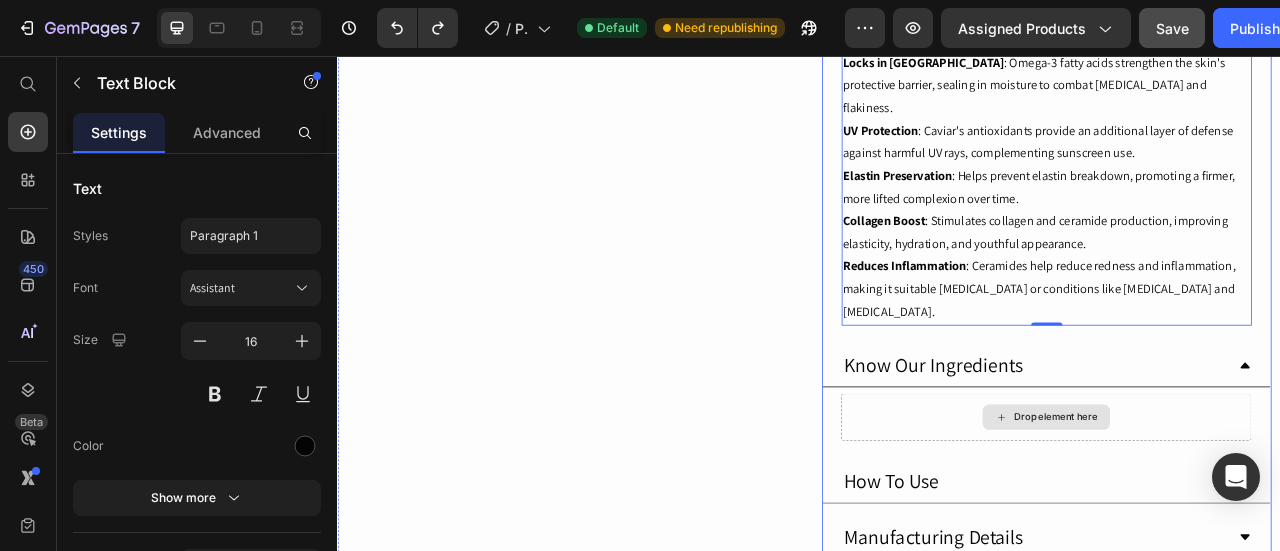 click on "Drop element here" at bounding box center (1239, 515) 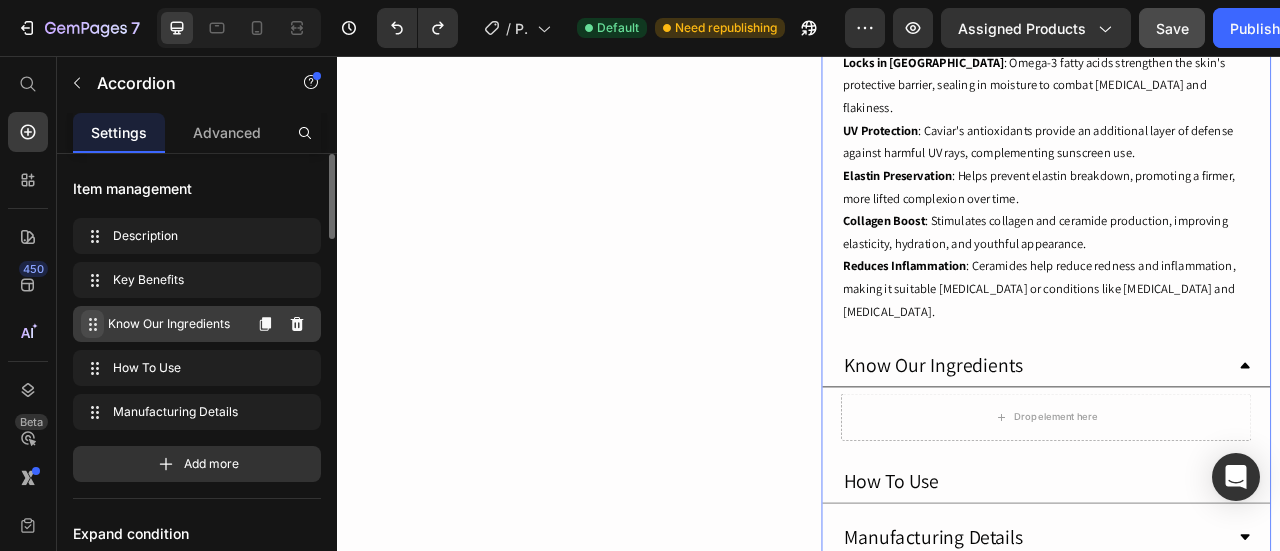 click 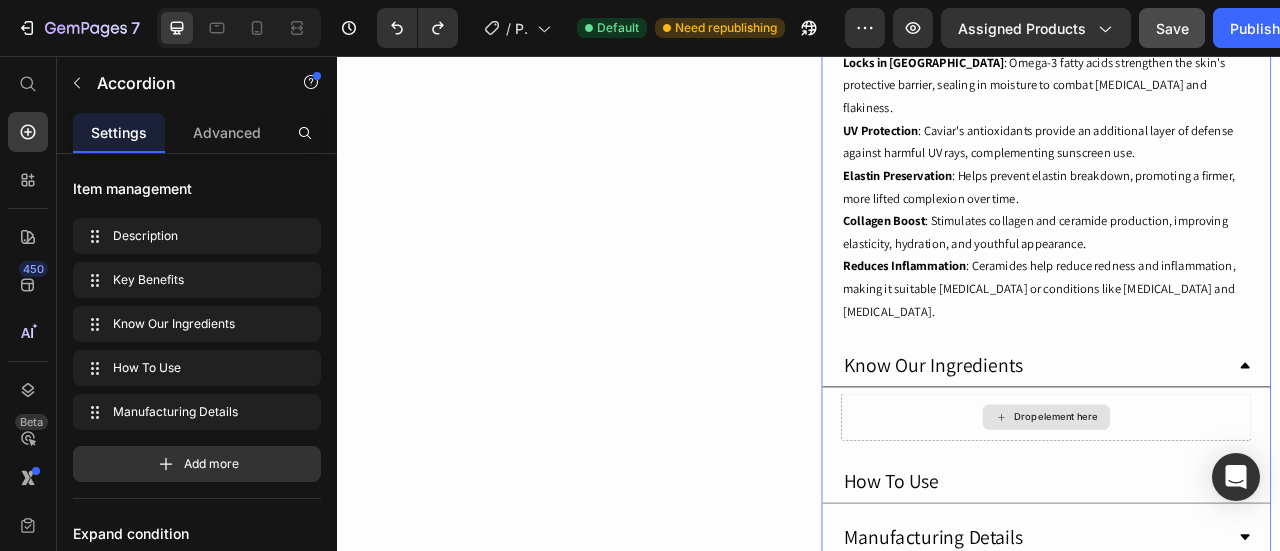 click on "Drop element here" at bounding box center [1239, 515] 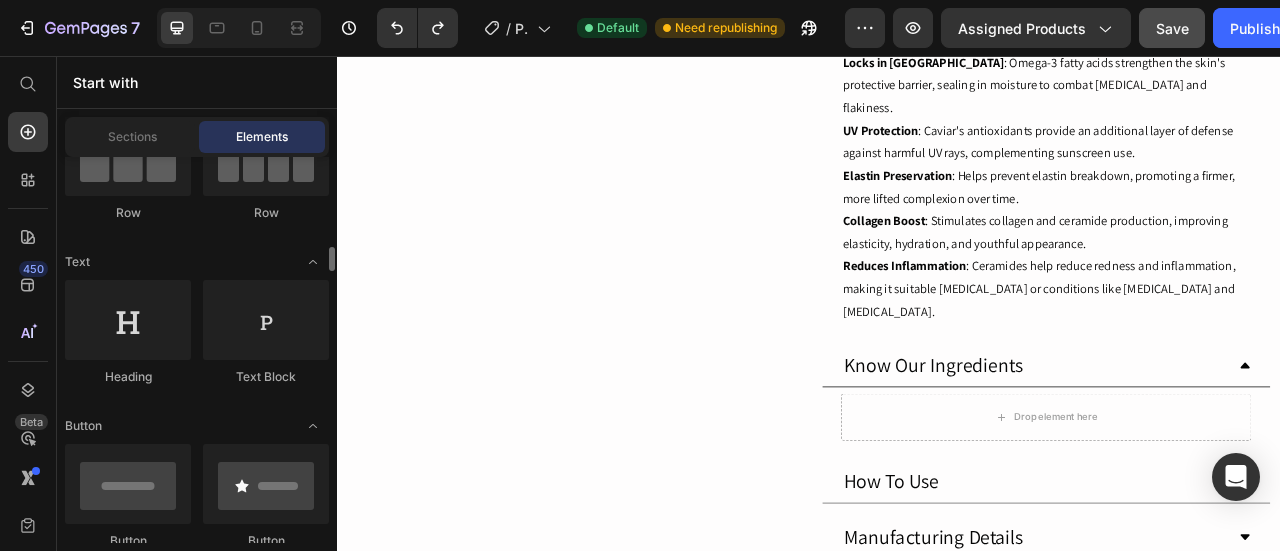 scroll, scrollTop: 286, scrollLeft: 0, axis: vertical 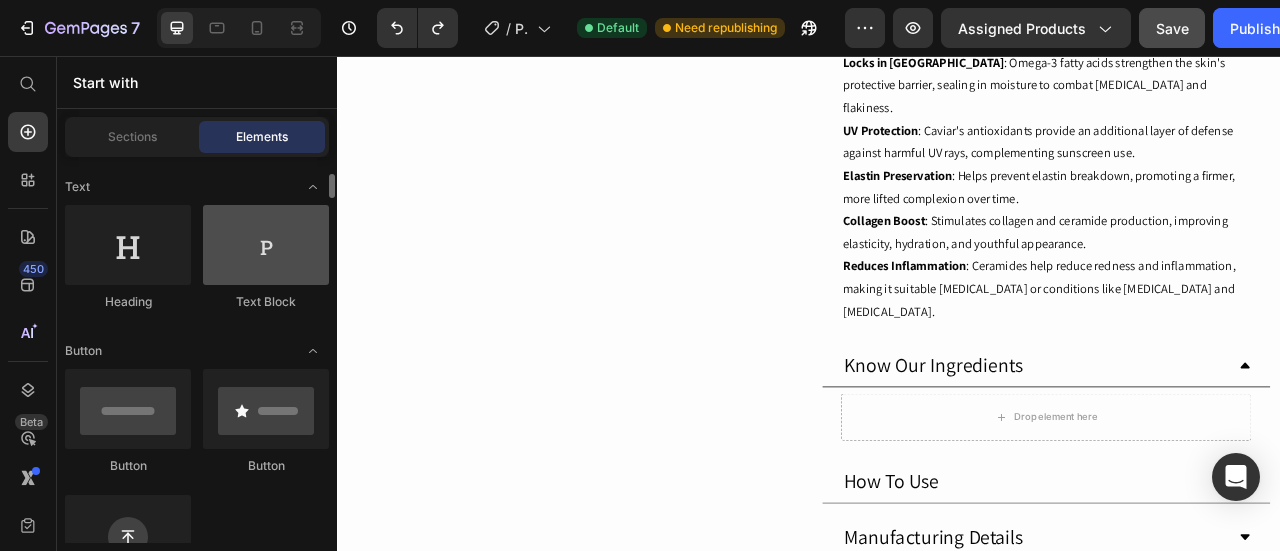 click at bounding box center (266, 245) 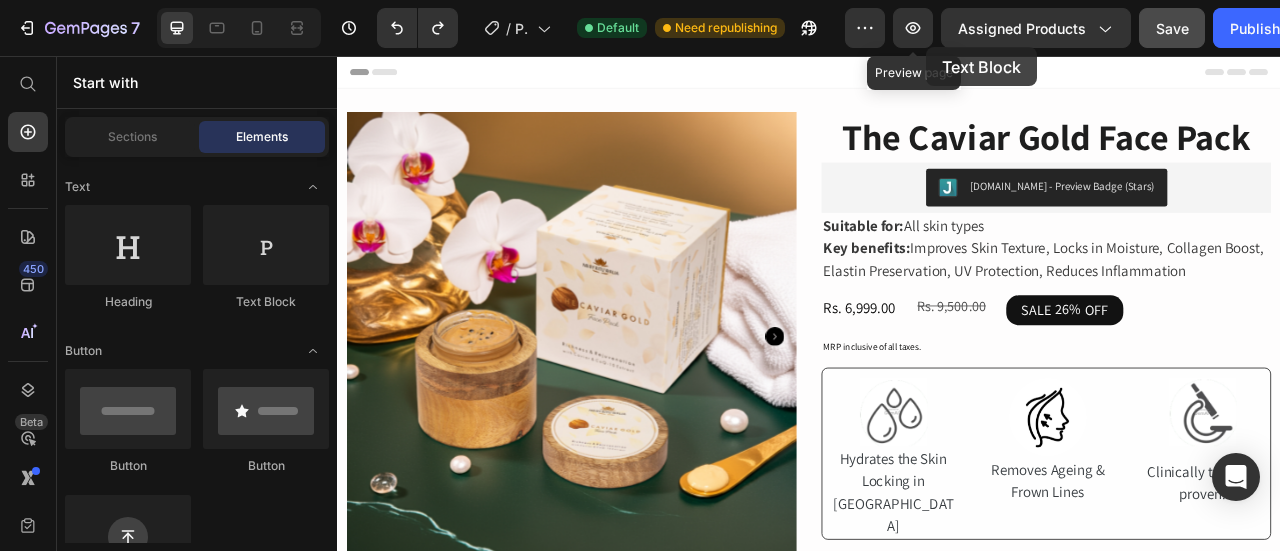 scroll, scrollTop: 0, scrollLeft: 0, axis: both 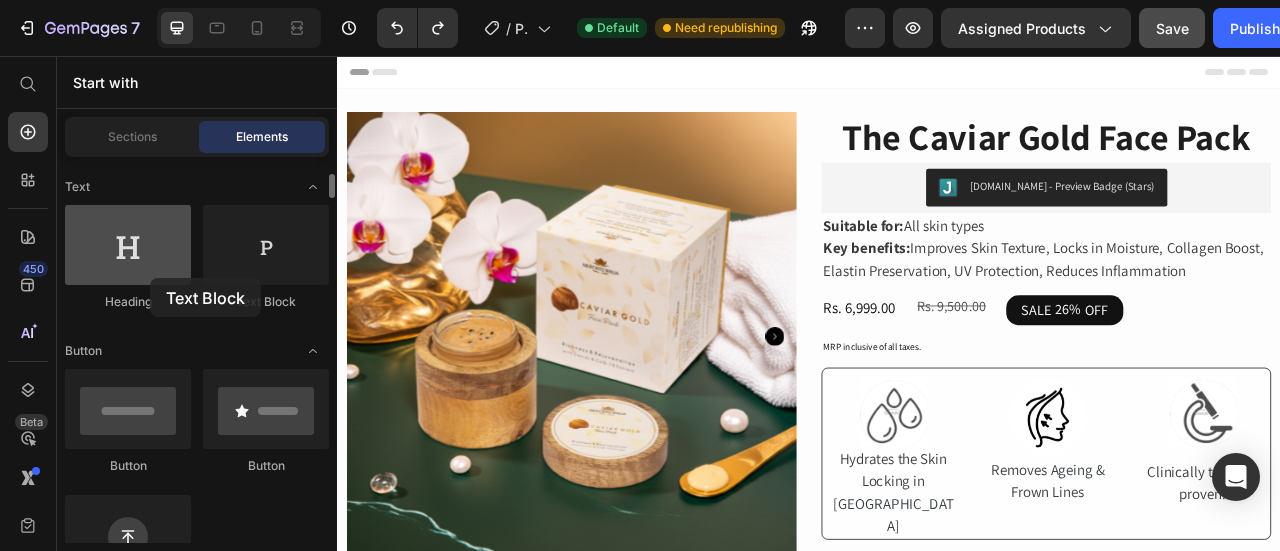 drag, startPoint x: 244, startPoint y: 279, endPoint x: 149, endPoint y: 276, distance: 95.047356 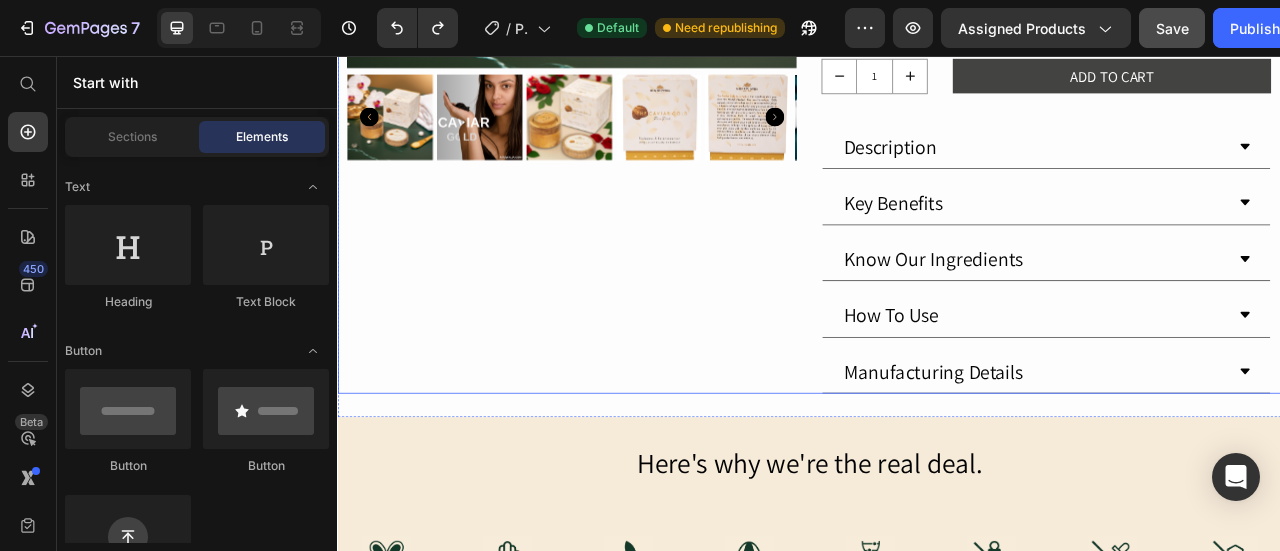 scroll, scrollTop: 629, scrollLeft: 0, axis: vertical 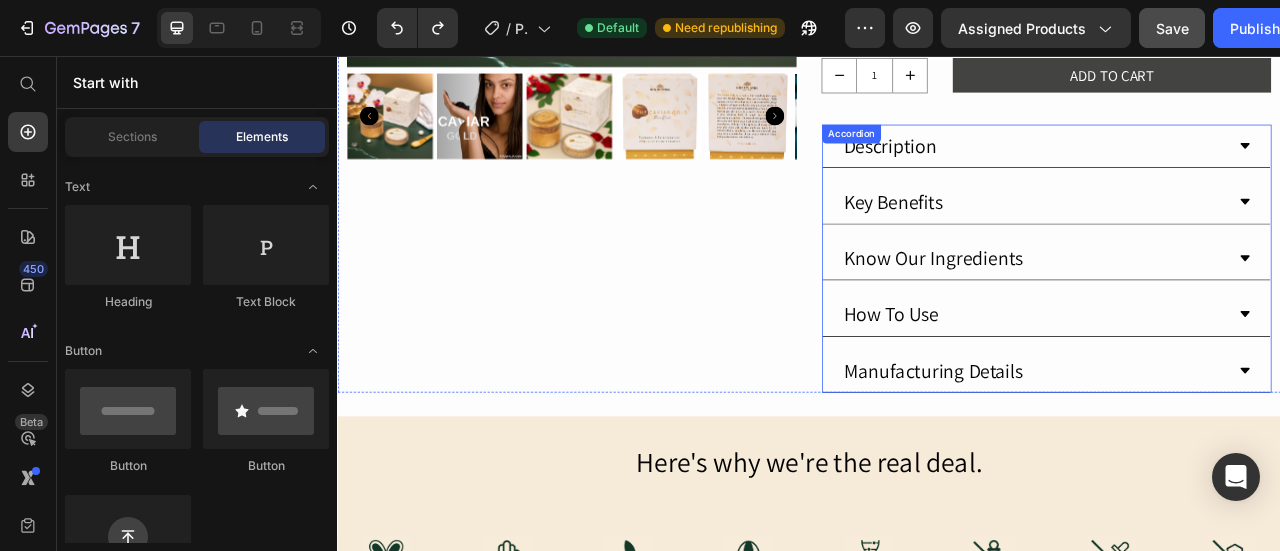 click on "Description
Key Benefits
Know Our Ingredients
How To Use
Manufacturing Details" at bounding box center [1239, 314] 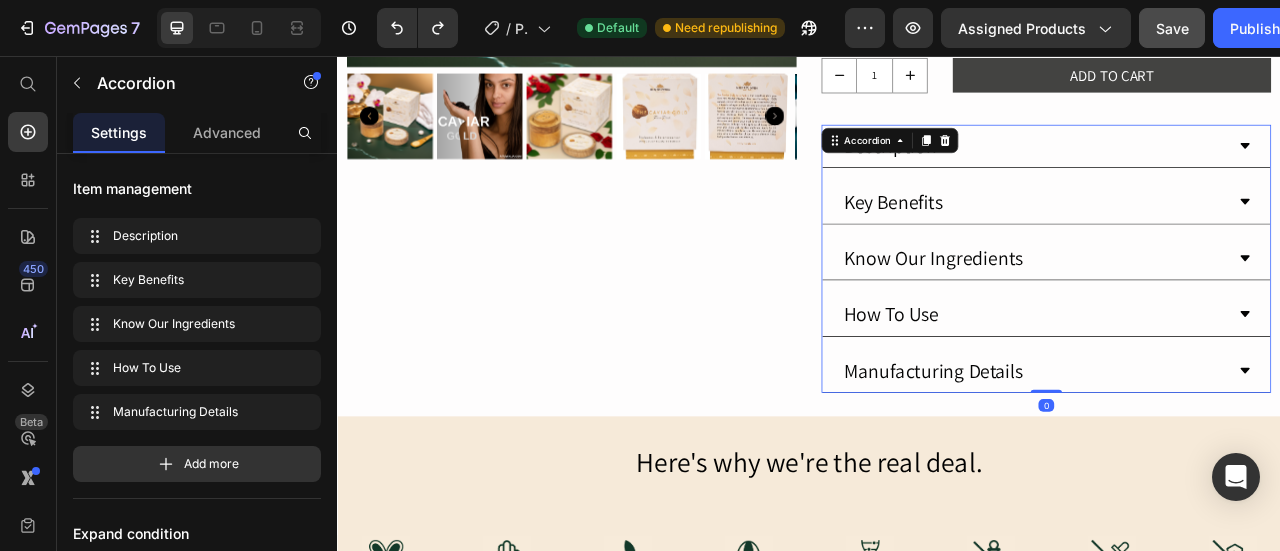 click 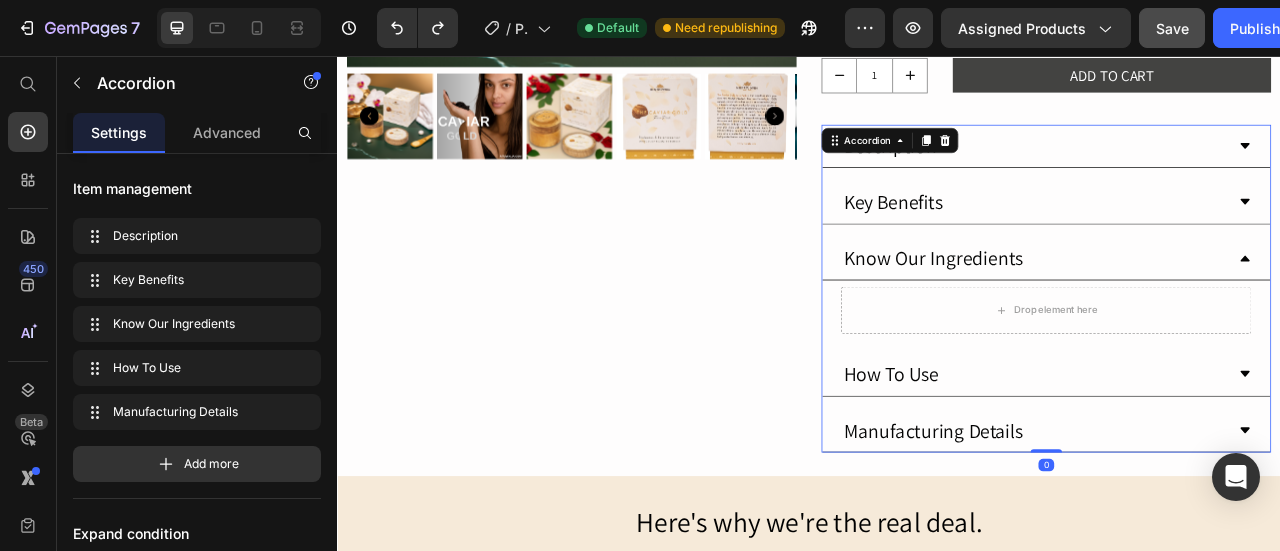 click 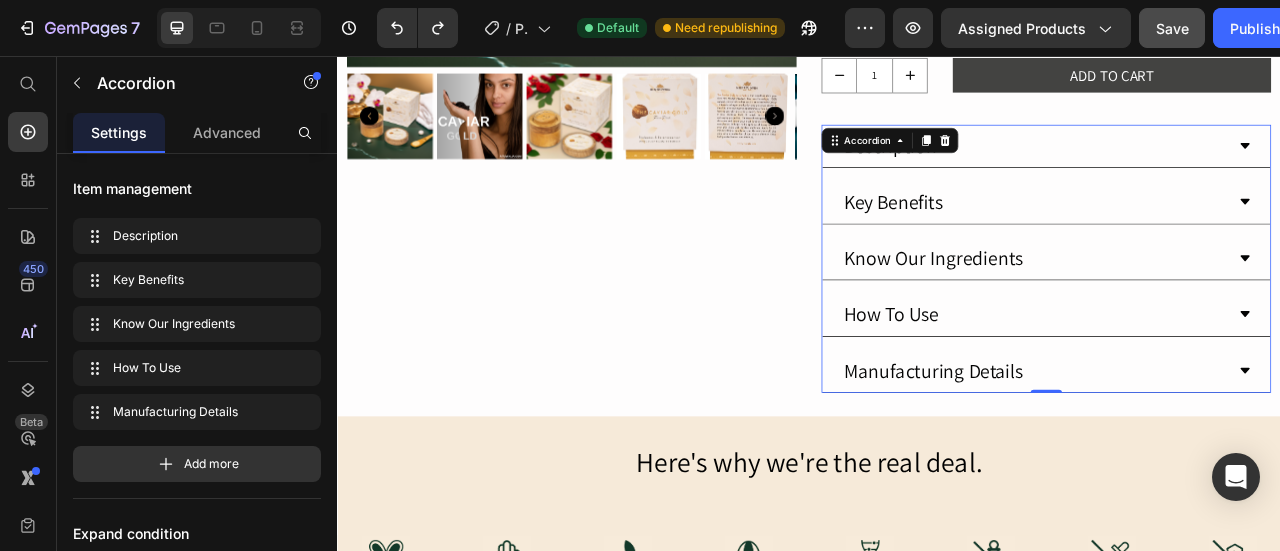 click 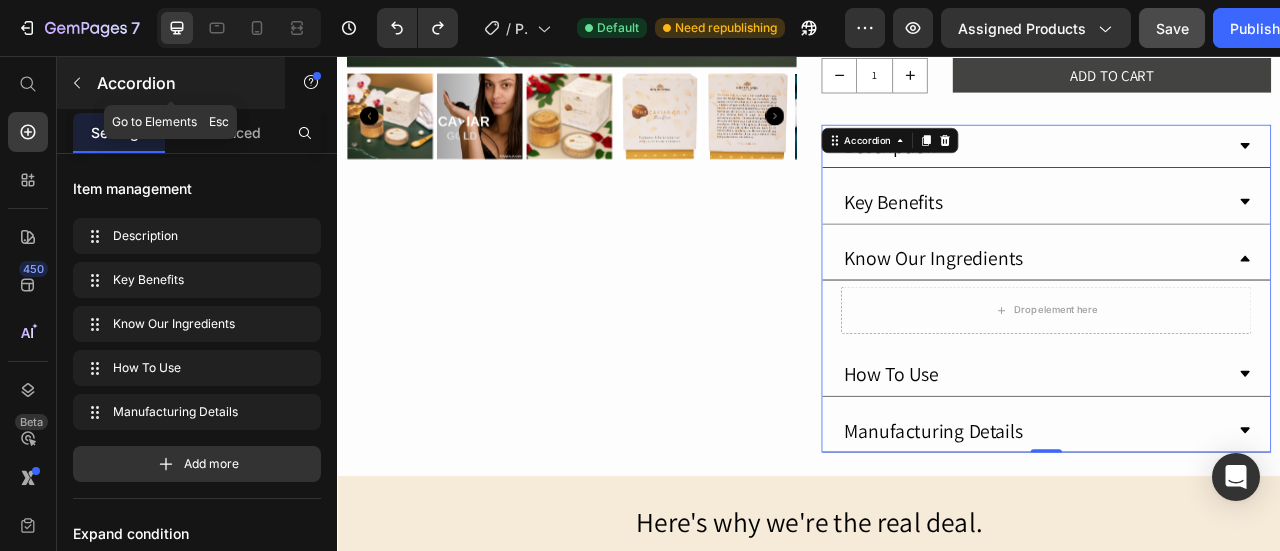 click 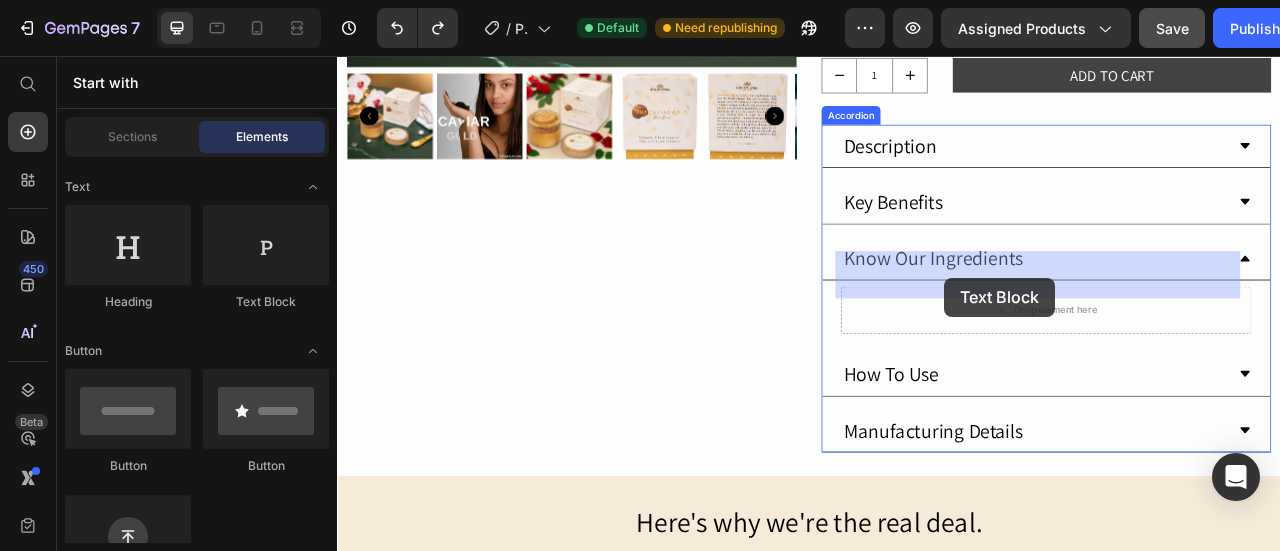 drag, startPoint x: 577, startPoint y: 305, endPoint x: 1110, endPoint y: 338, distance: 534.02057 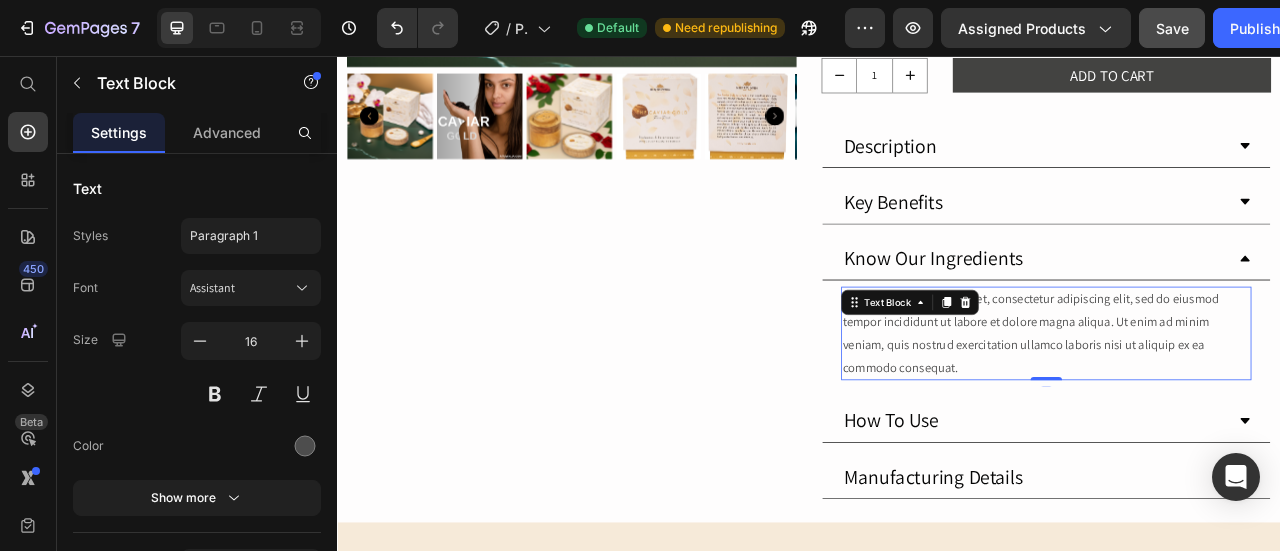 click on "Lorem ipsum dolor sit amet, consectetur adipiscing elit, sed do eiusmod tempor incididunt ut labore et dolore magna aliqua. Ut enim ad minim veniam, quis nostrud exercitation ullamco laboris nisi ut aliquip ex ea commodo consequat." at bounding box center [1239, 408] 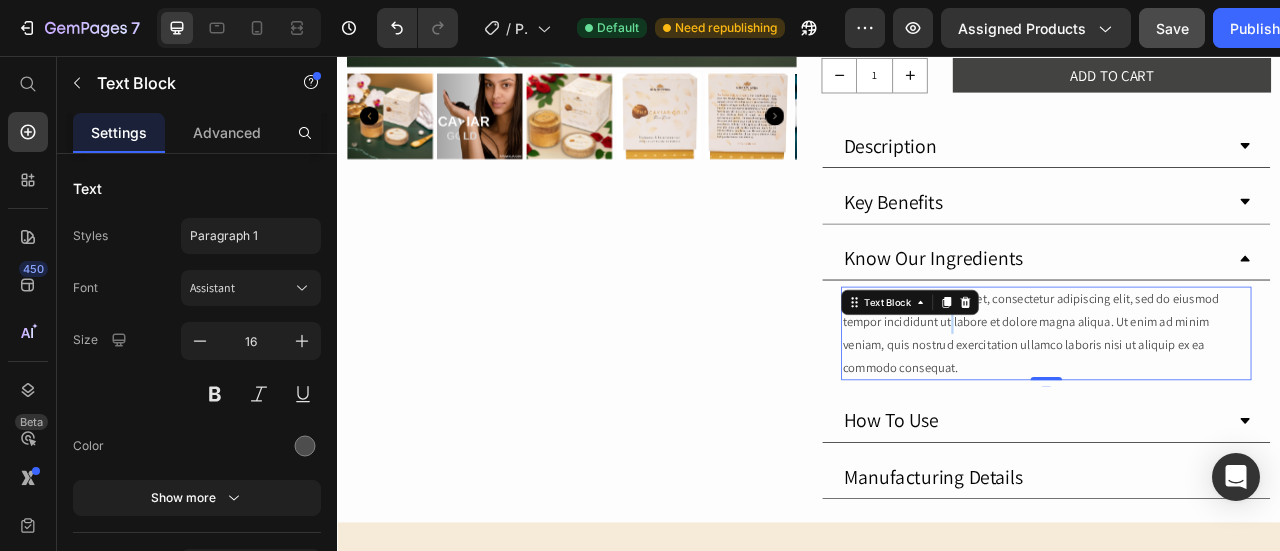 click on "Lorem ipsum dolor sit amet, consectetur adipiscing elit, sed do eiusmod tempor incididunt ut labore et dolore magna aliqua. Ut enim ad minim veniam, quis nostrud exercitation ullamco laboris nisi ut aliquip ex ea commodo consequat." at bounding box center (1239, 408) 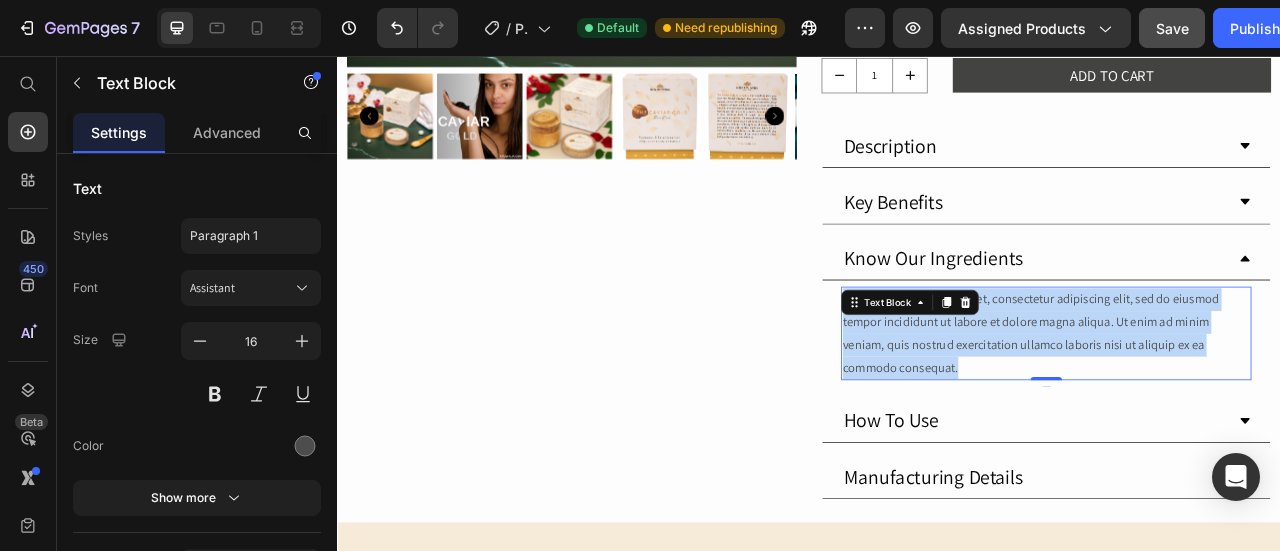 click on "Lorem ipsum dolor sit amet, consectetur adipiscing elit, sed do eiusmod tempor incididunt ut labore et dolore magna aliqua. Ut enim ad minim veniam, quis nostrud exercitation ullamco laboris nisi ut aliquip ex ea commodo consequat." at bounding box center (1239, 408) 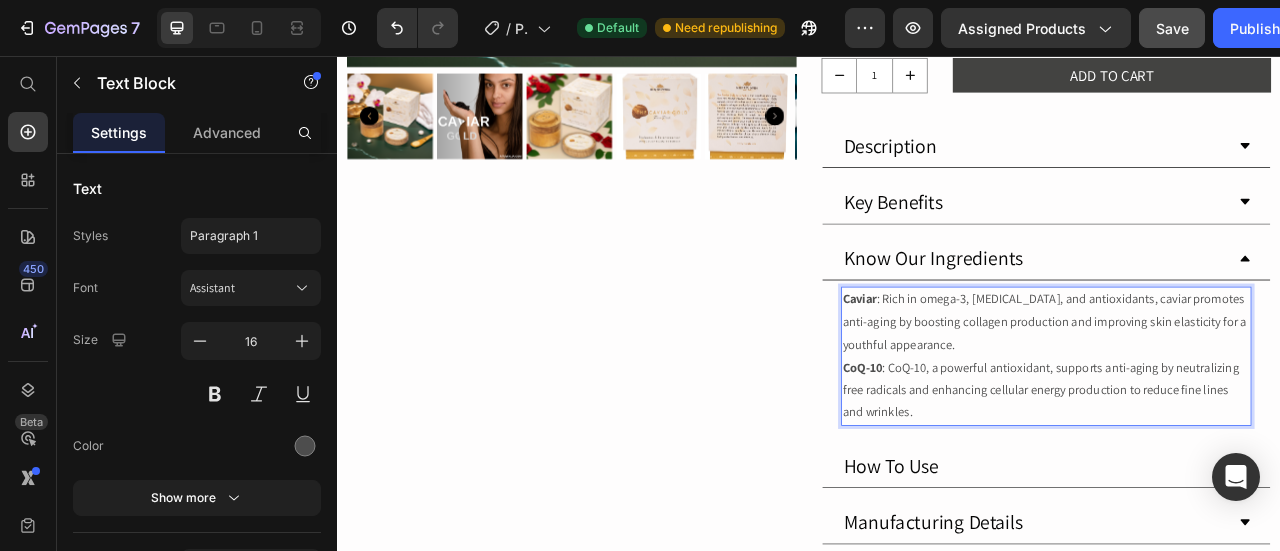 click on "CoQ-10" at bounding box center [1005, 451] 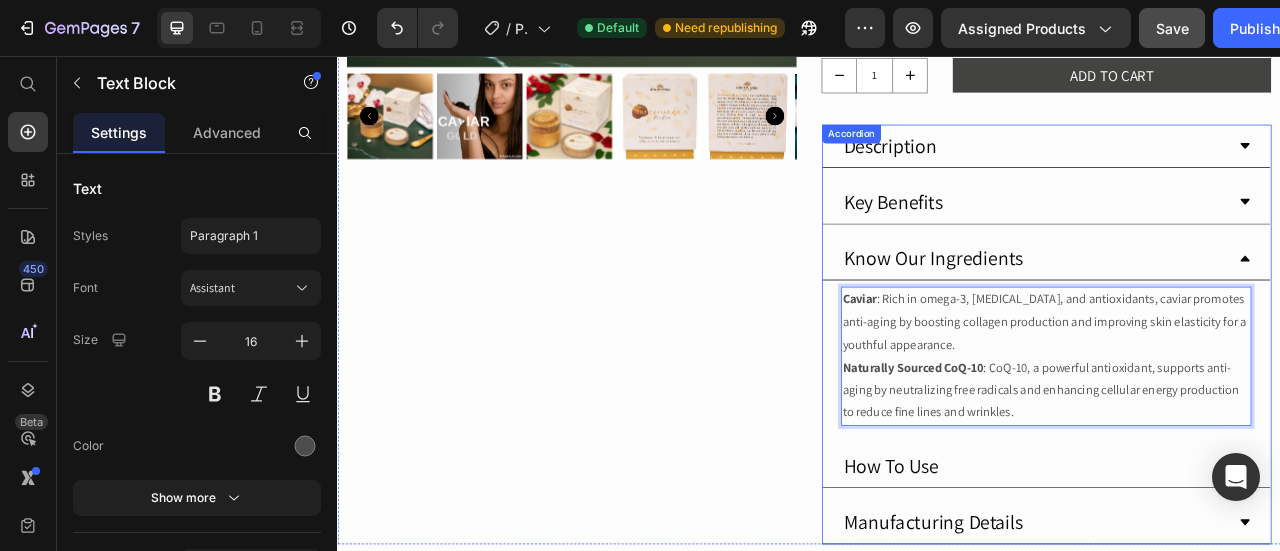 click 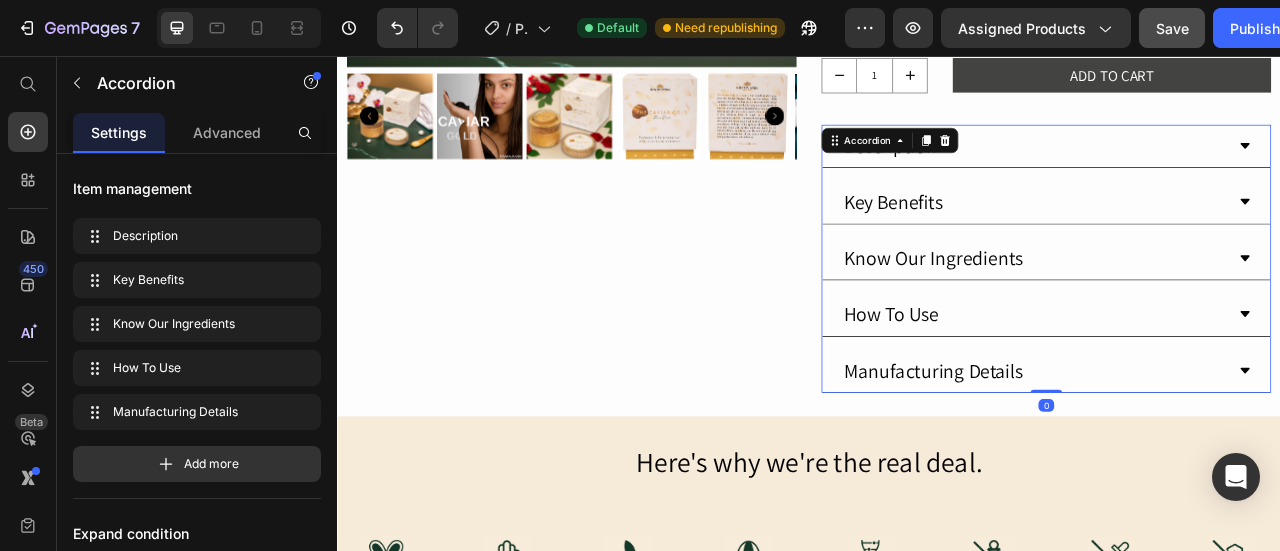 click 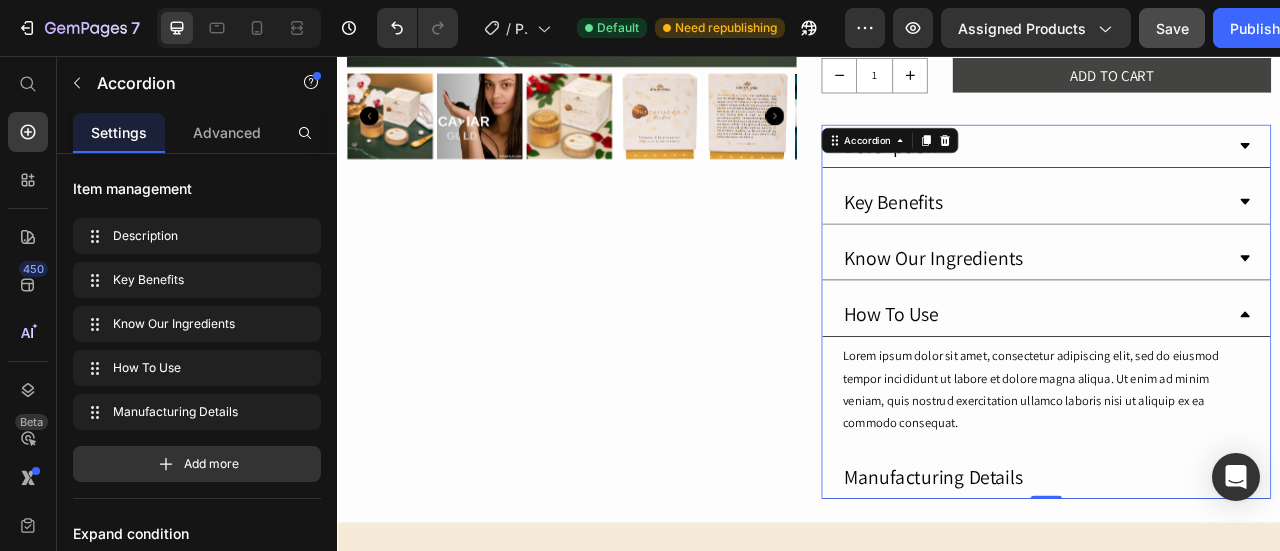 click on "Lorem ipsum dolor sit amet, consectetur adipiscing elit, sed do eiusmod tempor incididunt ut labore et dolore magna aliqua. Ut enim ad minim veniam, quis nostrud exercitation ullamco laboris nisi ut aliquip ex ea commodo consequat. Text Block" at bounding box center [1239, 480] 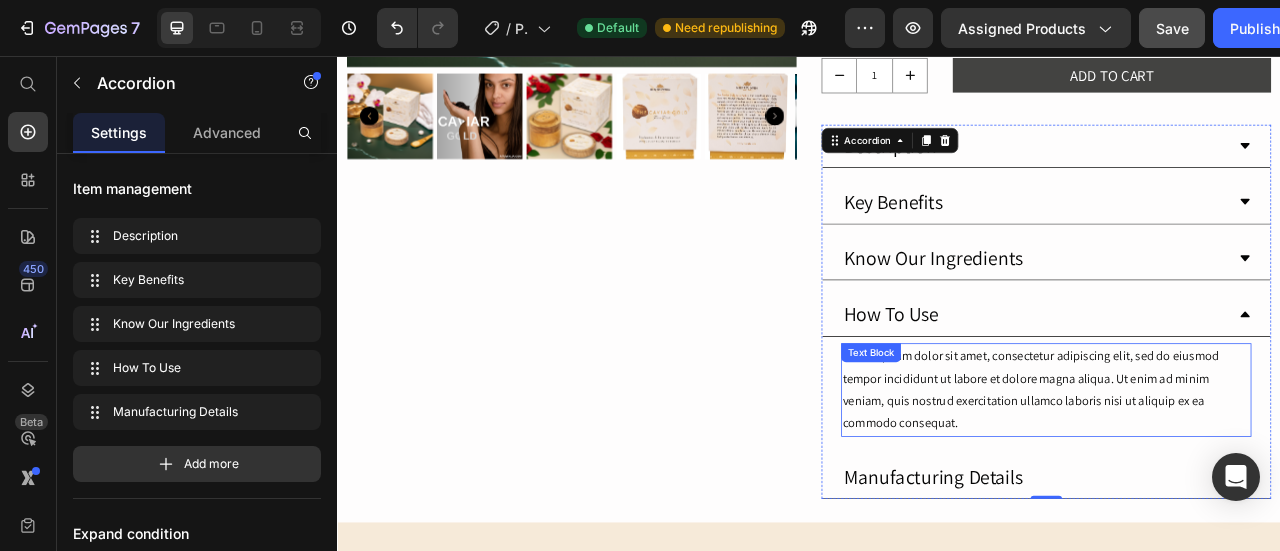 click on "Lorem ipsum dolor sit amet, consectetur adipiscing elit, sed do eiusmod tempor incididunt ut labore et dolore magna aliqua. Ut enim ad minim veniam, quis nostrud exercitation ullamco laboris nisi ut aliquip ex ea commodo consequat." at bounding box center (1239, 480) 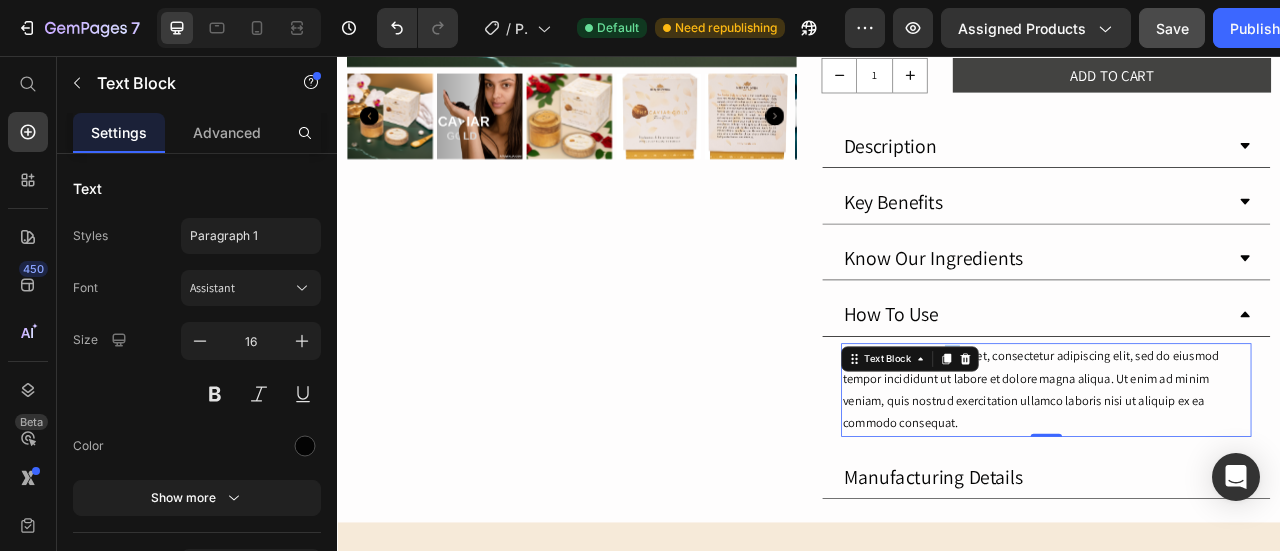 click 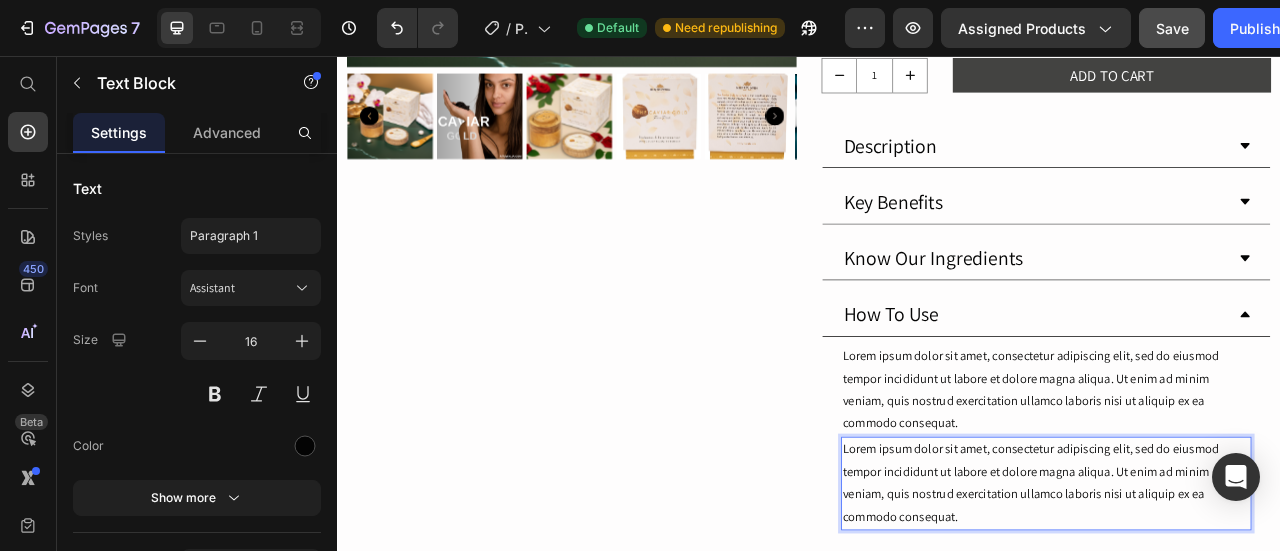 click on "Lorem ipsum dolor sit amet, consectetur adipiscing elit, sed do eiusmod tempor incididunt ut labore et dolore magna aliqua. Ut enim ad minim veniam, quis nostrud exercitation ullamco laboris nisi ut aliquip ex ea commodo consequat." at bounding box center [1239, 599] 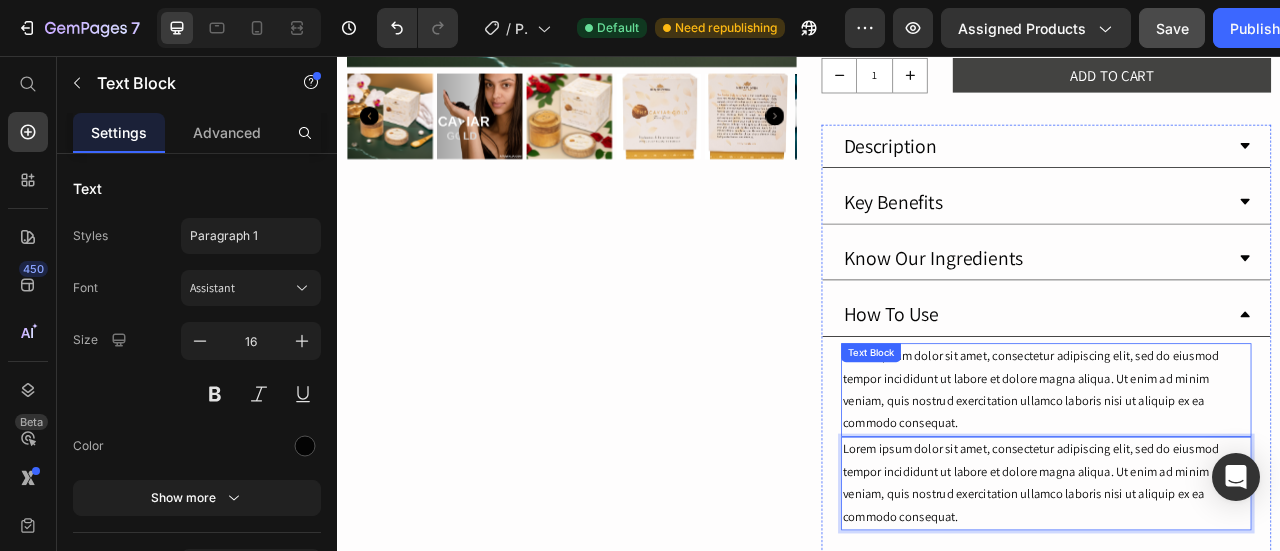 click on "Lorem ipsum dolor sit amet, consectetur adipiscing elit, sed do eiusmod tempor incididunt ut labore et dolore magna aliqua. Ut enim ad minim veniam, quis nostrud exercitation ullamco laboris nisi ut aliquip ex ea commodo consequat." at bounding box center (1239, 480) 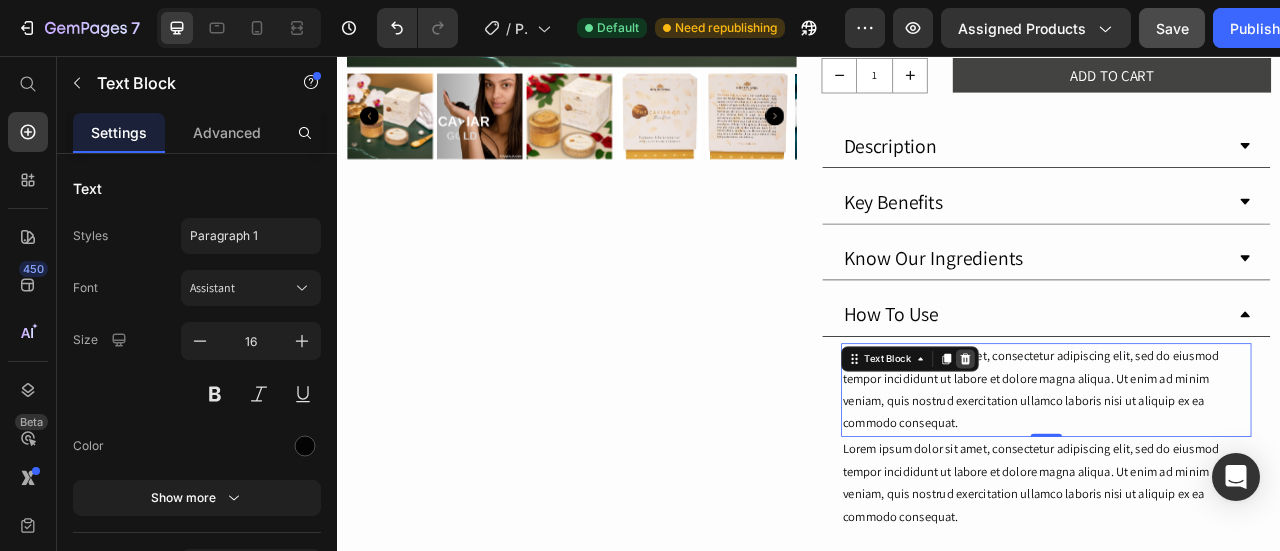 click 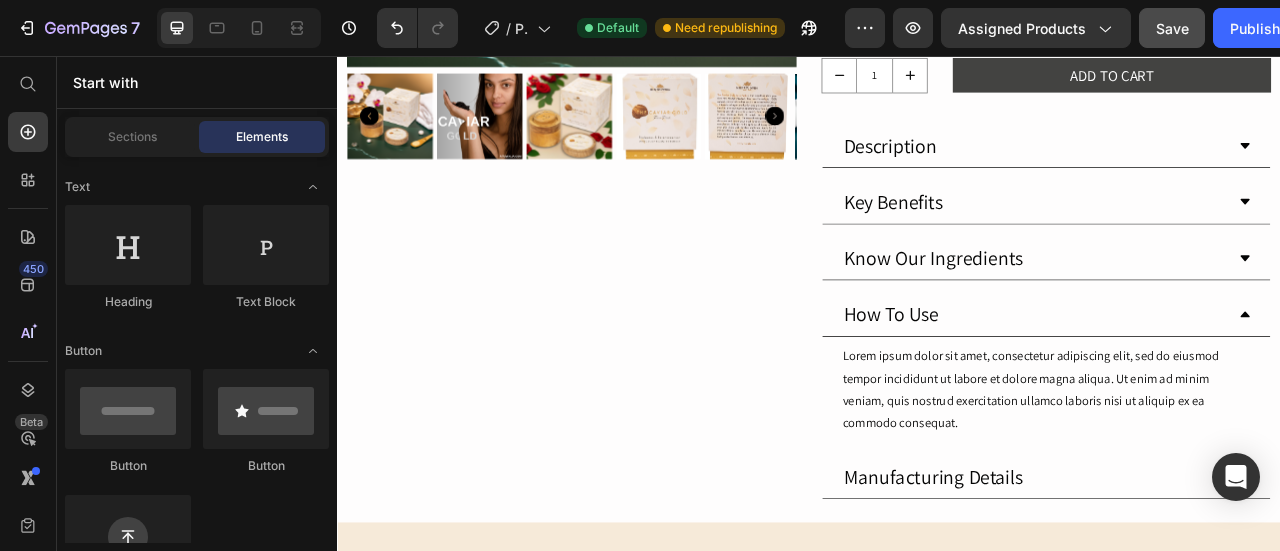 click on "Lorem ipsum dolor sit amet, consectetur adipiscing elit, sed do eiusmod tempor incididunt ut labore et dolore magna aliqua. Ut enim ad minim veniam, quis nostrud exercitation ullamco laboris nisi ut aliquip ex ea commodo consequat." at bounding box center [1239, 480] 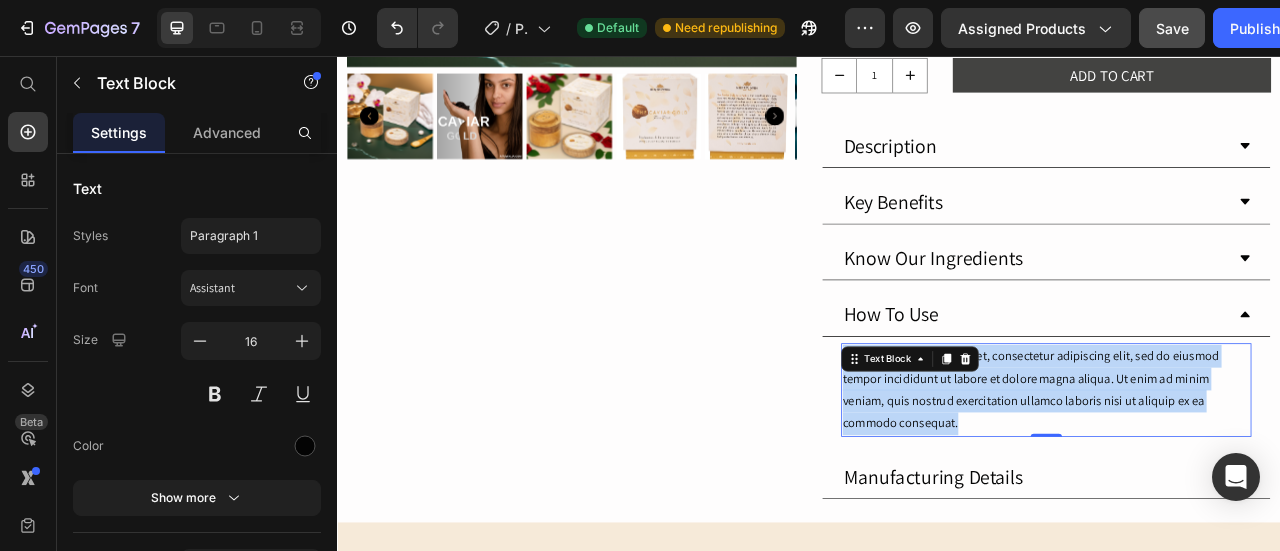click on "Lorem ipsum dolor sit amet, consectetur adipiscing elit, sed do eiusmod tempor incididunt ut labore et dolore magna aliqua. Ut enim ad minim veniam, quis nostrud exercitation ullamco laboris nisi ut aliquip ex ea commodo consequat." at bounding box center [1239, 480] 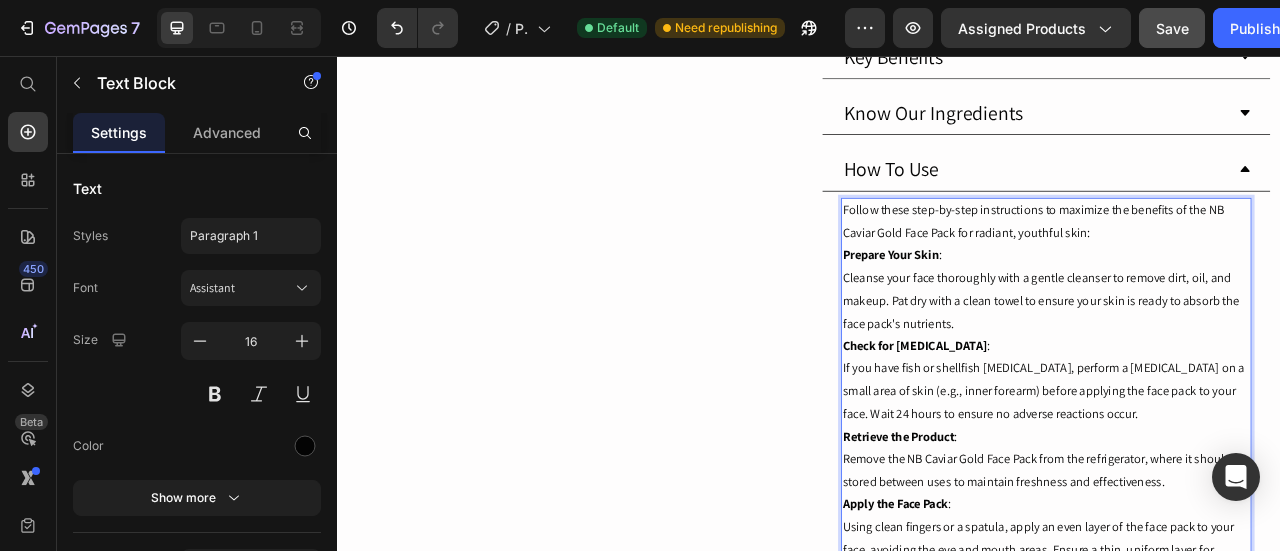 scroll, scrollTop: 814, scrollLeft: 0, axis: vertical 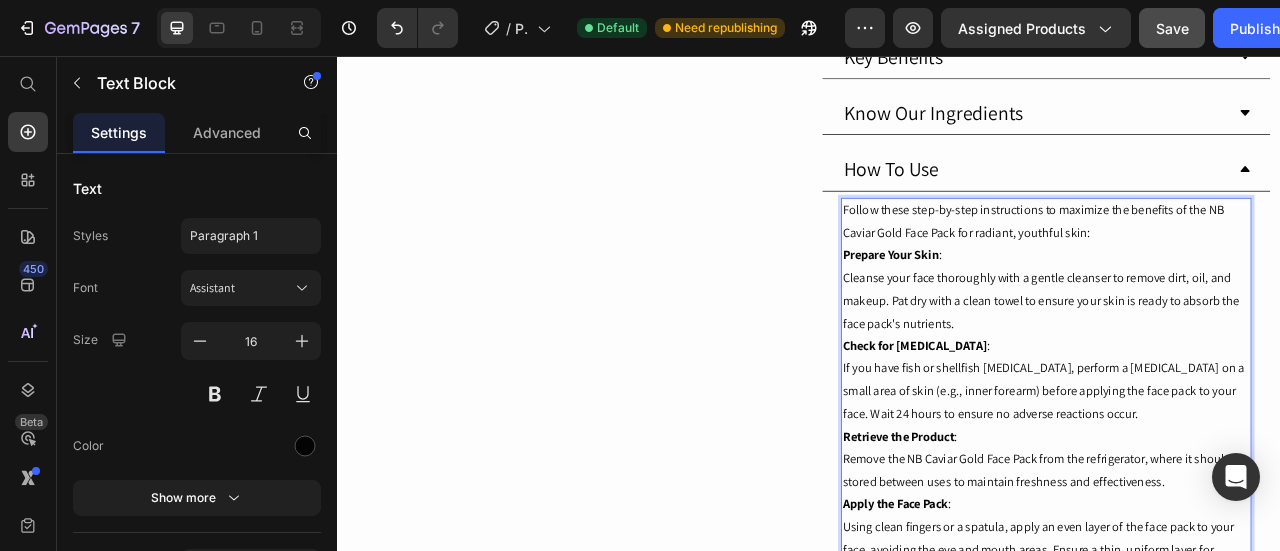 click on "Follow these step-by-step instructions to maximize the benefits of the NB Caviar Gold Face Pack for radiant, youthful skin:" at bounding box center [1239, 267] 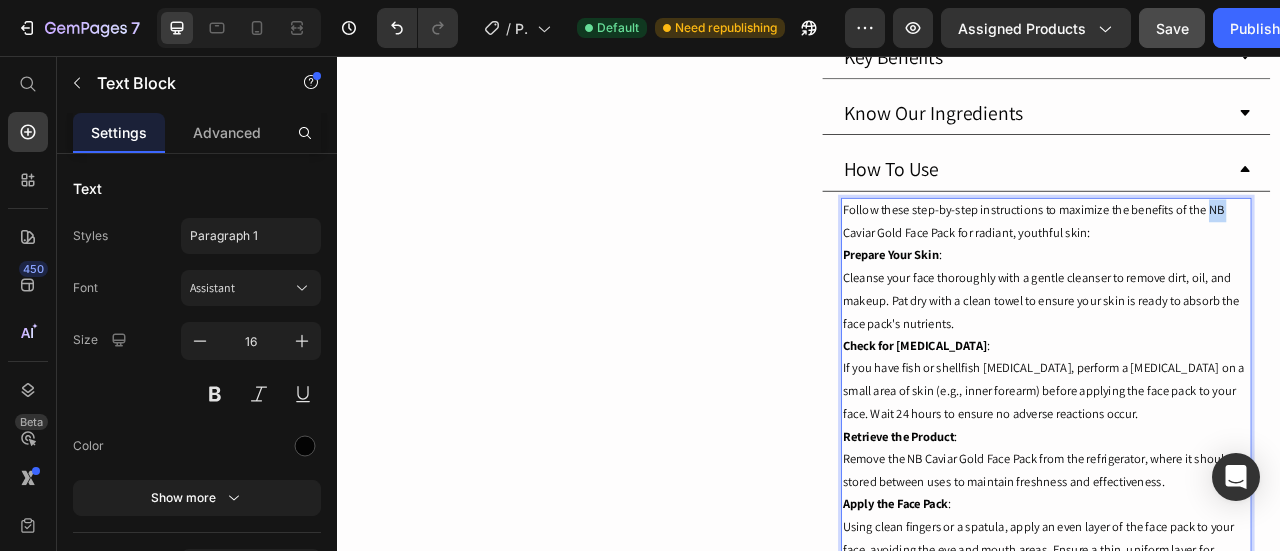 click on "Follow these step-by-step instructions to maximize the benefits of the NB Caviar Gold Face Pack for radiant, youthful skin:" at bounding box center (1239, 267) 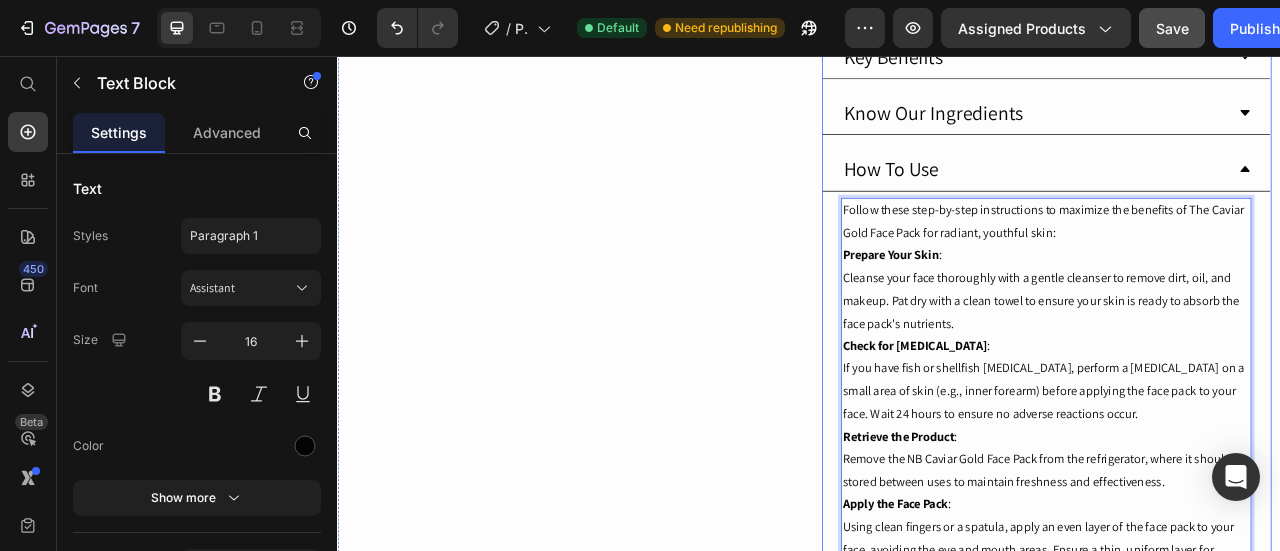 click 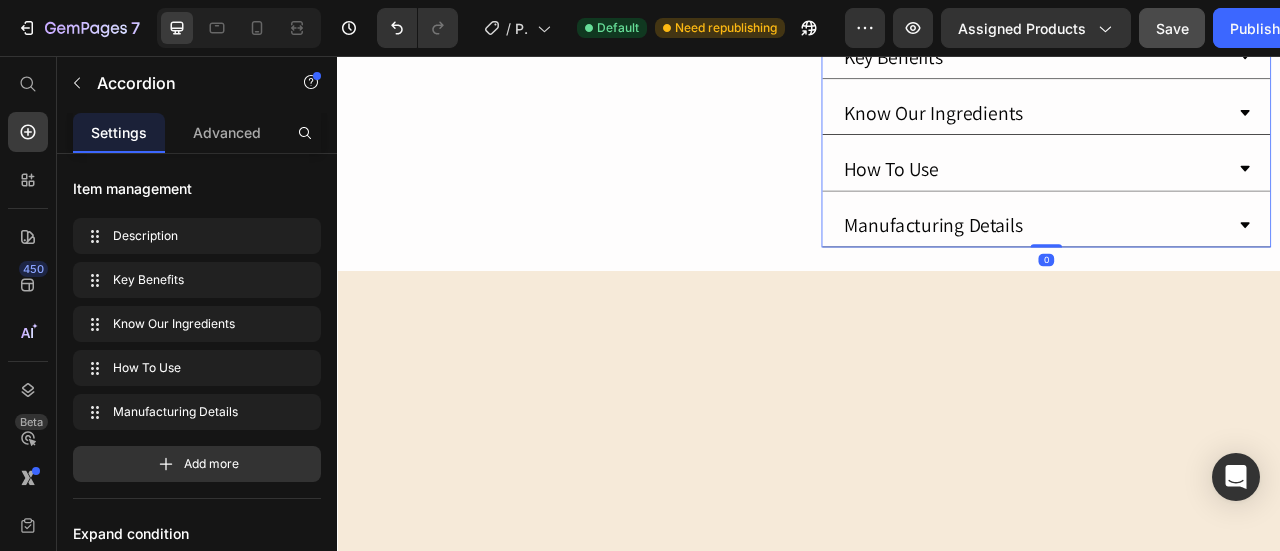 click 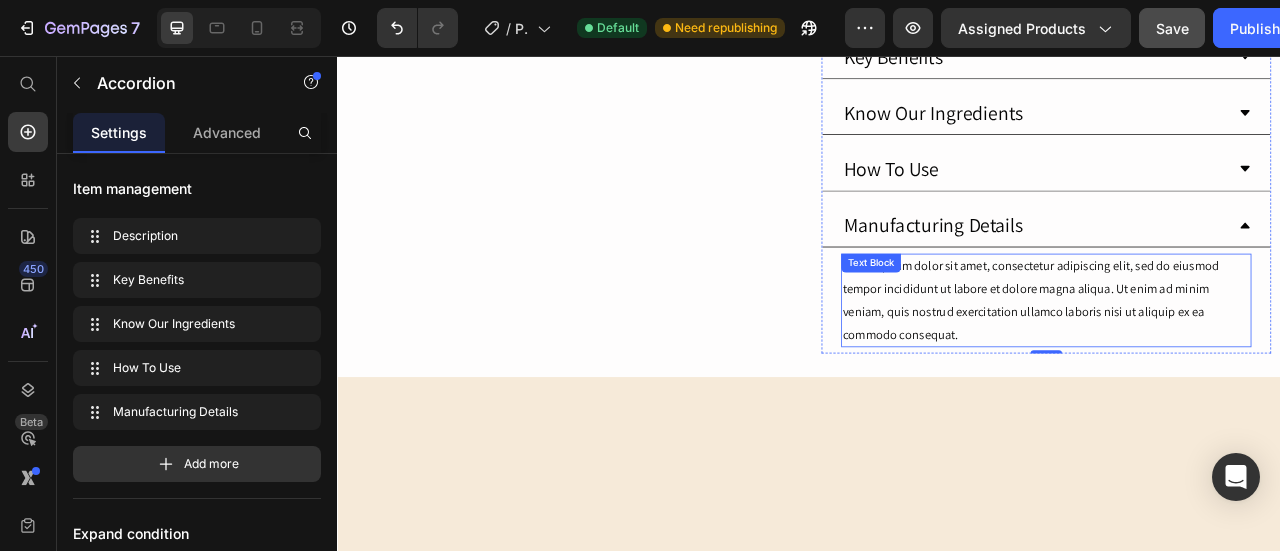 click on "Lorem ipsum dolor sit amet, consectetur adipiscing elit, sed do eiusmod tempor incididunt ut labore et dolore magna aliqua. Ut enim ad minim veniam, quis nostrud exercitation ullamco laboris nisi ut aliquip ex ea commodo consequat." at bounding box center (1239, 366) 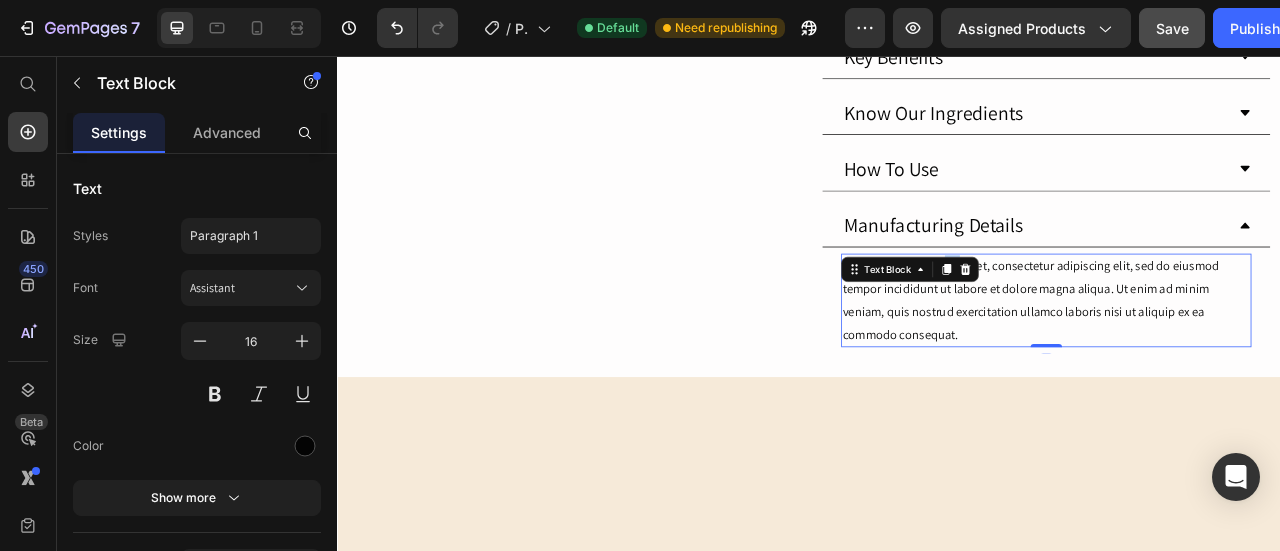 click 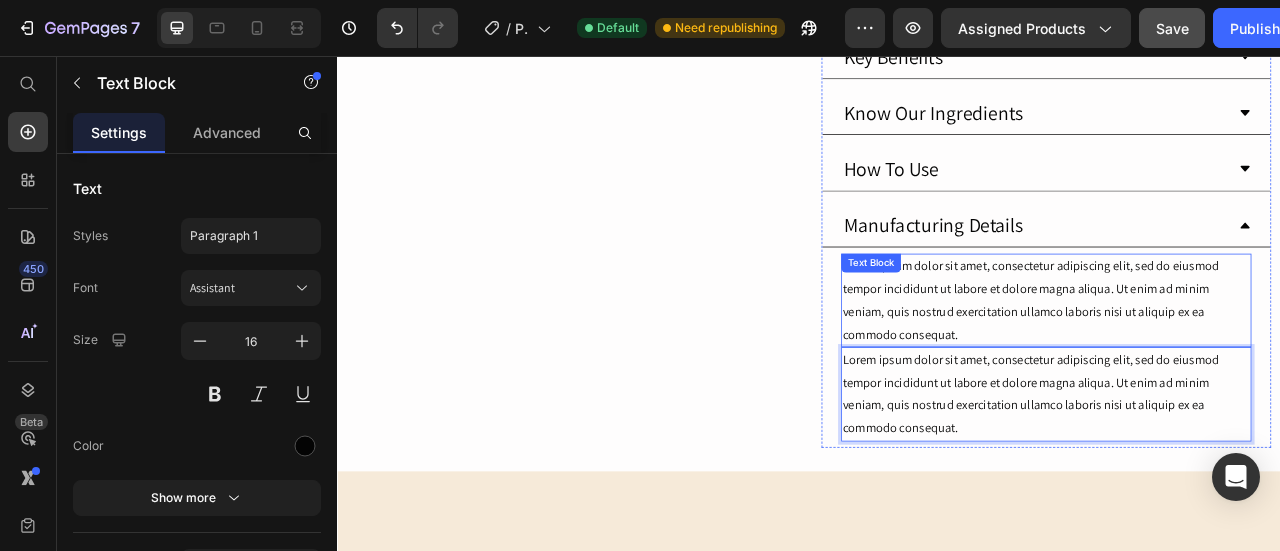click on "Lorem ipsum dolor sit amet, consectetur adipiscing elit, sed do eiusmod tempor incididunt ut labore et dolore magna aliqua. Ut enim ad minim veniam, quis nostrud exercitation ullamco laboris nisi ut aliquip ex ea commodo consequat." at bounding box center [1239, 366] 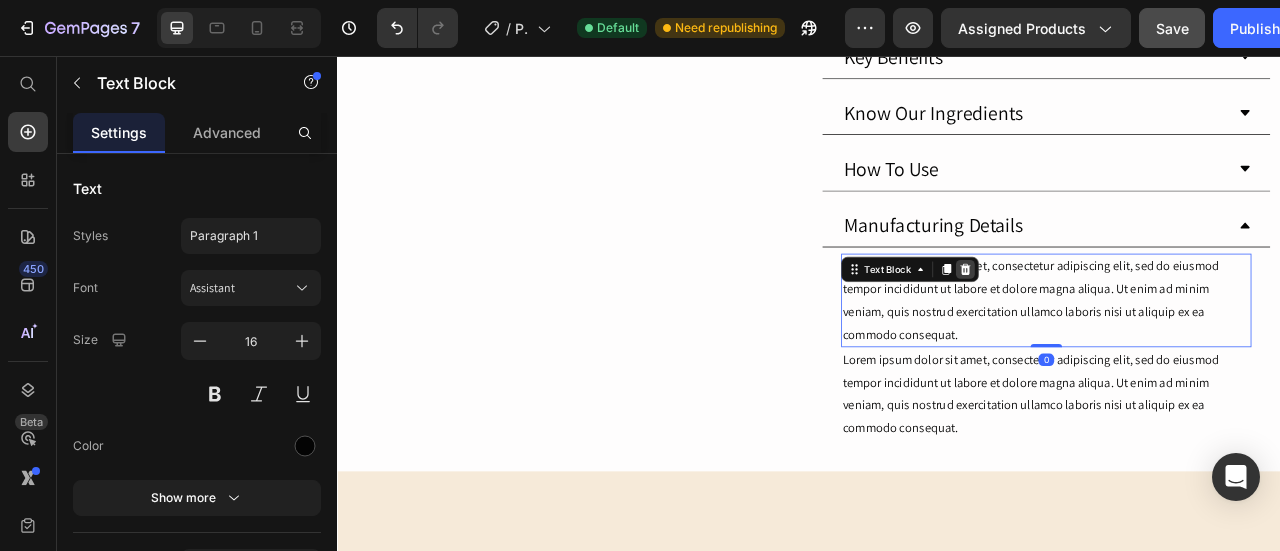 click at bounding box center [1136, 327] 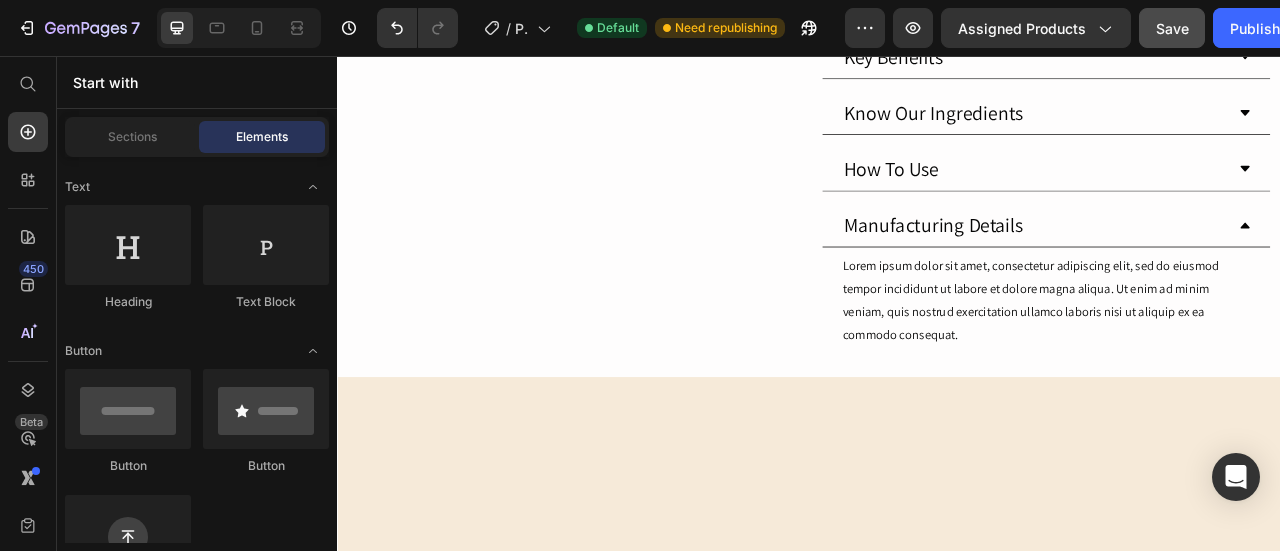 click on "Lorem ipsum dolor sit amet, consectetur adipiscing elit, sed do eiusmod tempor incididunt ut labore et dolore magna aliqua. Ut enim ad minim veniam, quis nostrud exercitation ullamco laboris nisi ut aliquip ex ea commodo consequat." at bounding box center [1239, 366] 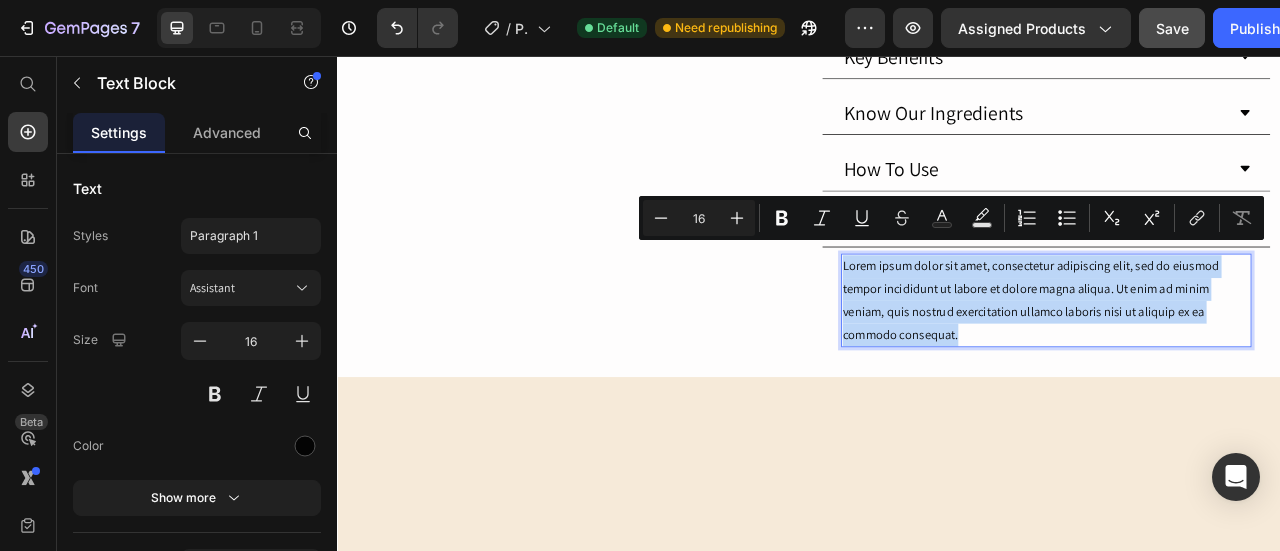 click on "Lorem ipsum dolor sit amet, consectetur adipiscing elit, sed do eiusmod tempor incididunt ut labore et dolore magna aliqua. Ut enim ad minim veniam, quis nostrud exercitation ullamco laboris nisi ut aliquip ex ea commodo consequat." at bounding box center (1239, 366) 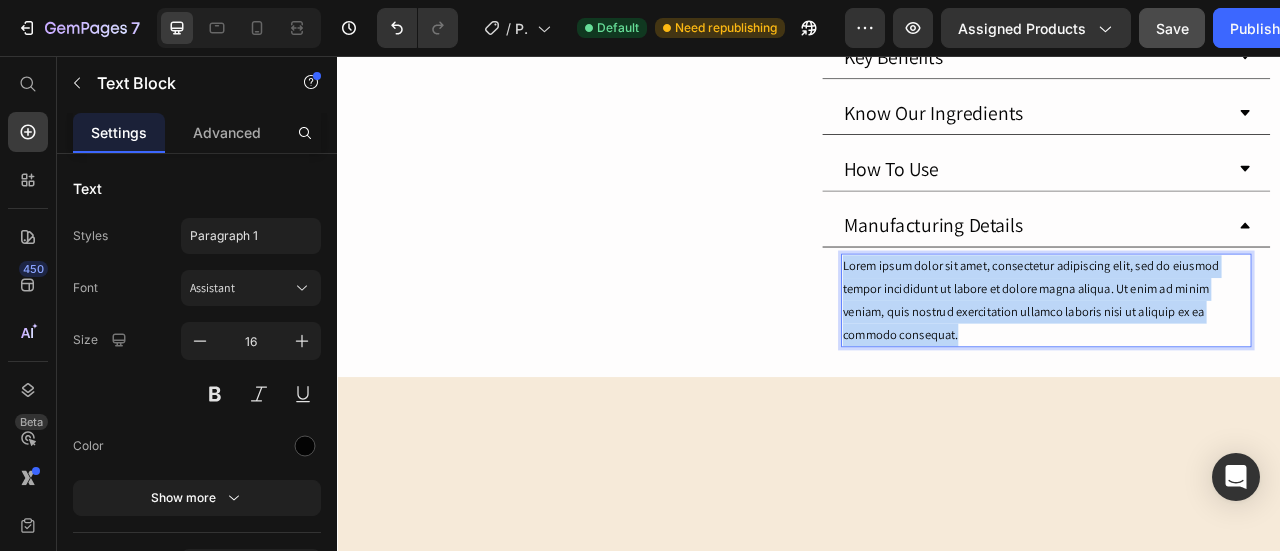 click on "Lorem ipsum dolor sit amet, consectetur adipiscing elit, sed do eiusmod tempor incididunt ut labore et dolore magna aliqua. Ut enim ad minim veniam, quis nostrud exercitation ullamco laboris nisi ut aliquip ex ea commodo consequat." at bounding box center [1239, 366] 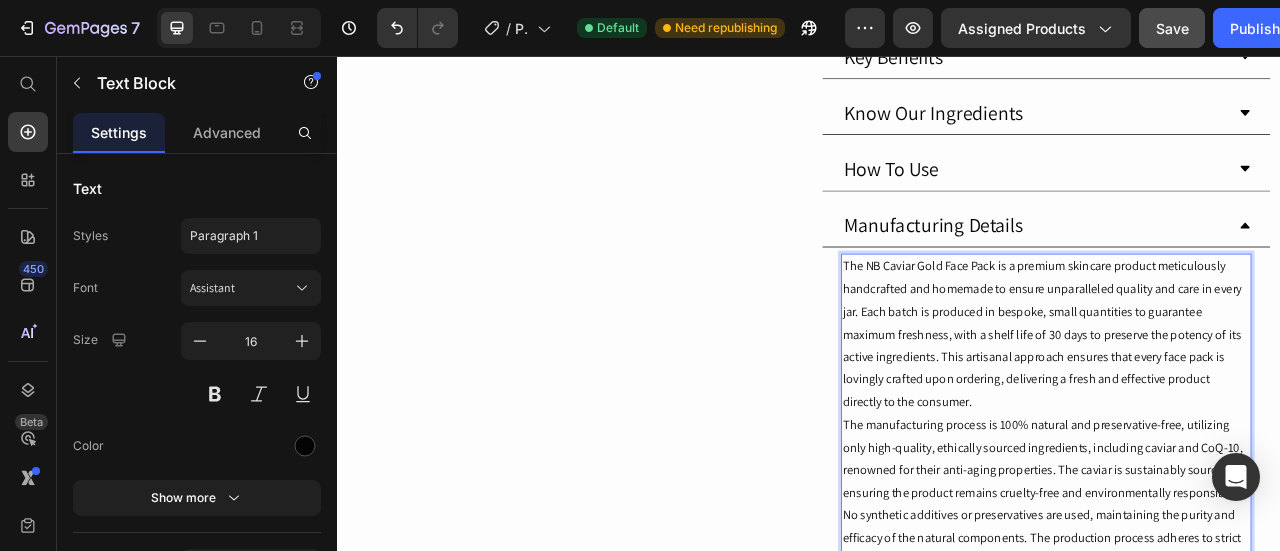 scroll, scrollTop: 1010, scrollLeft: 0, axis: vertical 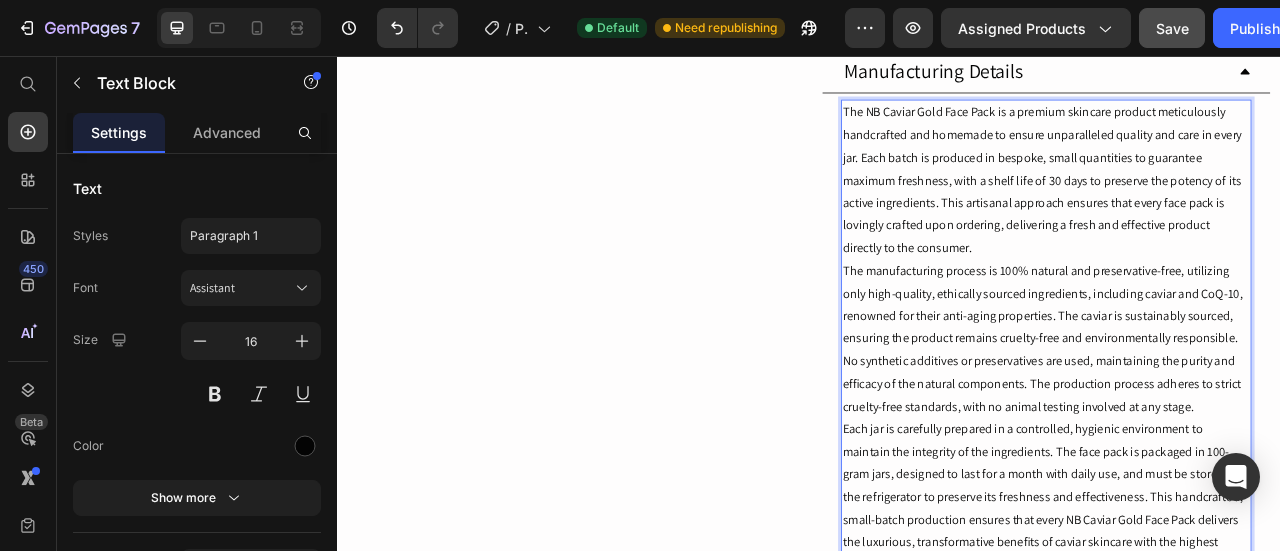 click on "The NB Caviar Gold Face Pack is a premium skincare product meticulously handcrafted and homemade to ensure unparalleled quality and care in every jar. Each batch is produced in bespoke, small quantities to guarantee maximum freshness, with a shelf life of 30 days to preserve the potency of its active ingredients. This artisanal approach ensures that every face pack is lovingly crafted upon ordering, delivering a fresh and effective product directly to the consumer." at bounding box center (1239, 214) 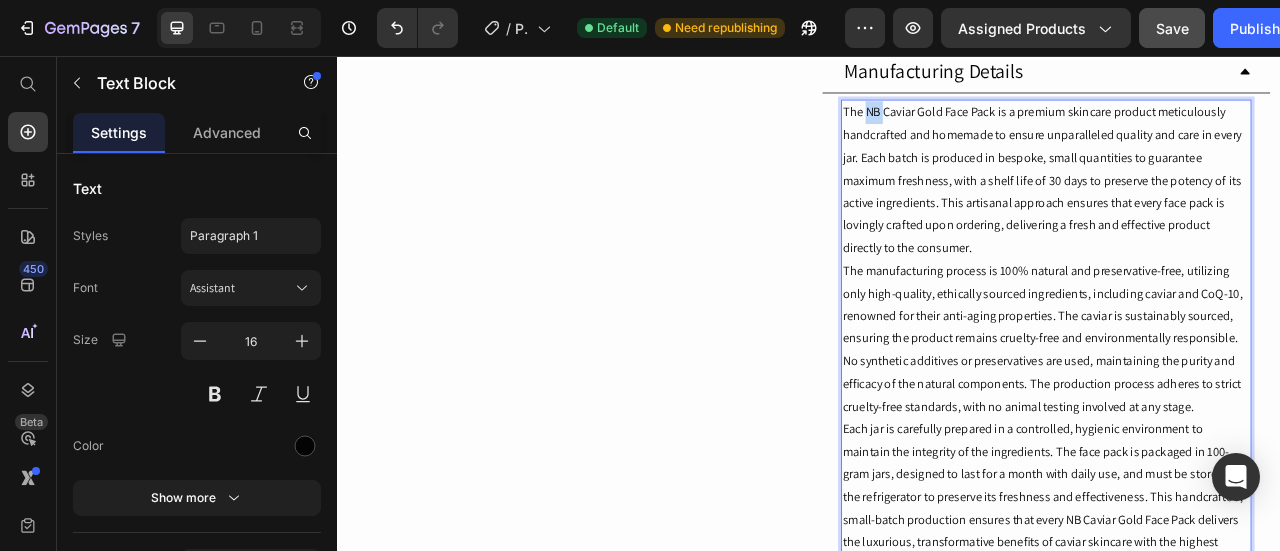 click on "The NB Caviar Gold Face Pack is a premium skincare product meticulously handcrafted and homemade to ensure unparalleled quality and care in every jar. Each batch is produced in bespoke, small quantities to guarantee maximum freshness, with a shelf life of 30 days to preserve the potency of its active ingredients. This artisanal approach ensures that every face pack is lovingly crafted upon ordering, delivering a fresh and effective product directly to the consumer." at bounding box center (1239, 214) 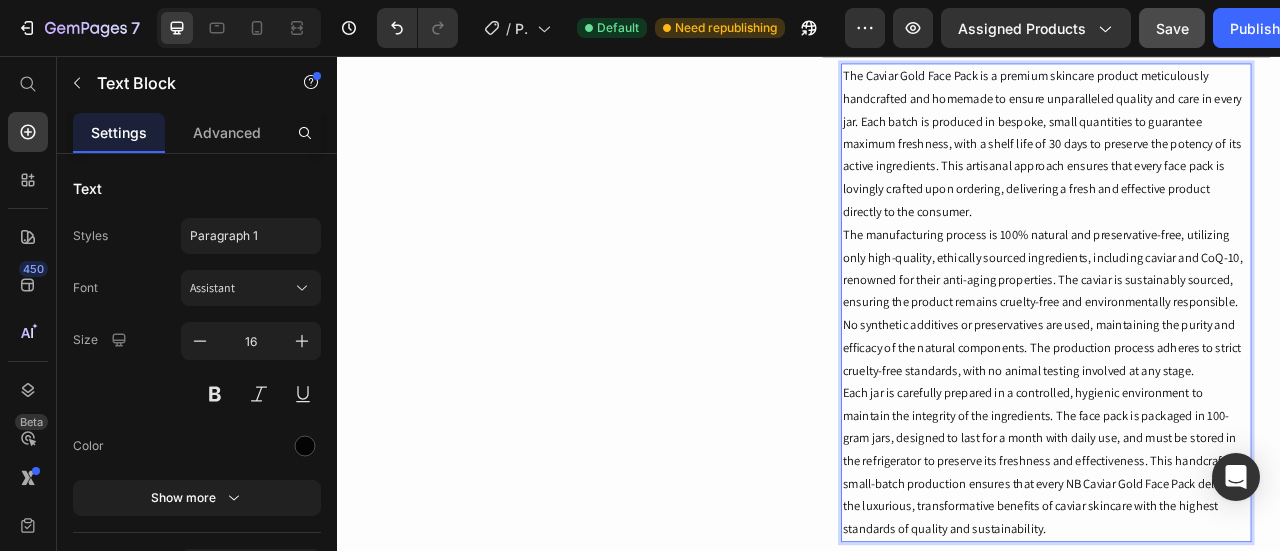 scroll, scrollTop: 1068, scrollLeft: 0, axis: vertical 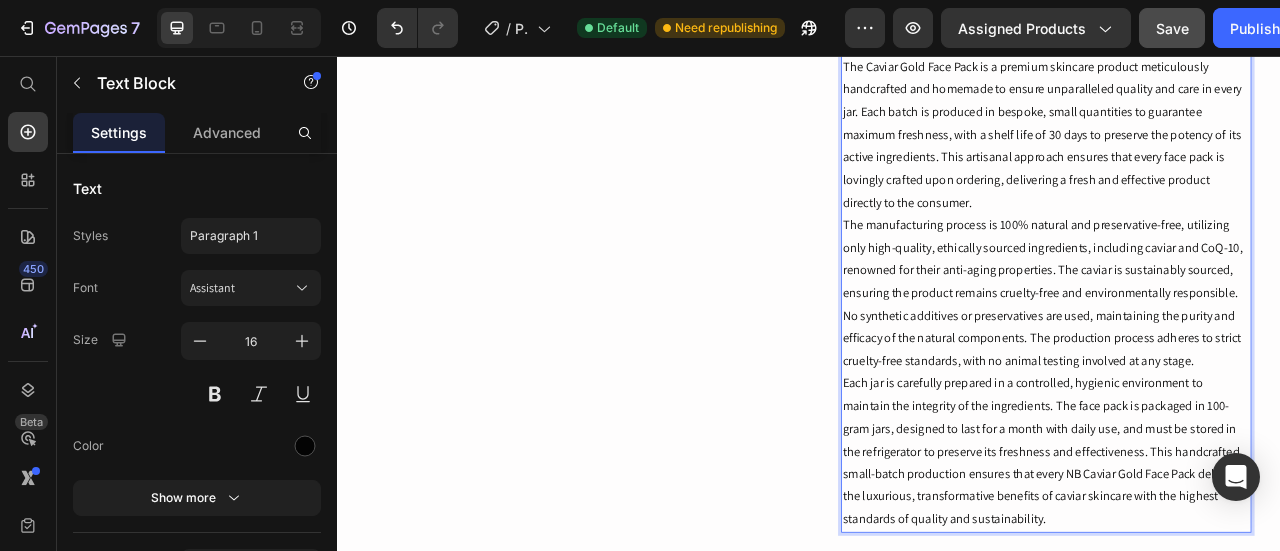 click on "Each jar is carefully prepared in a controlled, hygienic environment to maintain the integrity of the ingredients. The face pack is packaged in 100-gram jars, designed to last for a month with daily use, and must be stored in the refrigerator to preserve its freshness and effectiveness. This handcrafted, small-batch production ensures that every NB Caviar Gold Face Pack delivers the luxurious, transformative benefits of caviar skincare with the highest standards of quality and sustainability." at bounding box center (1239, 559) 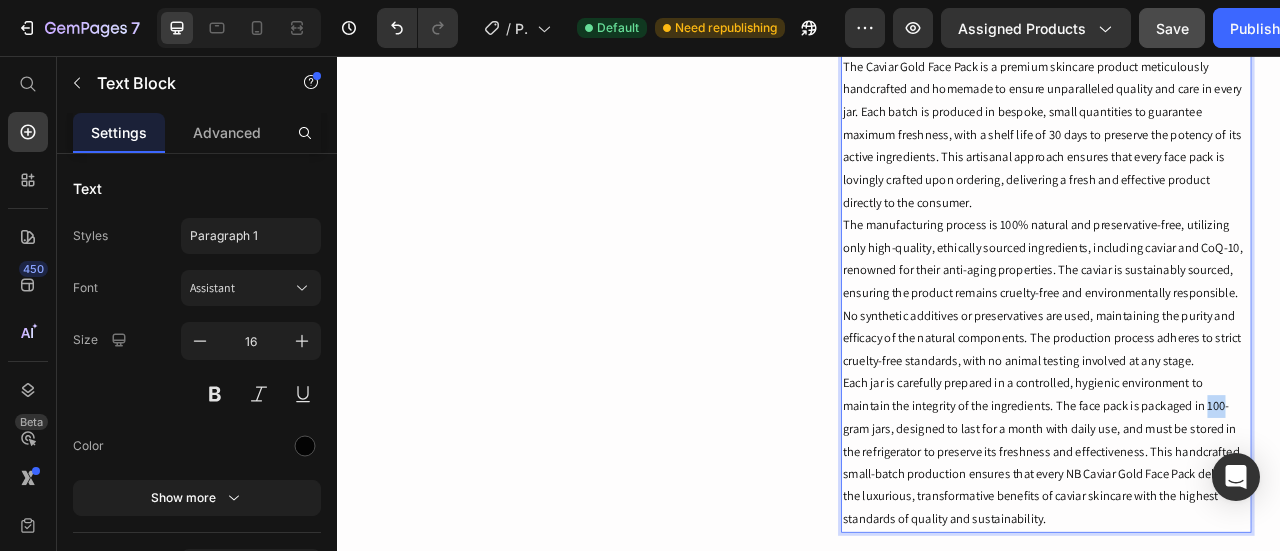 click on "Each jar is carefully prepared in a controlled, hygienic environment to maintain the integrity of the ingredients. The face pack is packaged in 100-gram jars, designed to last for a month with daily use, and must be stored in the refrigerator to preserve its freshness and effectiveness. This handcrafted, small-batch production ensures that every NB Caviar Gold Face Pack delivers the luxurious, transformative benefits of caviar skincare with the highest standards of quality and sustainability." at bounding box center [1239, 559] 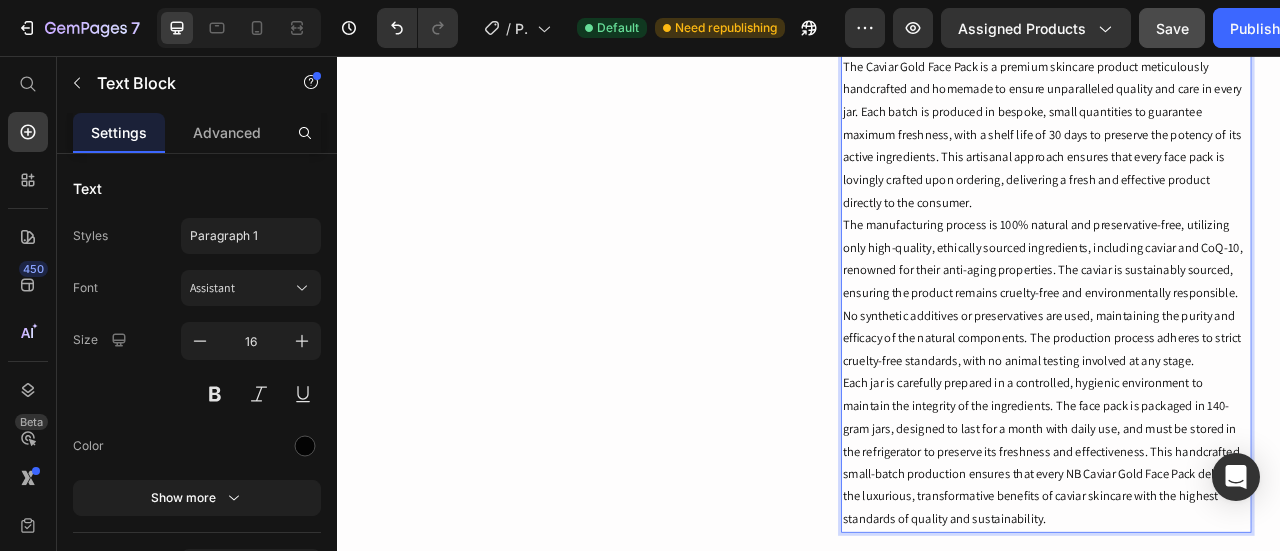 click on "Each jar is carefully prepared in a controlled, hygienic environment to maintain the integrity of the ingredients. The face pack is packaged in 140-gram jars, designed to last for a month with daily use, and must be stored in the refrigerator to preserve its freshness and effectiveness. This handcrafted, small-batch production ensures that every NB Caviar Gold Face Pack delivers the luxurious, transformative benefits of caviar skincare with the highest standards of quality and sustainability." at bounding box center [1239, 559] 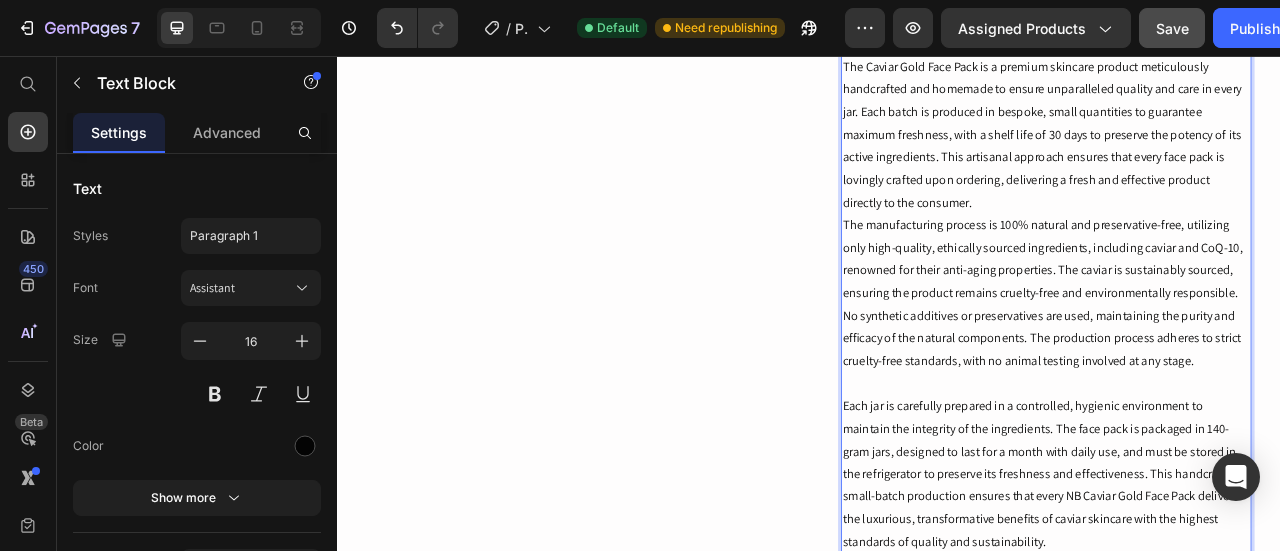 click on "The Caviar Gold Face Pack is a premium skincare product meticulously handcrafted and homemade to ensure unparalleled quality and care in every jar. Each batch is produced in bespoke, small quantities to guarantee maximum freshness, with a shelf life of 30 days to preserve the potency of its active ingredients. This artisanal approach ensures that every face pack is lovingly crafted upon ordering, delivering a fresh and effective product directly to the consumer. The manufacturing process is 100% natural and preservative-free, utilizing only high-quality, ethically sourced ingredients, including caviar and CoQ-10, renowned for their anti-aging properties. The caviar is sustainably sourced, ensuring the product remains cruelty-free and environmentally responsible. No synthetic additives or preservatives are used, maintaining the purity and efficacy of the natural components. The production process adheres to strict cruelty-free standards, with no animal testing involved at any stage. Text Block   0" at bounding box center [1239, 372] 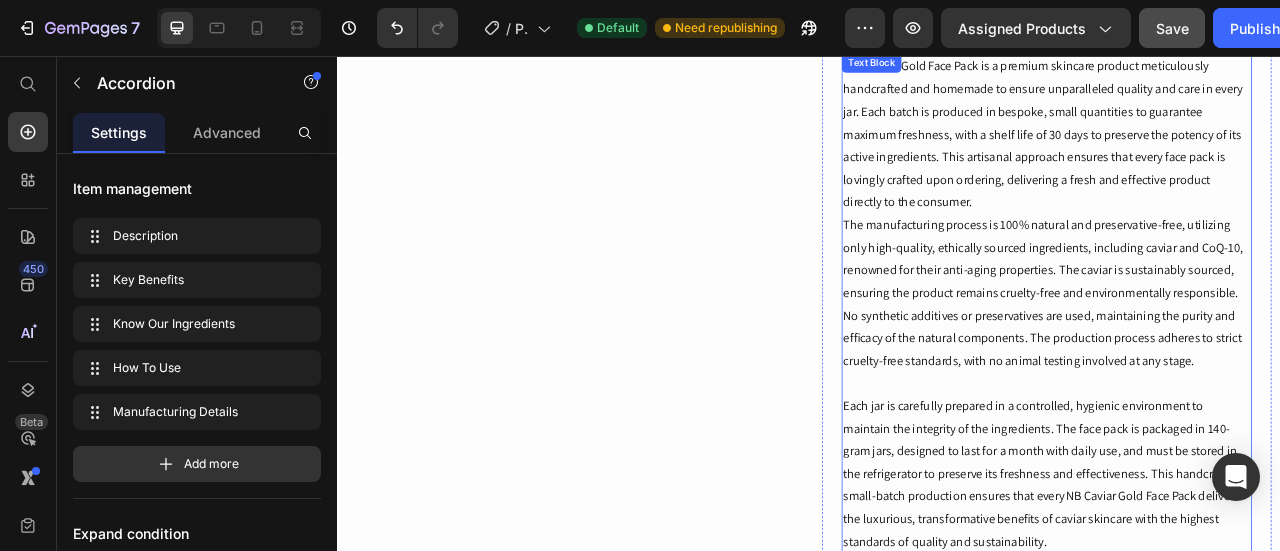 click on "The manufacturing process is 100% natural and preservative-free, utilizing only high-quality, ethically sourced ingredients, including caviar and CoQ-10, renowned for their anti-aging properties. The caviar is sustainably sourced, ensuring the product remains cruelty-free and environmentally responsible. No synthetic additives or preservatives are used, maintaining the purity and efficacy of the natural components. The production process adheres to strict cruelty-free standards, with no animal testing involved at any stage." at bounding box center [1239, 358] 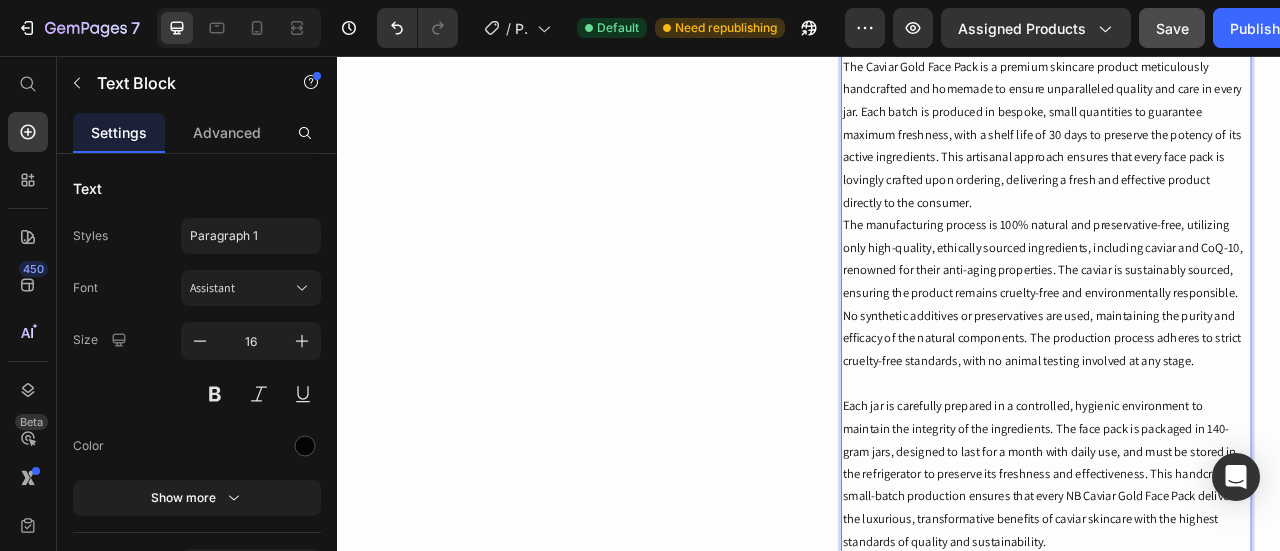 click on "The Caviar Gold Face Pack is a premium skincare product meticulously handcrafted and homemade to ensure unparalleled quality and care in every jar. Each batch is produced in bespoke, small quantities to guarantee maximum freshness, with a shelf life of 30 days to preserve the potency of its active ingredients. This artisanal approach ensures that every face pack is lovingly crafted upon ordering, delivering a fresh and effective product directly to the consumer. The manufacturing process is 100% natural and preservative-free, utilizing only high-quality, ethically sourced ingredients, including caviar and CoQ-10, renowned for their anti-aging properties. The caviar is sustainably sourced, ensuring the product remains cruelty-free and environmentally responsible. No synthetic additives or preservatives are used, maintaining the purity and efficacy of the natural components. The production process adheres to strict cruelty-free standards, with no animal testing involved at any stage. Text Block   0" at bounding box center [1239, 372] 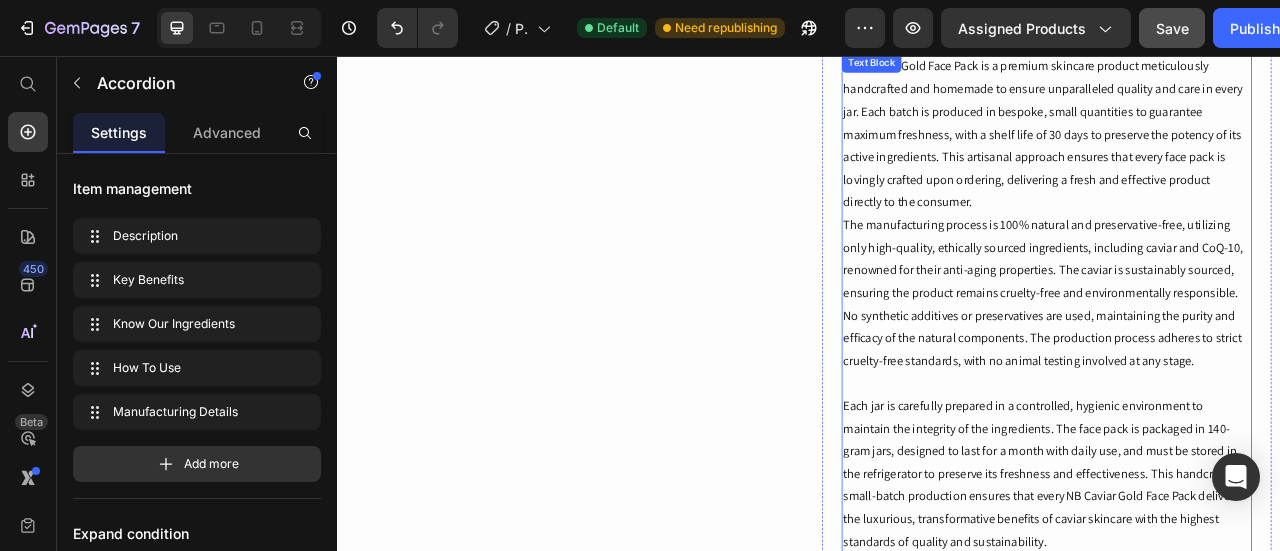click on "The manufacturing process is 100% natural and preservative-free, utilizing only high-quality, ethically sourced ingredients, including caviar and CoQ-10, renowned for their anti-aging properties. The caviar is sustainably sourced, ensuring the product remains cruelty-free and environmentally responsible. No synthetic additives or preservatives are used, maintaining the purity and efficacy of the natural components. The production process adheres to strict cruelty-free standards, with no animal testing involved at any stage." at bounding box center (1239, 358) 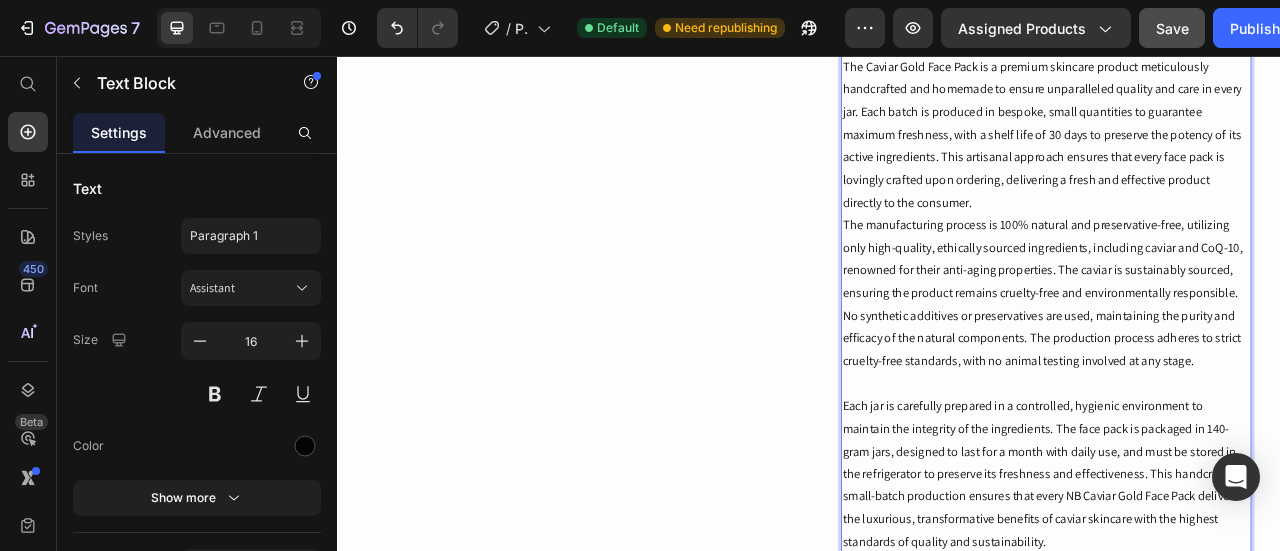 click on "The Caviar Gold Face Pack is a premium skincare product meticulously handcrafted and homemade to ensure unparalleled quality and care in every jar. Each batch is produced in bespoke, small quantities to guarantee maximum freshness, with a shelf life of 30 days to preserve the potency of its active ingredients. This artisanal approach ensures that every face pack is lovingly crafted upon ordering, delivering a fresh and effective product directly to the consumer." at bounding box center (1239, 156) 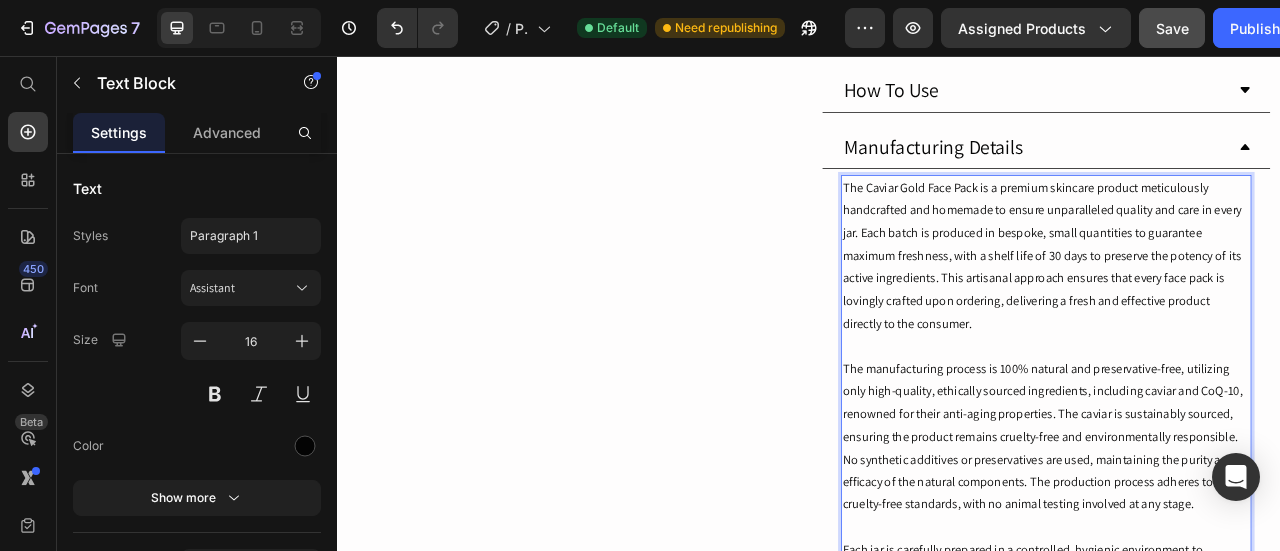 scroll, scrollTop: 908, scrollLeft: 0, axis: vertical 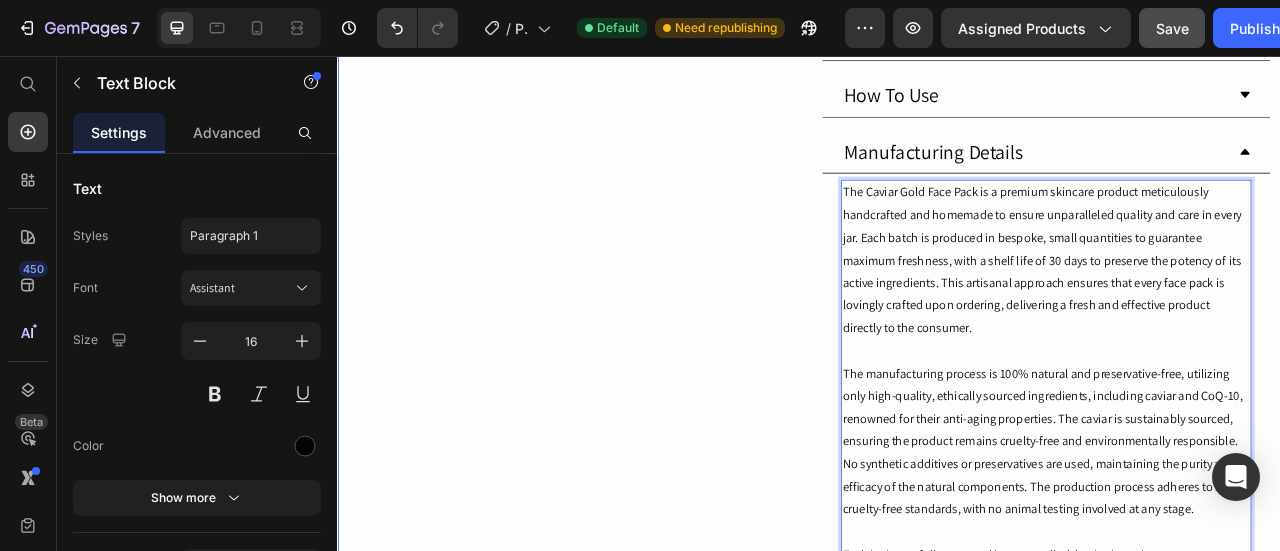 click on "Product Images" at bounding box center (635, 53) 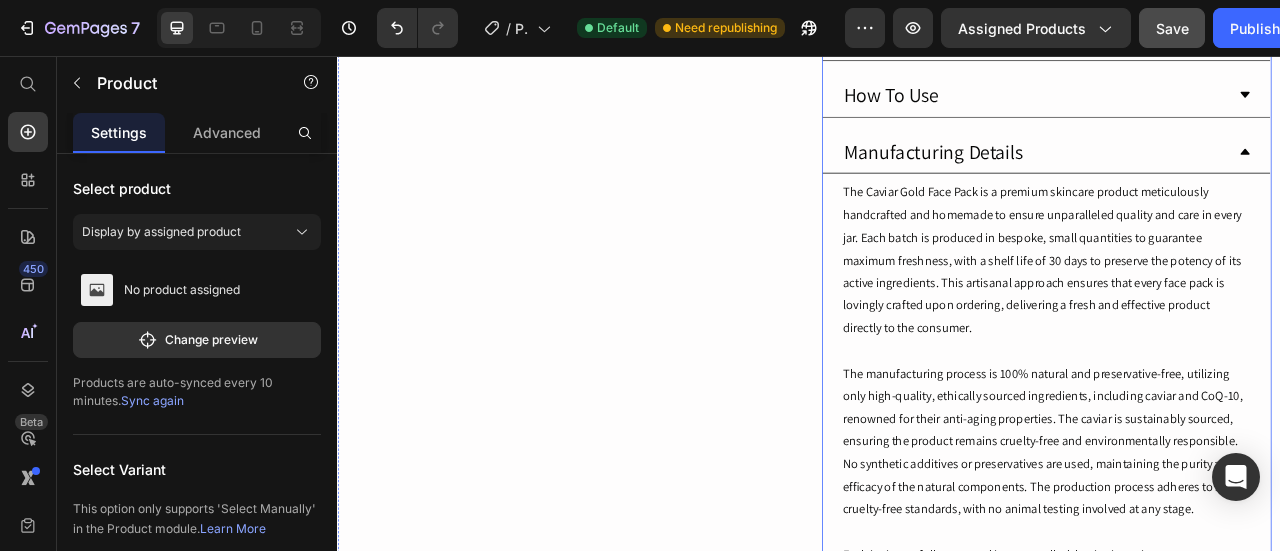 click 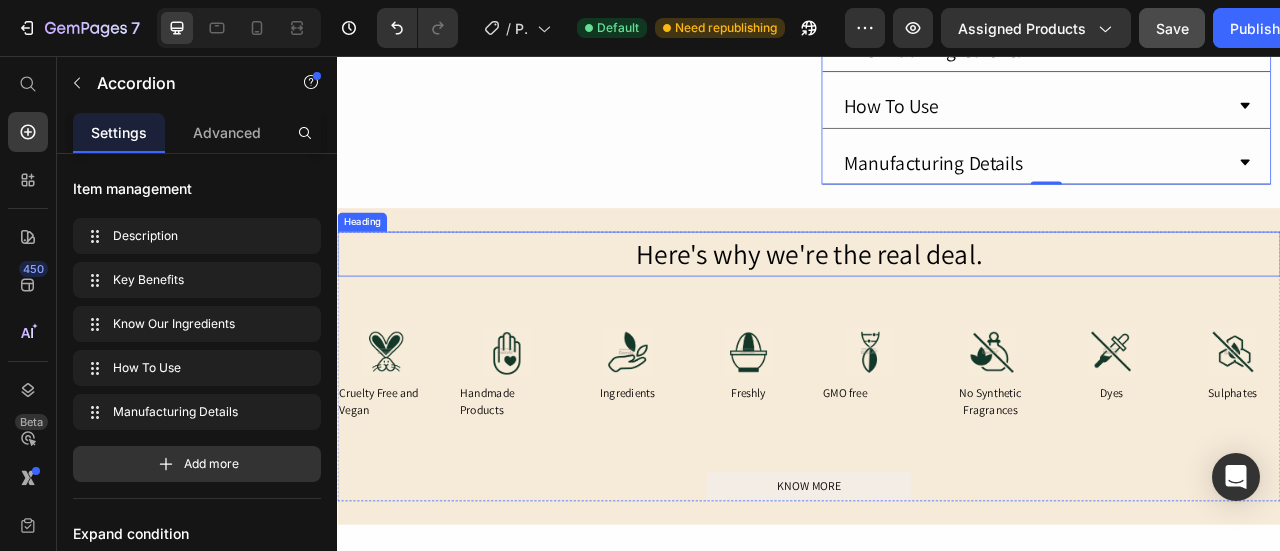scroll, scrollTop: 904, scrollLeft: 0, axis: vertical 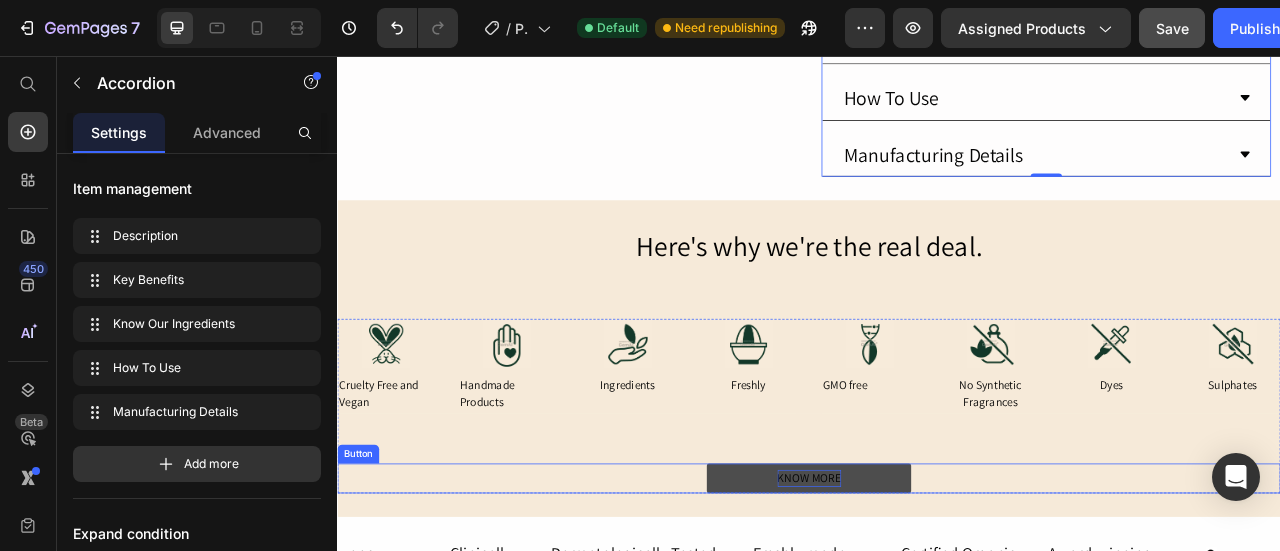 click on "KNOW MORE" at bounding box center (937, 593) 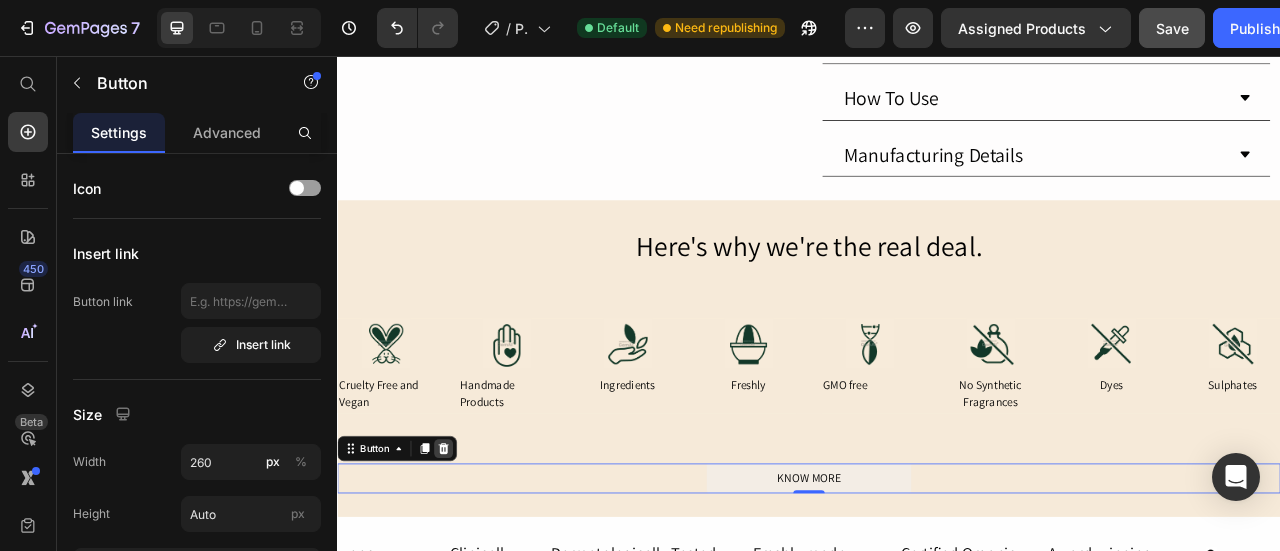 click 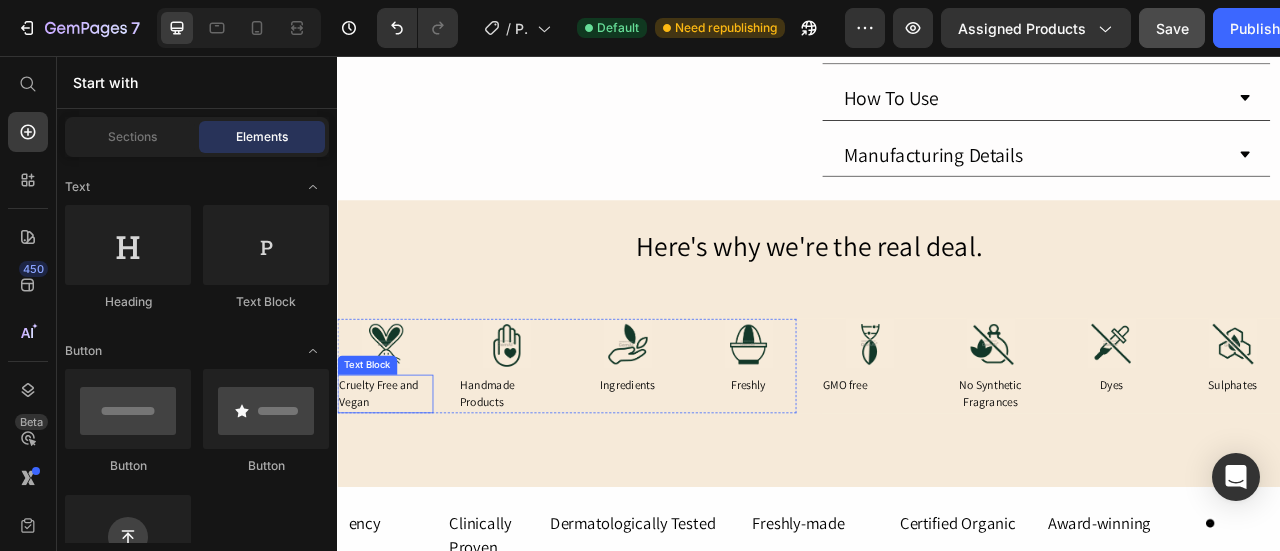 click on "Cruelty Free and Vegan" at bounding box center [398, 485] 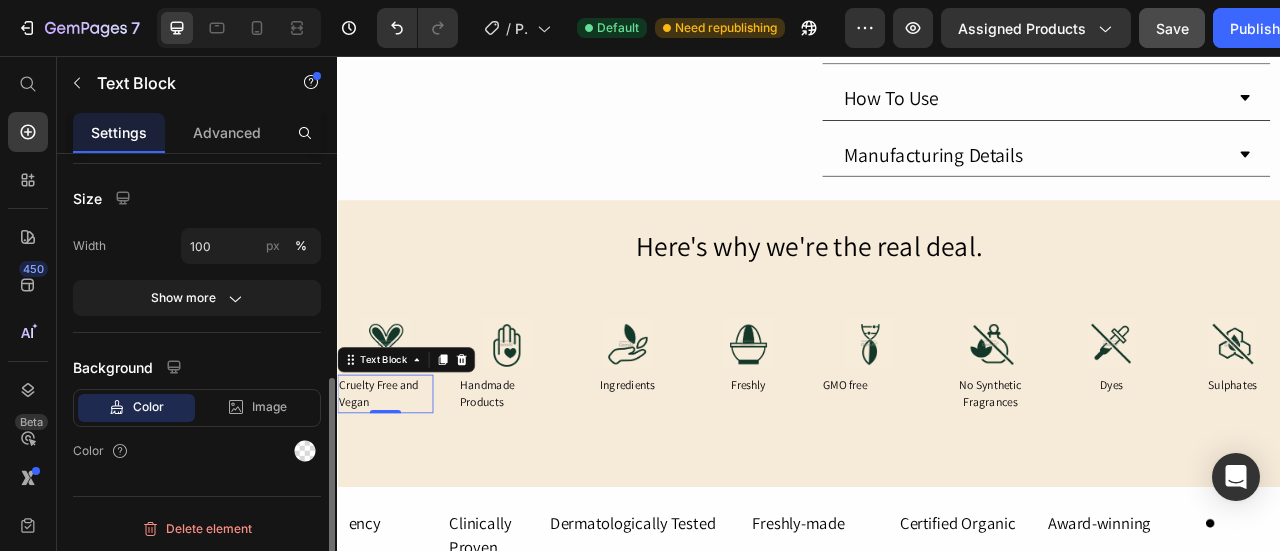 scroll, scrollTop: 344, scrollLeft: 0, axis: vertical 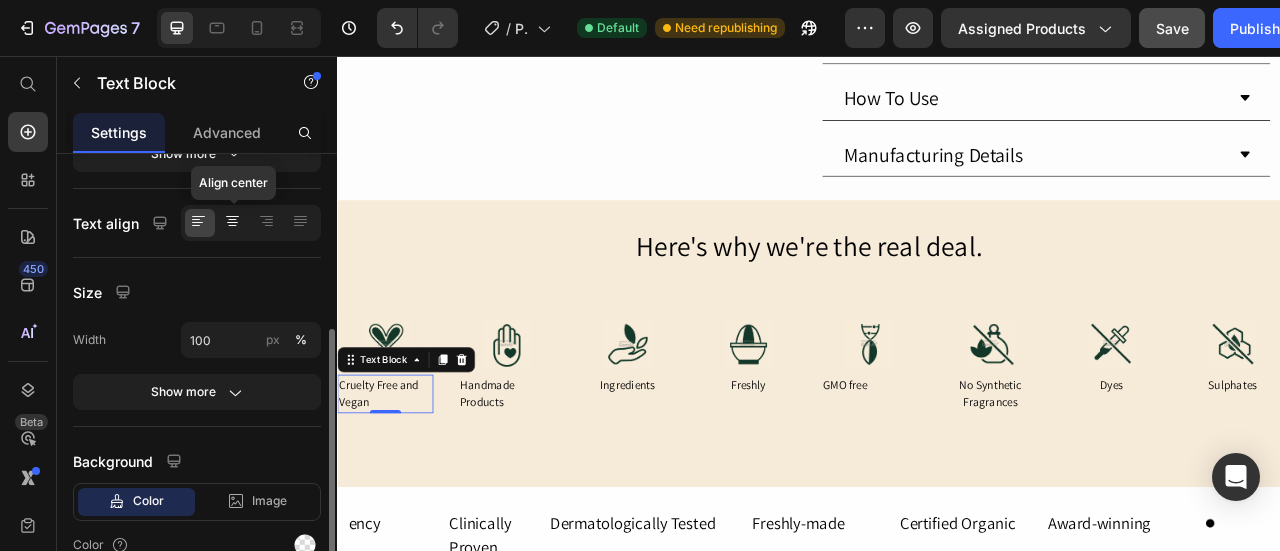 click 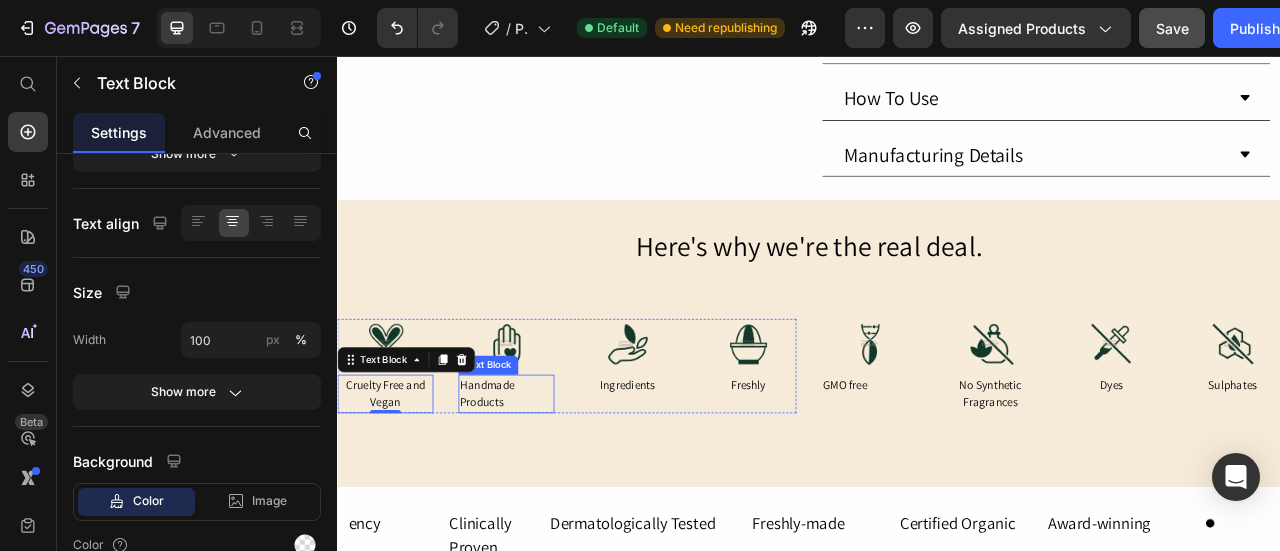click on "Handmade Products" at bounding box center [552, 485] 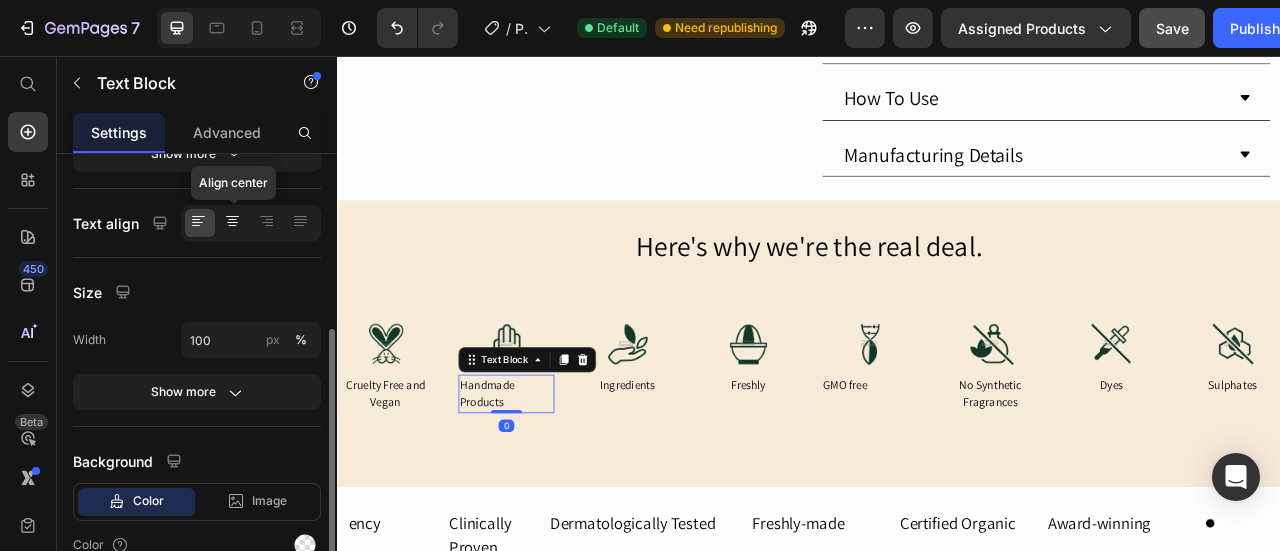 click 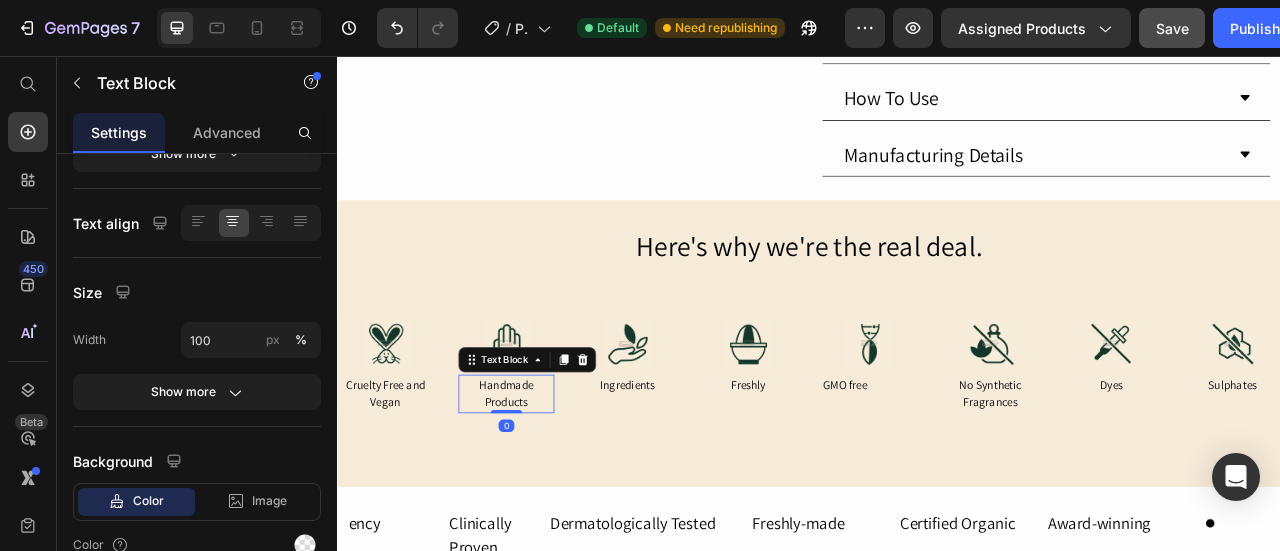 click on "Handmade Products" at bounding box center [552, 485] 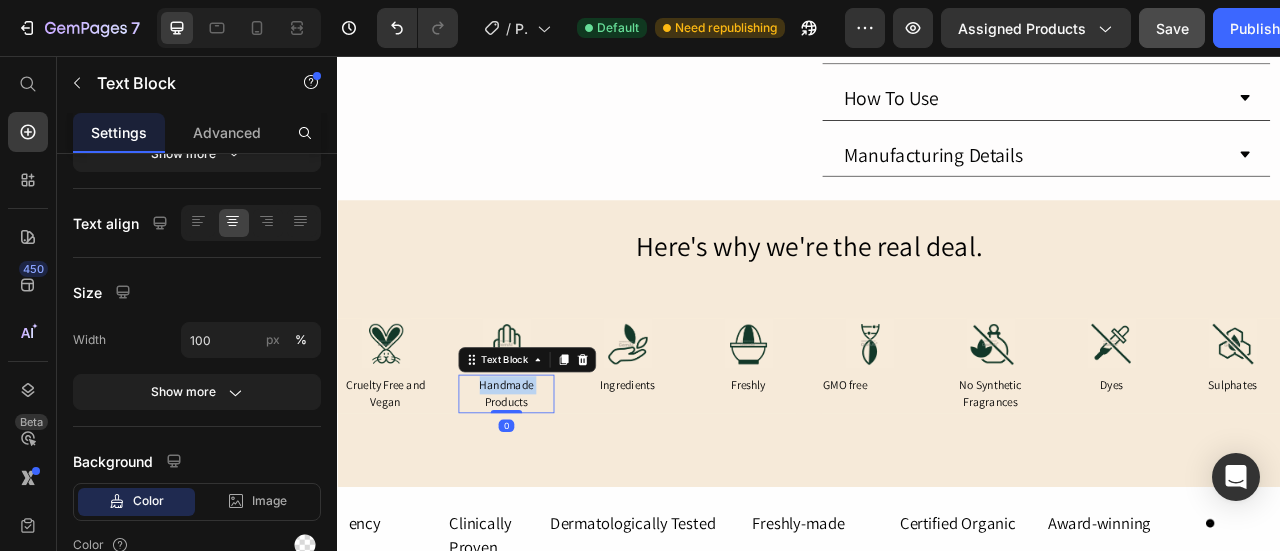 click on "Handmade Products" at bounding box center (552, 485) 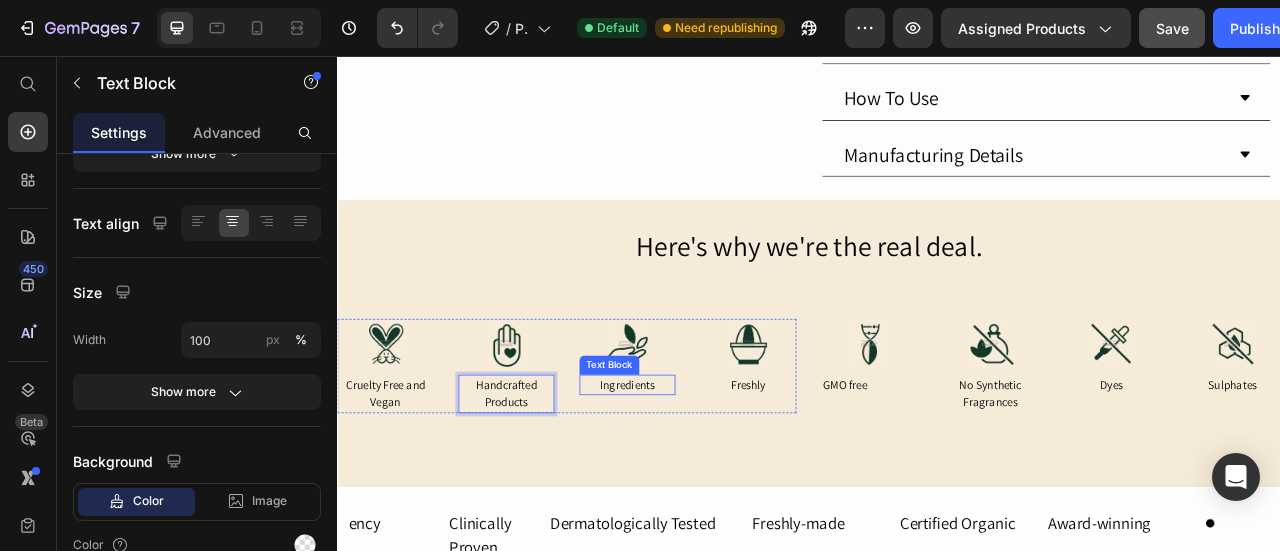 click on "Ingredients" at bounding box center [706, 474] 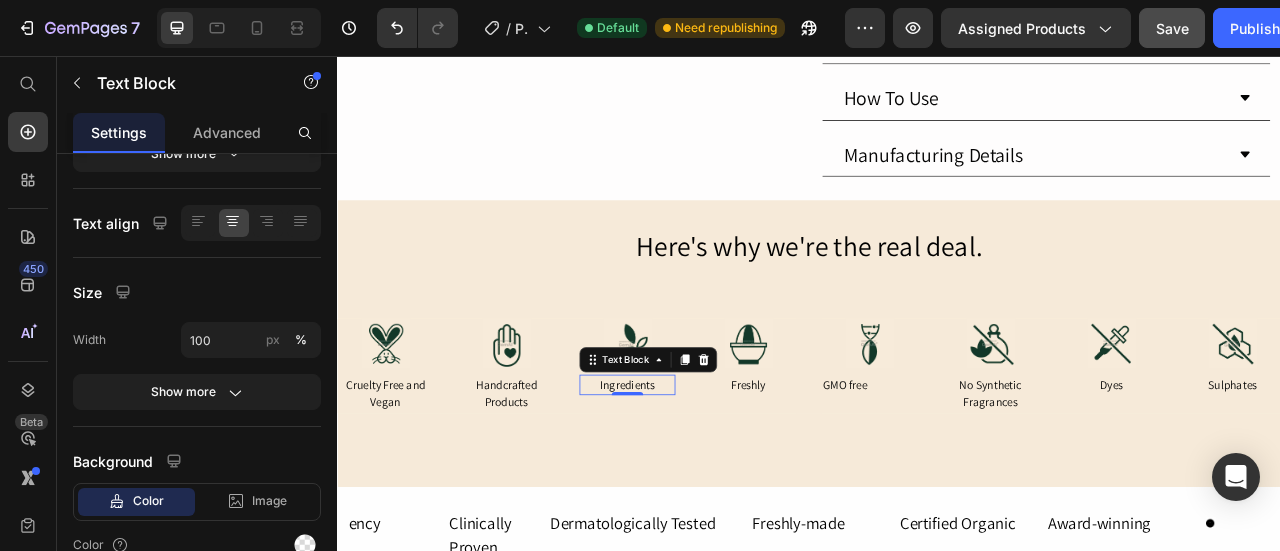 click on "Ingredients" at bounding box center (706, 474) 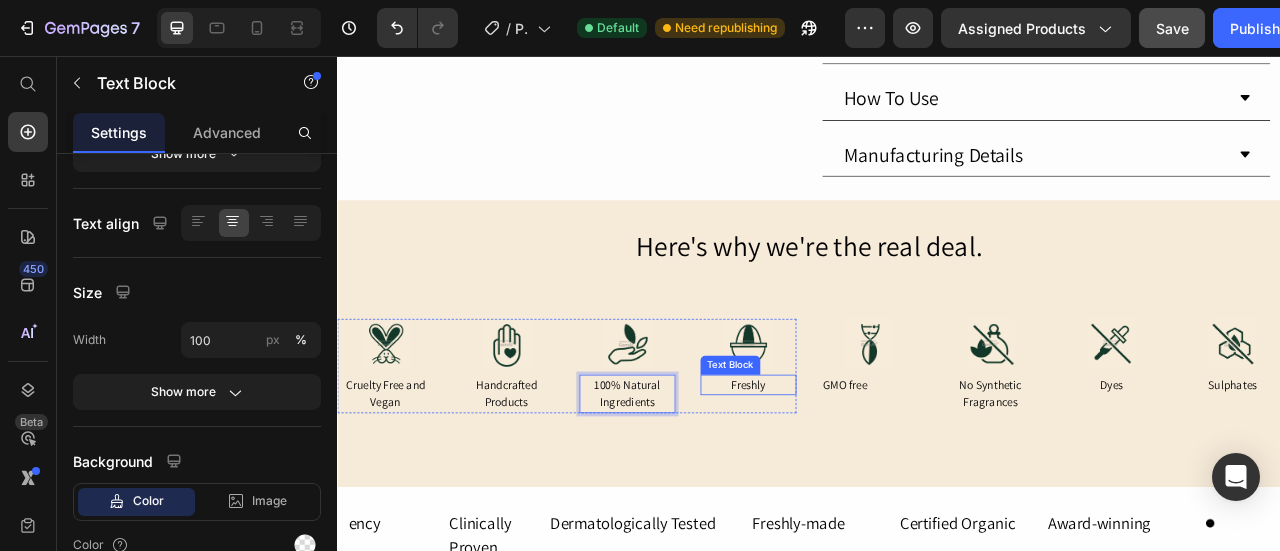 click on "Freshly" at bounding box center (860, 474) 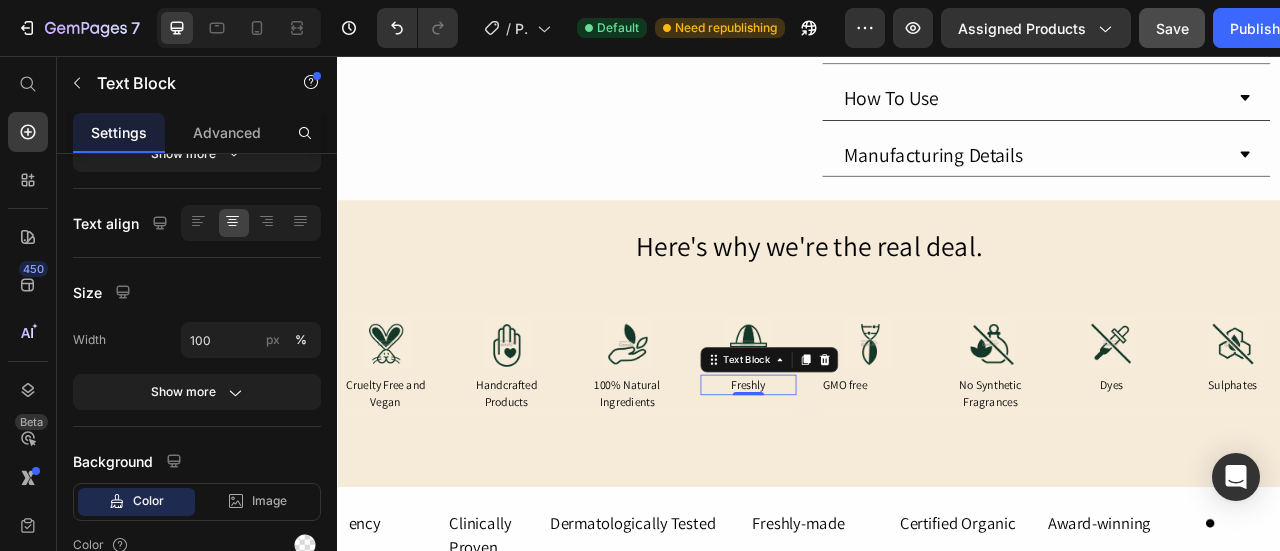 click on "Freshly" at bounding box center (860, 474) 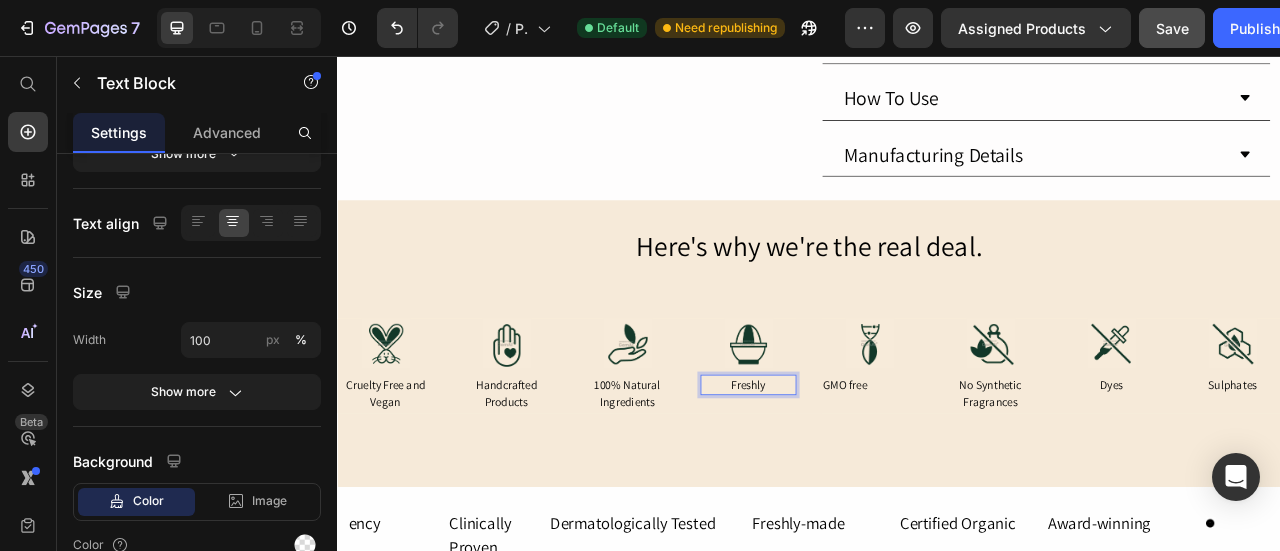click on "Freshly" at bounding box center [860, 474] 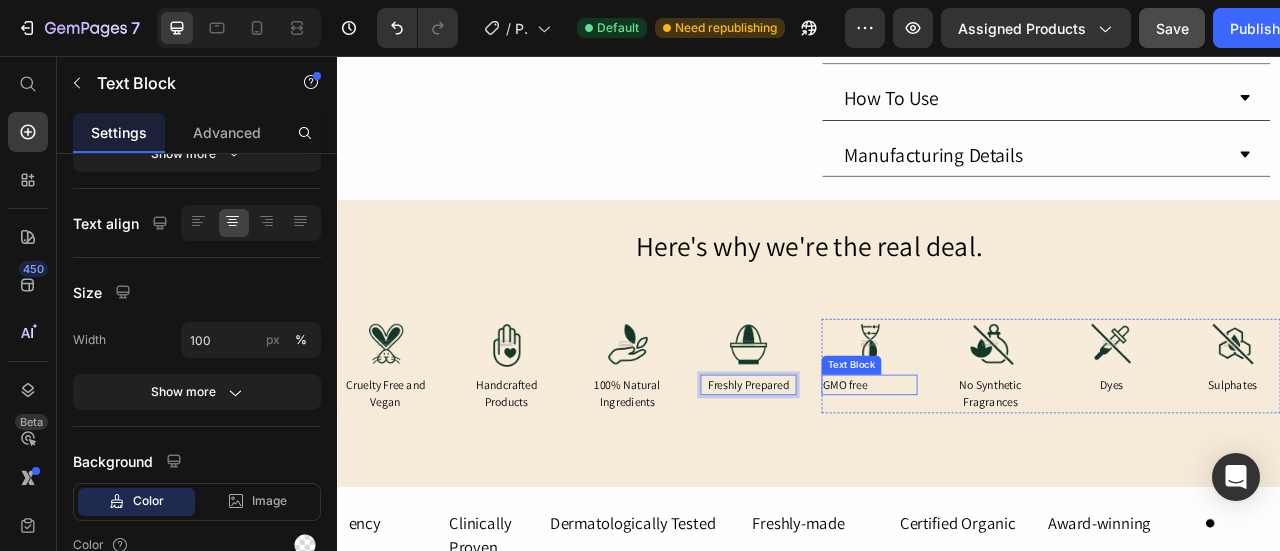 click on "GMO free" at bounding box center [1014, 474] 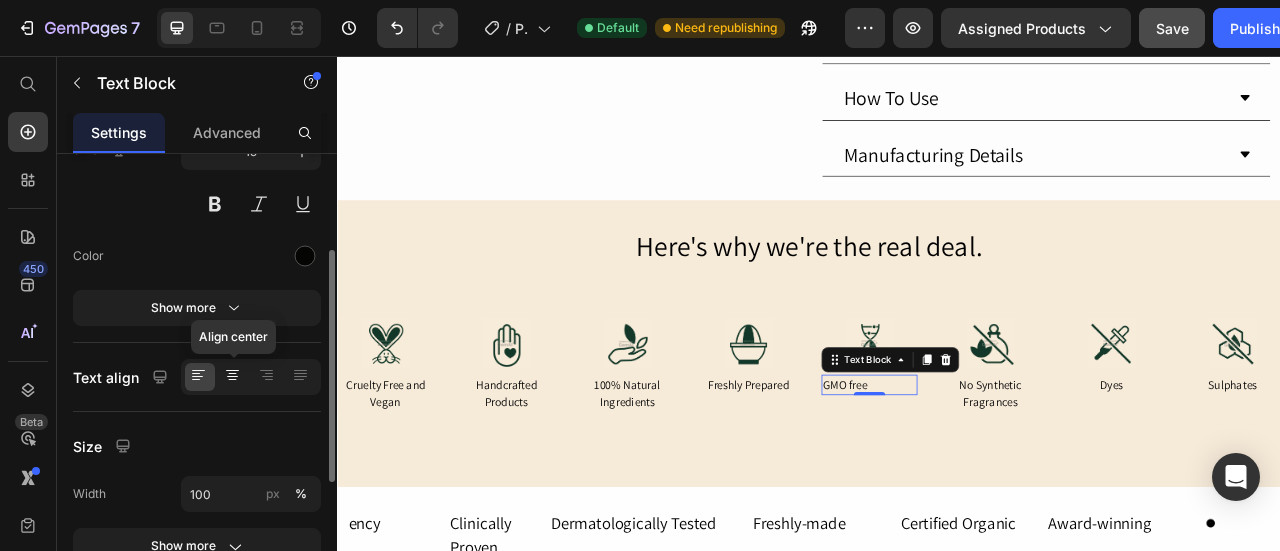 scroll, scrollTop: 184, scrollLeft: 0, axis: vertical 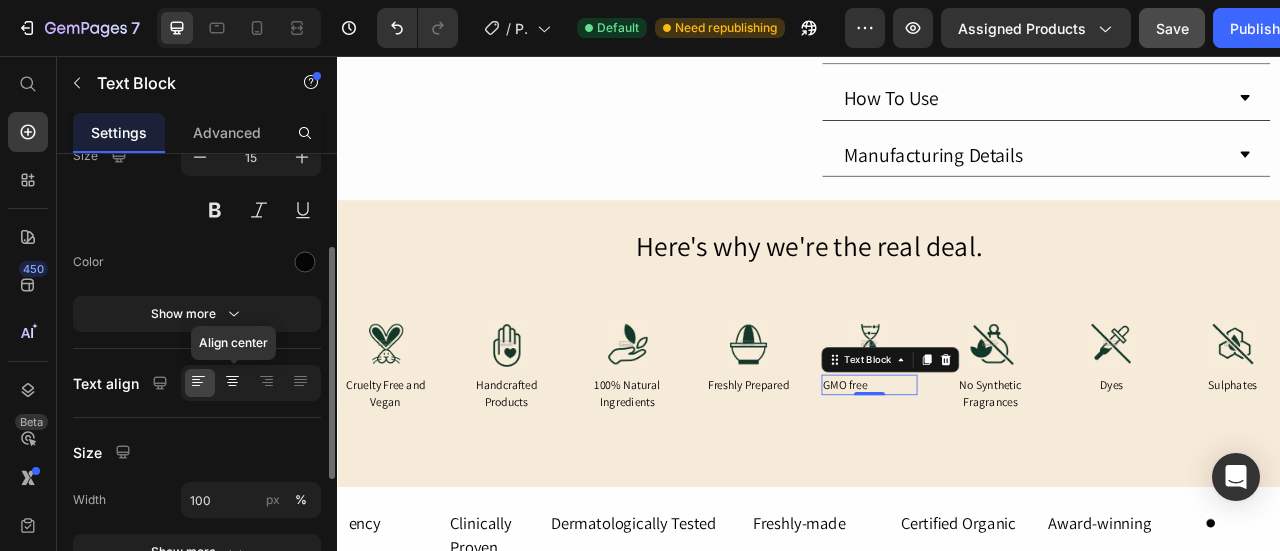 click 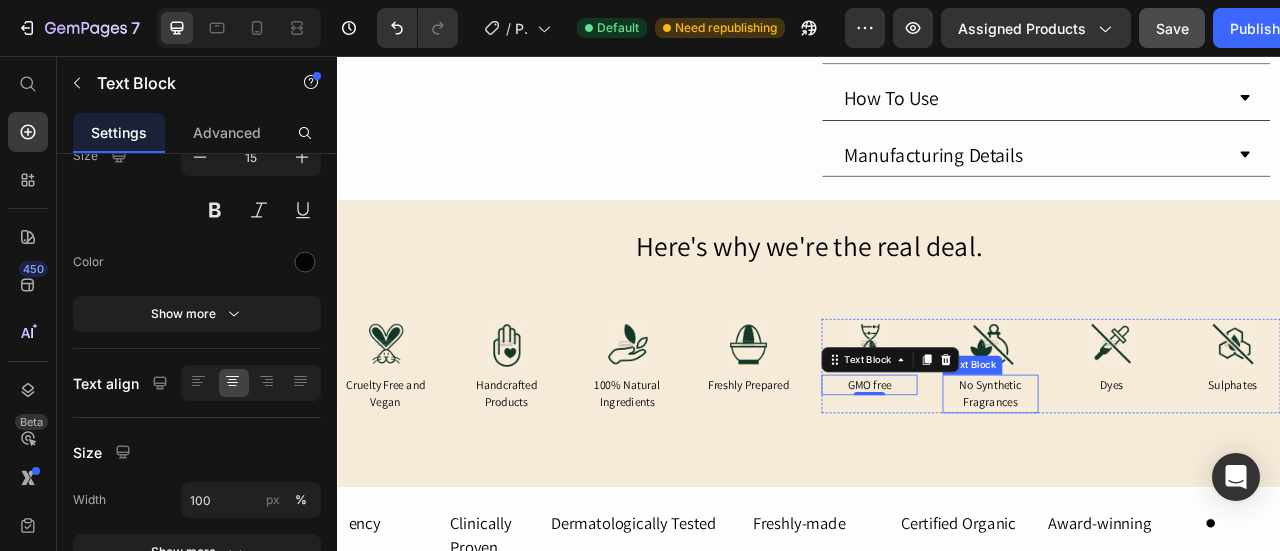 click on "No Synthetic Fragrances" at bounding box center [1168, 485] 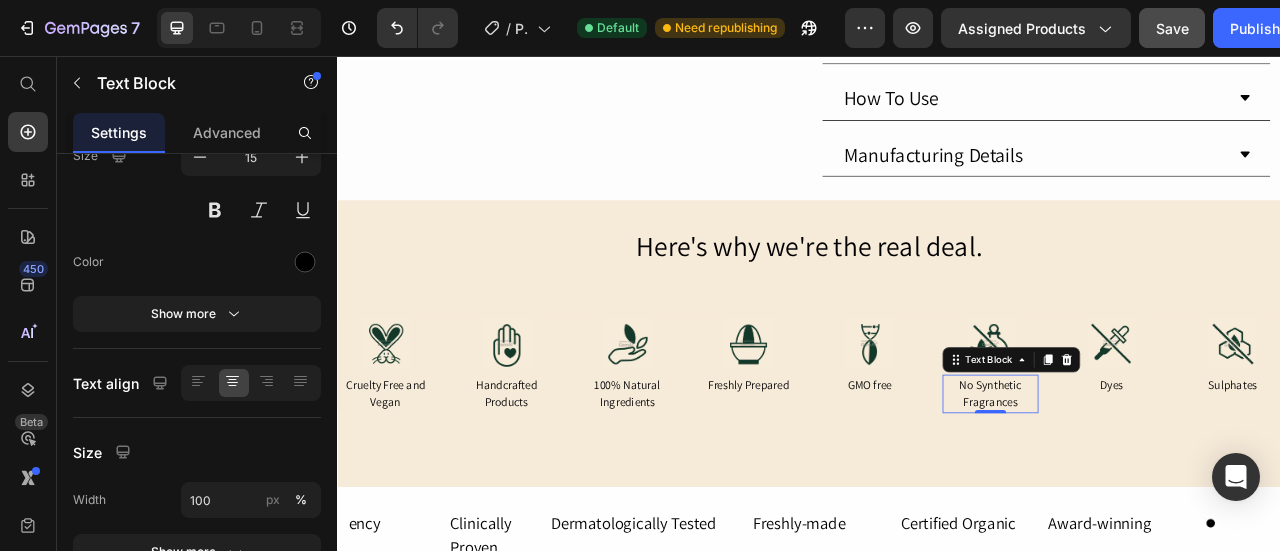 click on "No Synthetic Fragrances" at bounding box center [1168, 485] 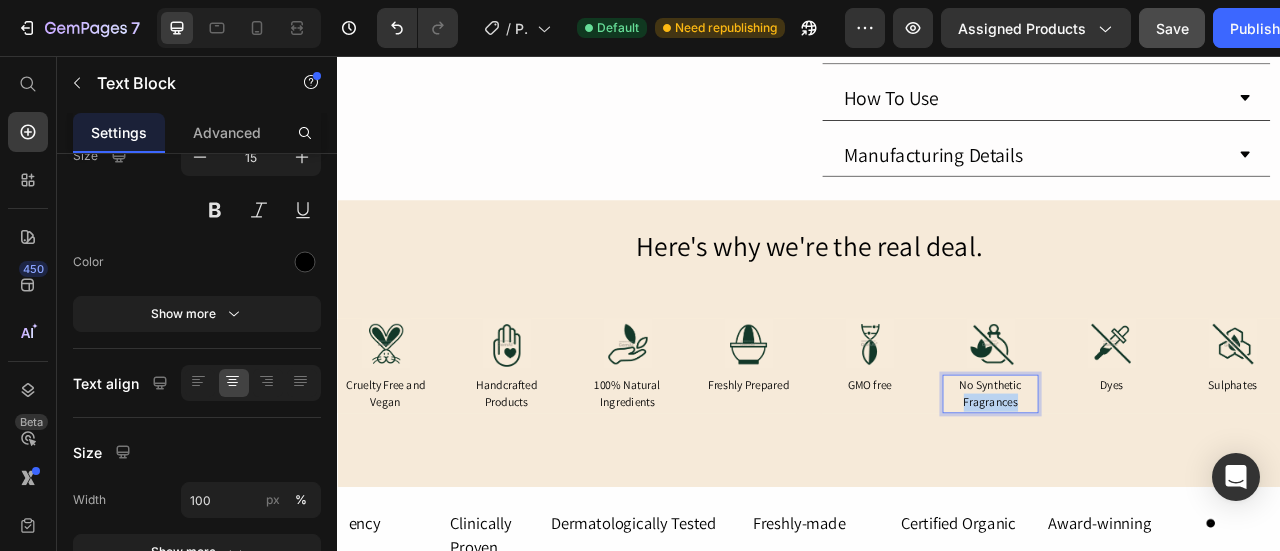 click on "No Synthetic Fragrances" at bounding box center (1168, 485) 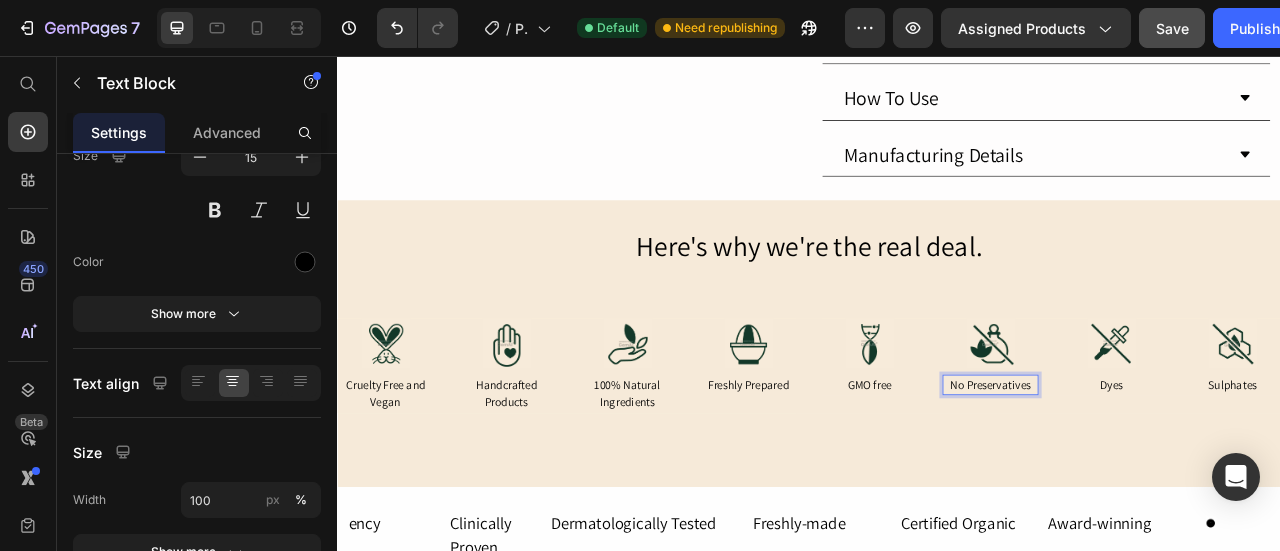 click on "No Preservatives" at bounding box center (1168, 474) 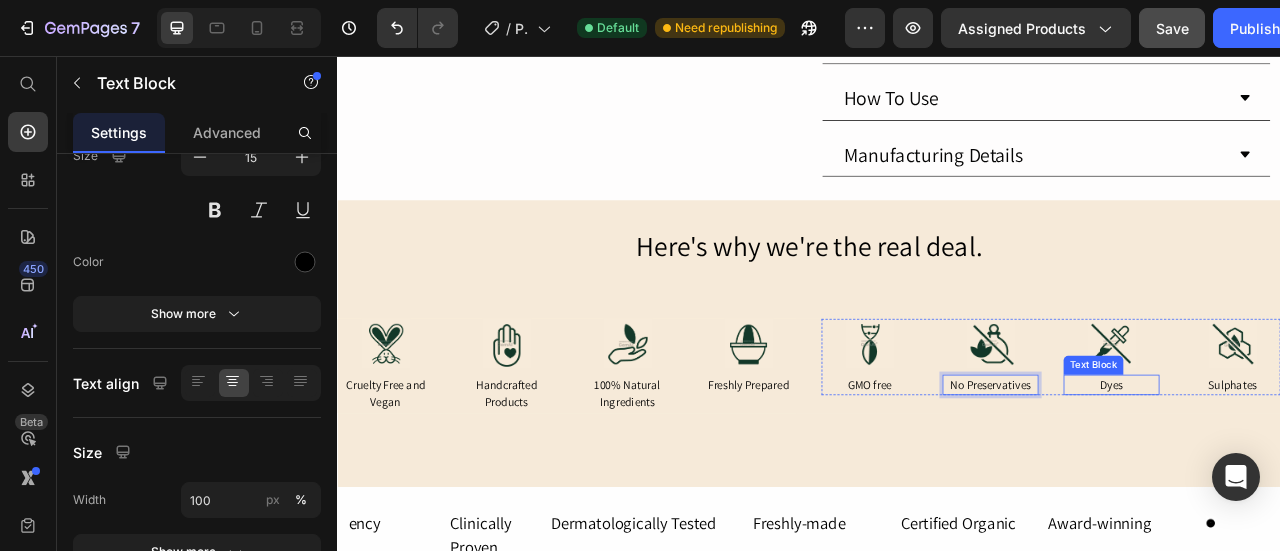 click on "Dyes" at bounding box center (1322, 474) 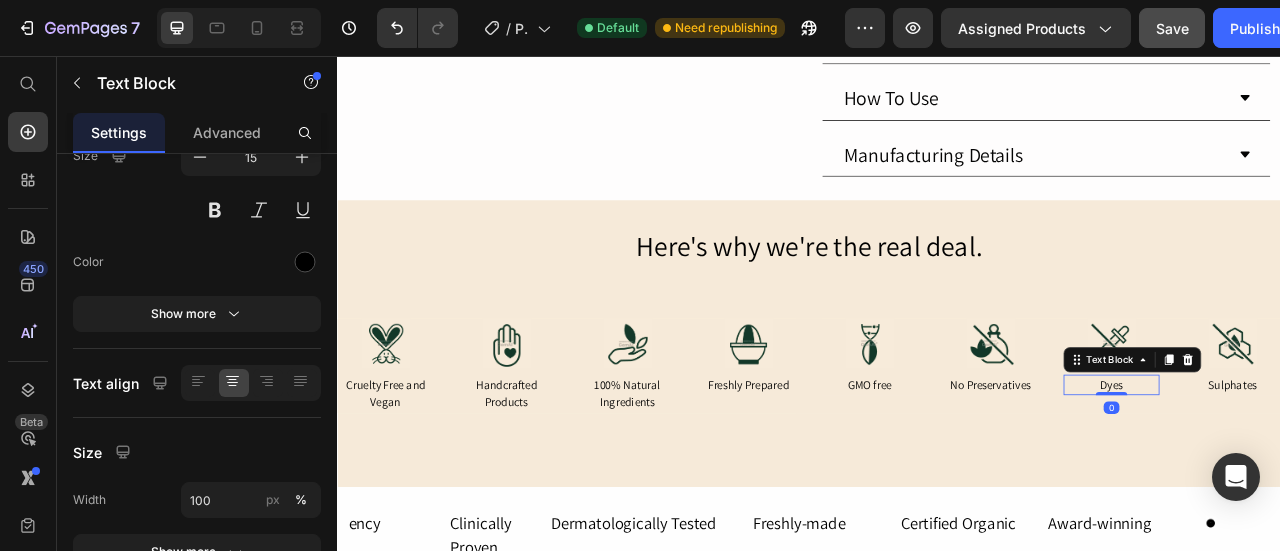click on "Dyes" at bounding box center [1322, 474] 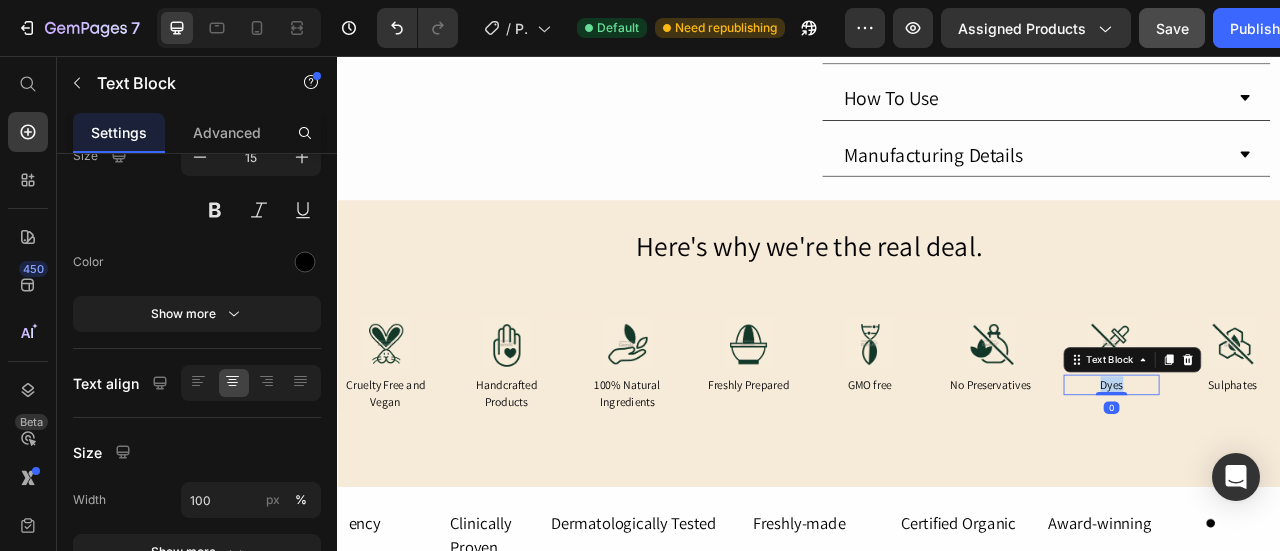 click on "Dyes" at bounding box center [1322, 474] 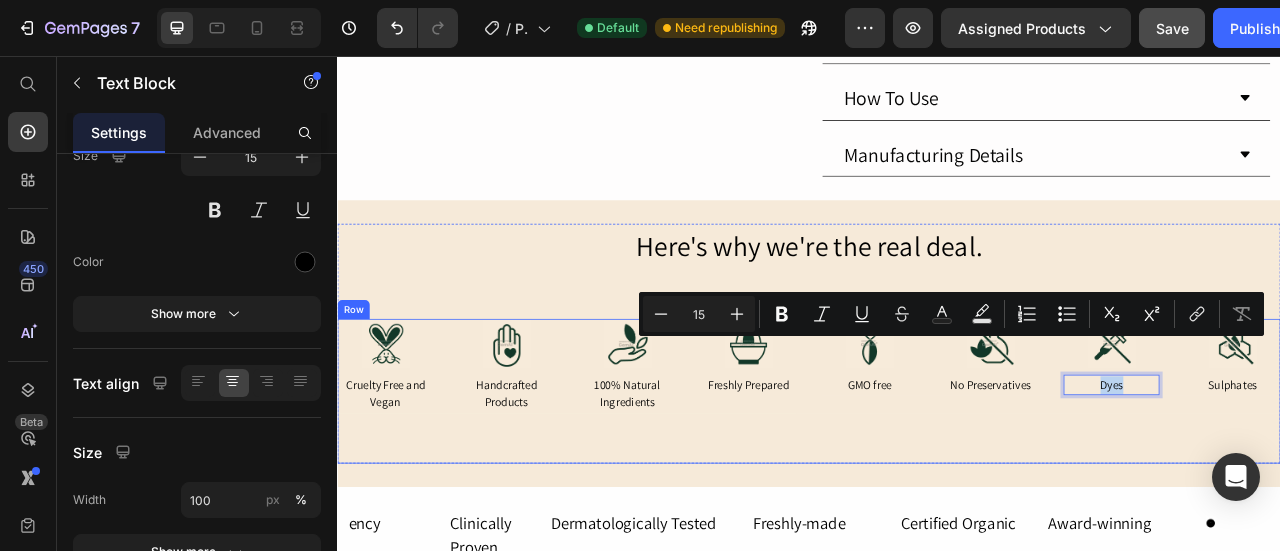 click on "Image Cruelty Free and Vegan Text Block Image Handcrafted Products Text Block Image 100% Natural Ingredients Text Block Image Freshly Prepared Text Block Row Image GMO free Text Block Image No Preservatives Text Block Image Dyes Text Block   0 Image Sulphates Text Block Row Row" at bounding box center [937, 482] 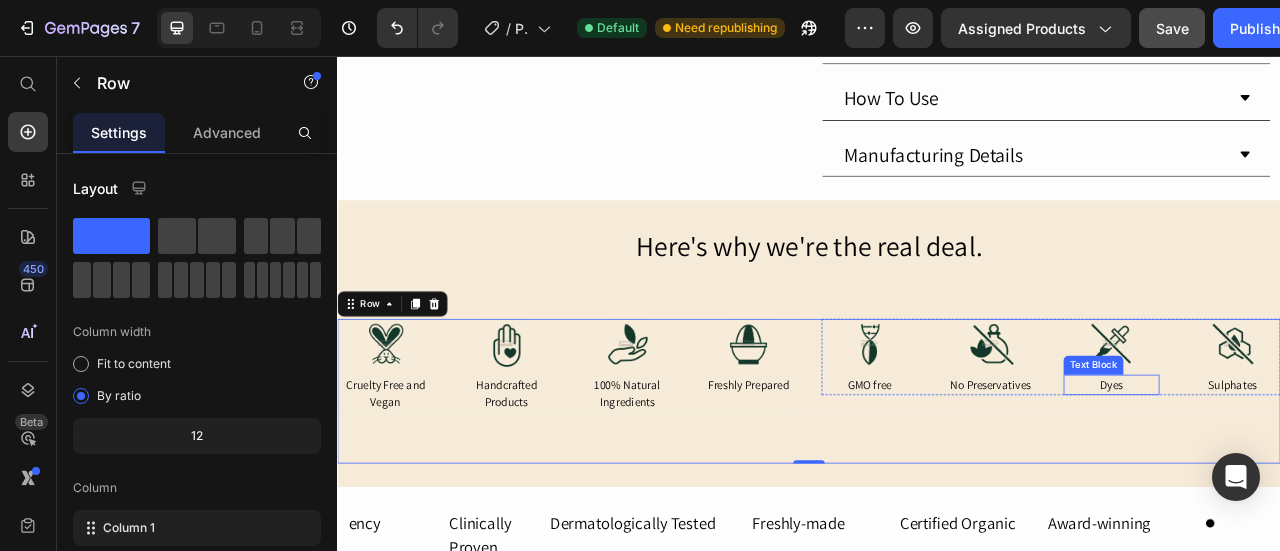 click on "Dyes" at bounding box center (1322, 474) 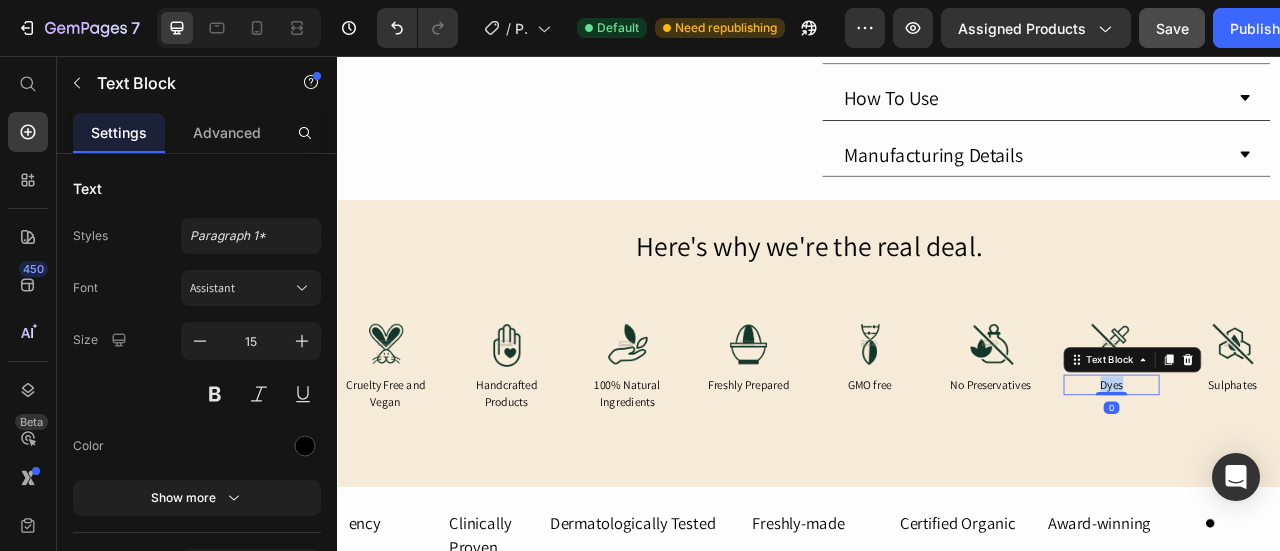 click on "Dyes" at bounding box center (1322, 474) 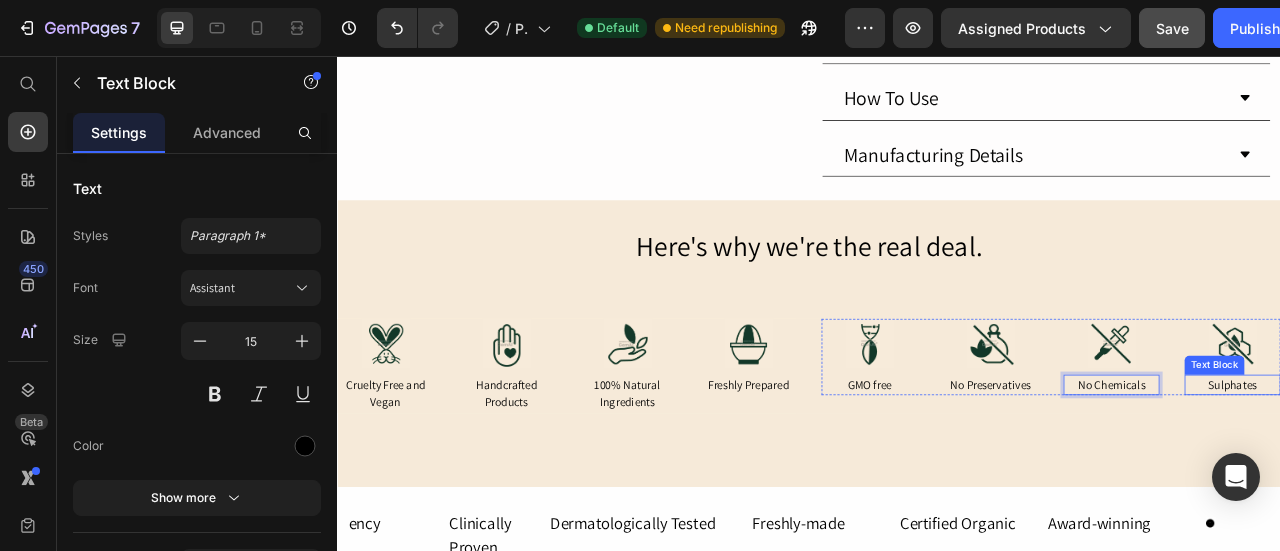 click on "Sulphates" at bounding box center [1476, 474] 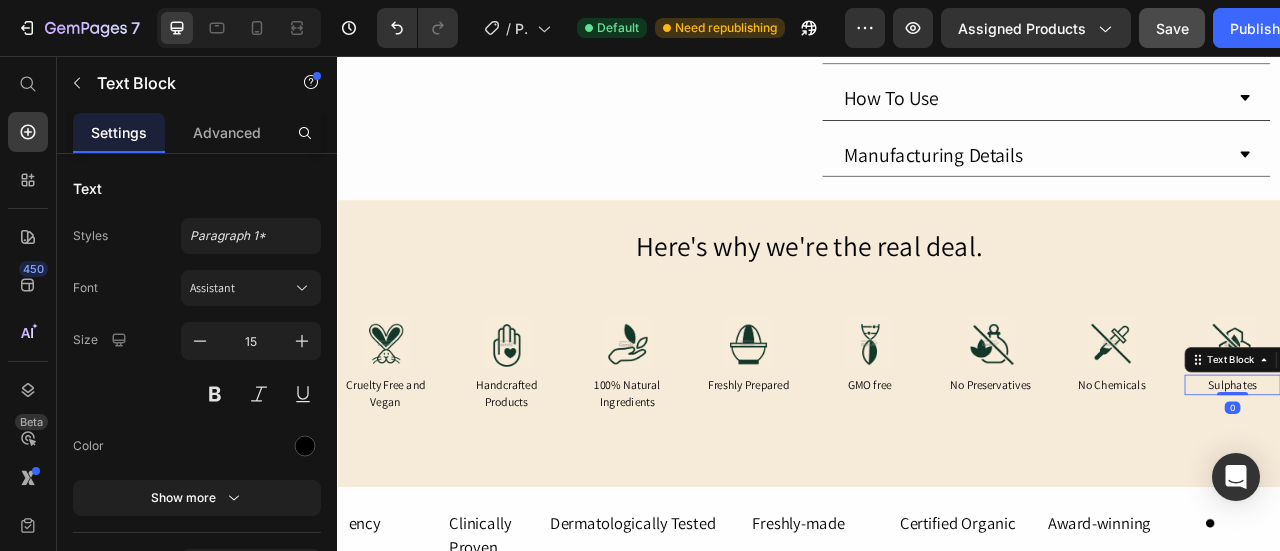 click on "Sulphates" at bounding box center (1476, 474) 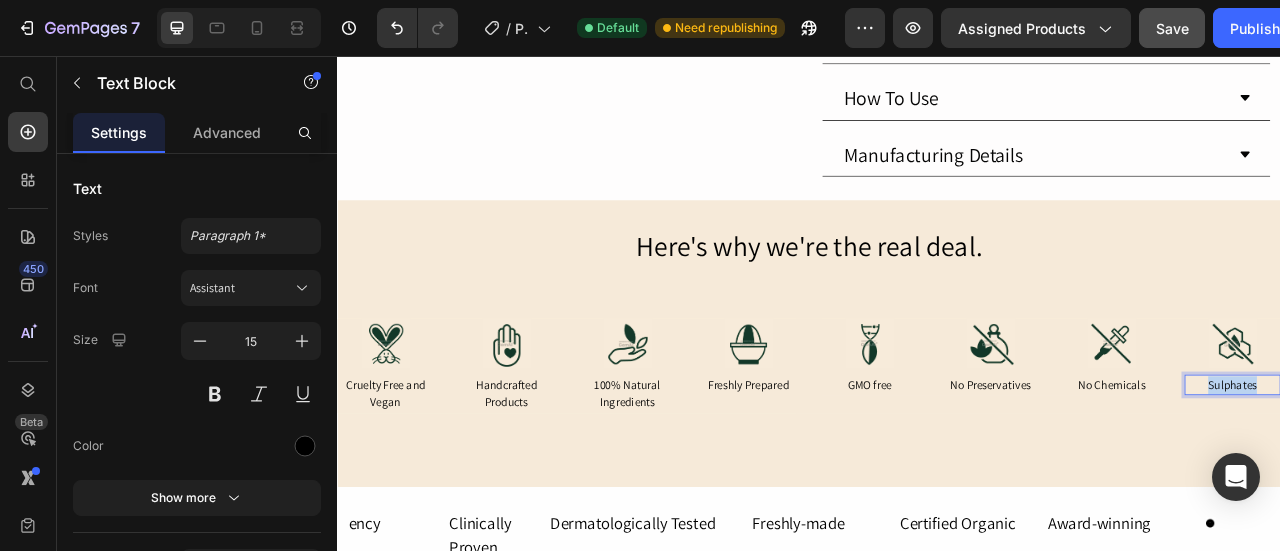 click on "Sulphates" at bounding box center (1476, 474) 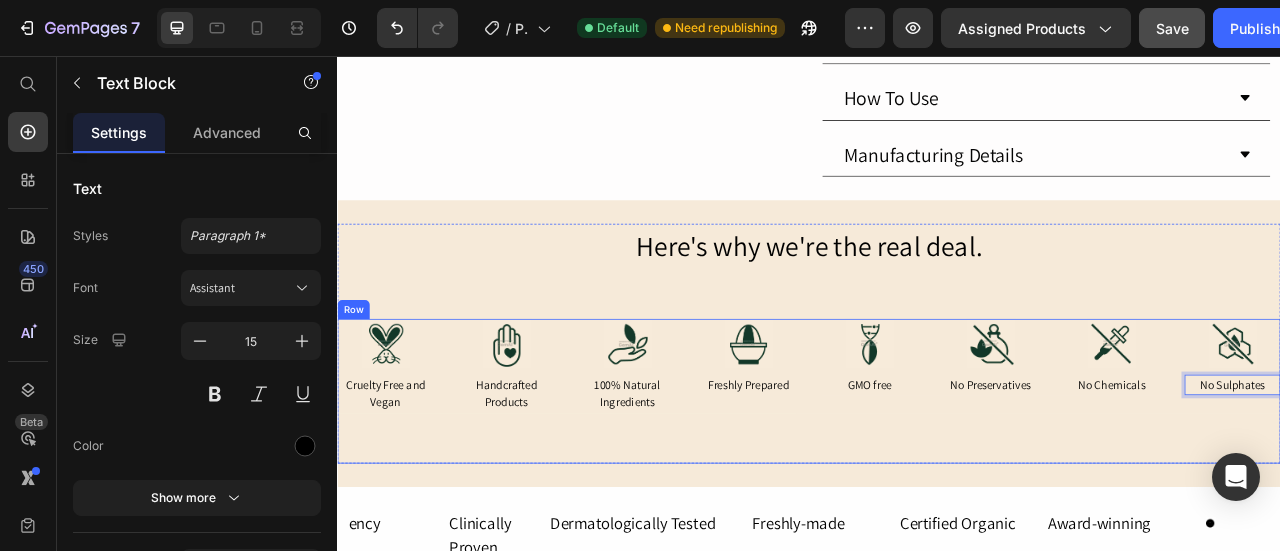 click on "Image Cruelty Free and Vegan Text Block Image Handcrafted Products Text Block Image 100% Natural Ingredients Text Block Image Freshly Prepared Text Block Row Image GMO free Text Block Image No Preservatives Text Block Image No Chemicals Text Block Image No Sulphates Text Block   0 Row Row" at bounding box center (937, 482) 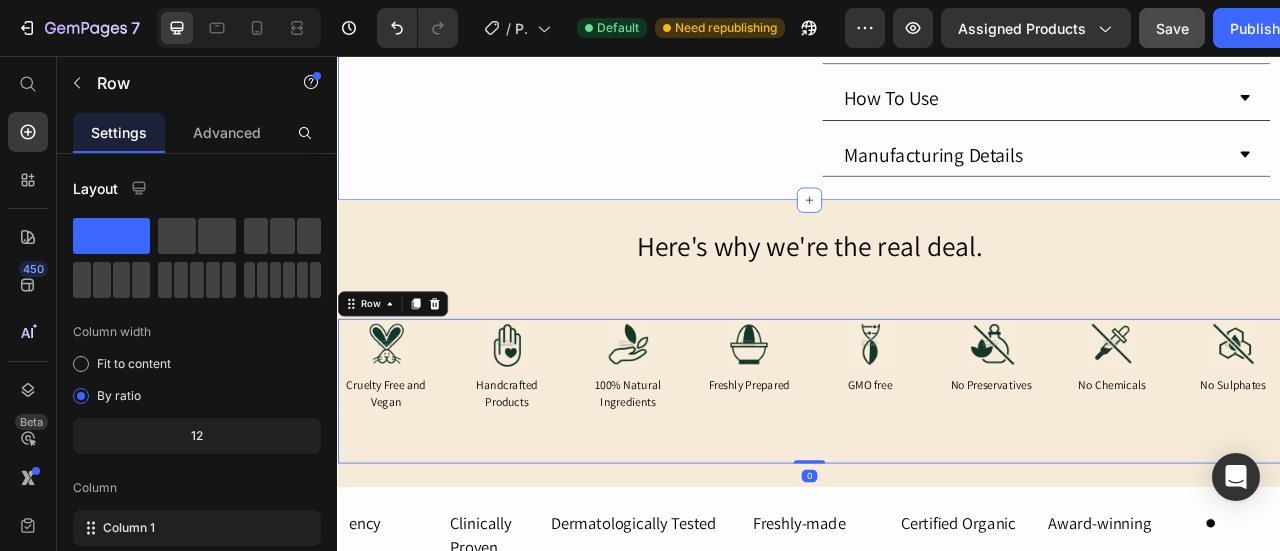 click on "Product Images The Caviar Gold Face Pack Product Title Judge.me - Preview Badge (Stars) Judge.me Suitable for:  All skin types Key benefits:  Improves Skin Texture, Locks in Moisture, Collagen Boost, Elastin Preservation, UV Protection, Reduces Inflammation Text Block Rs. 6,999.00 Product Price Rs. 9,500.00 Product Price SALE 26% OFF Discount Tag Row MRP inclusive of all taxes. Text Block Image Hydrates the Skin Locking in Moisture Text Block Image Removes Ageing & Frown Lines Text Block Image Clinically tested & proven. Text Block Row 1 Product Quantity ADD TO CART Add to Cart Row
Description
Key Benefits
Know Our Ingredients
How To Use
Manufacturing Details Accordion Product Section 1" at bounding box center [937, -284] 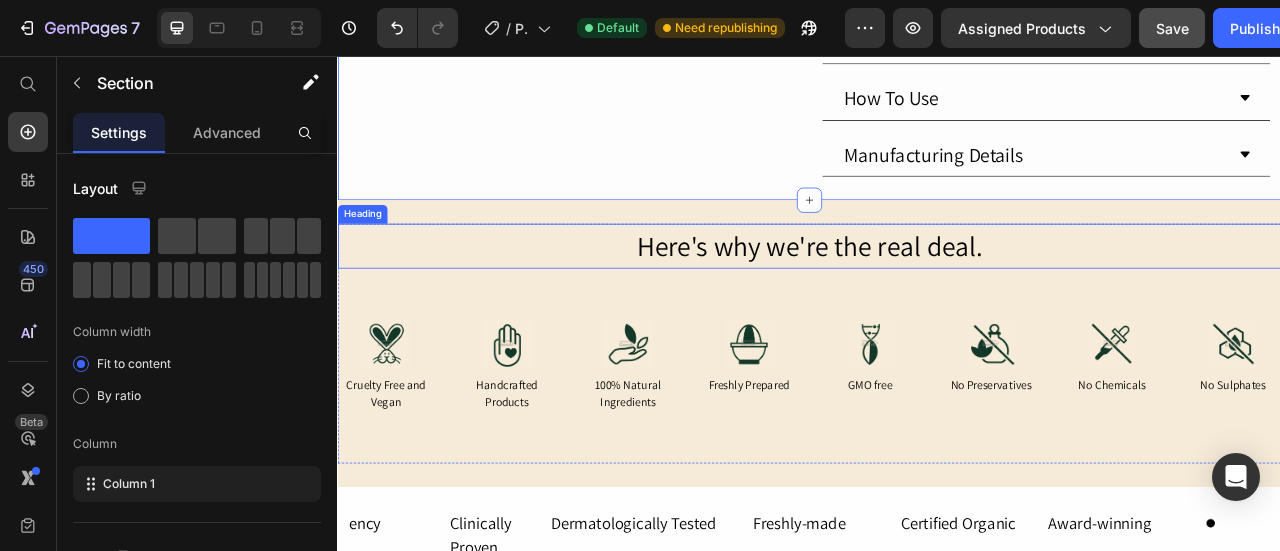 click on "Here's why we're the real deal." at bounding box center (937, 297) 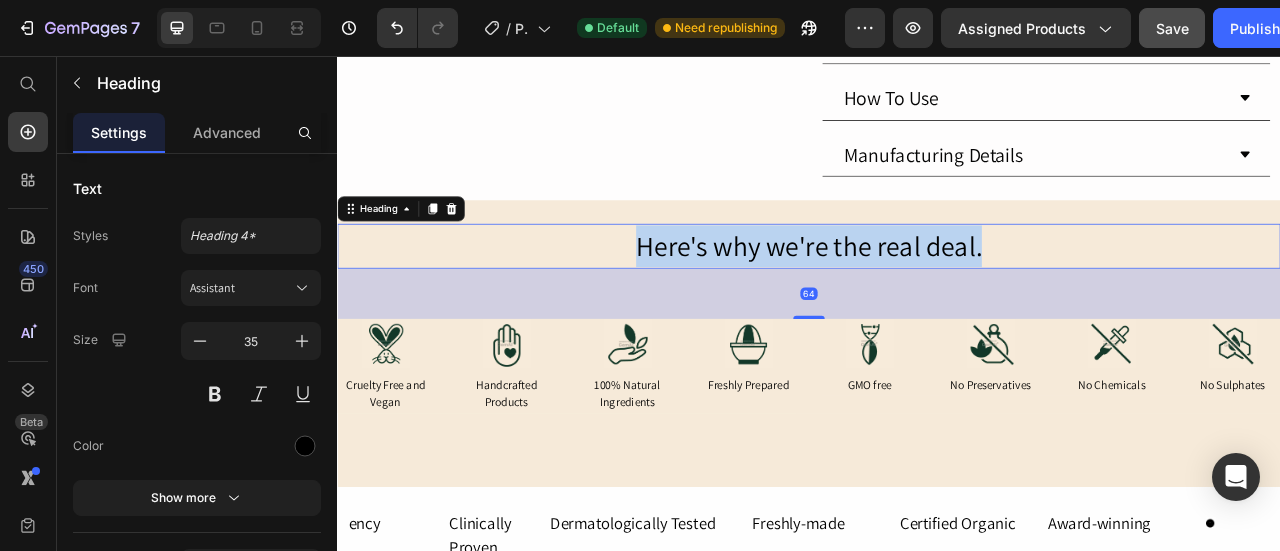 click on "Here's why we're the real deal." at bounding box center [937, 297] 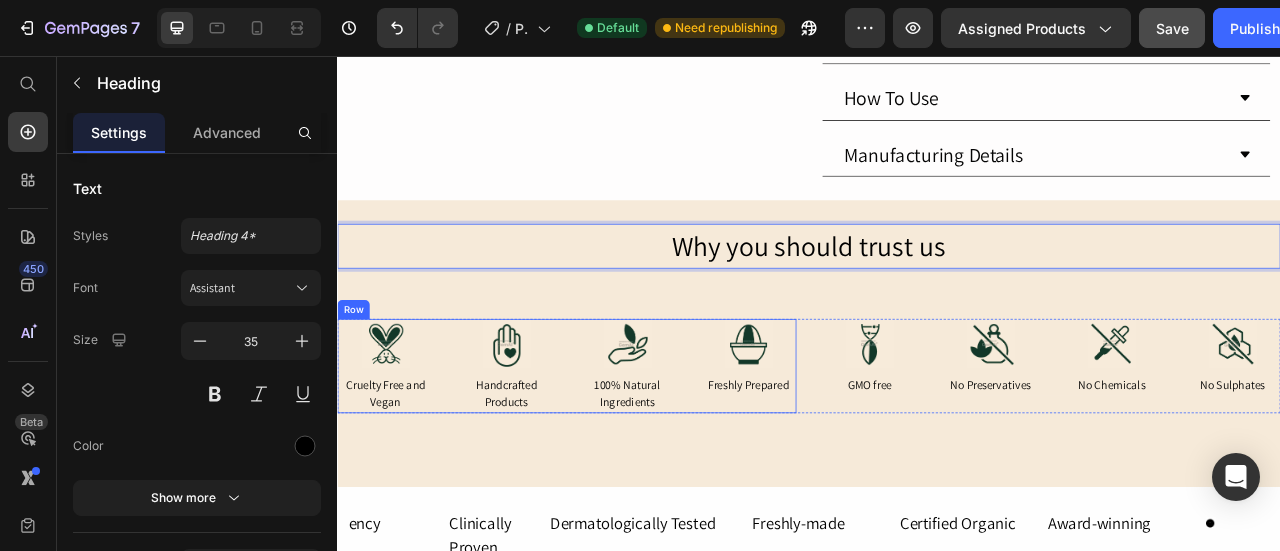 click at bounding box center (706, 421) 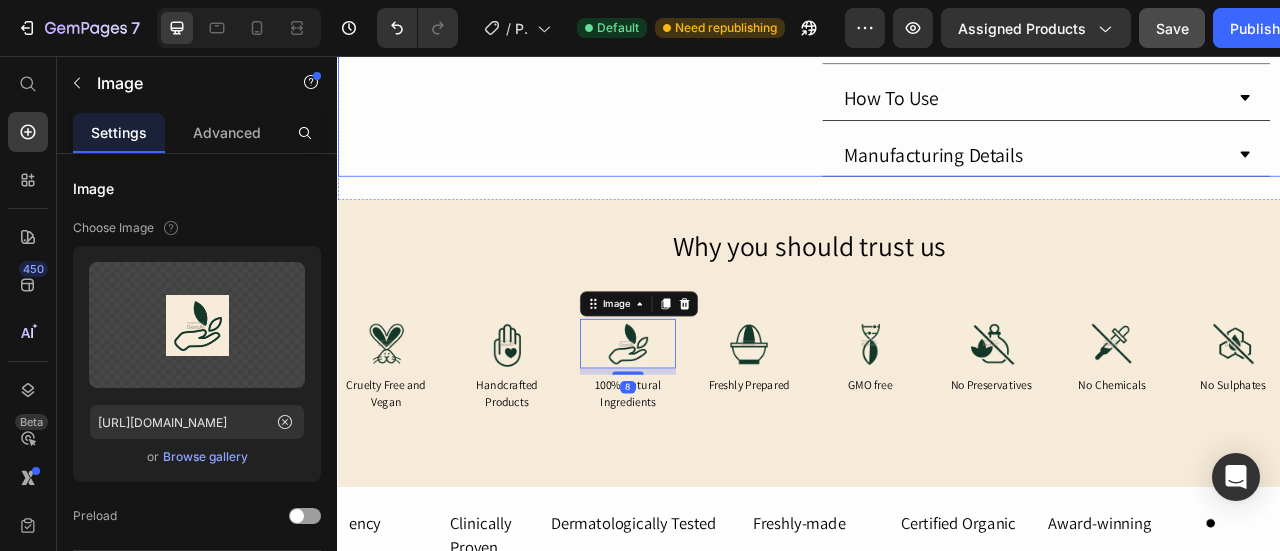 click on "Product Images" at bounding box center [635, -284] 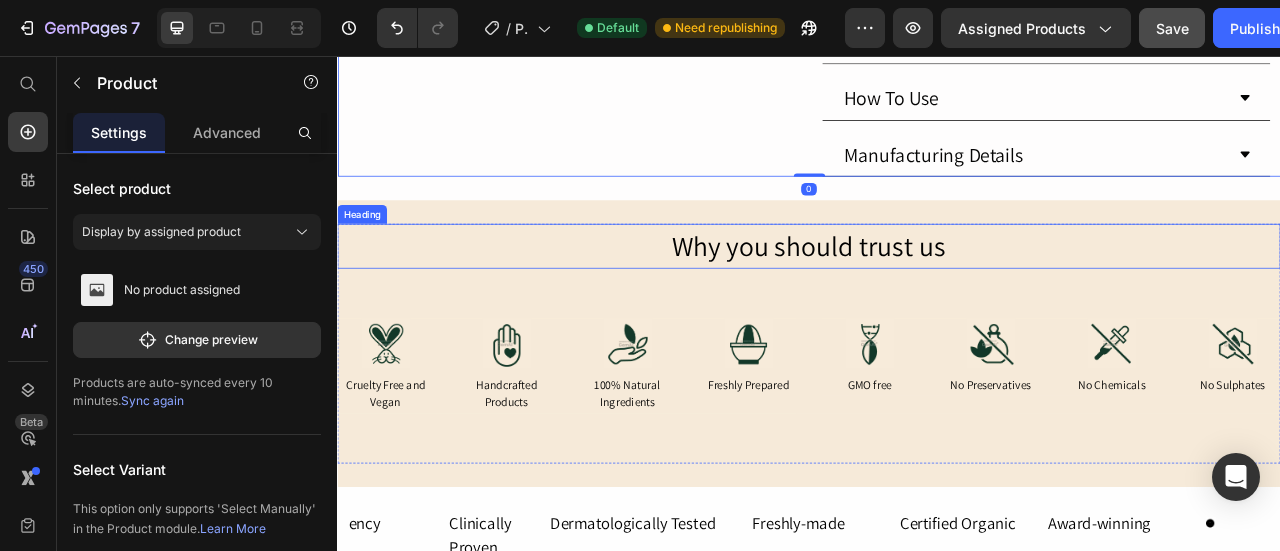 click on "Why you should trust us" at bounding box center (937, 297) 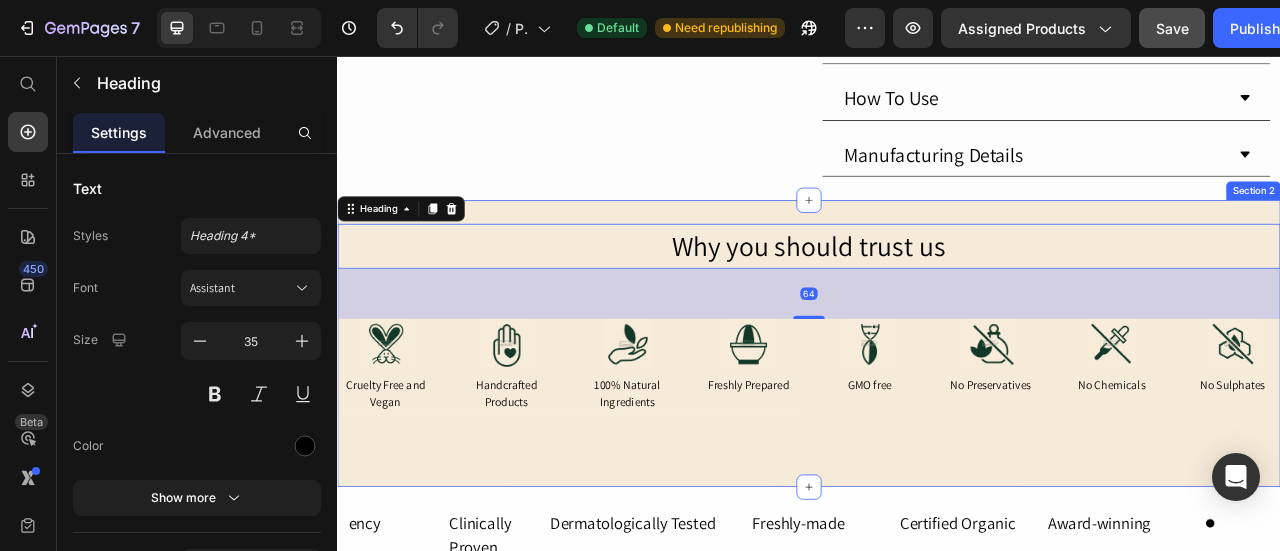 click on "Why you should trust us Heading   64 Image Cruelty Free and Vegan Text Block Image Handcrafted Products Text Block Image 100% Natural Ingredients Text Block Image Freshly Prepared Text Block Row Image GMO free Text Block Image No Preservatives Text Block Image No Chemicals Text Block Image No Sulphates Text Block Row Row Row Row Section 2" at bounding box center [937, 421] 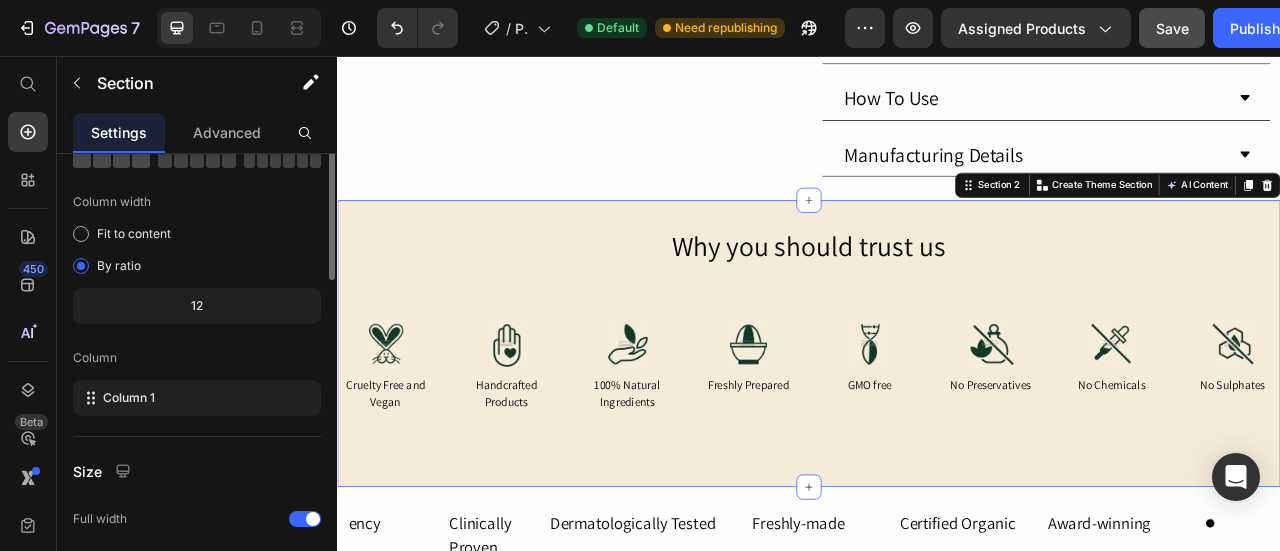 scroll, scrollTop: 0, scrollLeft: 0, axis: both 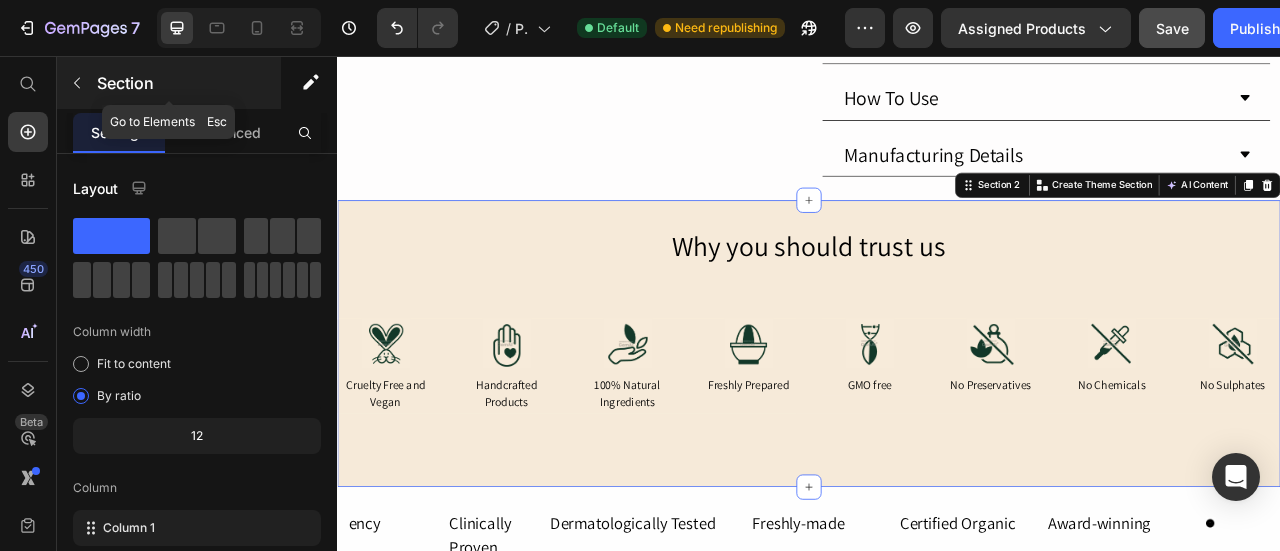 click at bounding box center (77, 83) 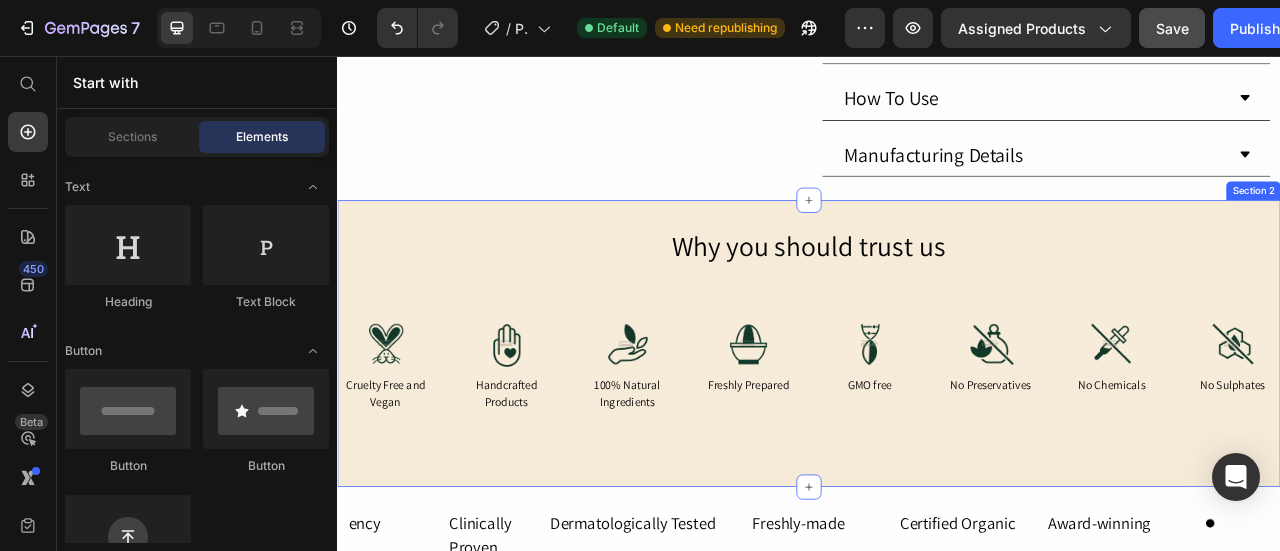 click on "Why you should trust us Heading Image Cruelty Free and Vegan Text Block Image Handcrafted Products Text Block Image 100% Natural Ingredients Text Block Image Freshly Prepared Text Block Row Image GMO free Text Block Image No Preservatives Text Block Image No Chemicals Text Block Image No Sulphates Text Block Row Row Row Row Section 2" at bounding box center (937, 421) 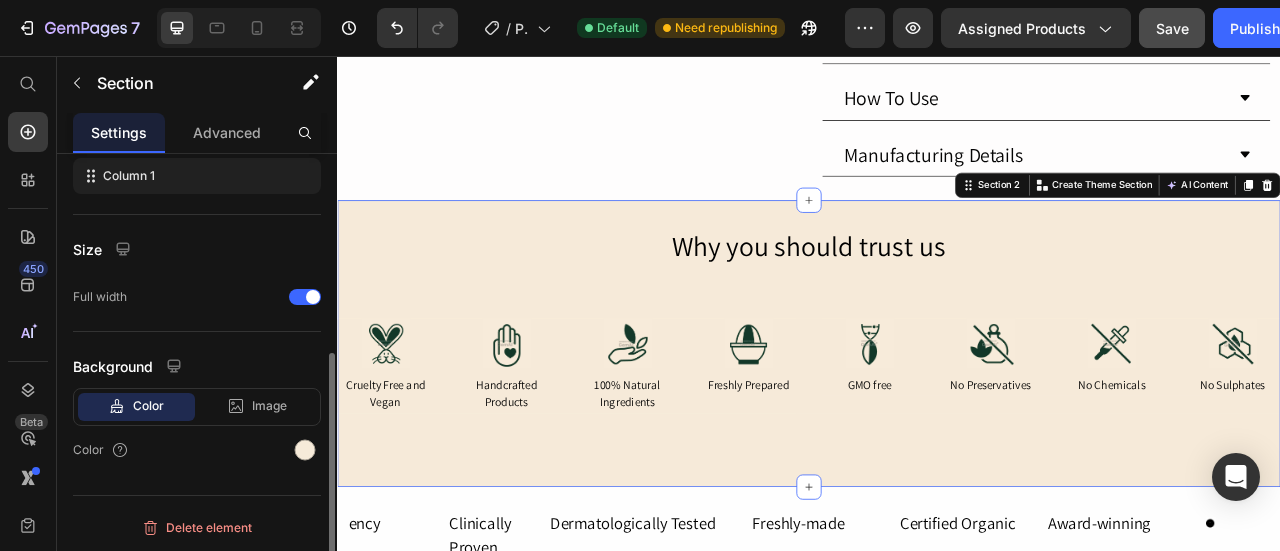 scroll, scrollTop: 0, scrollLeft: 0, axis: both 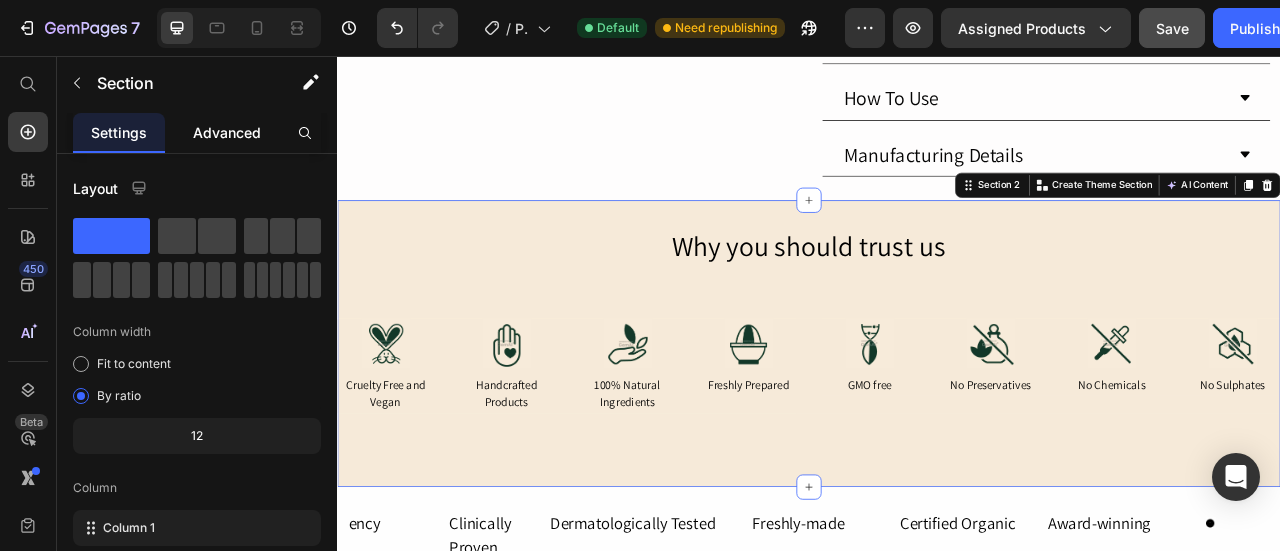 click on "Advanced" 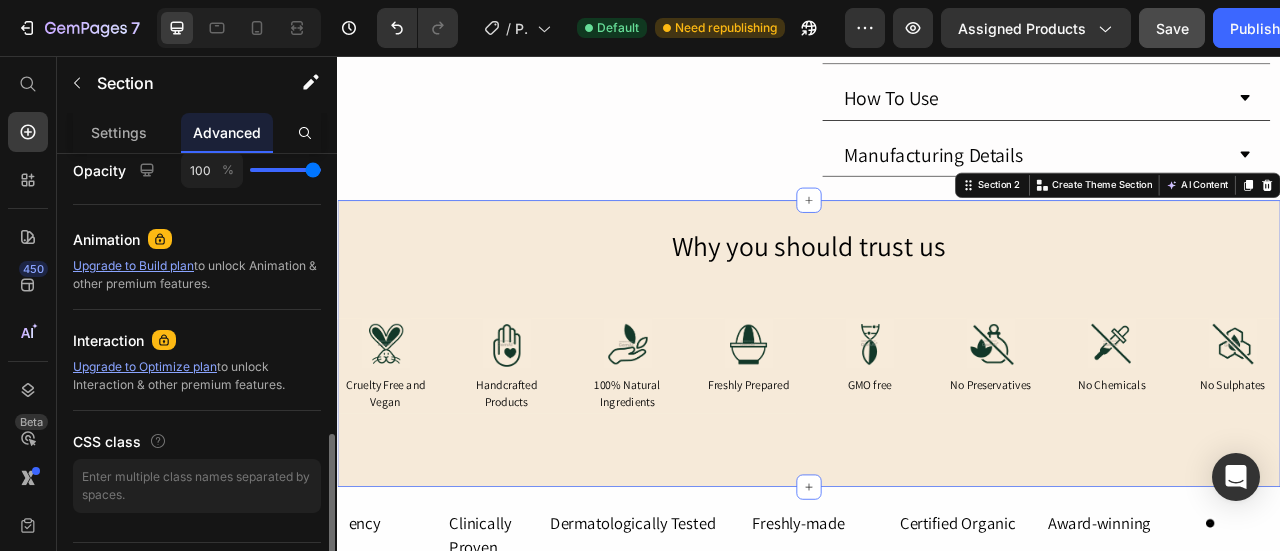 scroll, scrollTop: 847, scrollLeft: 0, axis: vertical 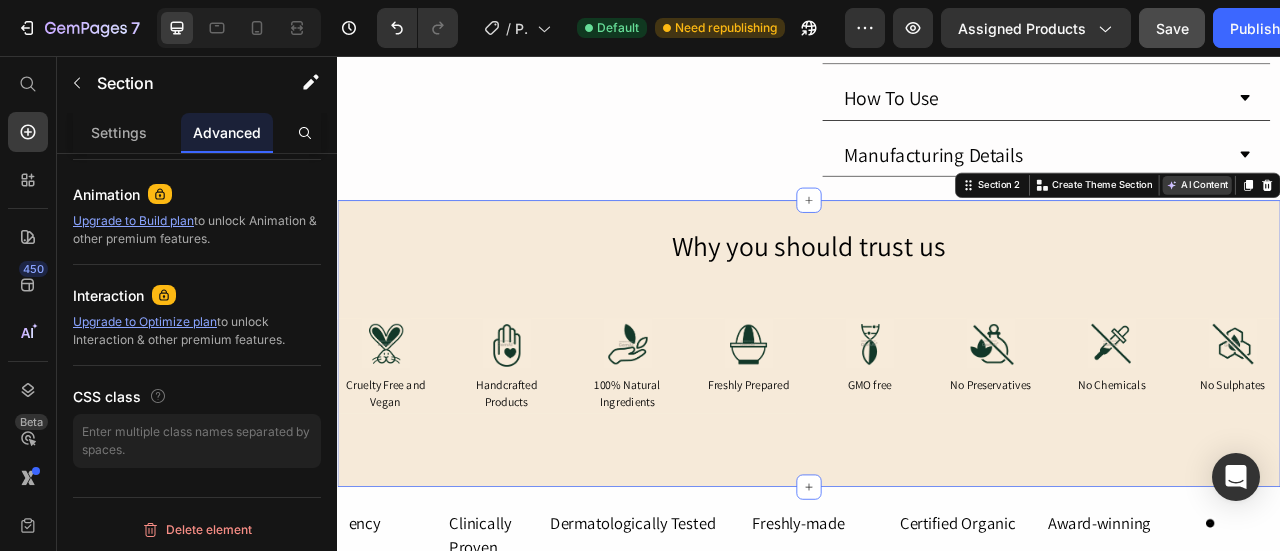 click on "AI Content" at bounding box center (1431, 220) 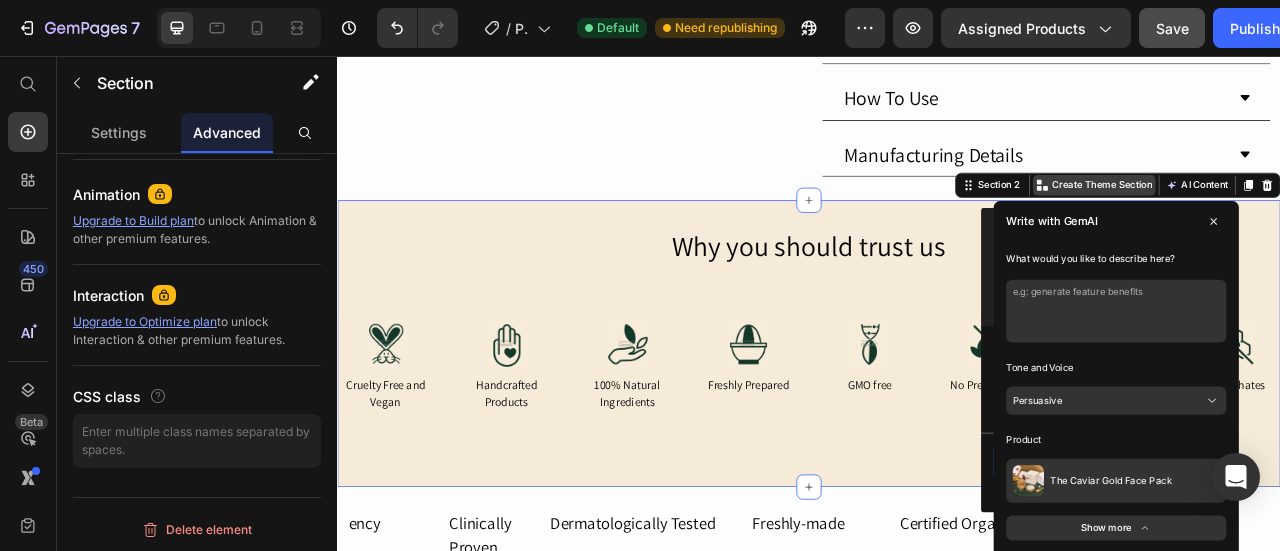 click on "Create Theme Section" at bounding box center (1310, 220) 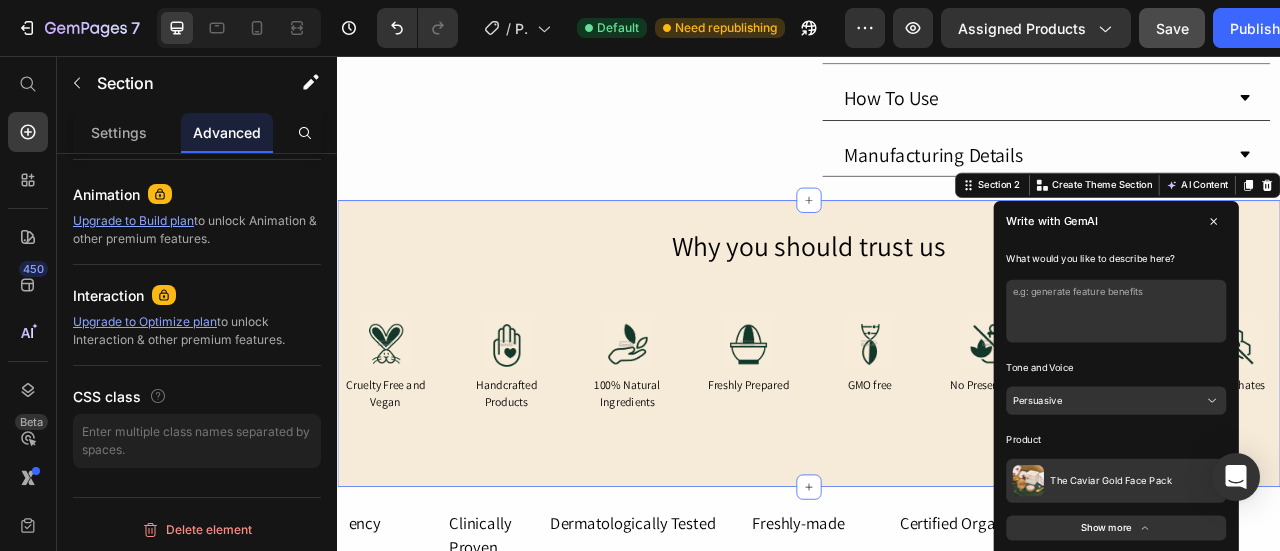 click 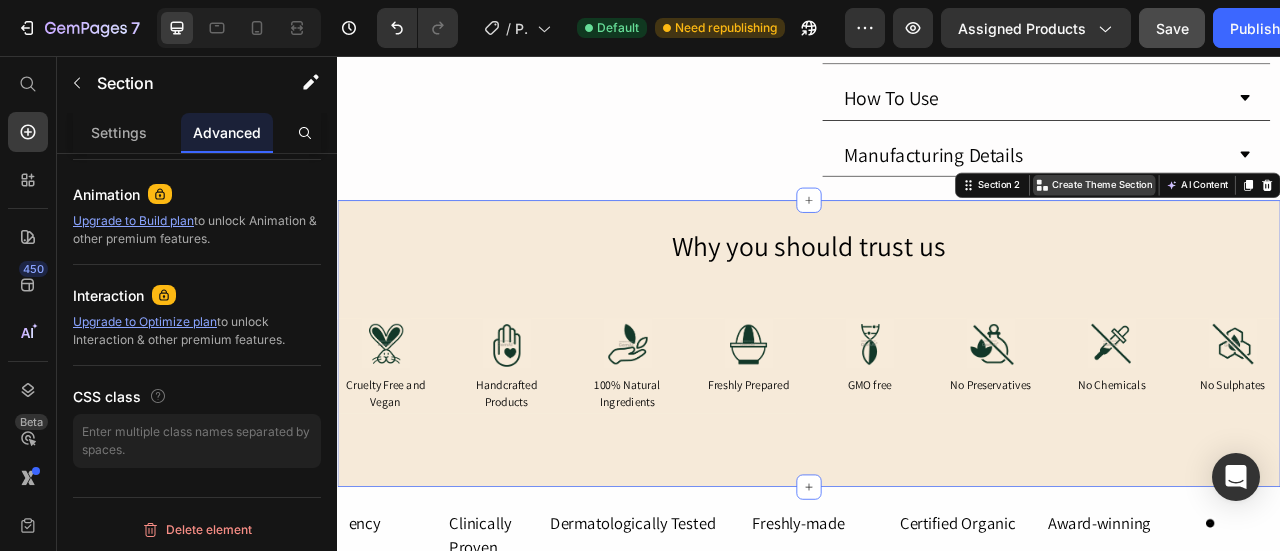 click on "Create Theme Section" at bounding box center [1310, 220] 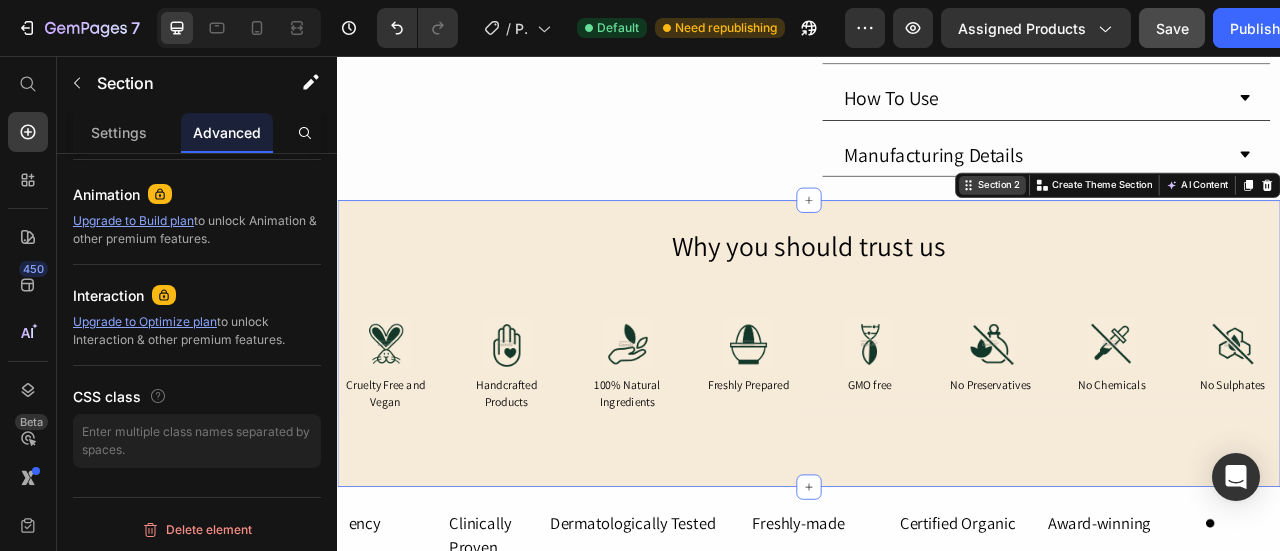 click on "Section 2" at bounding box center [1178, 220] 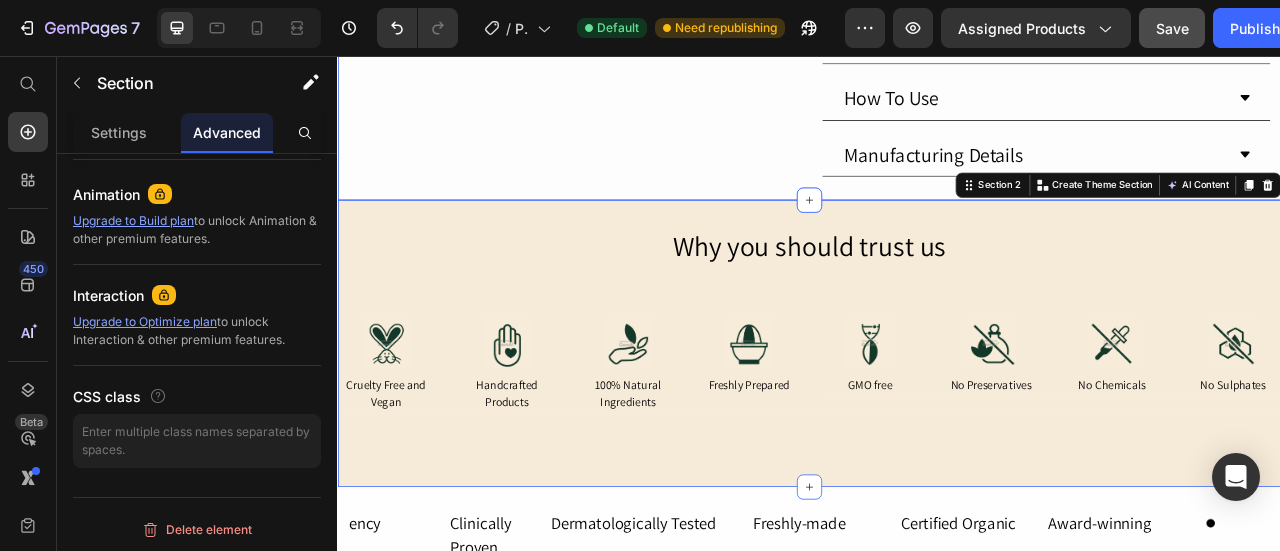 click on "Product Images The Caviar Gold Face Pack Product Title Judge.me - Preview Badge (Stars) Judge.me Suitable for:  All skin types Key benefits:  Improves Skin Texture, Locks in Moisture, Collagen Boost, Elastin Preservation, UV Protection, Reduces Inflammation Text Block Rs. 6,999.00 Product Price Rs. 9,500.00 Product Price SALE 26% OFF Discount Tag Row MRP inclusive of all taxes. Text Block Image Hydrates the Skin Locking in Moisture Text Block Image Removes Ageing & Frown Lines Text Block Image Clinically tested & proven. Text Block Row 1 Product Quantity ADD TO CART Add to Cart Row
Description
Key Benefits
Know Our Ingredients
How To Use
Manufacturing Details Accordion Product Section 1" at bounding box center (937, -284) 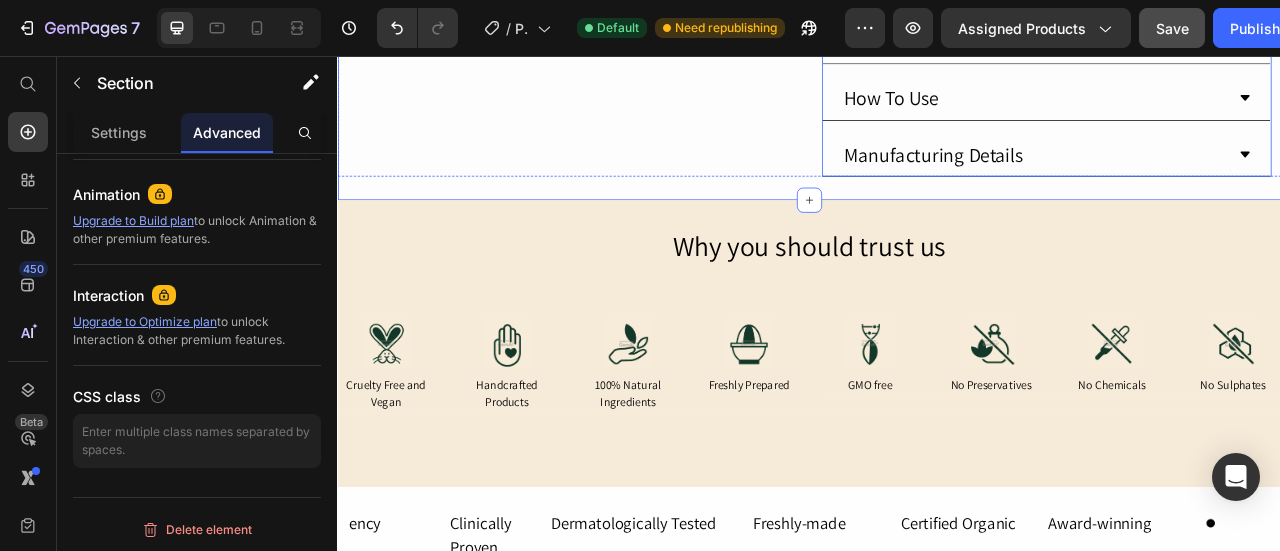click on "Manufacturing Details" at bounding box center (1095, 181) 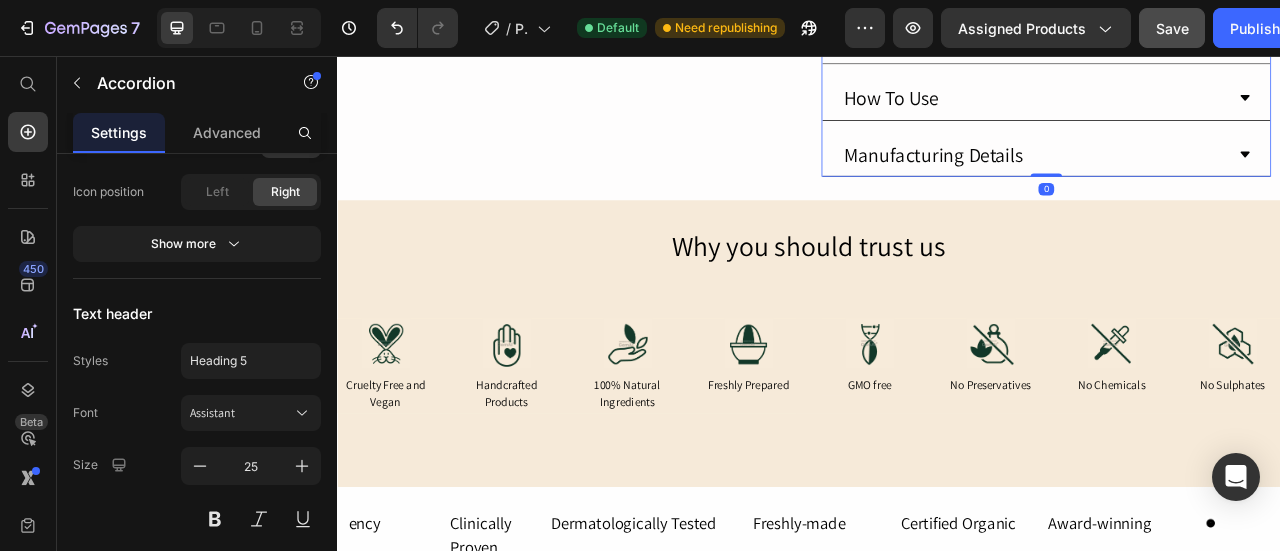 scroll, scrollTop: 0, scrollLeft: 0, axis: both 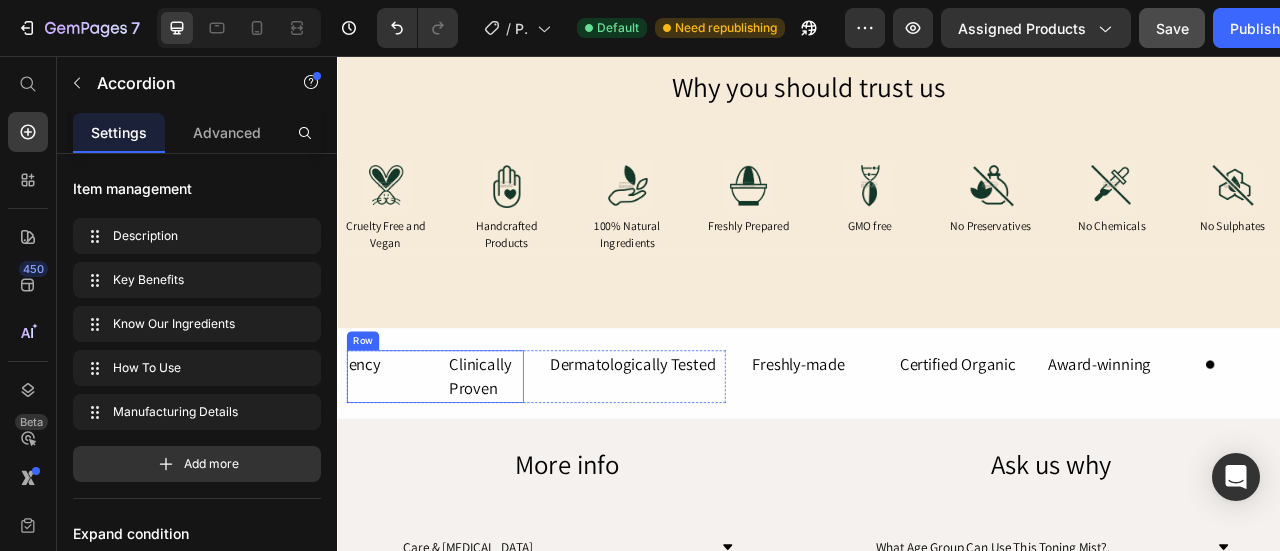 click on "ency Text Block Clinically Proven Text Block Row" at bounding box center (461, 463) 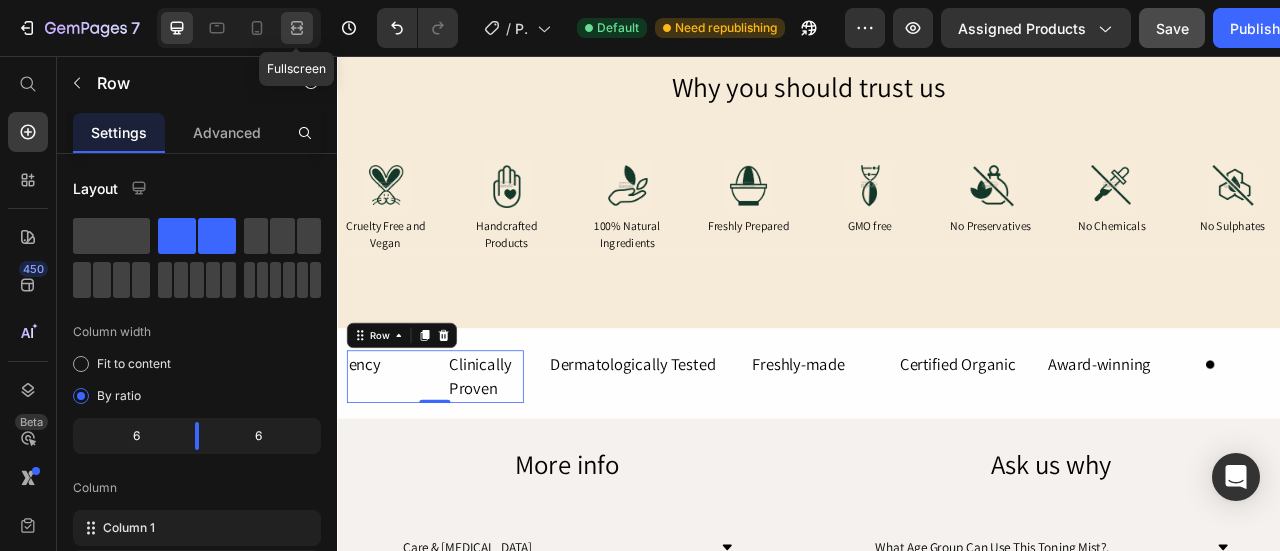 click 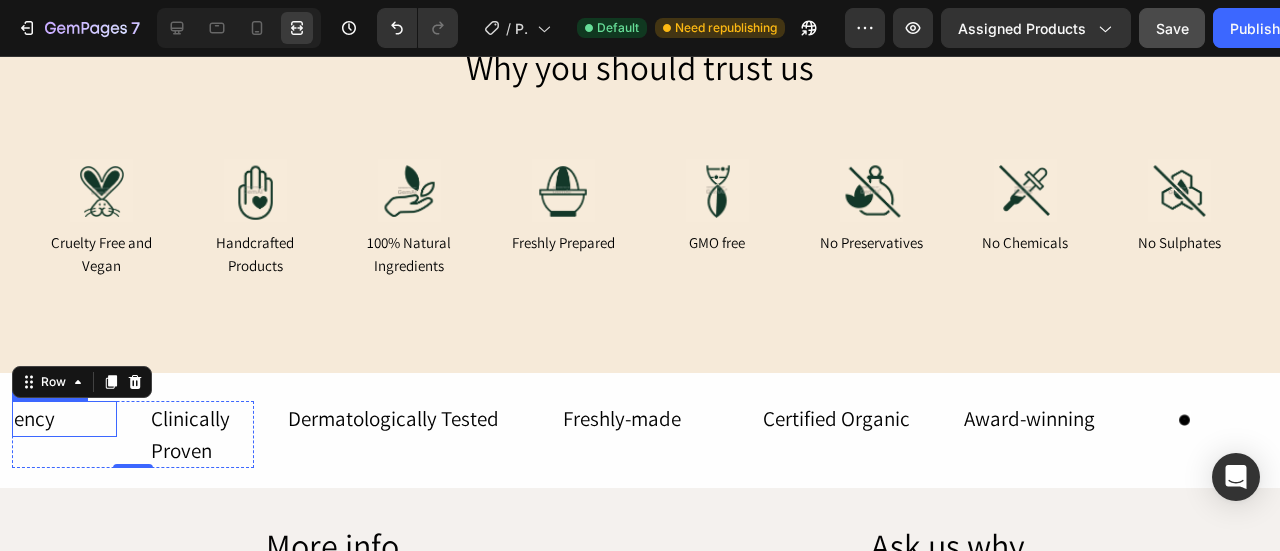 click on "ency" at bounding box center [64, 419] 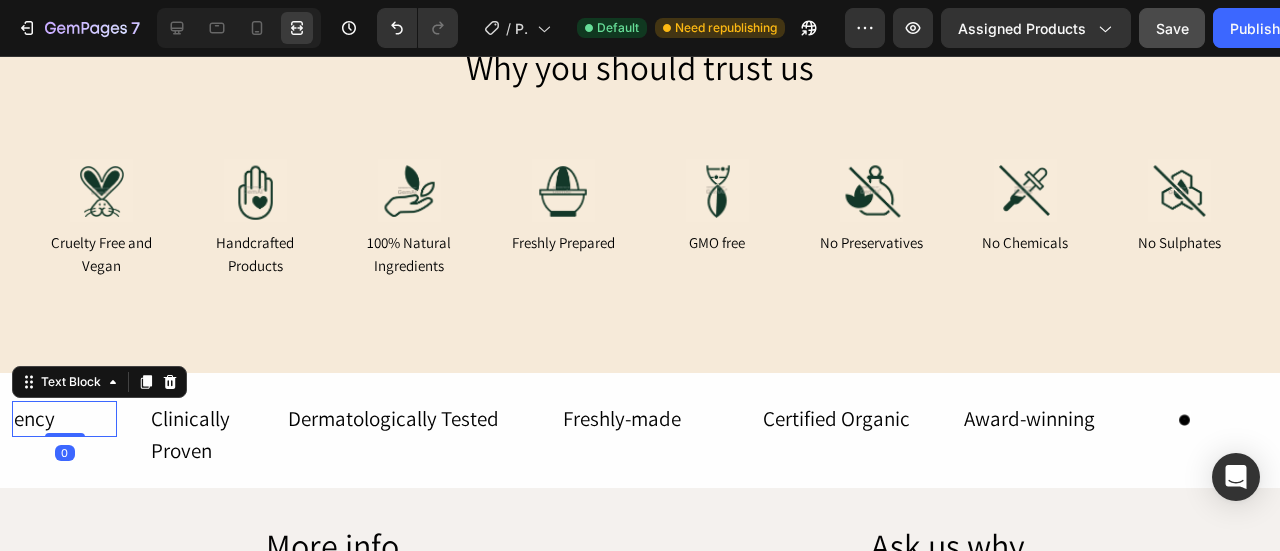 click on "ency" at bounding box center (64, 419) 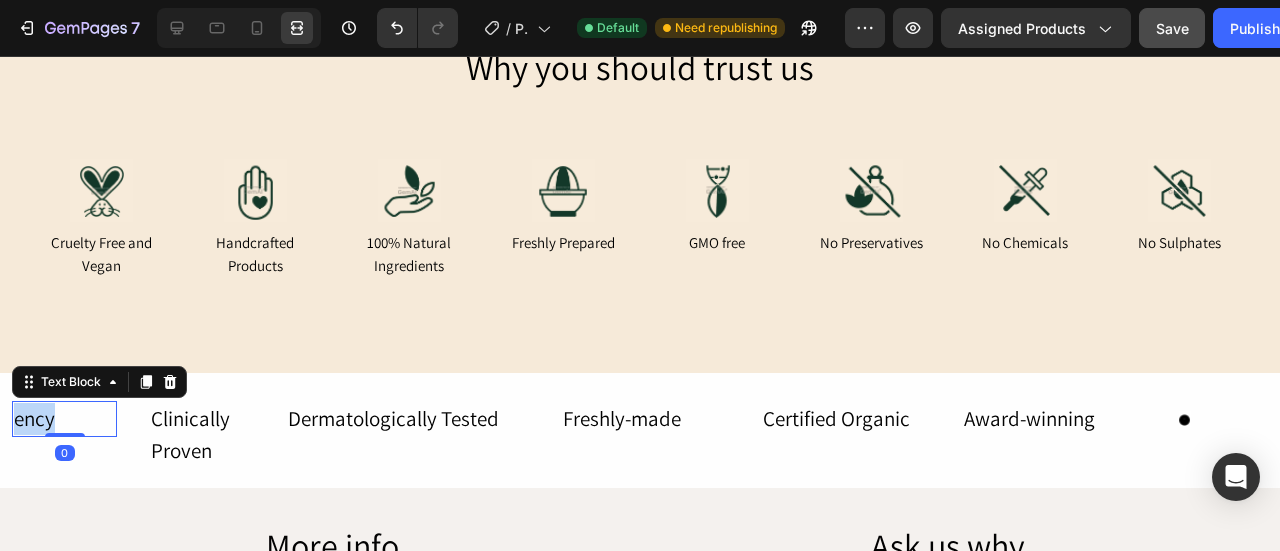 click on "ency" at bounding box center [64, 419] 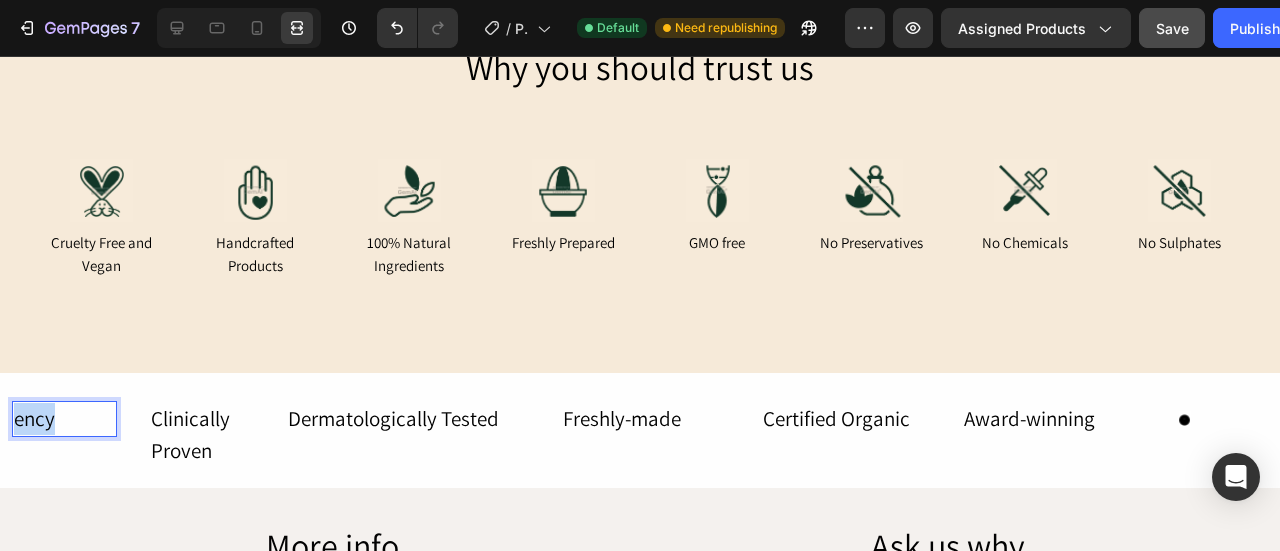 click on "ency" at bounding box center [64, 419] 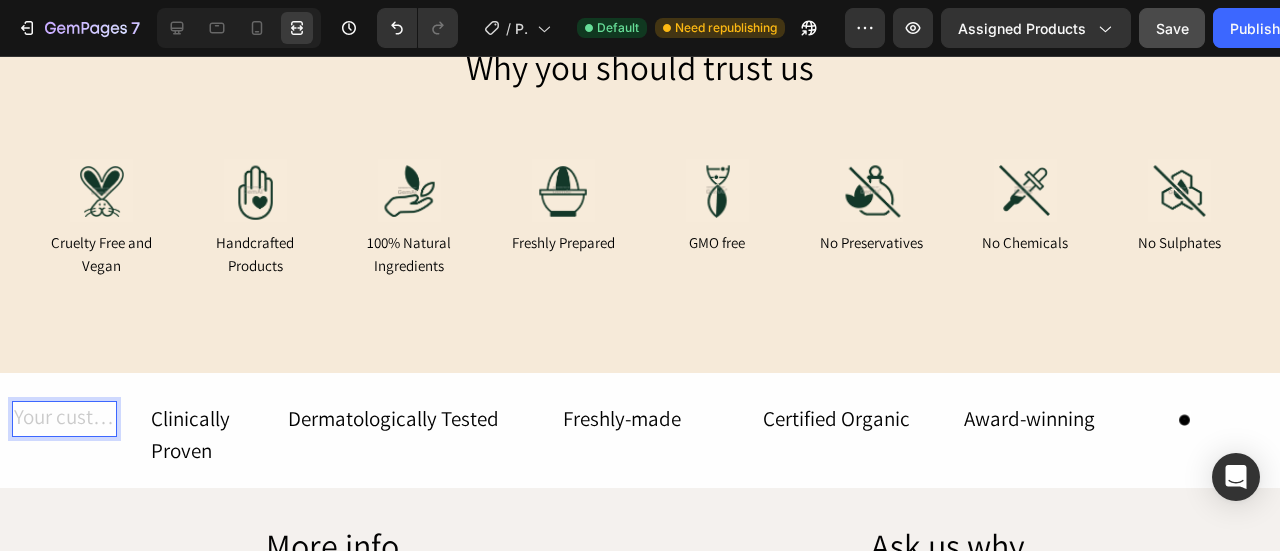 drag, startPoint x: 88, startPoint y: 383, endPoint x: 77, endPoint y: 395, distance: 16.27882 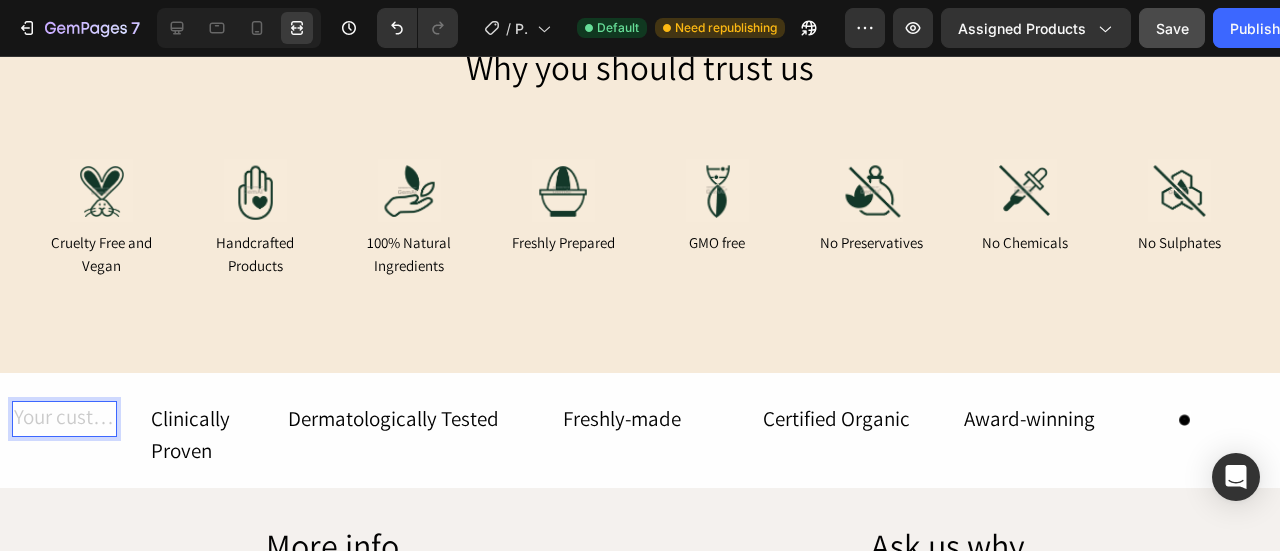 drag, startPoint x: 77, startPoint y: 395, endPoint x: 467, endPoint y: 206, distance: 433.3832 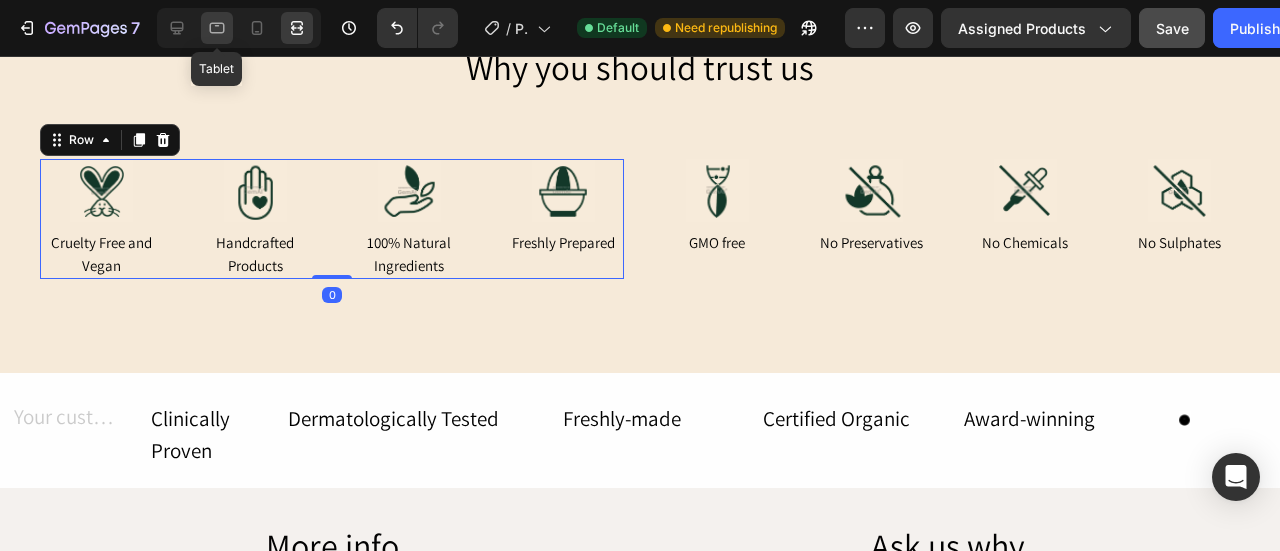 click 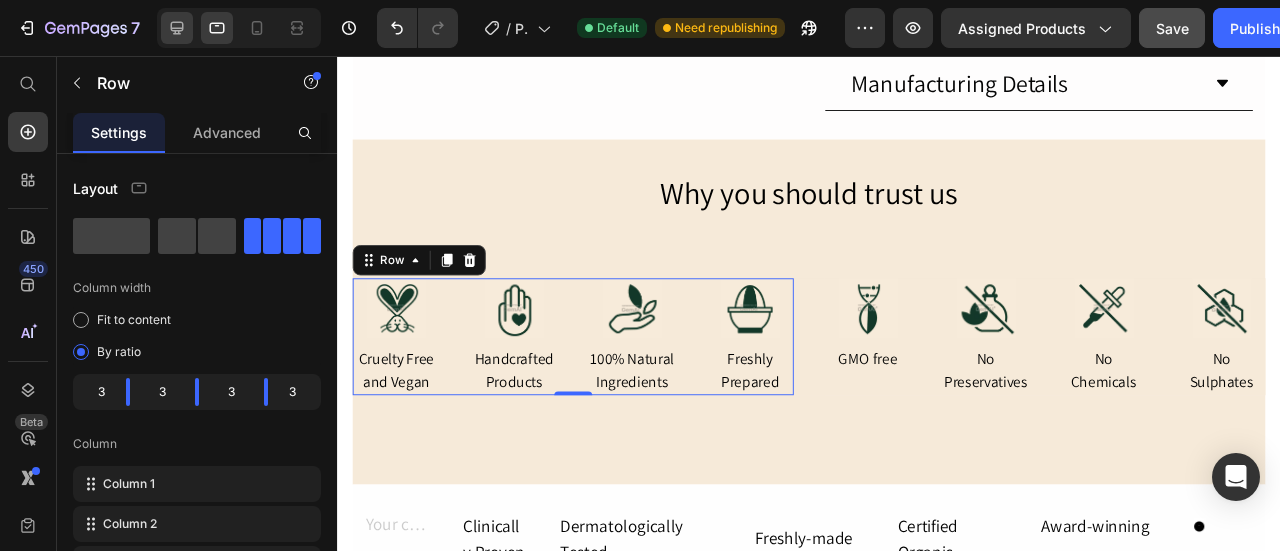 scroll, scrollTop: 1234, scrollLeft: 0, axis: vertical 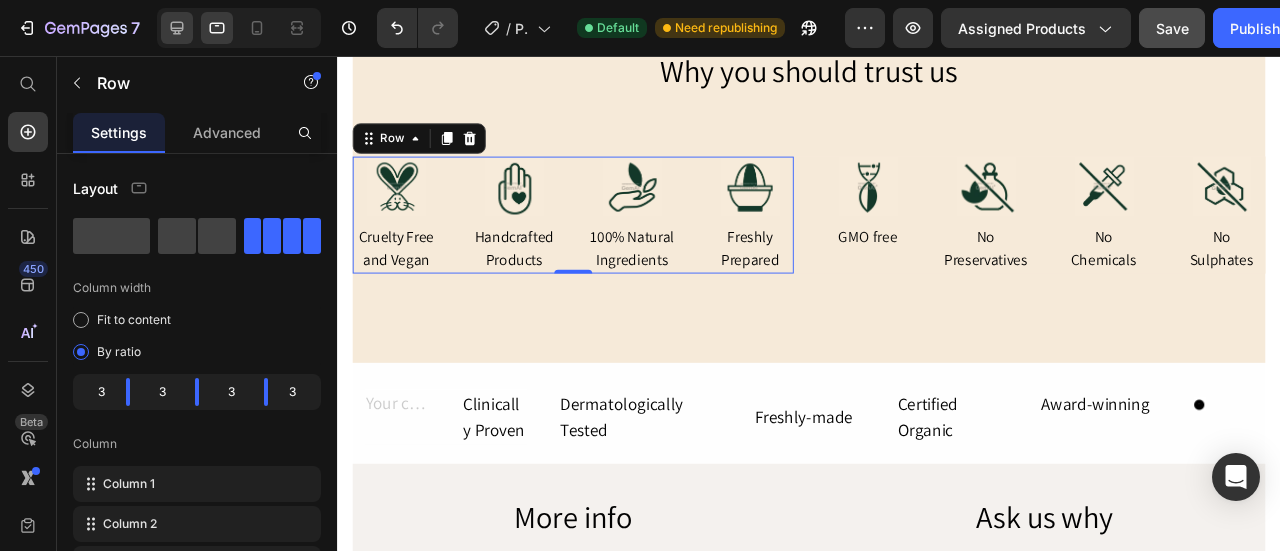 click 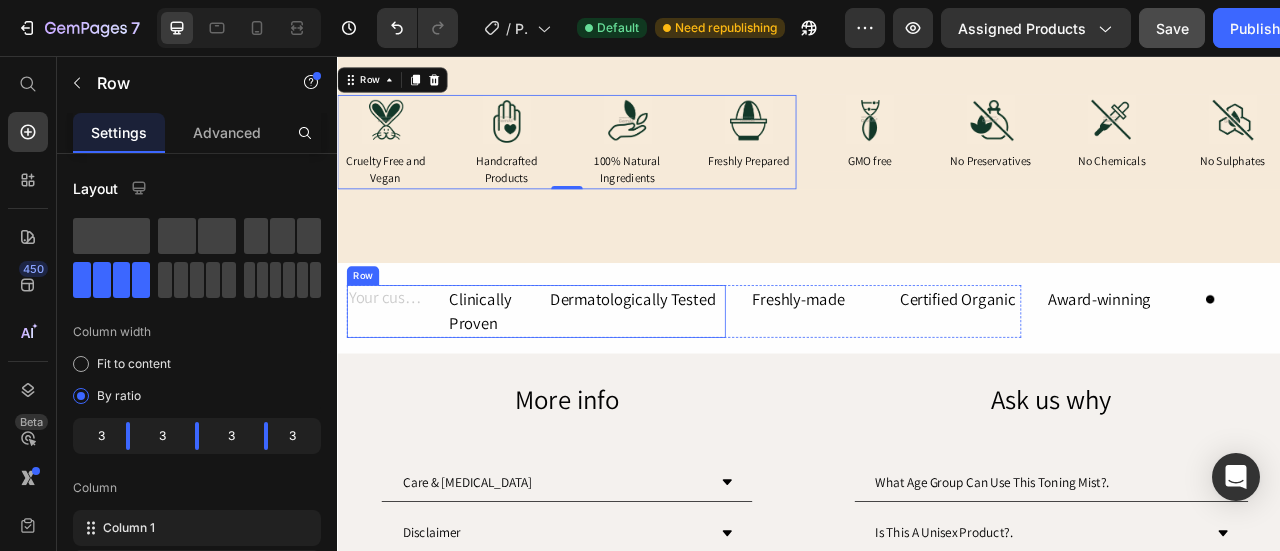 scroll, scrollTop: 1120, scrollLeft: 0, axis: vertical 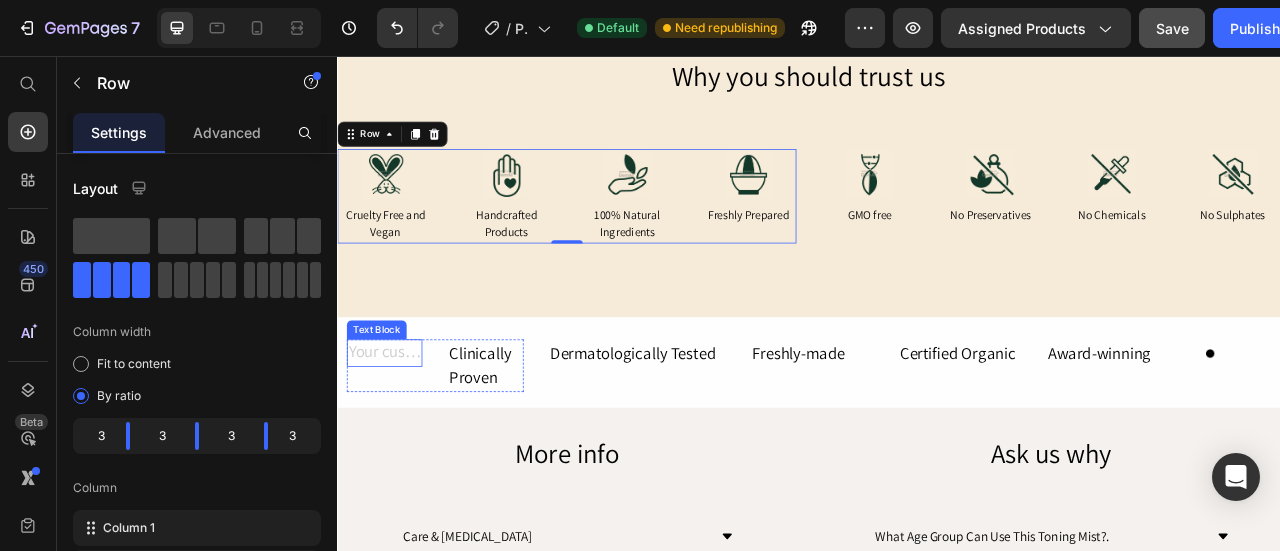 click at bounding box center [397, 434] 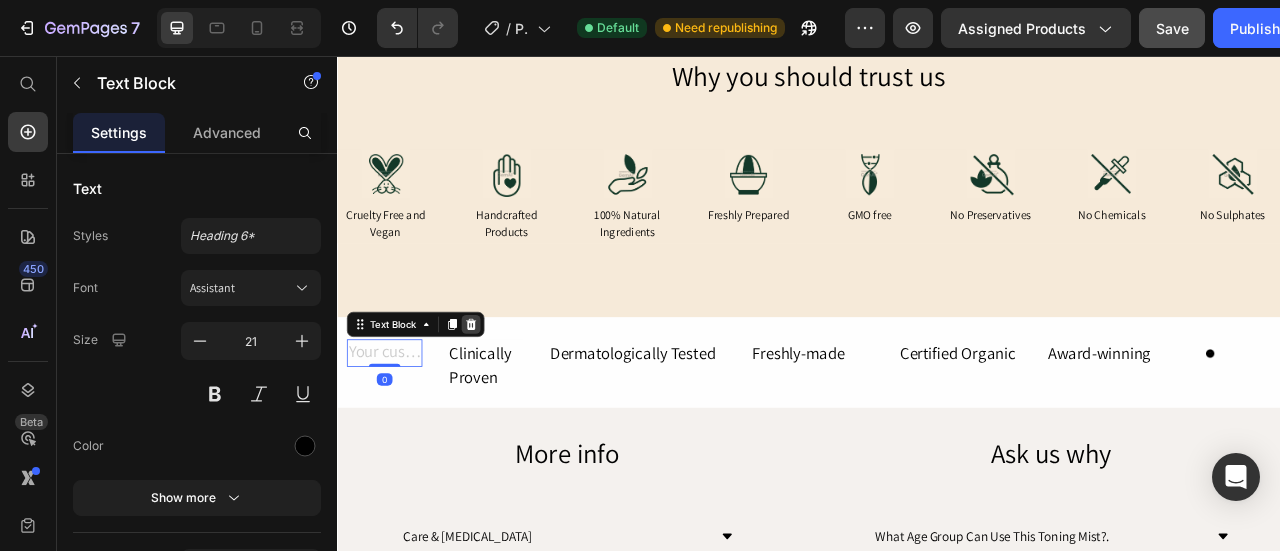 click 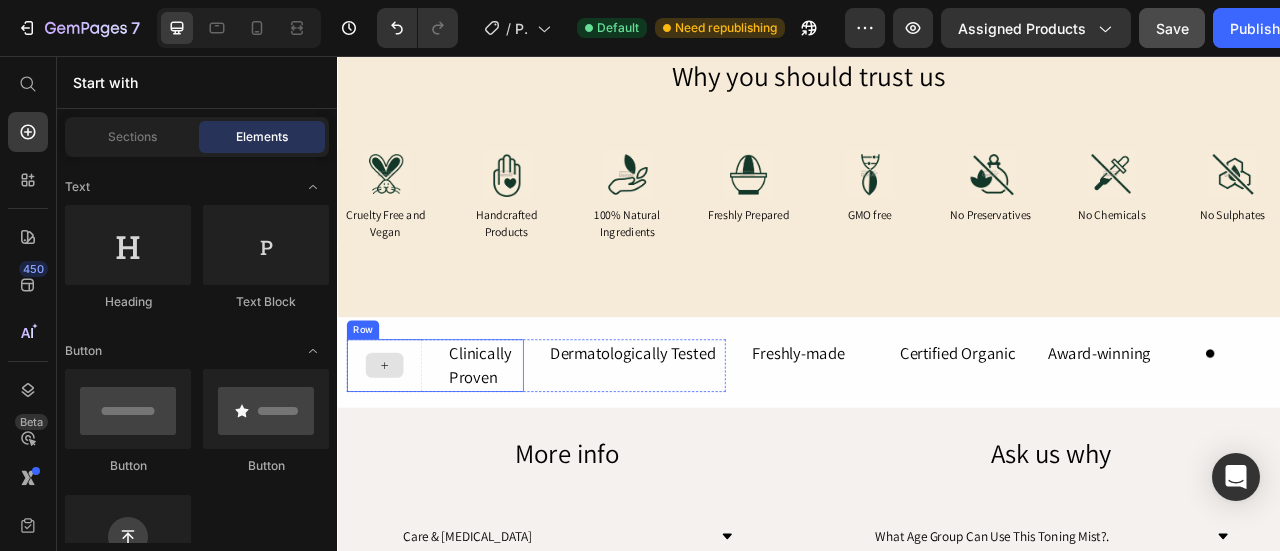 click at bounding box center (397, 449) 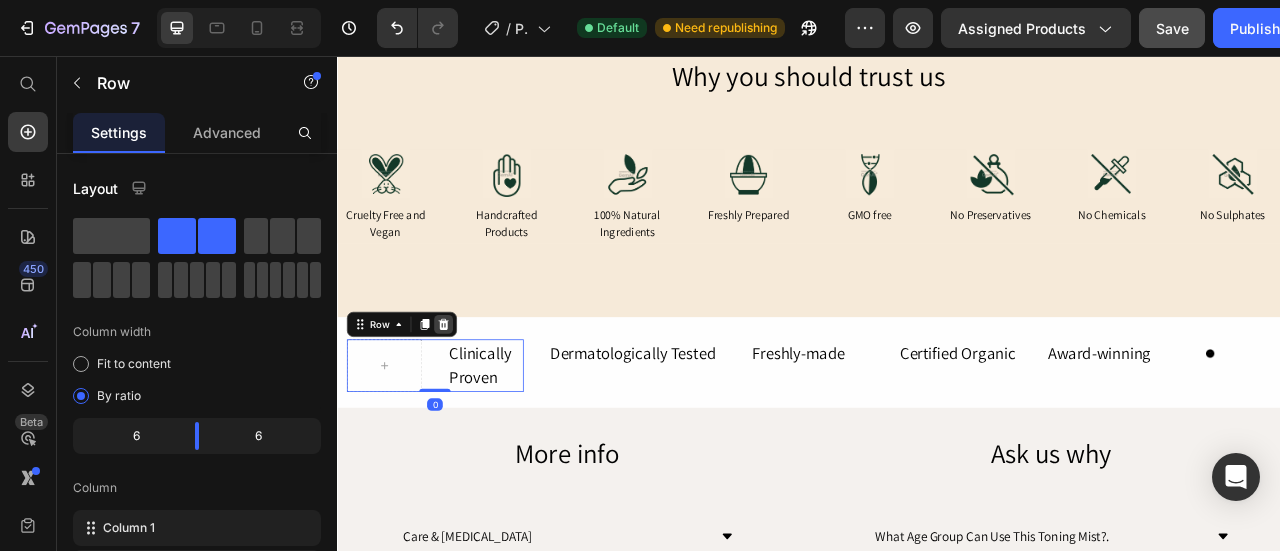 click 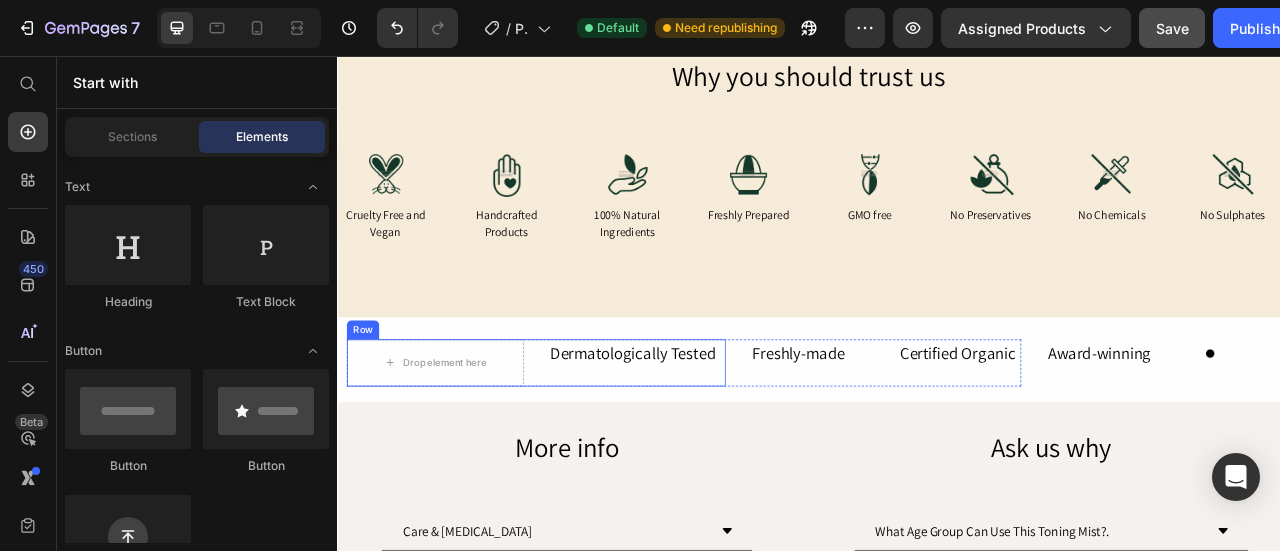 click on "Dermatologically Tested Text Block" at bounding box center (718, 446) 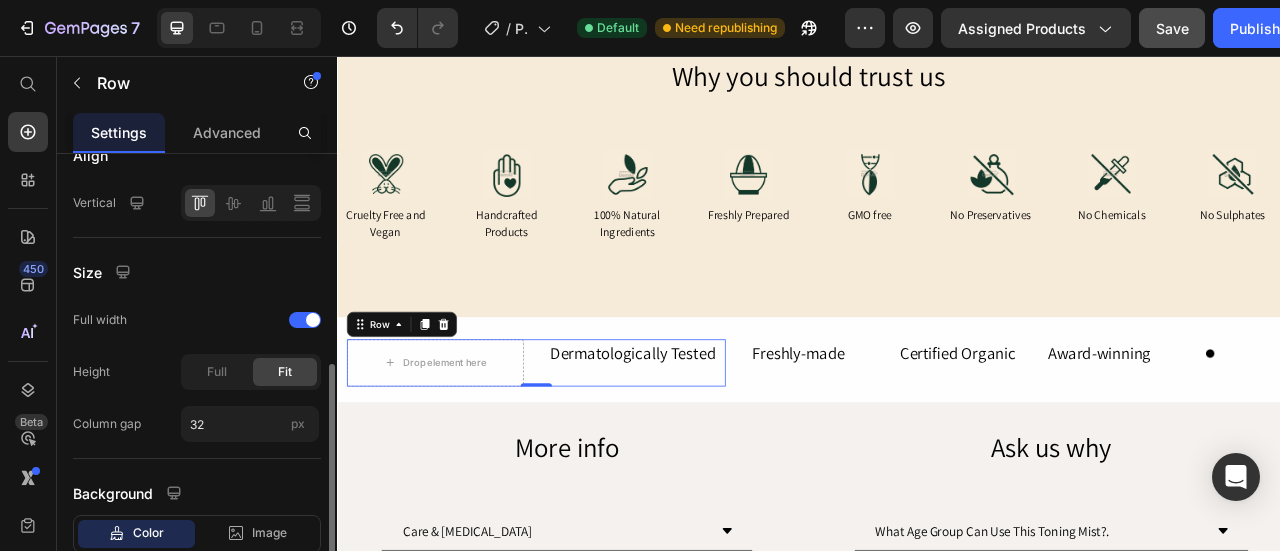 scroll, scrollTop: 488, scrollLeft: 0, axis: vertical 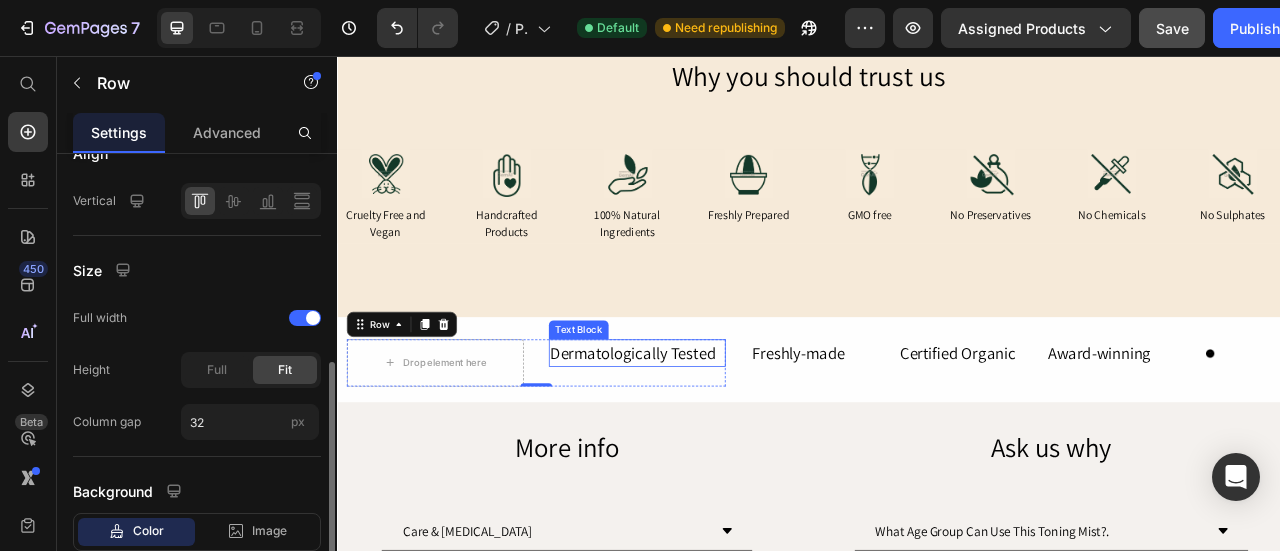 click on "Drop element here Dermatologically Tested Text Block Row   0 Freshly-made Text Block Certified Organic Text Block Row Row Award-winning Text Block     Icon Row Row Section 3" at bounding box center (937, 442) 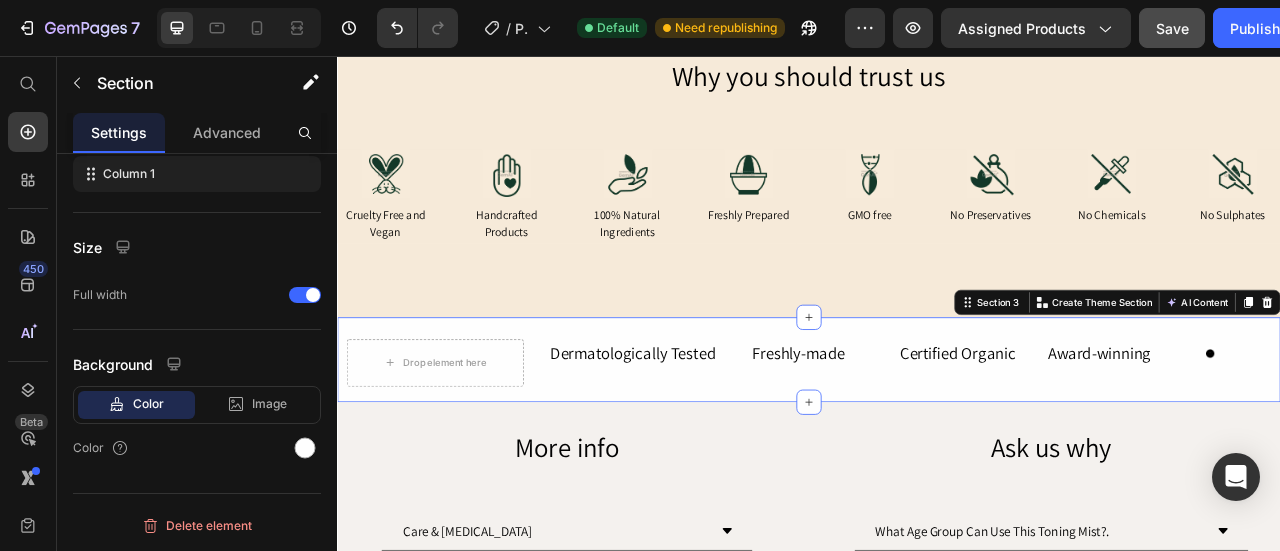 scroll, scrollTop: 0, scrollLeft: 0, axis: both 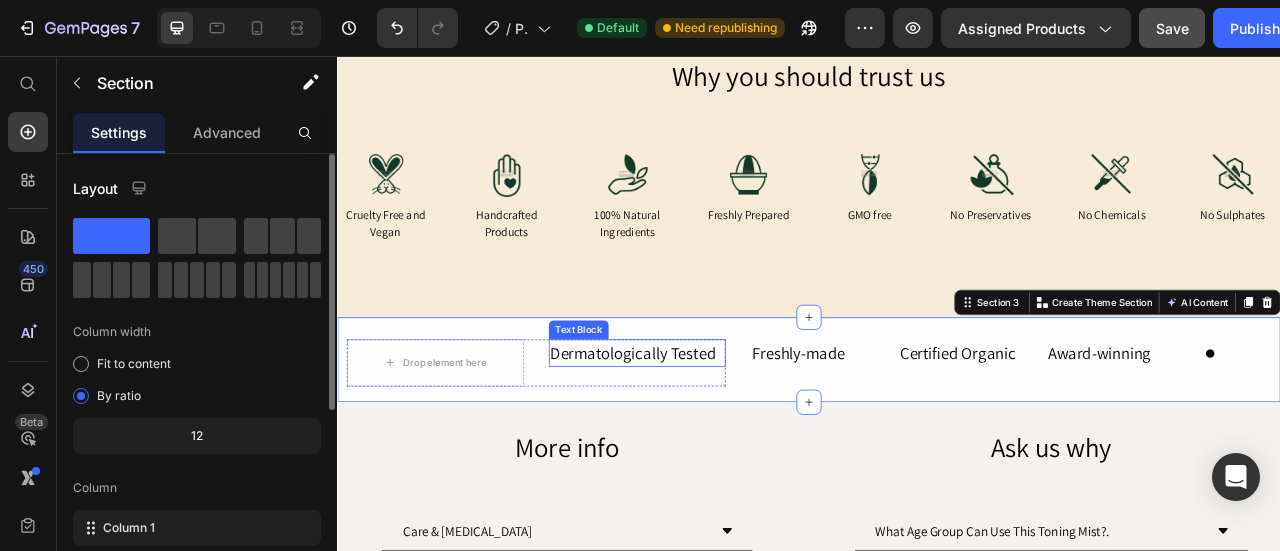 click on "Dermatologically Tested" at bounding box center (718, 434) 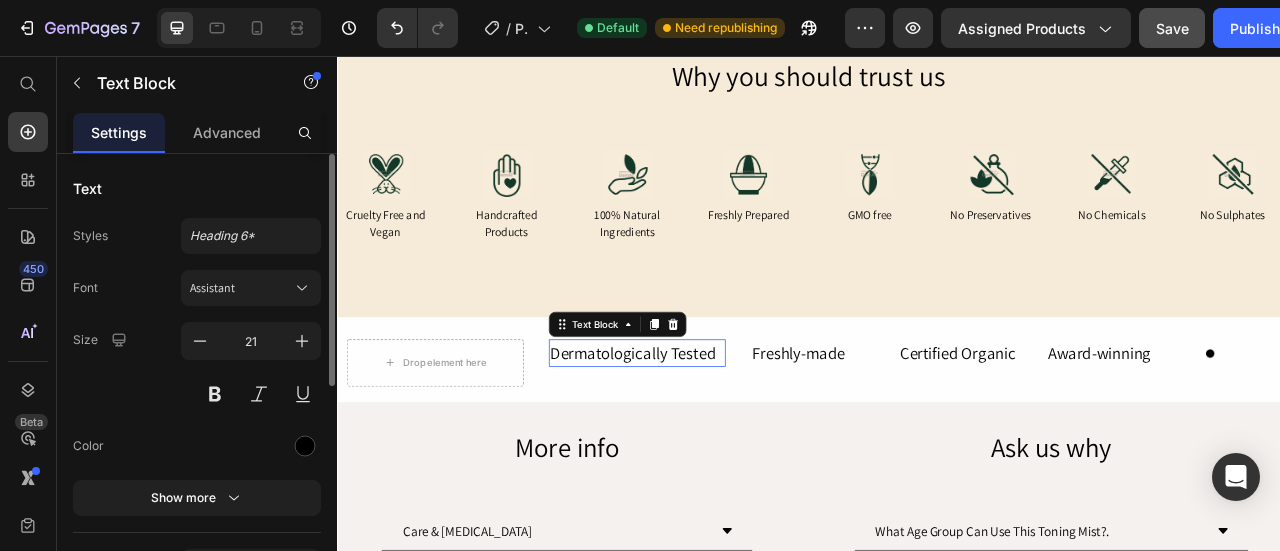 click on "Dermatologically Tested" at bounding box center [718, 434] 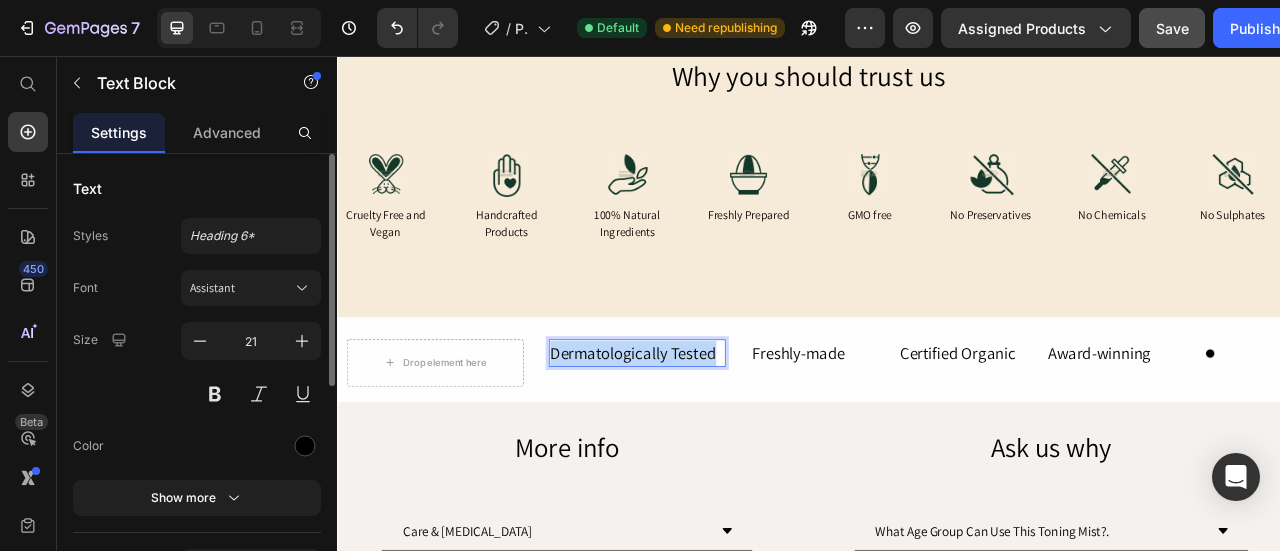 click on "Dermatologically Tested" at bounding box center [718, 434] 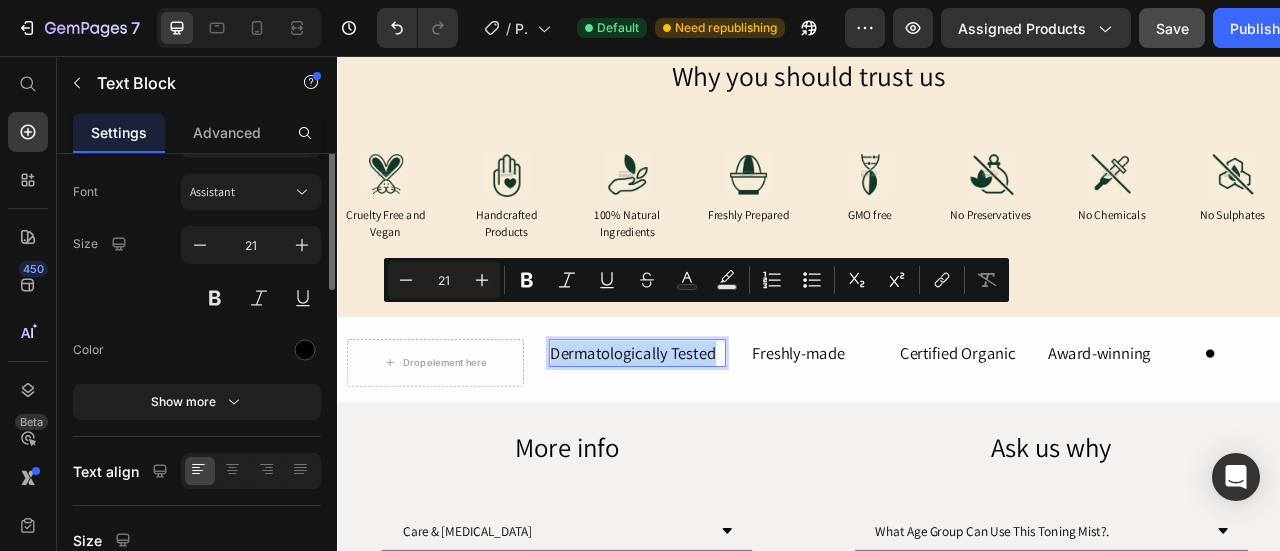 scroll, scrollTop: 0, scrollLeft: 0, axis: both 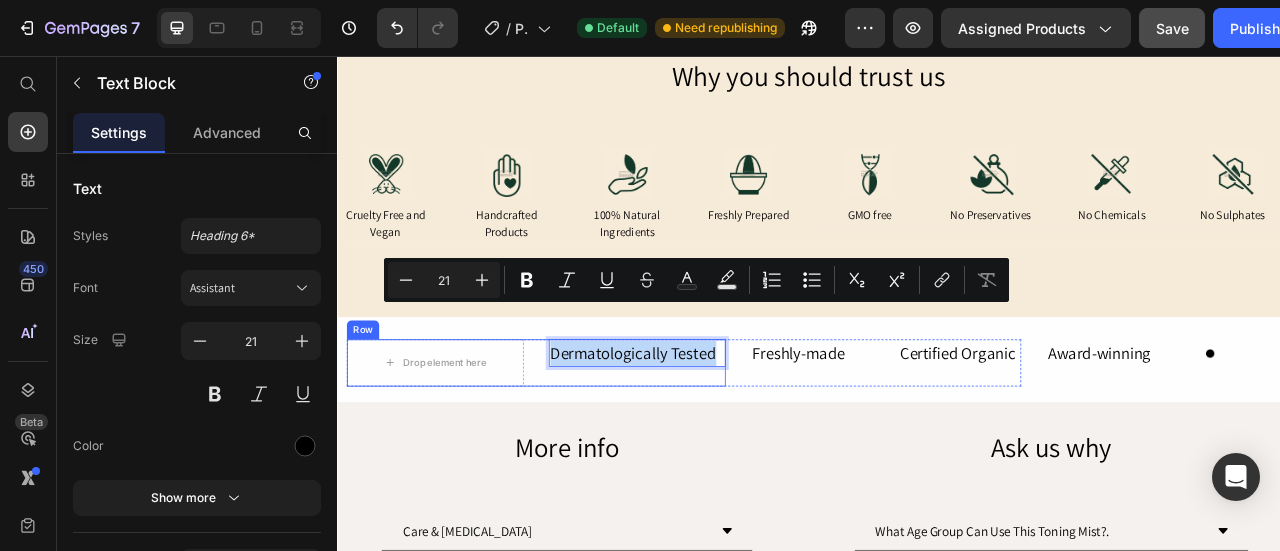 click on "Dermatologically Tested Text Block   0" at bounding box center [718, 446] 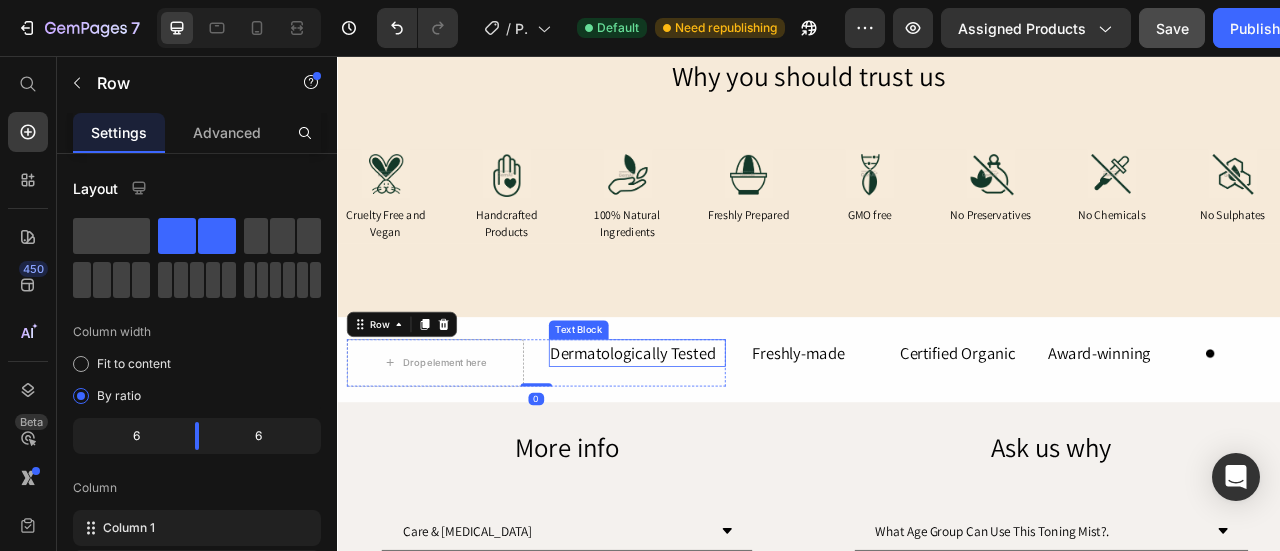 click on "Dermatologically Tested" at bounding box center (718, 434) 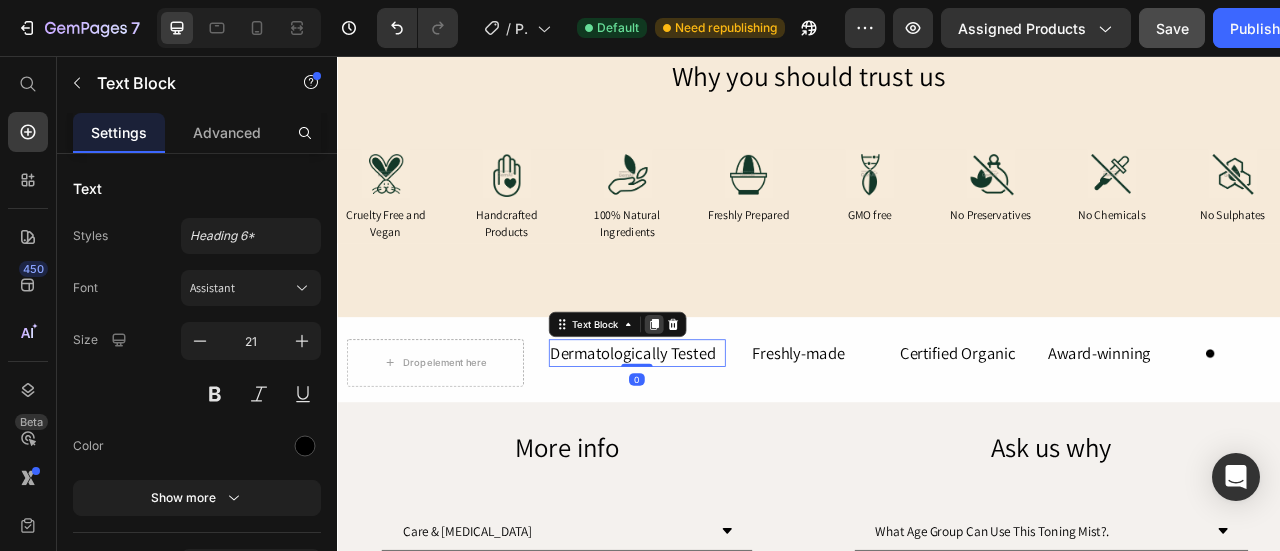 click 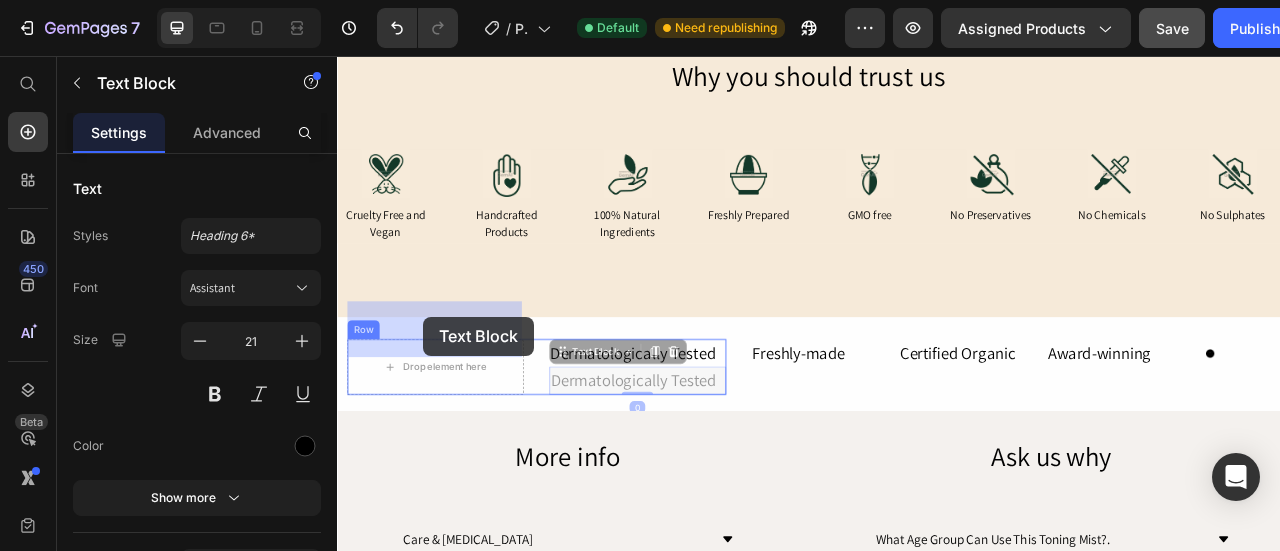 drag, startPoint x: 738, startPoint y: 411, endPoint x: 436, endPoint y: 390, distance: 302.72925 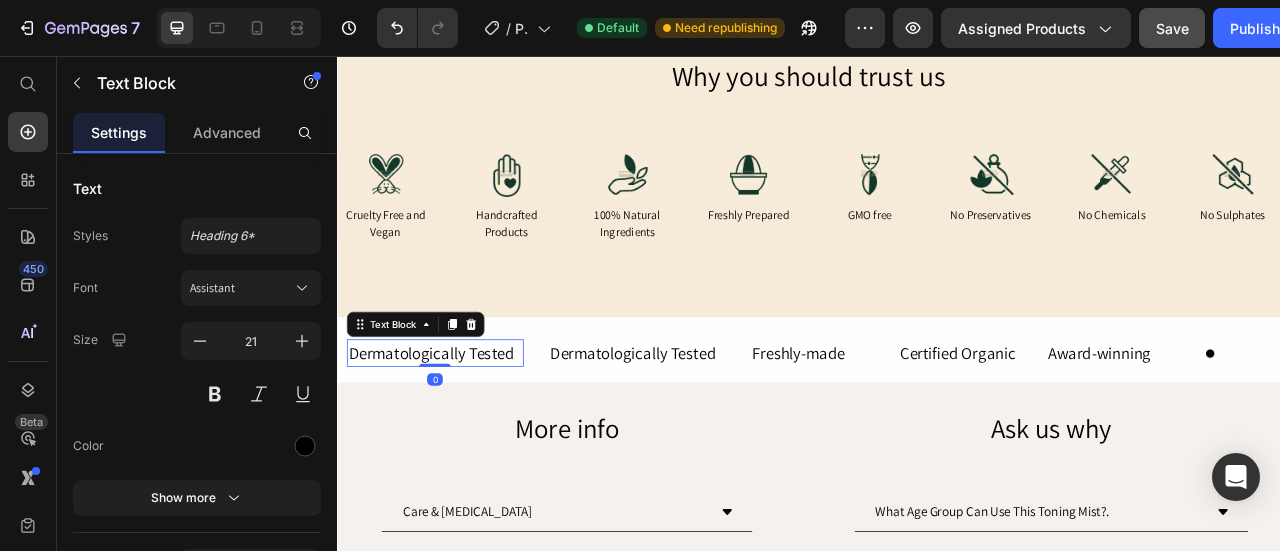 click on "Dermatologically Tested" at bounding box center [461, 434] 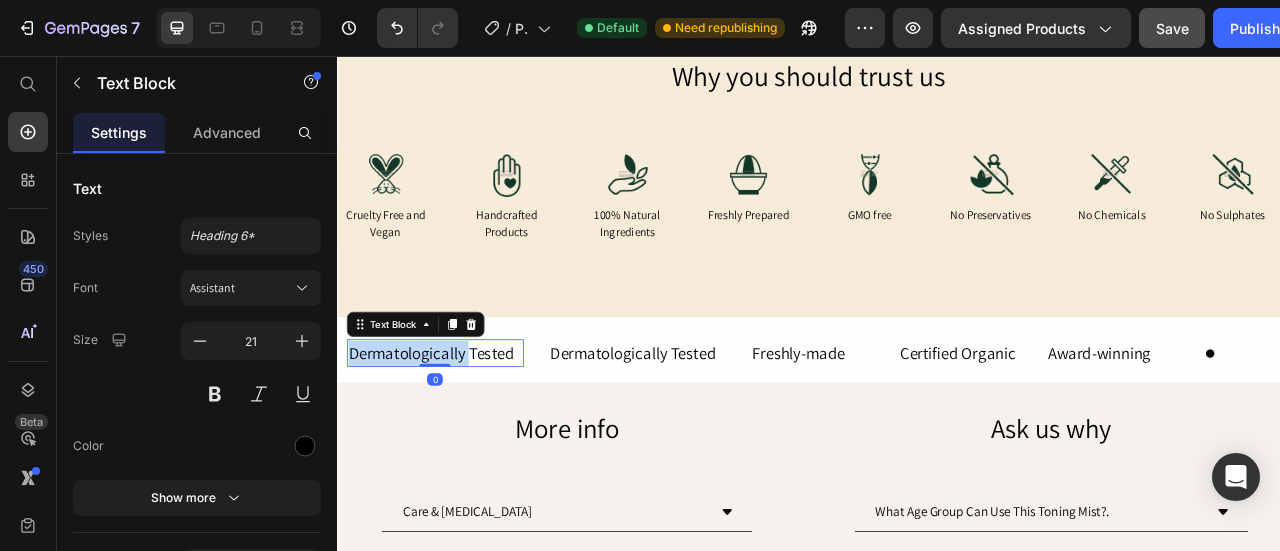 click on "Dermatologically Tested" at bounding box center (461, 434) 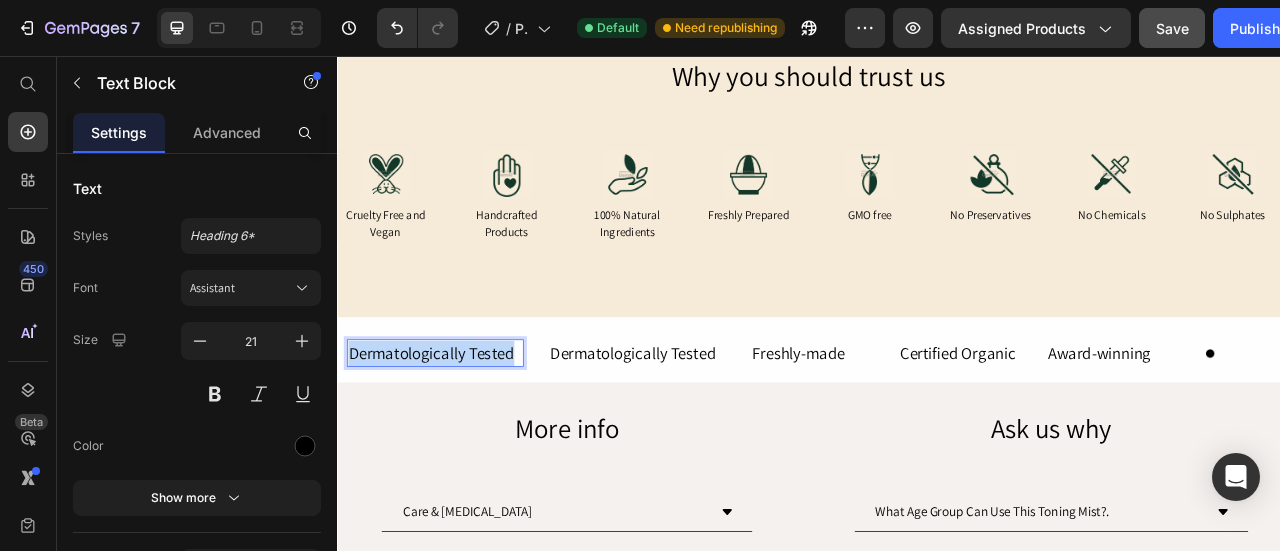 click on "Dermatologically Tested" at bounding box center (461, 434) 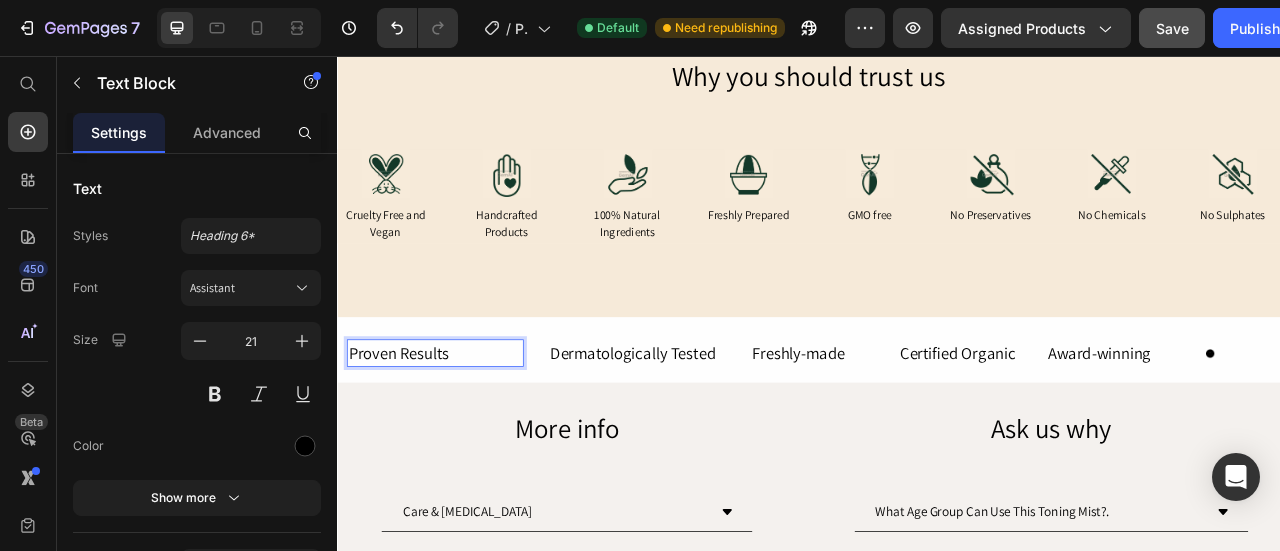 click on "Proven Results" at bounding box center [461, 434] 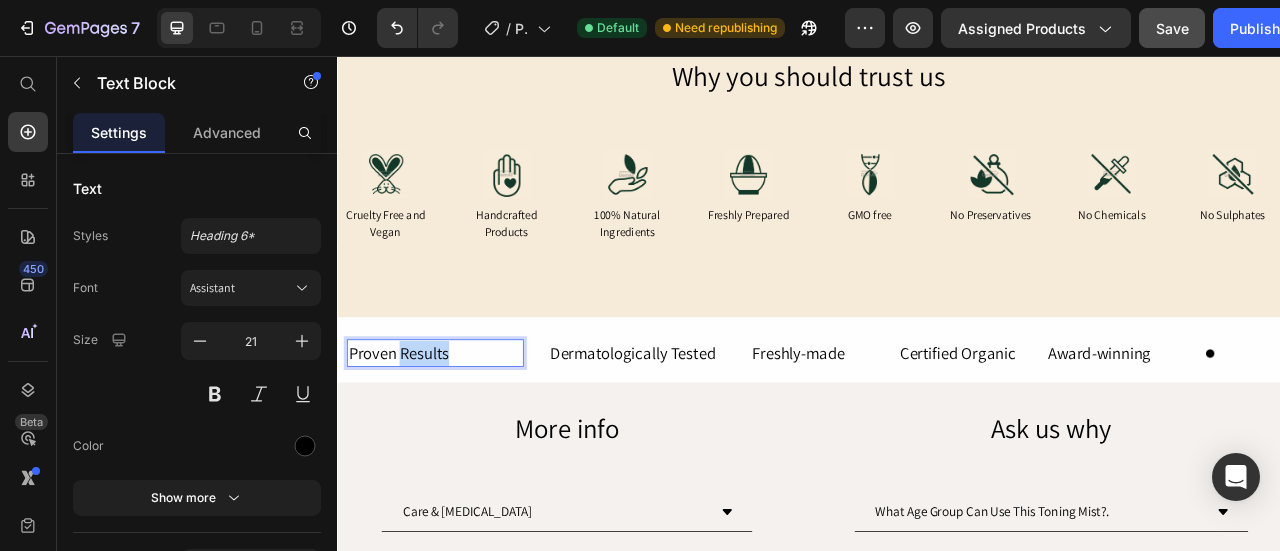 click on "Proven Results" at bounding box center [461, 434] 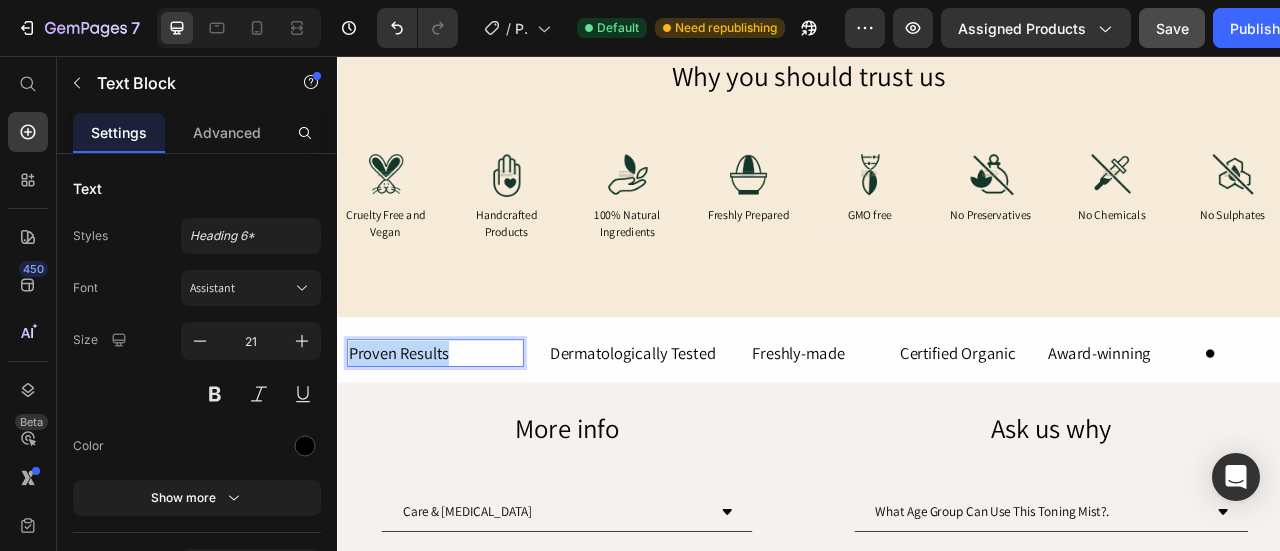 click on "Proven Results" at bounding box center (461, 434) 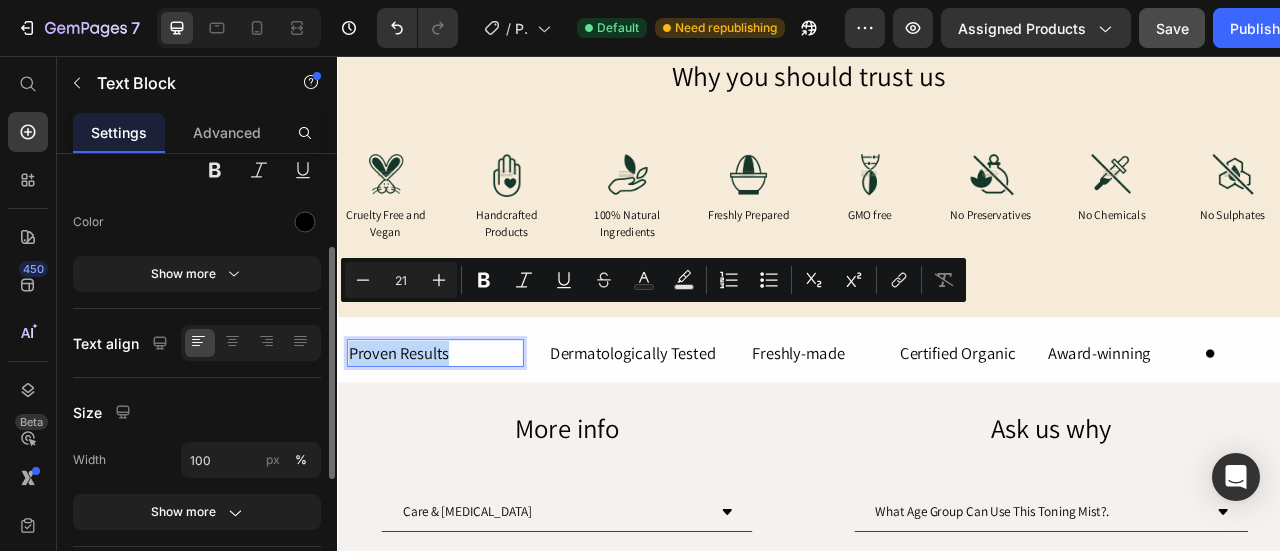 scroll, scrollTop: 224, scrollLeft: 0, axis: vertical 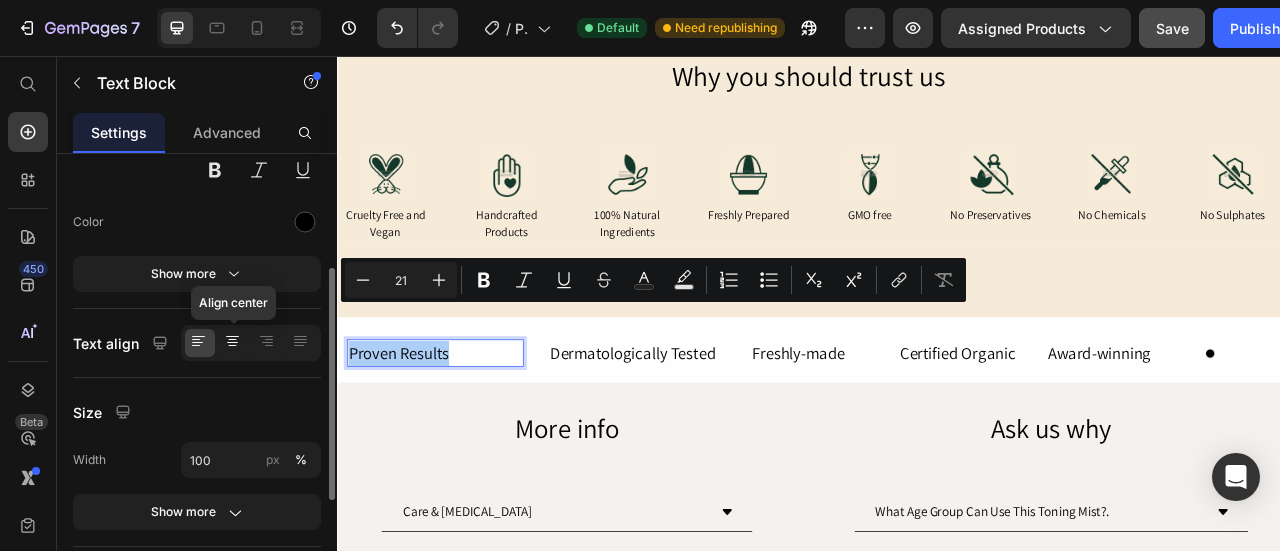 click 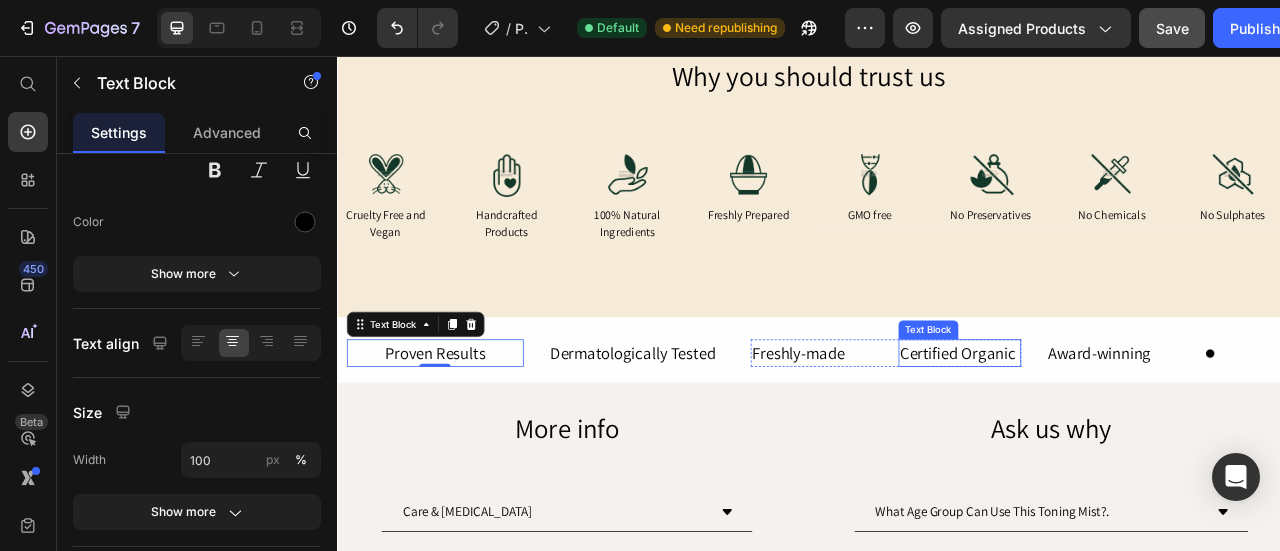 click on "Certified Organic" at bounding box center [1129, 434] 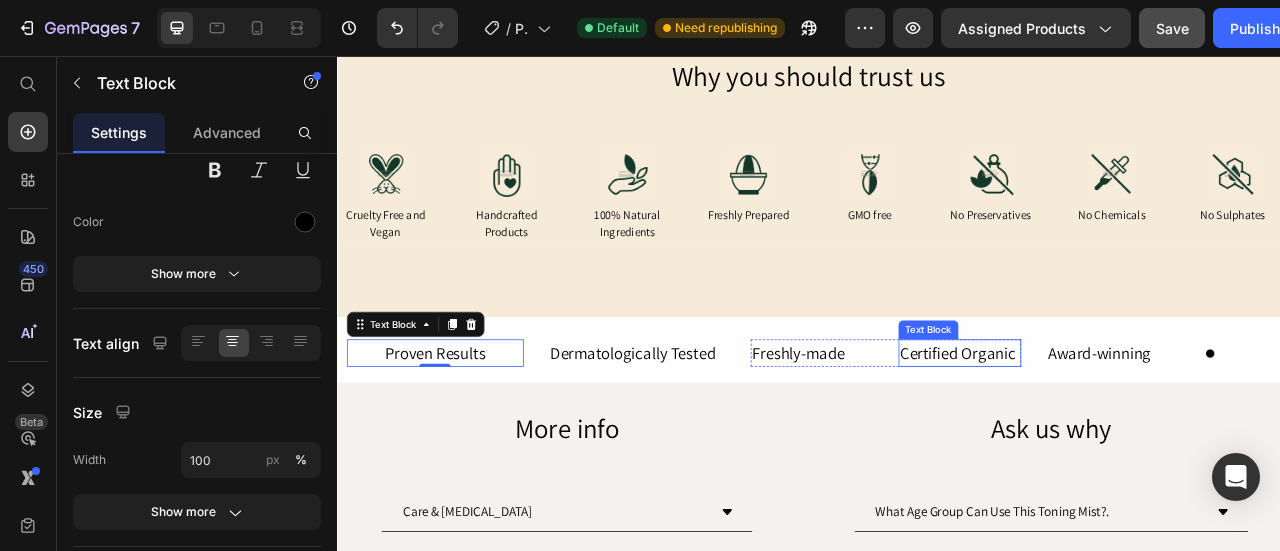 click on "Certified Organic" at bounding box center [1129, 434] 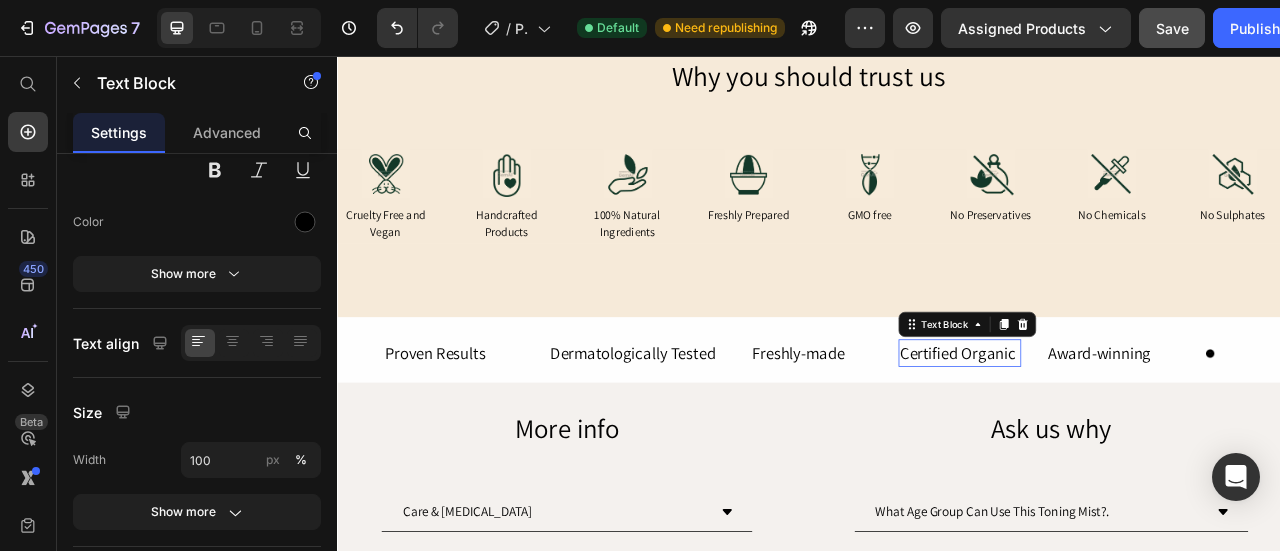 click on "Certified Organic" at bounding box center (1129, 434) 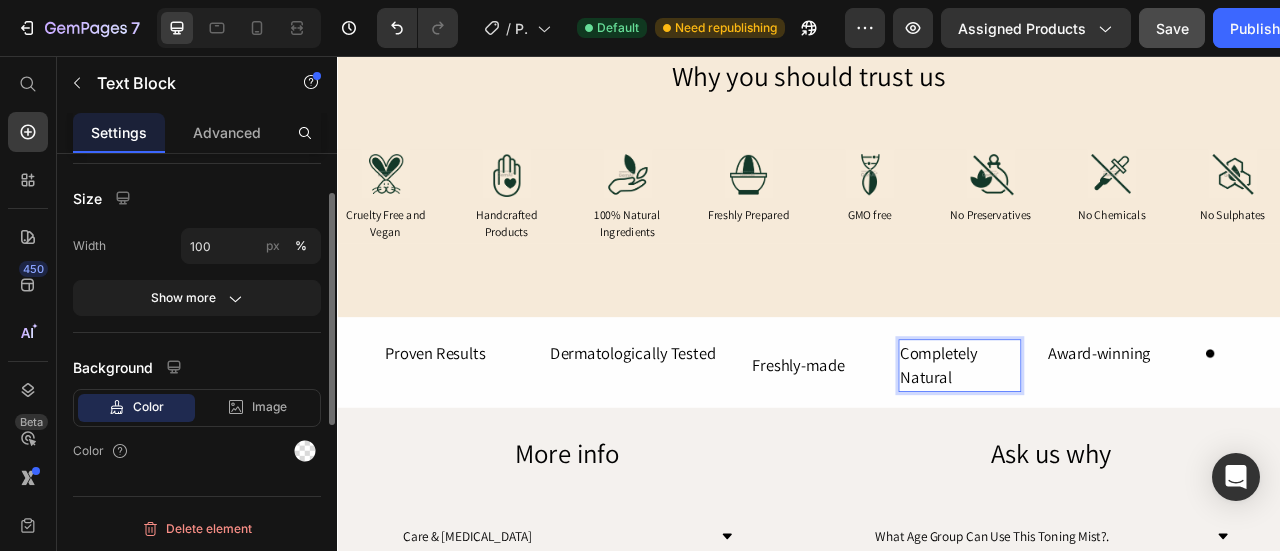 scroll, scrollTop: 0, scrollLeft: 0, axis: both 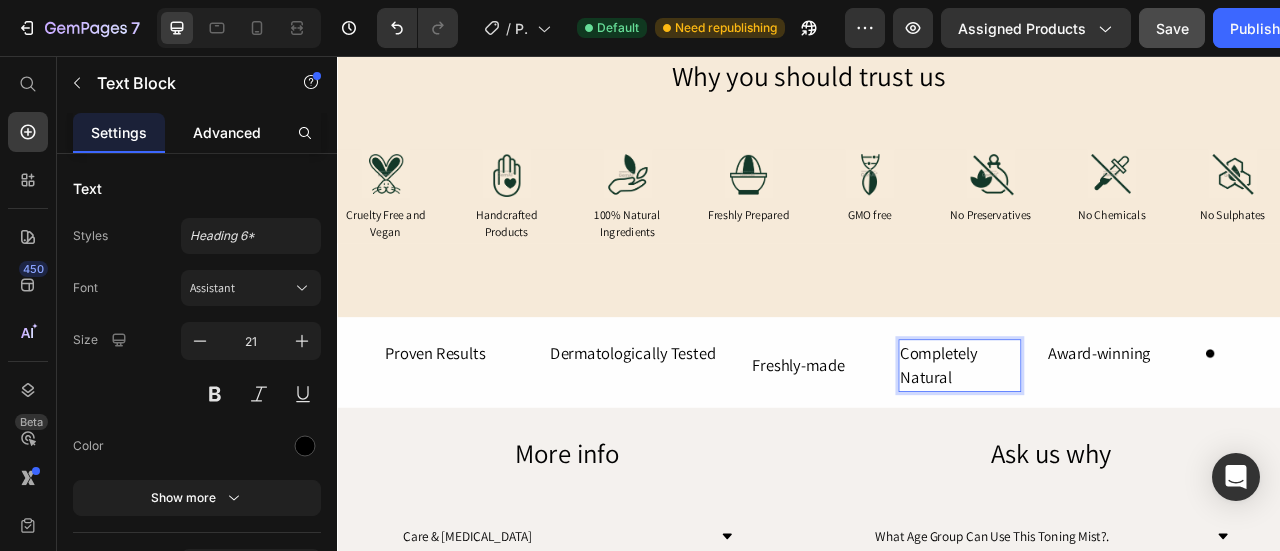 click on "Advanced" 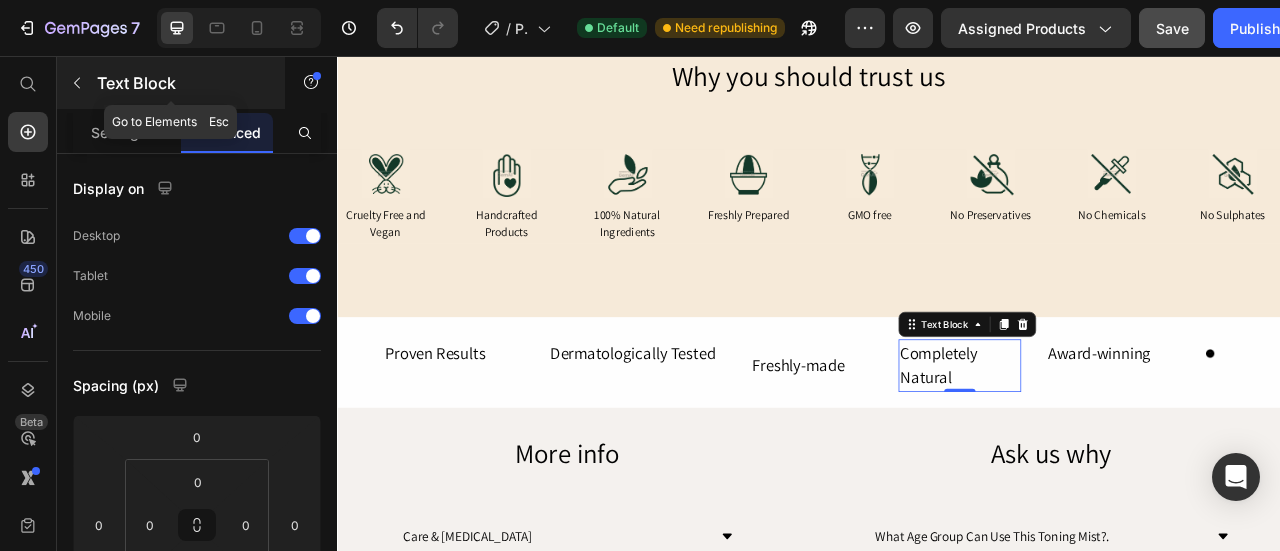 click on "Text Block" at bounding box center [171, 83] 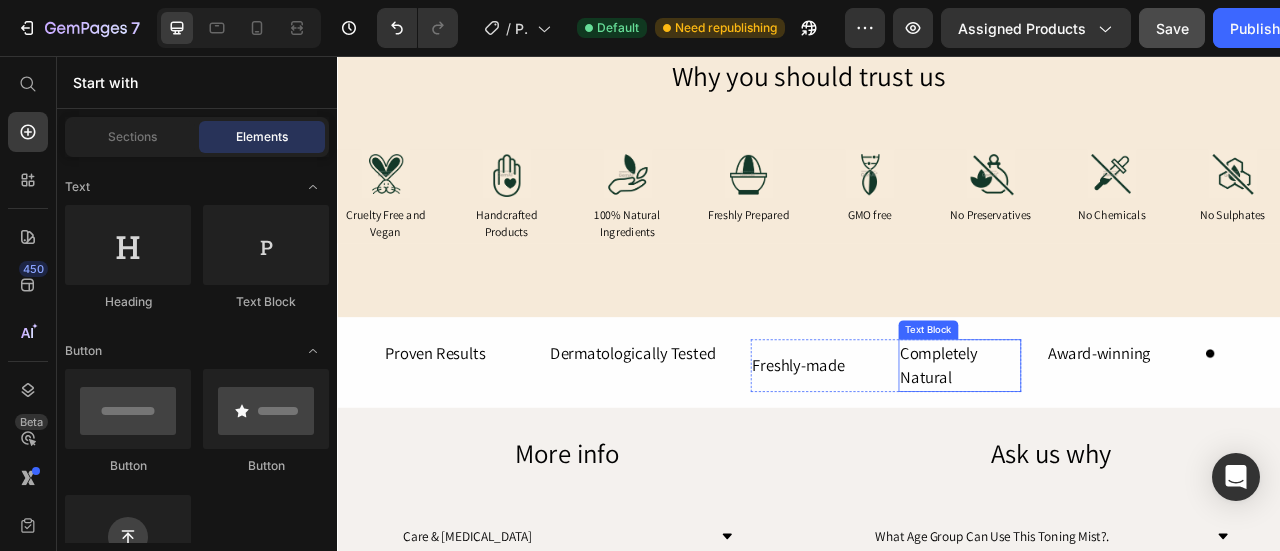 click on "Completely Natural" at bounding box center (1129, 449) 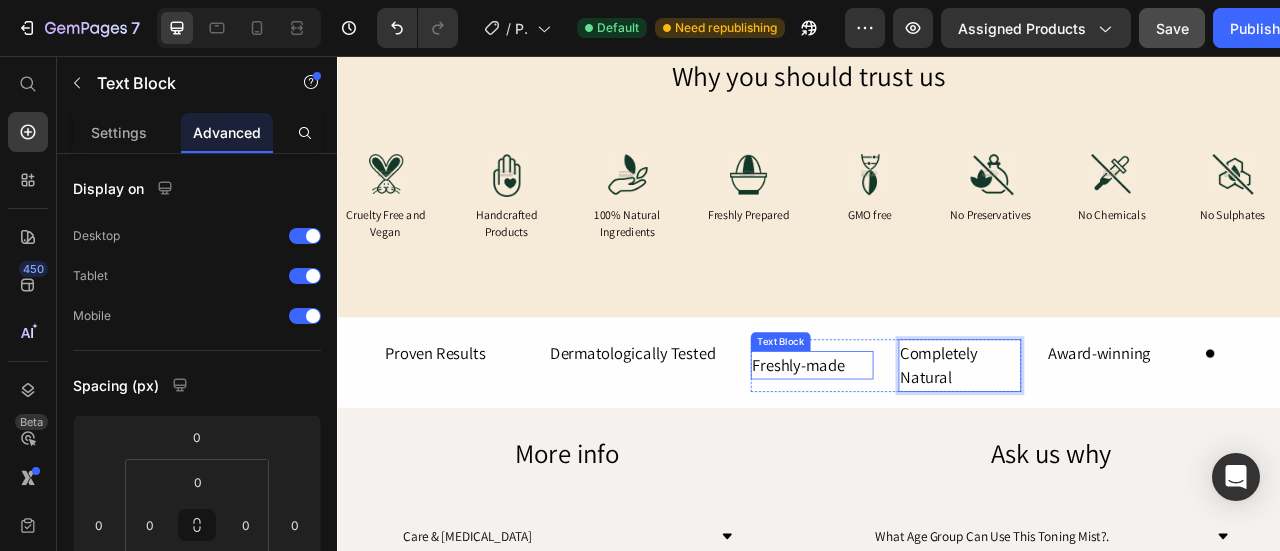 click on "Freshly-made" at bounding box center [941, 449] 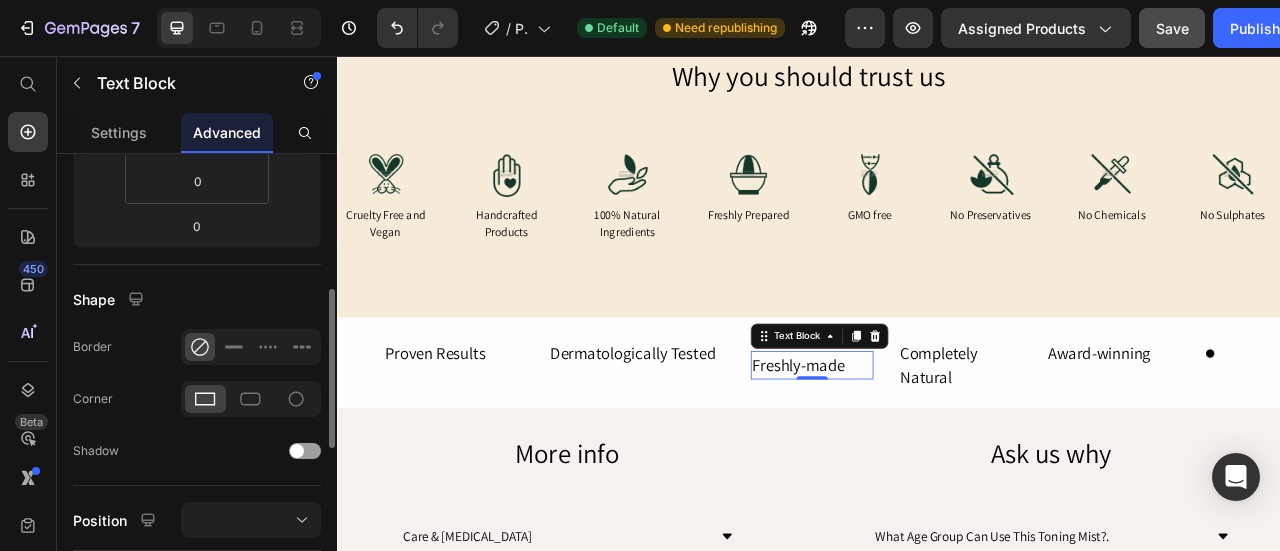 scroll, scrollTop: 373, scrollLeft: 0, axis: vertical 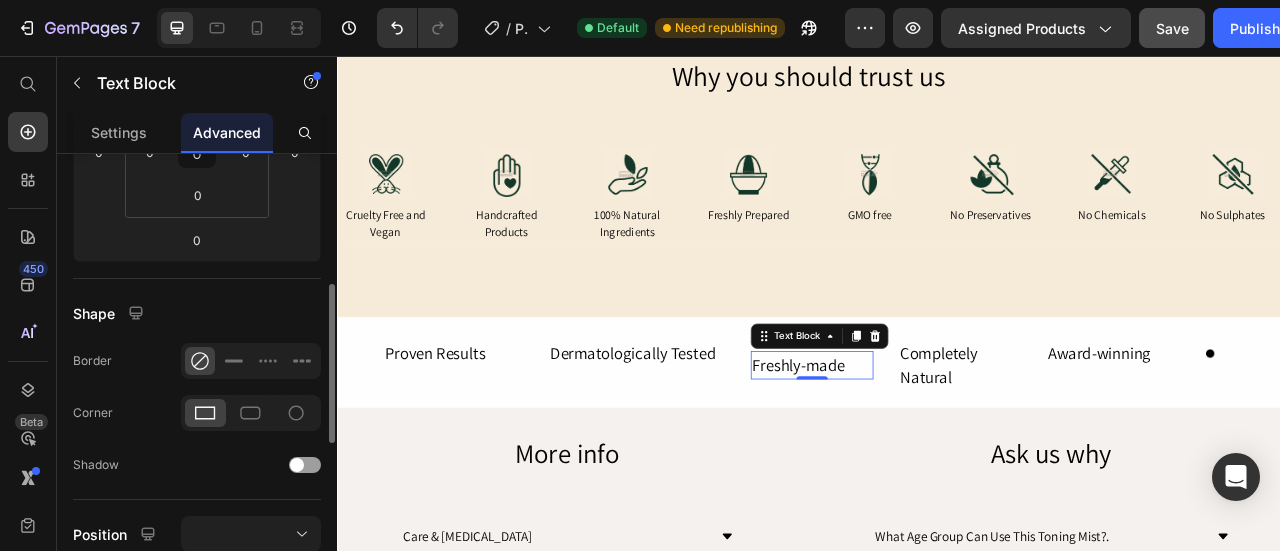 click on "Shape" at bounding box center [197, 313] 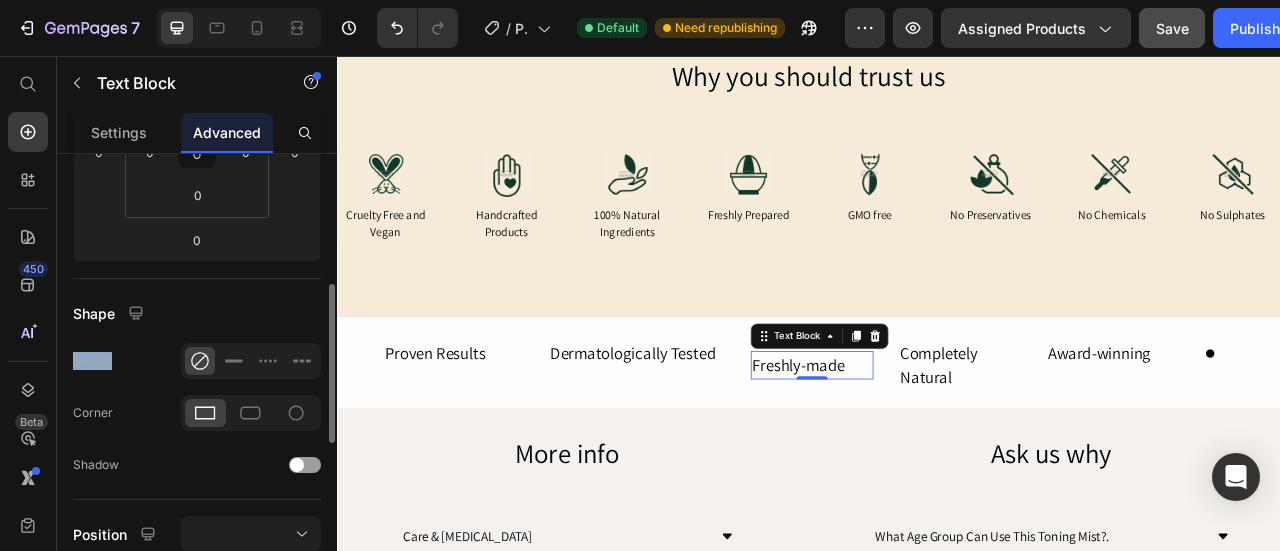 click on "Shape" at bounding box center [197, 313] 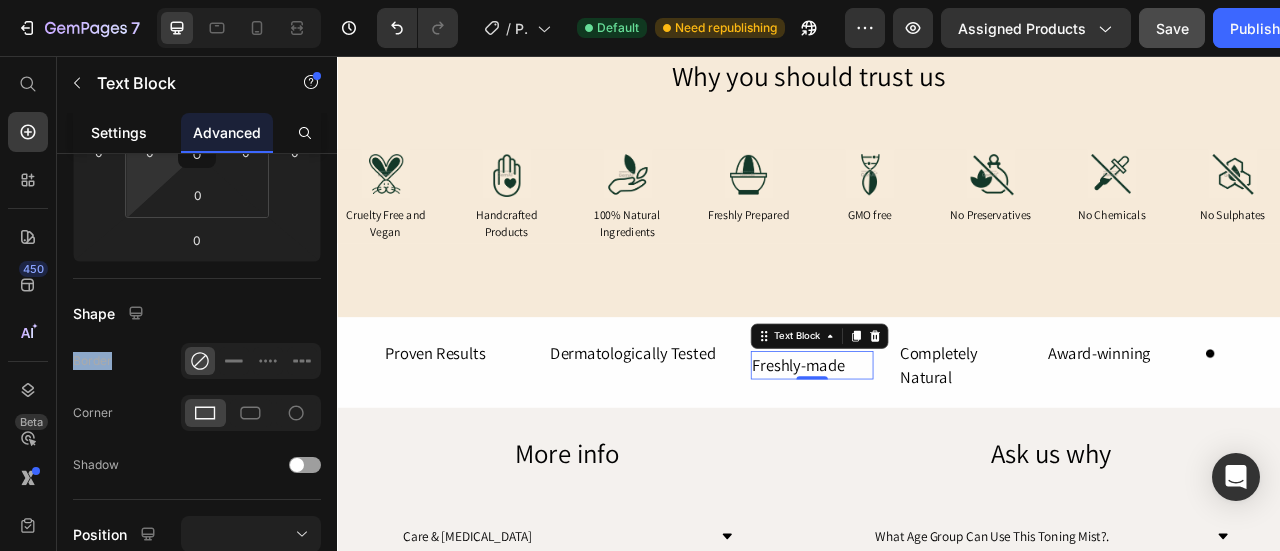 click on "Settings" at bounding box center [119, 132] 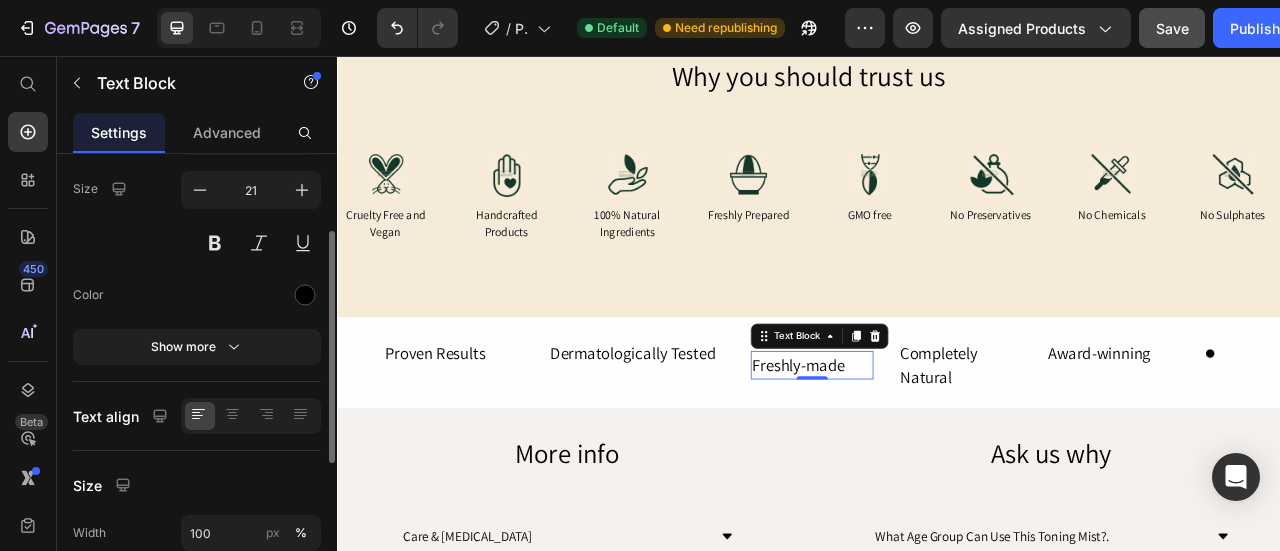 scroll, scrollTop: 247, scrollLeft: 0, axis: vertical 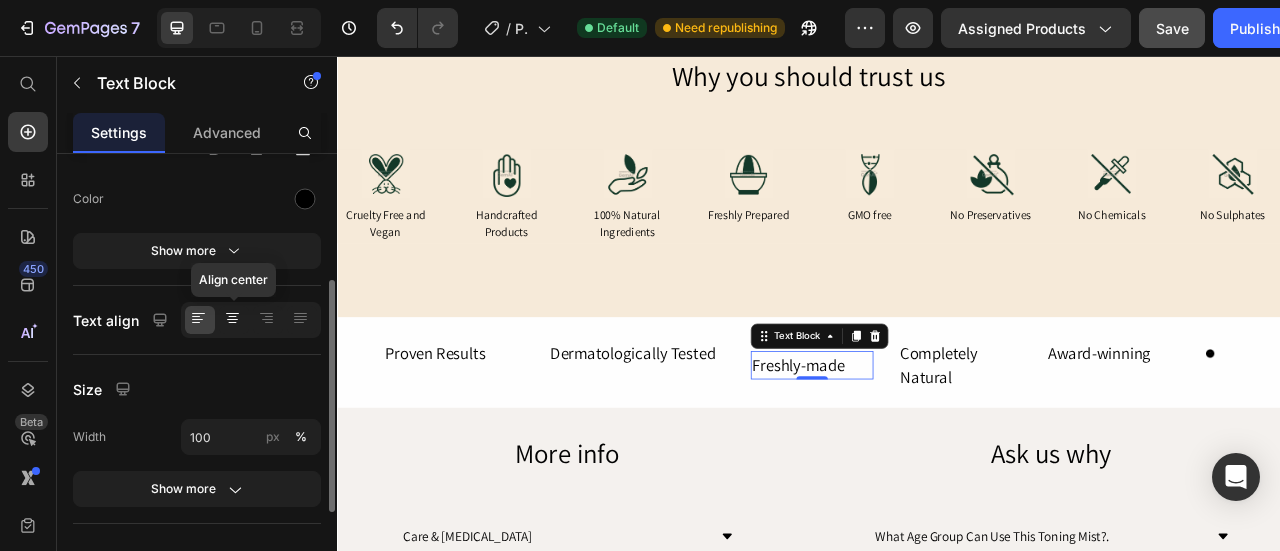 click 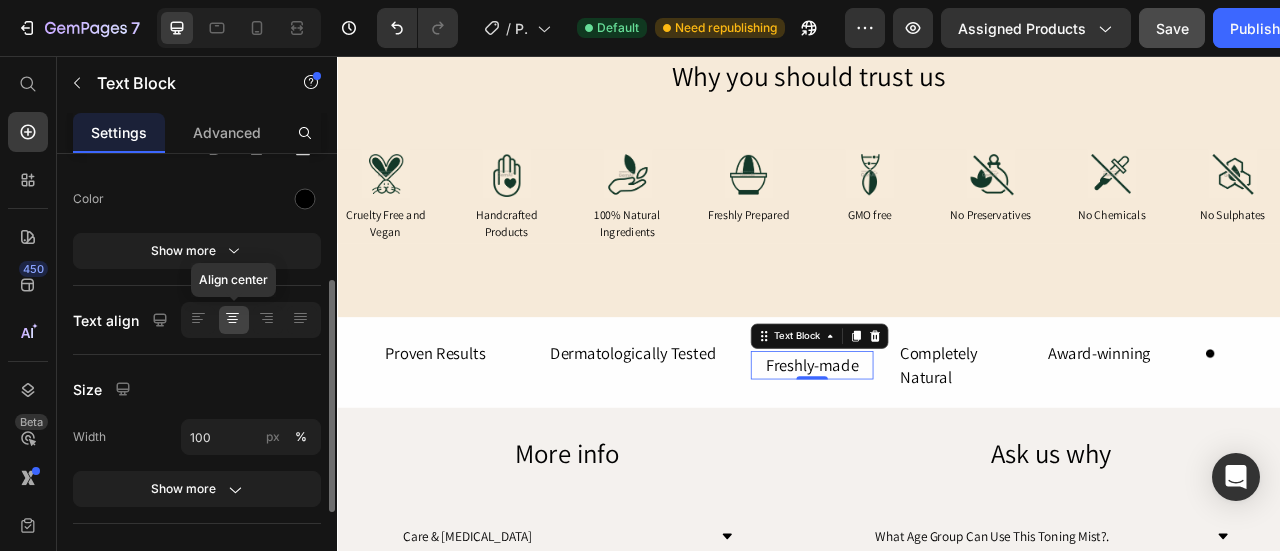 scroll, scrollTop: 438, scrollLeft: 0, axis: vertical 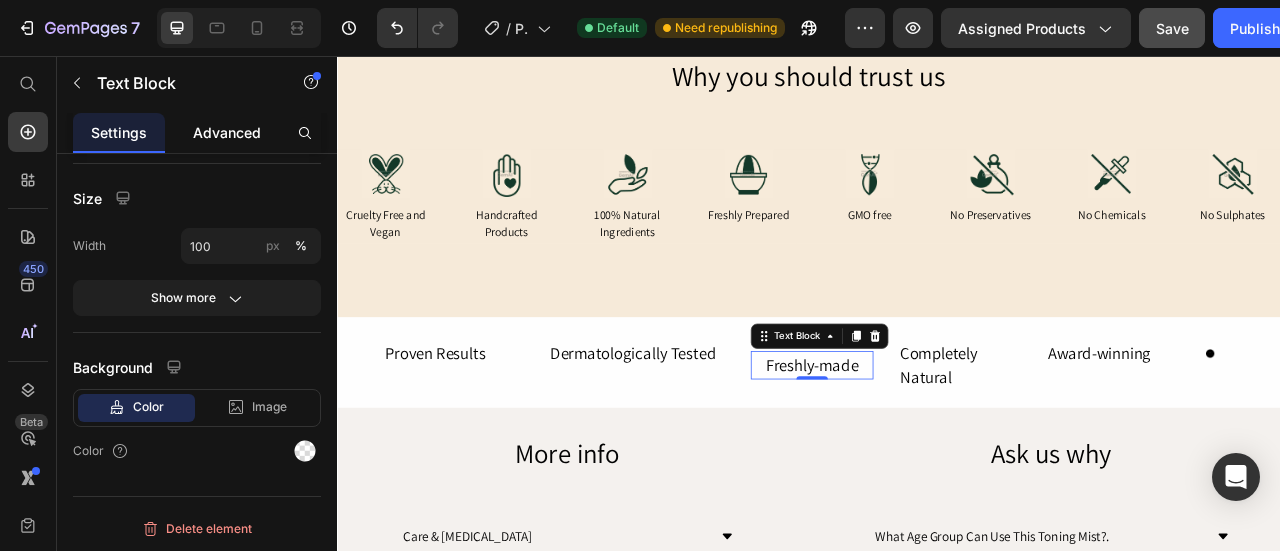 click on "Advanced" at bounding box center (227, 132) 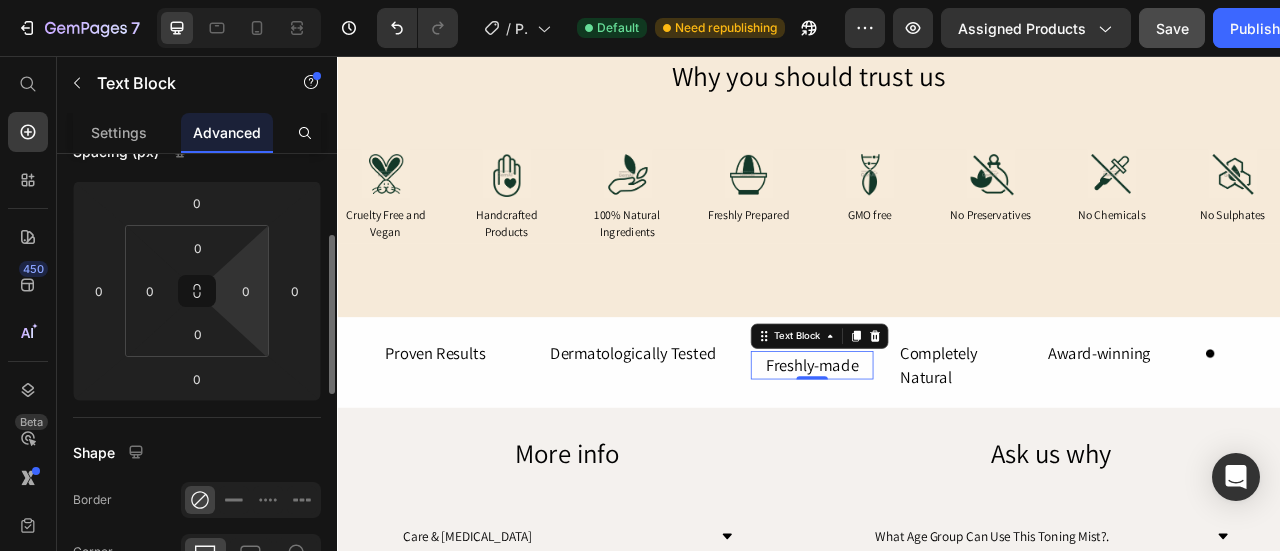scroll, scrollTop: 234, scrollLeft: 0, axis: vertical 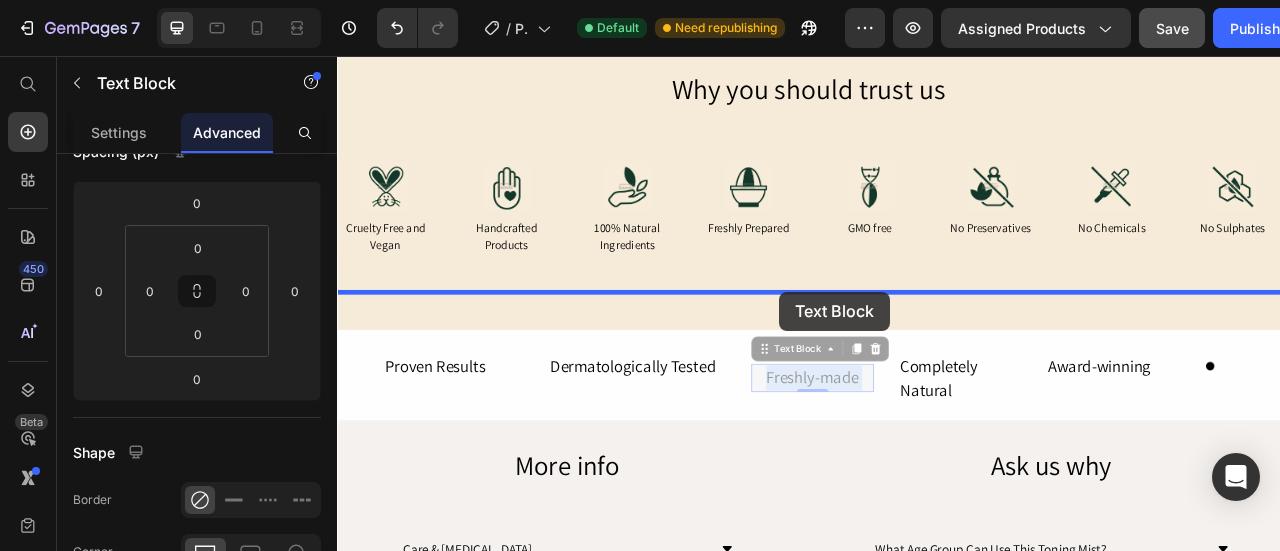 drag, startPoint x: 899, startPoint y: 410, endPoint x: 899, endPoint y: 372, distance: 38 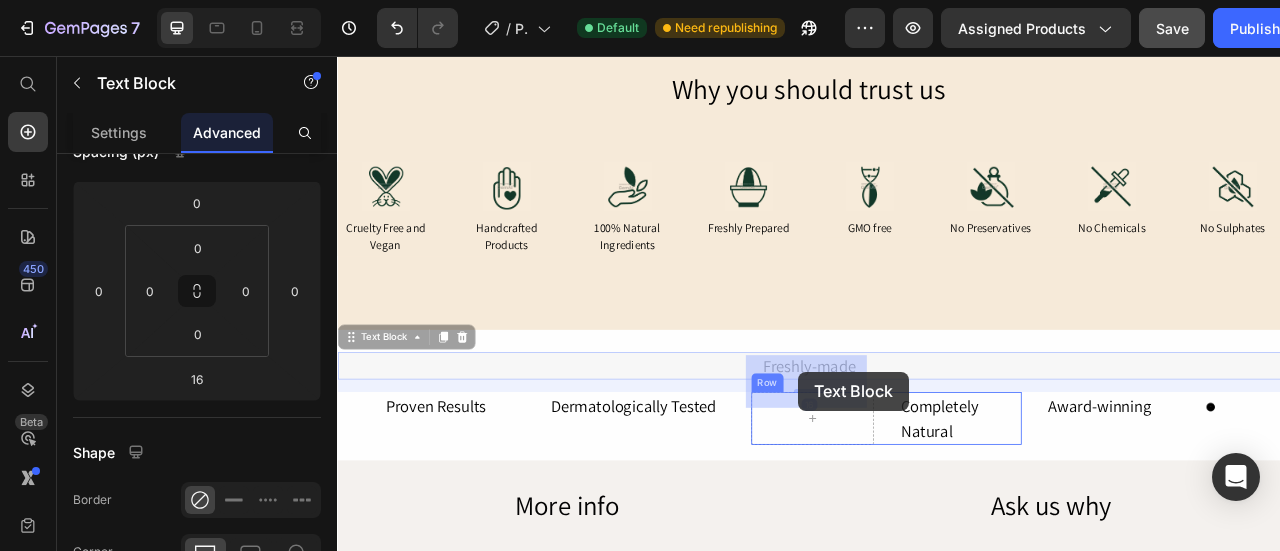 drag, startPoint x: 912, startPoint y: 404, endPoint x: 924, endPoint y: 453, distance: 50.447994 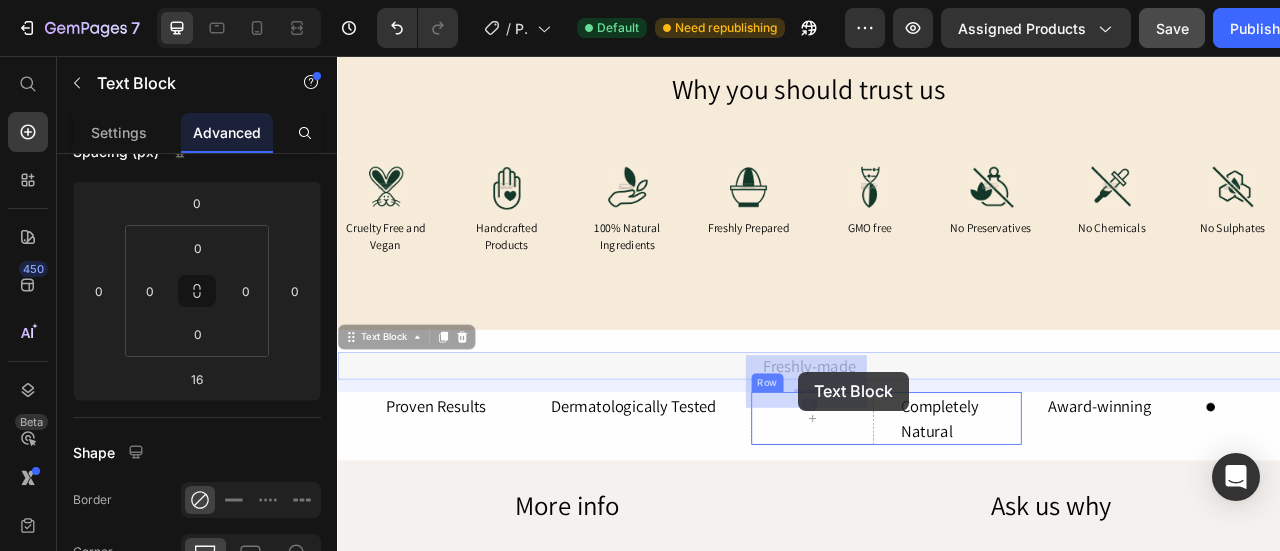 type on "0" 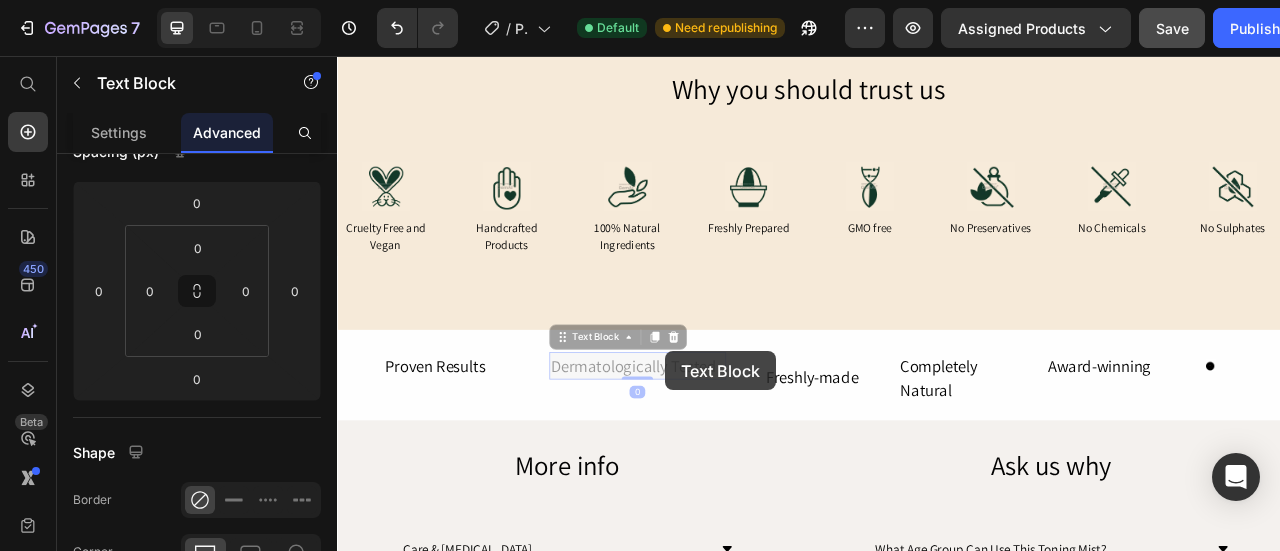 scroll, scrollTop: 234, scrollLeft: 0, axis: vertical 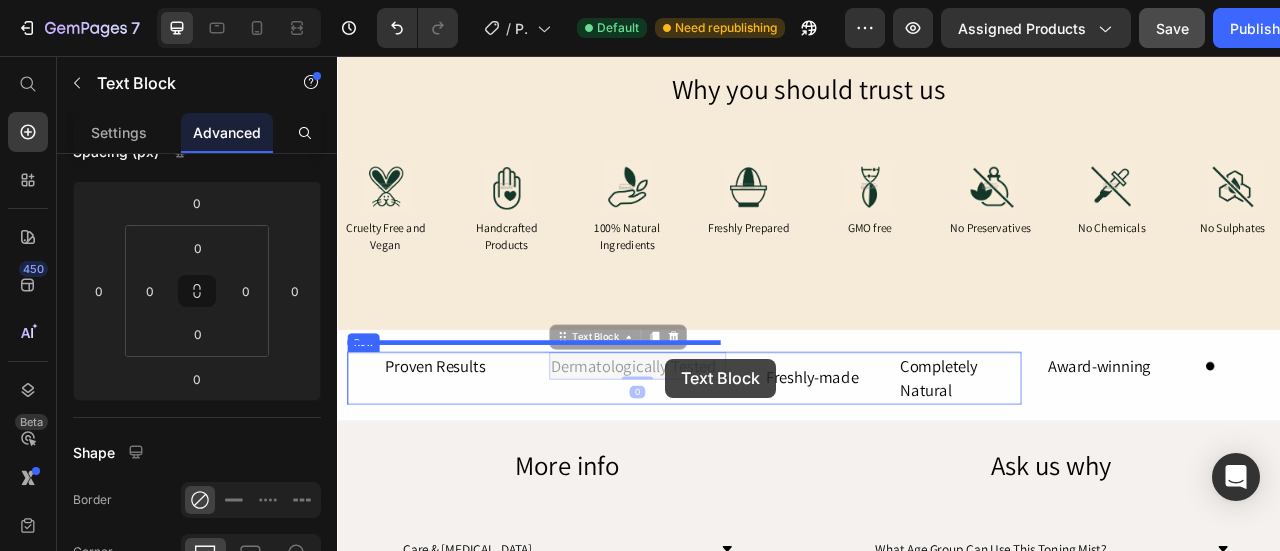 drag, startPoint x: 748, startPoint y: 405, endPoint x: 750, endPoint y: 439, distance: 34.058773 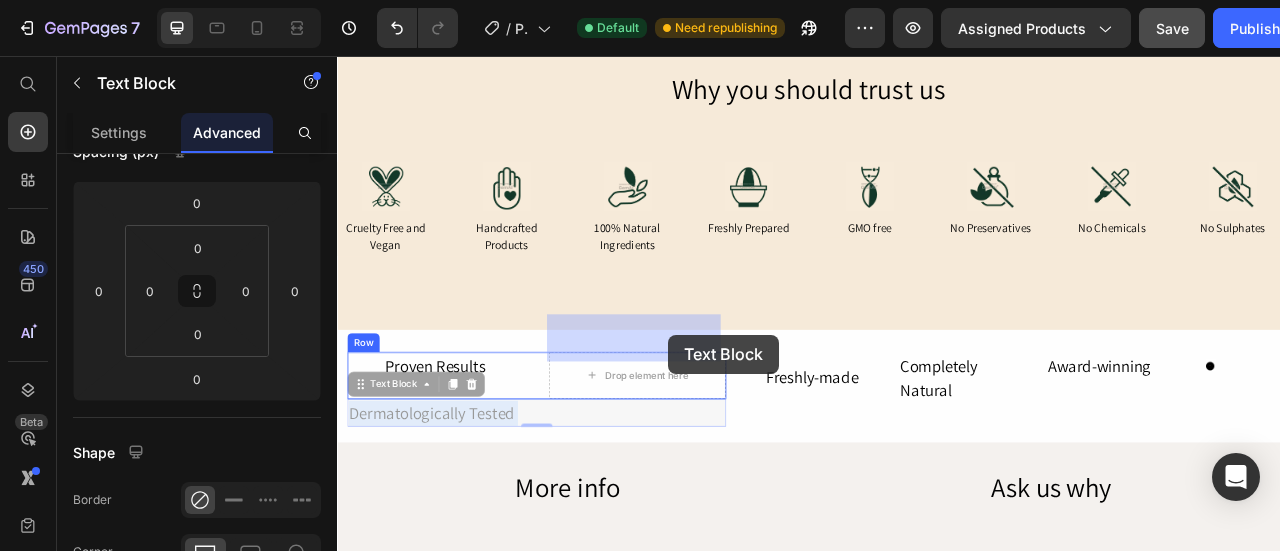 drag, startPoint x: 481, startPoint y: 460, endPoint x: 754, endPoint y: 412, distance: 277.18765 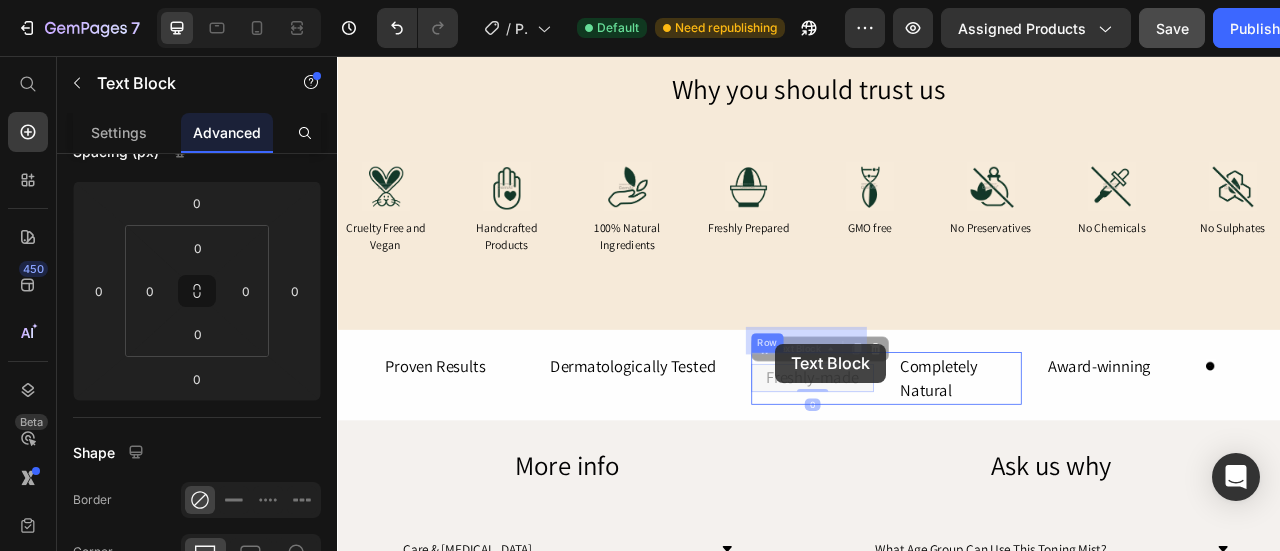 drag, startPoint x: 905, startPoint y: 425, endPoint x: 894, endPoint y: 419, distance: 12.529964 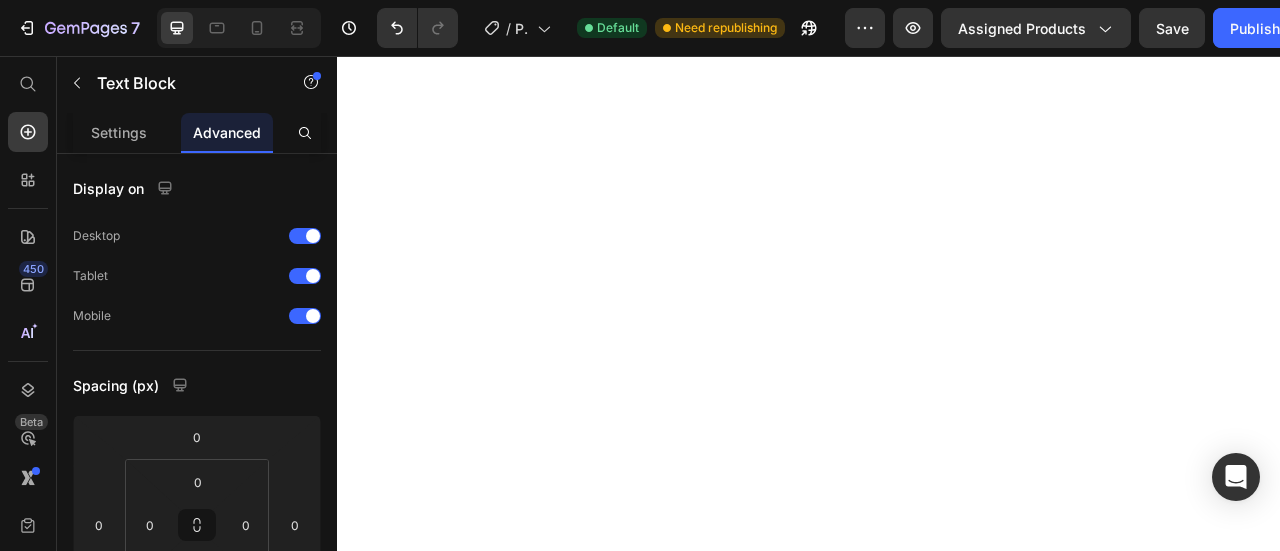 scroll, scrollTop: 0, scrollLeft: 0, axis: both 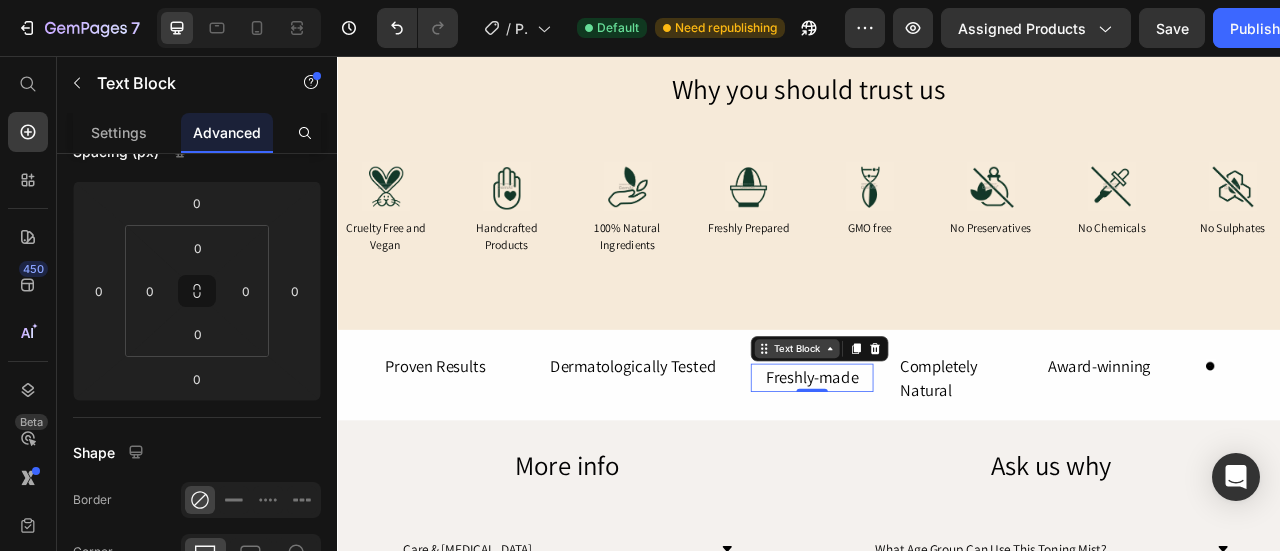 click on "Text Block" at bounding box center [922, 428] 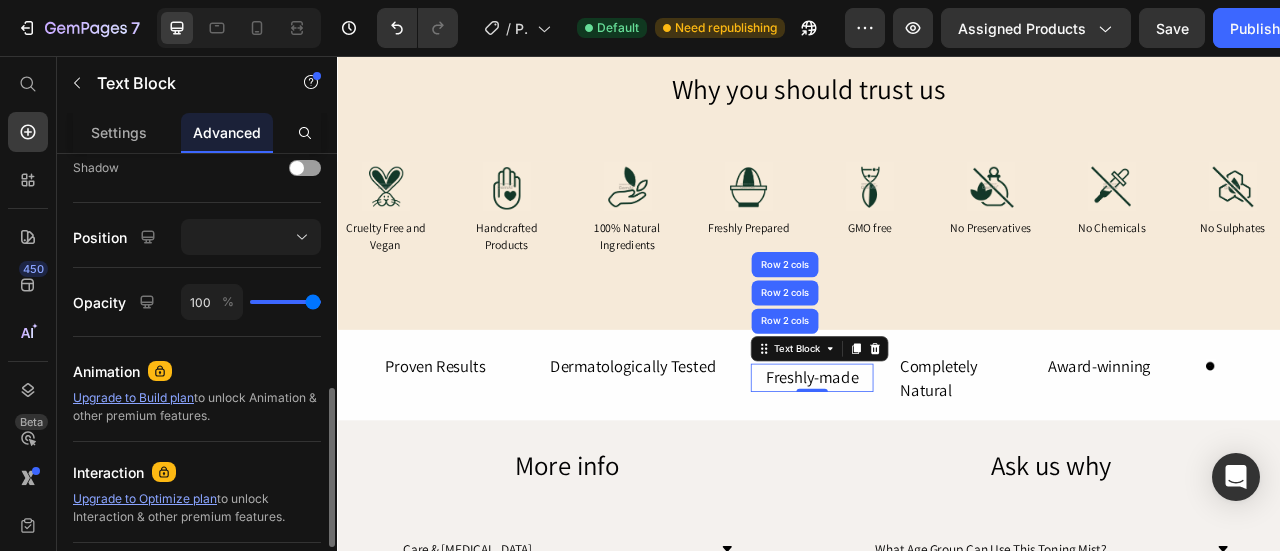 scroll, scrollTop: 671, scrollLeft: 0, axis: vertical 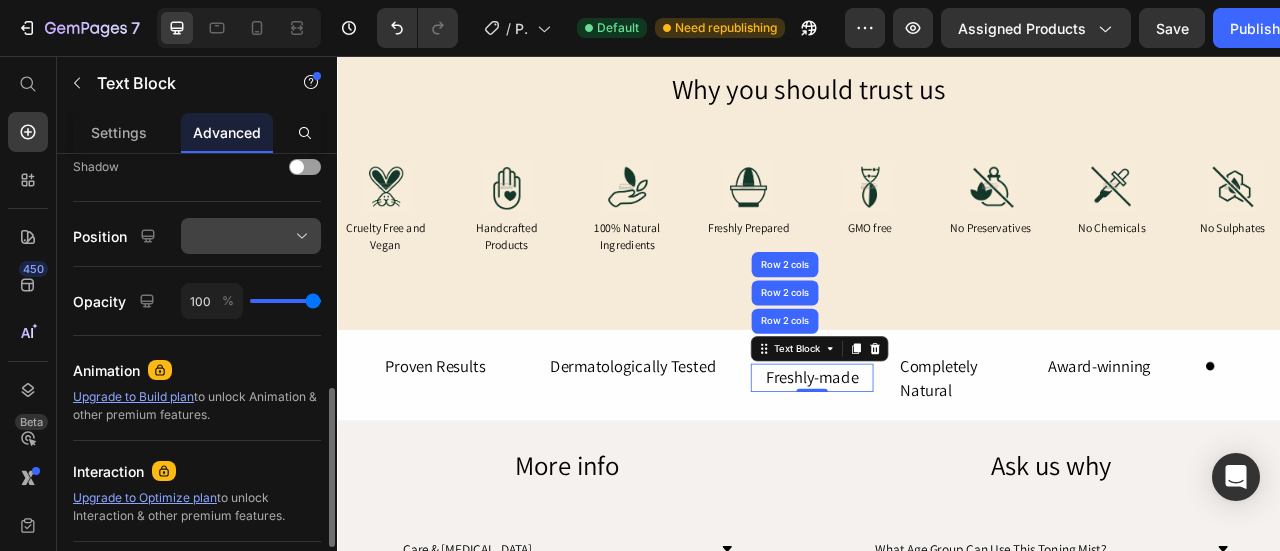 click at bounding box center [251, 236] 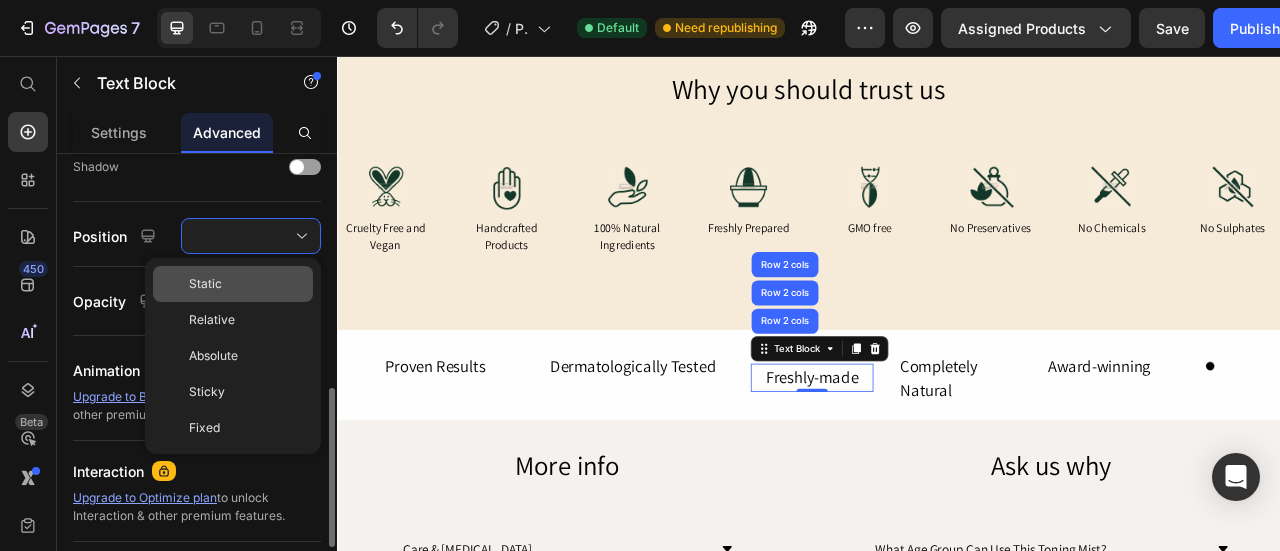 click on "Static" at bounding box center (247, 284) 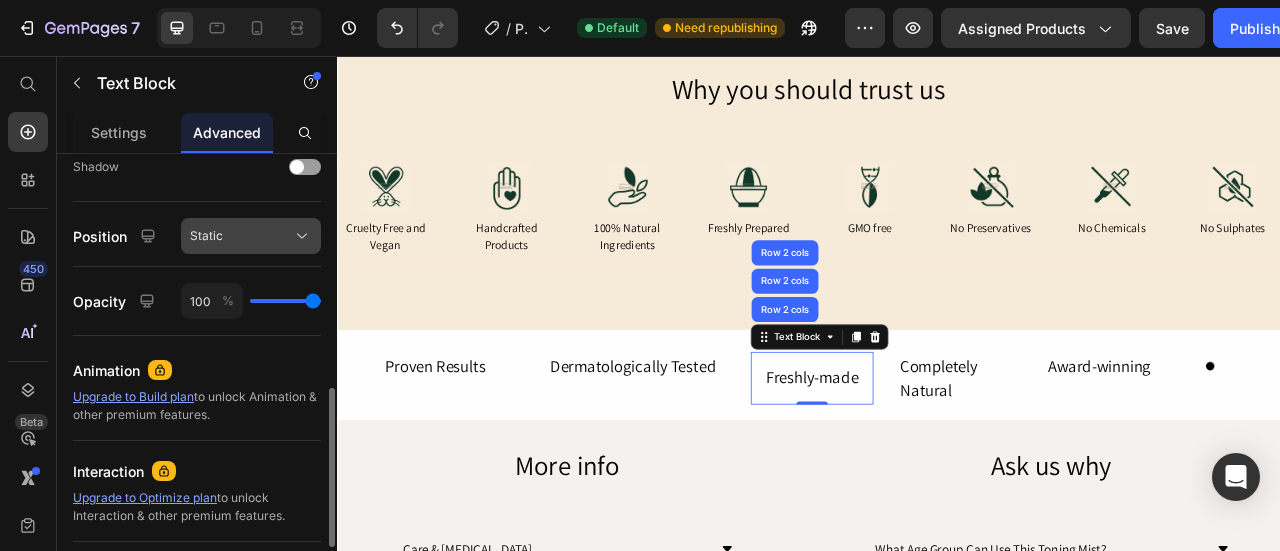 click on "Static" at bounding box center [251, 236] 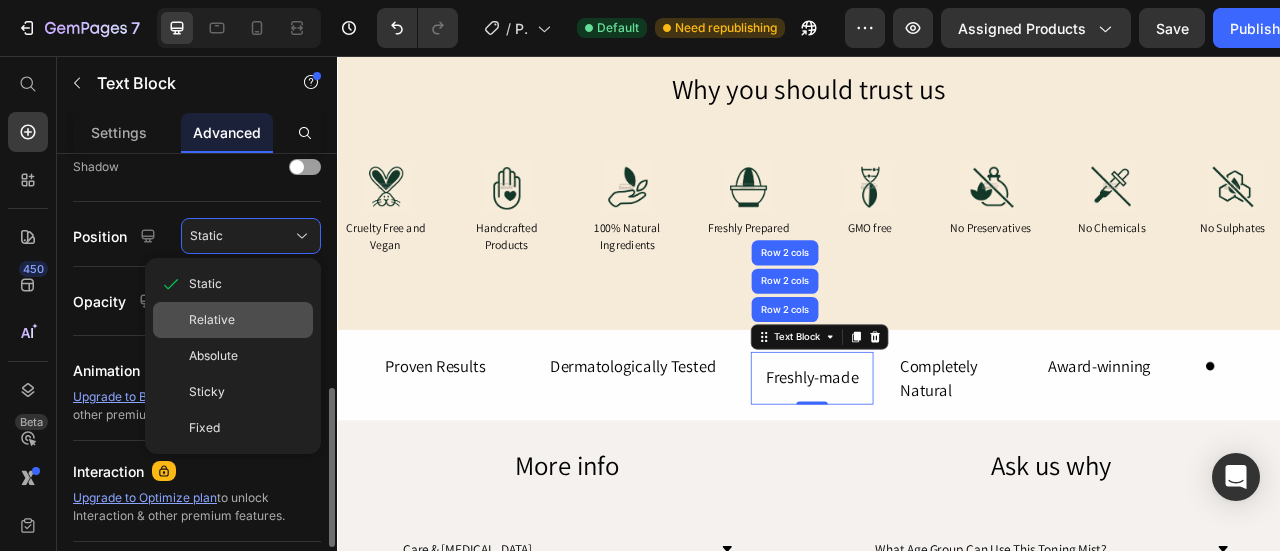 click on "Relative" at bounding box center [212, 320] 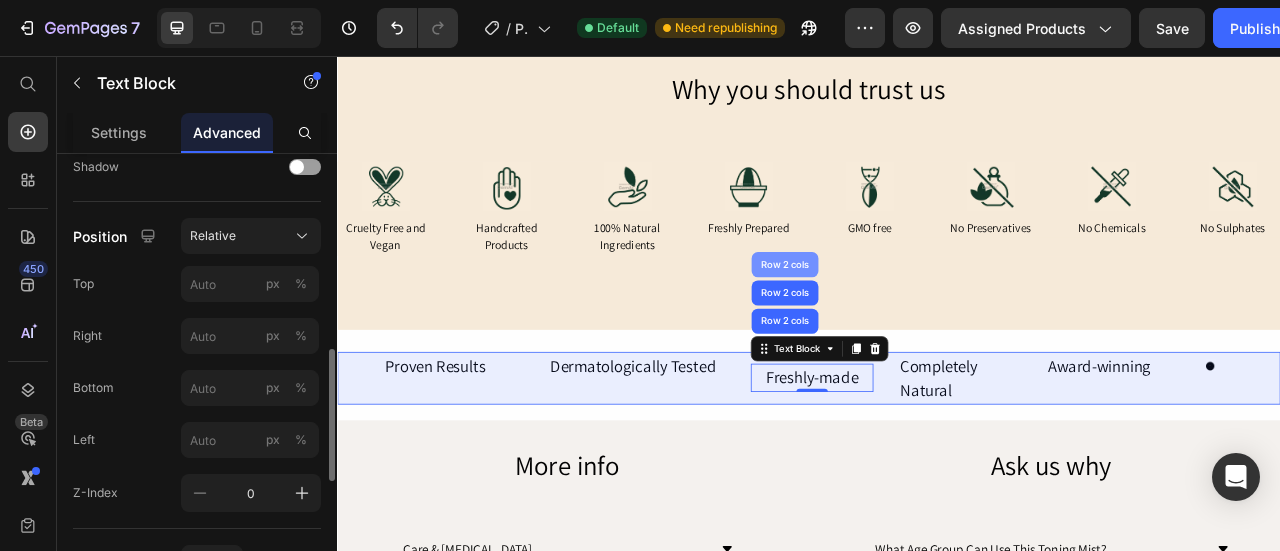 click on "Row 2 cols" at bounding box center (906, 321) 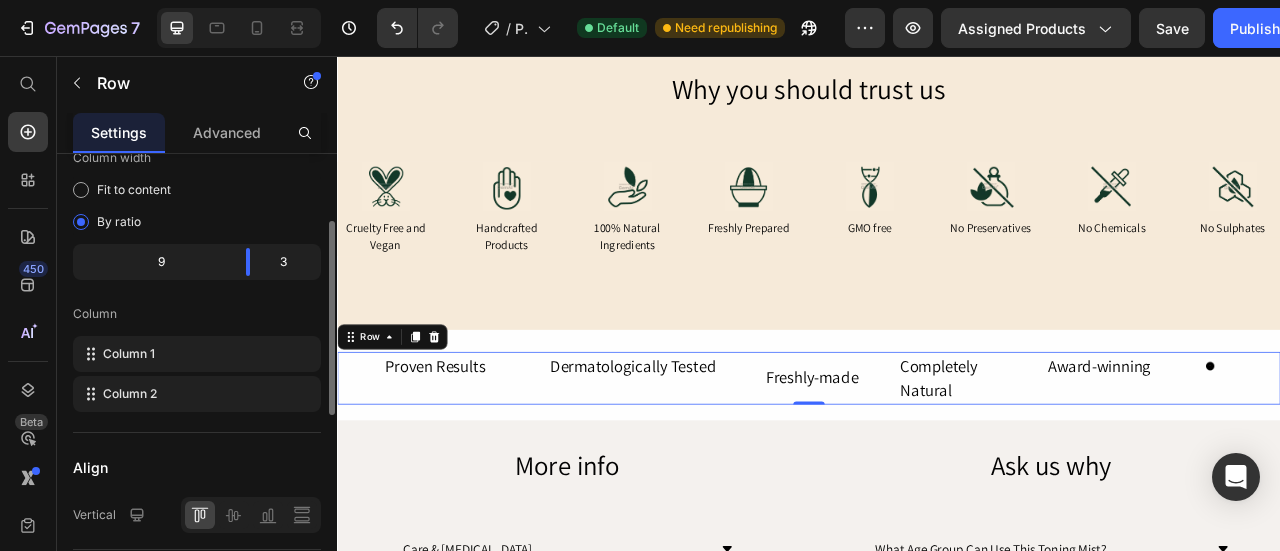 scroll, scrollTop: 173, scrollLeft: 0, axis: vertical 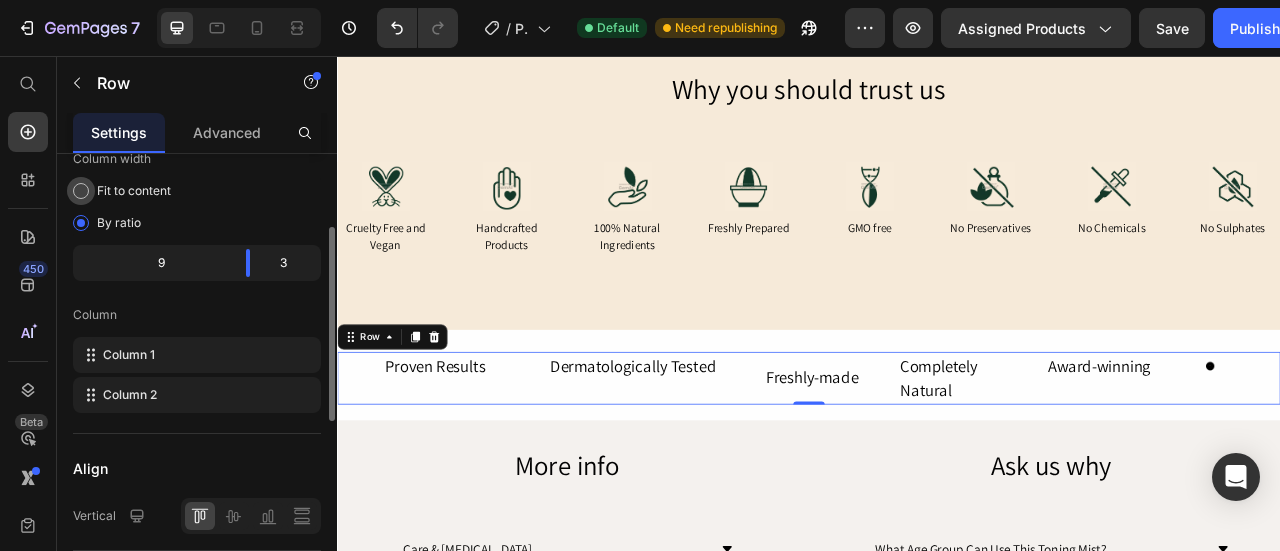 click on "Fit to content" at bounding box center [134, 191] 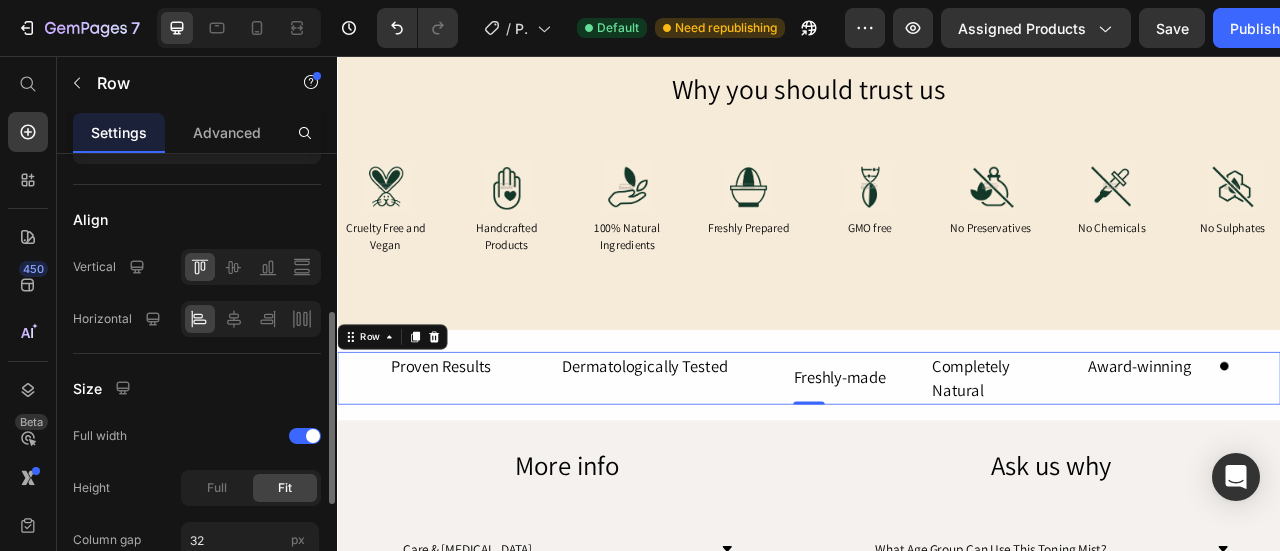 scroll, scrollTop: 377, scrollLeft: 0, axis: vertical 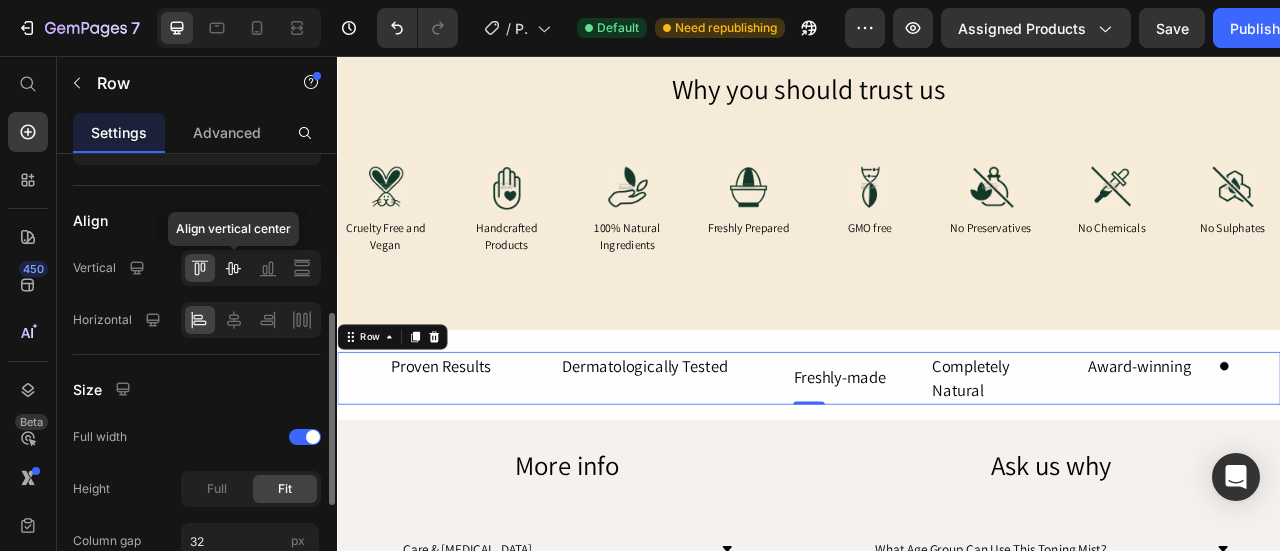 click 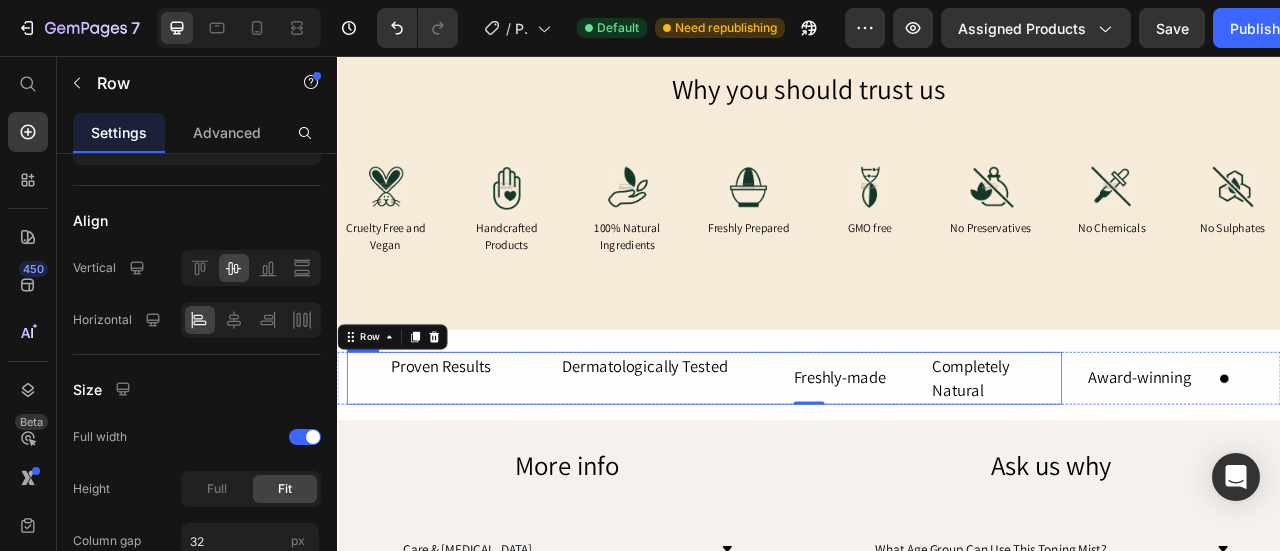 click on "Proven Results Text Block Dermatologically Tested Text Block Row" at bounding box center [605, 465] 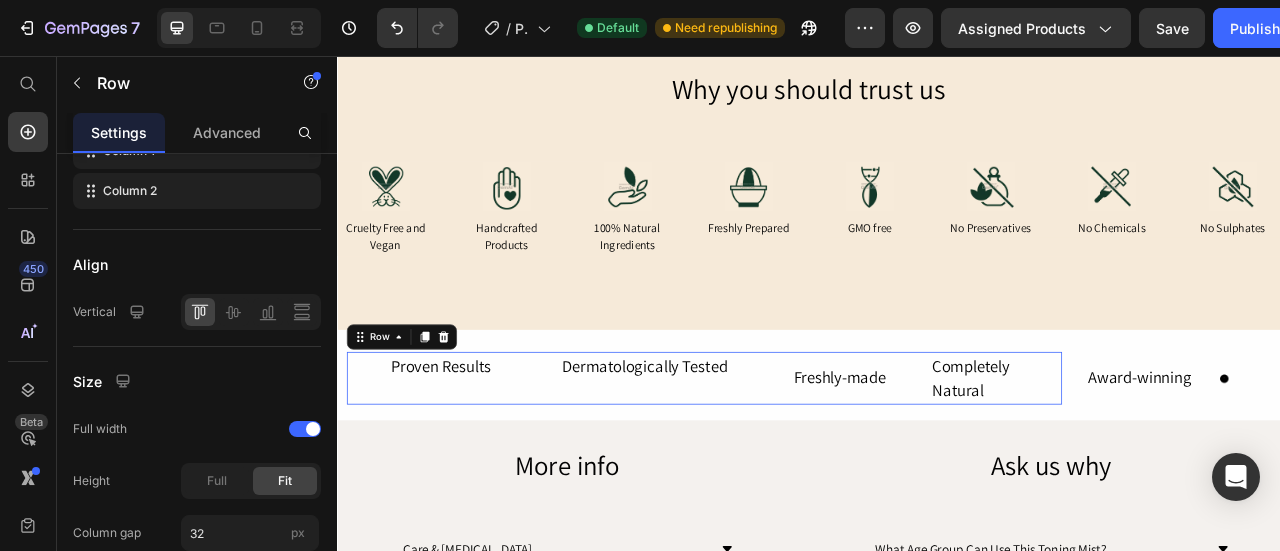 click on "Proven Results Text Block Dermatologically Tested Text Block Row" at bounding box center (605, 465) 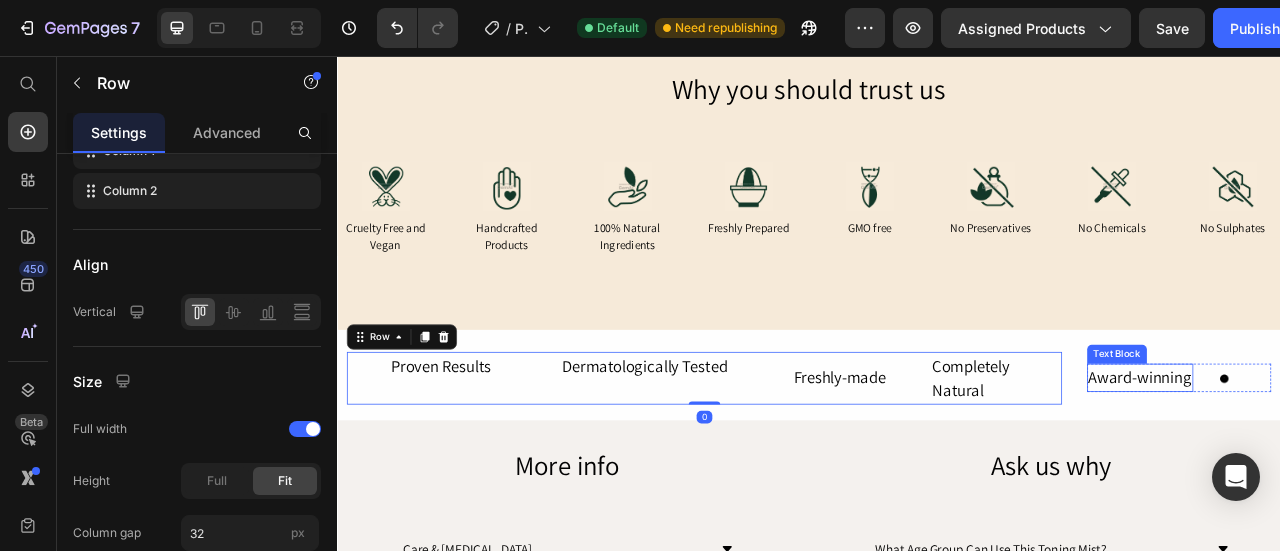 click on "Award-winning" at bounding box center [1358, 465] 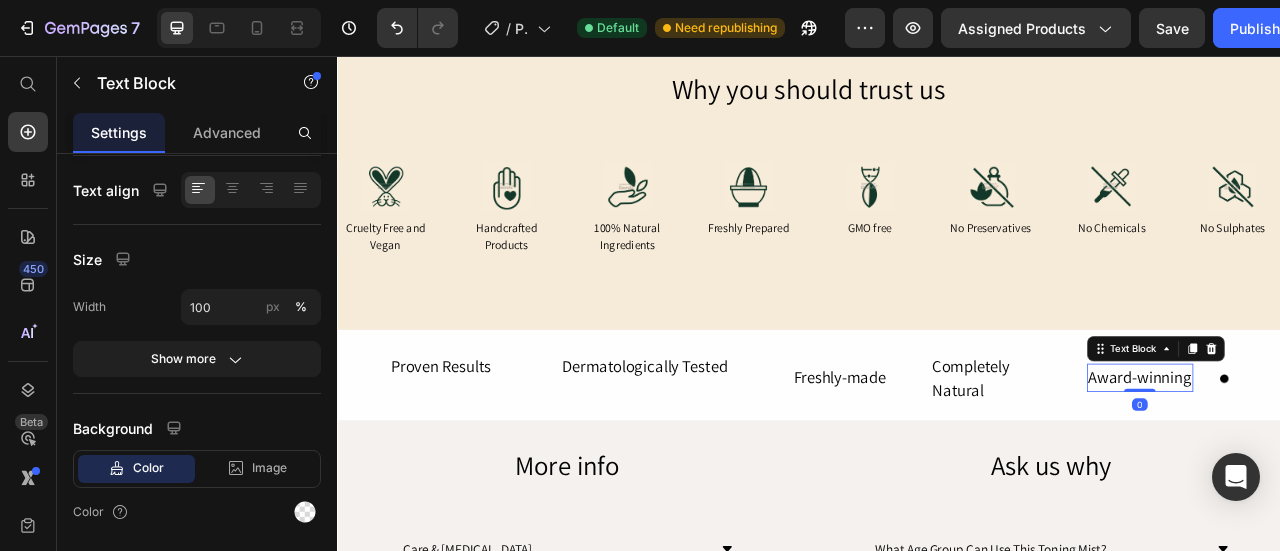 click on "Award-winning" at bounding box center (1358, 465) 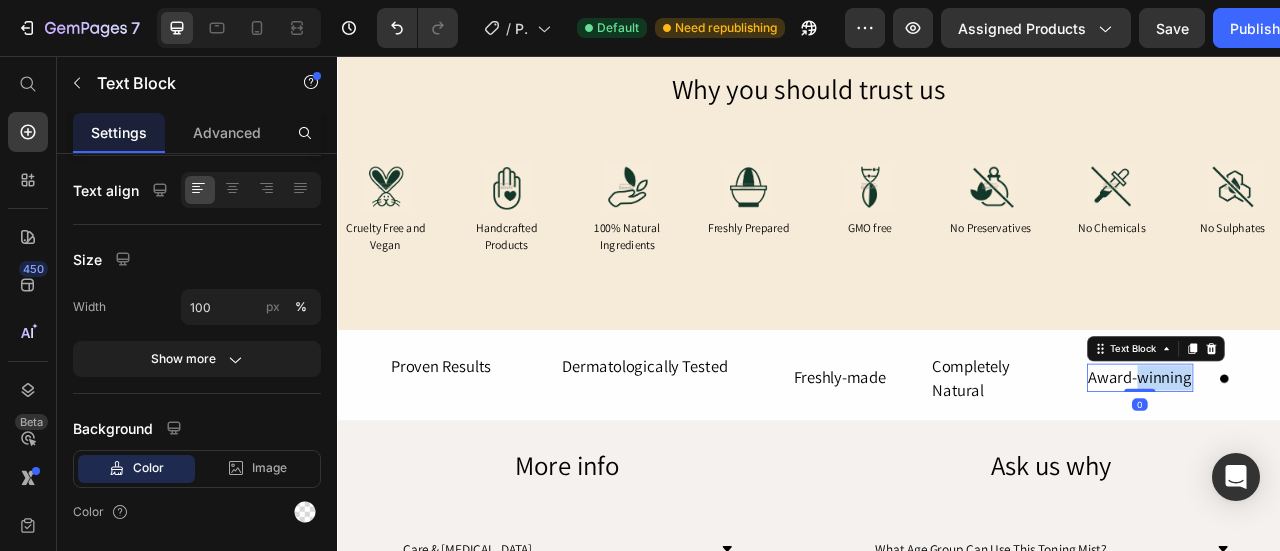 scroll, scrollTop: 0, scrollLeft: 0, axis: both 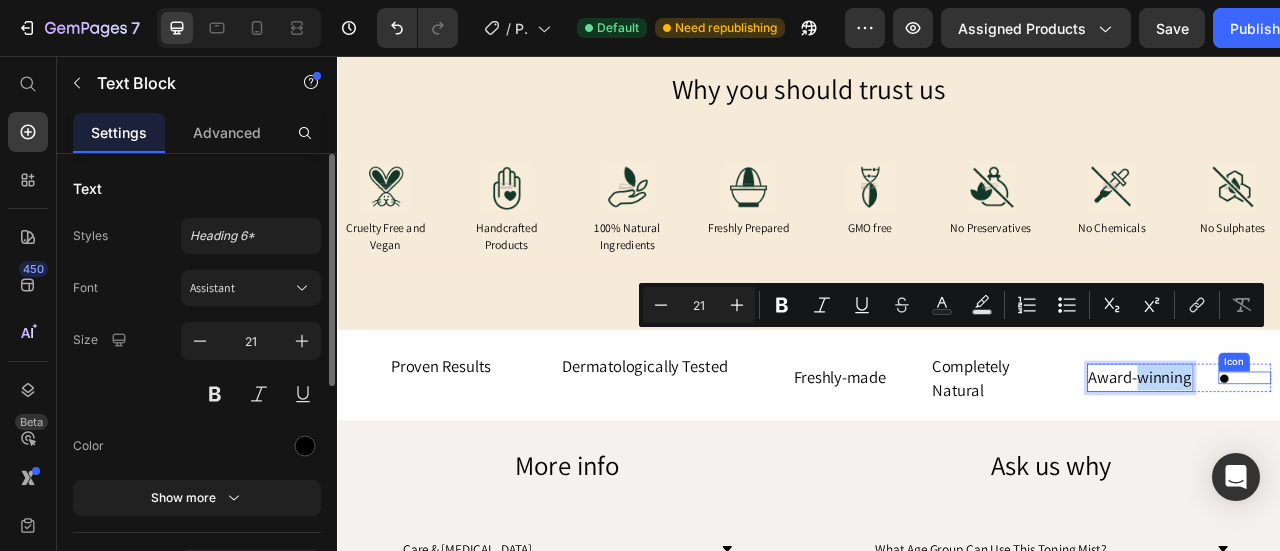 click on "Icon" at bounding box center (1492, 465) 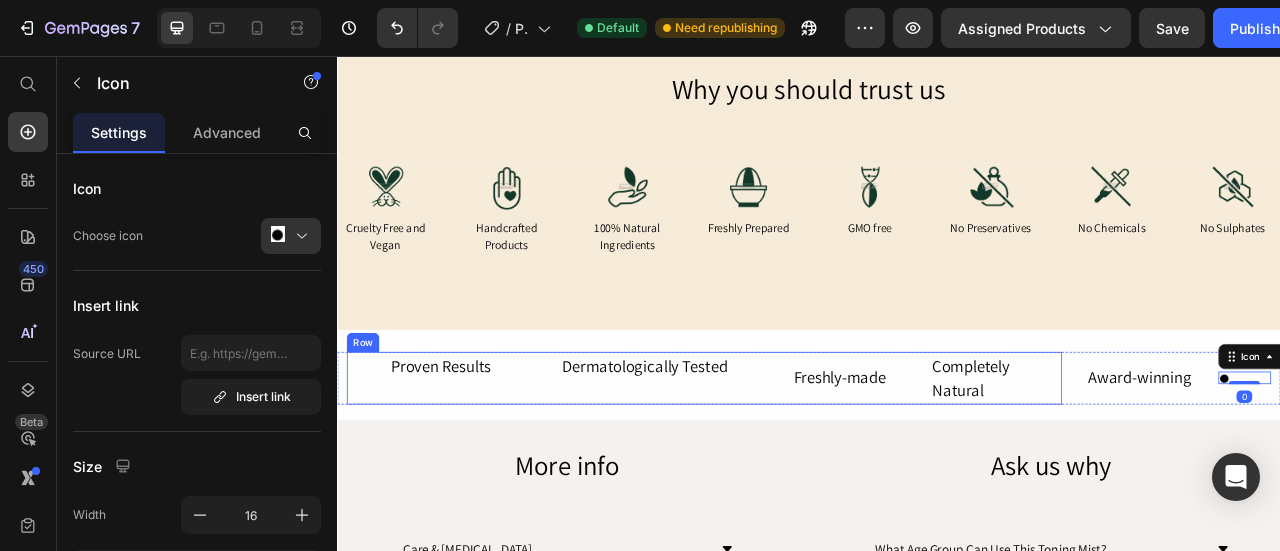 click on "Proven Results Text Block Dermatologically Tested Text Block Row" at bounding box center (605, 465) 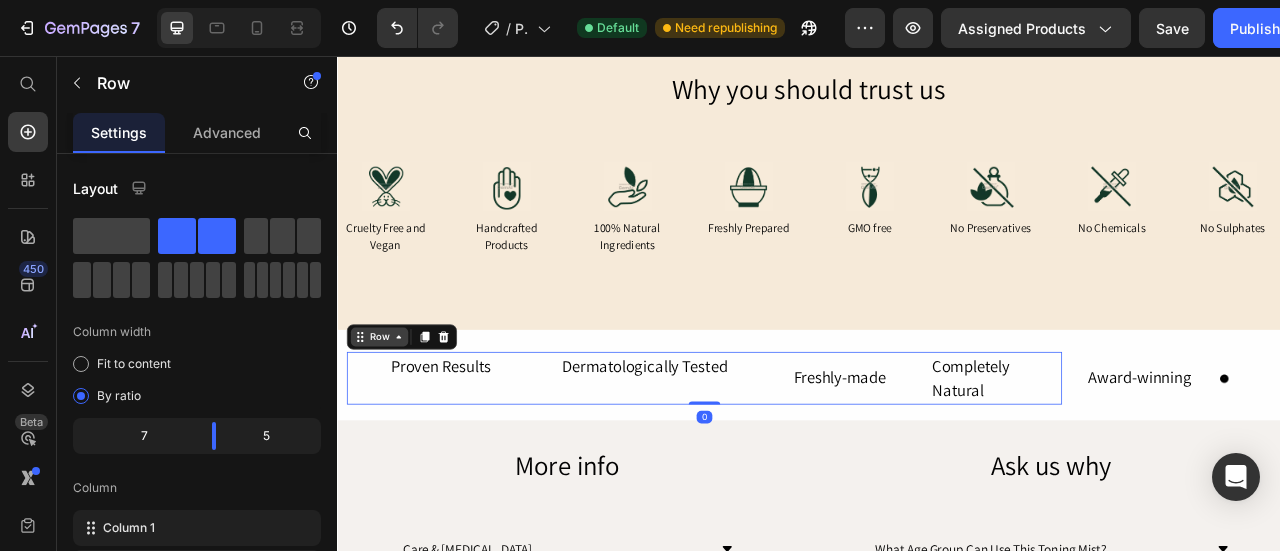click on "Row" at bounding box center [390, 413] 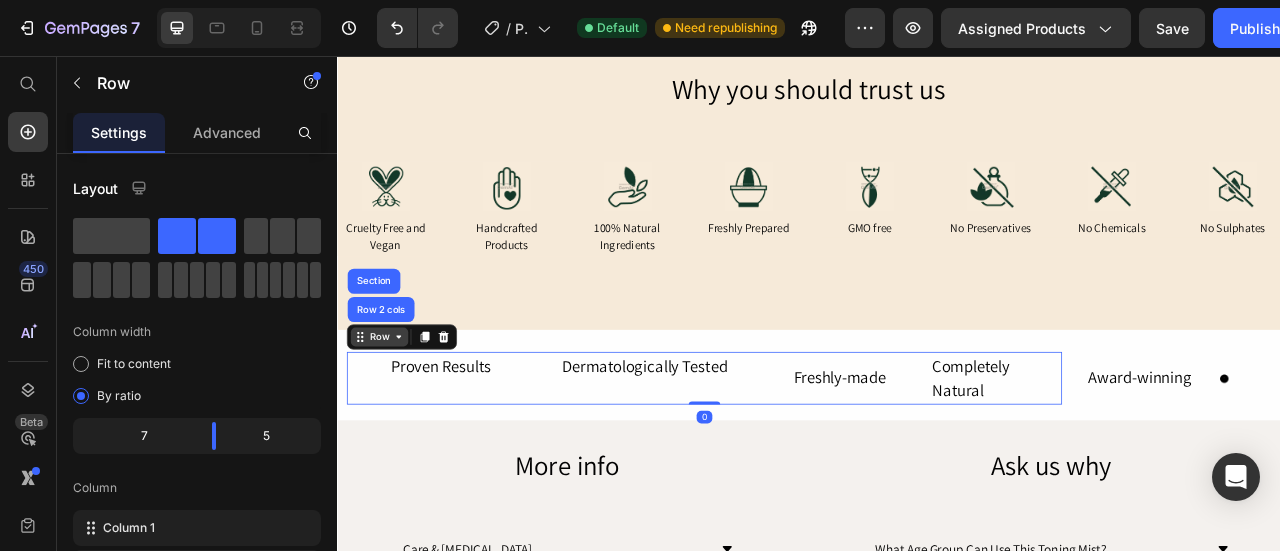click 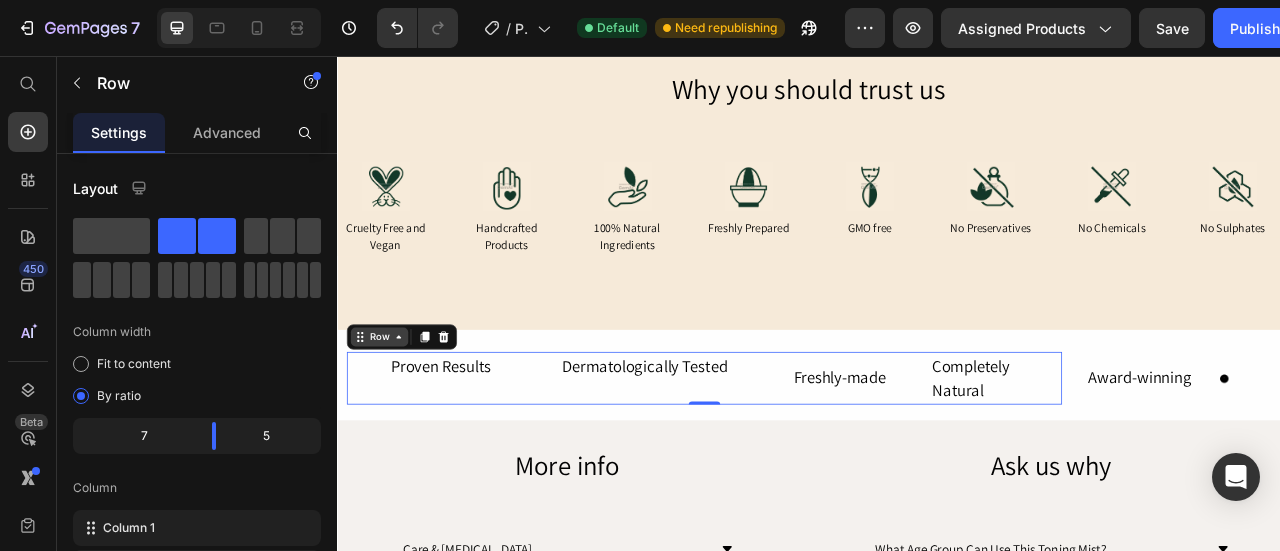 click 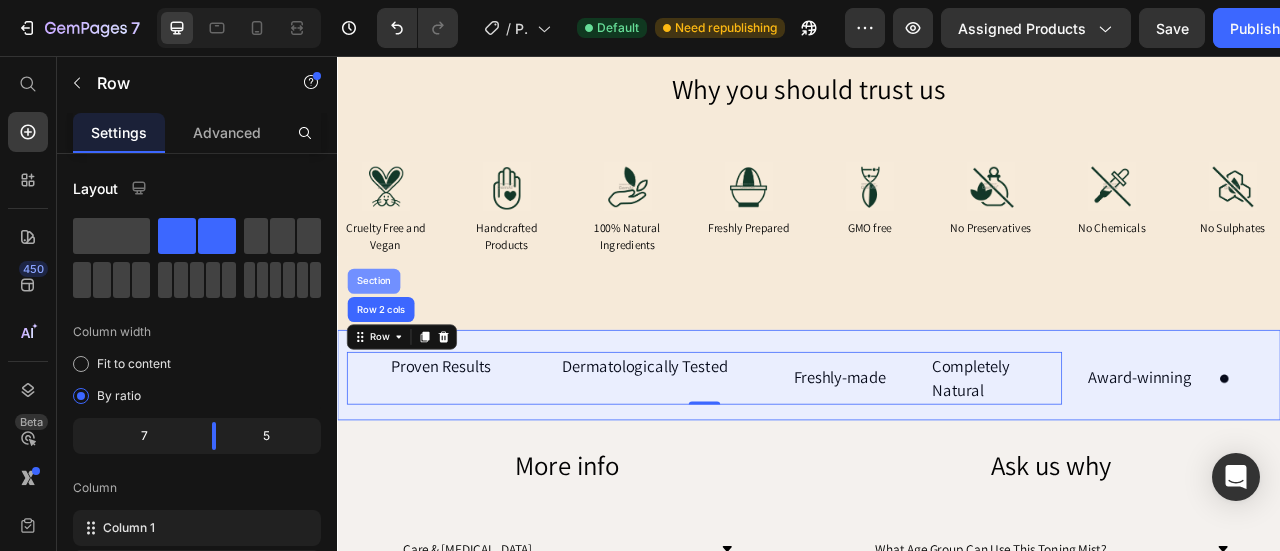 click on "Section" at bounding box center [383, 342] 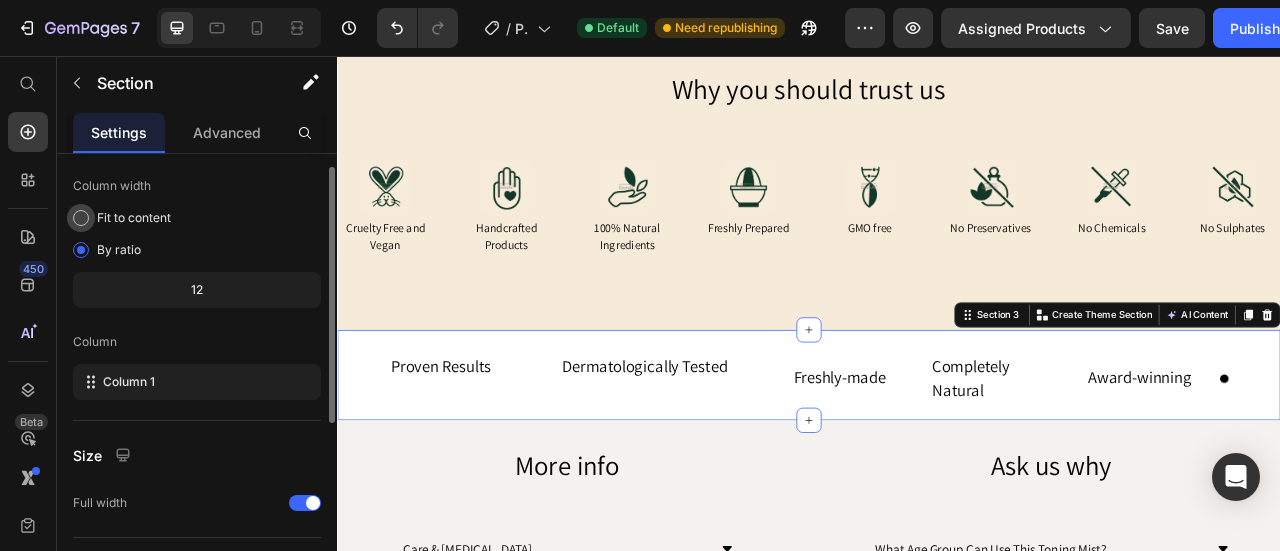 scroll, scrollTop: 146, scrollLeft: 0, axis: vertical 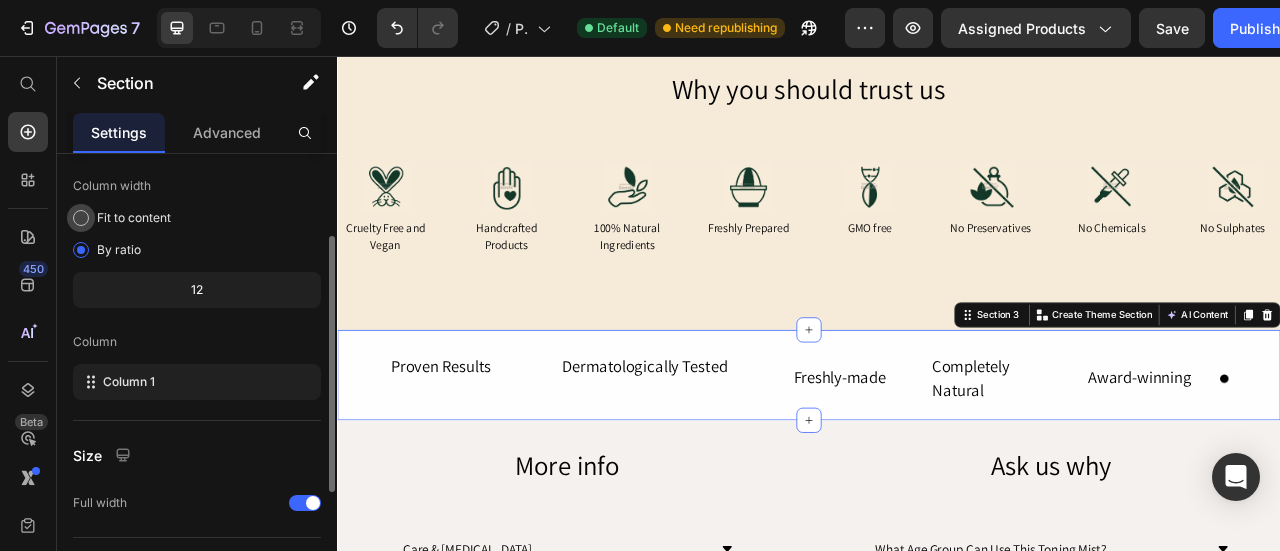 click on "Fit to content" at bounding box center [134, 218] 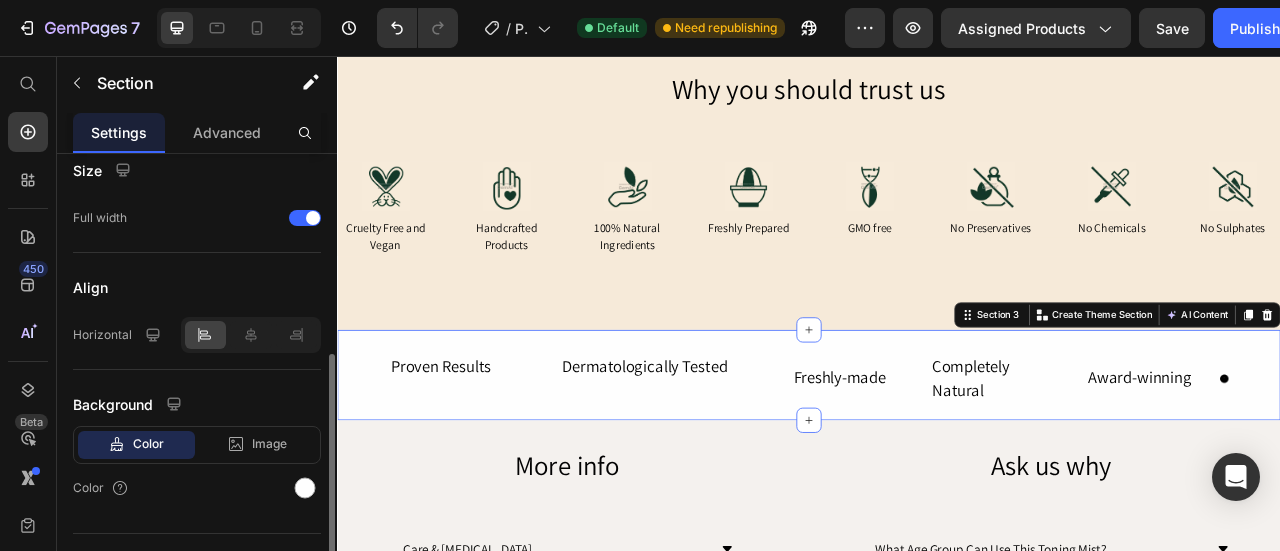scroll, scrollTop: 386, scrollLeft: 0, axis: vertical 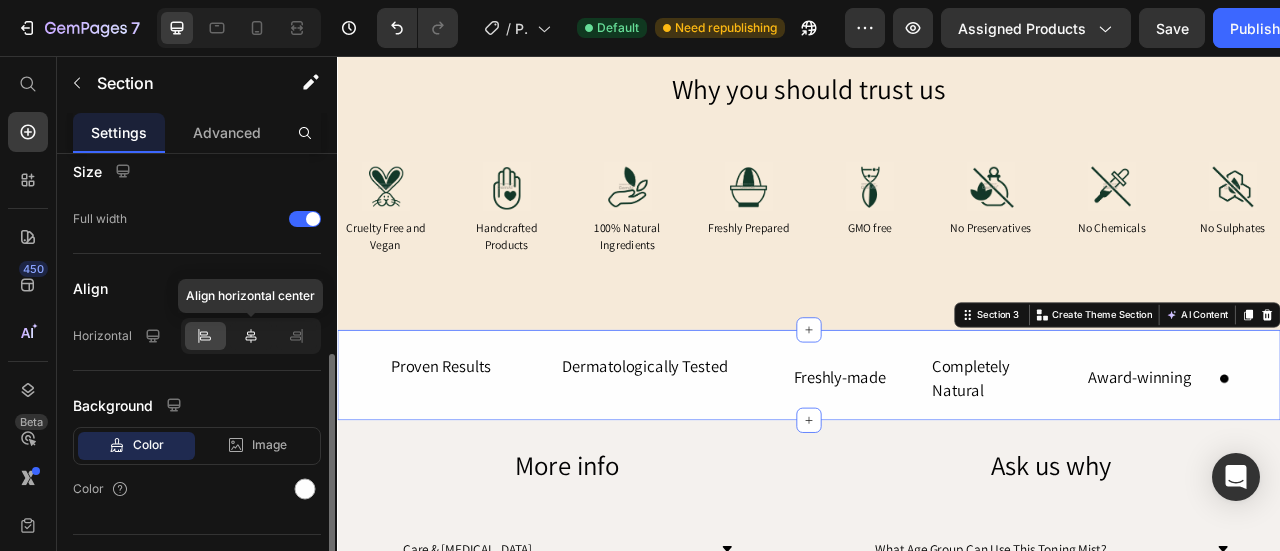 click 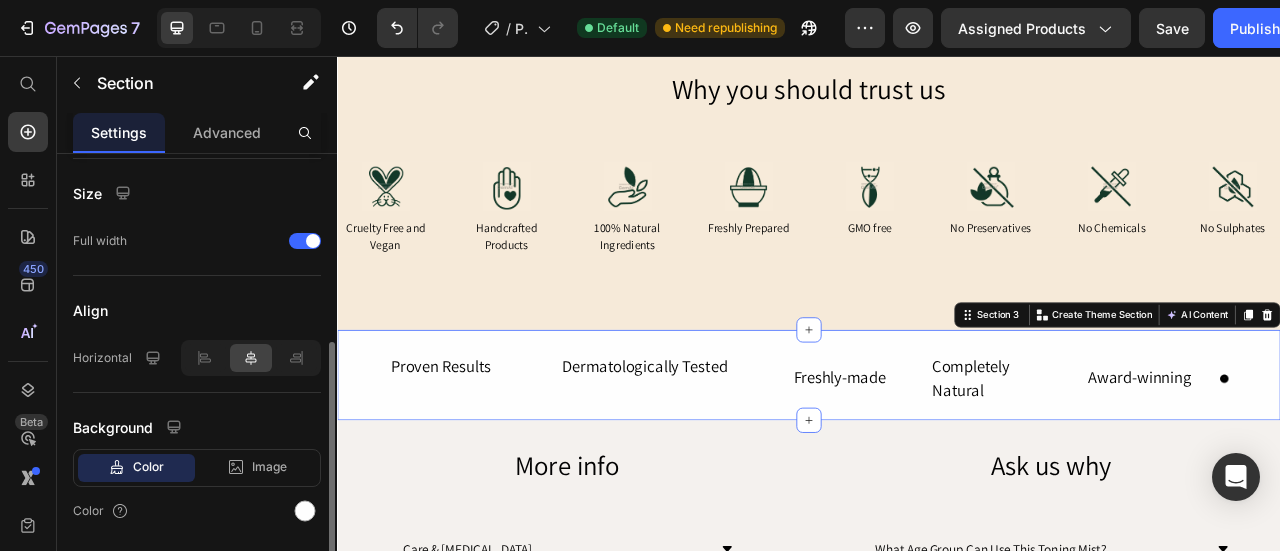 scroll, scrollTop: 362, scrollLeft: 0, axis: vertical 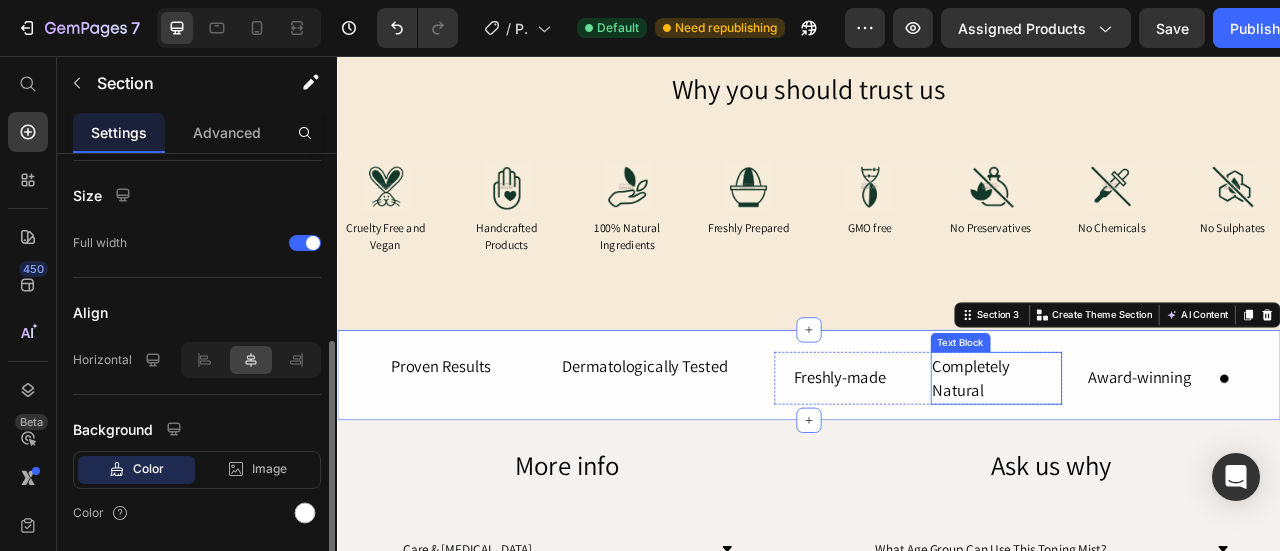 click on "Completely Natural" at bounding box center [1175, 465] 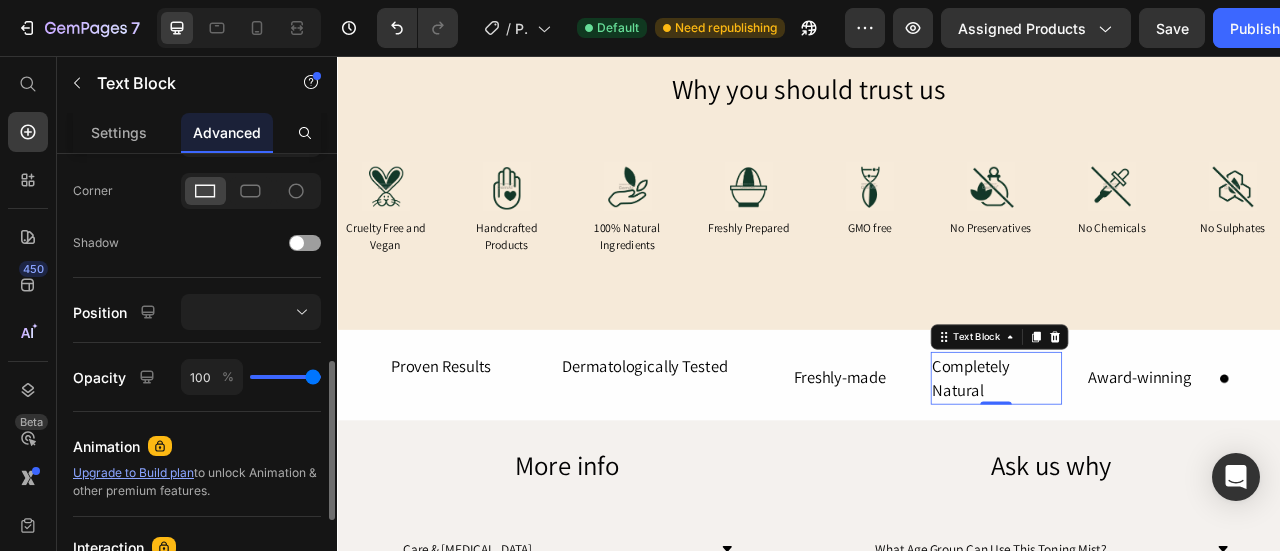 scroll, scrollTop: 594, scrollLeft: 0, axis: vertical 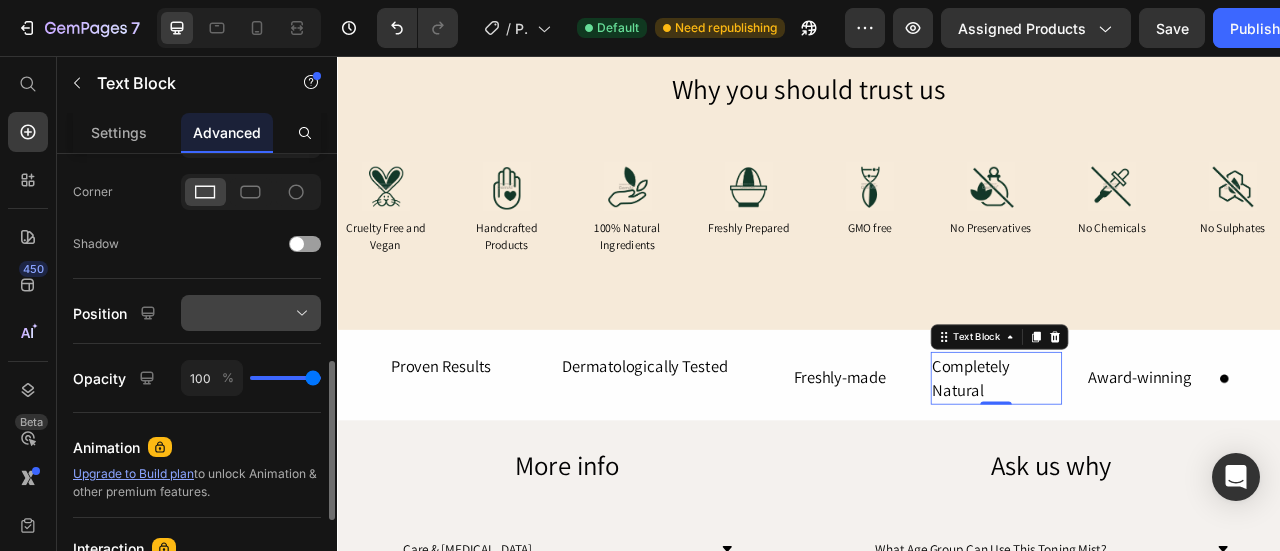 click at bounding box center [251, 313] 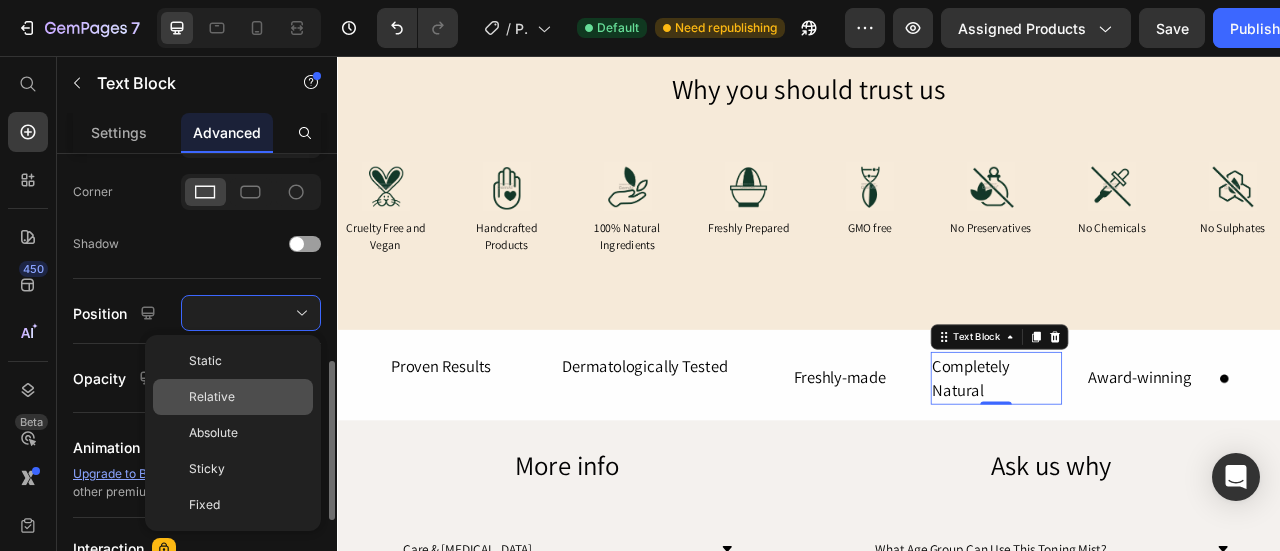 click on "Relative" at bounding box center (212, 397) 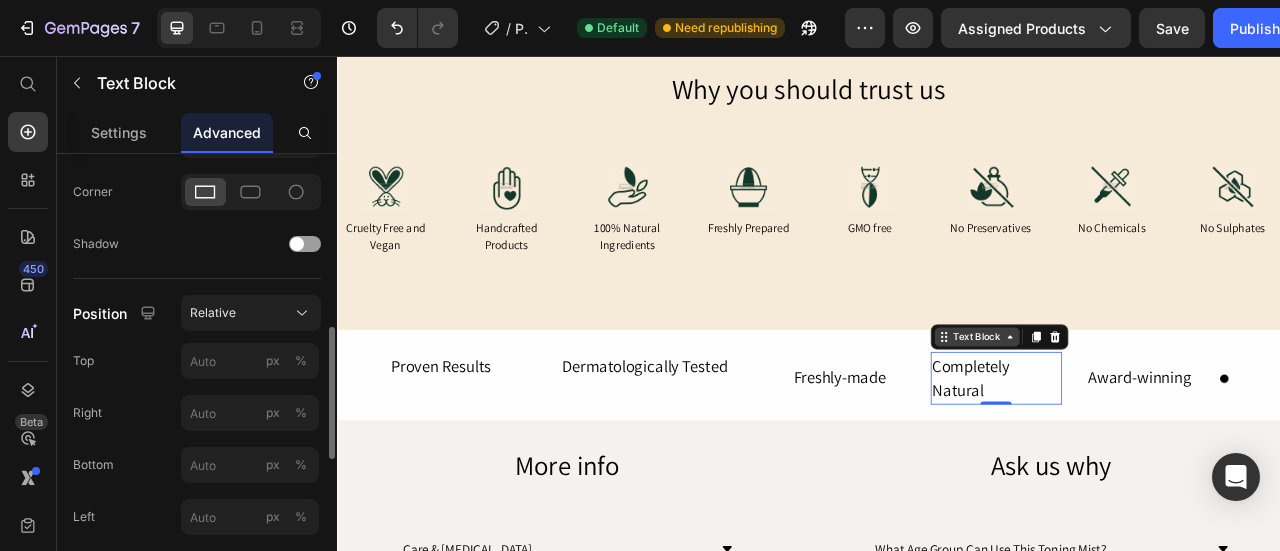 click on "Text Block" at bounding box center (1151, 413) 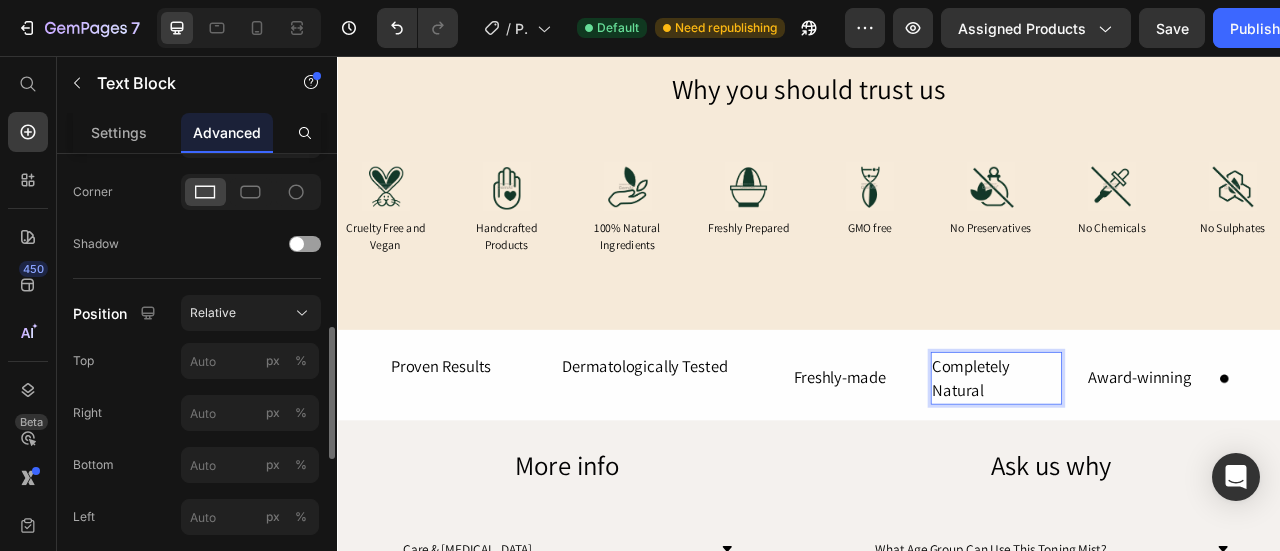 click on "Completely Natural" at bounding box center [1175, 465] 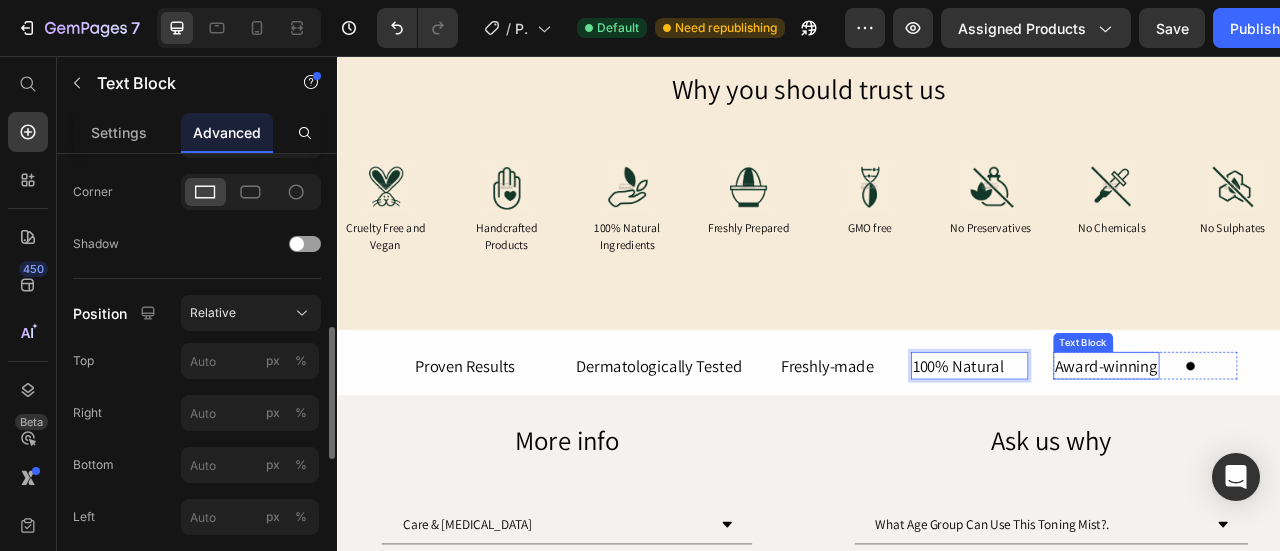 click on "Award-winning" at bounding box center (1315, 450) 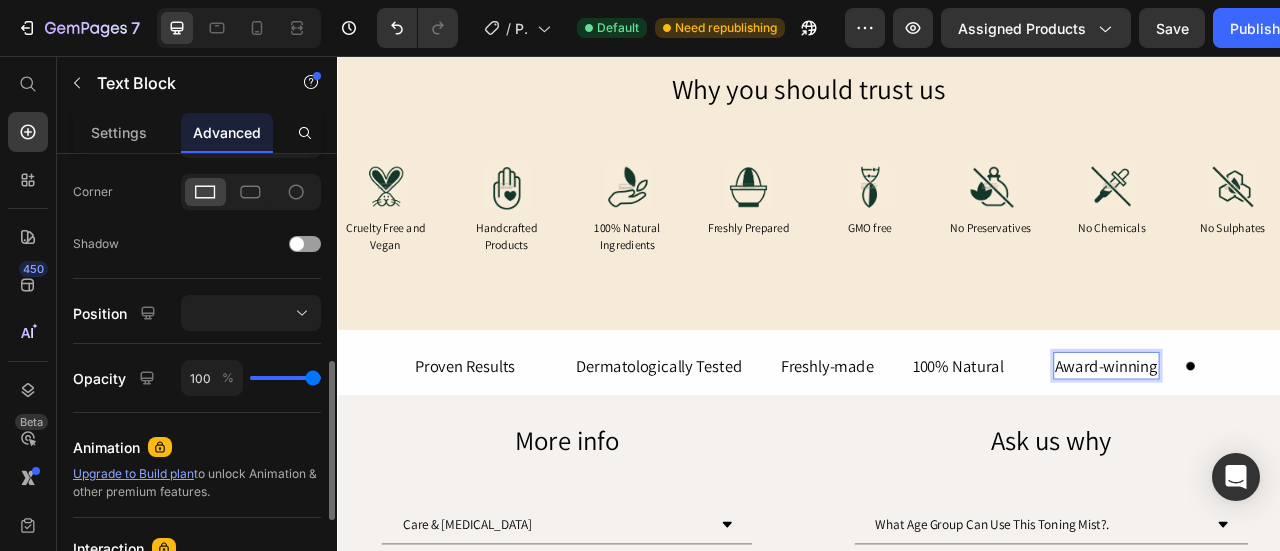 click on "Award-winning" at bounding box center (1315, 450) 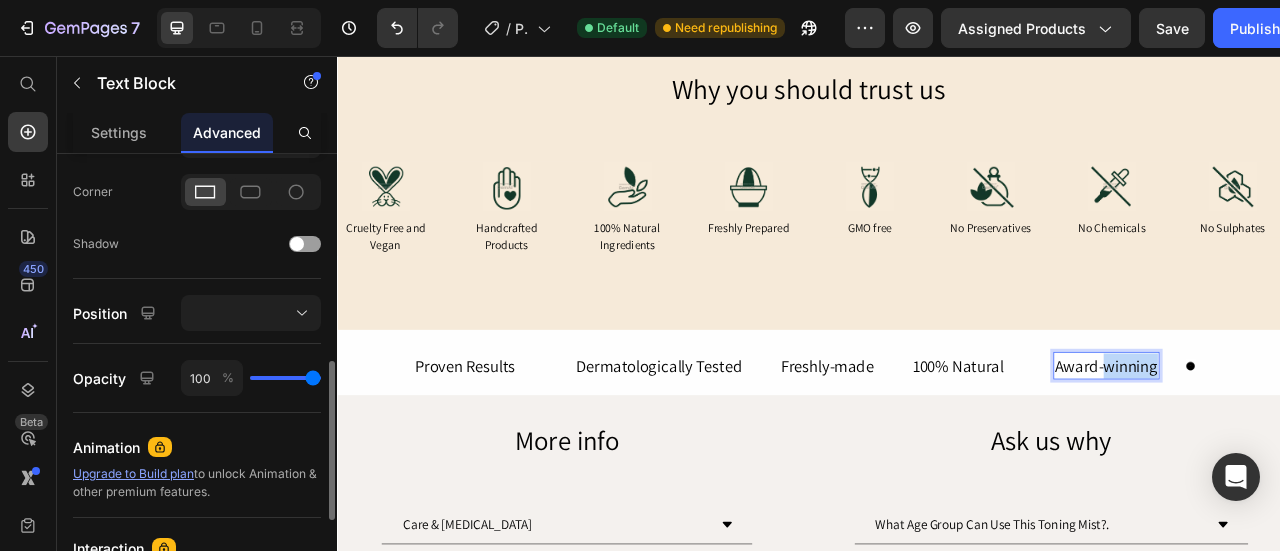 click on "Award-winning" at bounding box center (1315, 450) 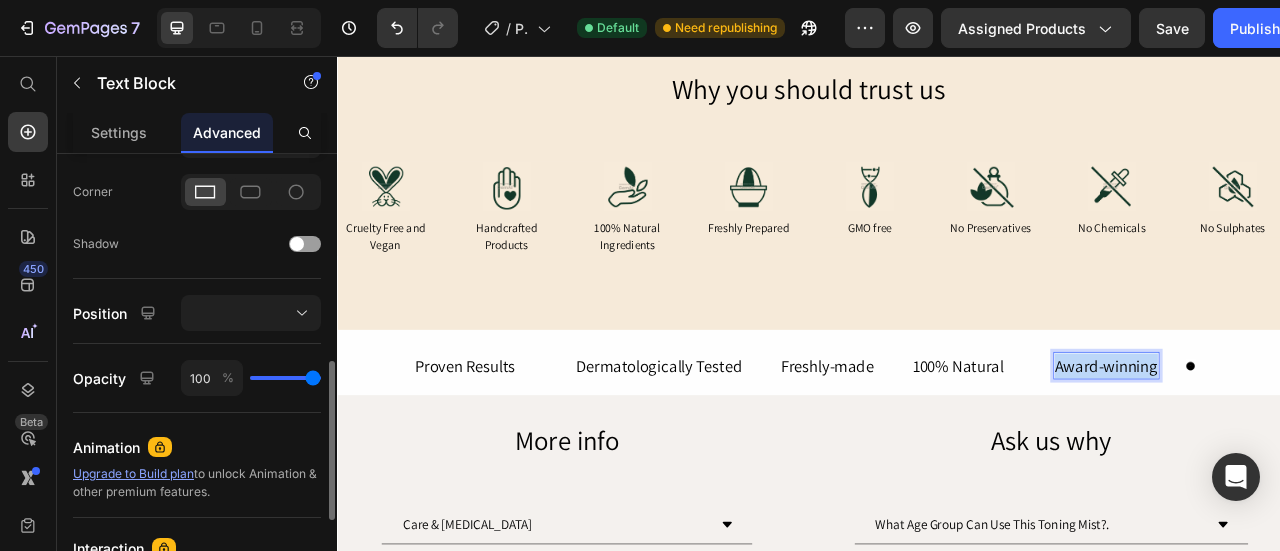 click on "Award-winning" at bounding box center (1315, 450) 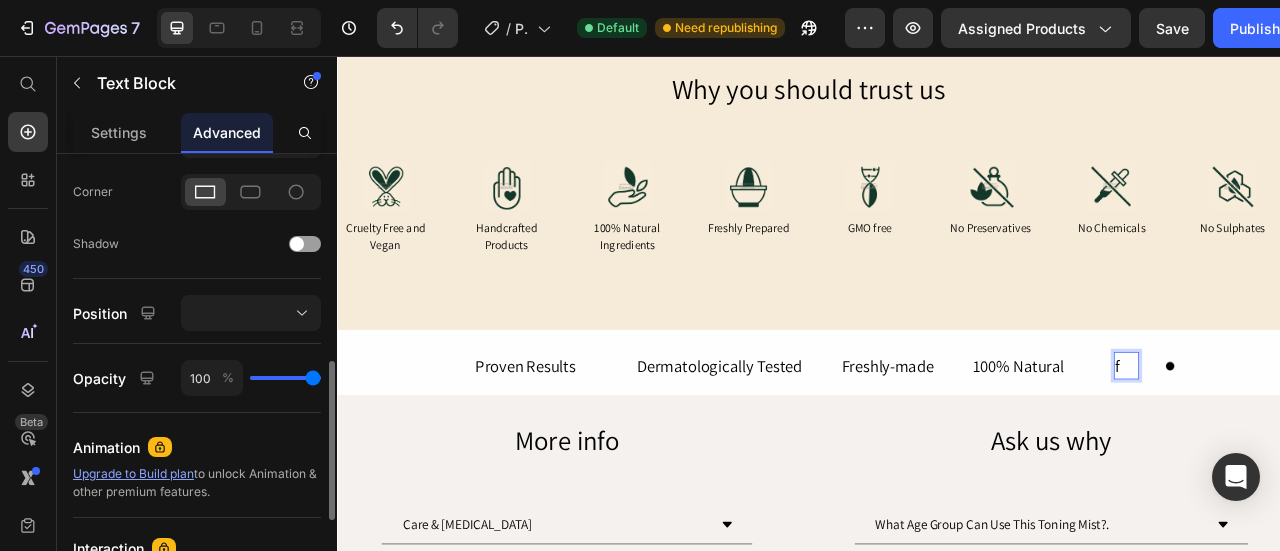 scroll, scrollTop: 1088, scrollLeft: 0, axis: vertical 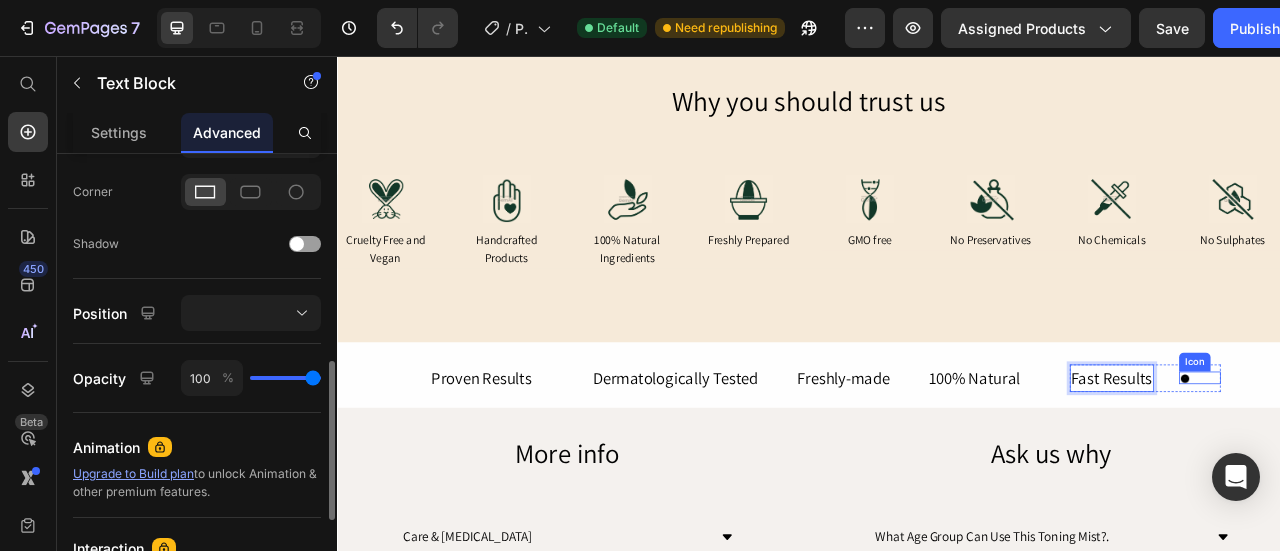 click 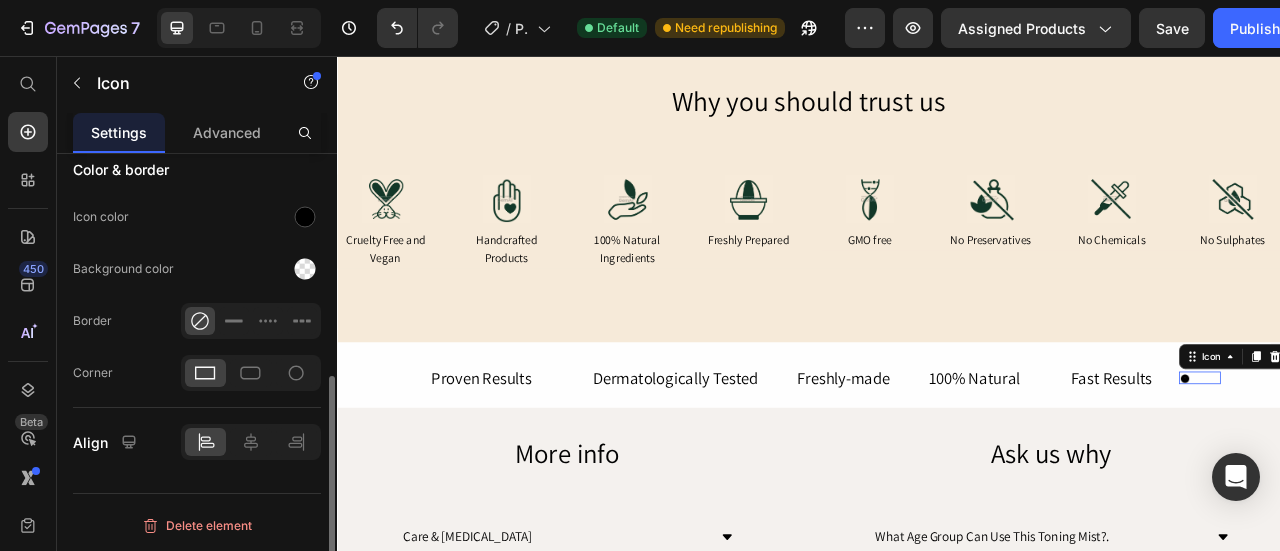 scroll, scrollTop: 0, scrollLeft: 0, axis: both 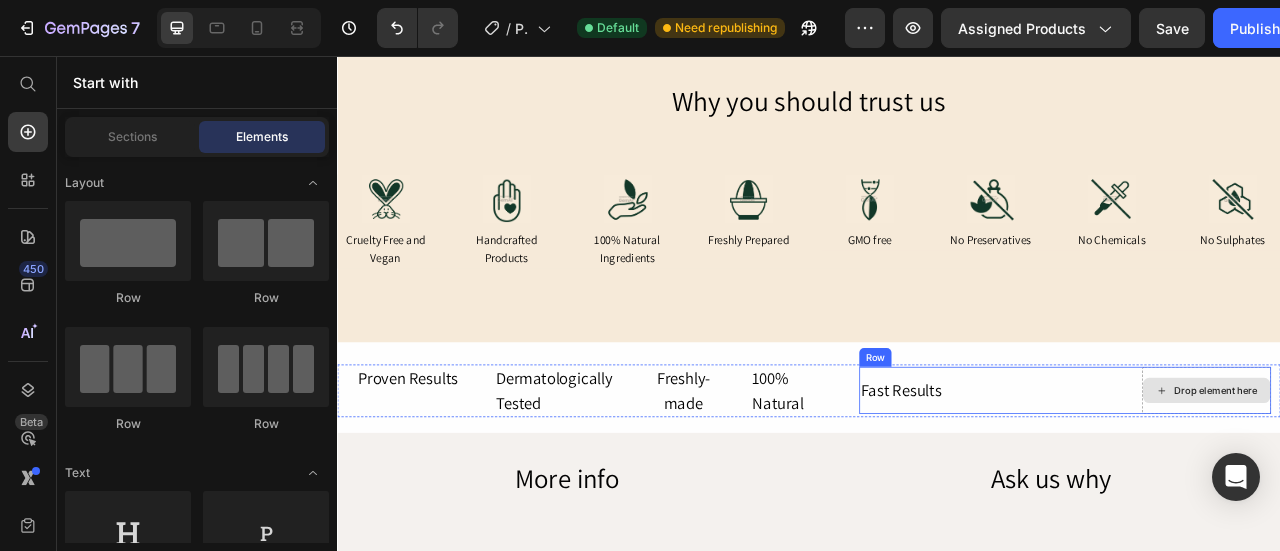 click on "Drop element here" at bounding box center (1455, 481) 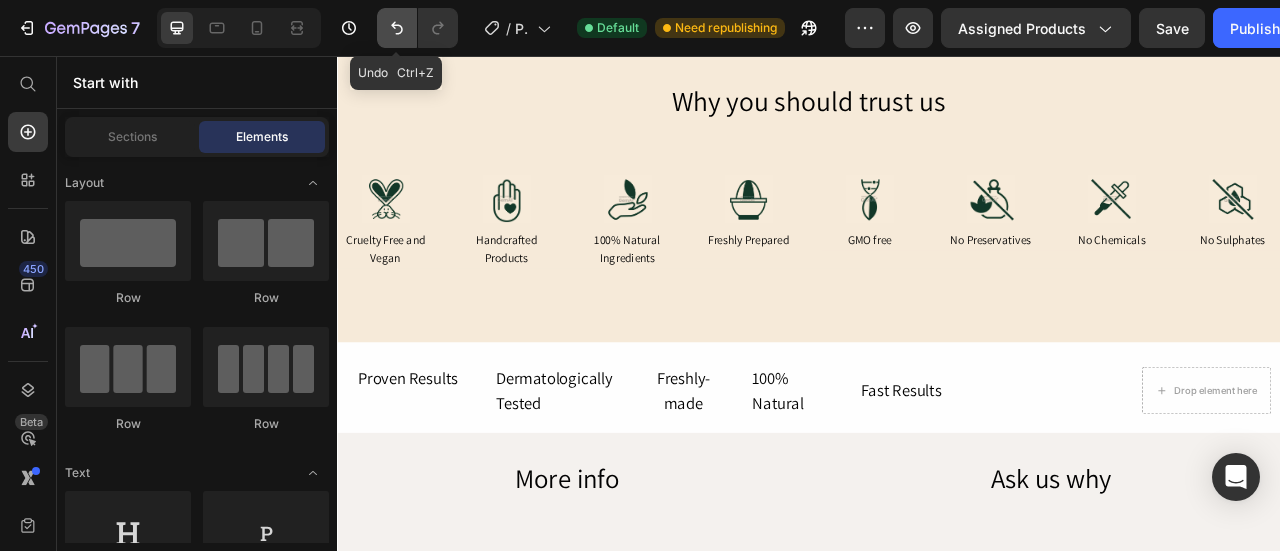 click 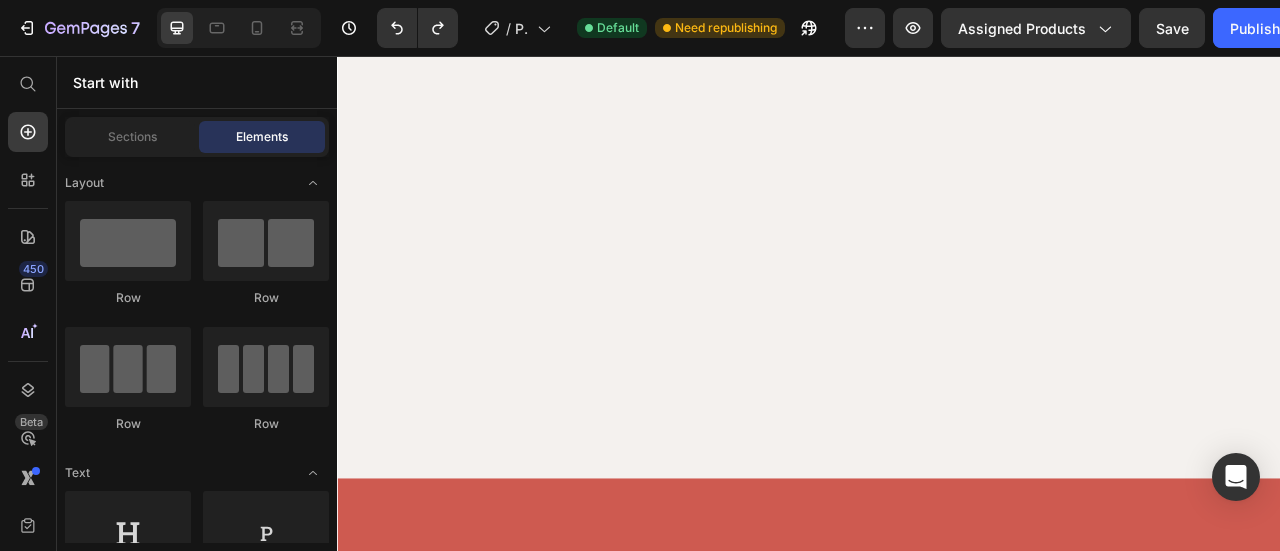 scroll, scrollTop: 0, scrollLeft: 0, axis: both 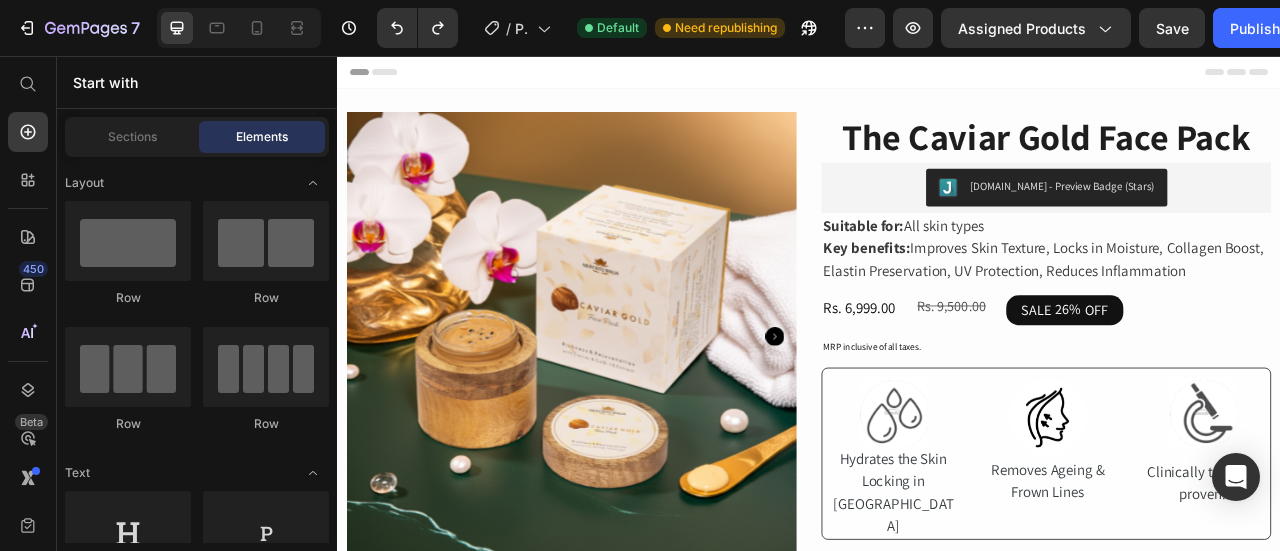 click on "7   /  Product Page - Jul 10, 11:24:02 Default Need republishing Preview Assigned Products  Save   Publish" 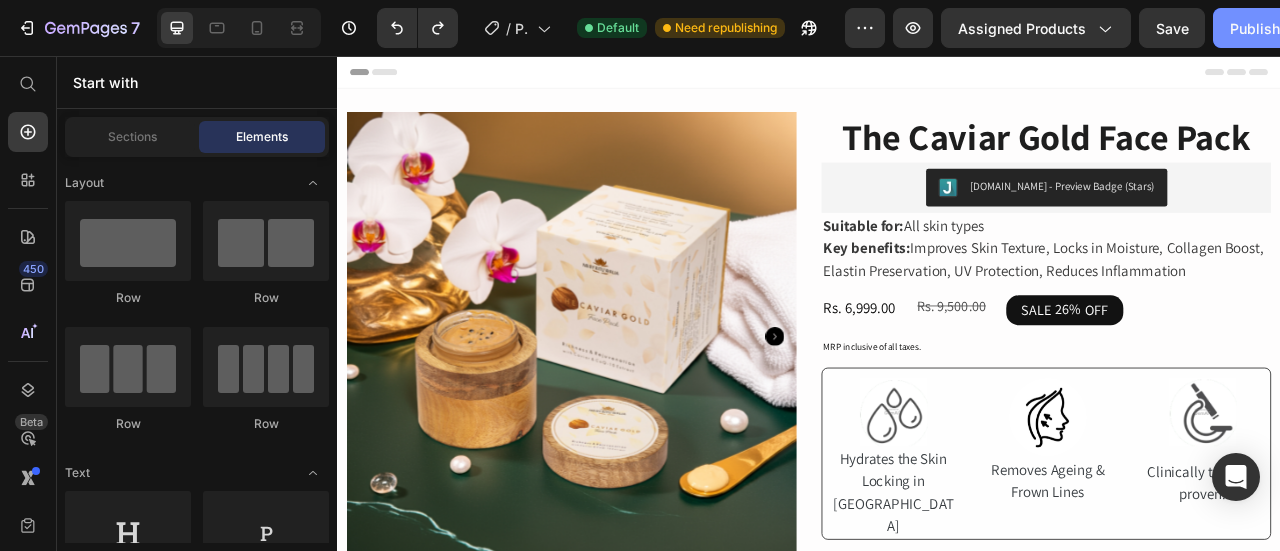 click on "Publish" 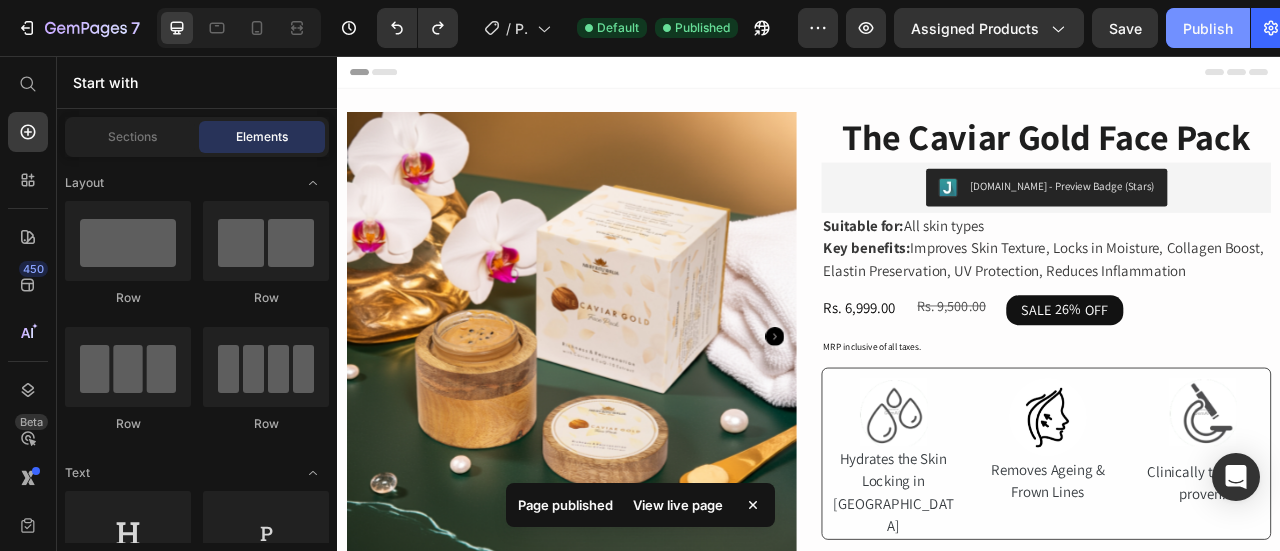 click on "Publish" at bounding box center (1208, 28) 